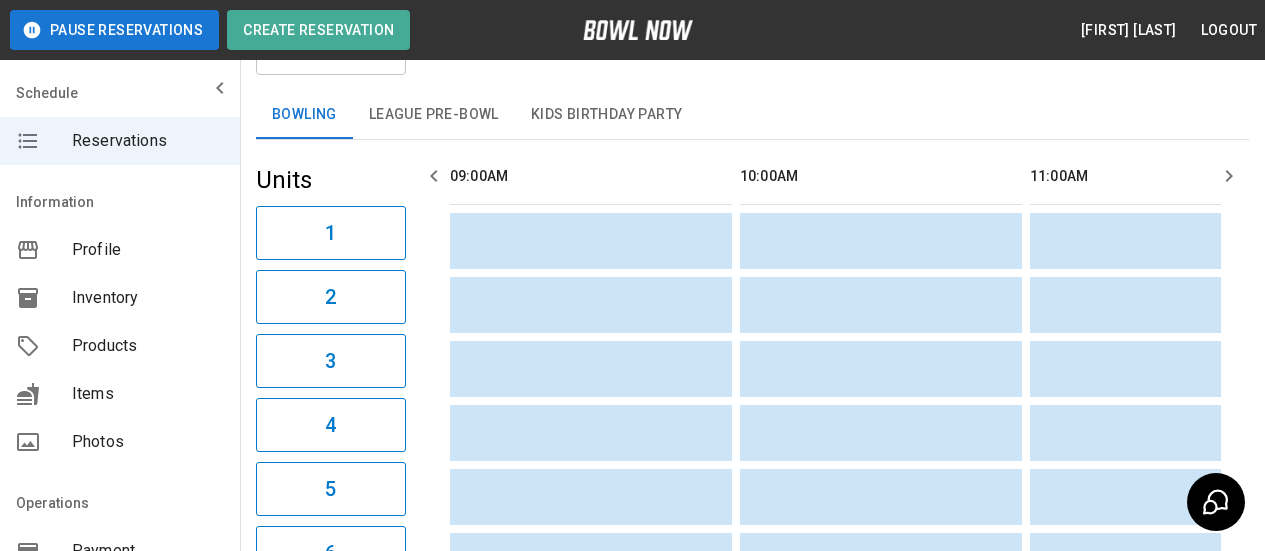scroll, scrollTop: 0, scrollLeft: 0, axis: both 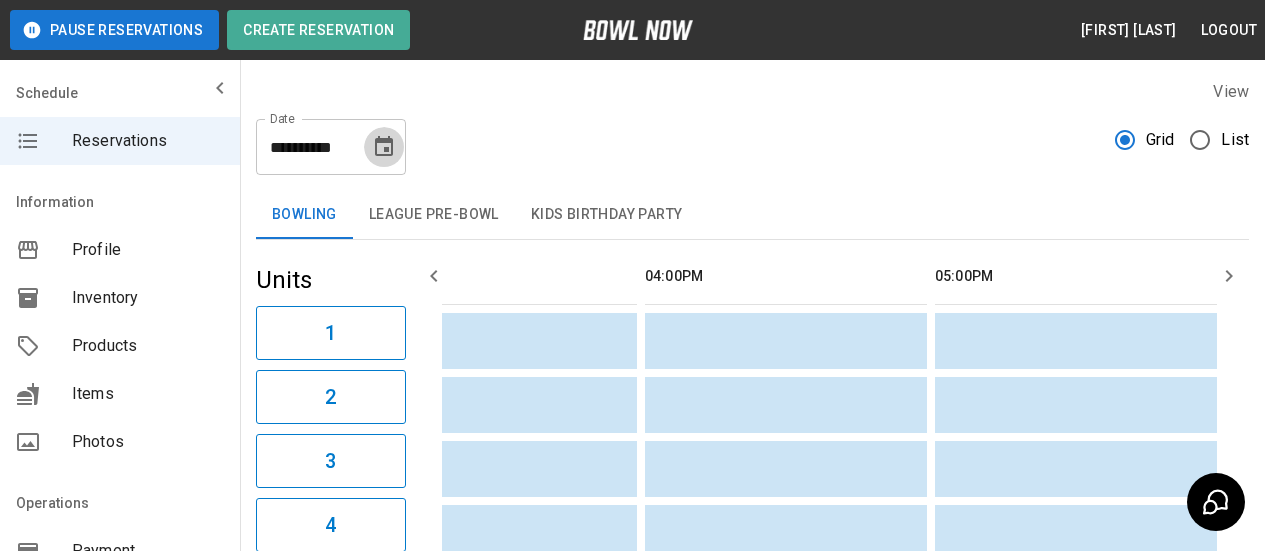 click 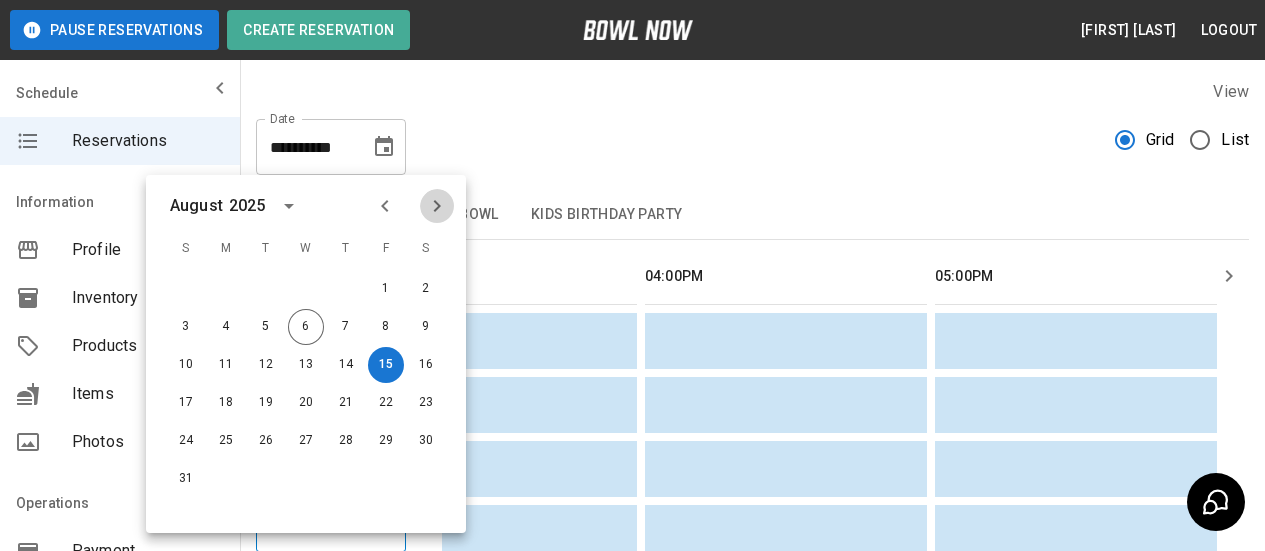 click 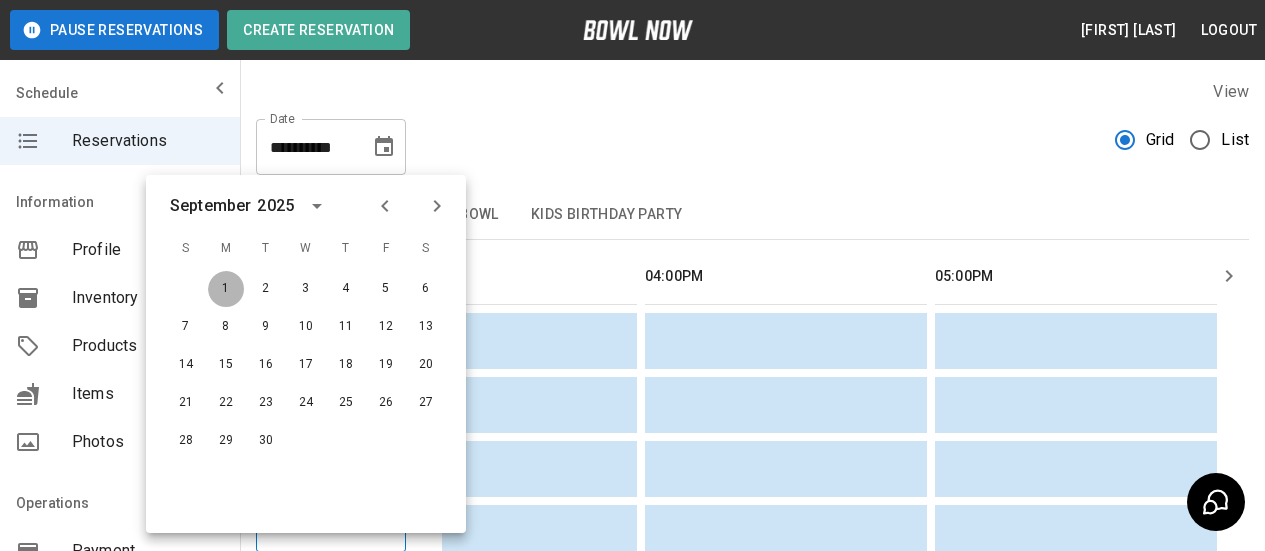 click on "1" at bounding box center (226, 289) 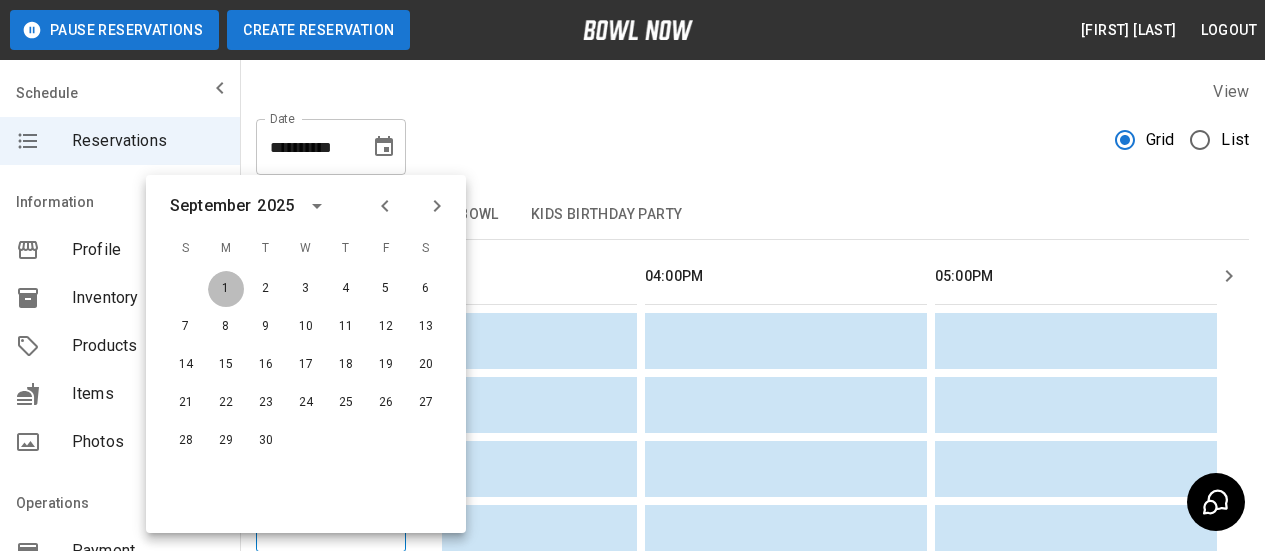 click on "Create Reservation" at bounding box center [318, 30] 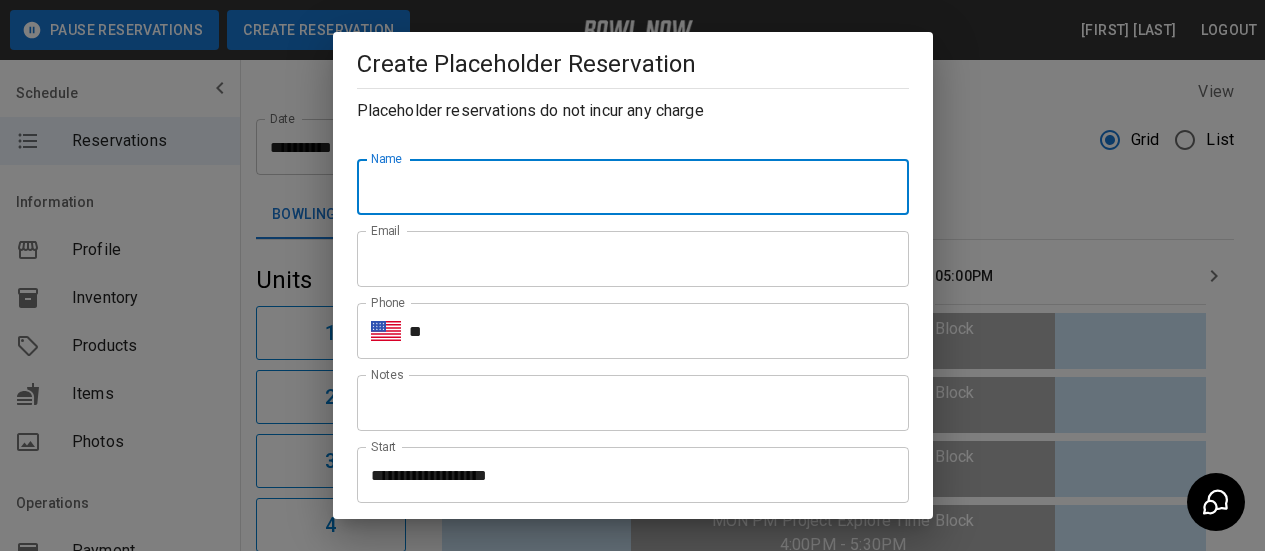 type on "**********" 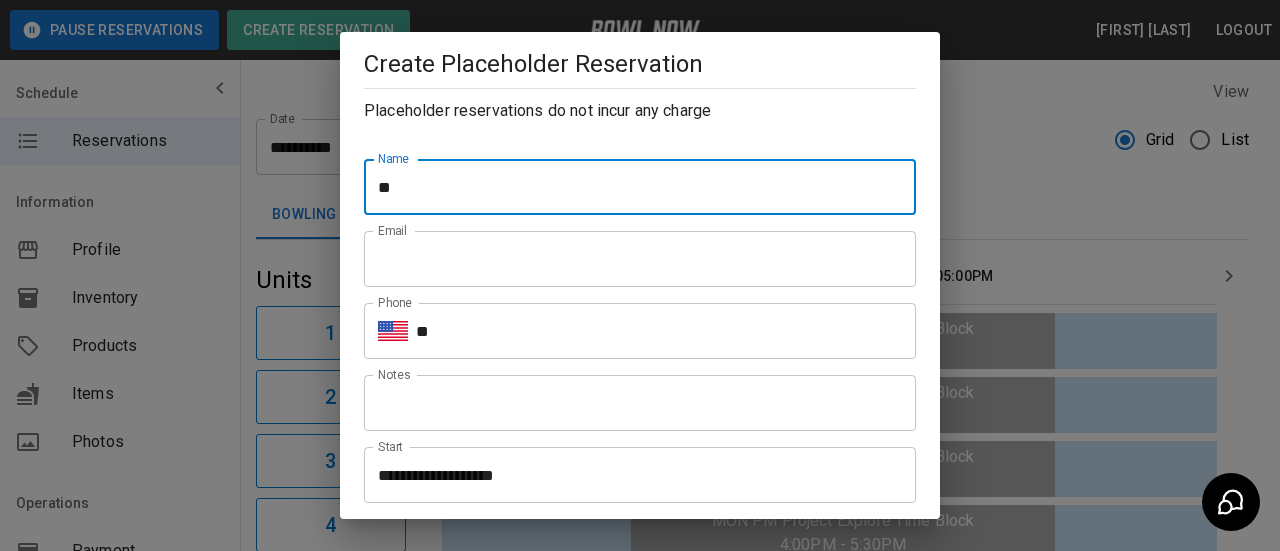 scroll, scrollTop: 0, scrollLeft: 2900, axis: horizontal 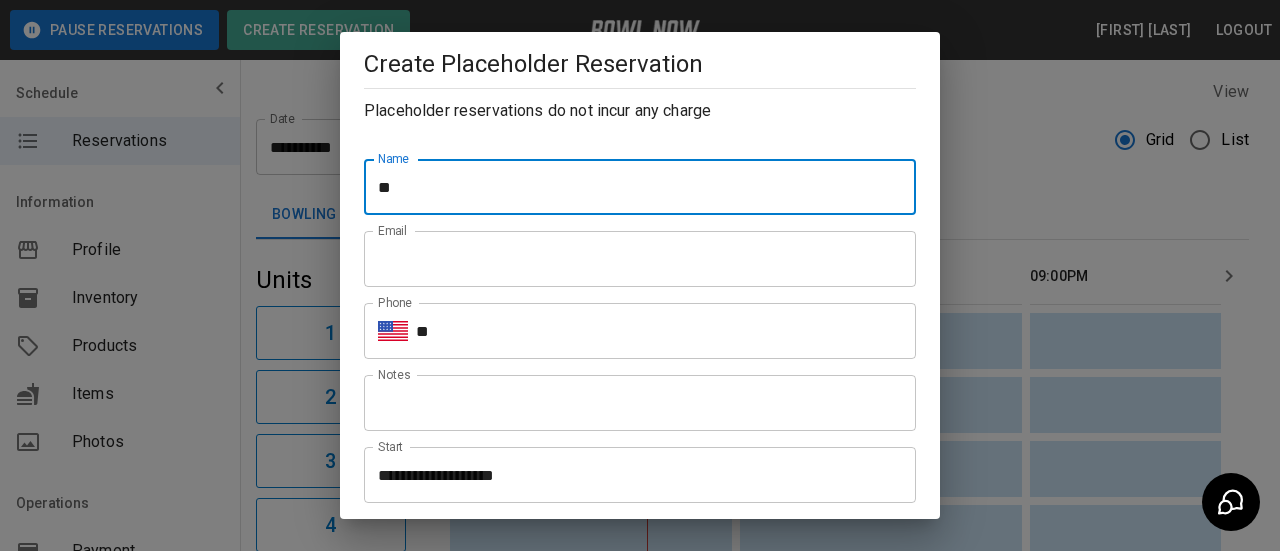 type on "**********" 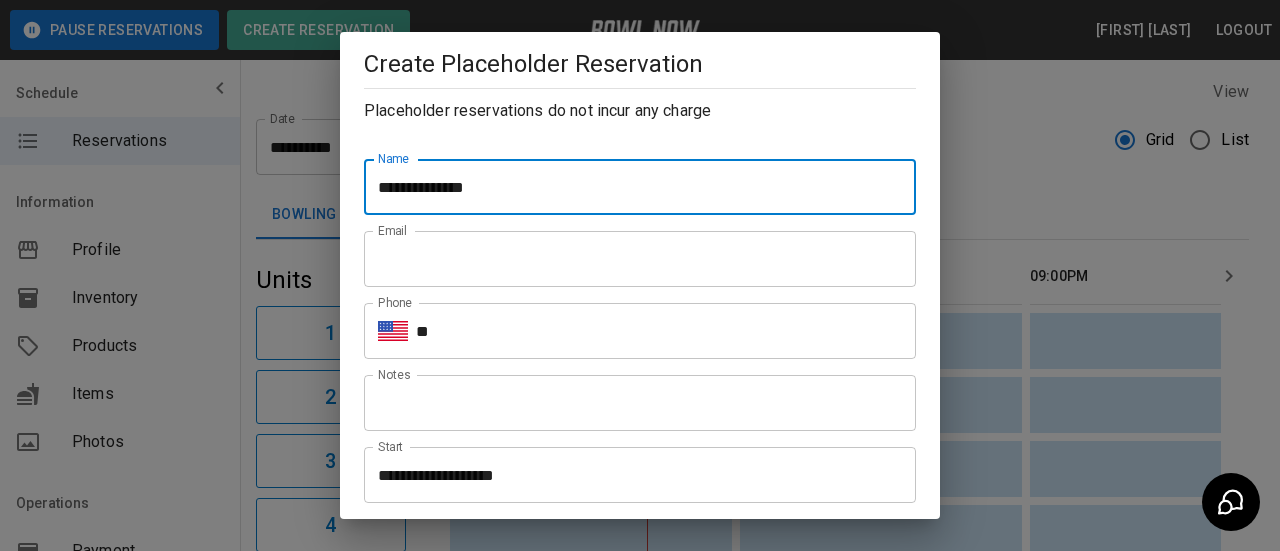 click on "Email" at bounding box center [640, 259] 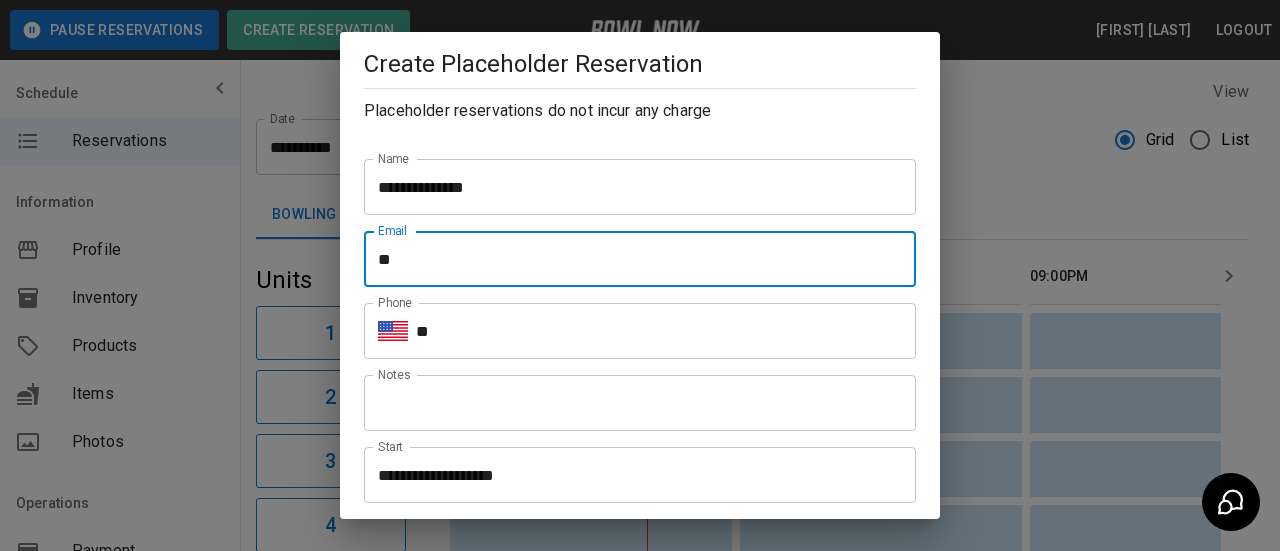 type on "**********" 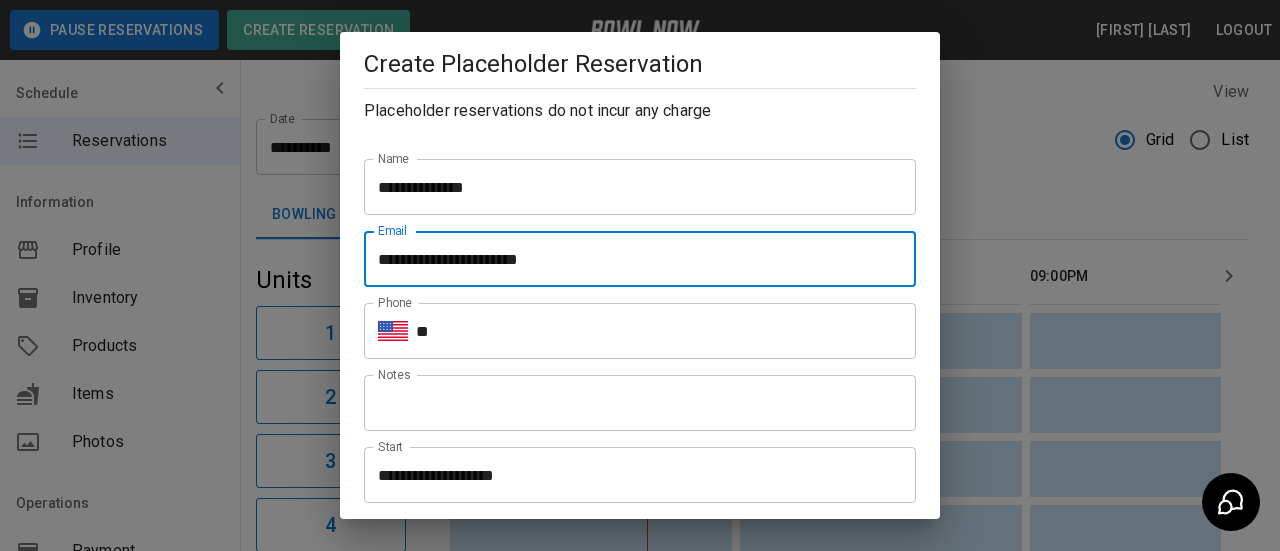 click on "**" at bounding box center [666, 331] 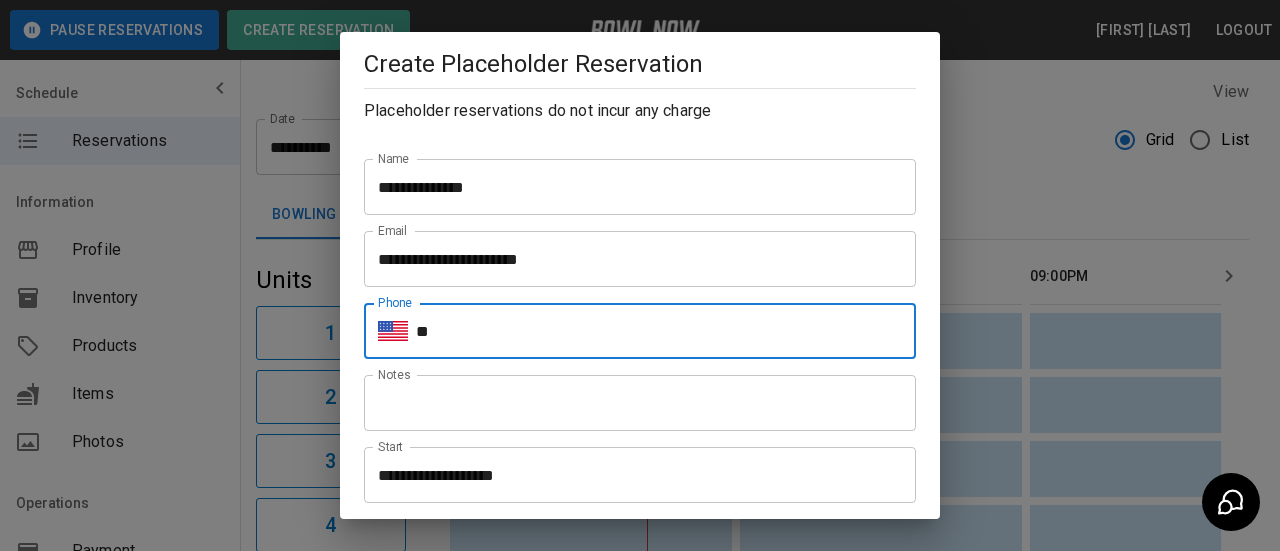 type on "**********" 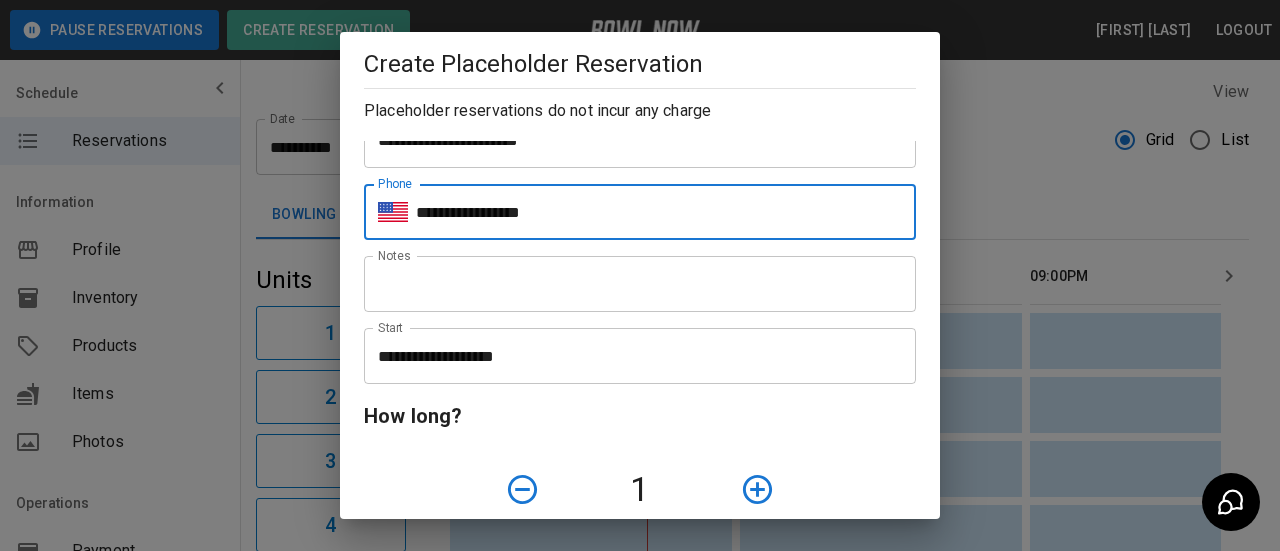 scroll, scrollTop: 300, scrollLeft: 0, axis: vertical 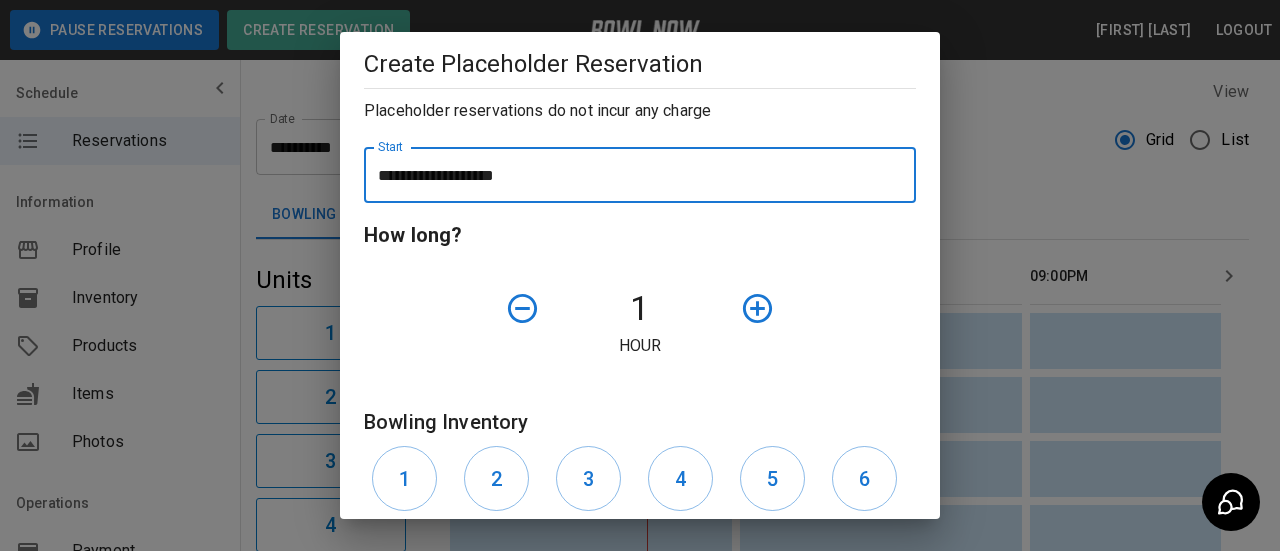 click on "**********" at bounding box center [633, 175] 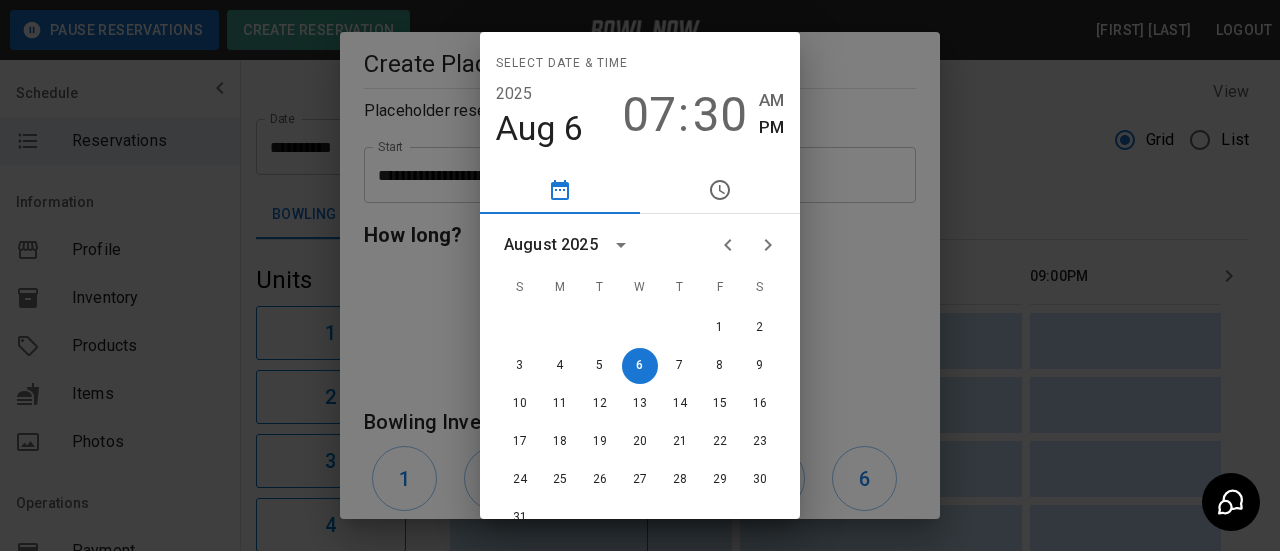 click 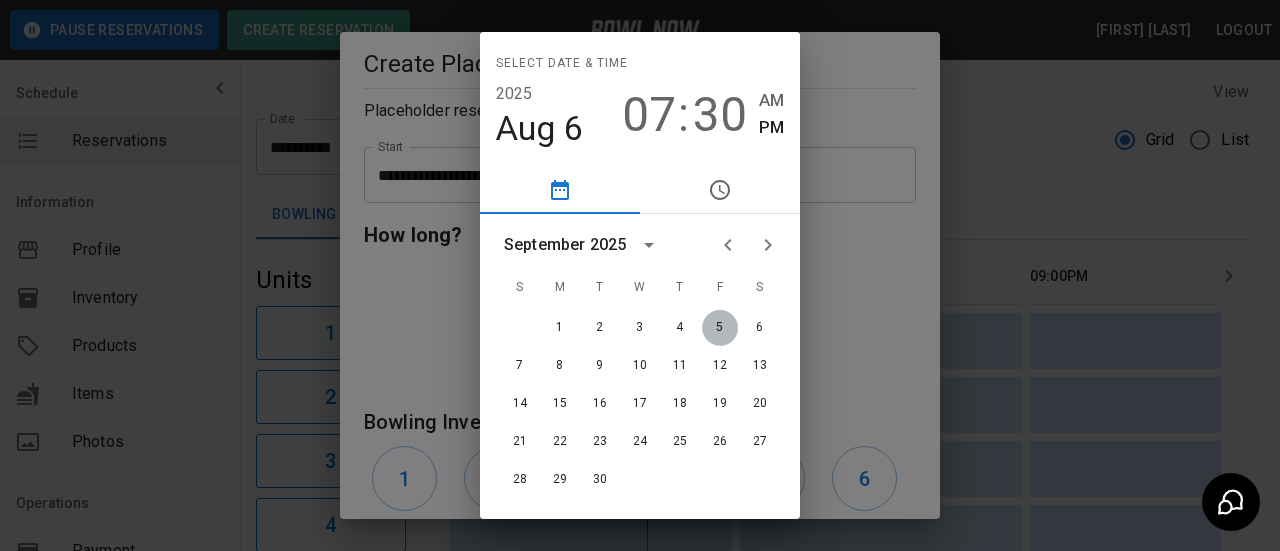 click on "5" at bounding box center (720, 328) 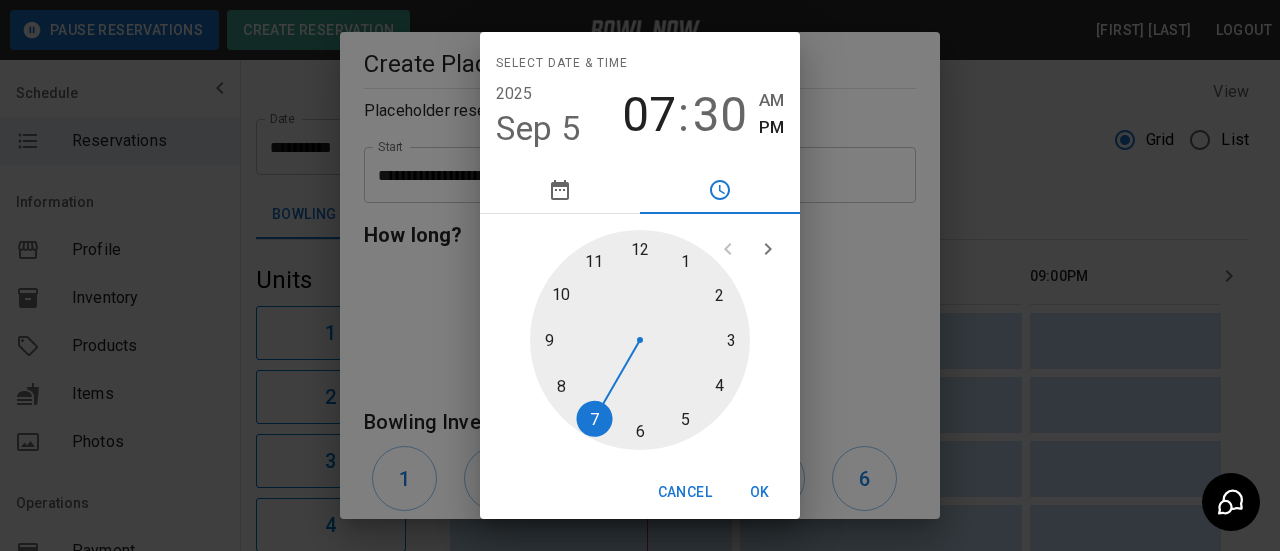 click at bounding box center [640, 340] 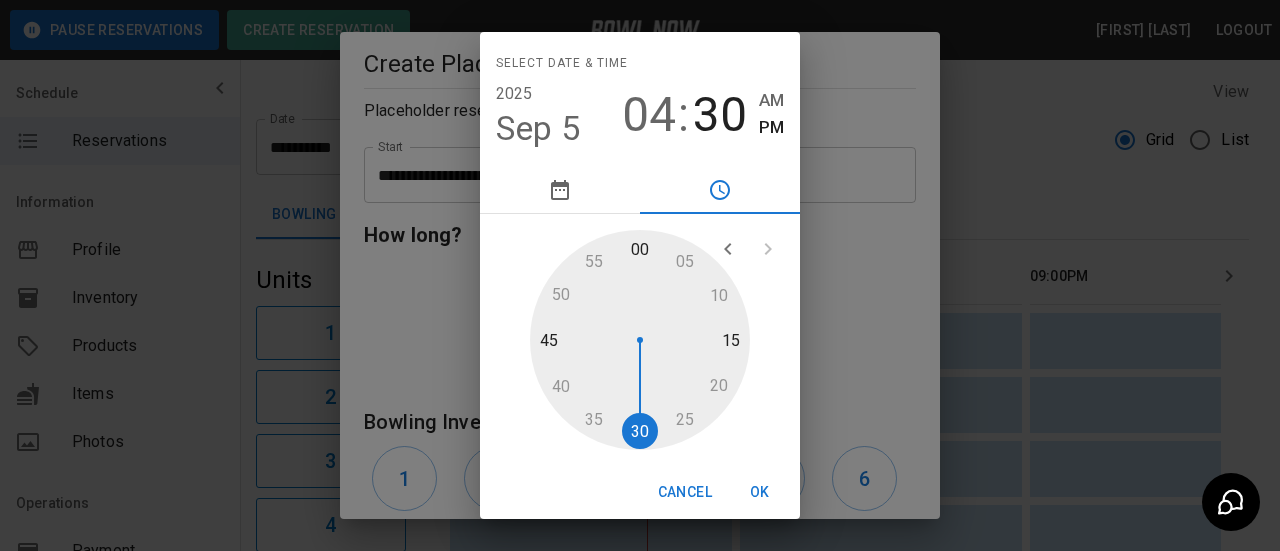 click at bounding box center (640, 340) 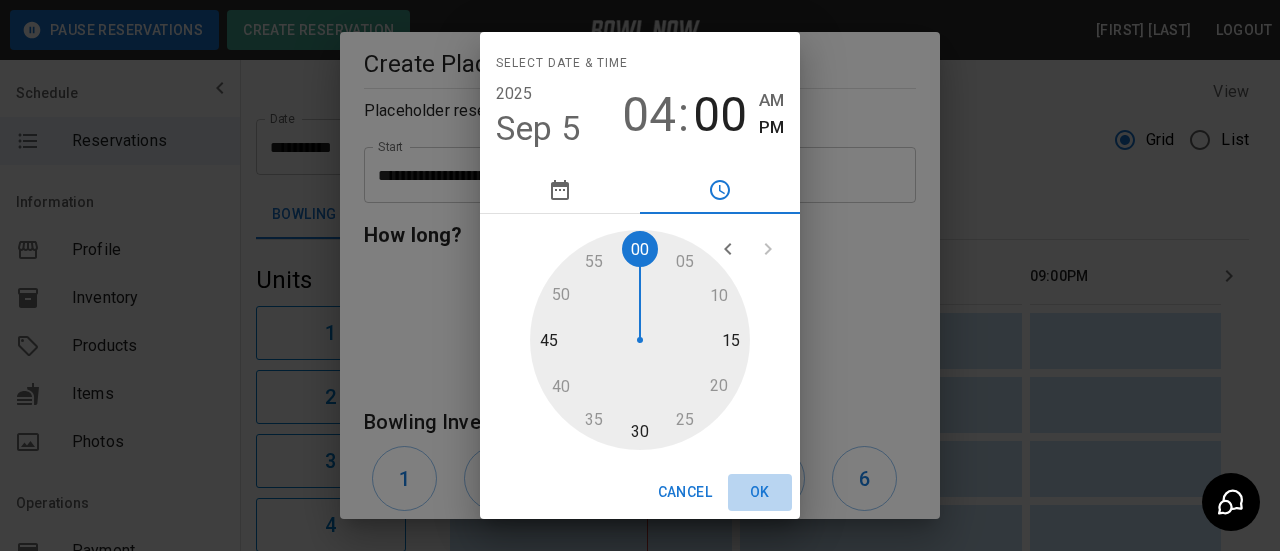 click on "OK" at bounding box center (760, 492) 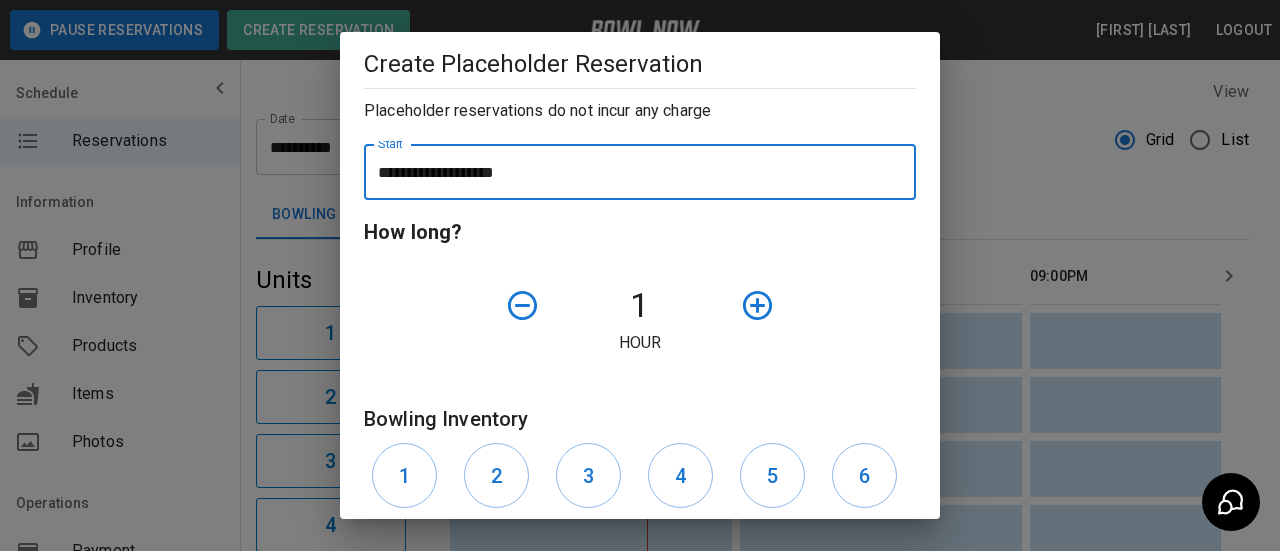 scroll, scrollTop: 400, scrollLeft: 0, axis: vertical 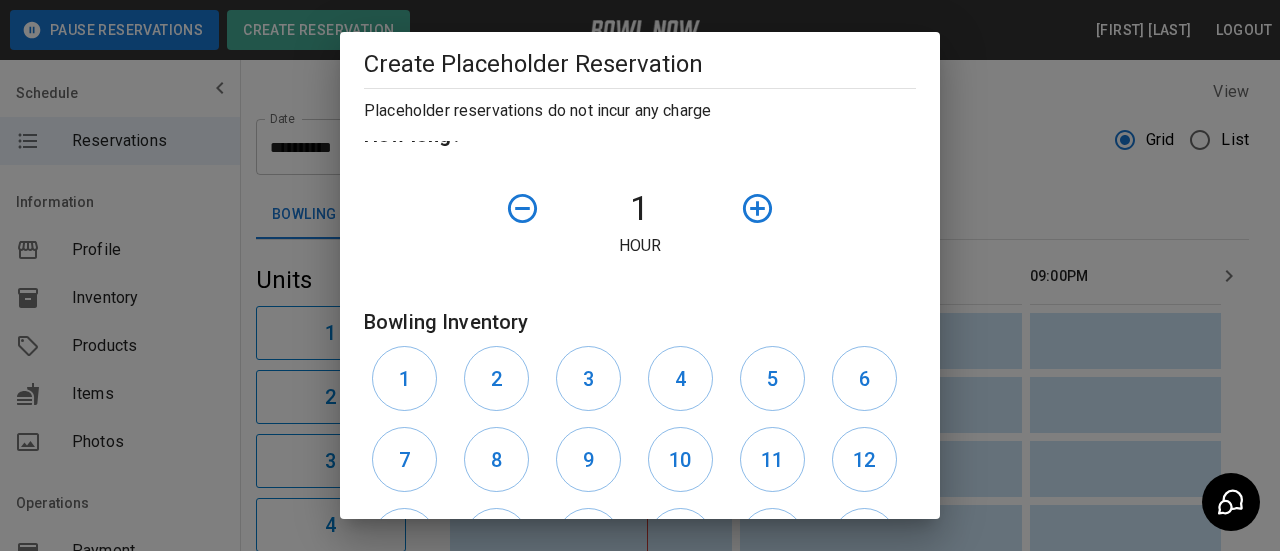 click 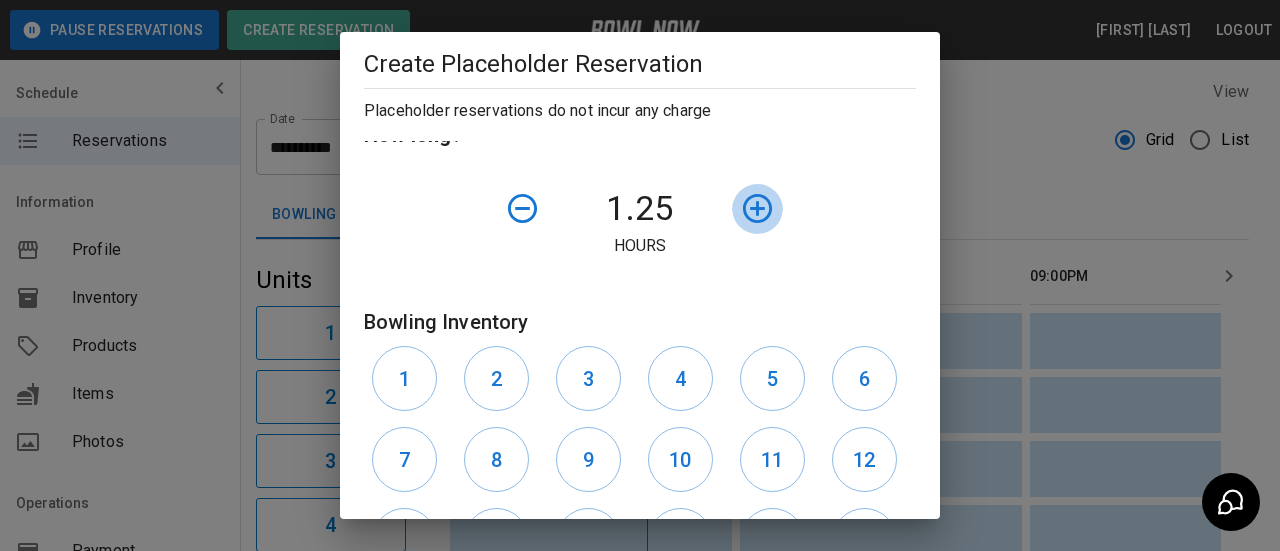 click 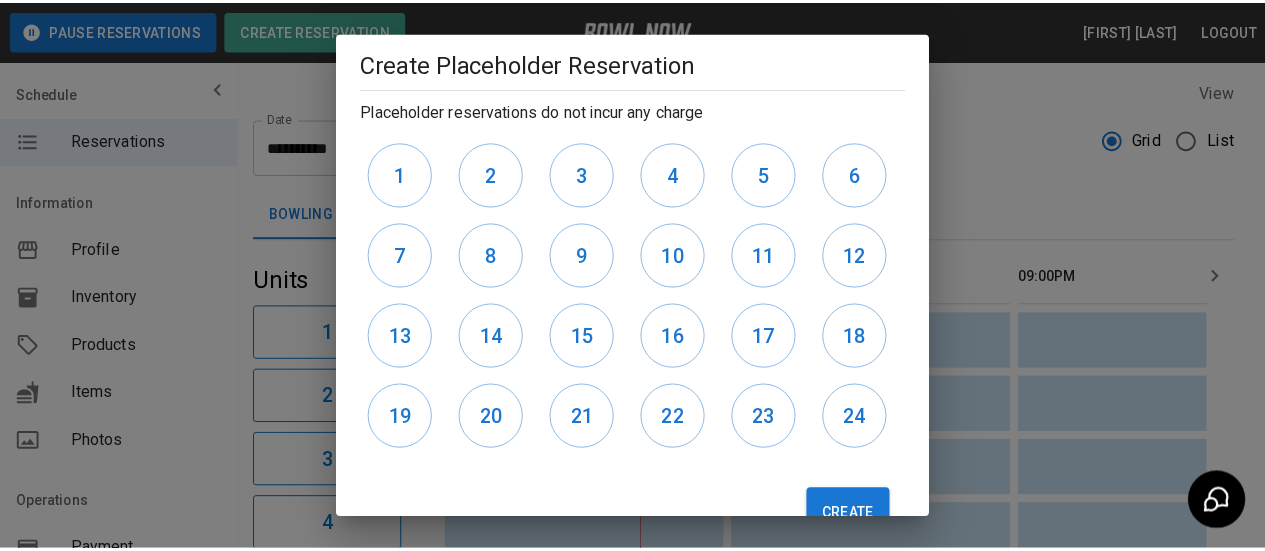 scroll, scrollTop: 661, scrollLeft: 0, axis: vertical 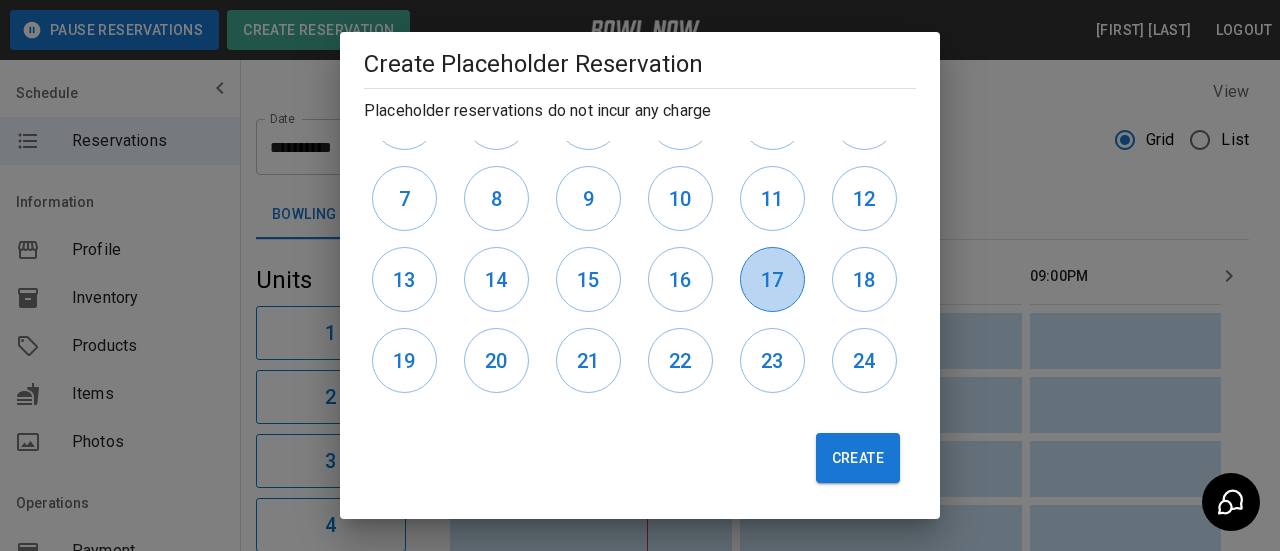 click on "17" at bounding box center (772, 280) 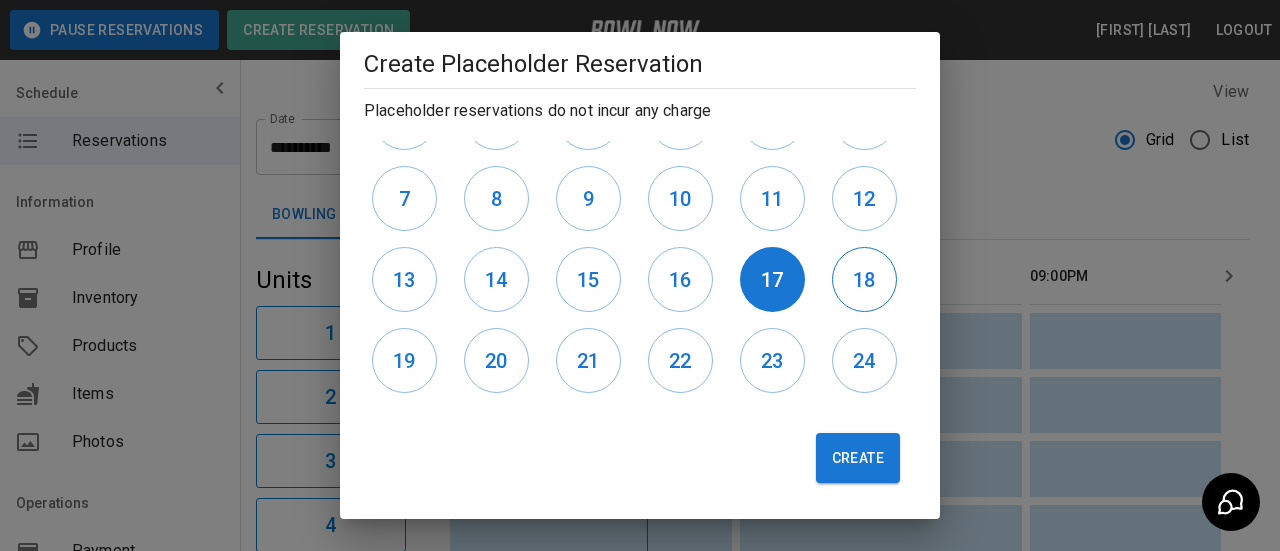 click on "18" at bounding box center [864, 280] 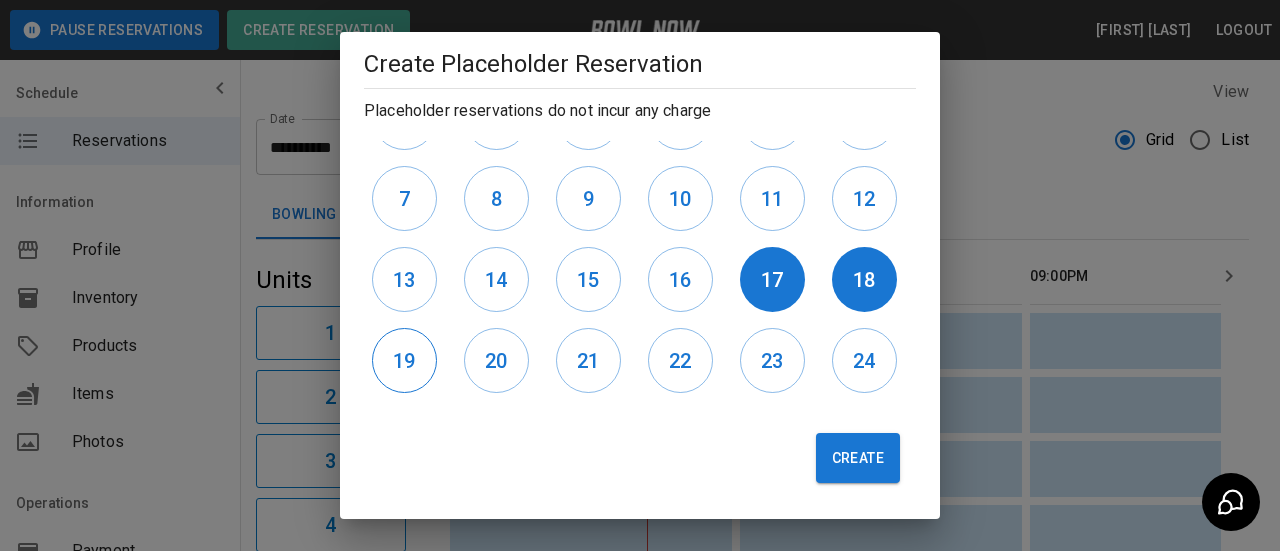 click on "19" at bounding box center [404, 361] 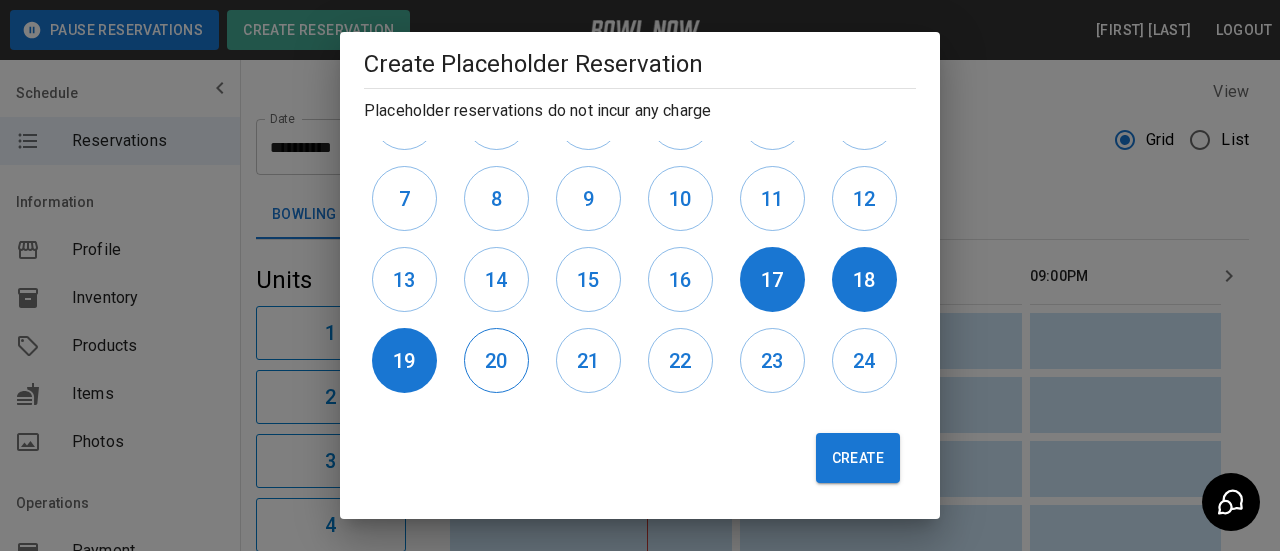 click on "20" at bounding box center (496, 360) 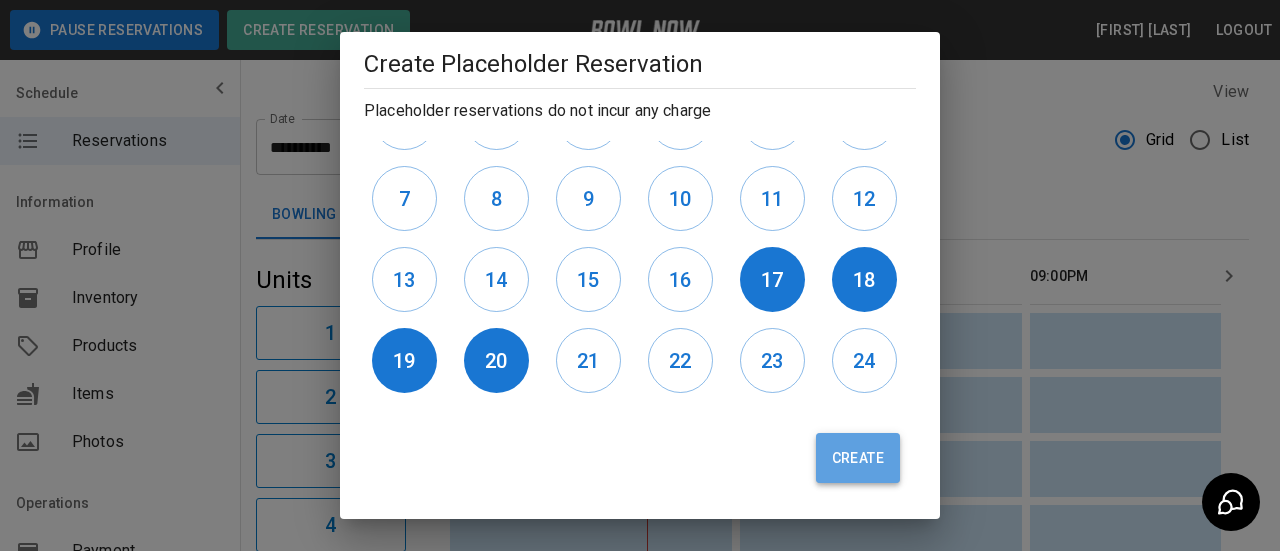 click on "Create" at bounding box center [858, 458] 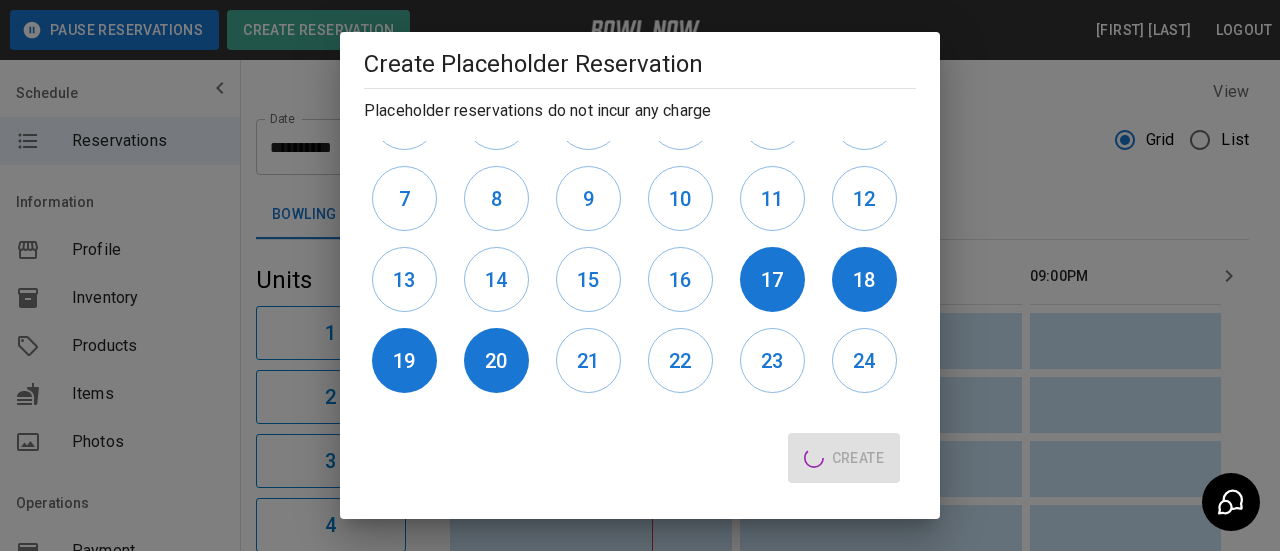 type 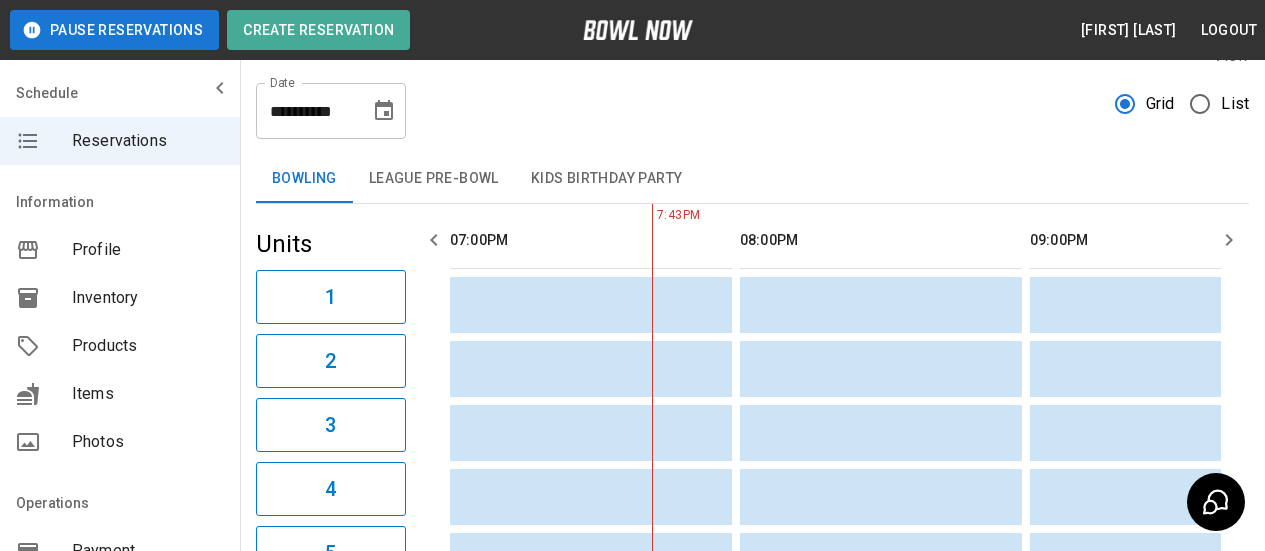 scroll, scrollTop: 0, scrollLeft: 0, axis: both 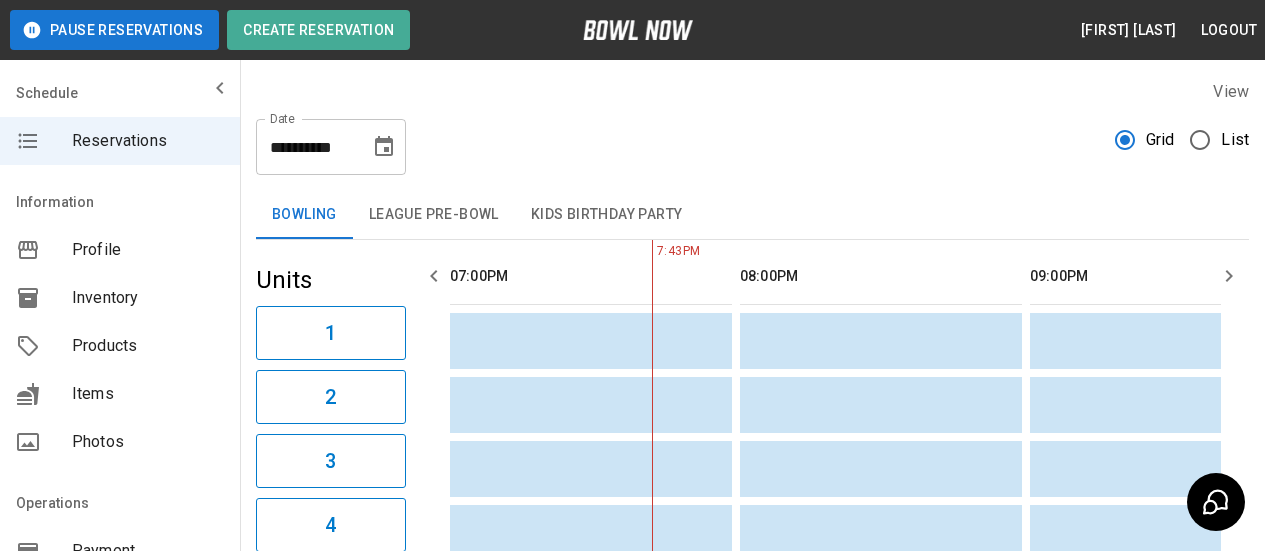 click 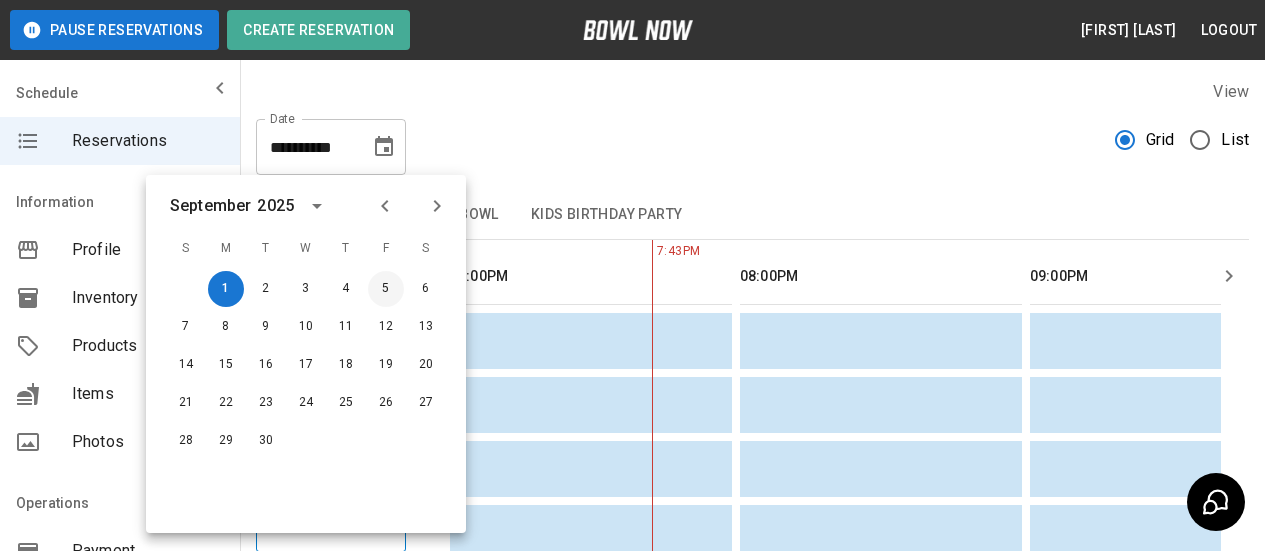 click on "5" at bounding box center (386, 289) 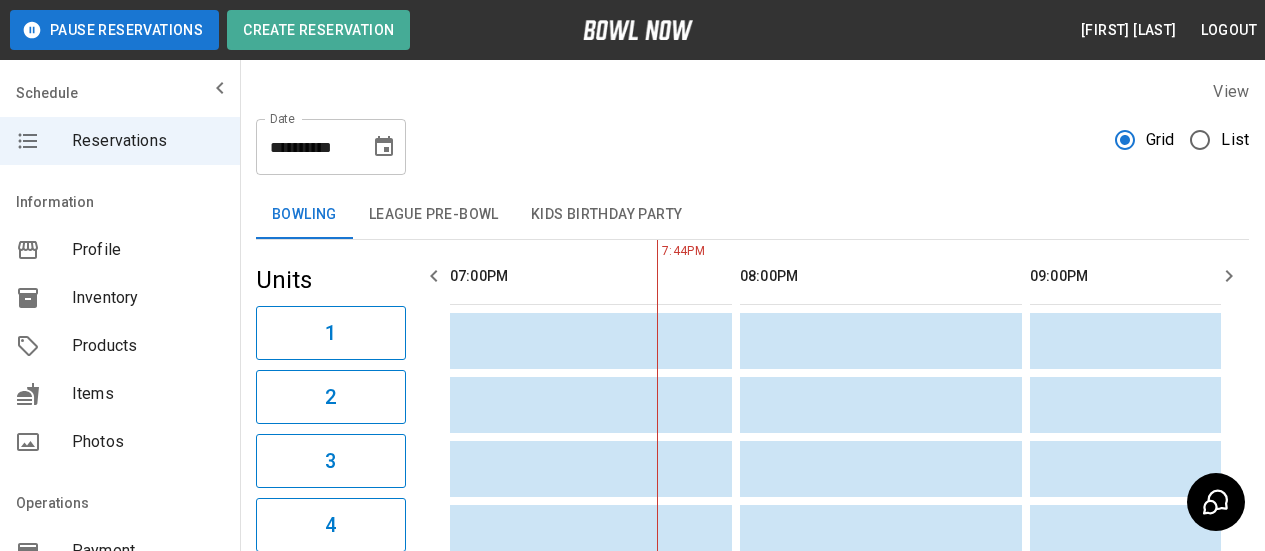 type on "**********" 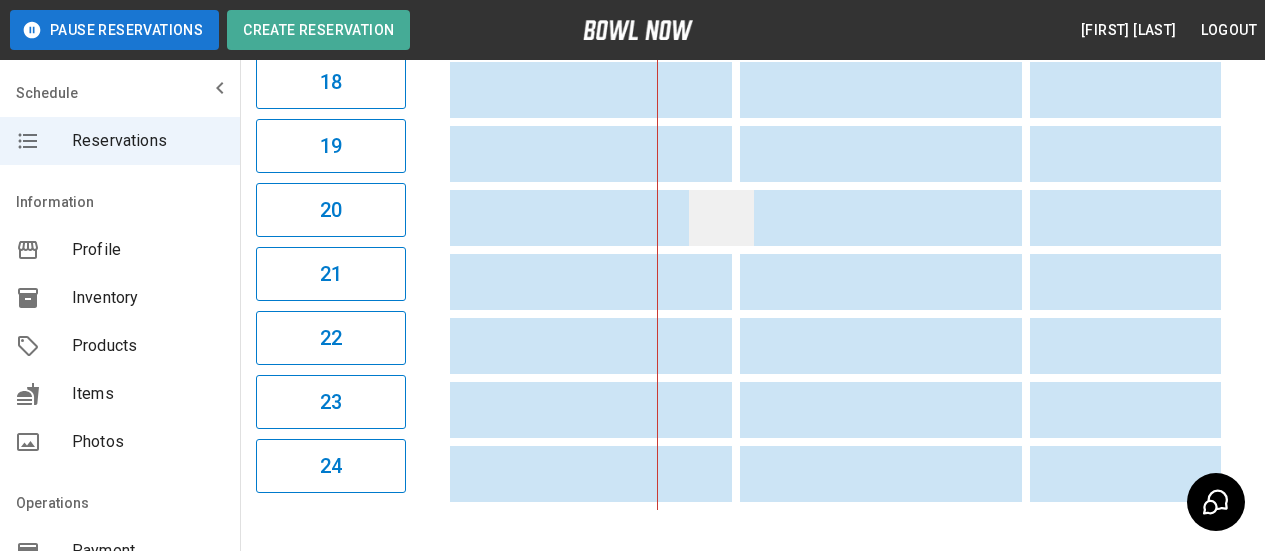 scroll, scrollTop: 1437, scrollLeft: 0, axis: vertical 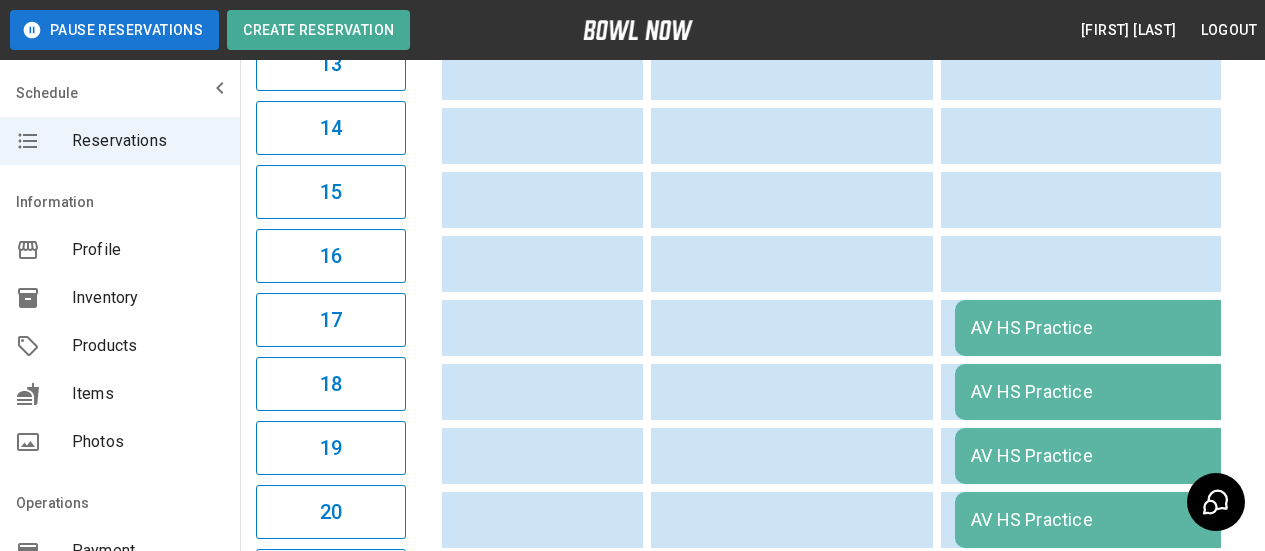 click on "AV HS Practice" at bounding box center (1170, 328) 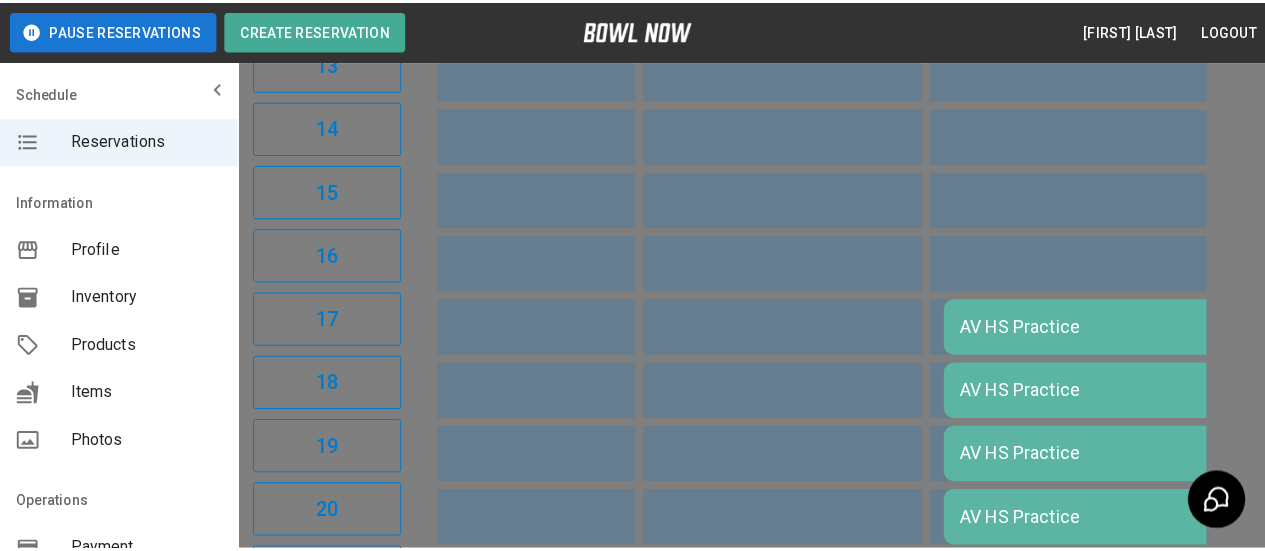 scroll, scrollTop: 32, scrollLeft: 0, axis: vertical 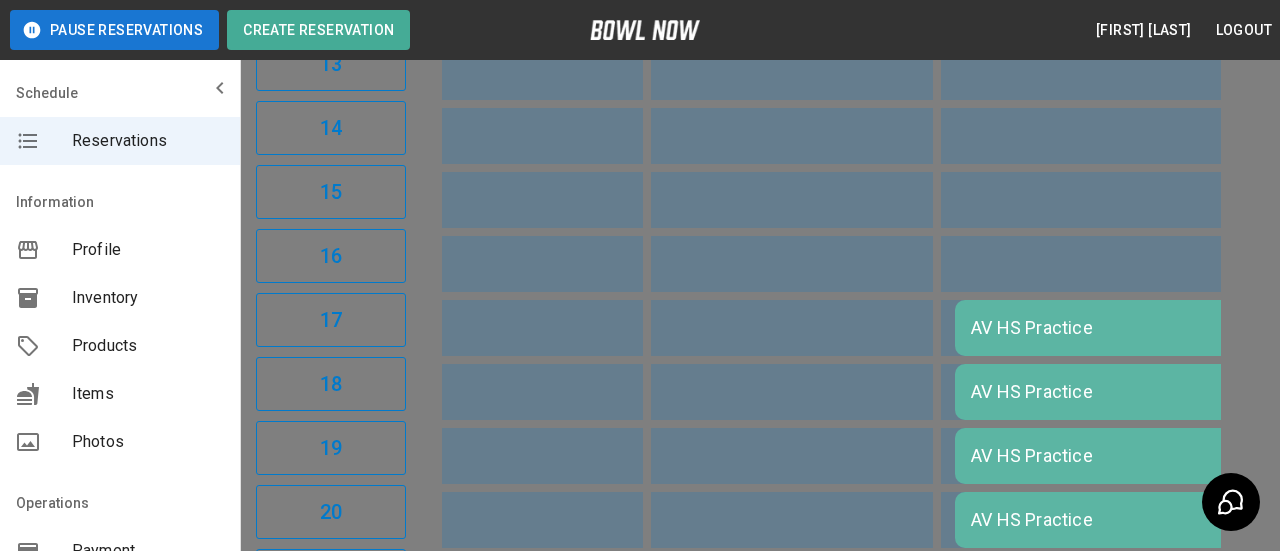 click at bounding box center [640, 275] 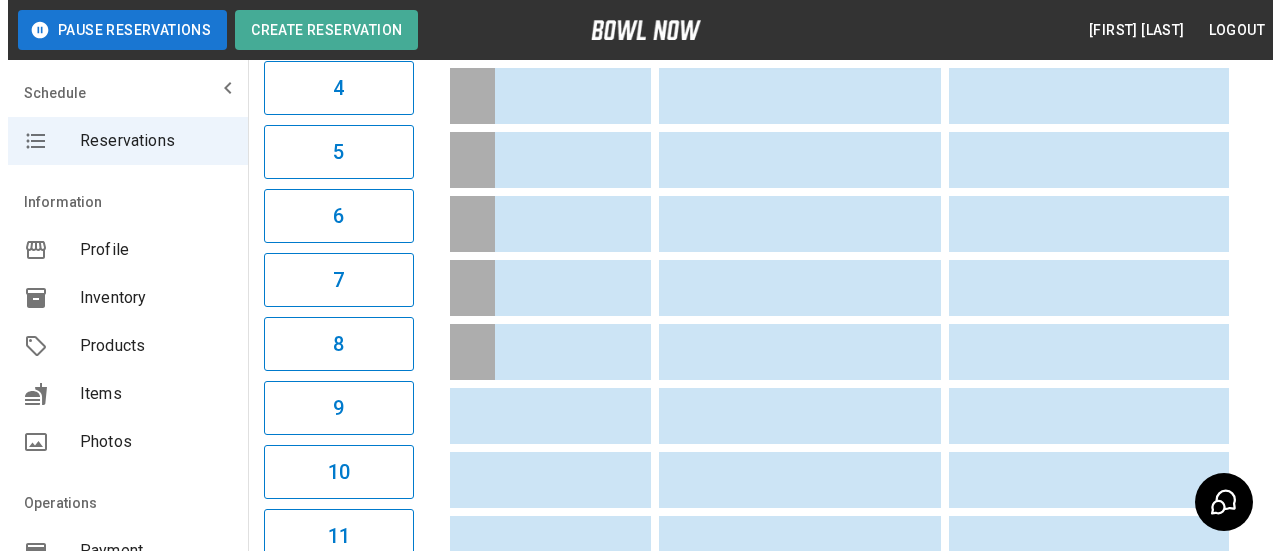 scroll, scrollTop: 0, scrollLeft: 0, axis: both 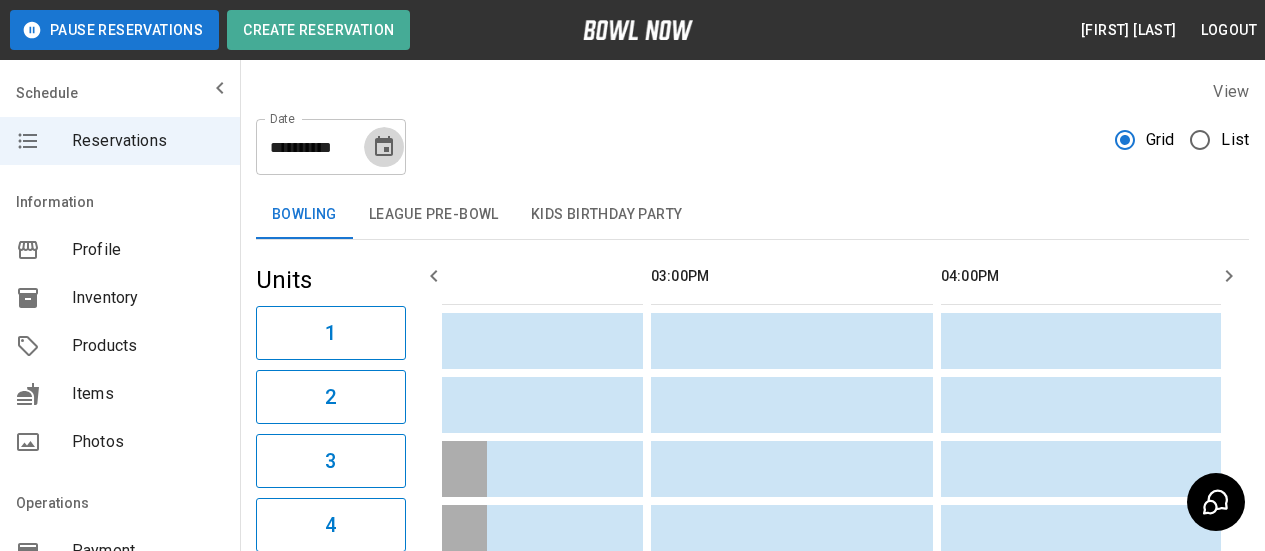 click 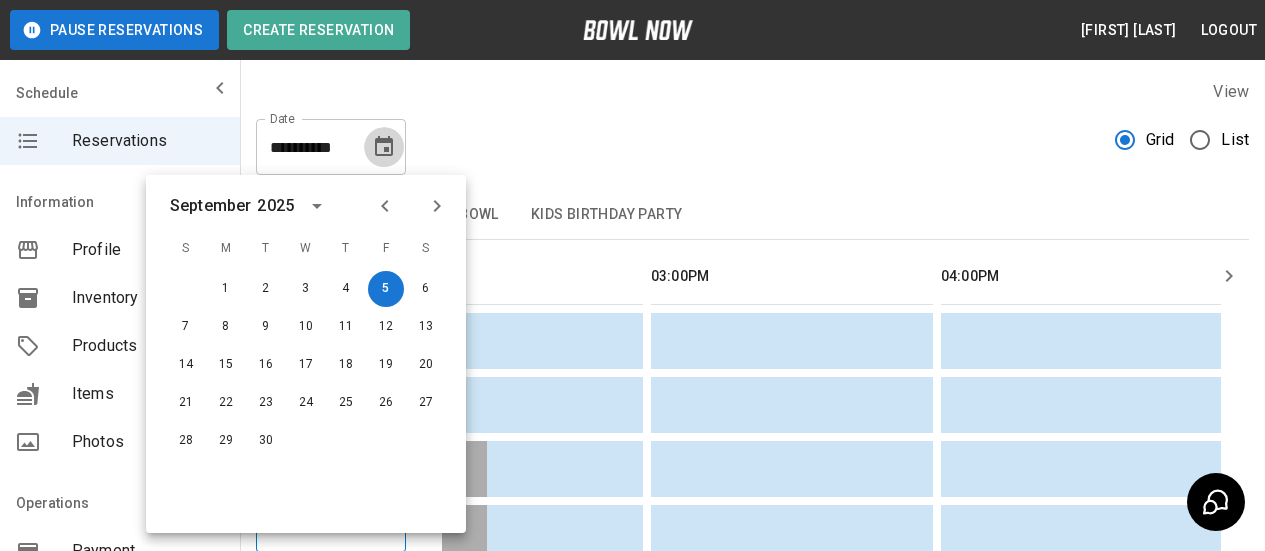 click 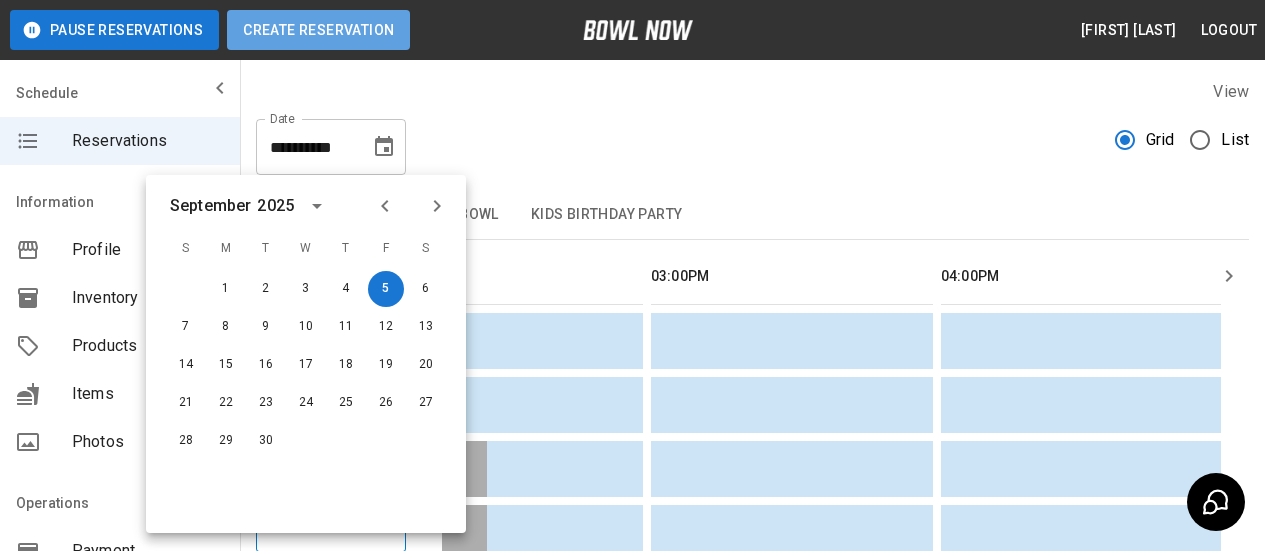 click on "Create Reservation" at bounding box center [318, 30] 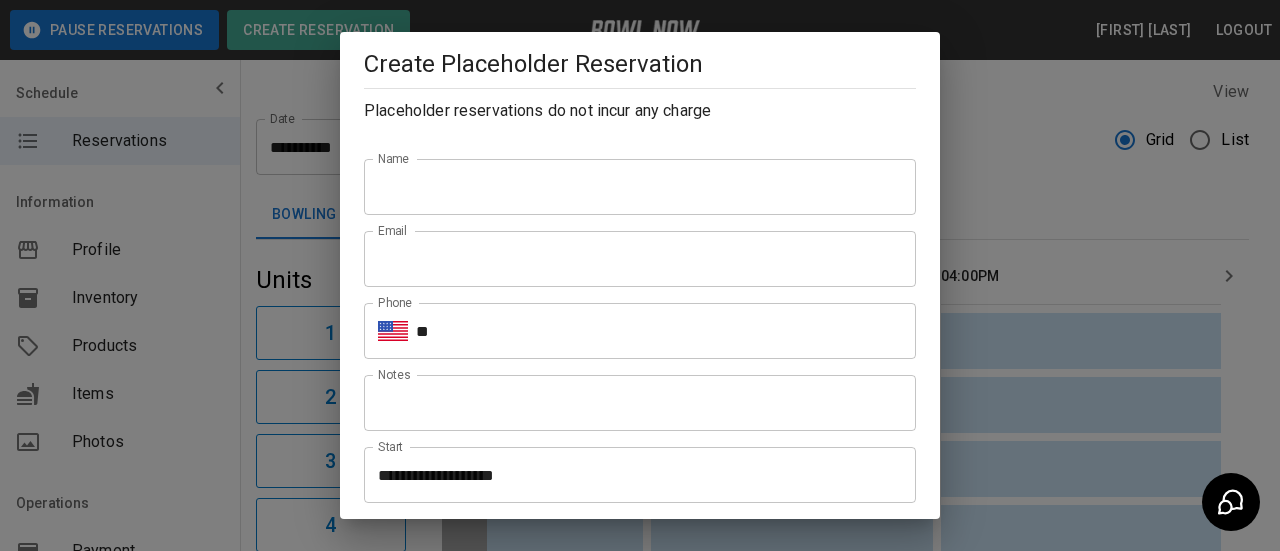 click on "Name" at bounding box center [640, 187] 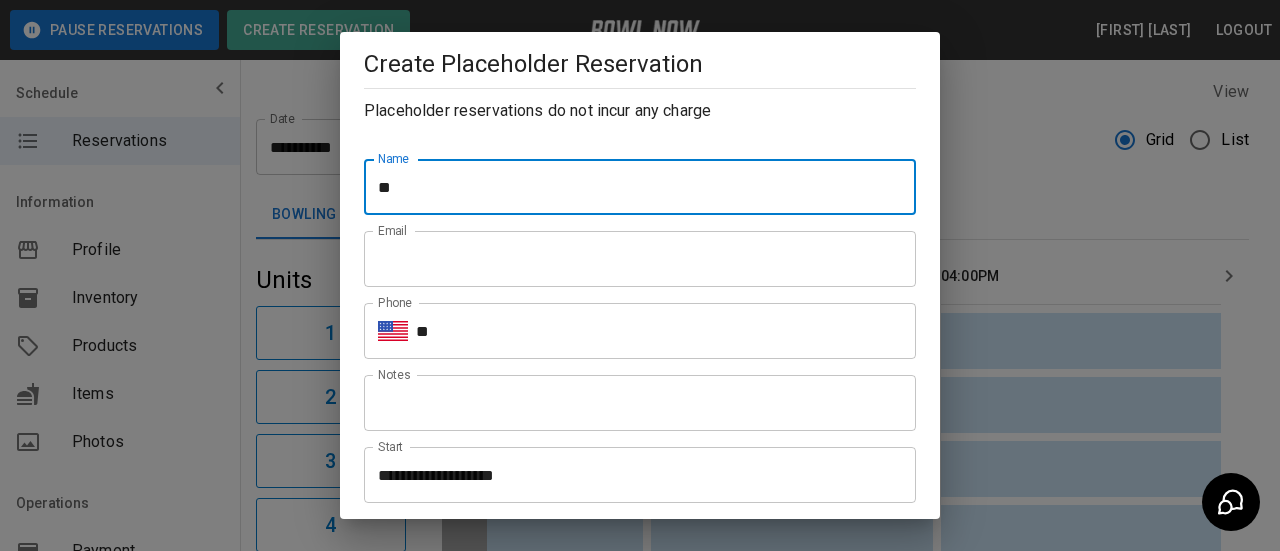 type on "**********" 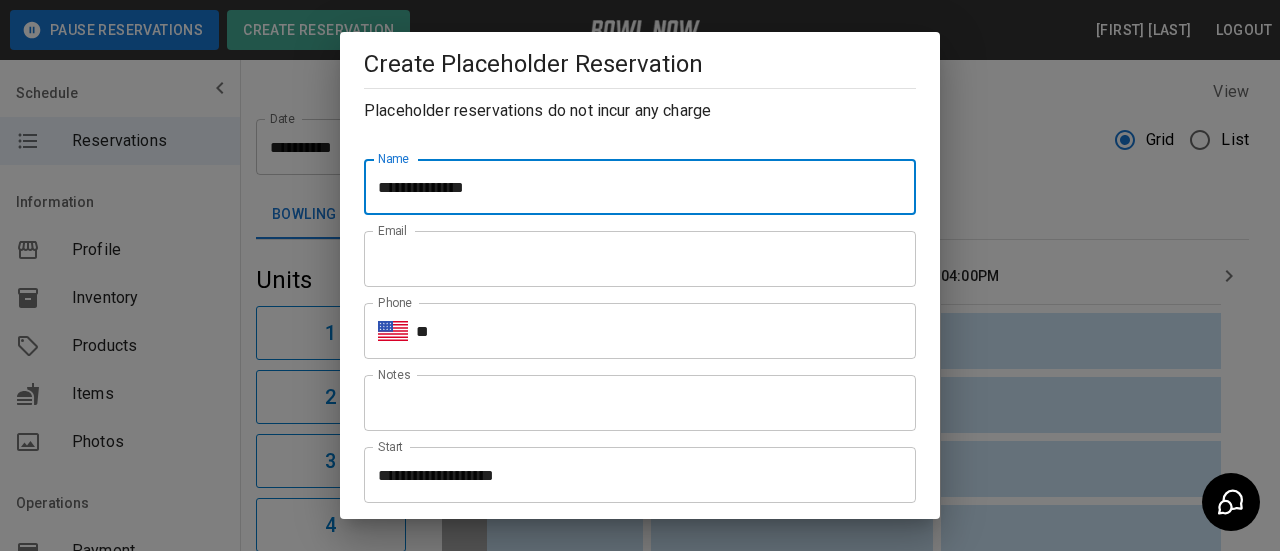 click on "Email" at bounding box center (640, 259) 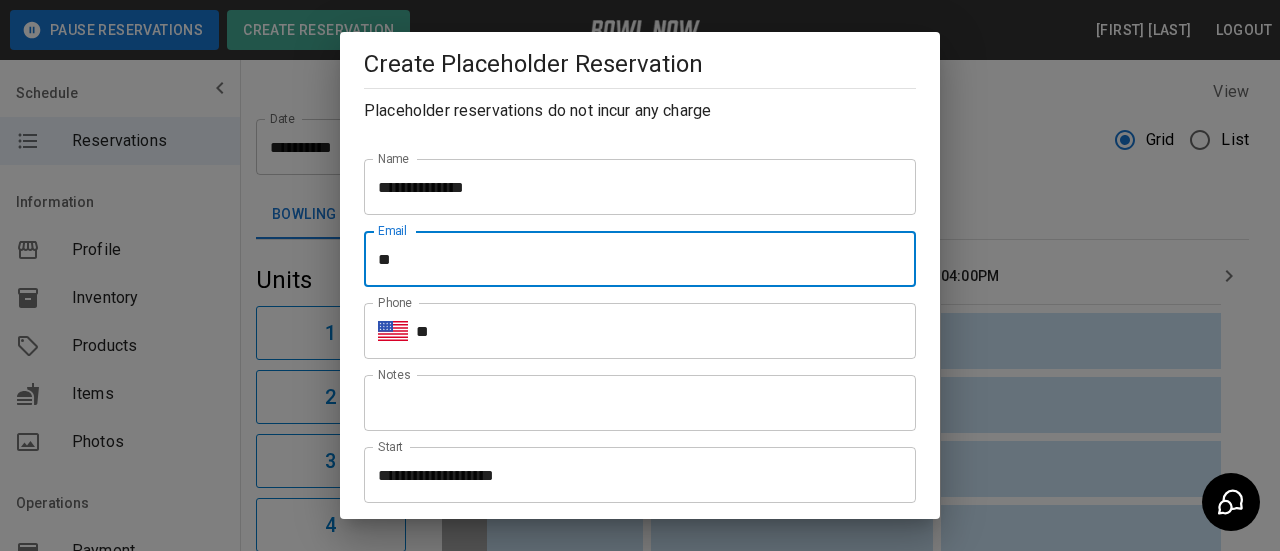 type on "*" 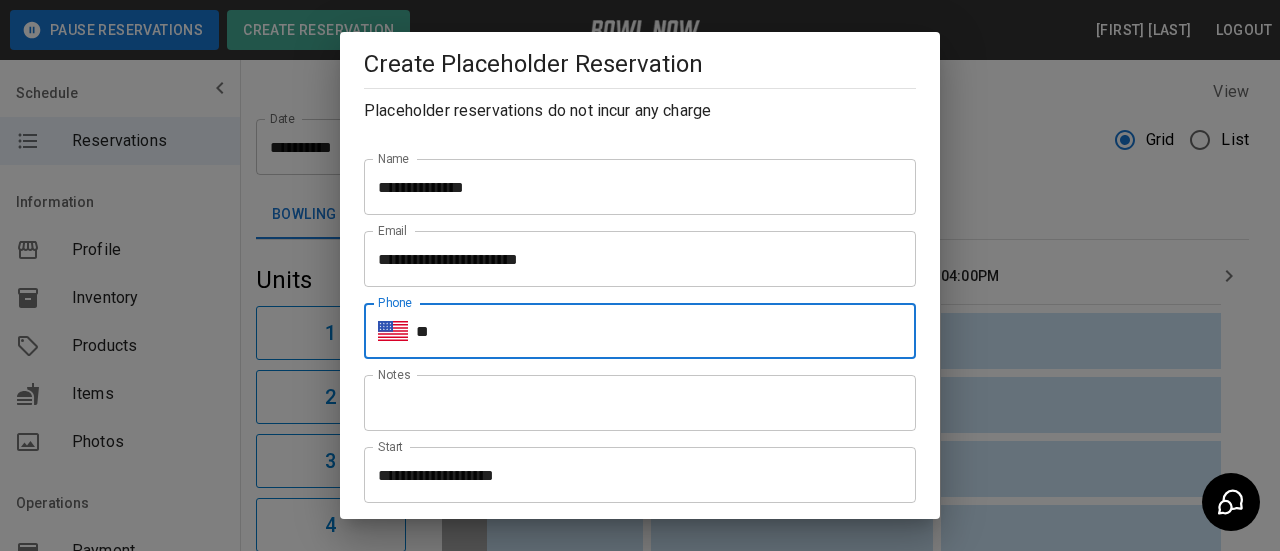 click on "**" at bounding box center [666, 331] 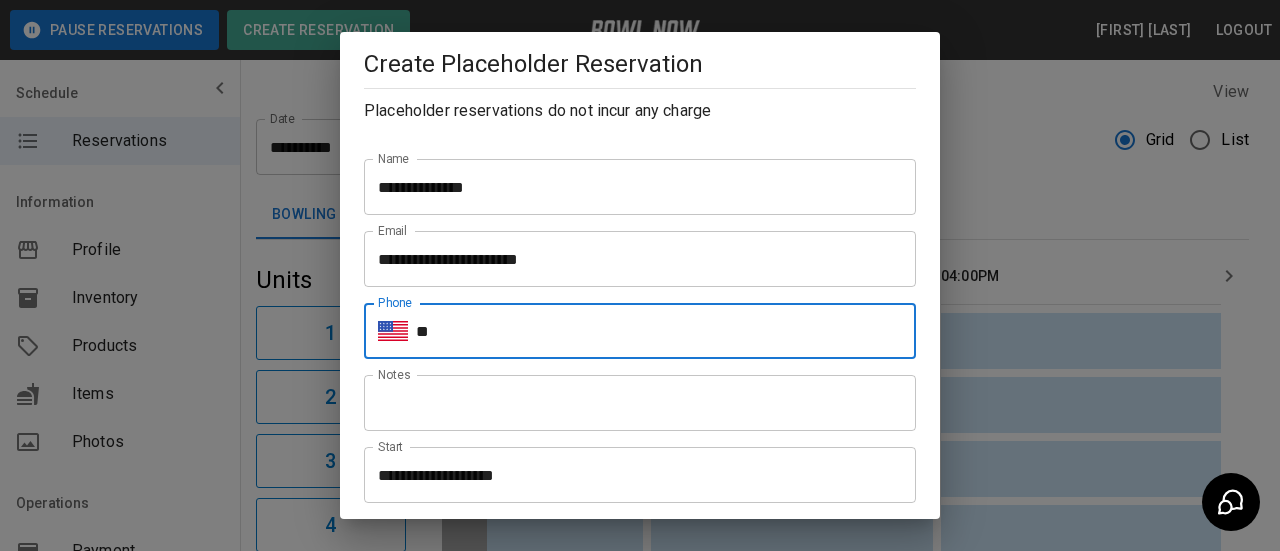 type on "**********" 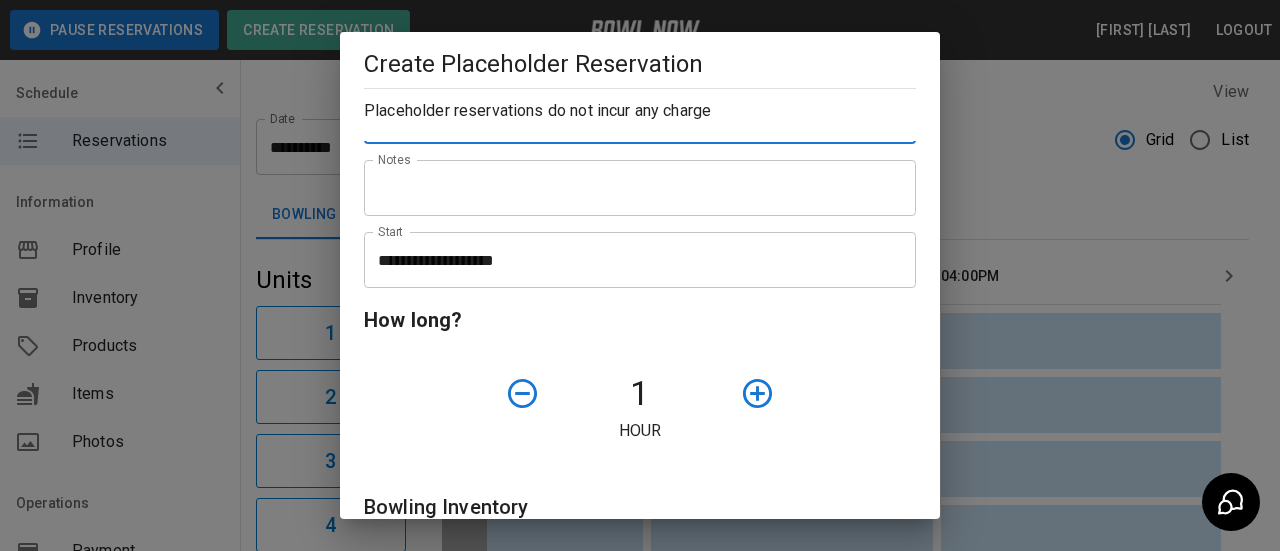 scroll, scrollTop: 300, scrollLeft: 0, axis: vertical 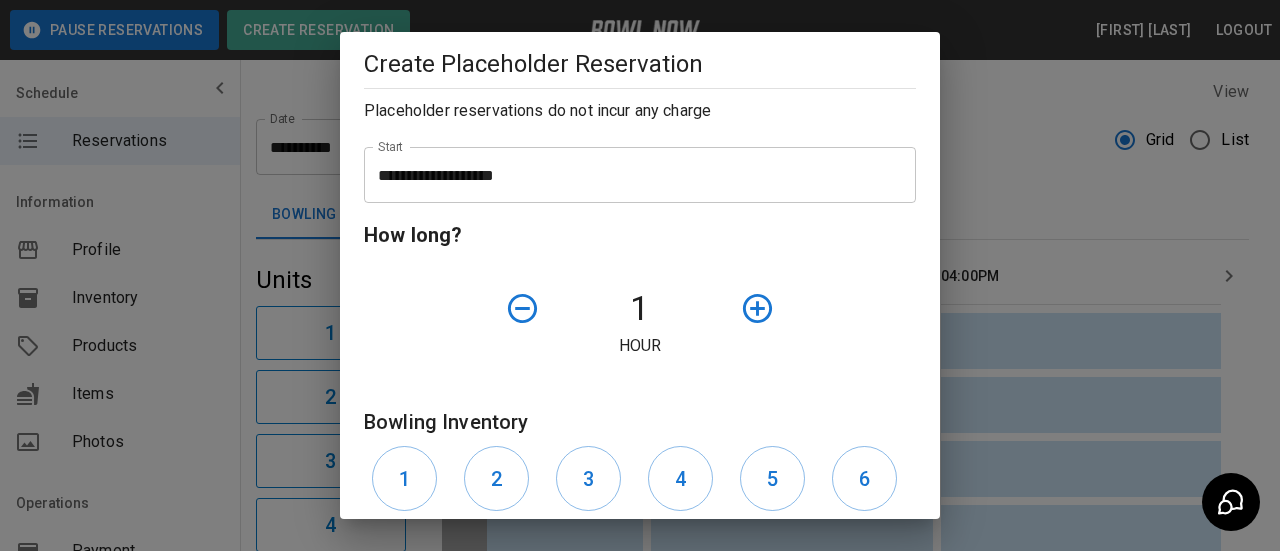 click on "**********" at bounding box center [633, 175] 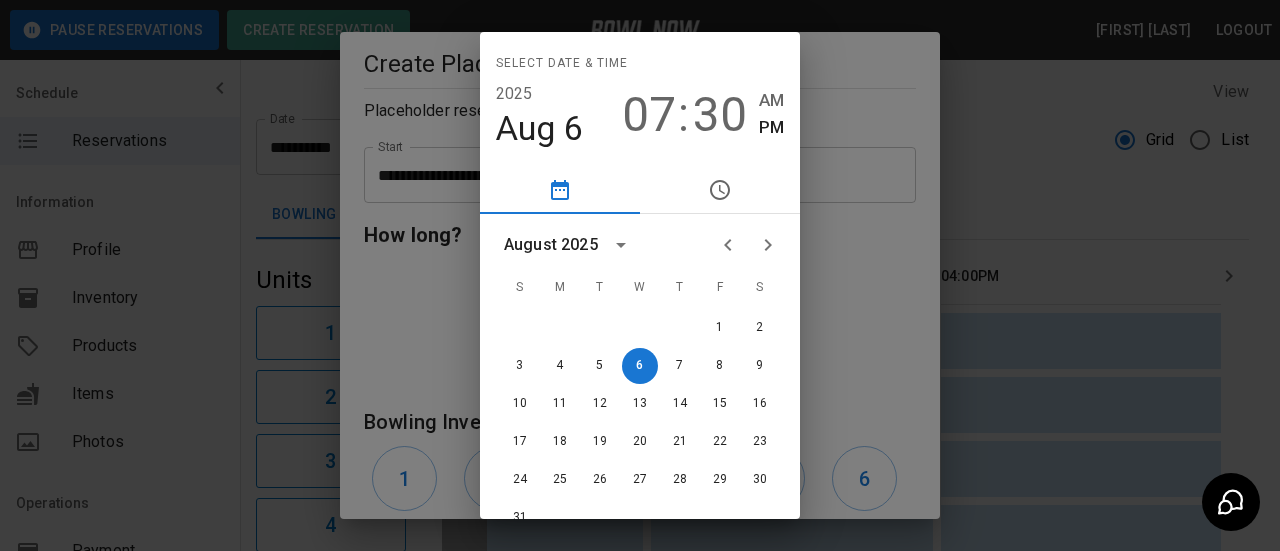 click 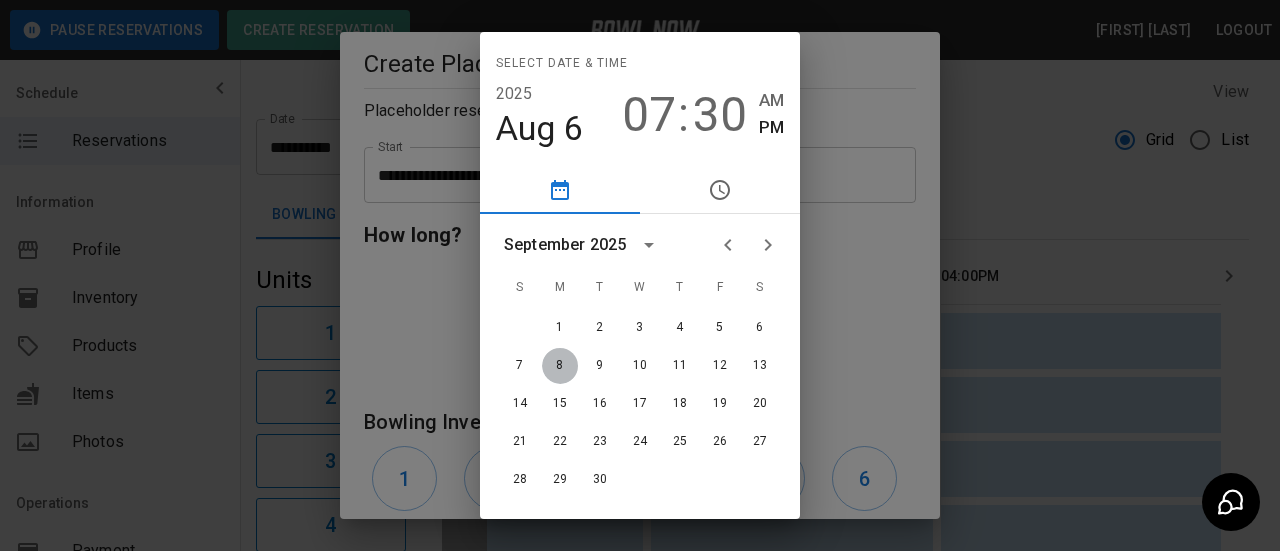 click on "8" at bounding box center (560, 366) 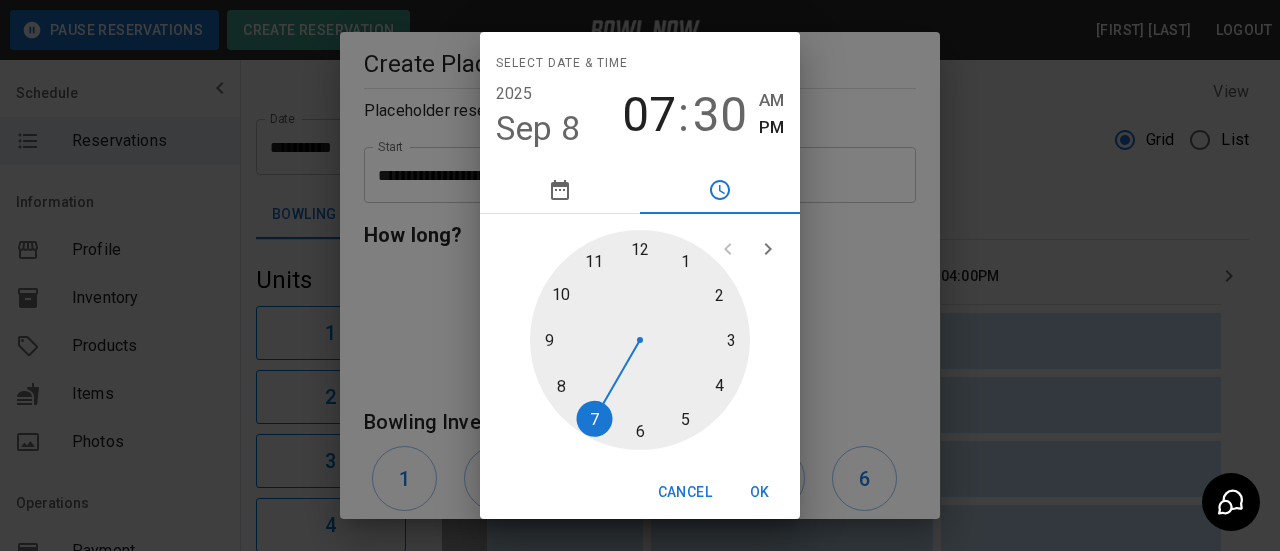 click at bounding box center (640, 340) 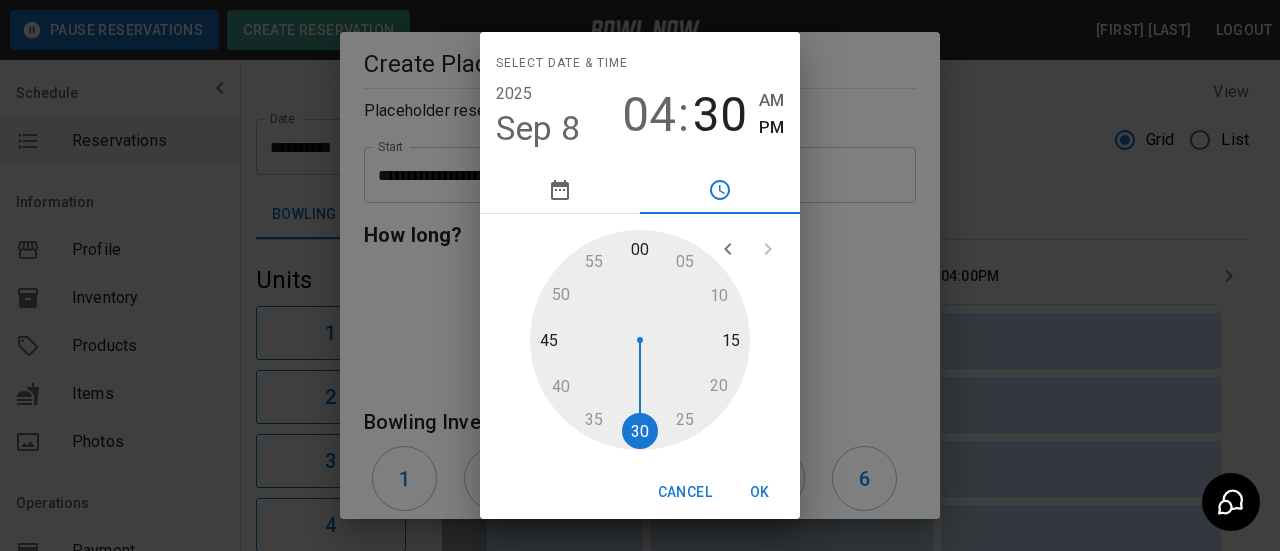 click at bounding box center (640, 340) 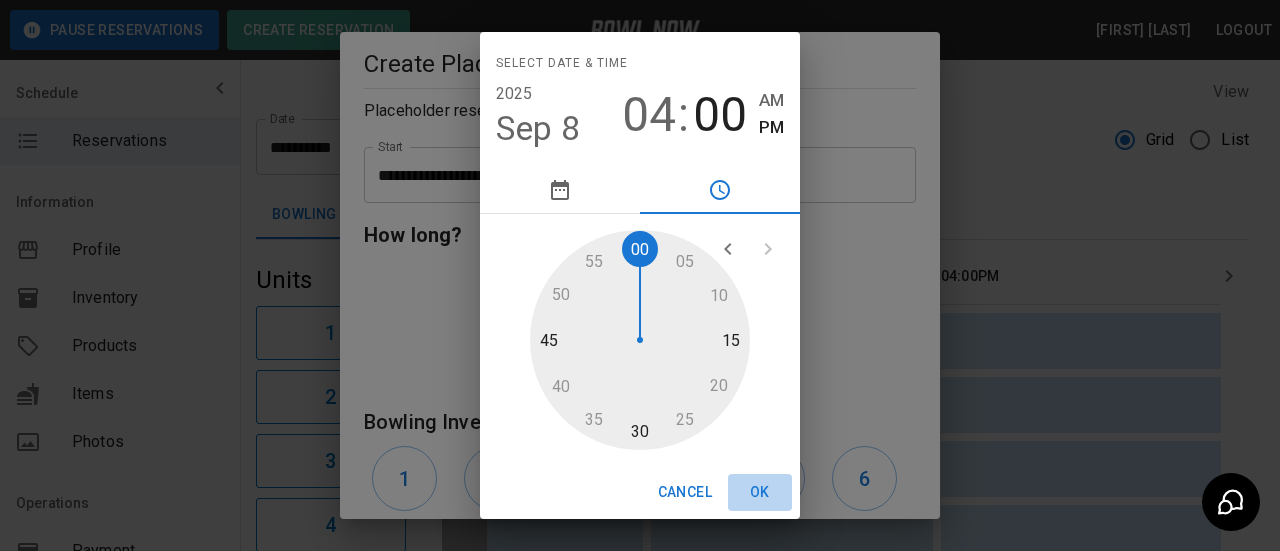 click on "OK" at bounding box center [760, 492] 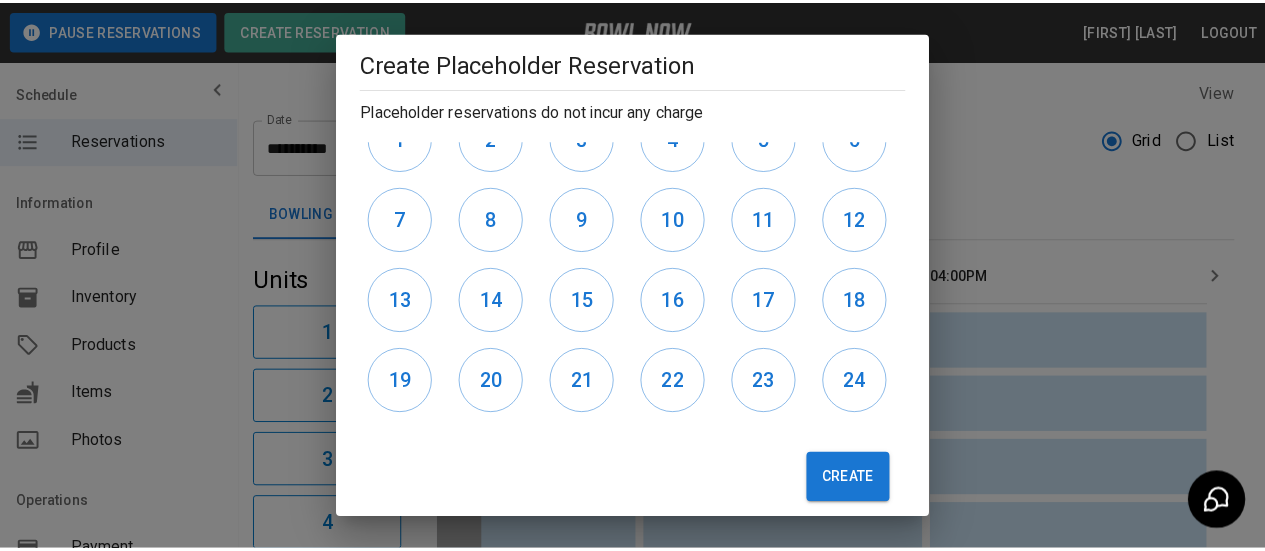 scroll, scrollTop: 661, scrollLeft: 0, axis: vertical 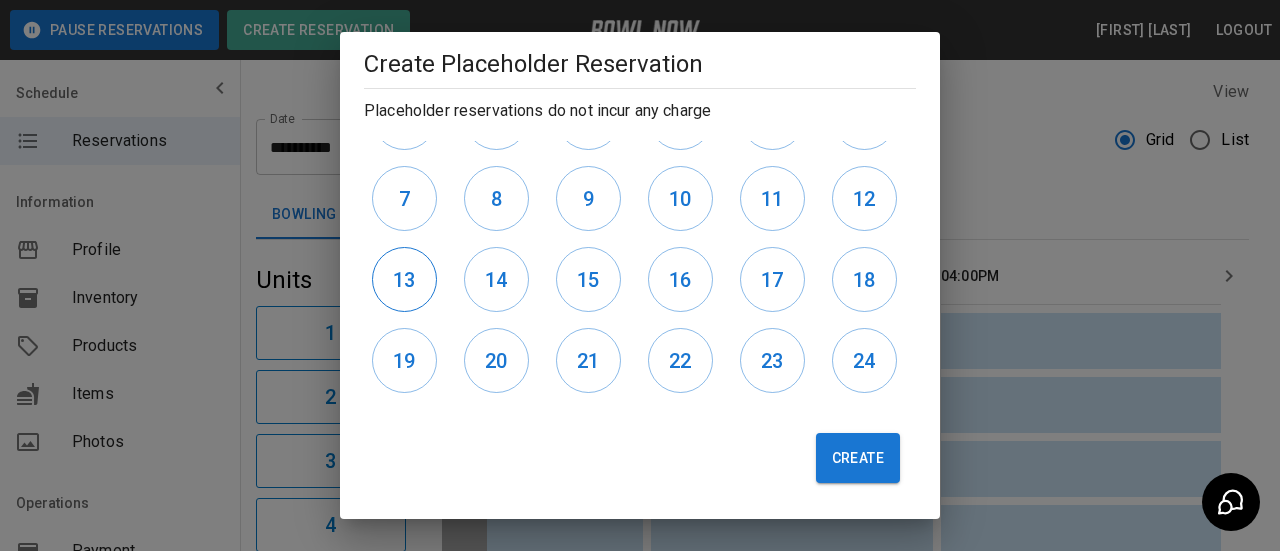 click on "13" at bounding box center [404, 279] 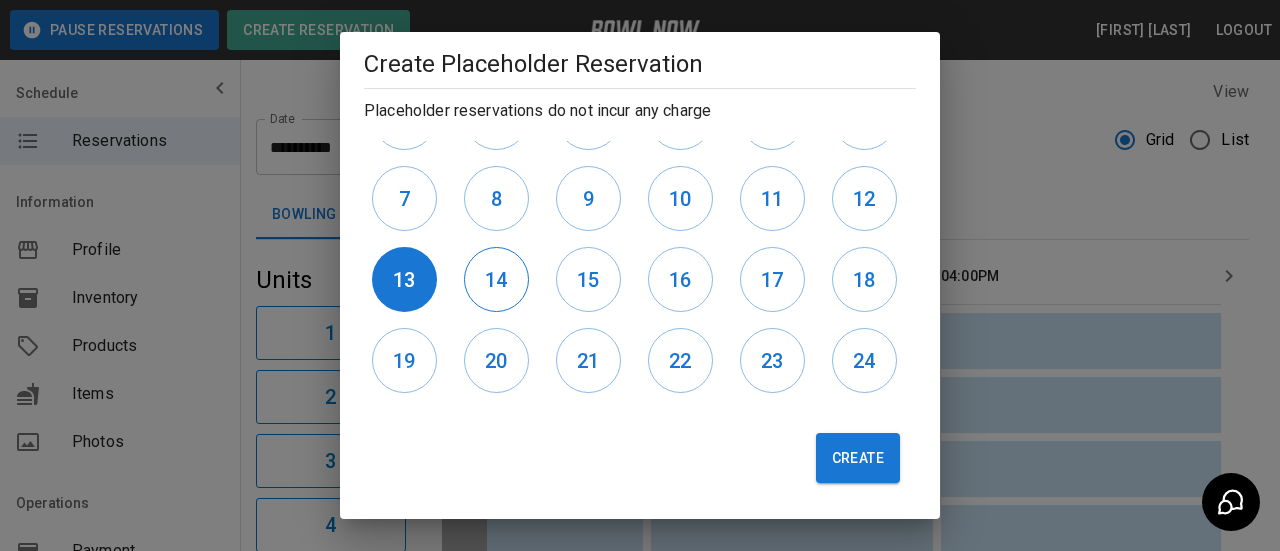 click on "14" at bounding box center [496, 280] 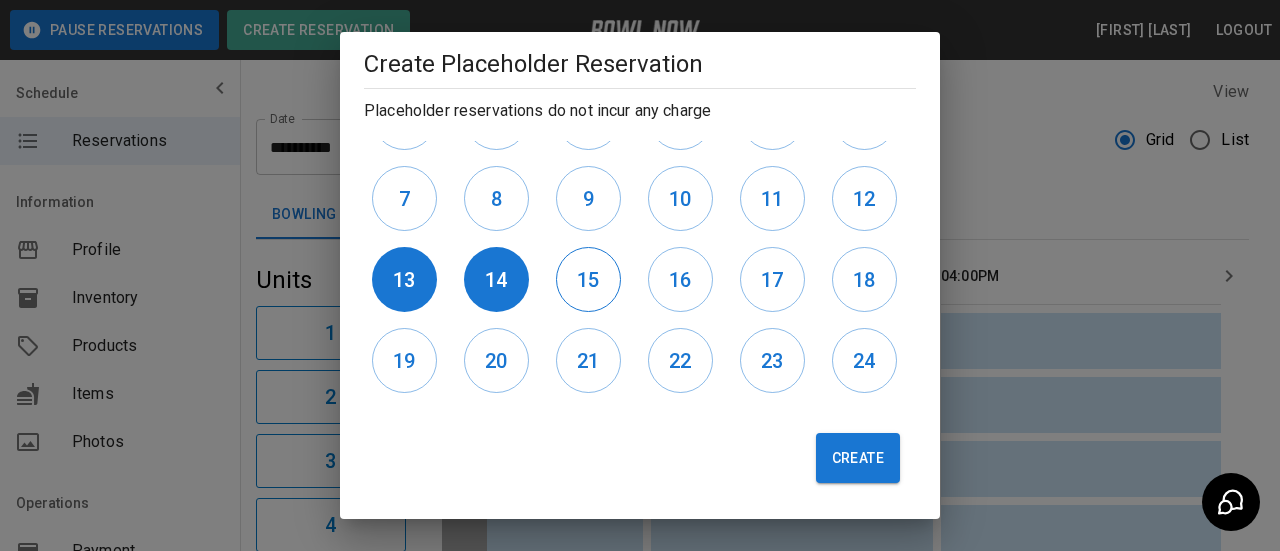 click on "15" at bounding box center (588, 279) 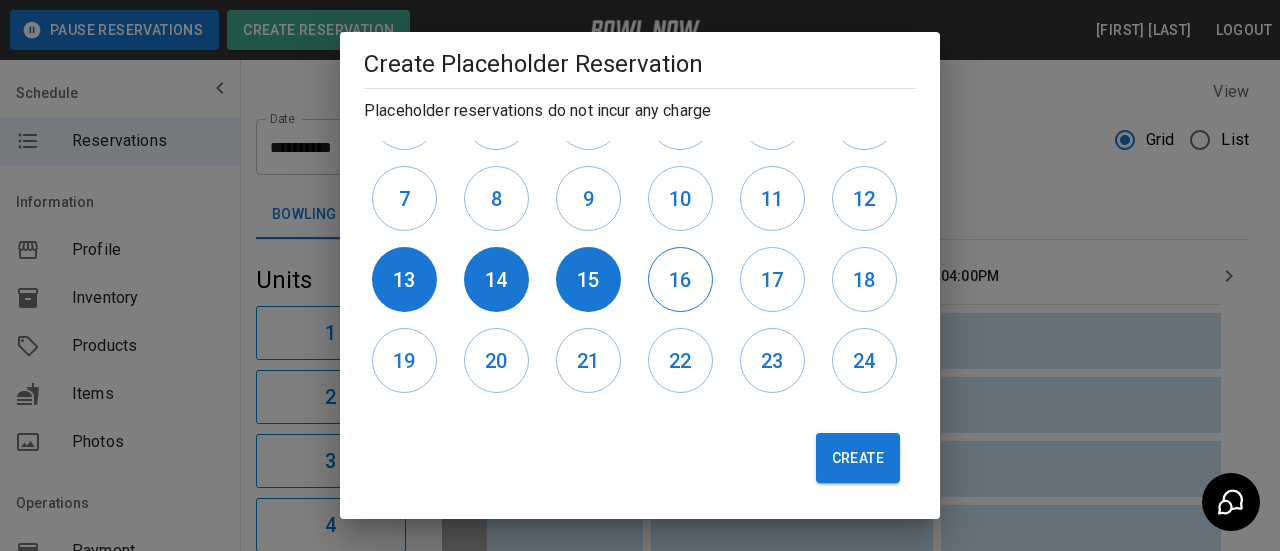 click on "16" at bounding box center (680, 280) 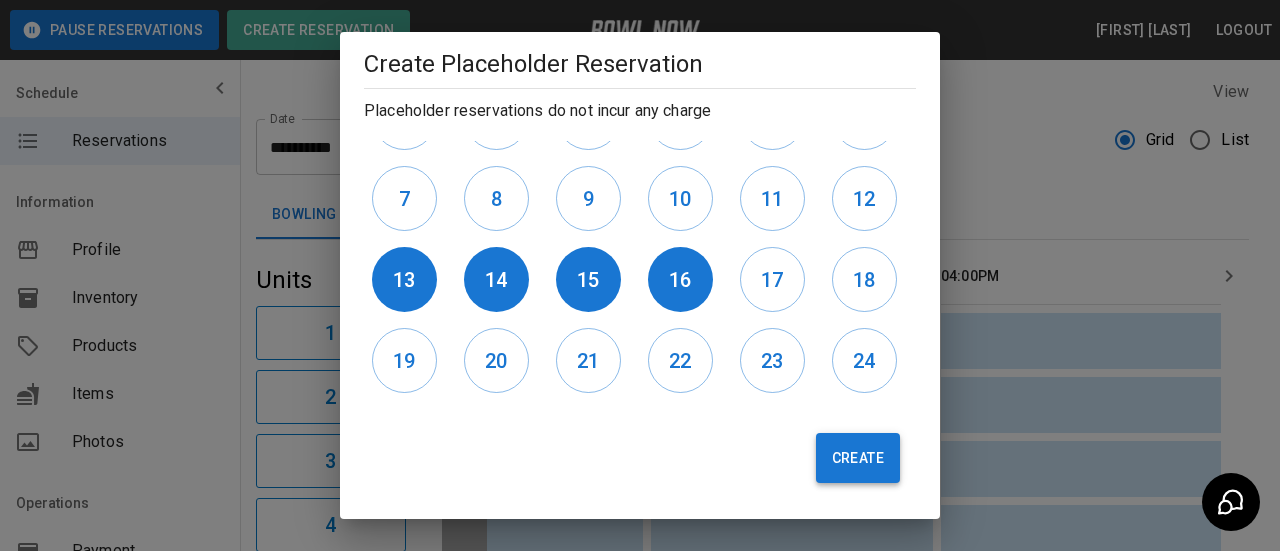 click on "Create" at bounding box center (858, 458) 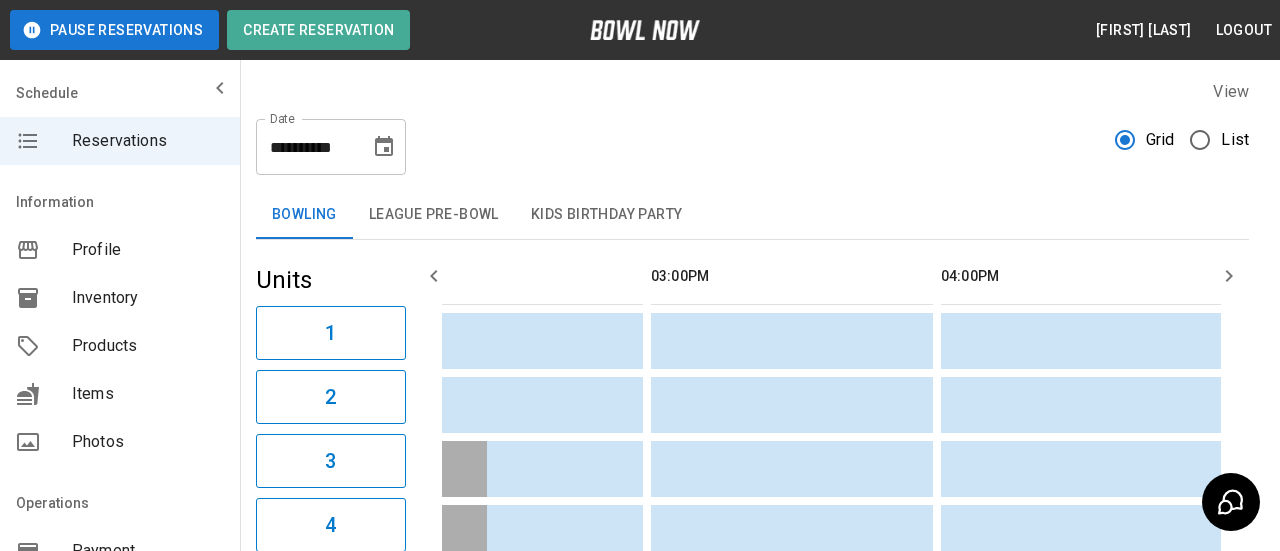 type 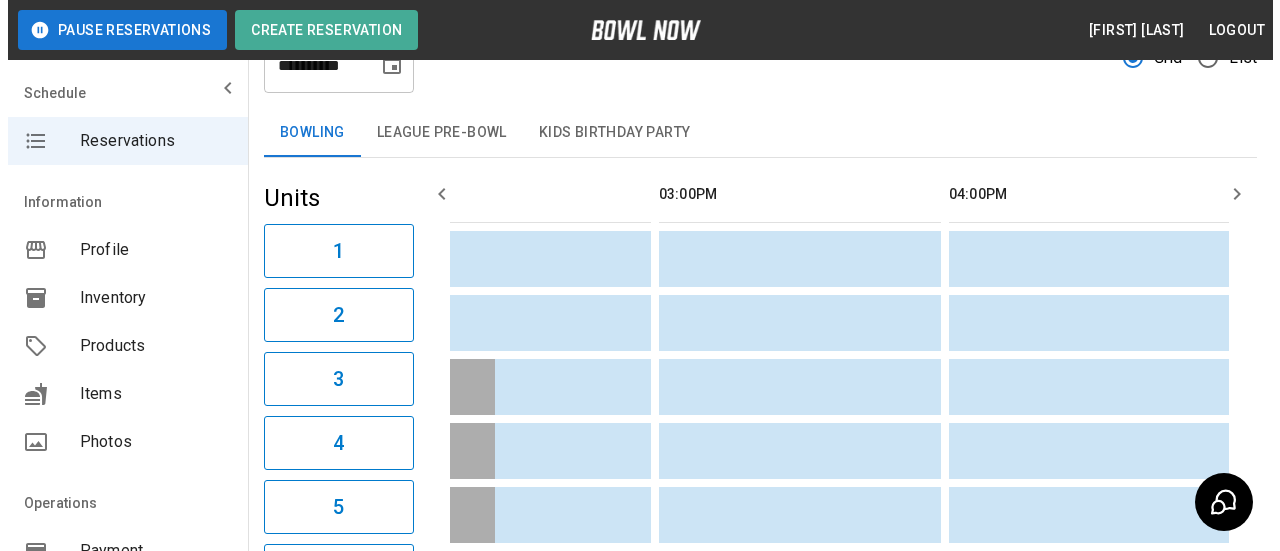 scroll, scrollTop: 0, scrollLeft: 0, axis: both 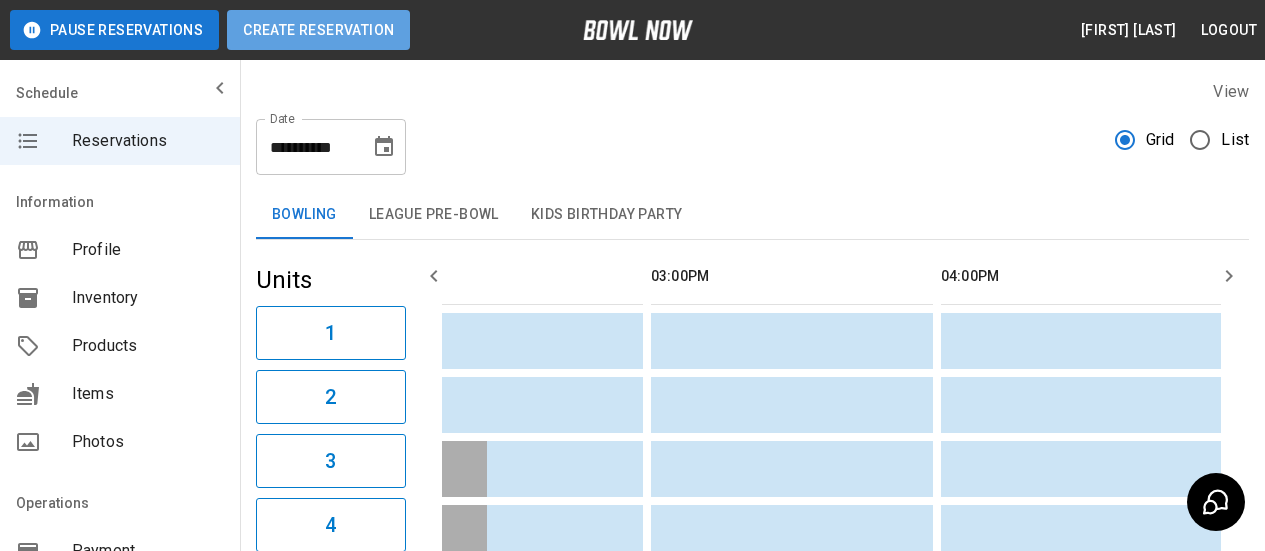 click on "Create Reservation" at bounding box center (318, 30) 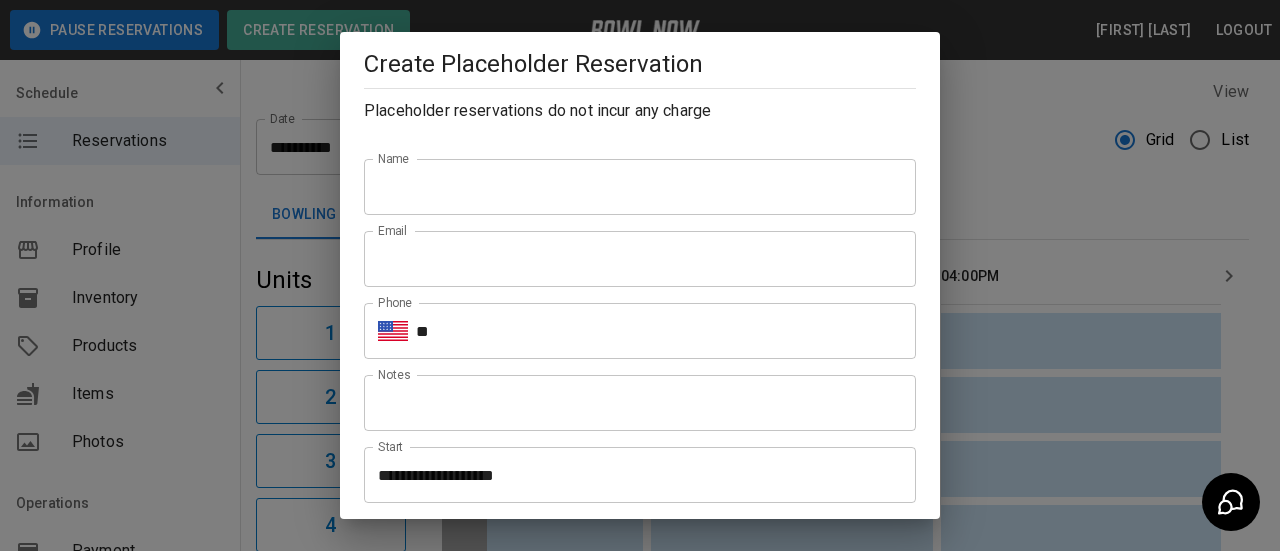 click on "Name" at bounding box center [640, 187] 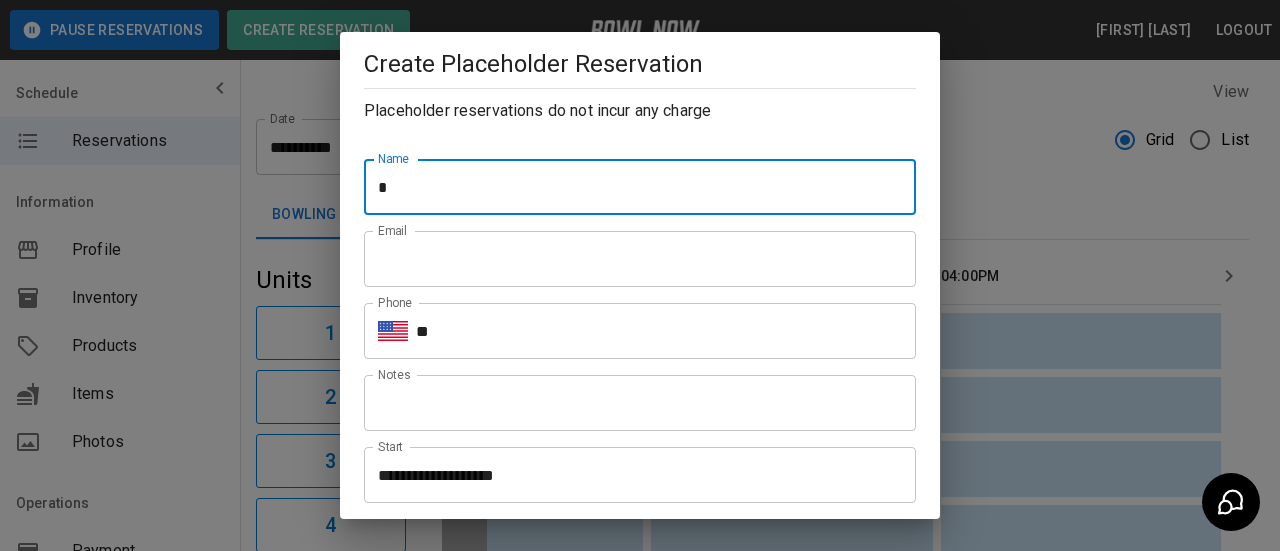 type on "**********" 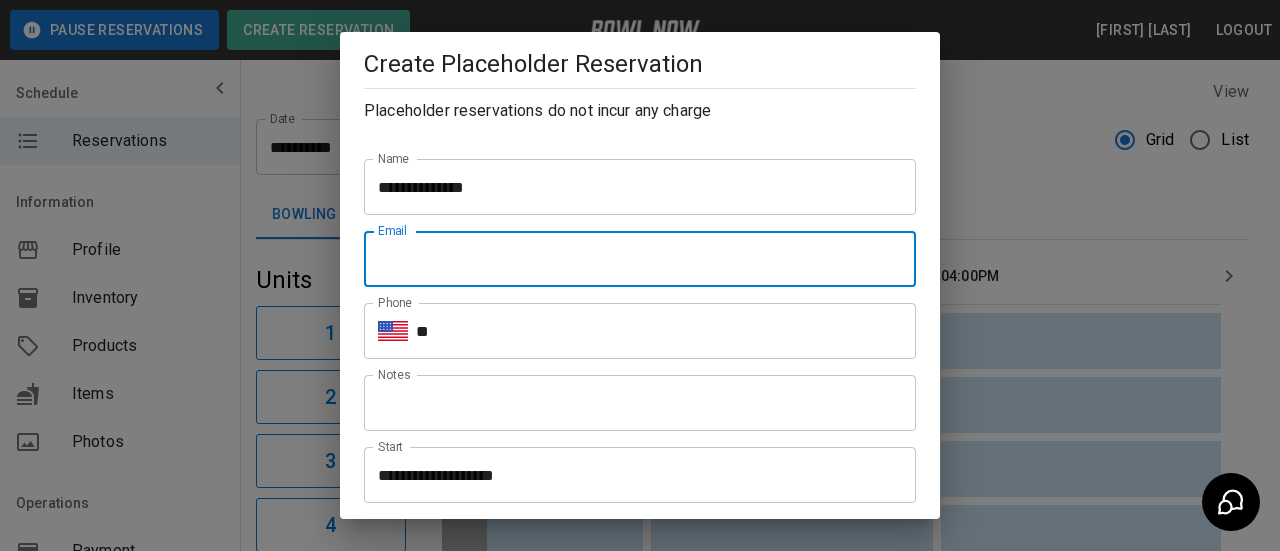 click on "Email" at bounding box center (640, 259) 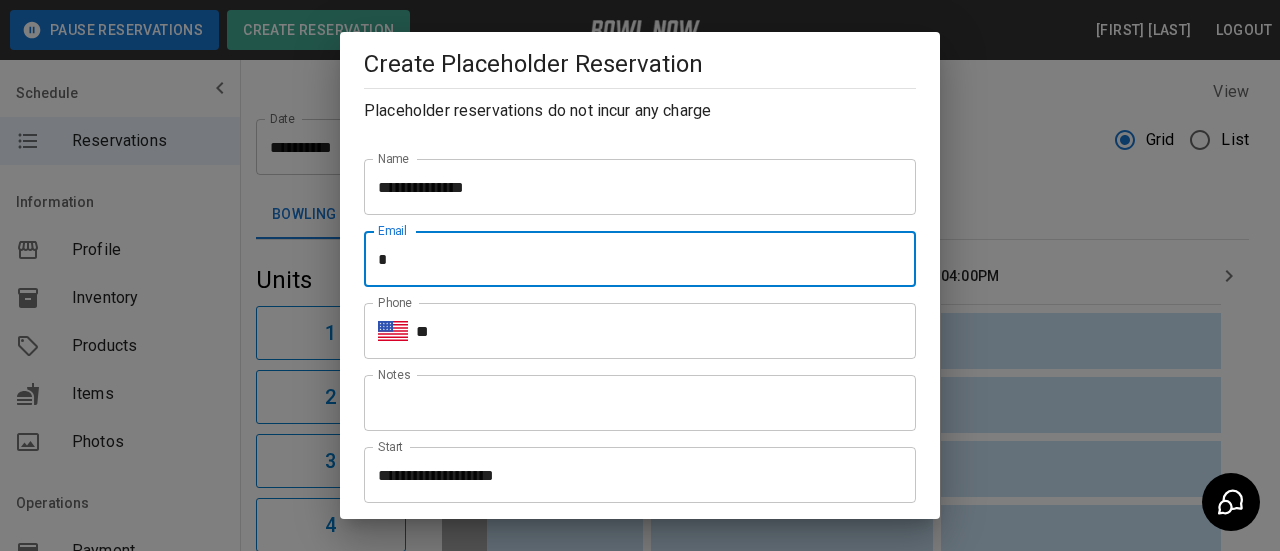 type on "**********" 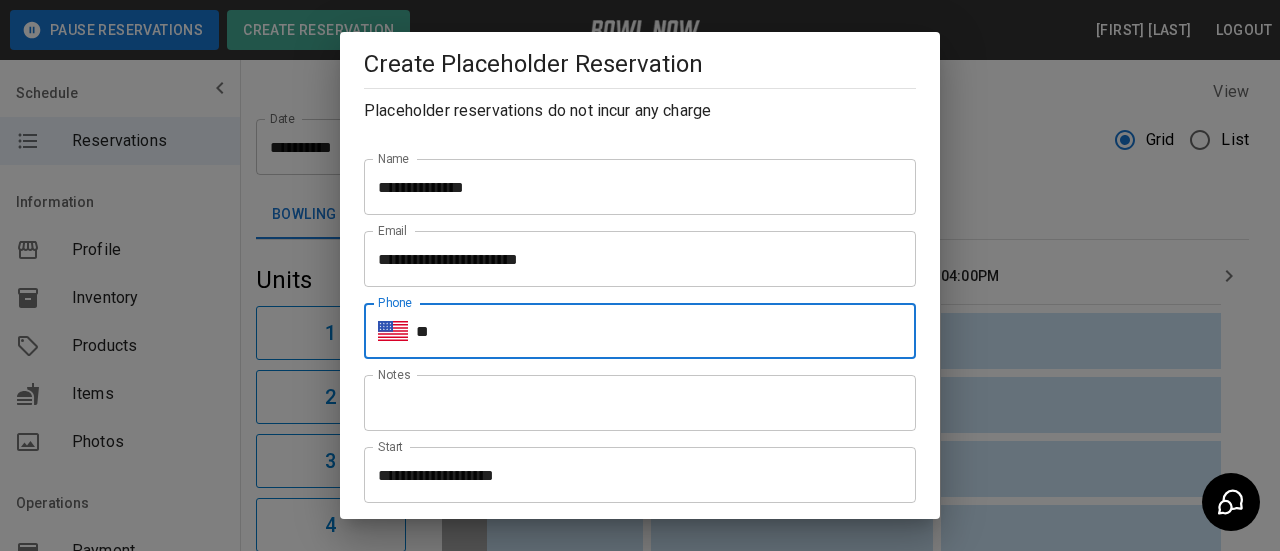 click on "**" at bounding box center [666, 331] 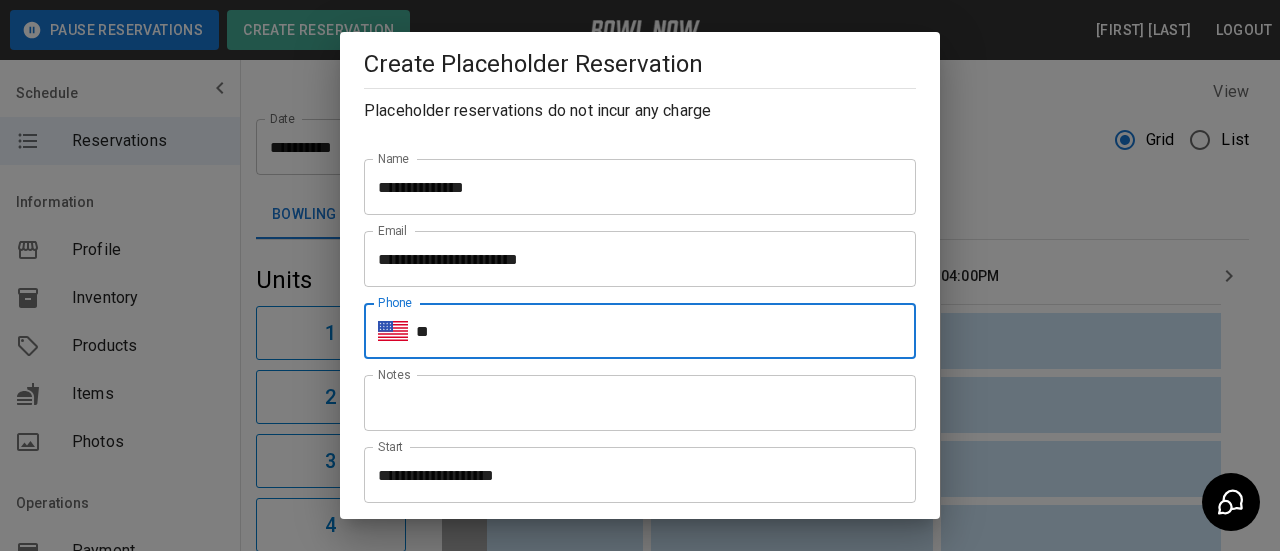 type on "**********" 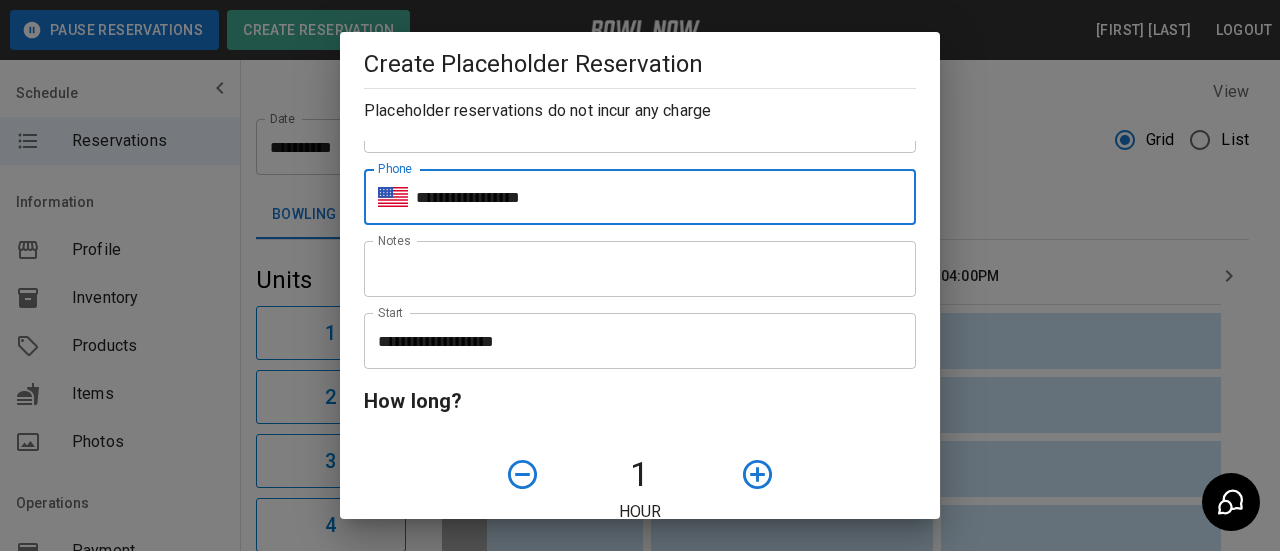 scroll, scrollTop: 300, scrollLeft: 0, axis: vertical 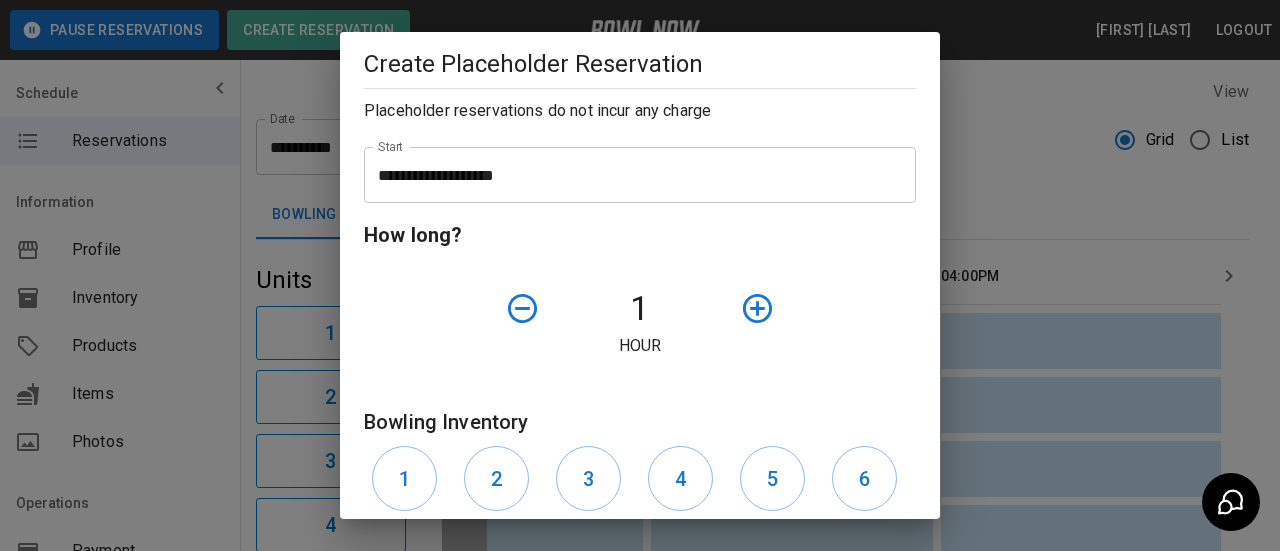 click 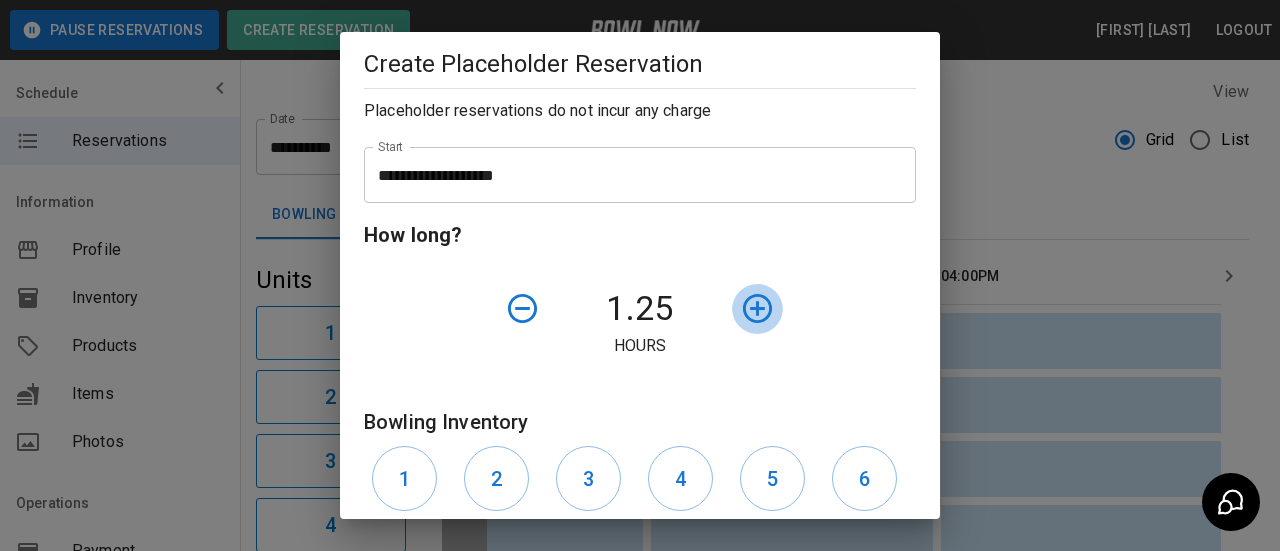 click 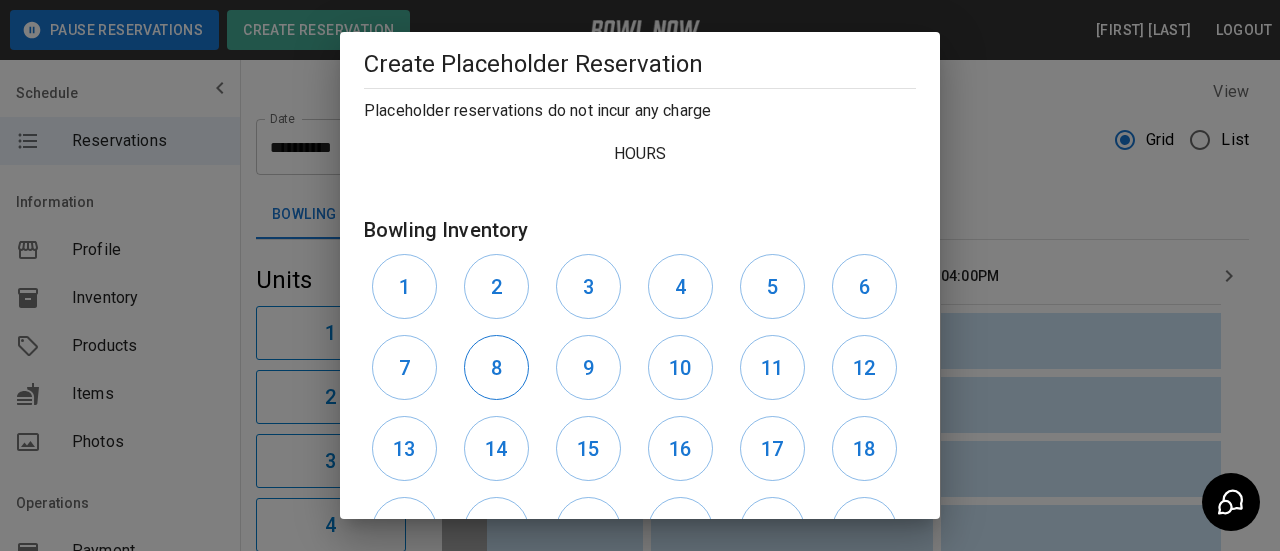 scroll, scrollTop: 661, scrollLeft: 0, axis: vertical 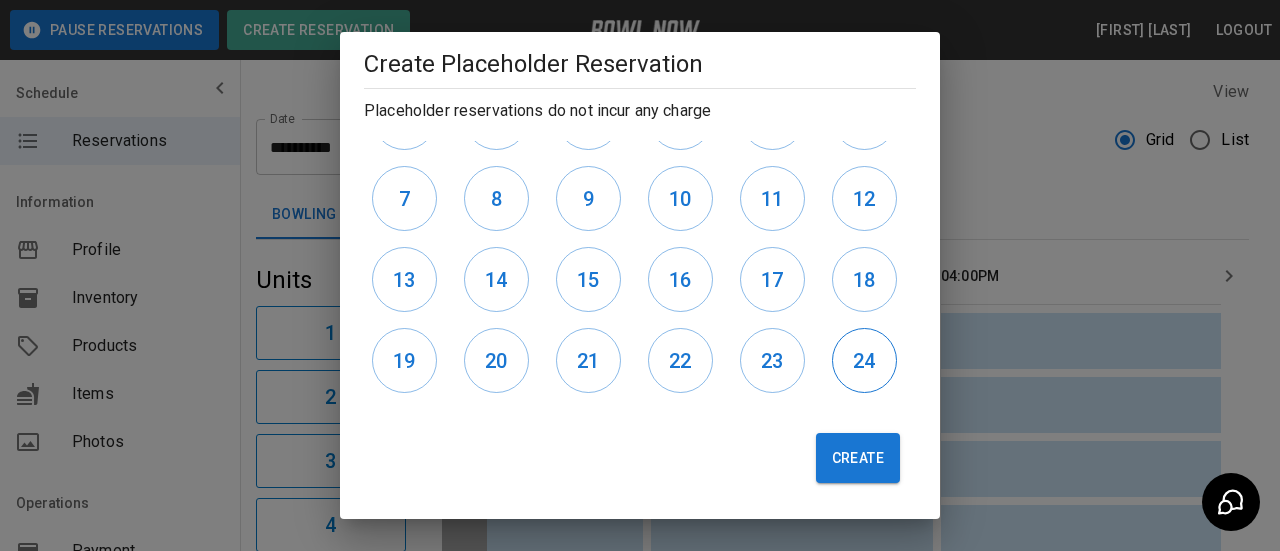 drag, startPoint x: 851, startPoint y: 368, endPoint x: 808, endPoint y: 378, distance: 44.14748 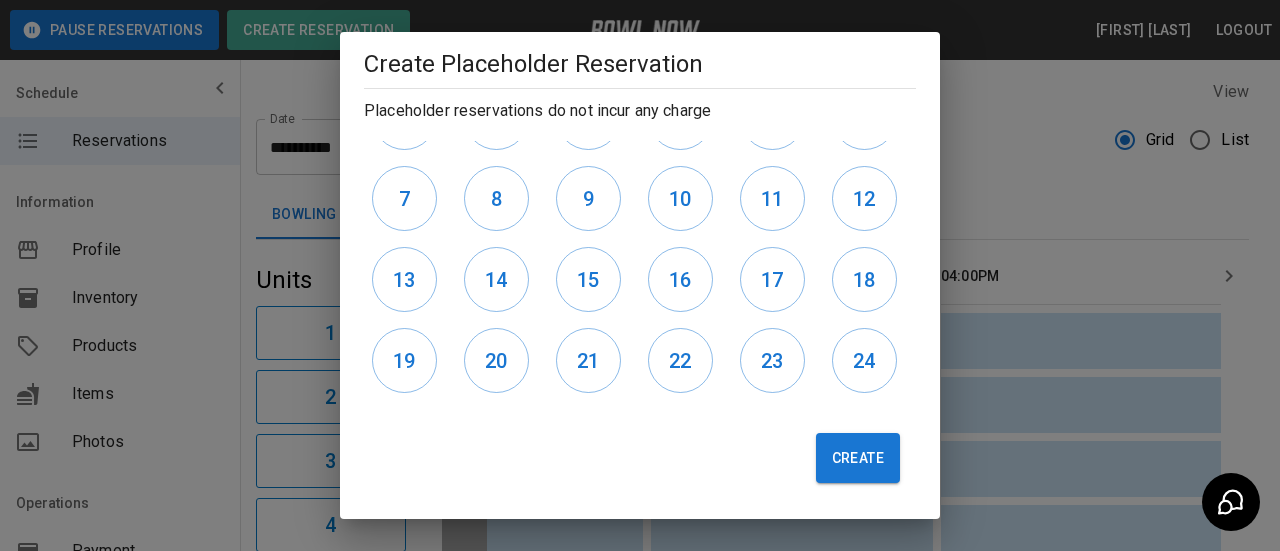 click on "24" at bounding box center [864, 361] 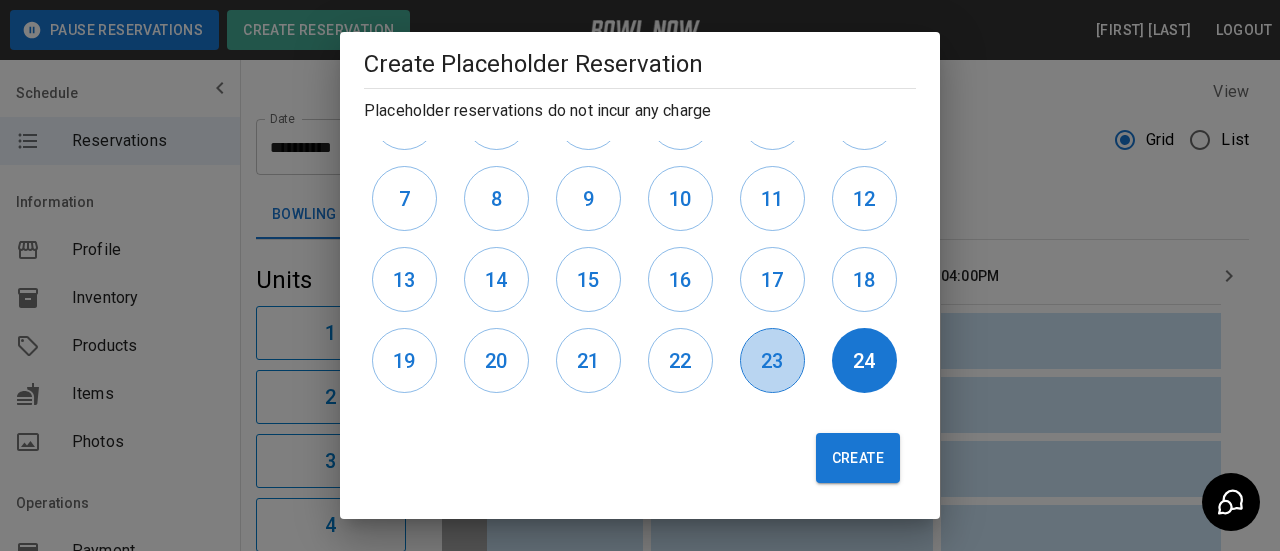 click on "23" at bounding box center [772, 360] 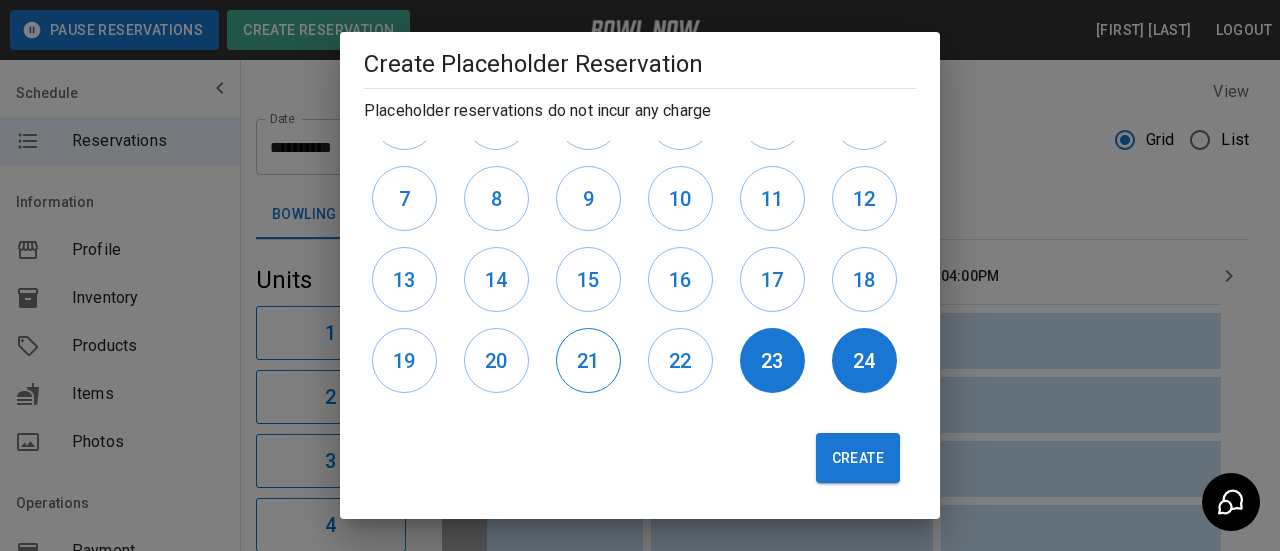 drag, startPoint x: 653, startPoint y: 352, endPoint x: 584, endPoint y: 358, distance: 69.260376 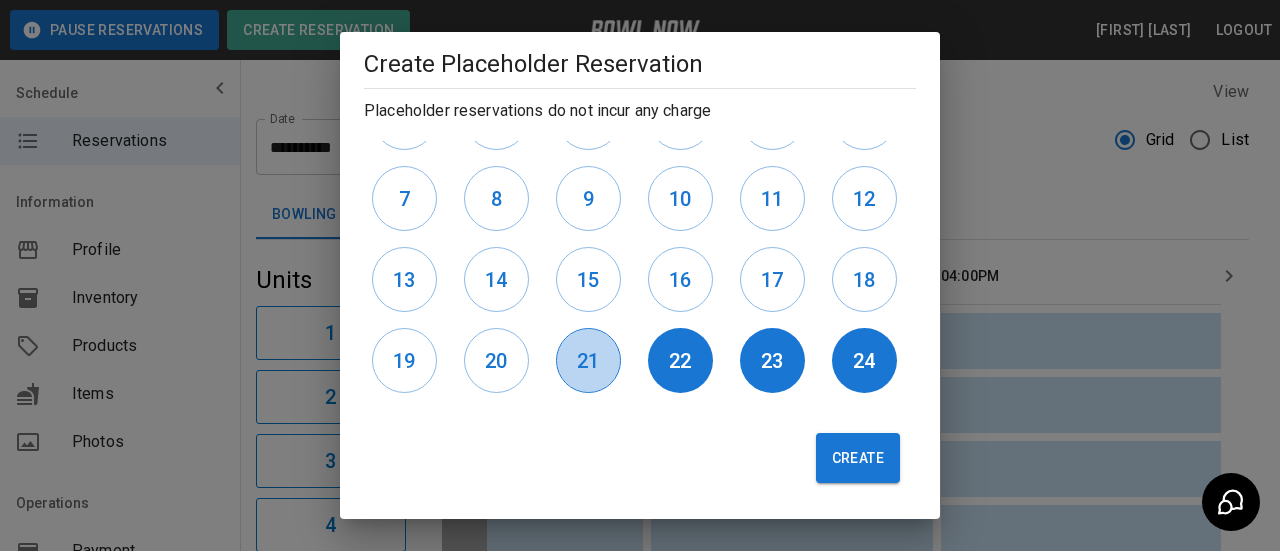 click on "21" at bounding box center [588, 361] 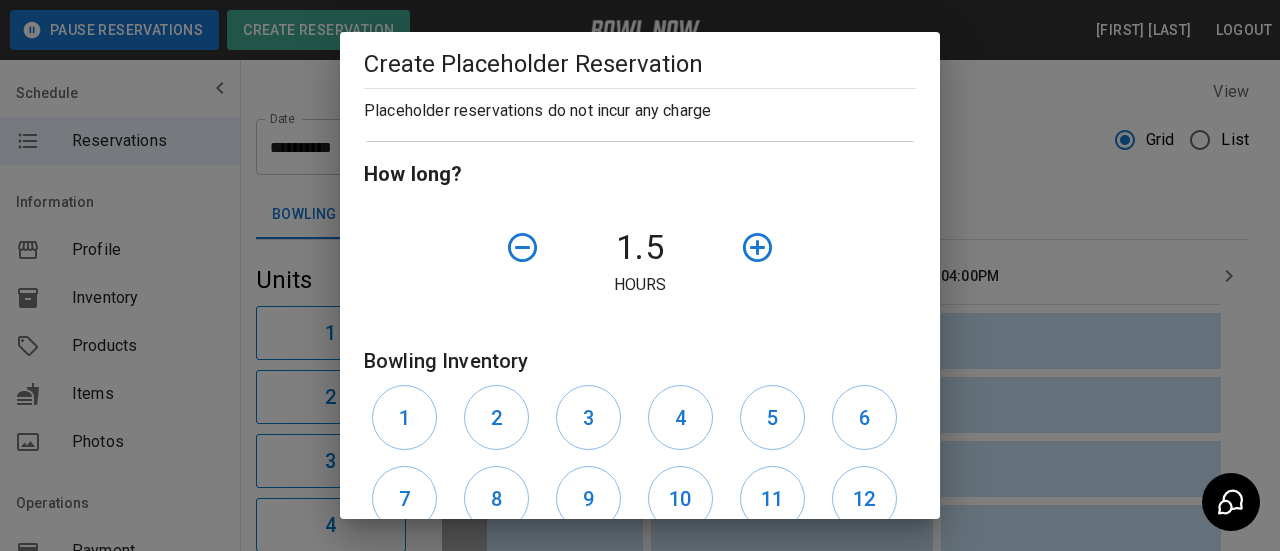 scroll, scrollTop: 261, scrollLeft: 0, axis: vertical 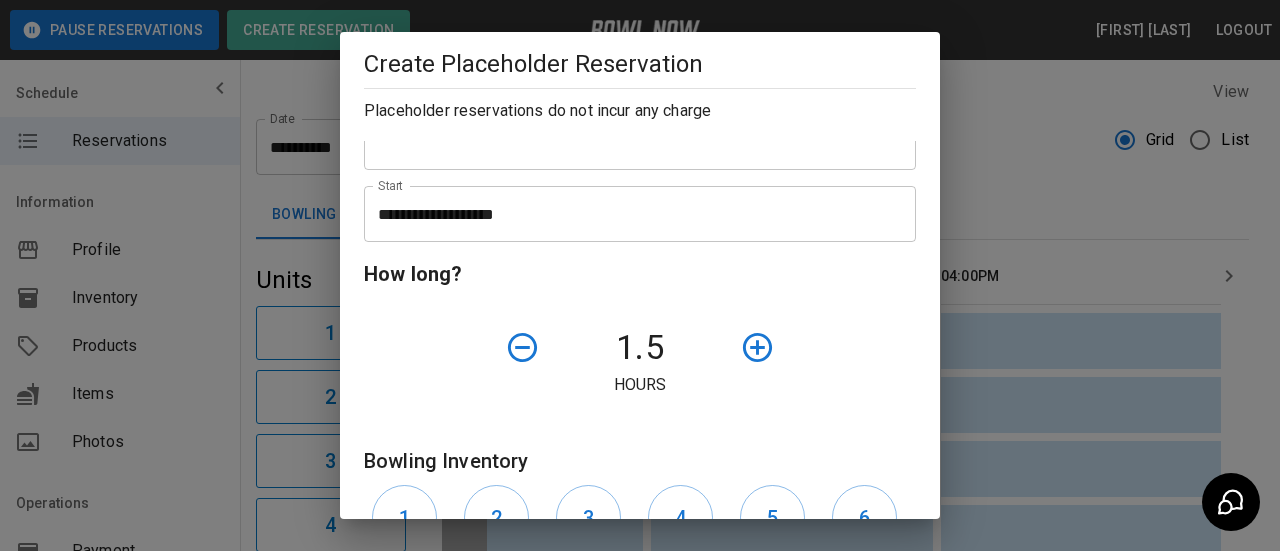 click on "**********" at bounding box center (633, 214) 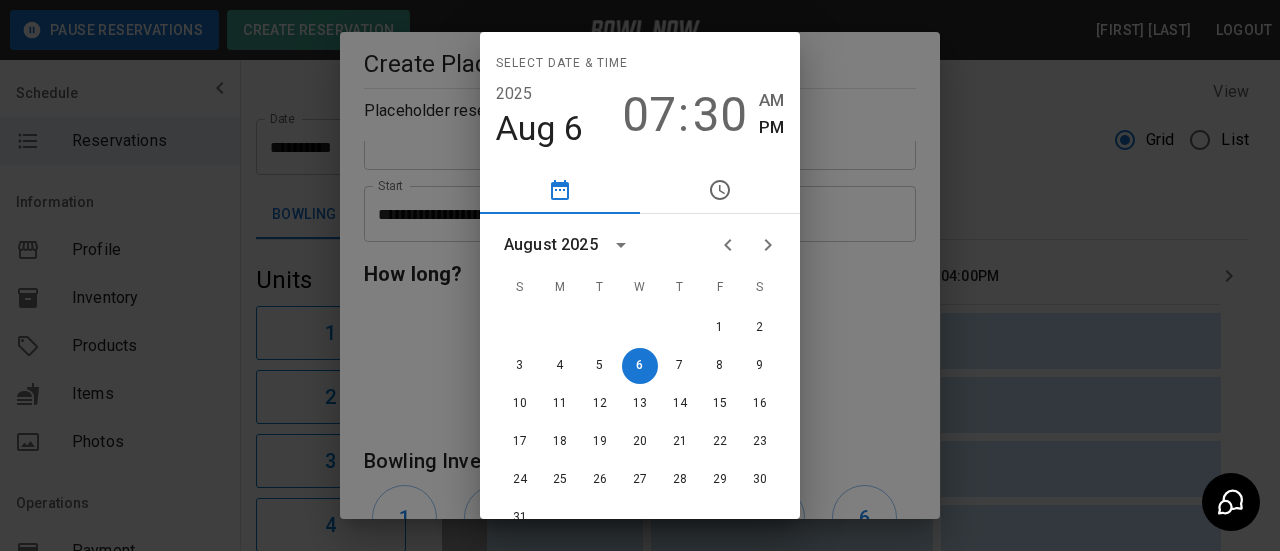click 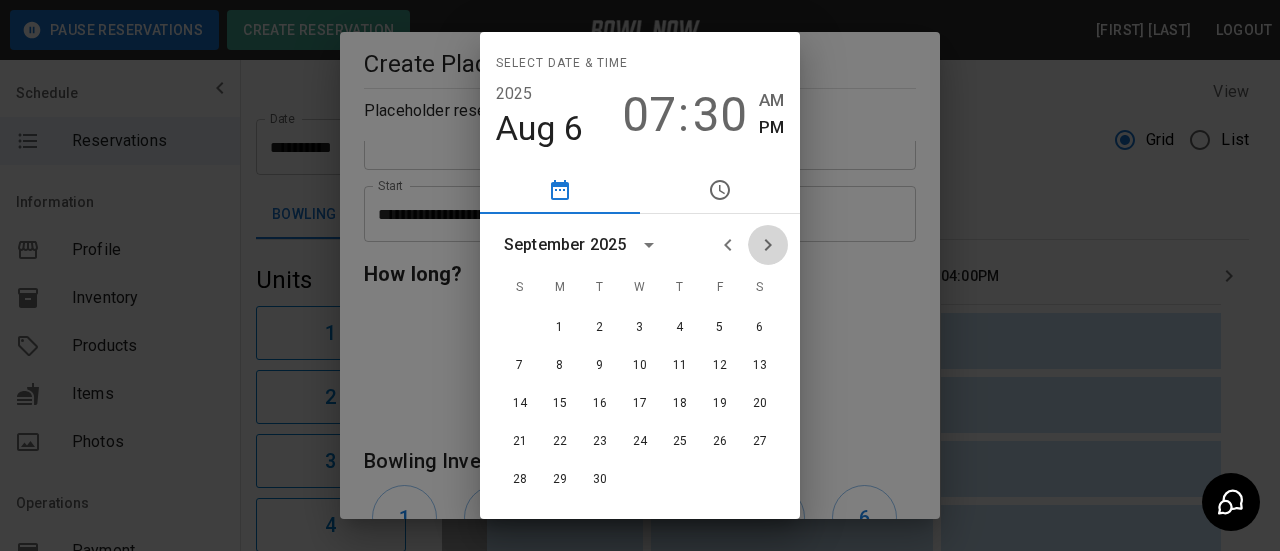 click 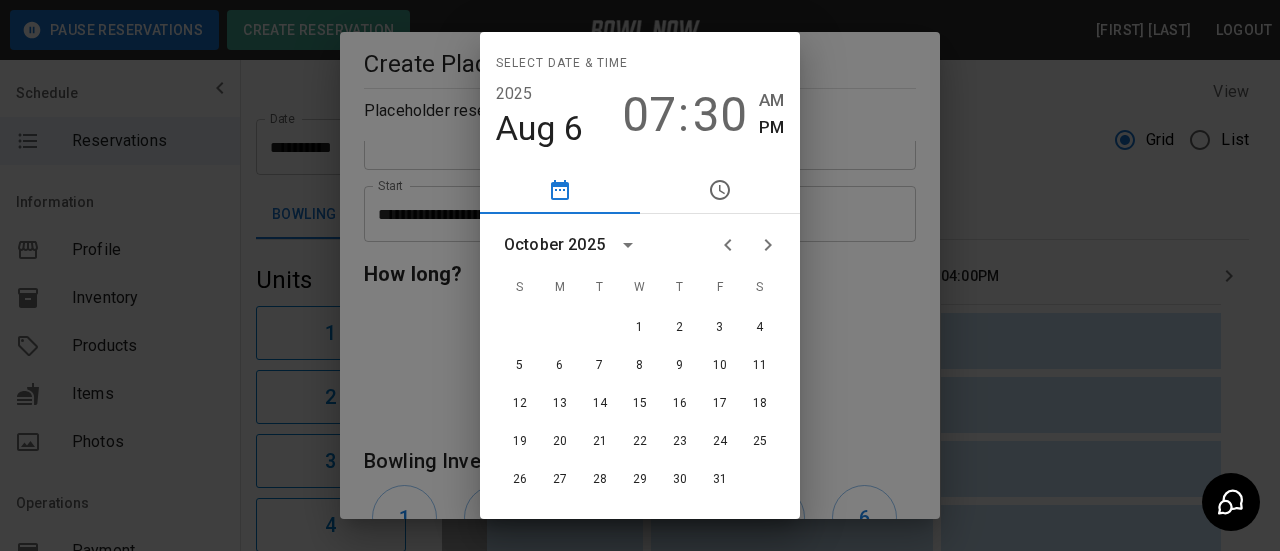 click 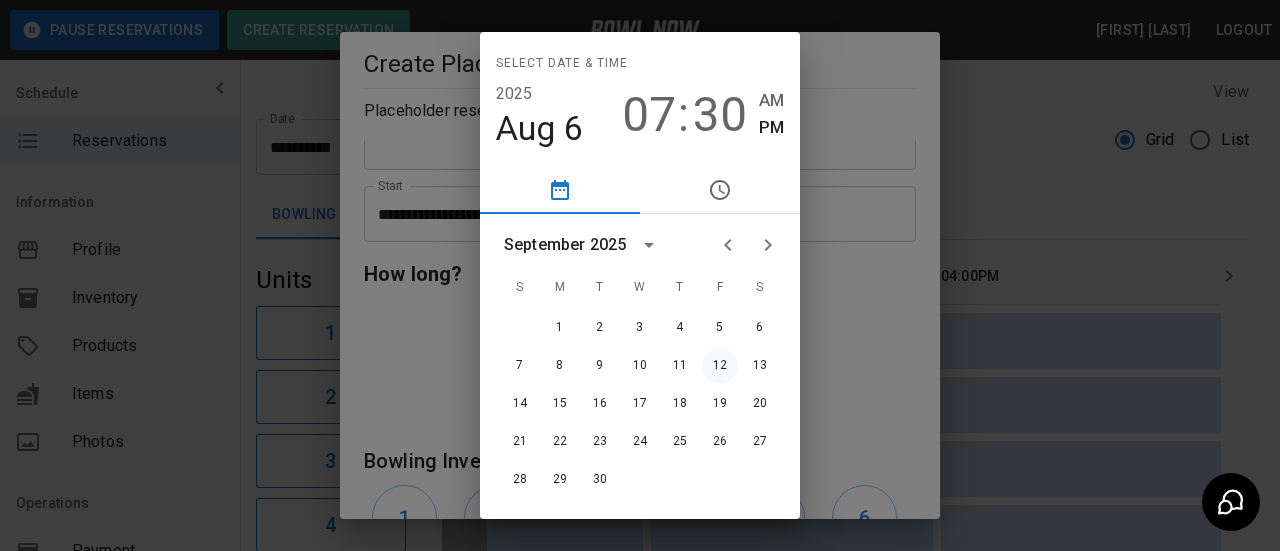 click on "12" at bounding box center (720, 366) 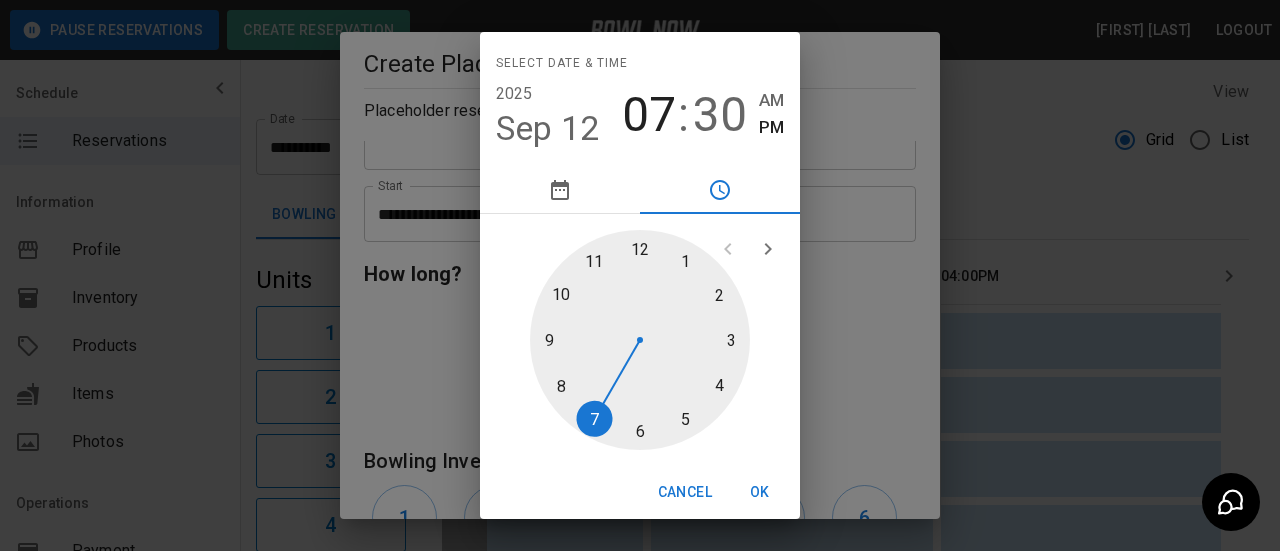 click at bounding box center (640, 340) 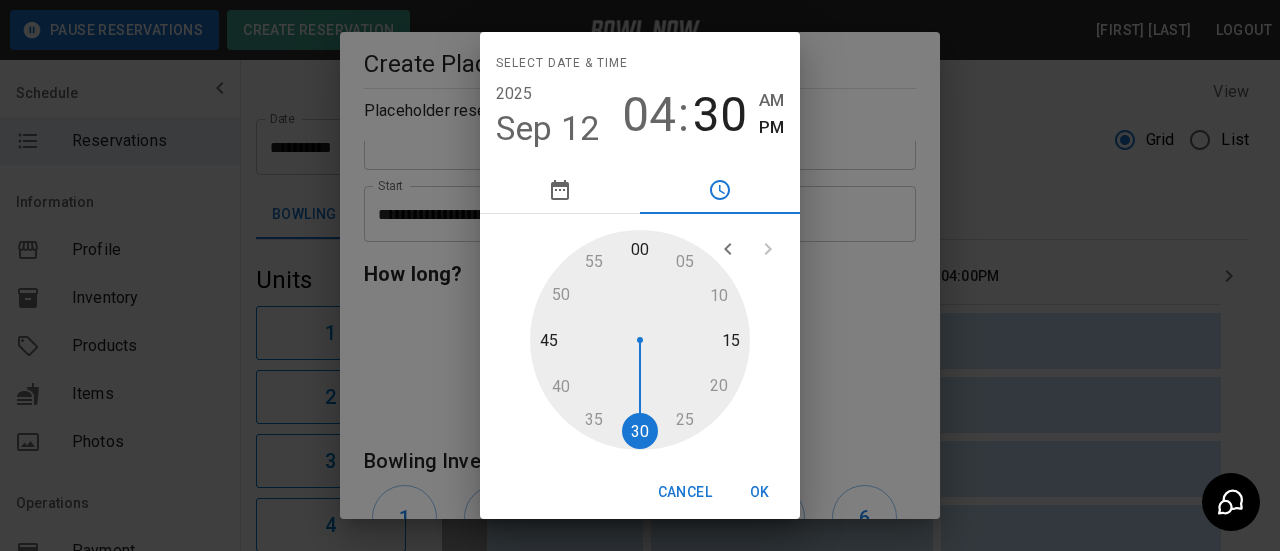 click at bounding box center (640, 340) 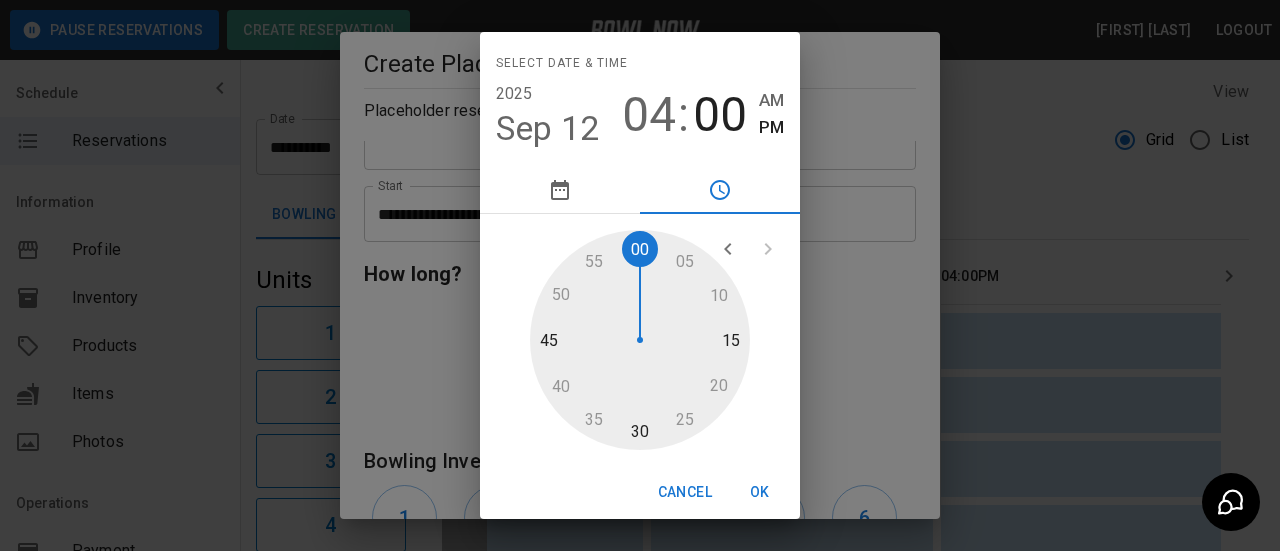 click on "OK" at bounding box center [760, 492] 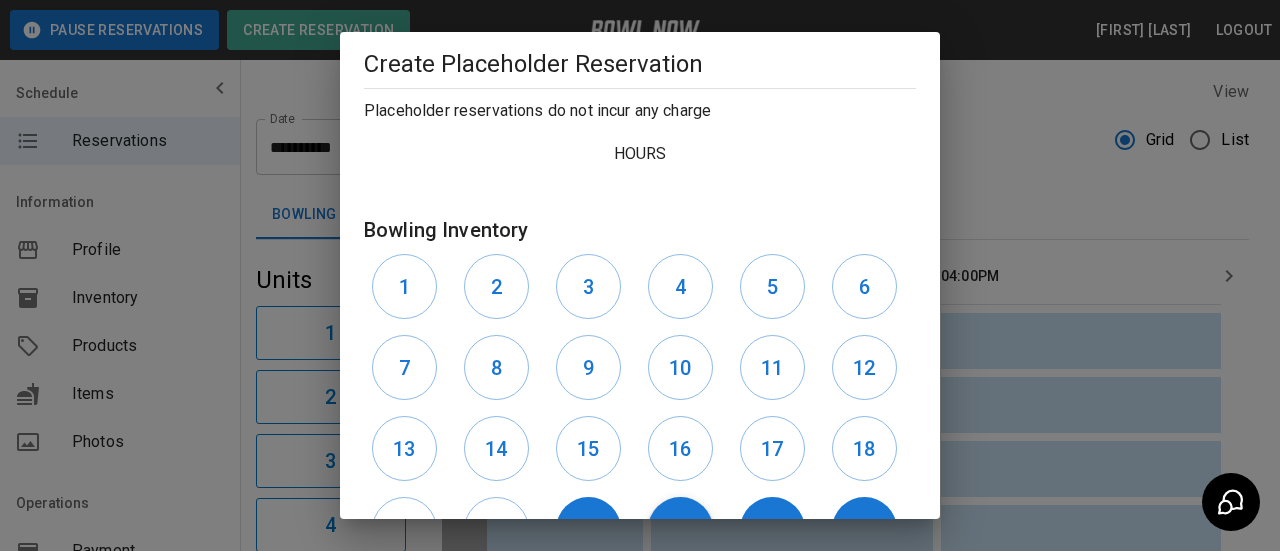 scroll, scrollTop: 661, scrollLeft: 0, axis: vertical 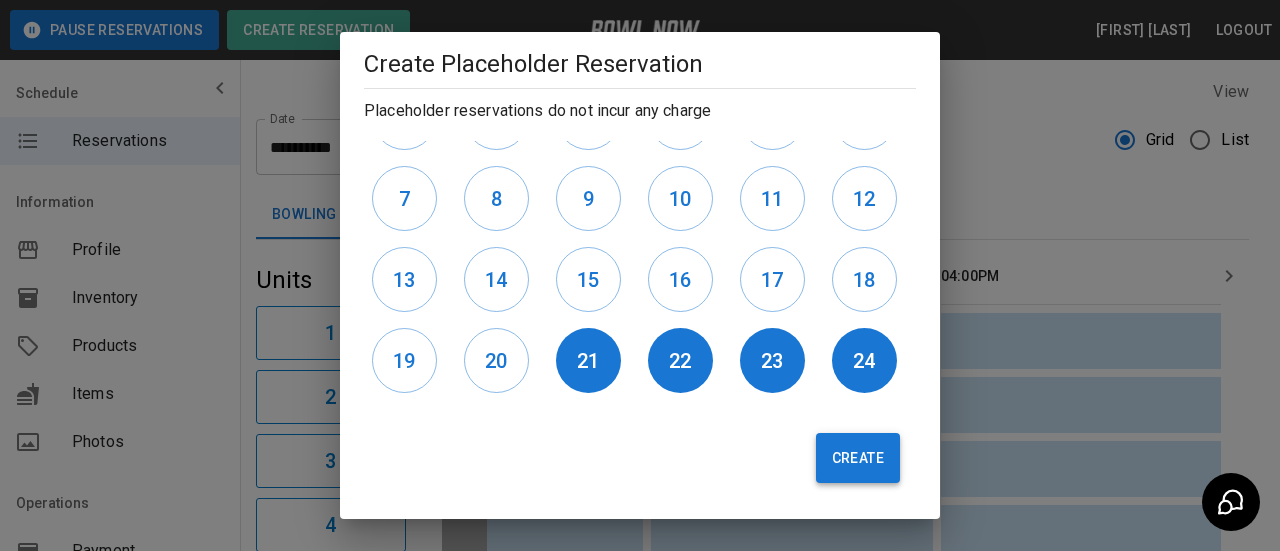 click on "Create" at bounding box center [858, 458] 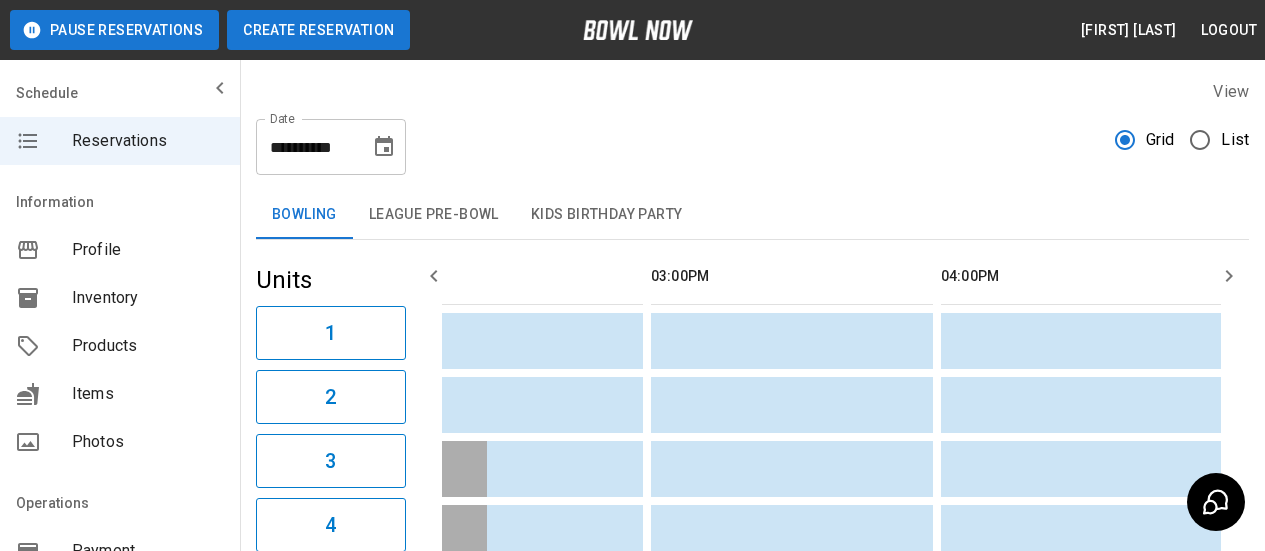 click on "Create Reservation" at bounding box center [318, 30] 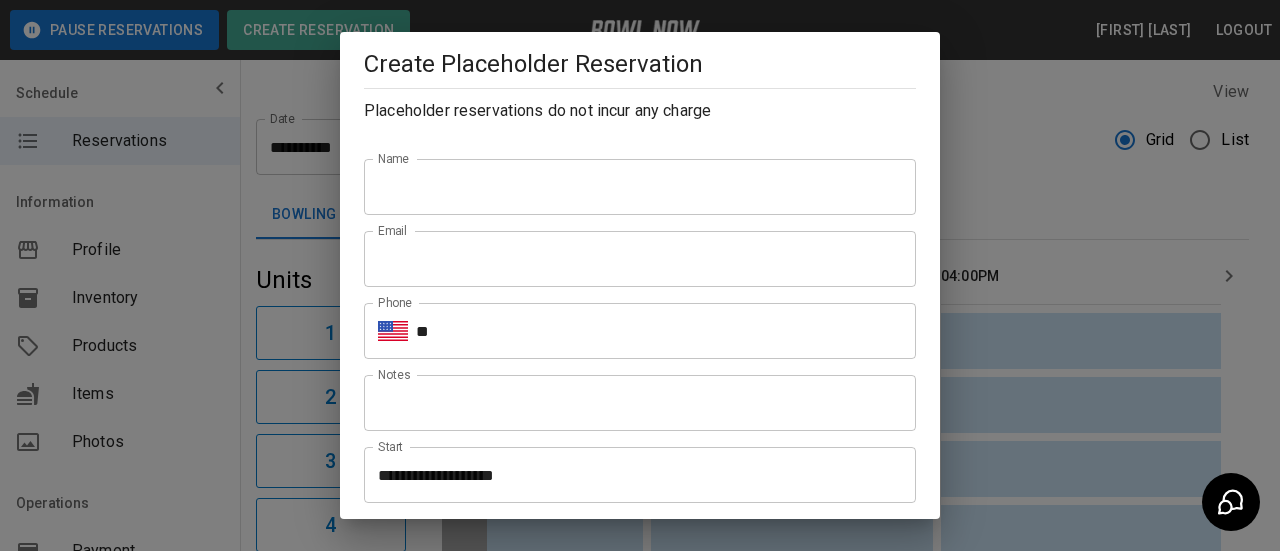 click on "Name" at bounding box center (640, 187) 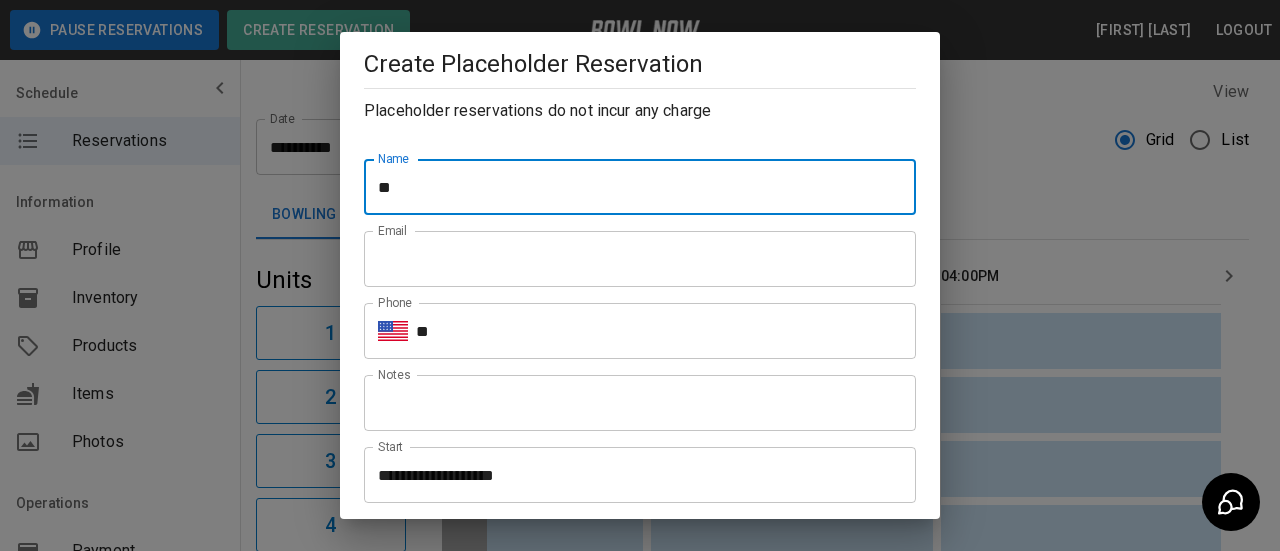 type on "**********" 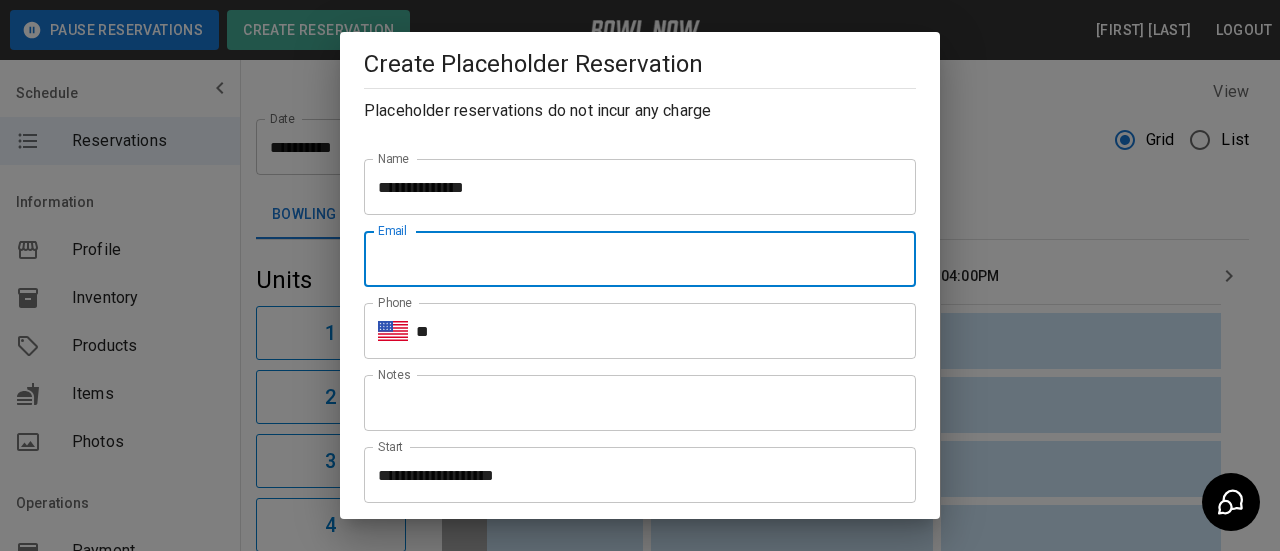 click on "Email" at bounding box center (640, 259) 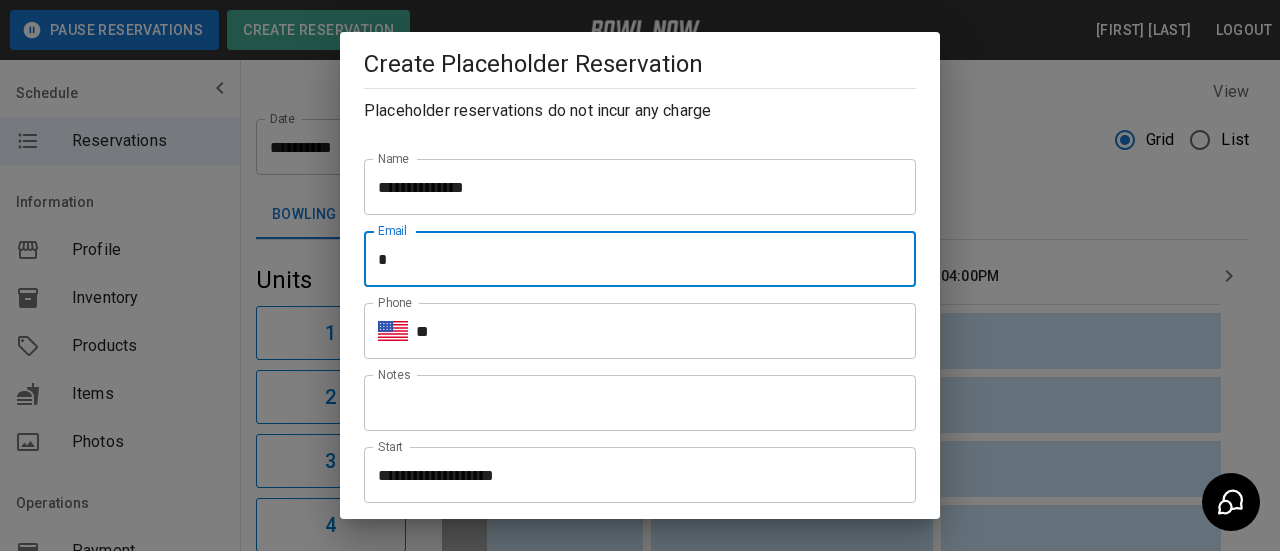 type on "**********" 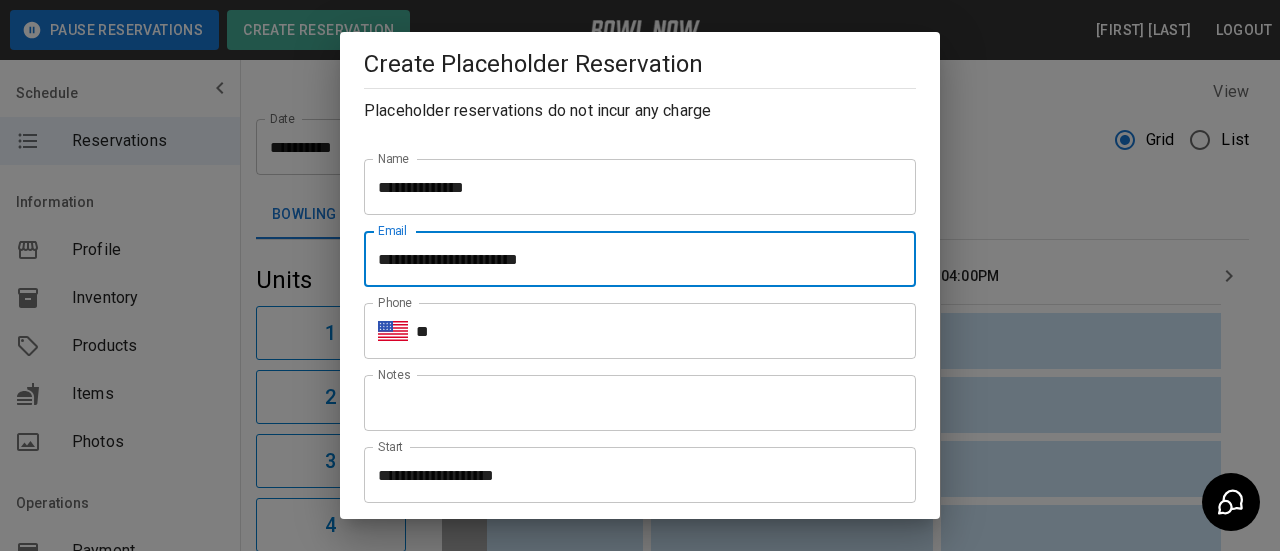 click on "**" at bounding box center [666, 331] 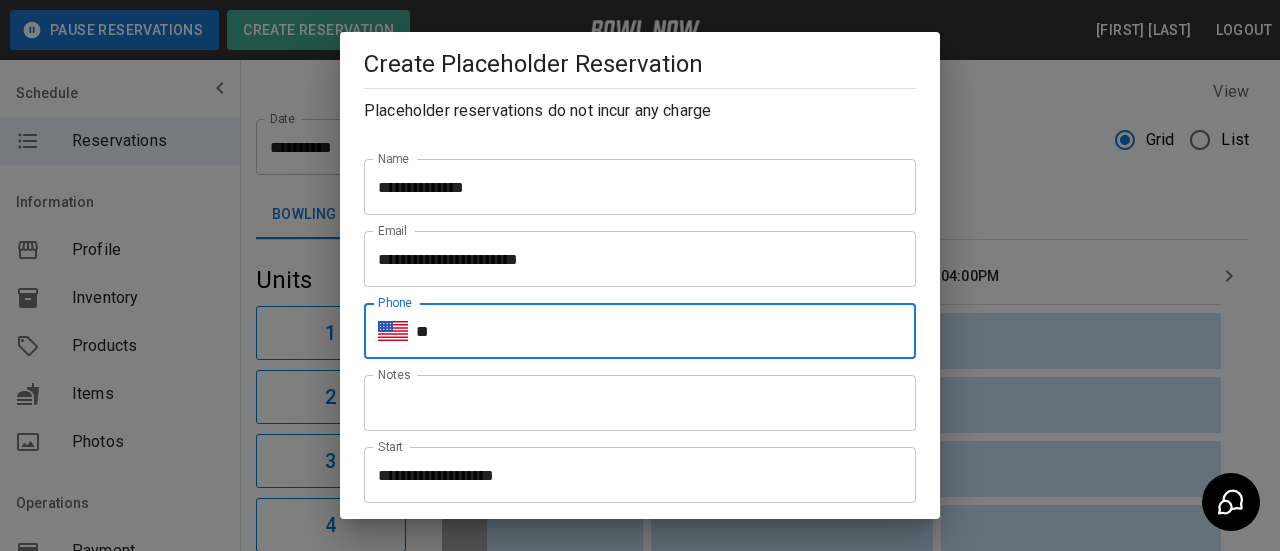 type on "**********" 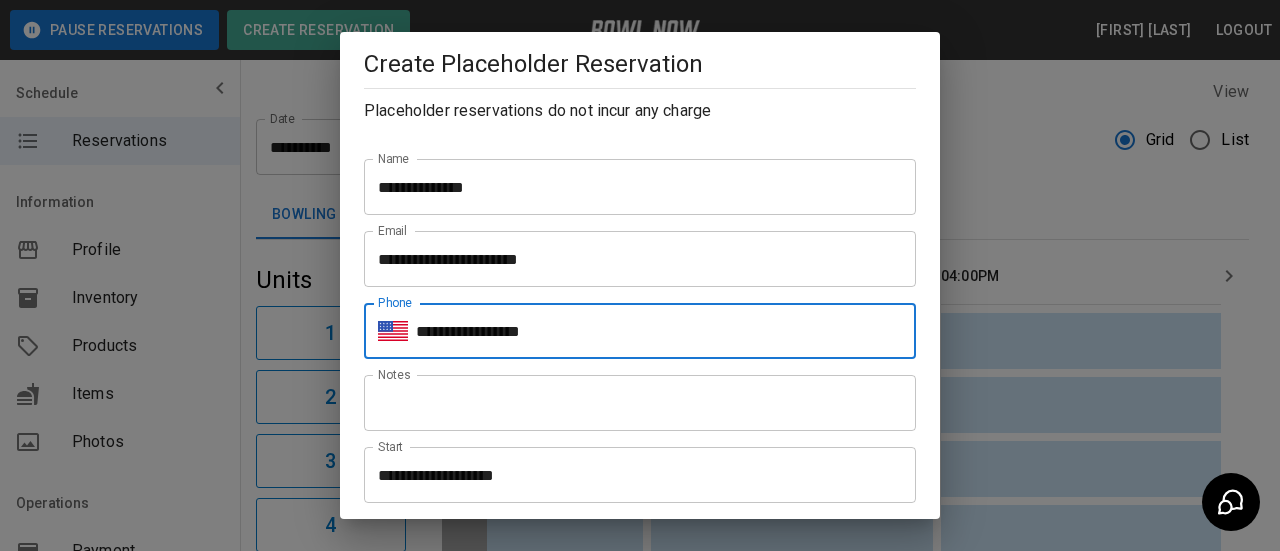 scroll, scrollTop: 100, scrollLeft: 0, axis: vertical 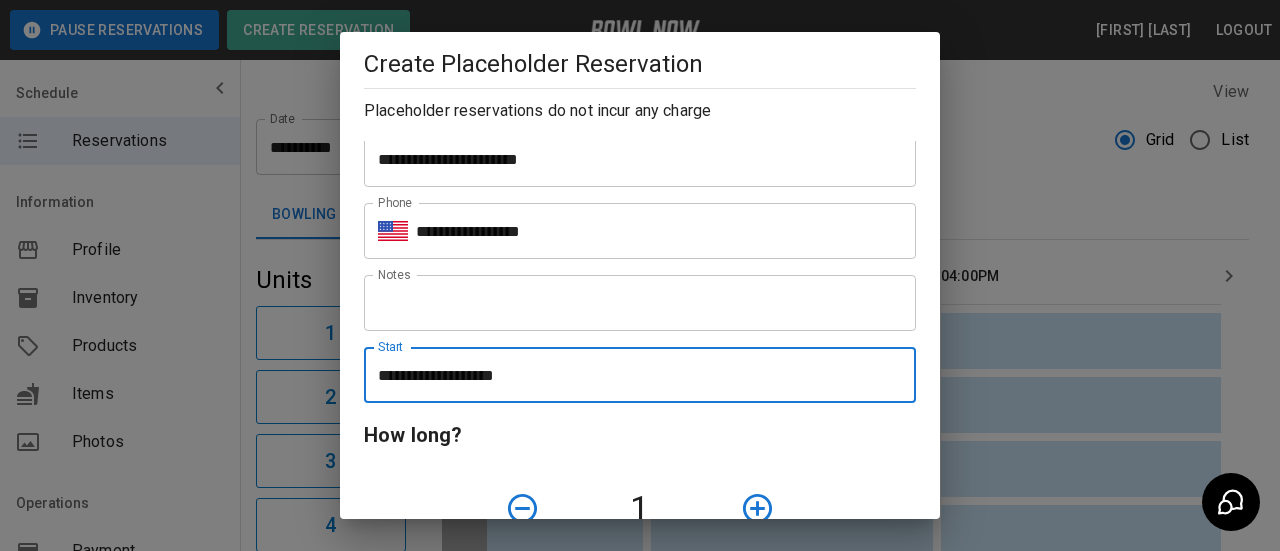 click on "**********" at bounding box center (633, 375) 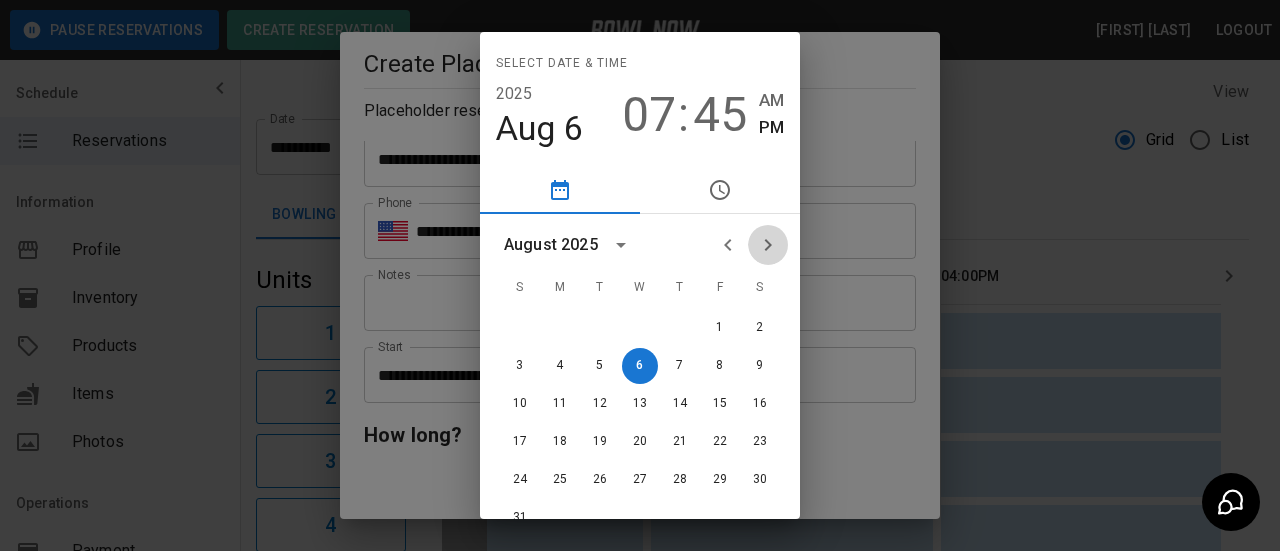 click 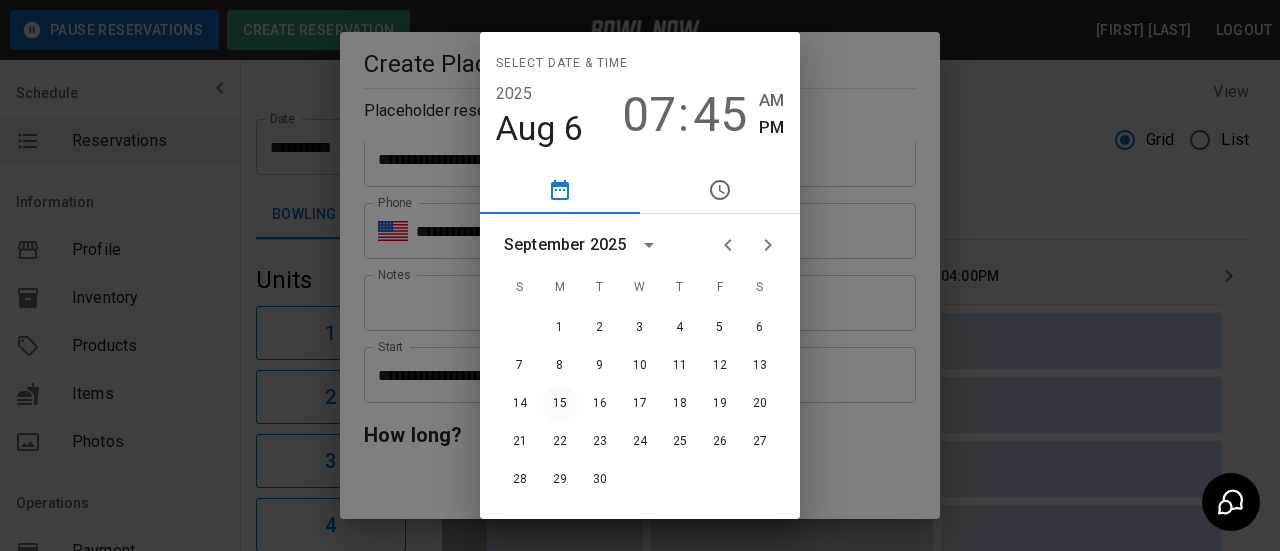 click on "15" at bounding box center (560, 404) 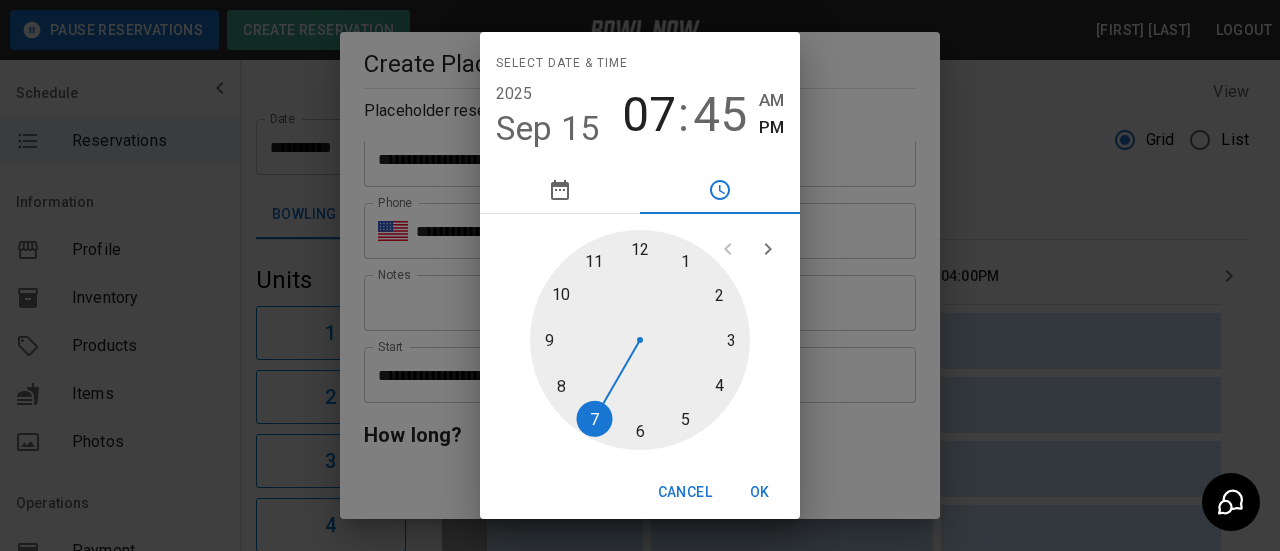 click at bounding box center (640, 340) 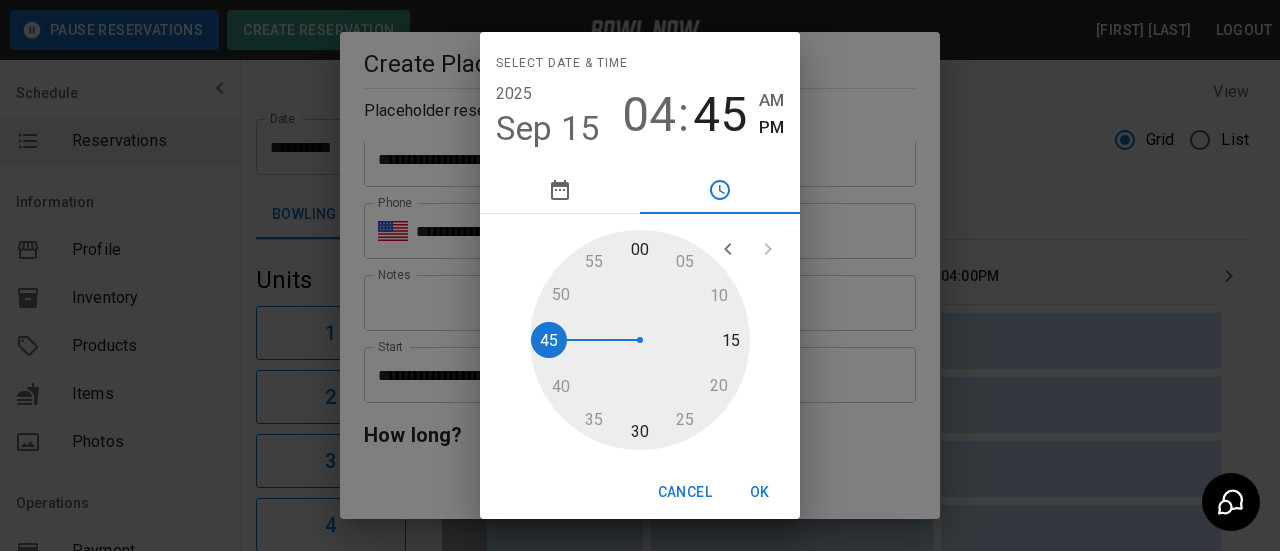 click at bounding box center (640, 340) 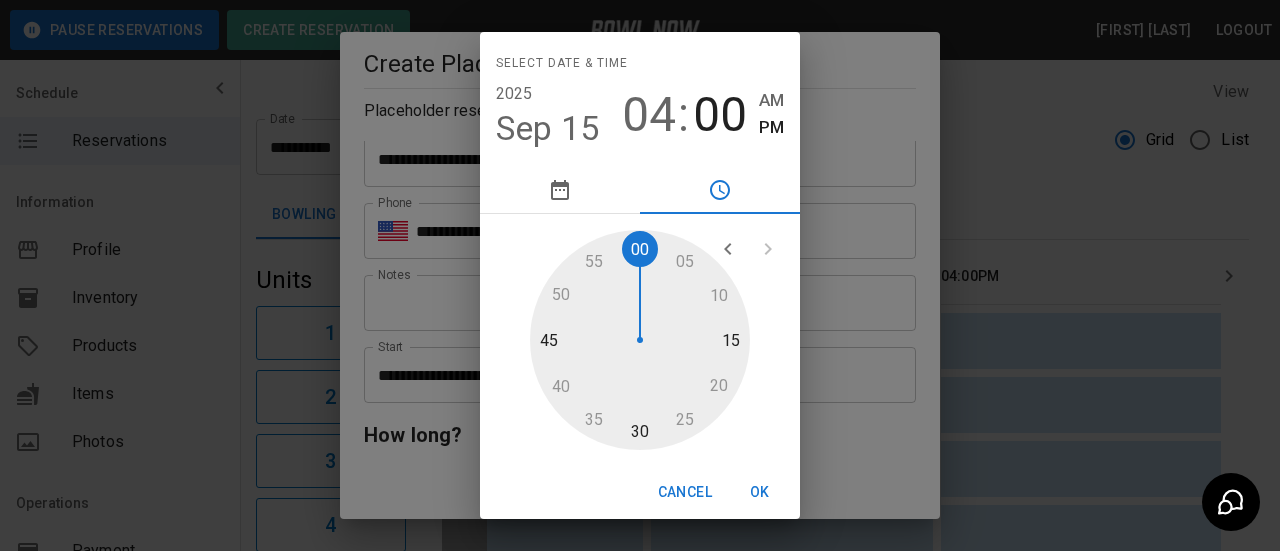 click on "OK" at bounding box center (760, 492) 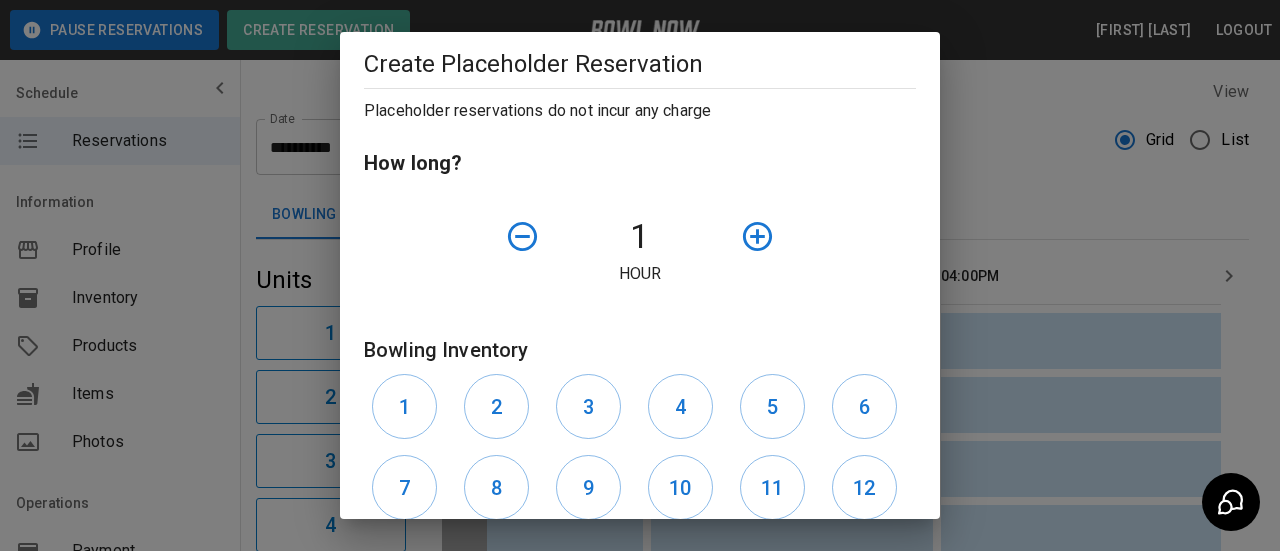 scroll, scrollTop: 400, scrollLeft: 0, axis: vertical 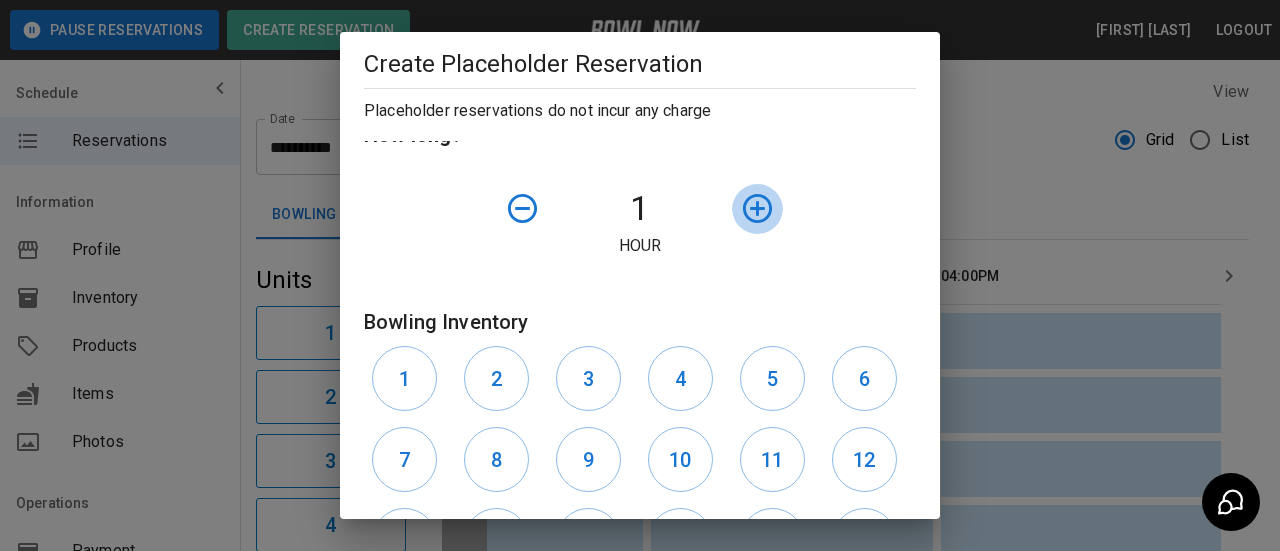 click 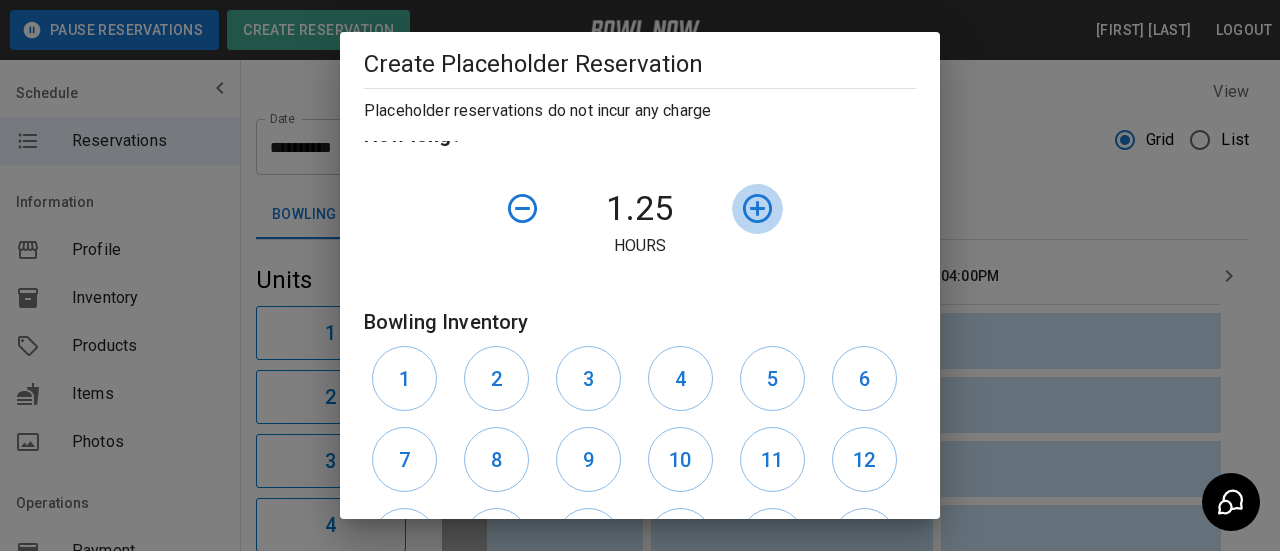 click 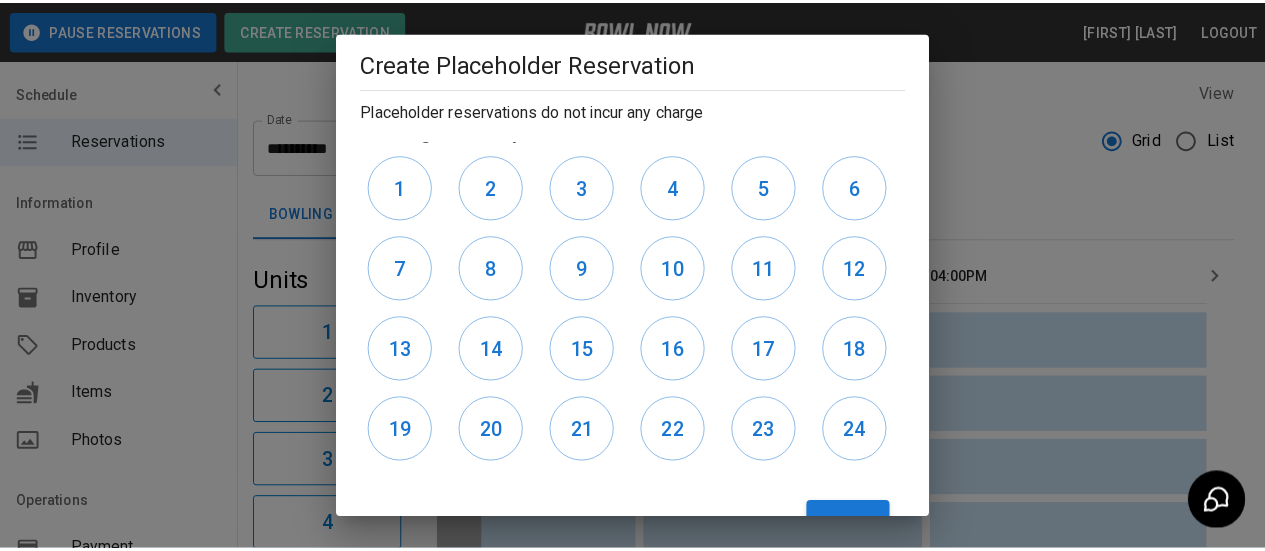 scroll, scrollTop: 600, scrollLeft: 0, axis: vertical 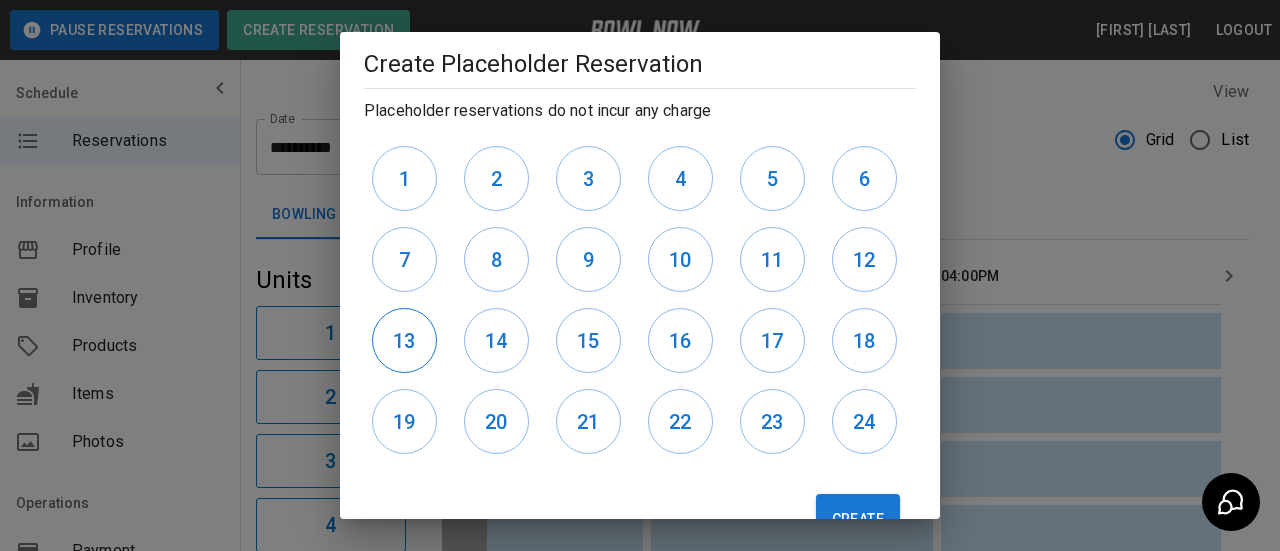 click on "13" at bounding box center (404, 340) 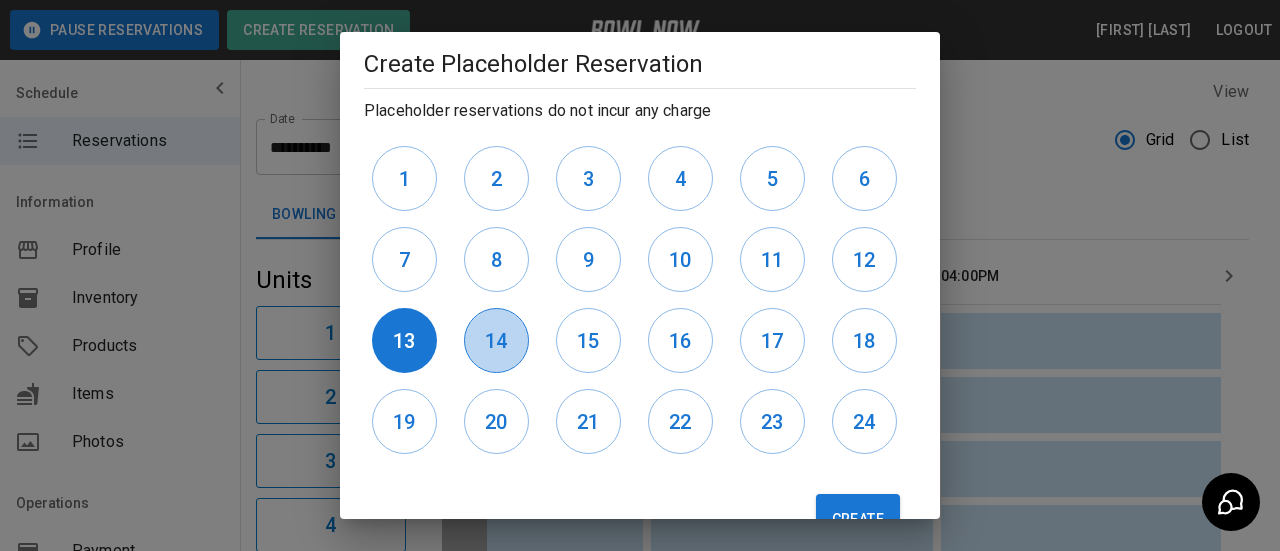 click on "14" at bounding box center [496, 340] 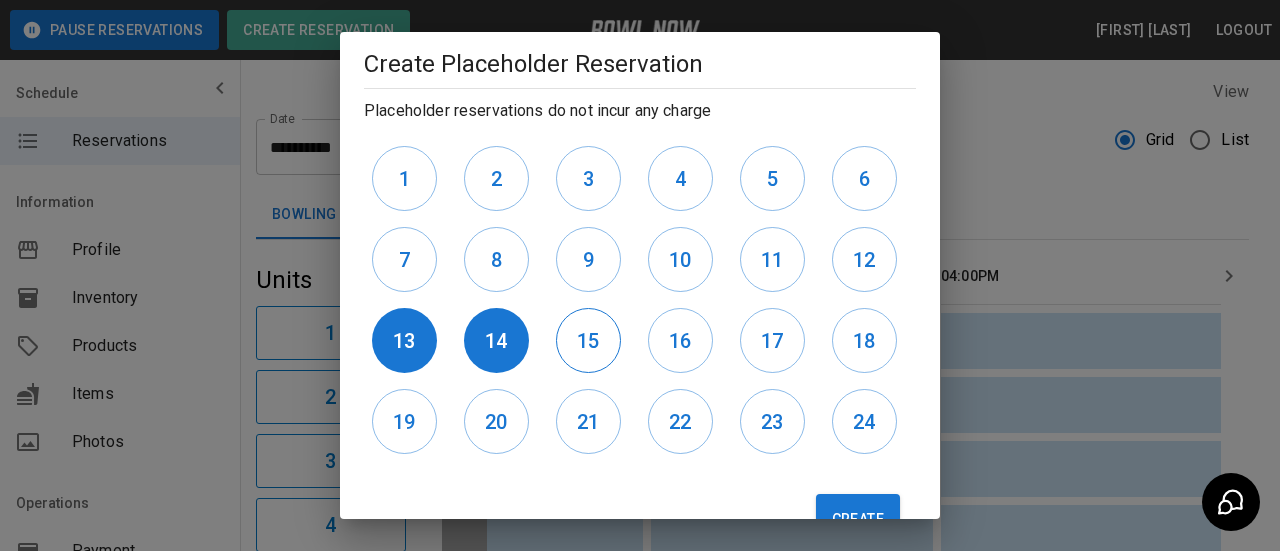 drag, startPoint x: 582, startPoint y: 335, endPoint x: 592, endPoint y: 338, distance: 10.440307 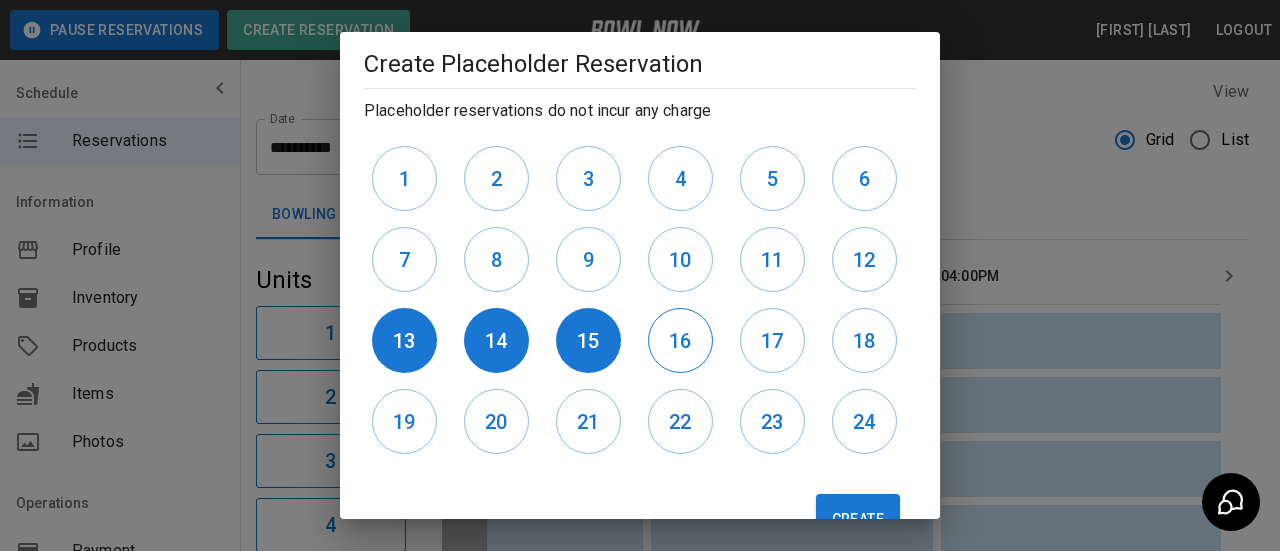 click on "16" at bounding box center [680, 340] 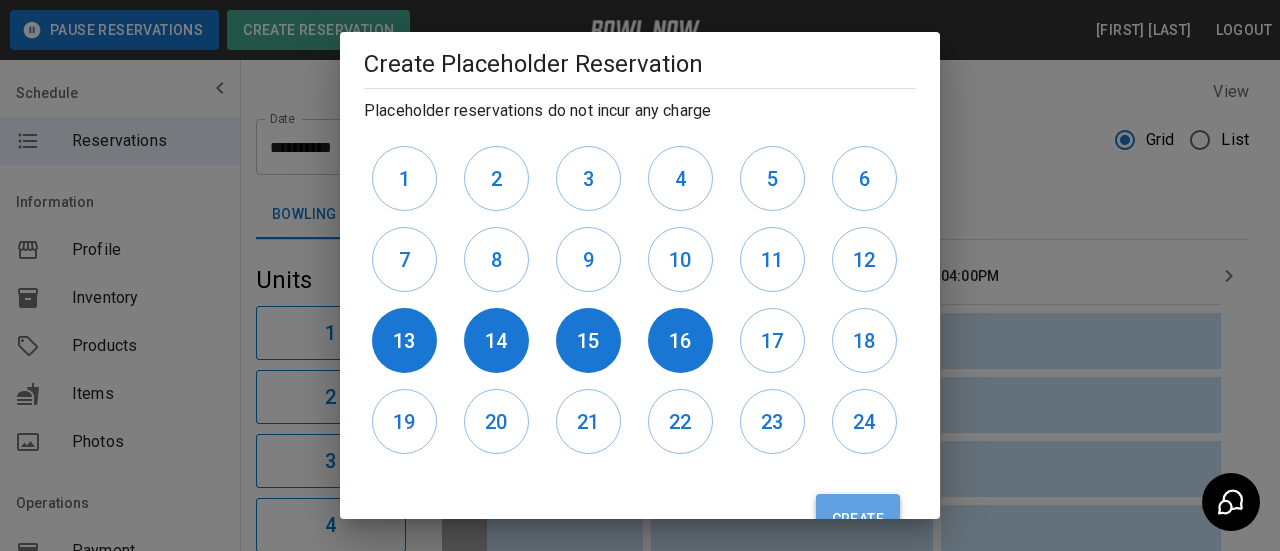 click on "Create" at bounding box center [858, 519] 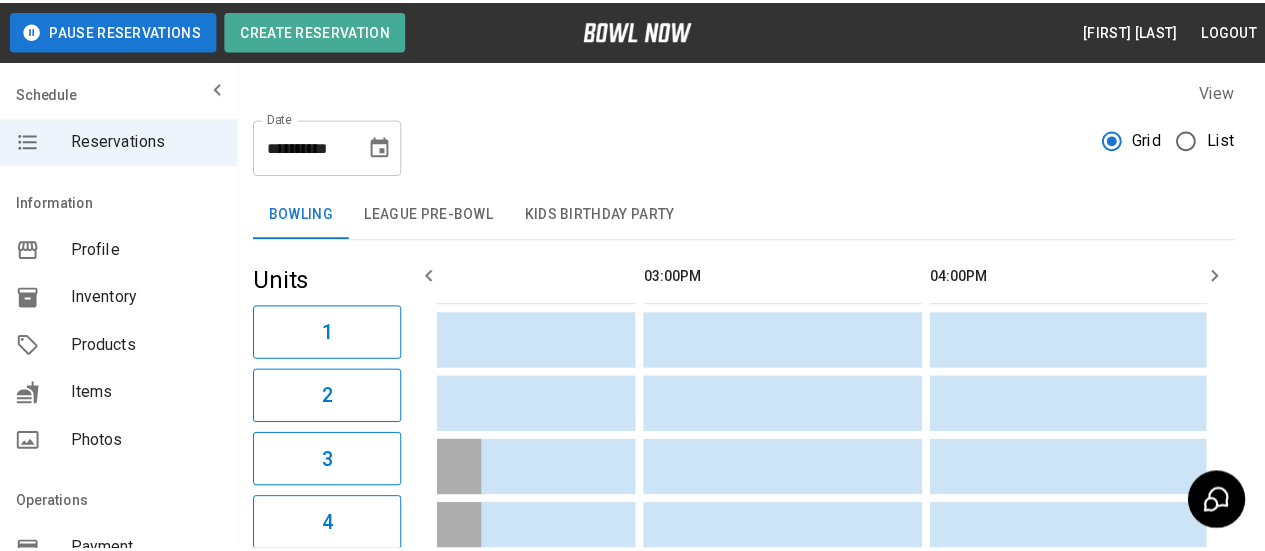 scroll, scrollTop: 0, scrollLeft: 0, axis: both 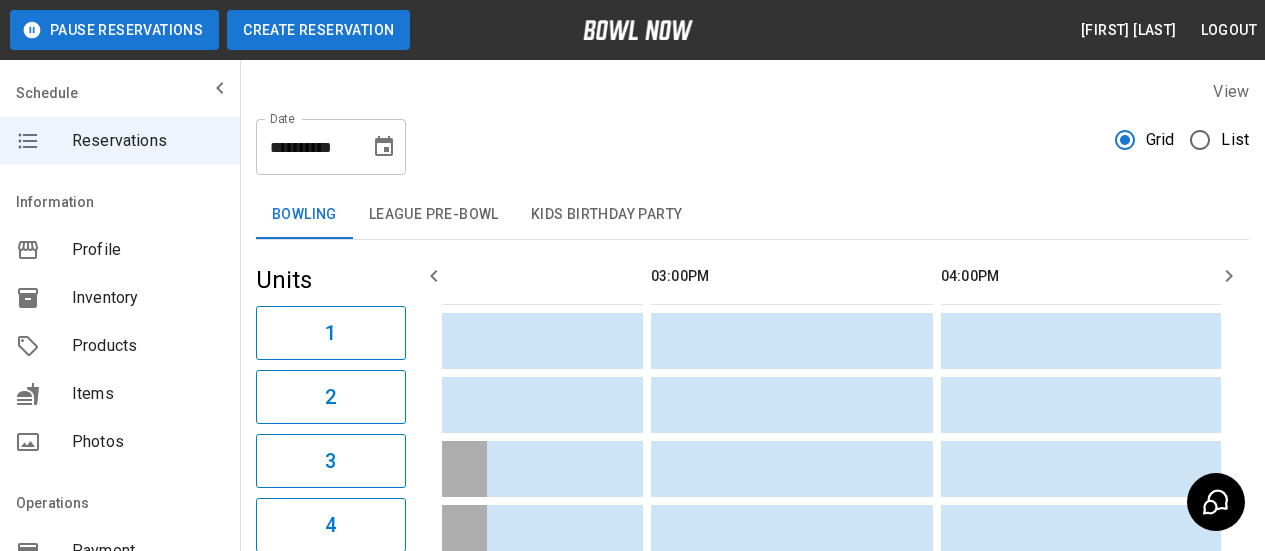 click on "Create Reservation" at bounding box center [318, 30] 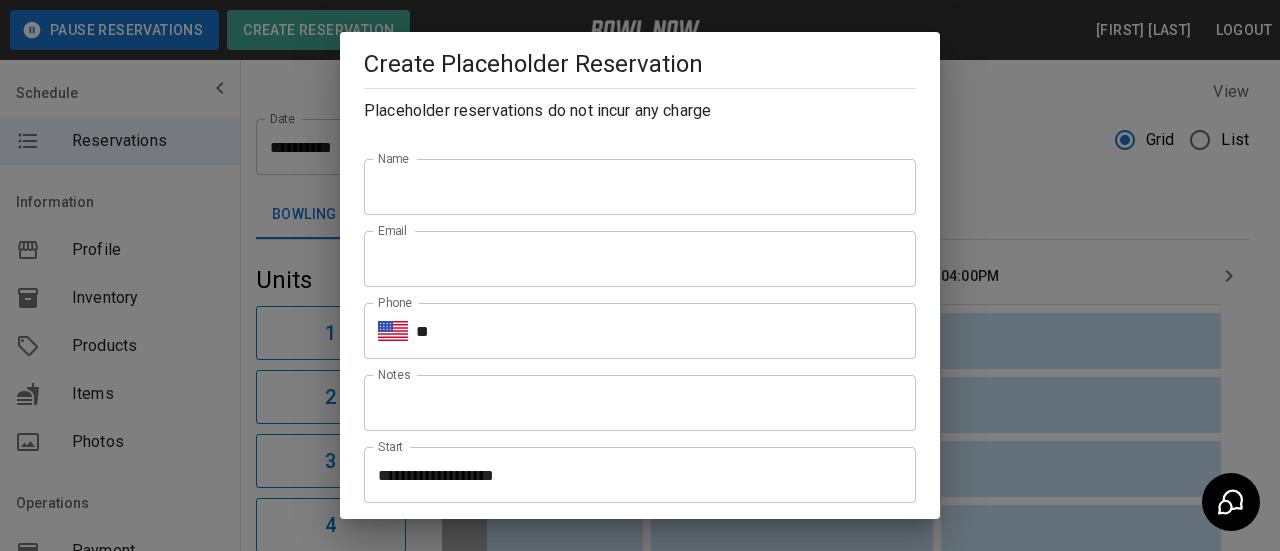 click on "Name" at bounding box center [640, 187] 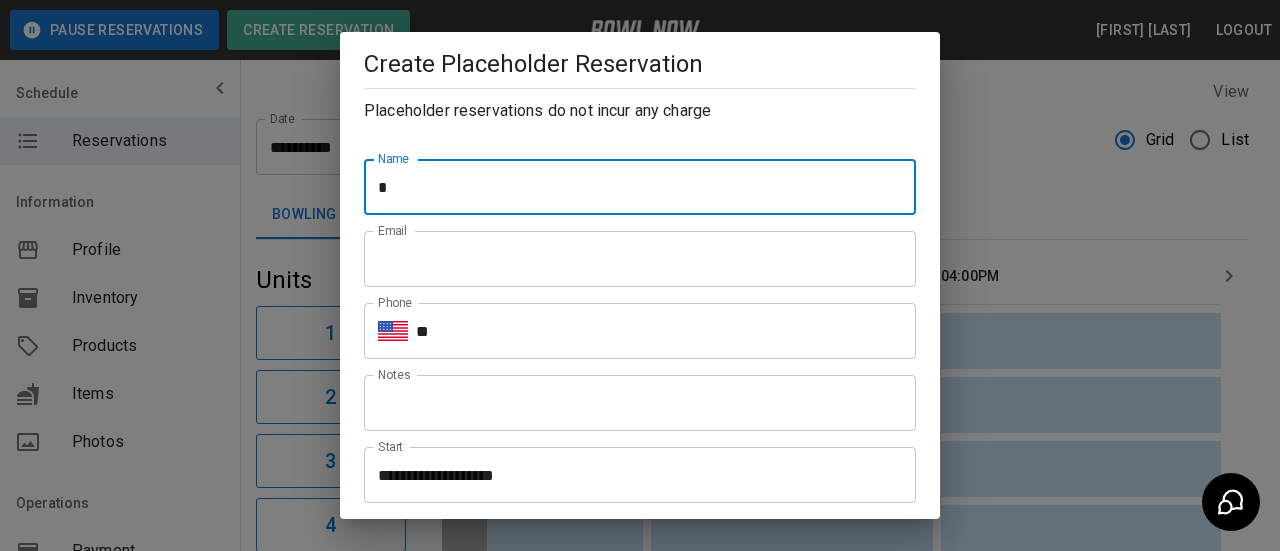 type on "**********" 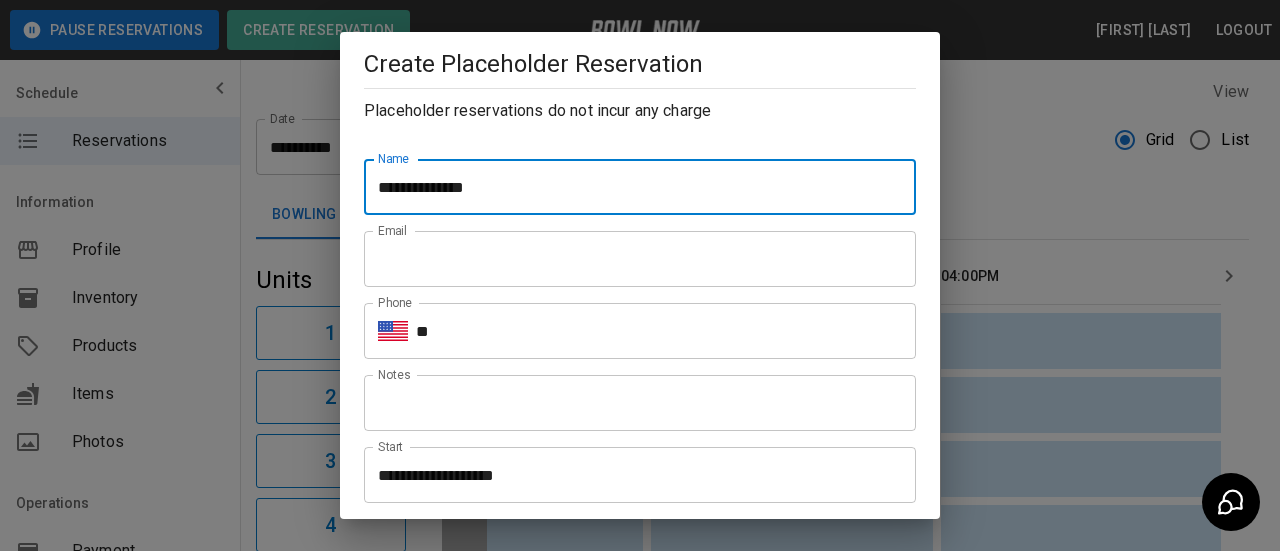 click on "Email" at bounding box center [640, 259] 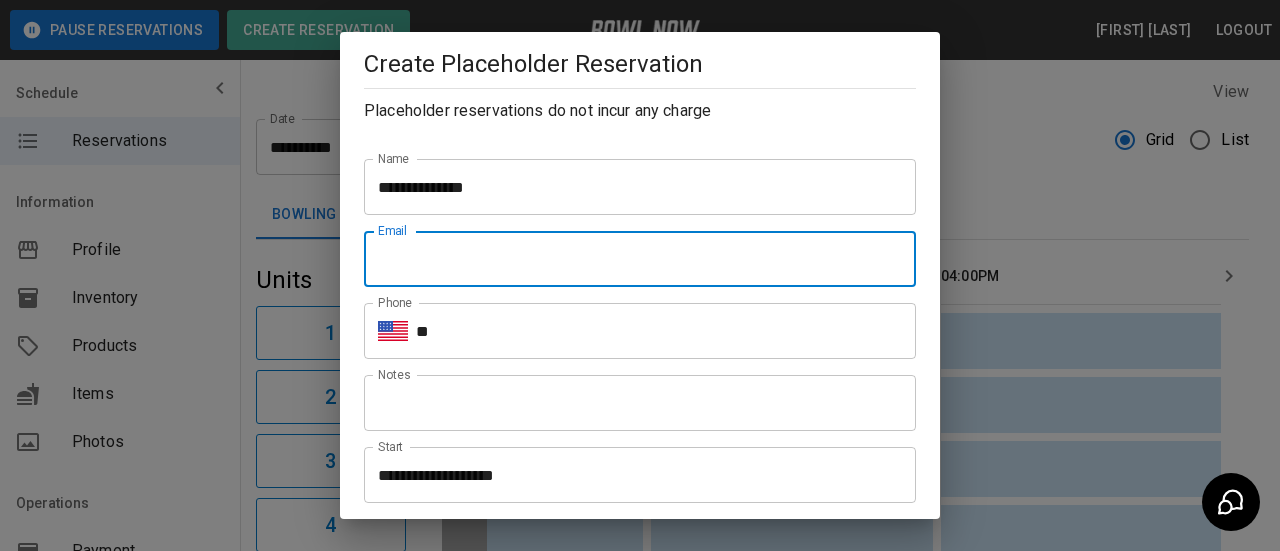type on "**********" 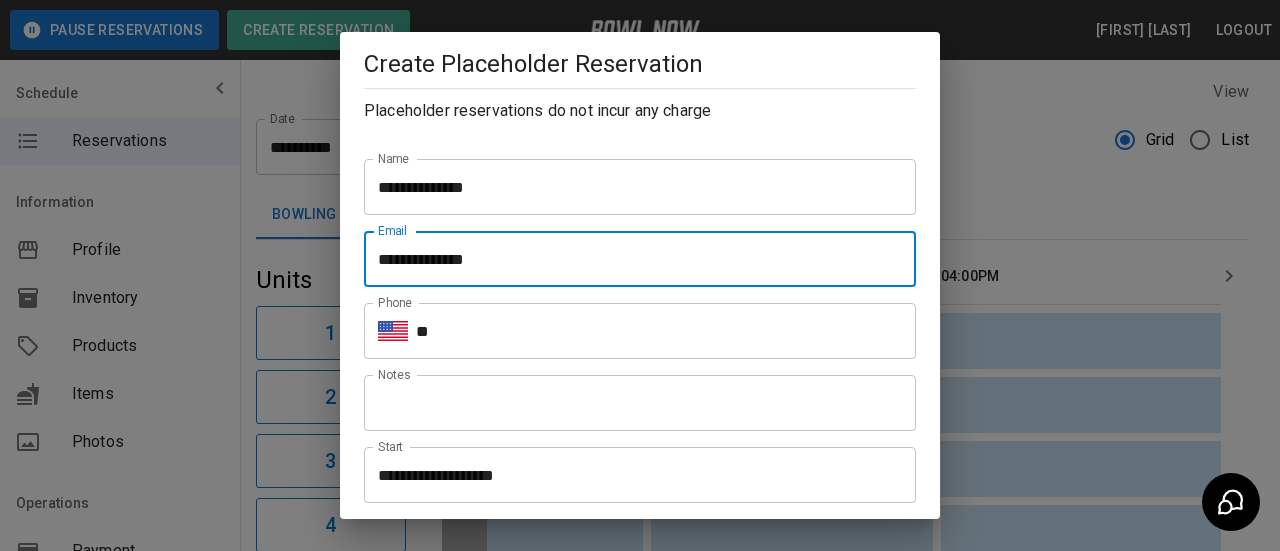 click on "**" at bounding box center (666, 331) 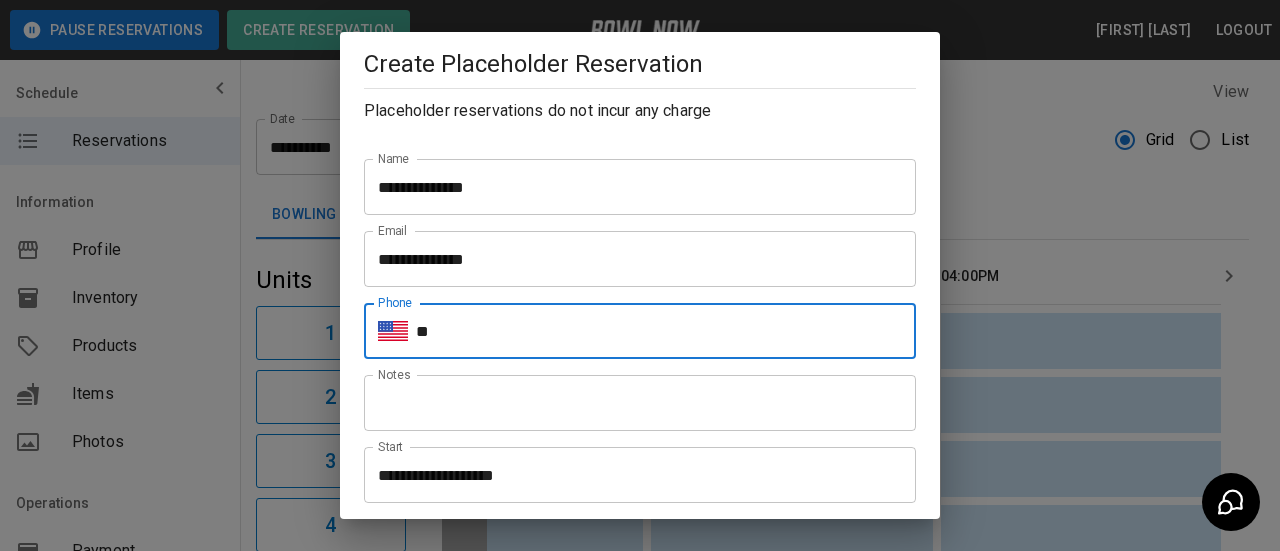 type on "**********" 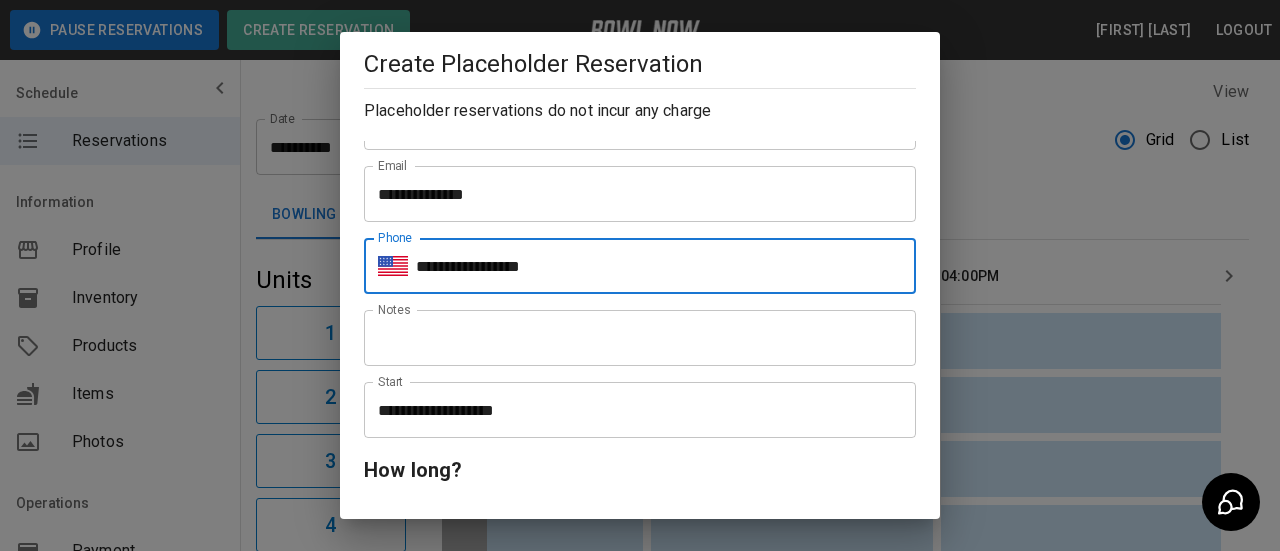 scroll, scrollTop: 100, scrollLeft: 0, axis: vertical 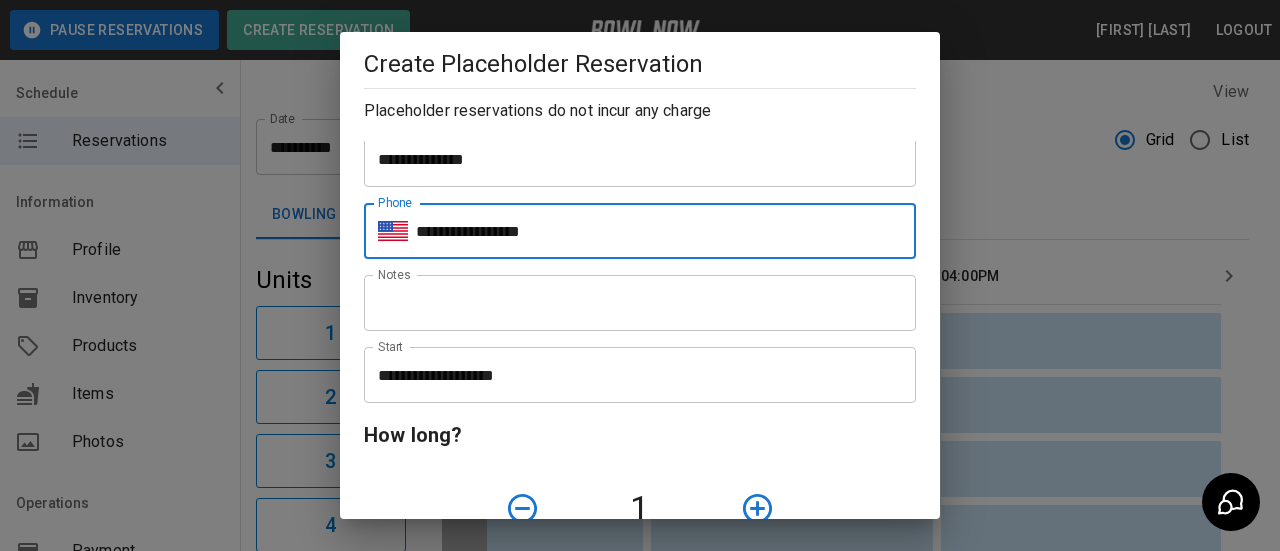 click on "**********" at bounding box center (633, 375) 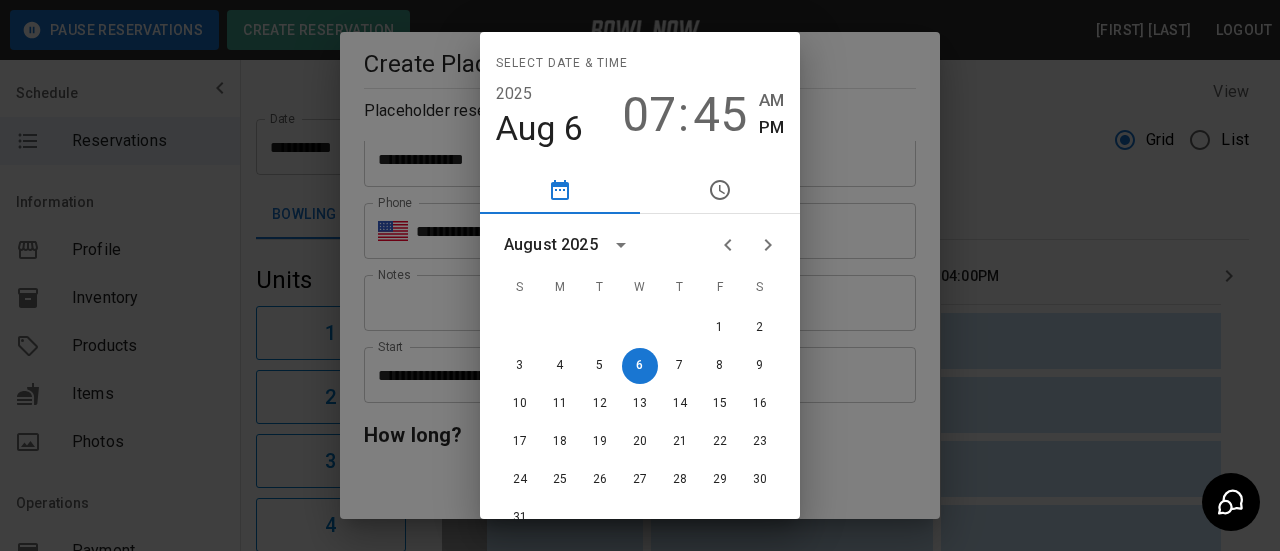 click 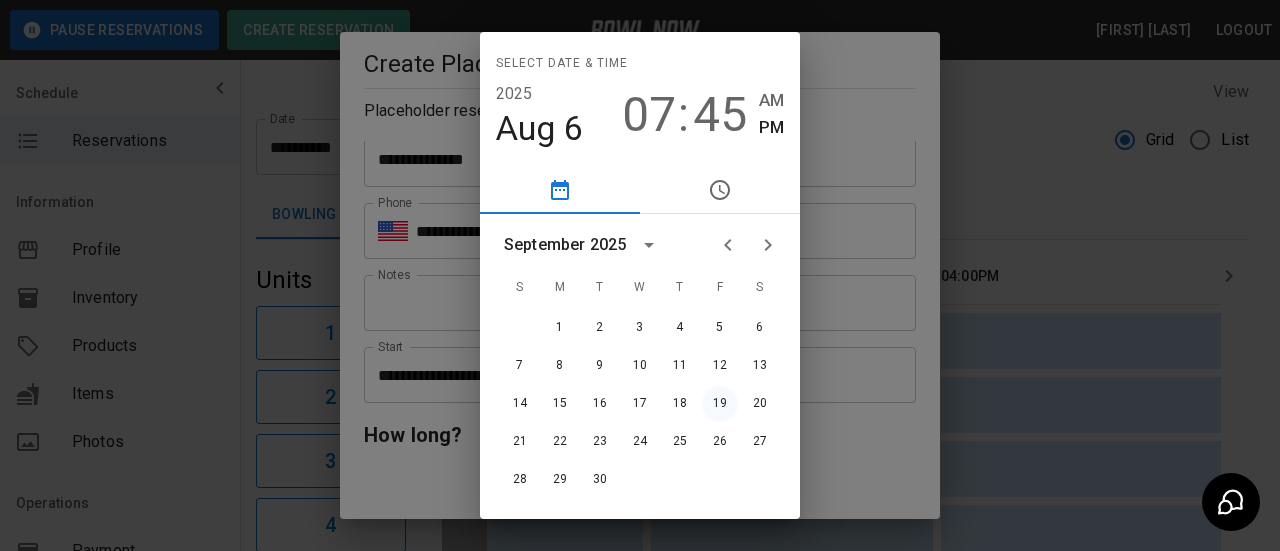 click on "19" at bounding box center [720, 404] 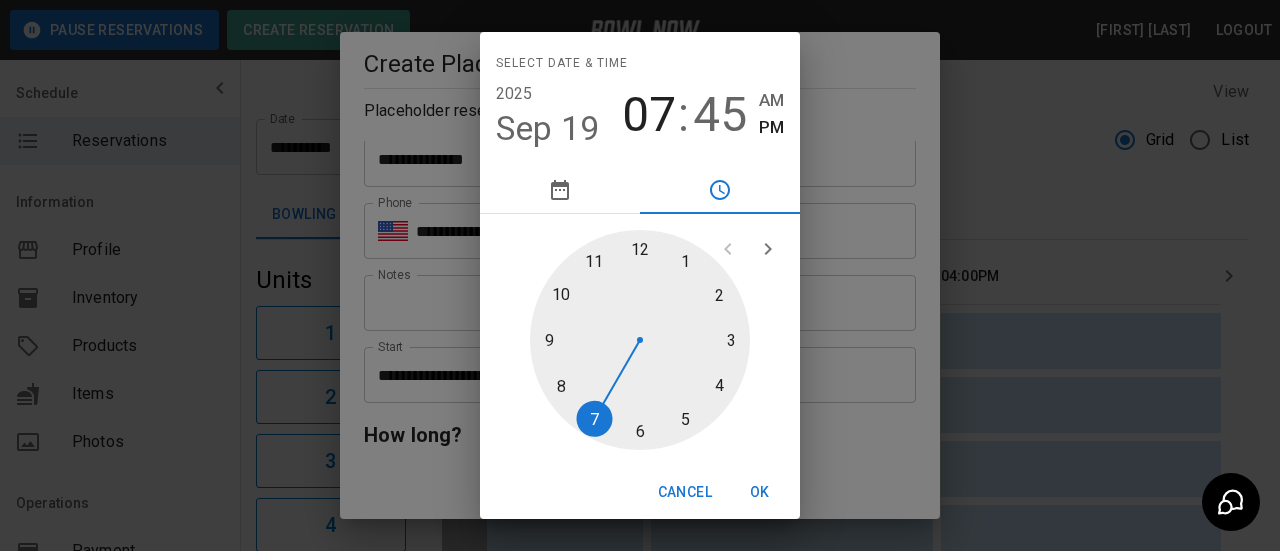 click at bounding box center [640, 340] 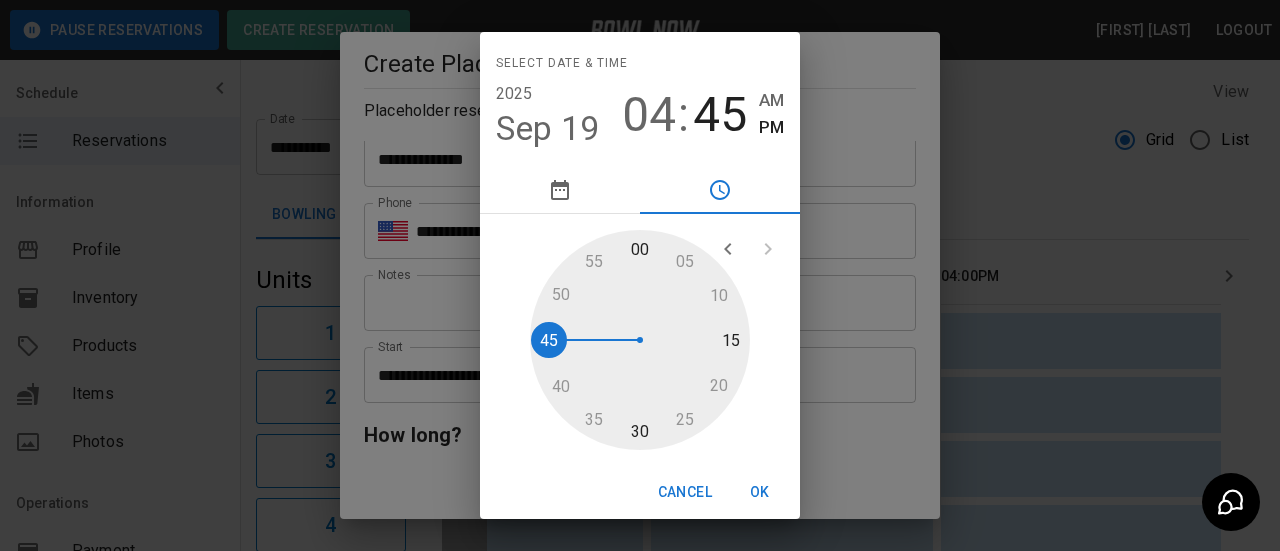 type on "**********" 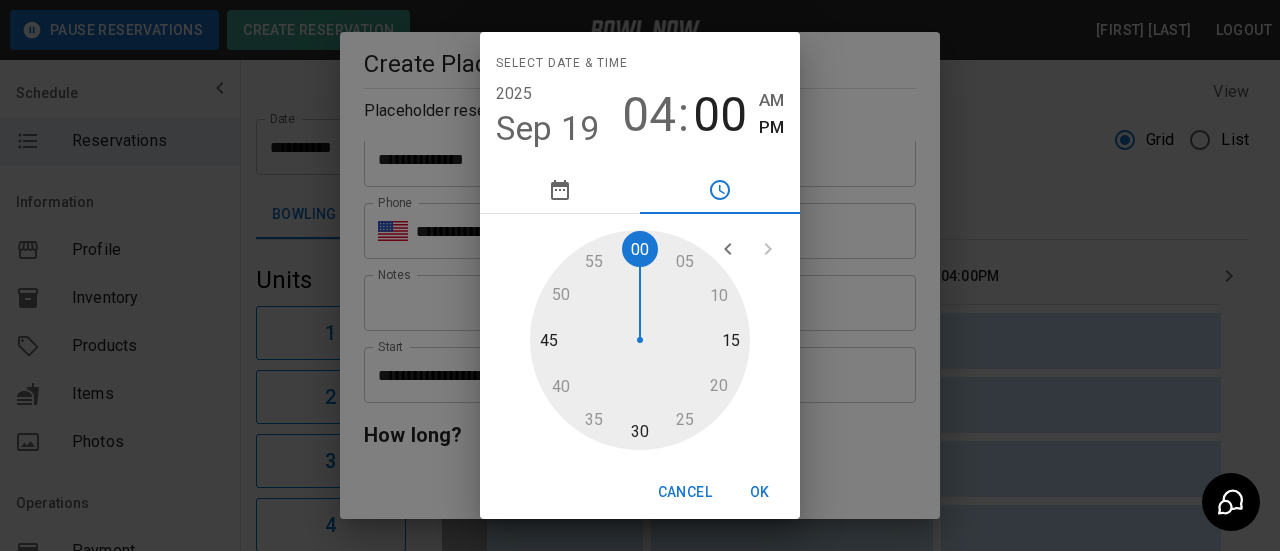 click on "OK" at bounding box center [760, 492] 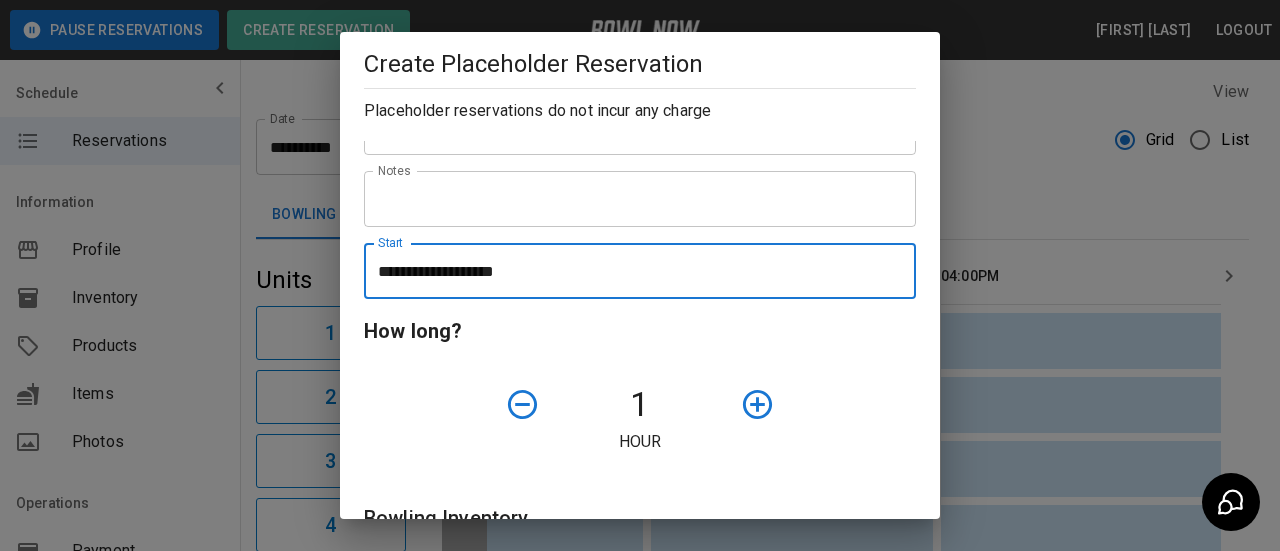 scroll, scrollTop: 300, scrollLeft: 0, axis: vertical 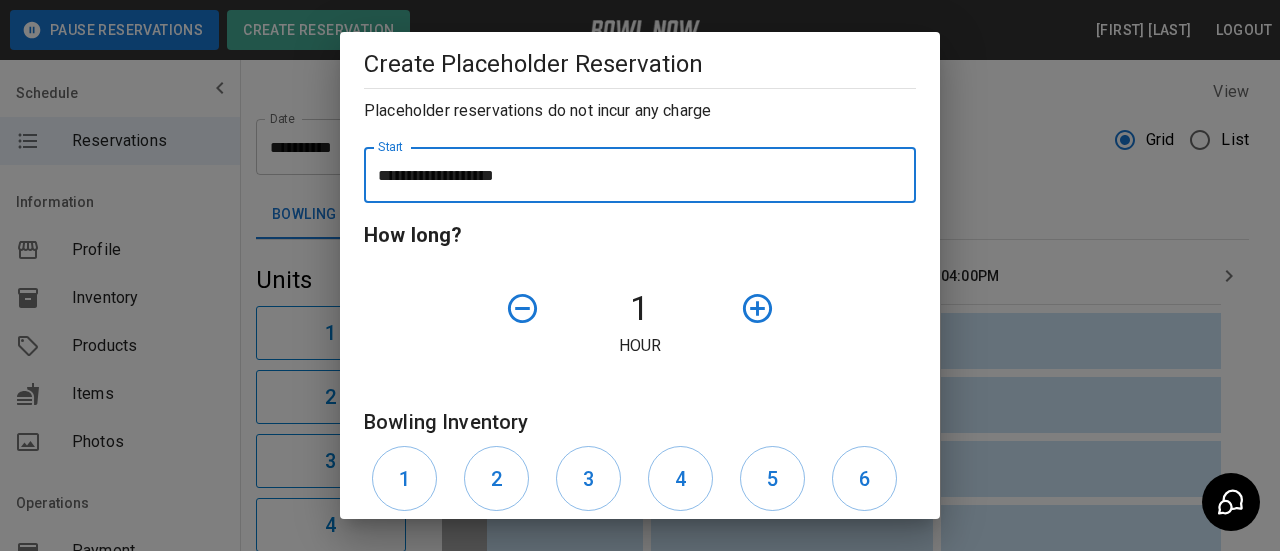 click 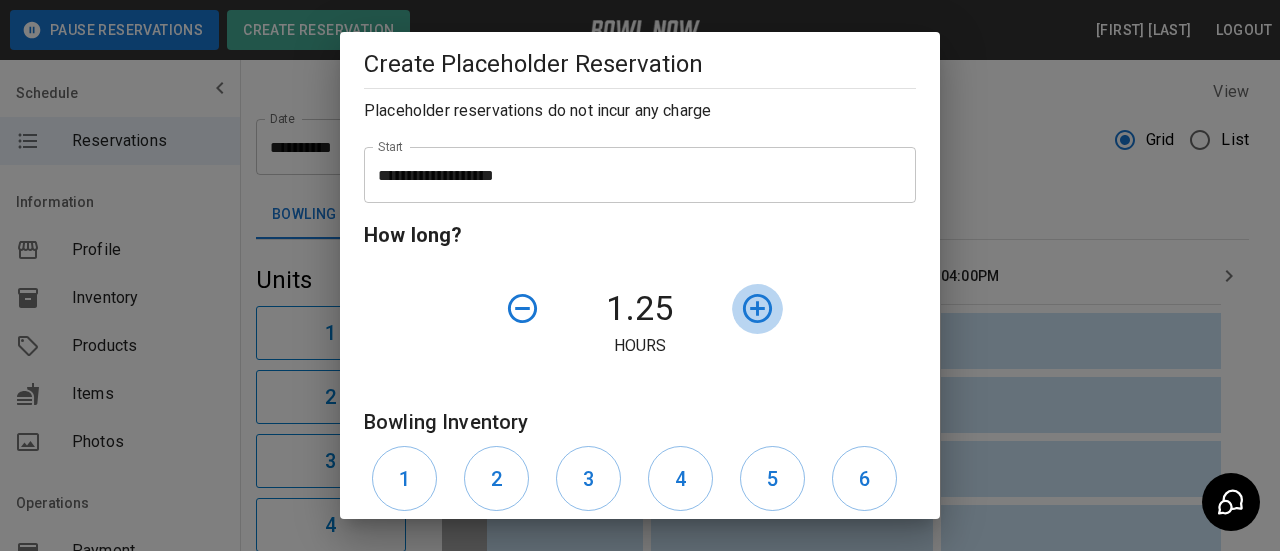 click 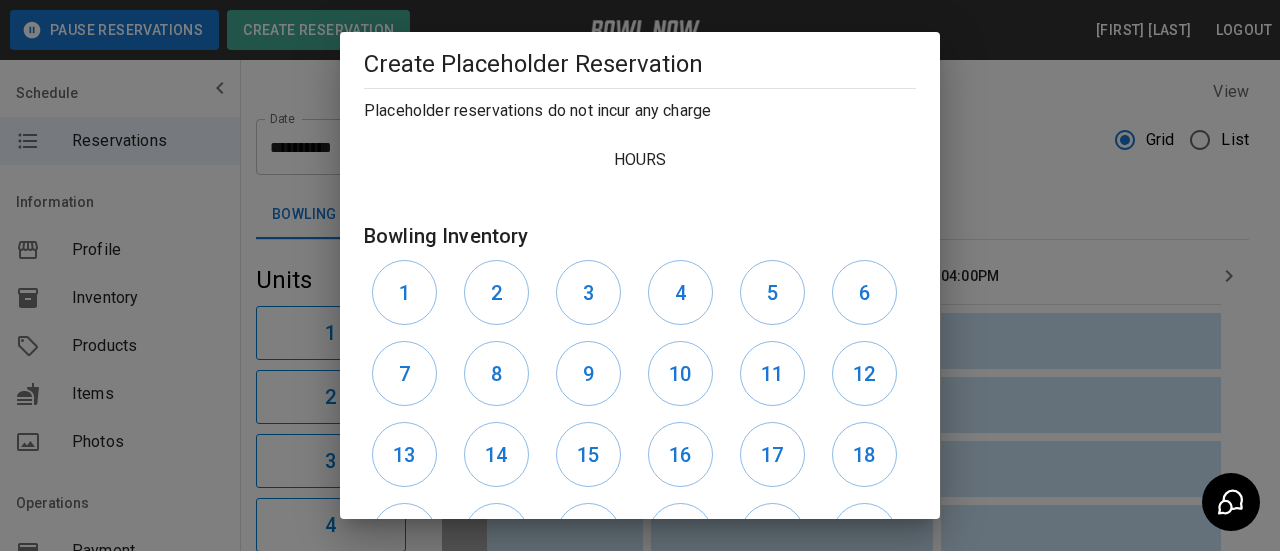 scroll, scrollTop: 661, scrollLeft: 0, axis: vertical 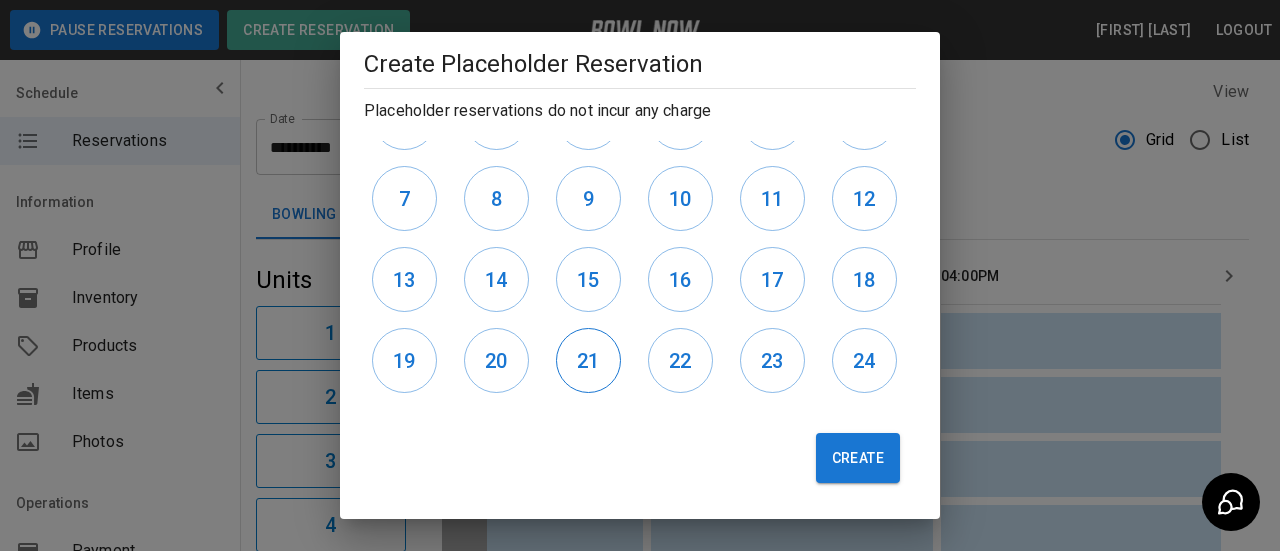 click on "21" at bounding box center (588, 361) 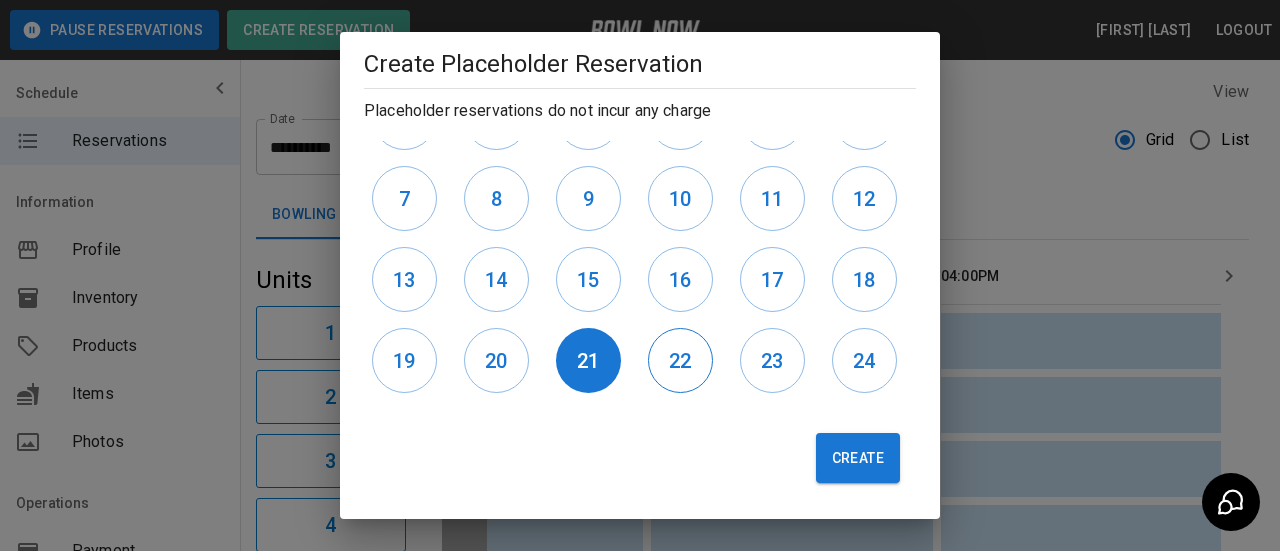 click on "22" at bounding box center [680, 361] 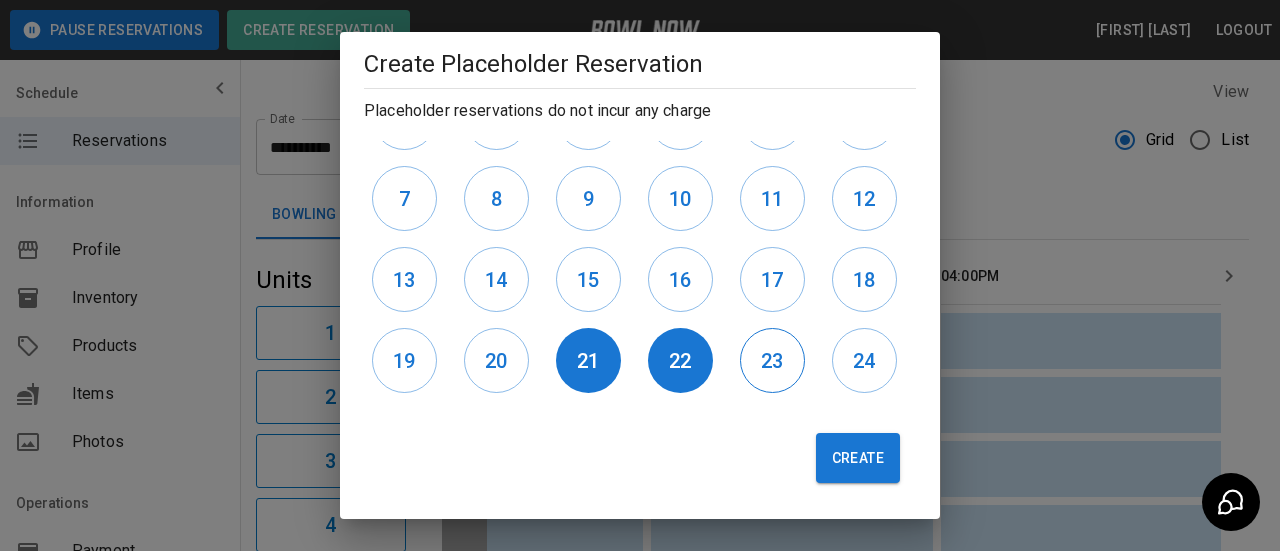 click on "23" at bounding box center (772, 361) 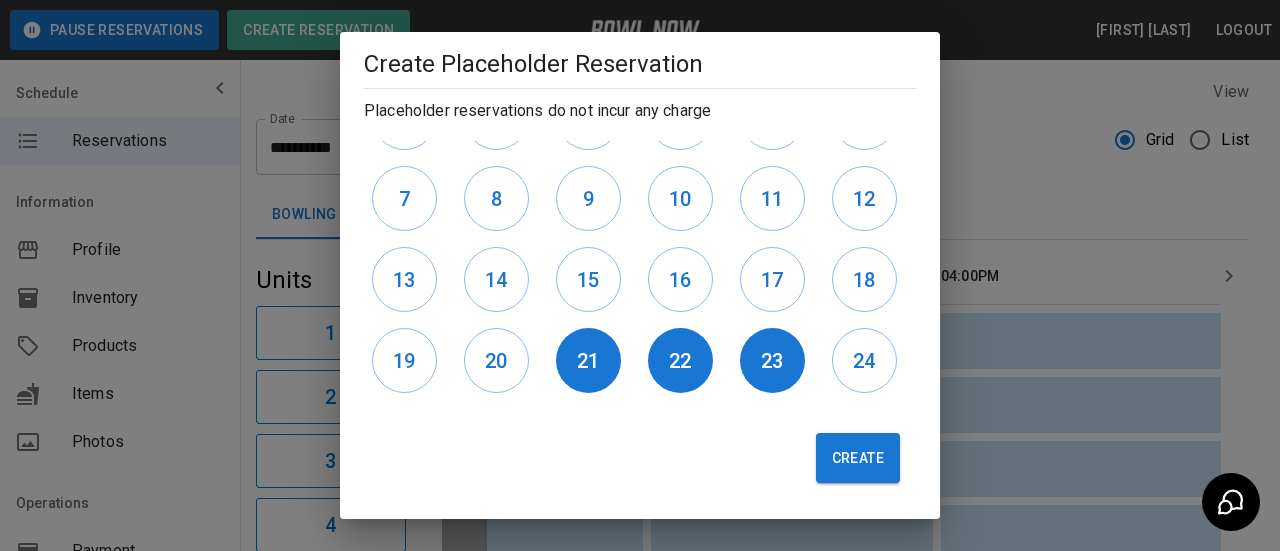 click on "24" at bounding box center [864, 361] 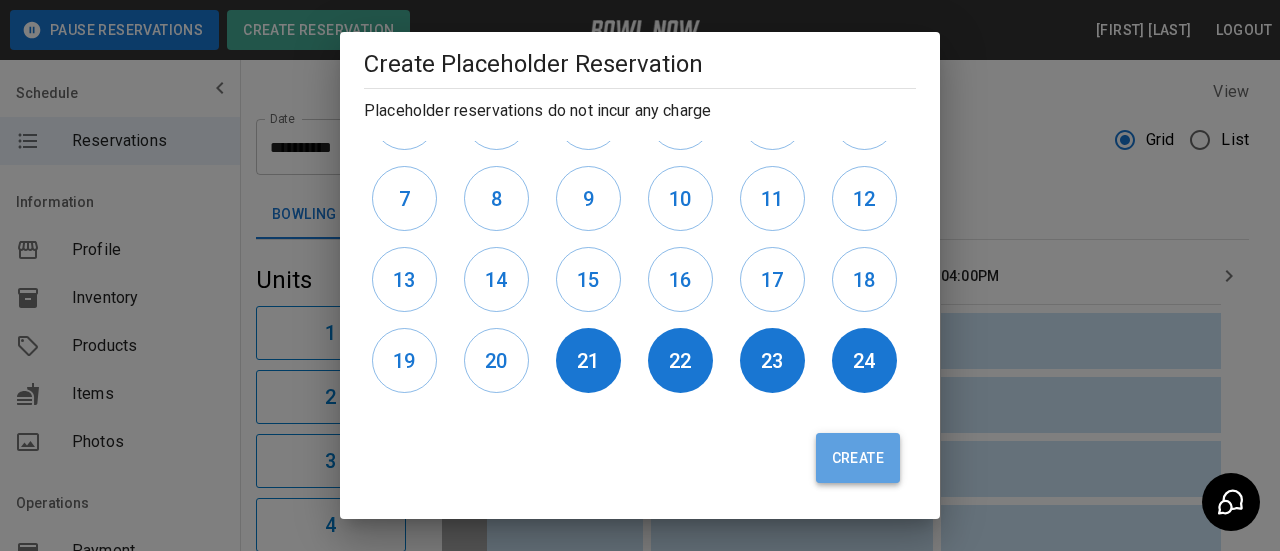 click on "Create" at bounding box center (858, 458) 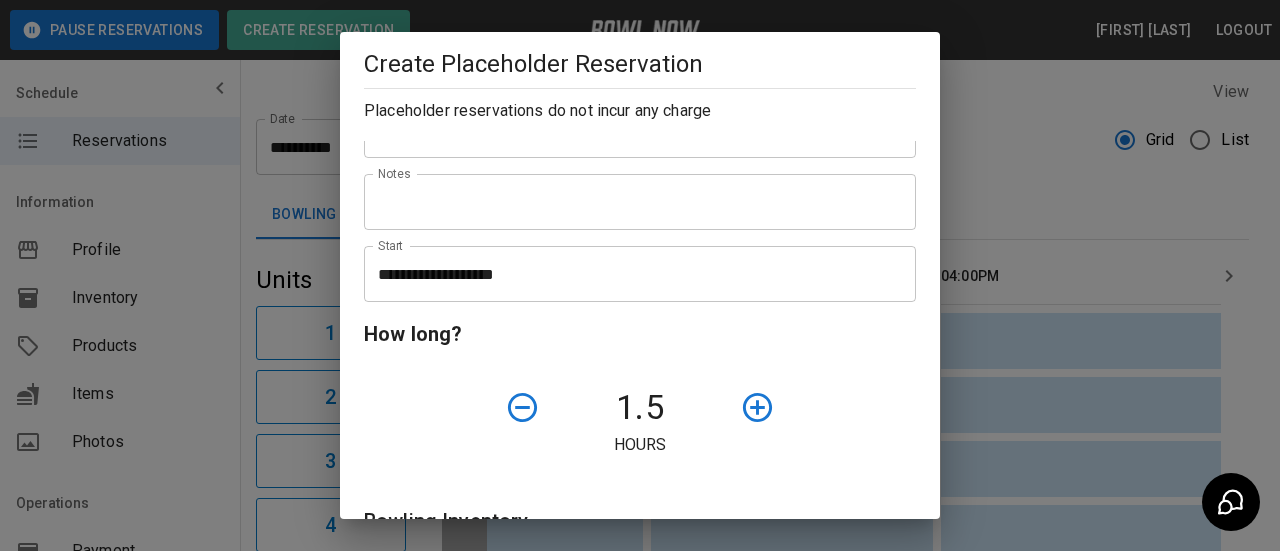 scroll, scrollTop: 200, scrollLeft: 0, axis: vertical 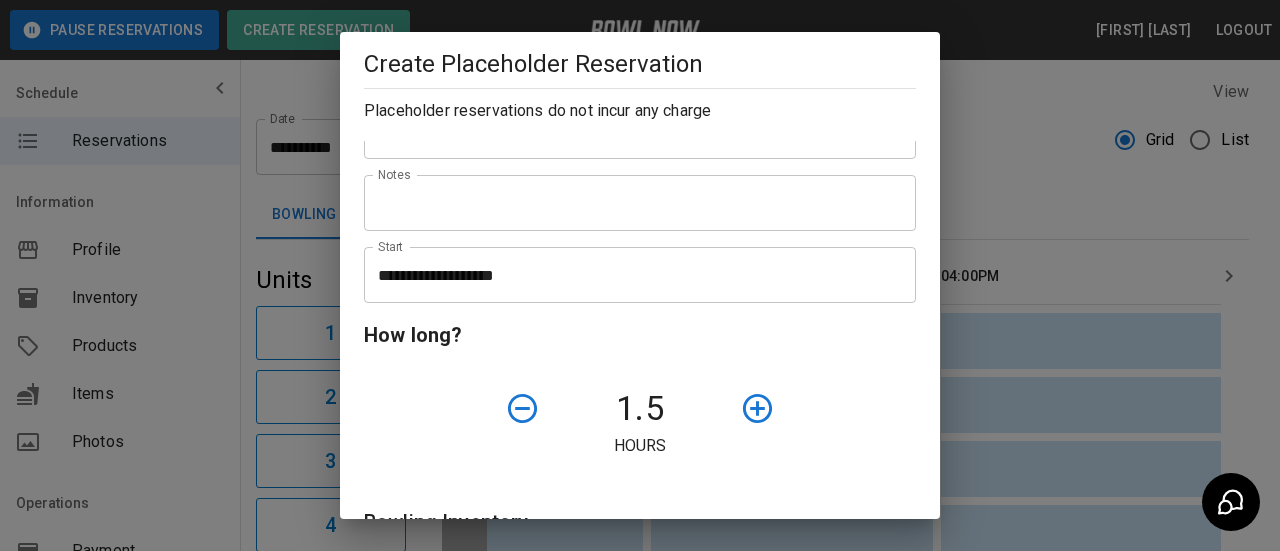 click on "**********" at bounding box center [633, 275] 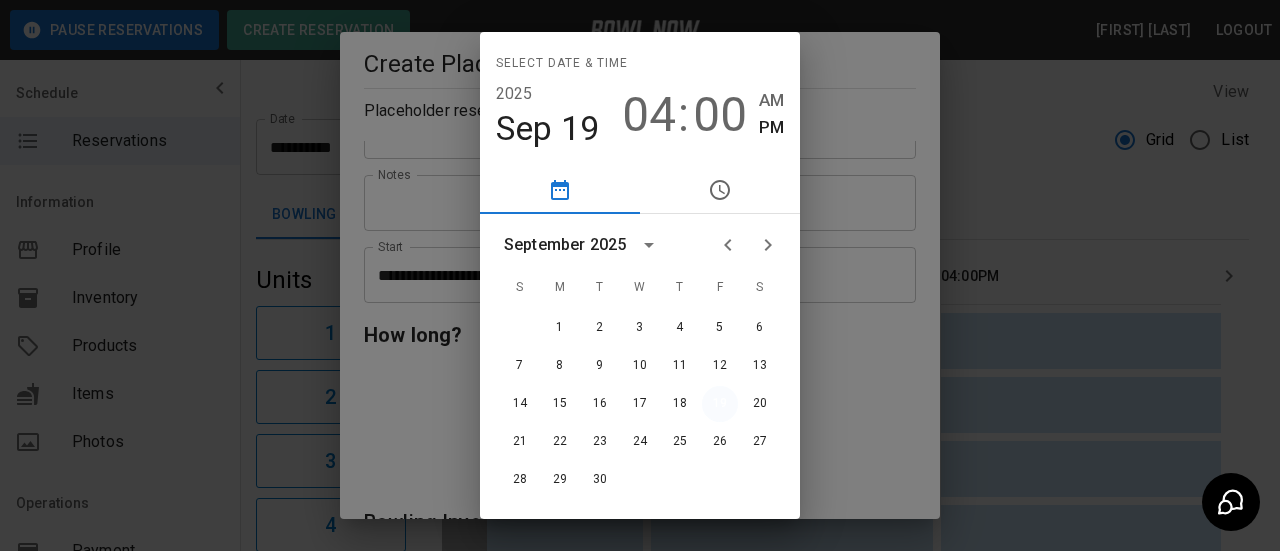 click on "19" at bounding box center [720, 404] 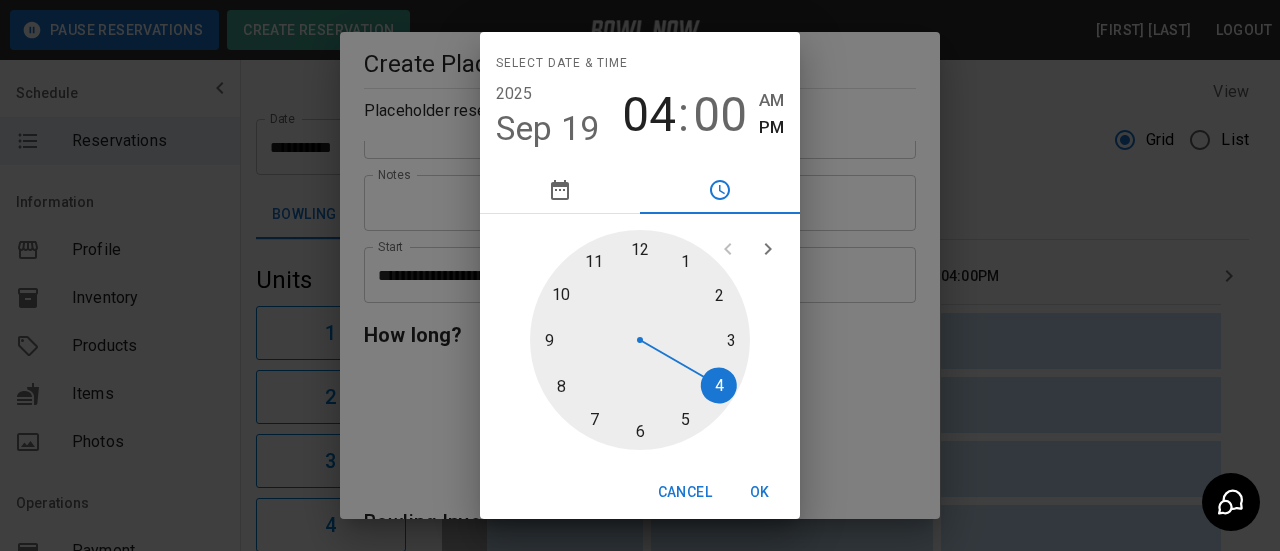 click at bounding box center (640, 340) 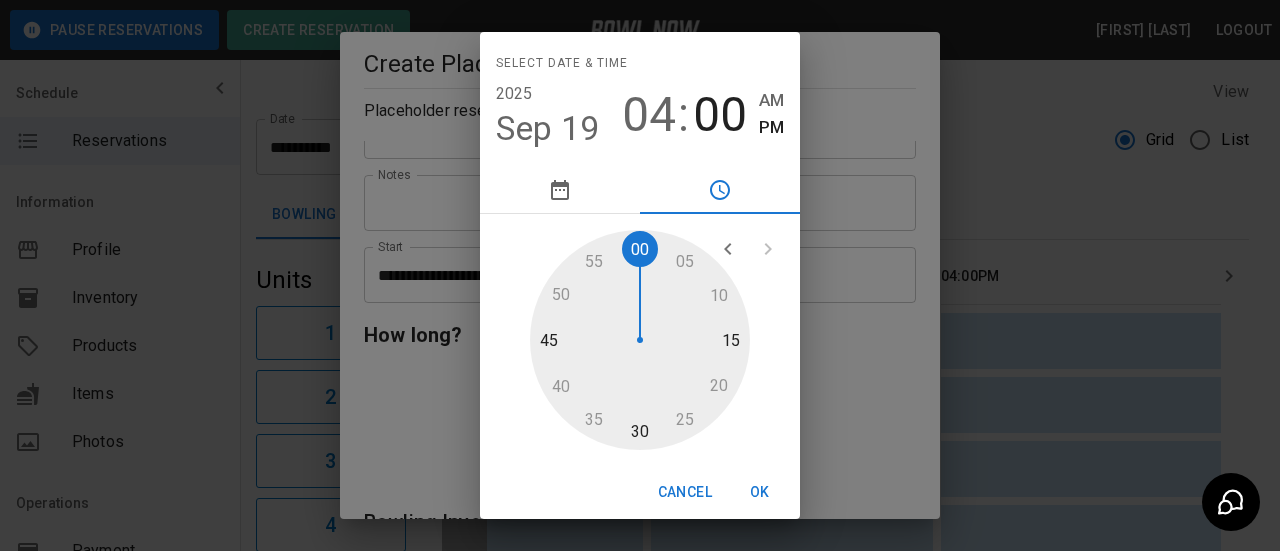click at bounding box center [640, 340] 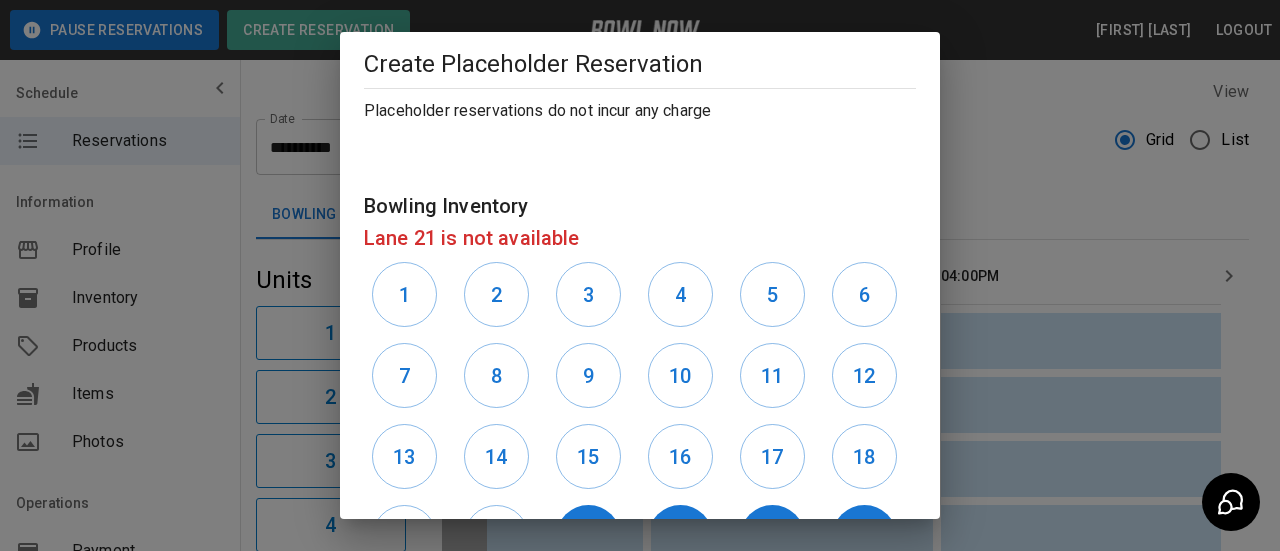 scroll, scrollTop: 693, scrollLeft: 0, axis: vertical 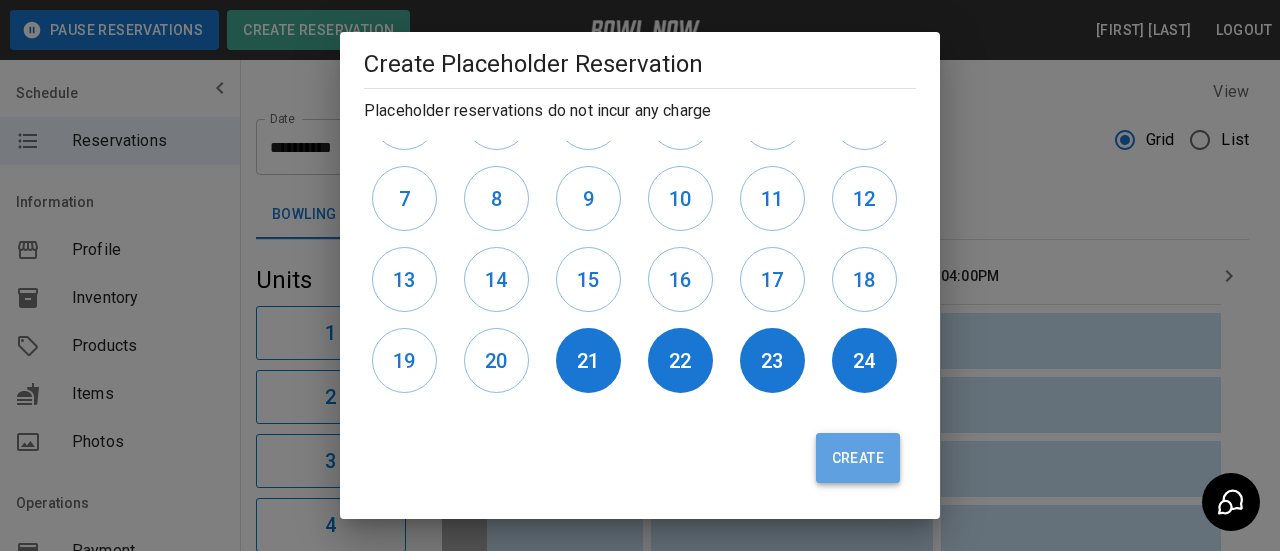 click on "Create" at bounding box center (858, 458) 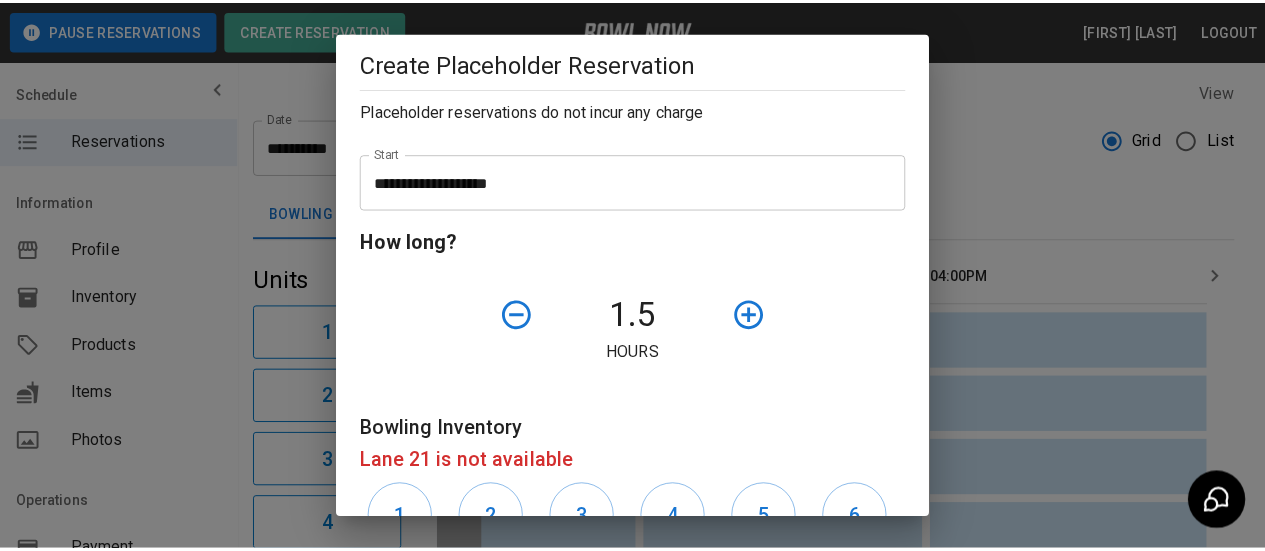 scroll, scrollTop: 0, scrollLeft: 0, axis: both 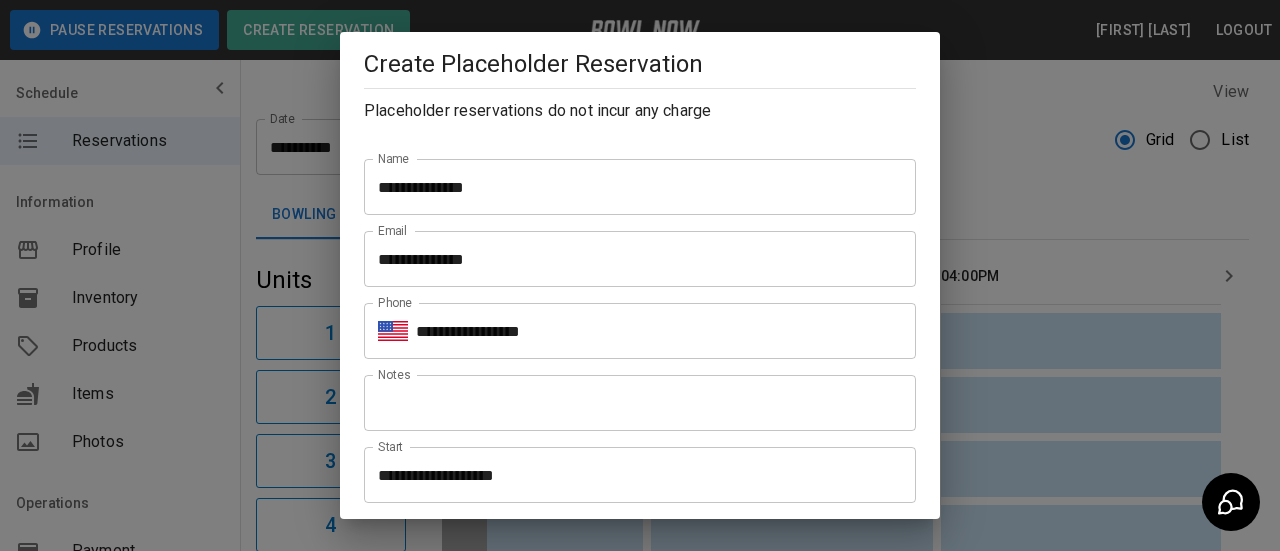 click on "**********" at bounding box center [640, 275] 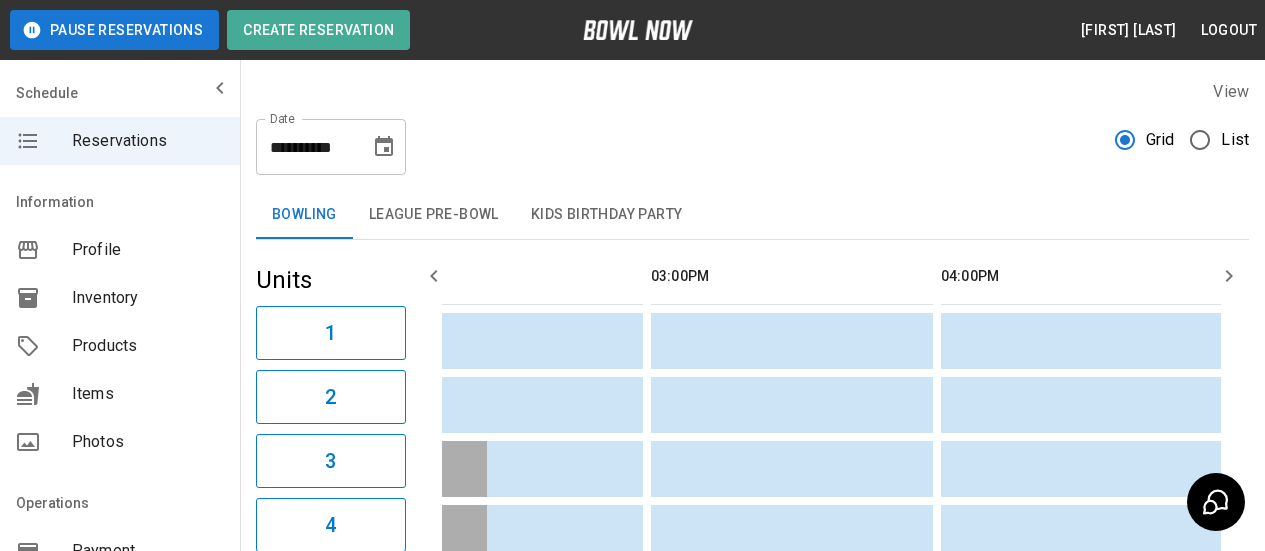 click 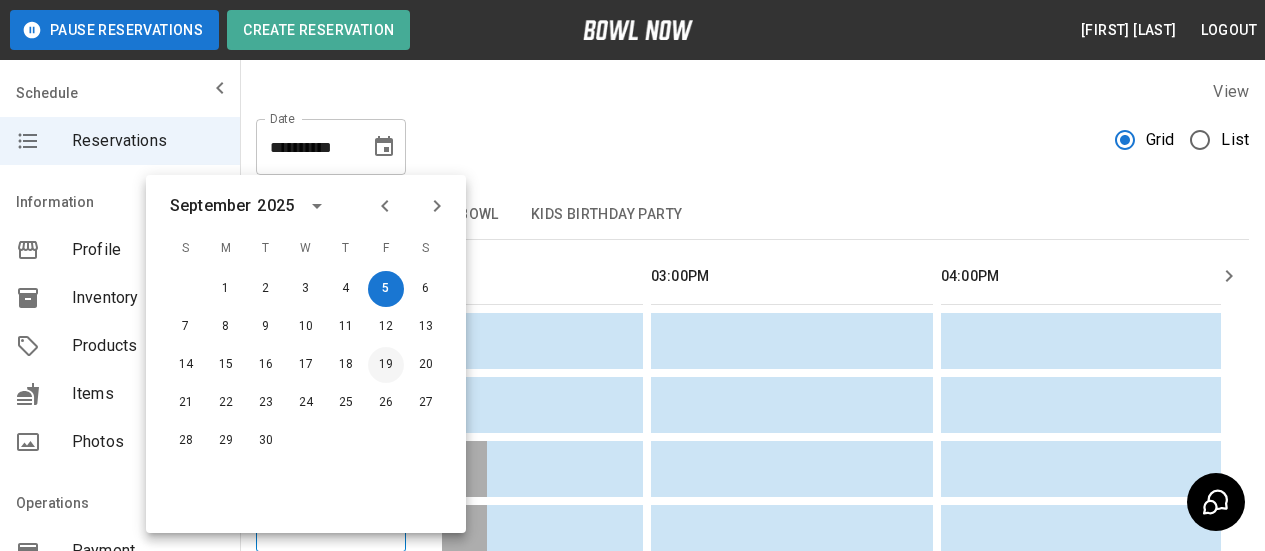 click on "19" at bounding box center [386, 365] 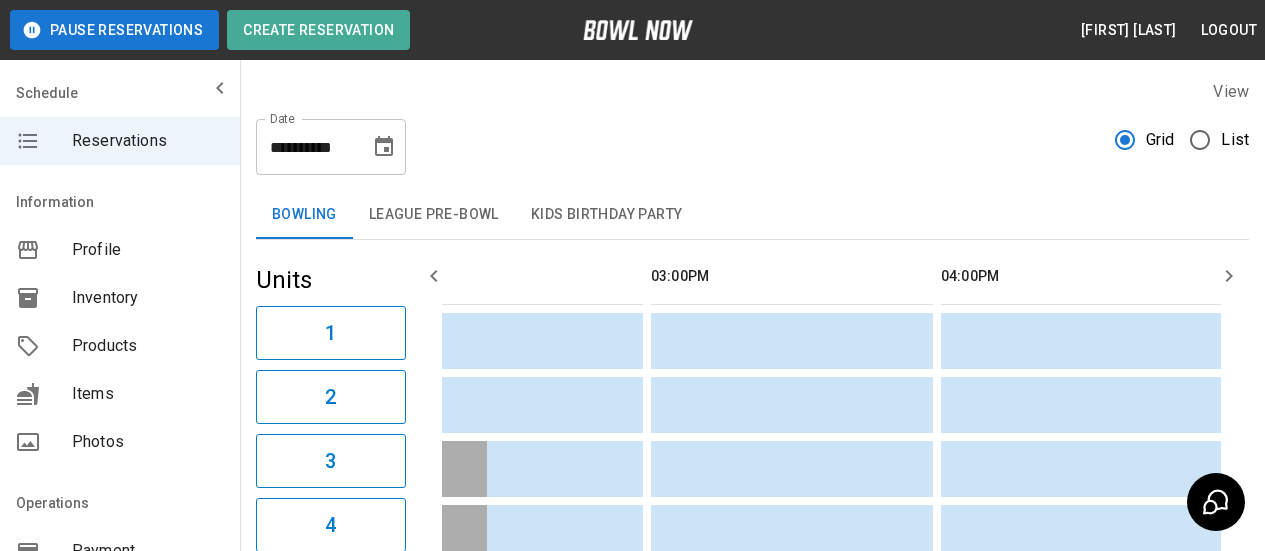 type on "**********" 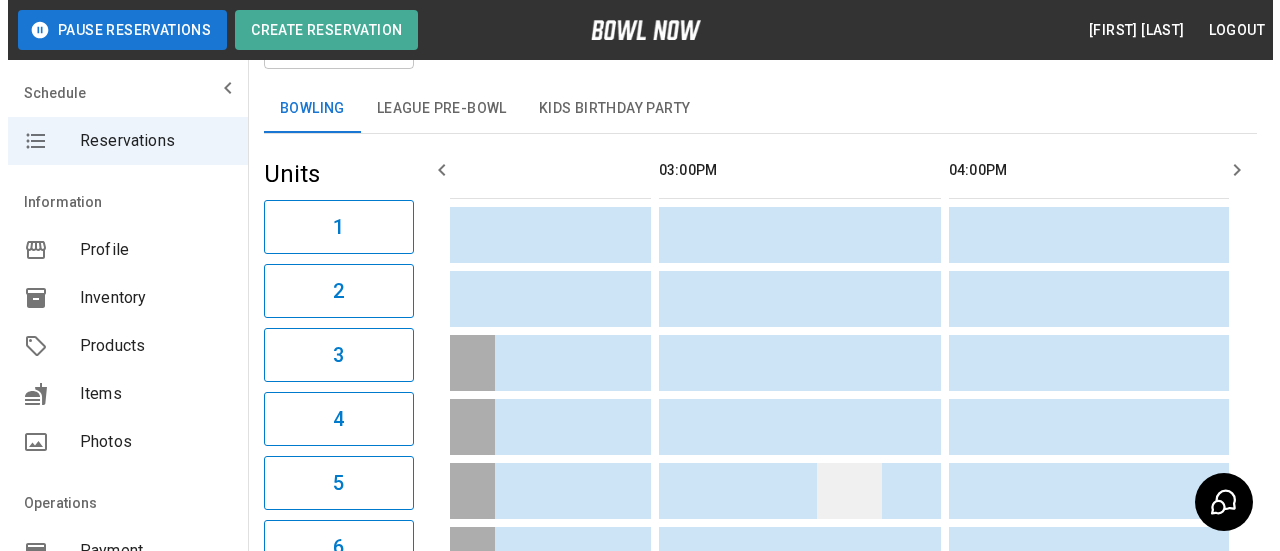 scroll, scrollTop: 0, scrollLeft: 0, axis: both 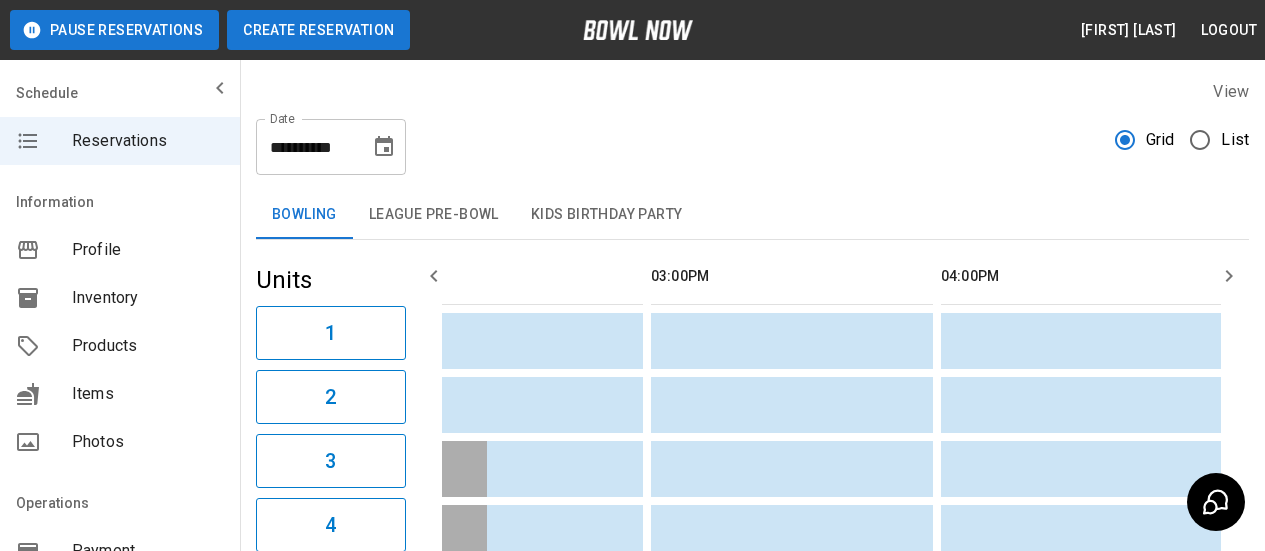 click on "Create Reservation" at bounding box center (318, 30) 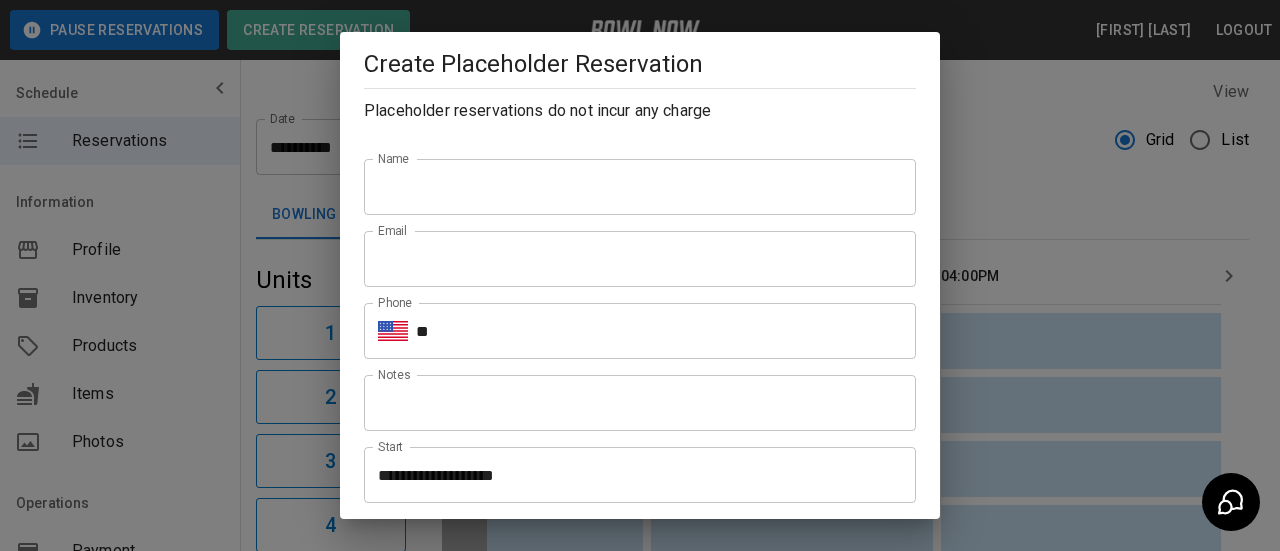 click on "Name" at bounding box center [640, 187] 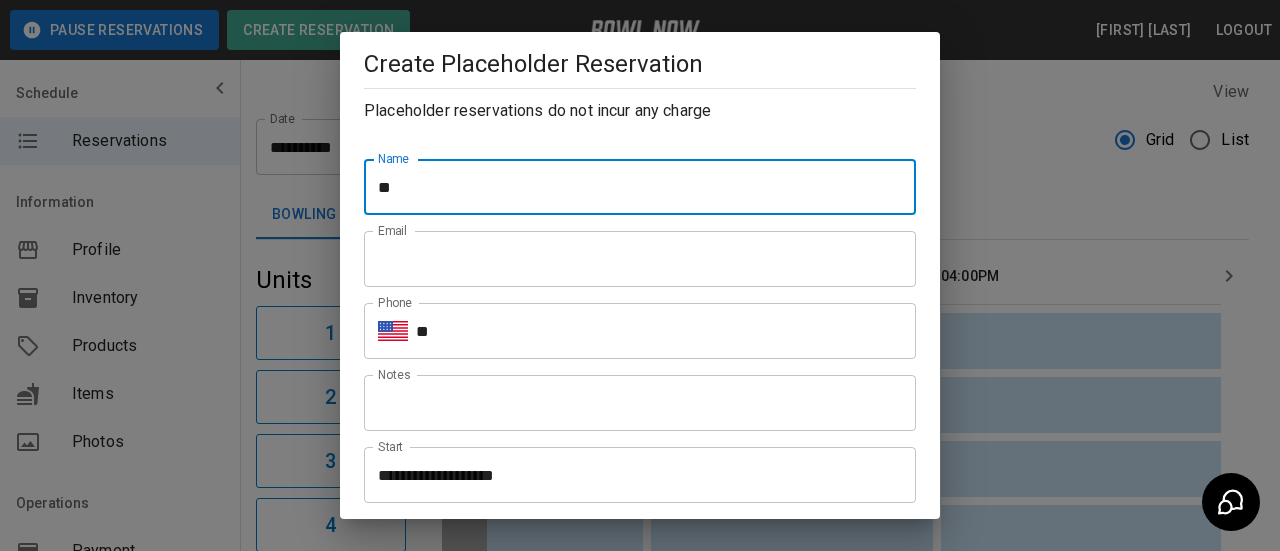 type on "**********" 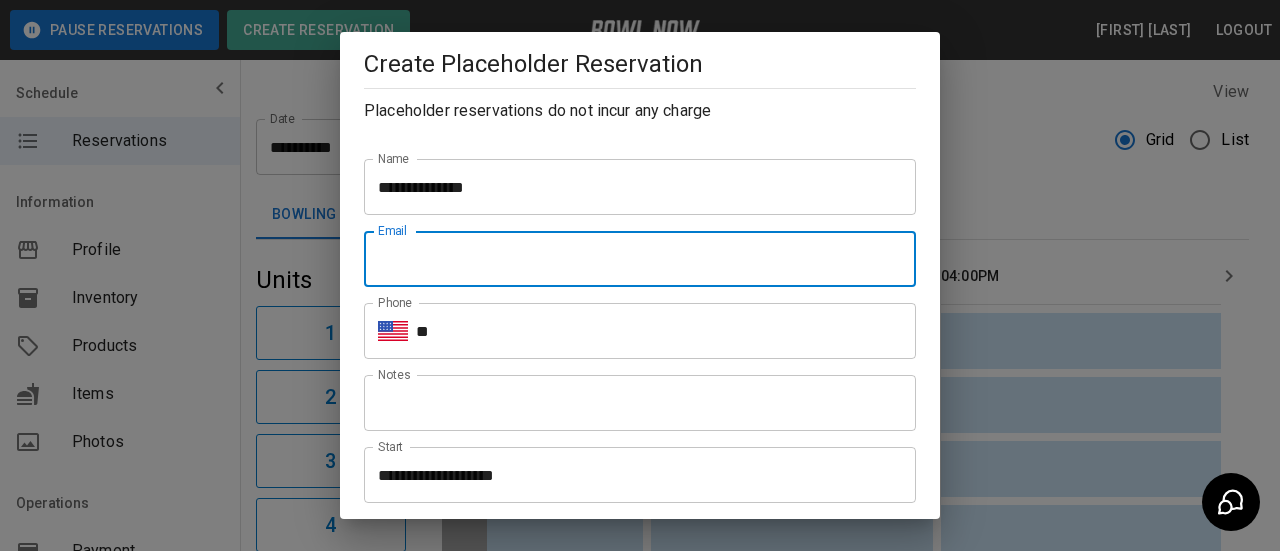 click on "Email" at bounding box center [640, 259] 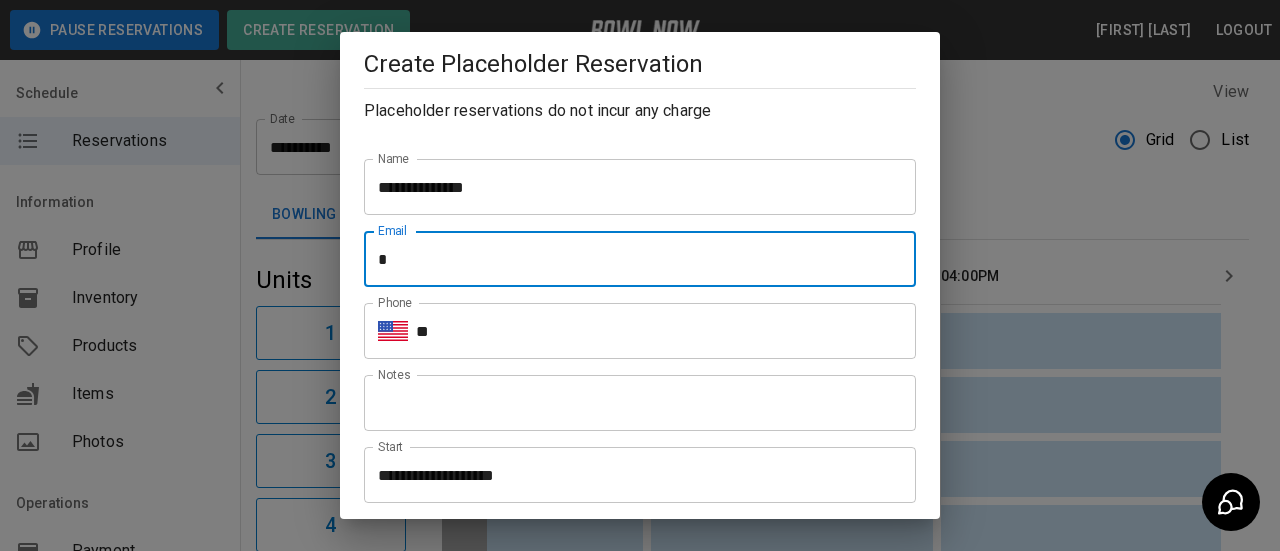 type on "**********" 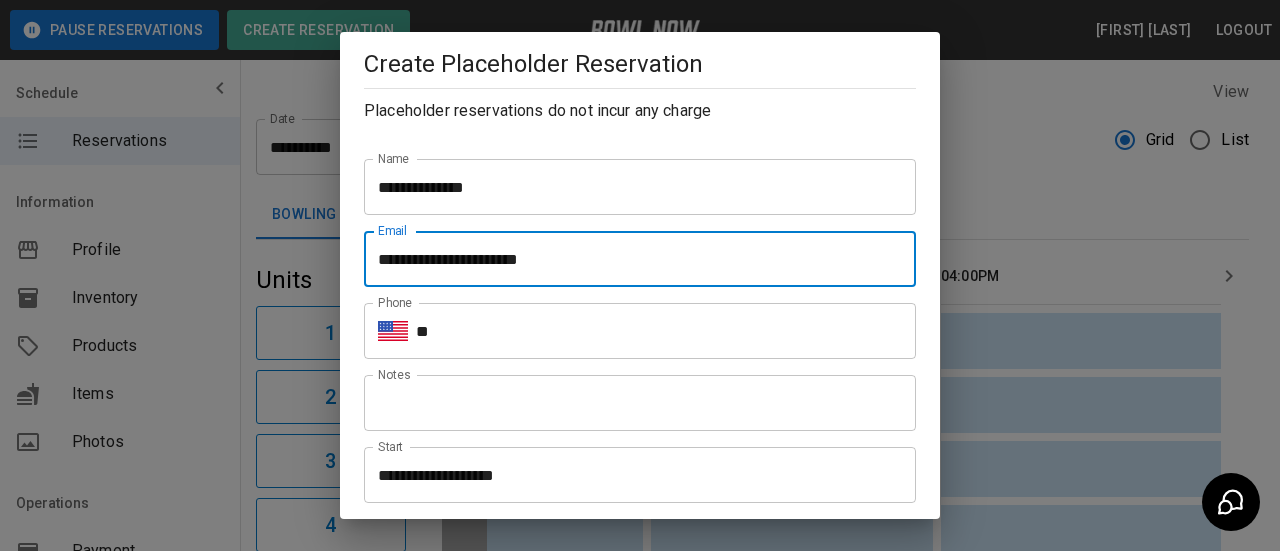 click on "**" at bounding box center [666, 331] 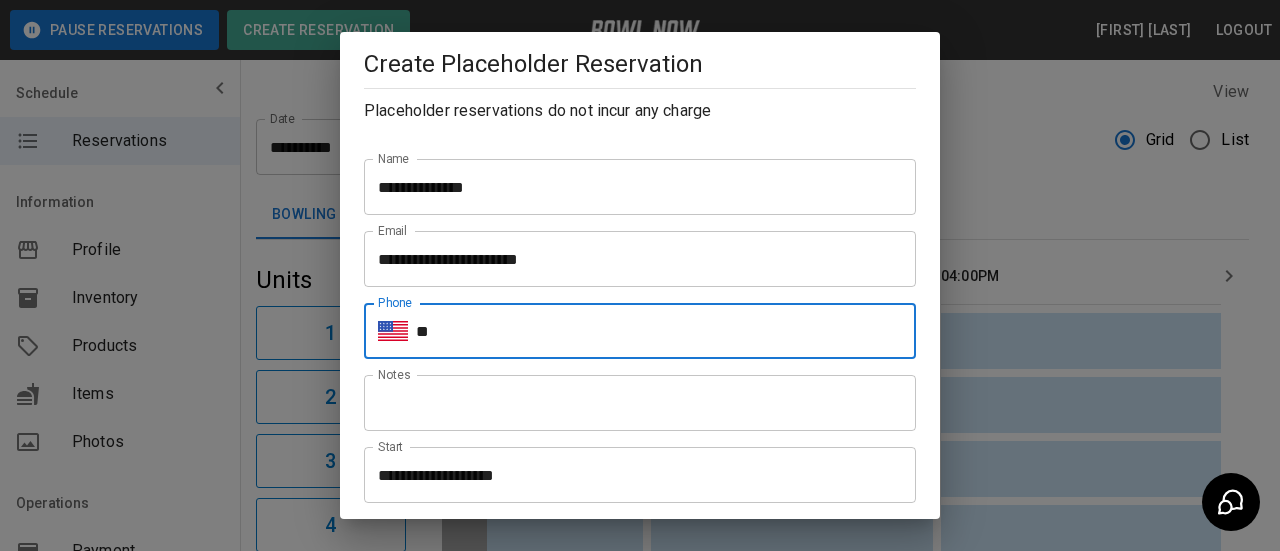 type on "**********" 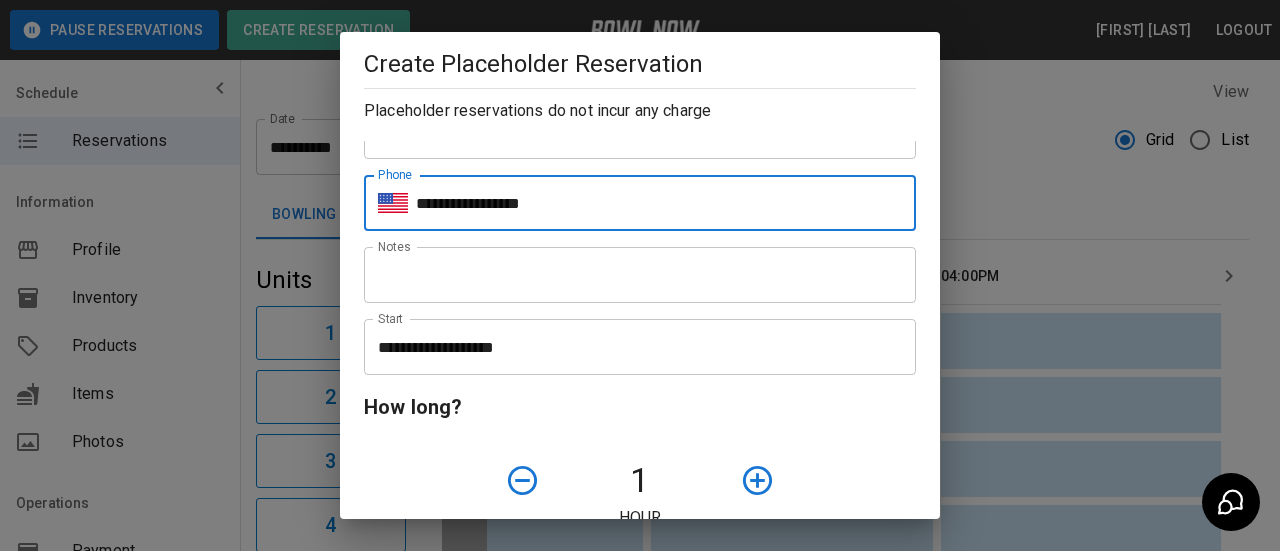 scroll, scrollTop: 300, scrollLeft: 0, axis: vertical 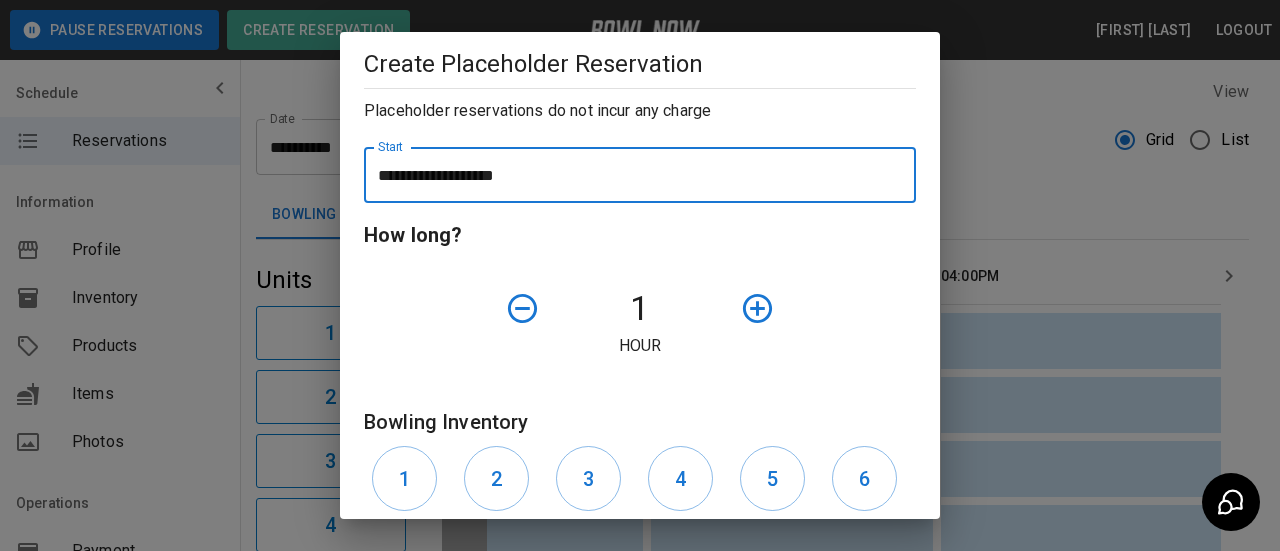 click on "**********" at bounding box center (633, 175) 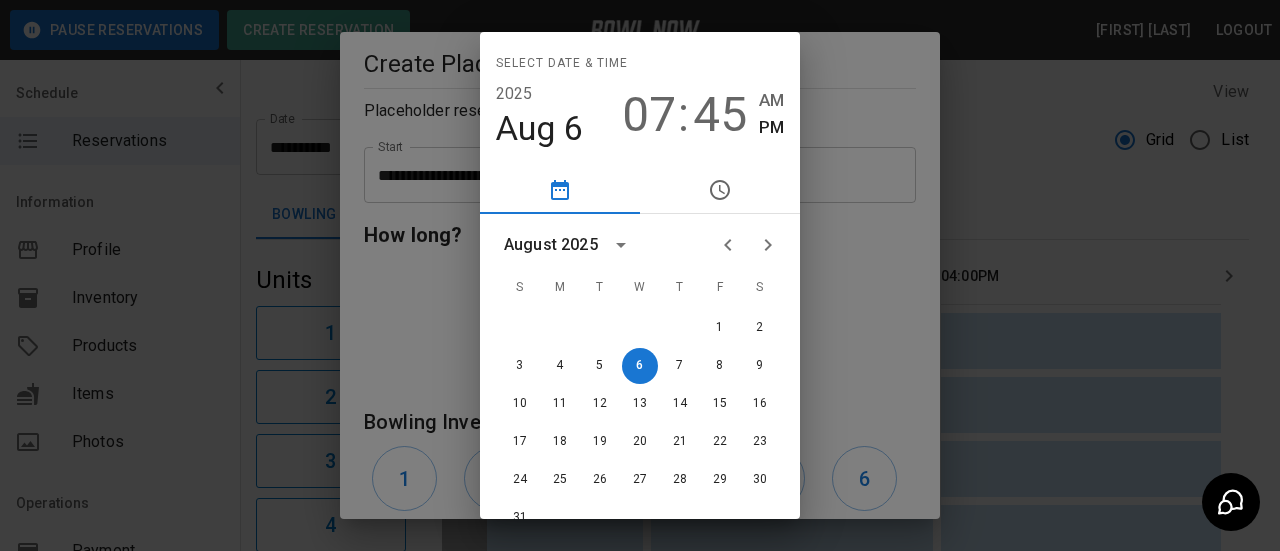 click 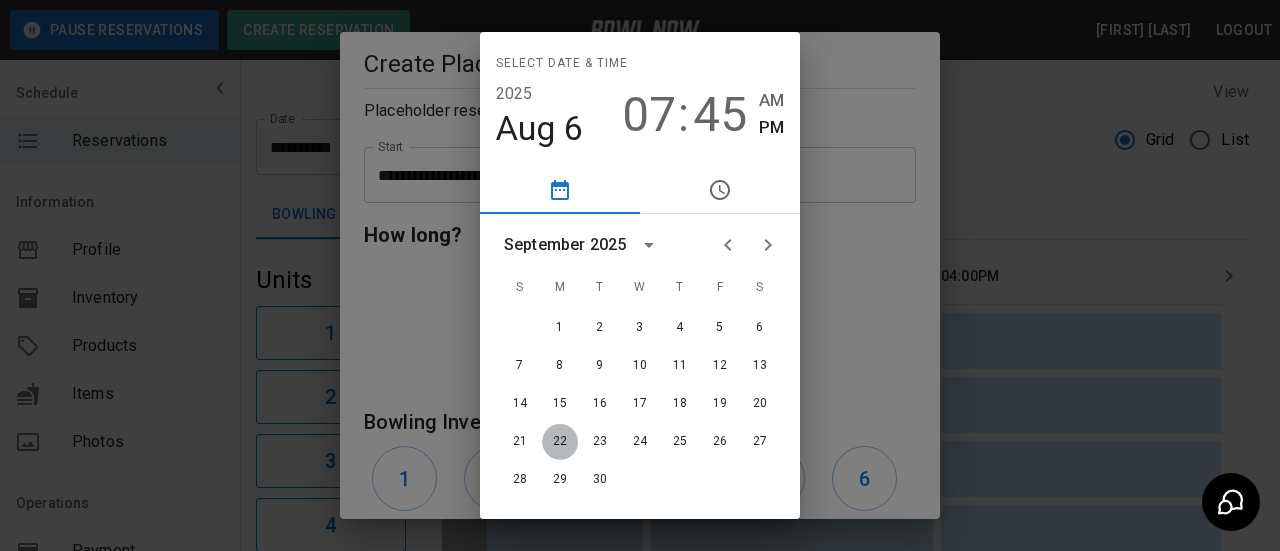click on "22" at bounding box center (560, 442) 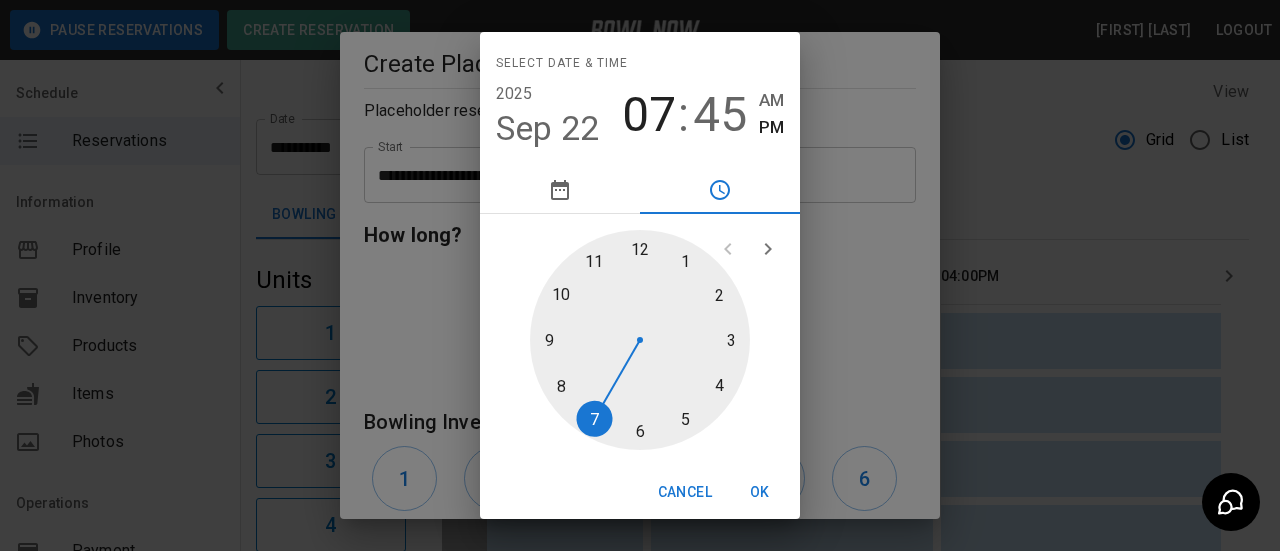 drag, startPoint x: 730, startPoint y: 385, endPoint x: 690, endPoint y: 337, distance: 62.482 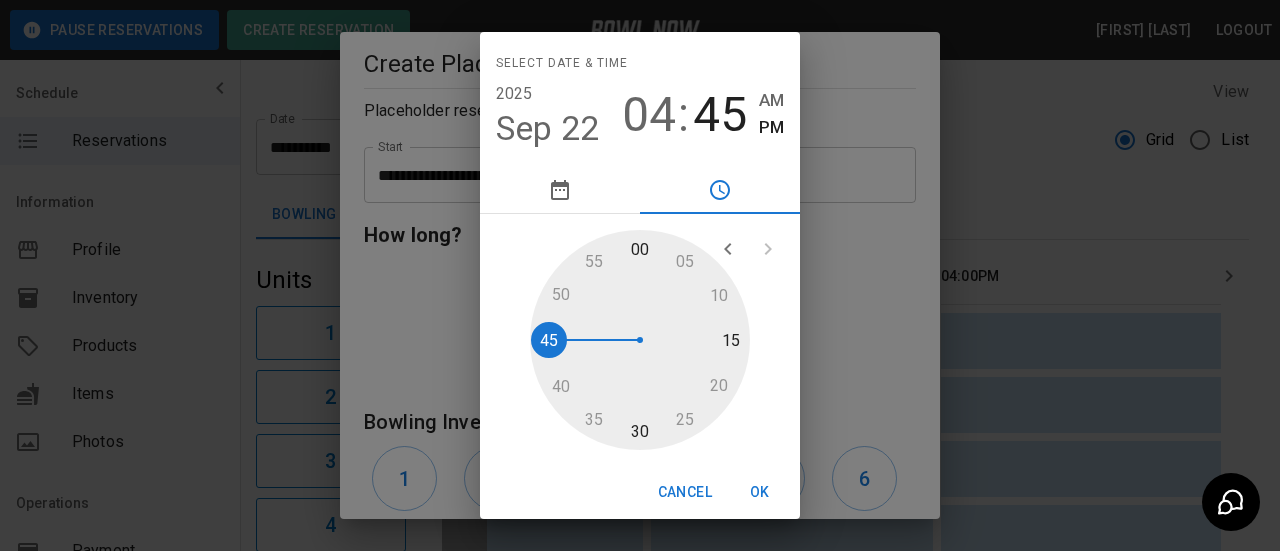 click at bounding box center (640, 340) 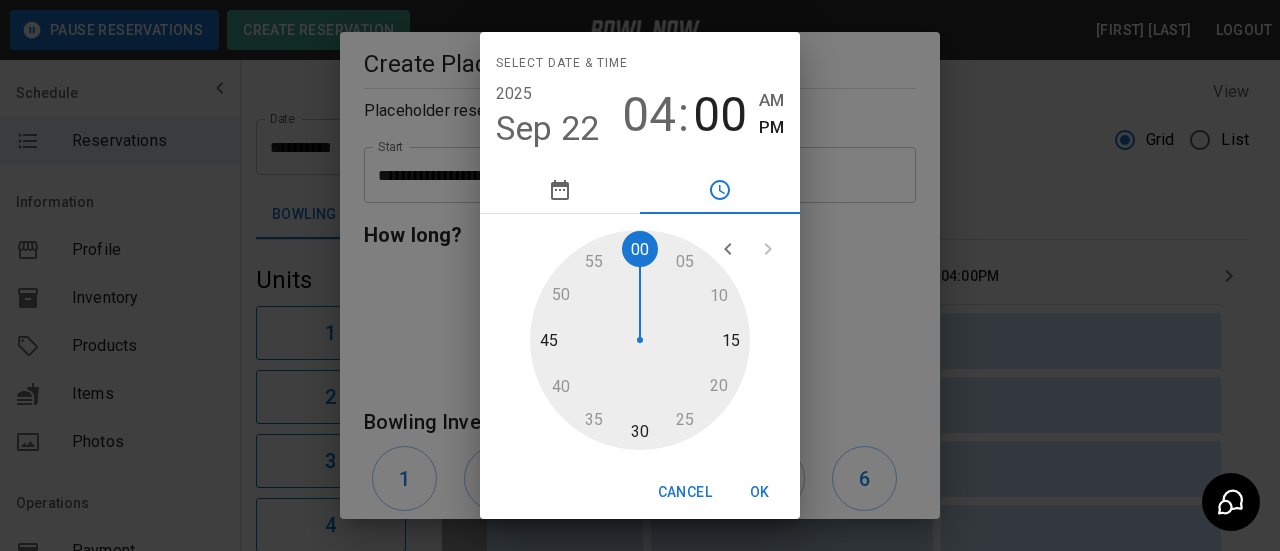 click on "OK" at bounding box center (760, 492) 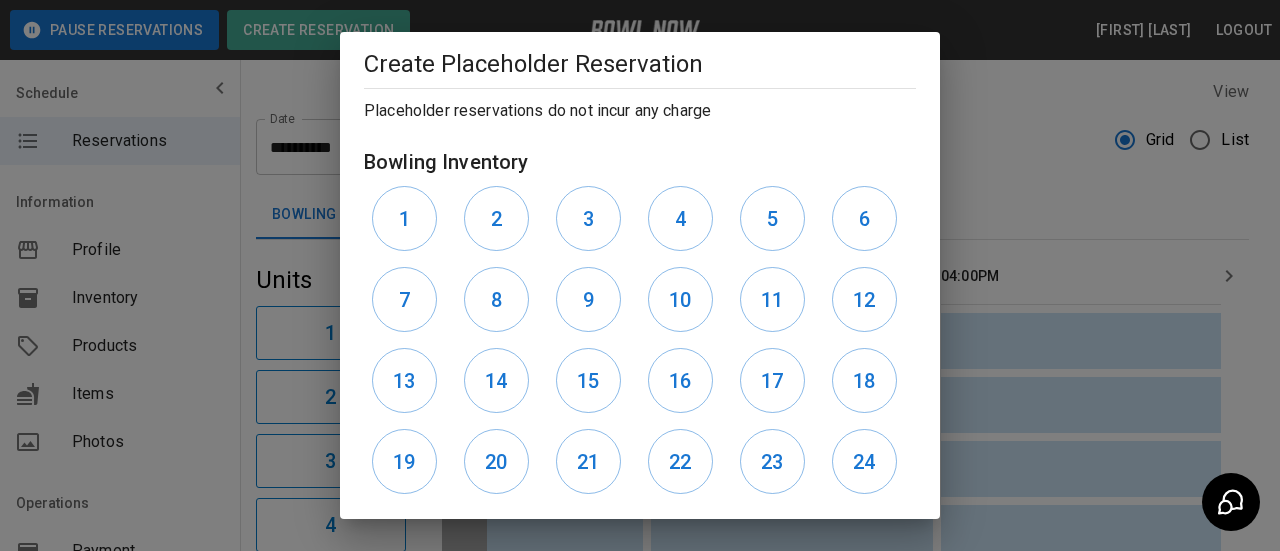 scroll, scrollTop: 361, scrollLeft: 0, axis: vertical 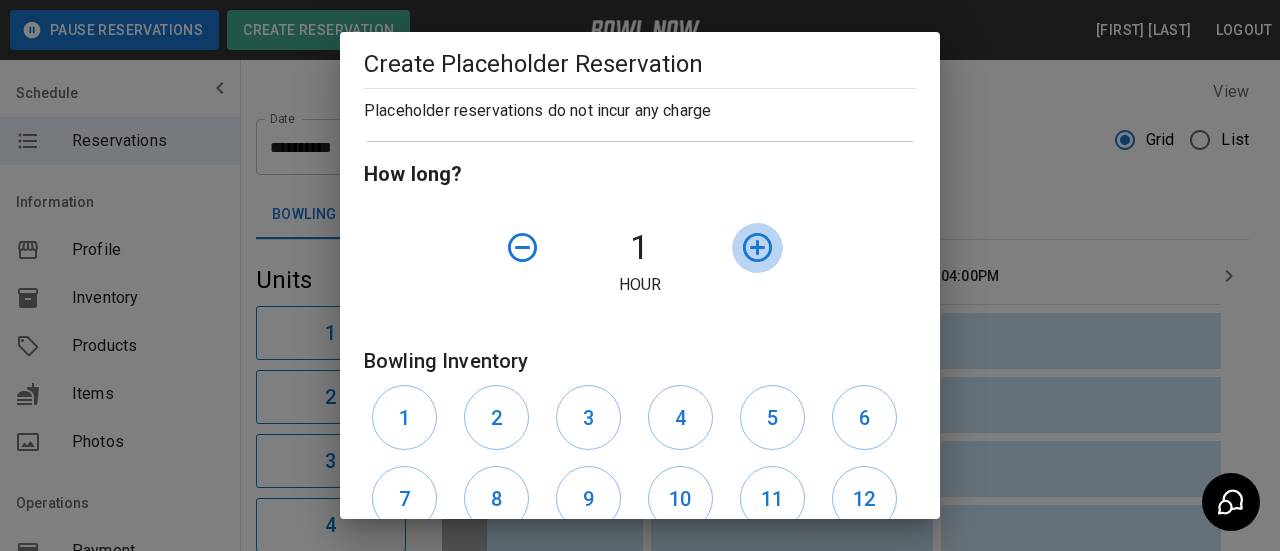 click 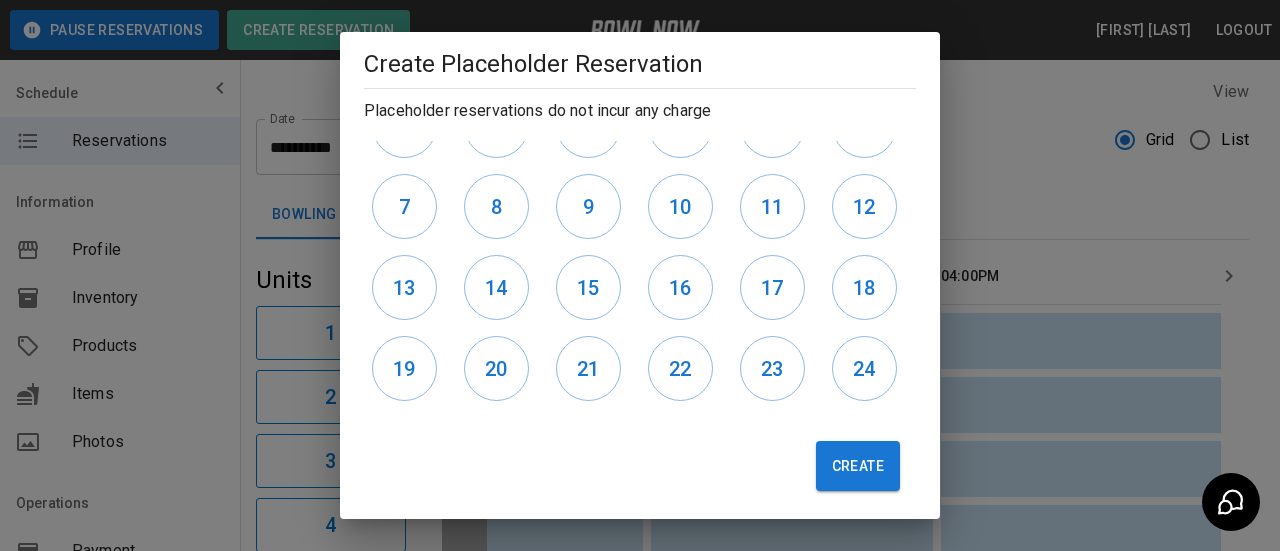 scroll, scrollTop: 661, scrollLeft: 0, axis: vertical 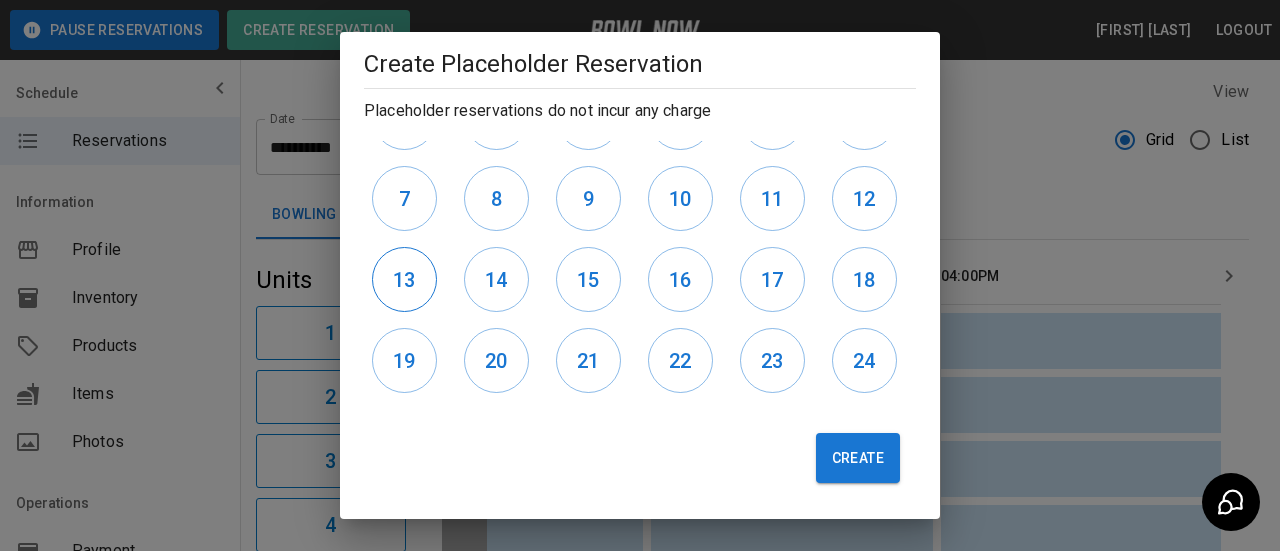 click on "13" at bounding box center (404, 280) 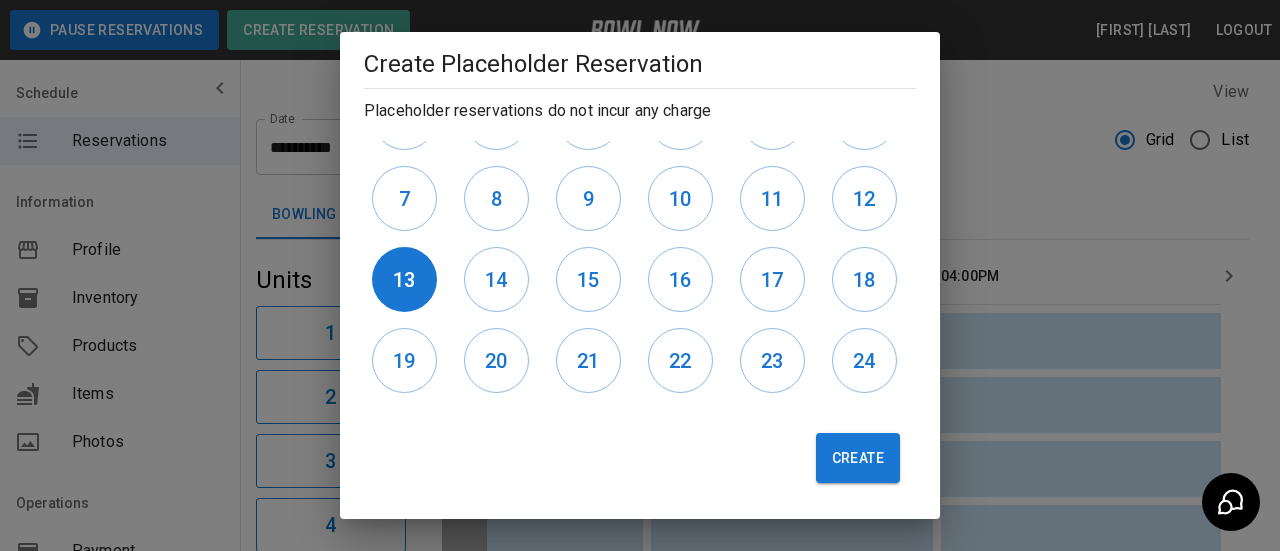 drag, startPoint x: 482, startPoint y: 279, endPoint x: 631, endPoint y: 279, distance: 149 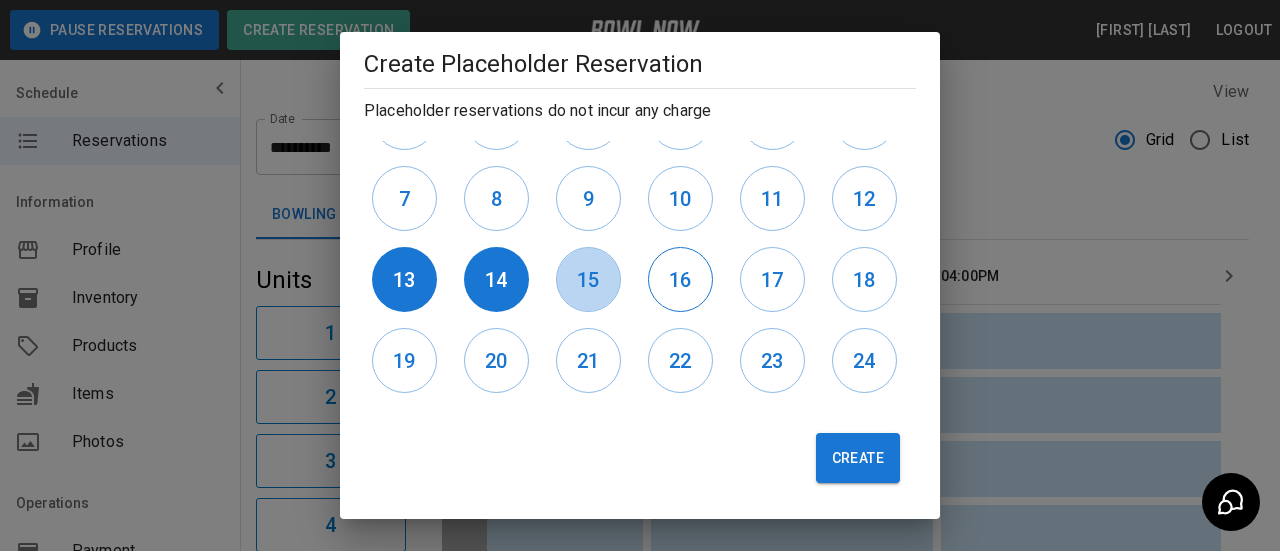 drag, startPoint x: 599, startPoint y: 280, endPoint x: 651, endPoint y: 282, distance: 52.03845 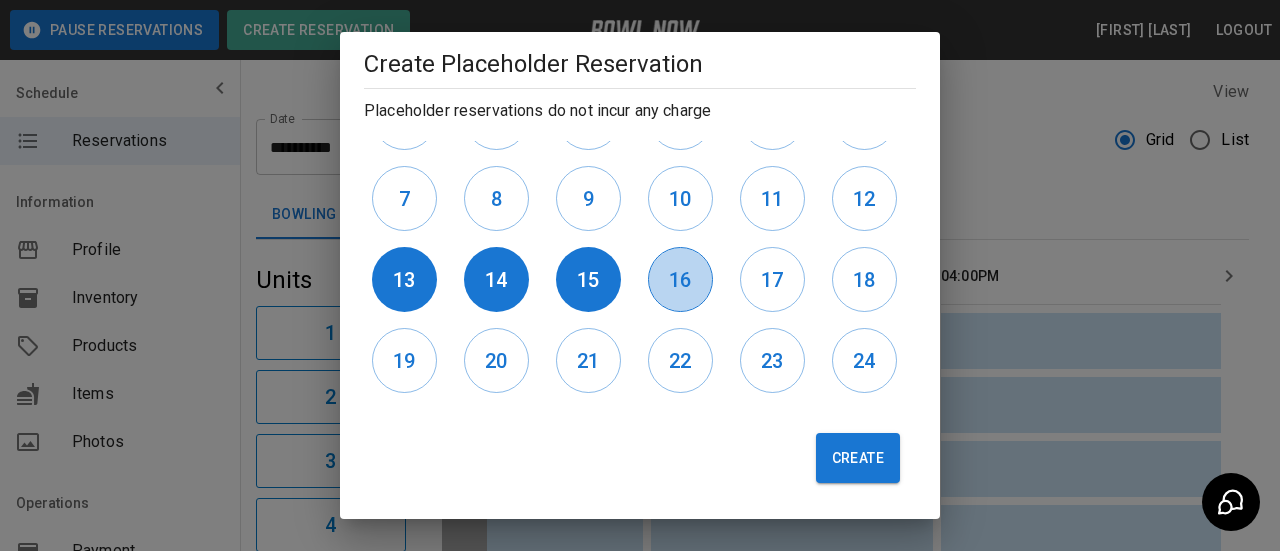 click on "16" at bounding box center (680, 279) 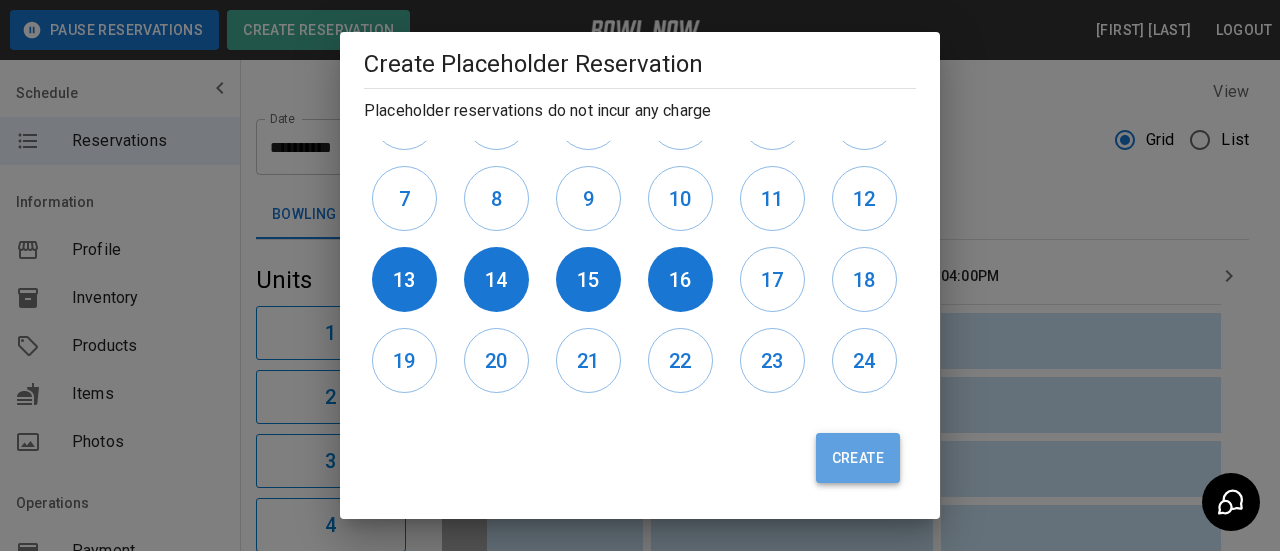 click on "Create" at bounding box center [858, 458] 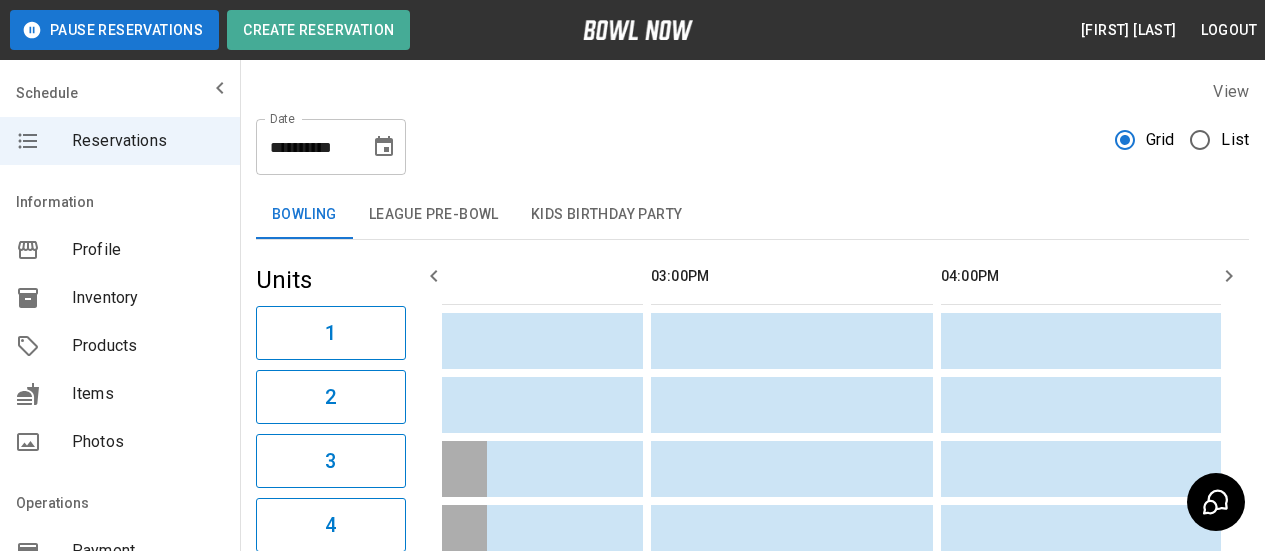 click at bounding box center [384, 147] 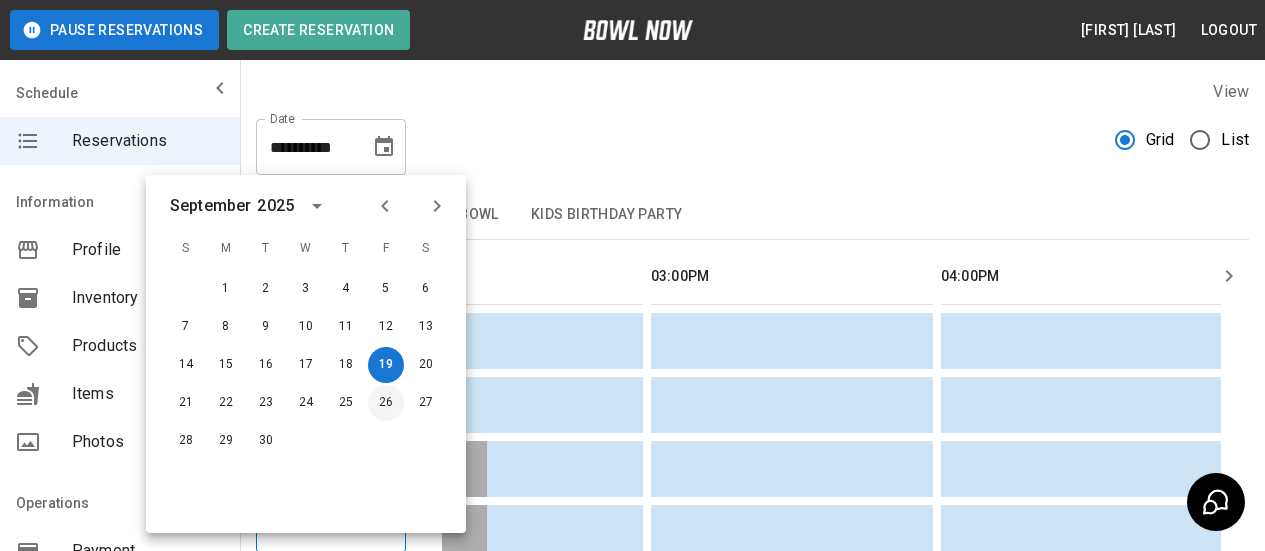 click on "26" at bounding box center (386, 403) 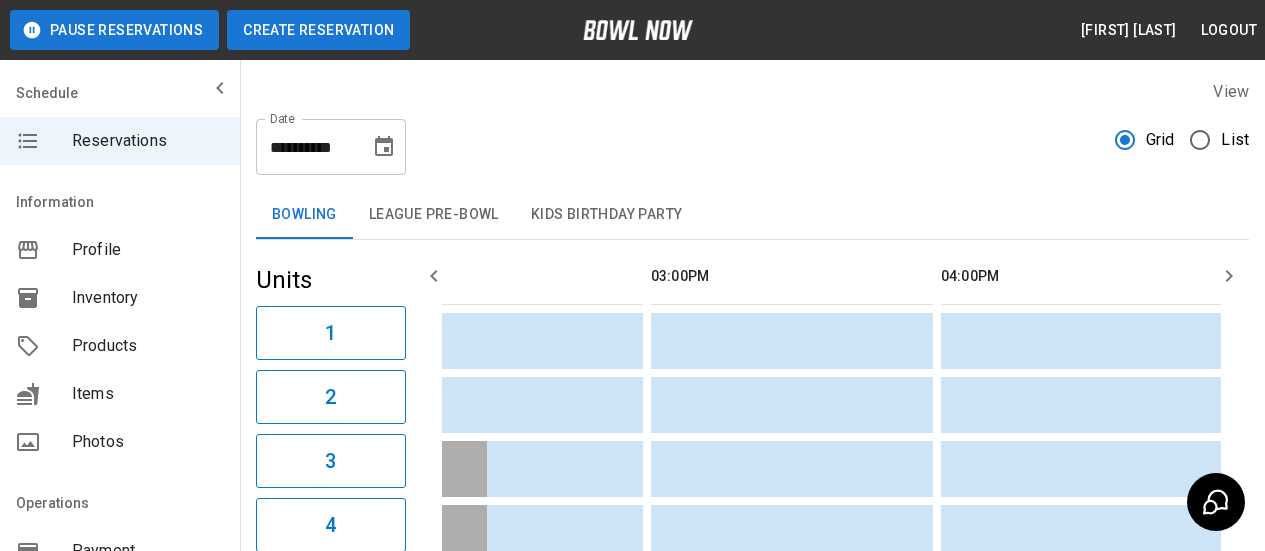 type on "**********" 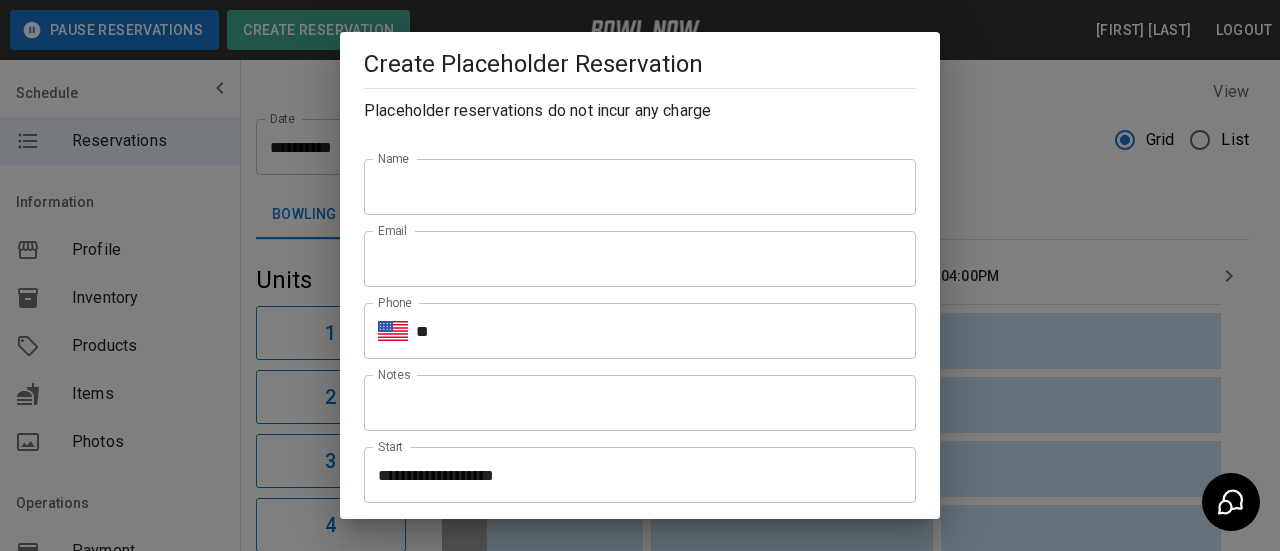 click on "Name" at bounding box center [640, 187] 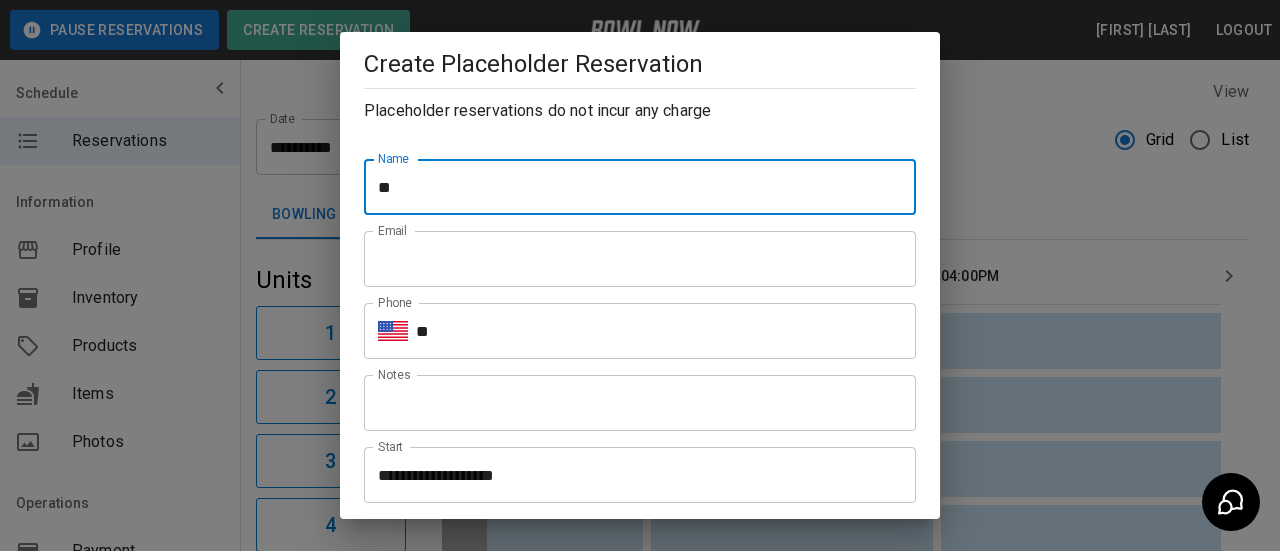type on "**********" 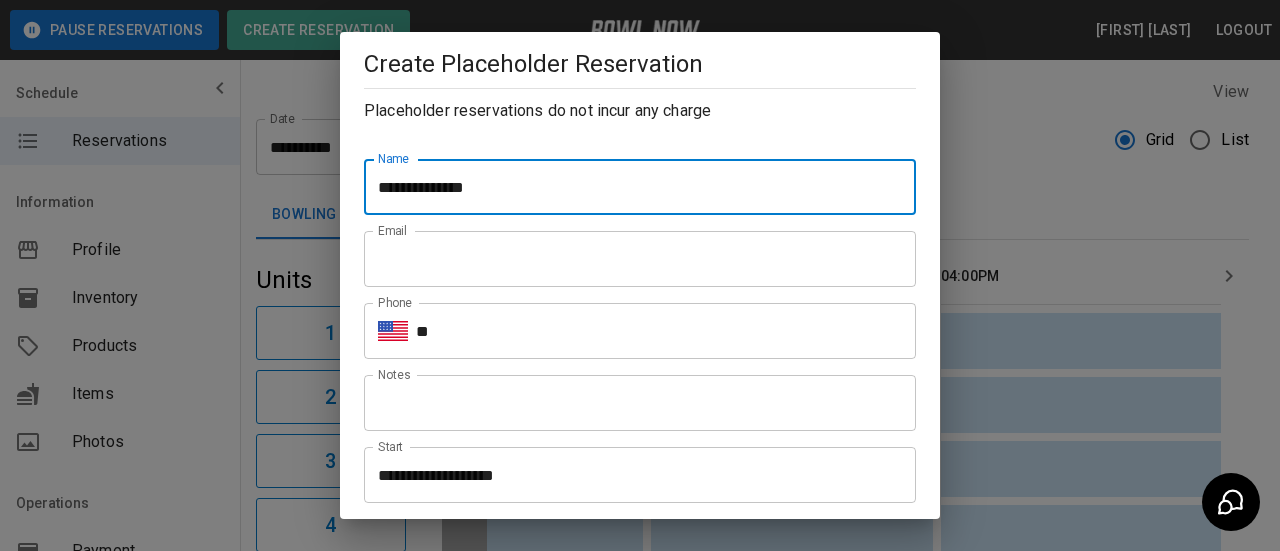 click on "Email" at bounding box center [640, 259] 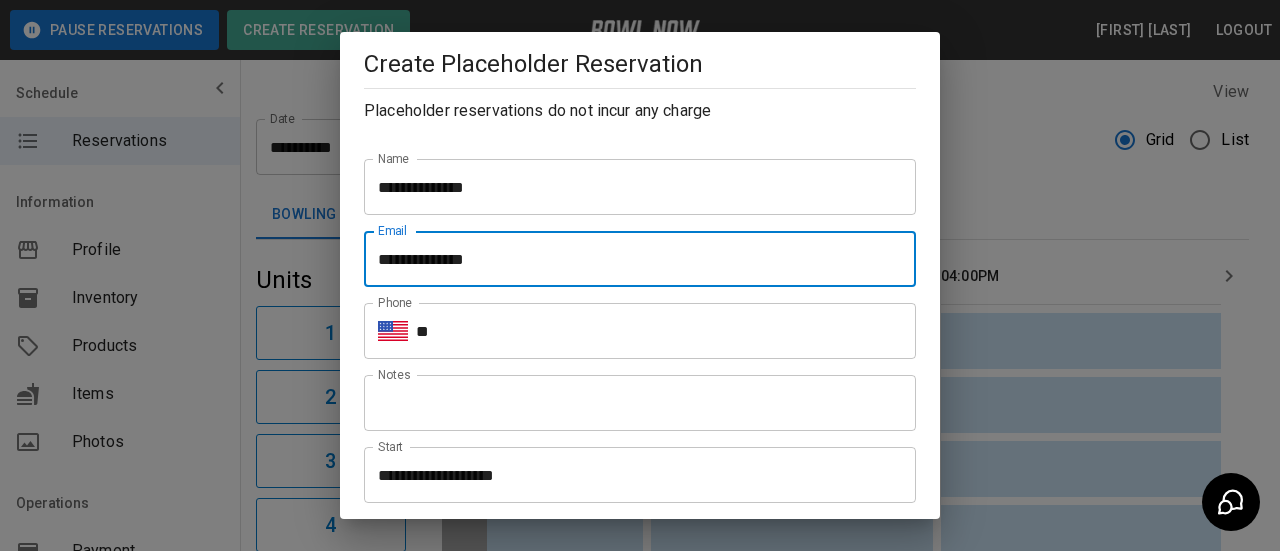 click on "**********" at bounding box center (640, 259) 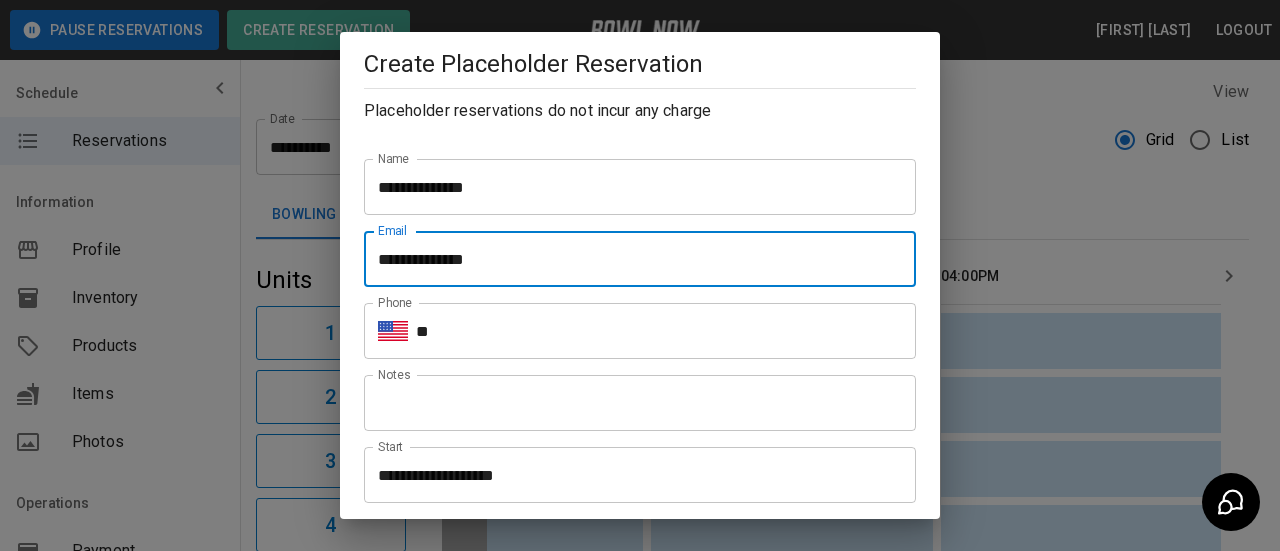 drag, startPoint x: 530, startPoint y: 258, endPoint x: 340, endPoint y: 268, distance: 190.26297 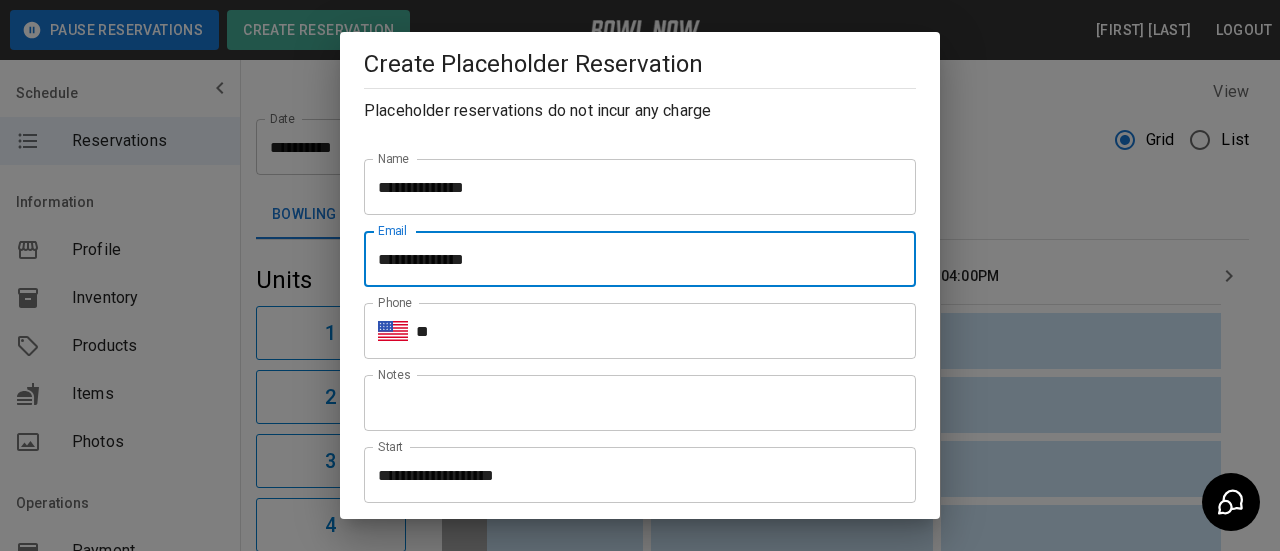 click on "**********" at bounding box center (640, 330) 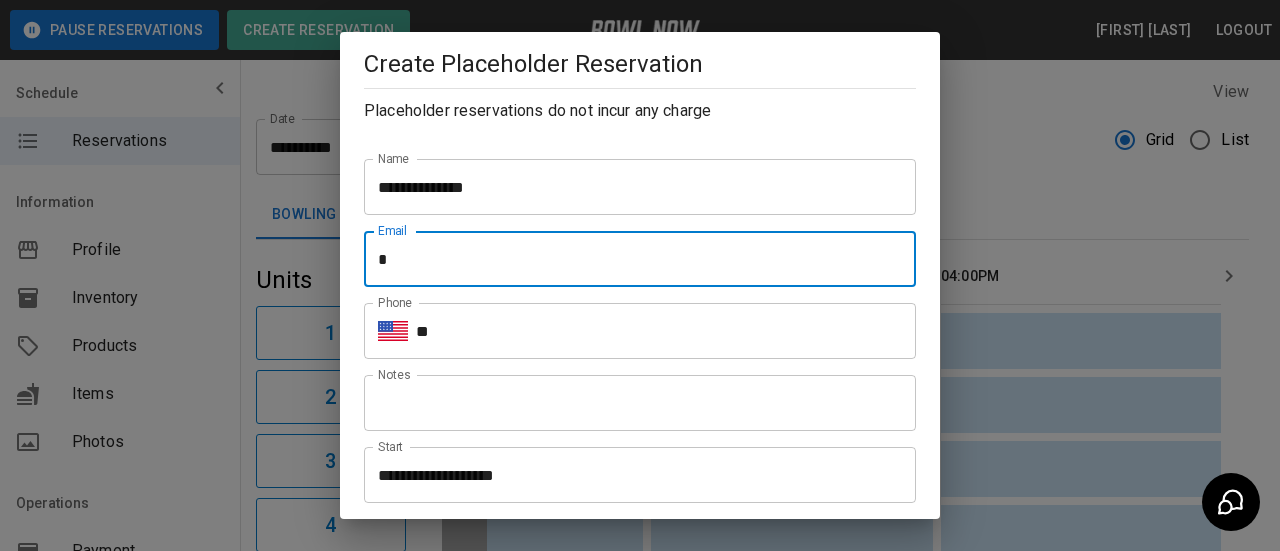 type on "**********" 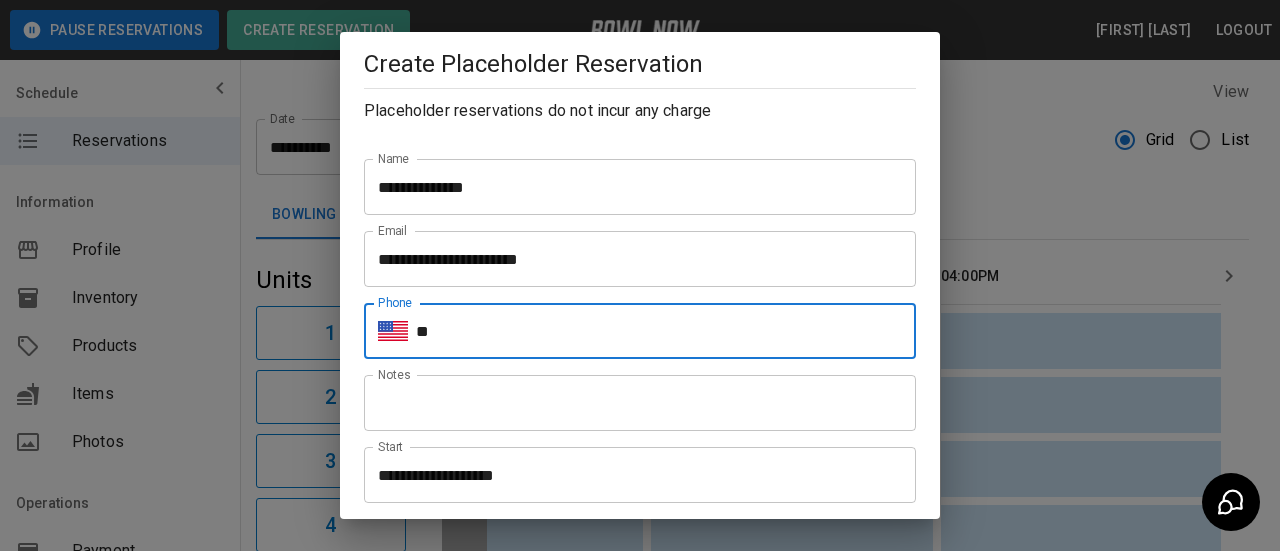 click on "**" at bounding box center (666, 331) 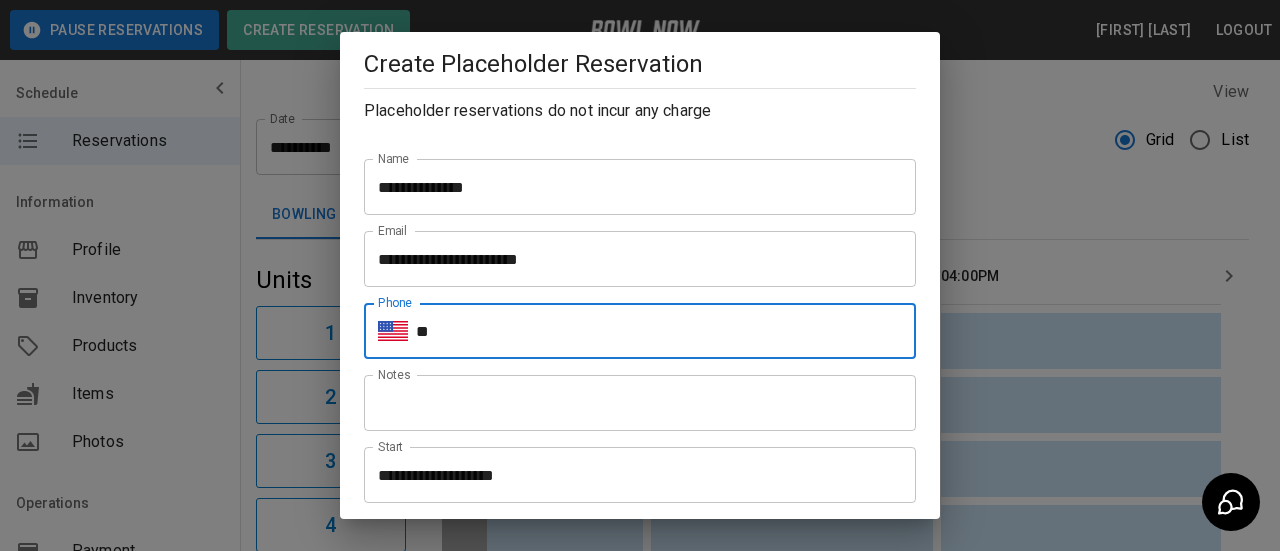type on "**********" 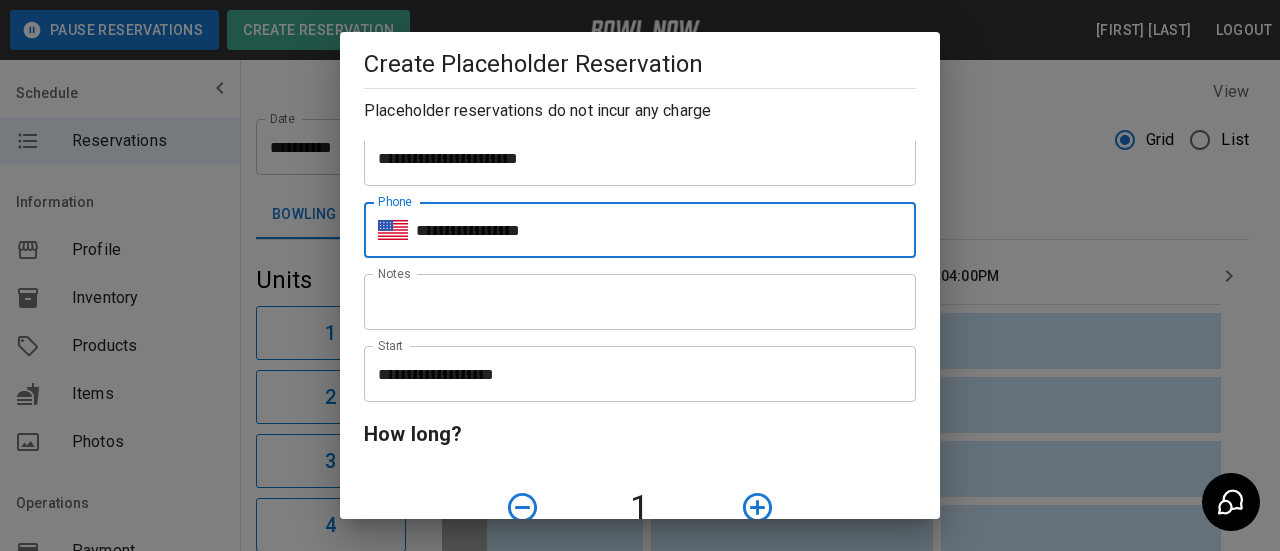 scroll, scrollTop: 300, scrollLeft: 0, axis: vertical 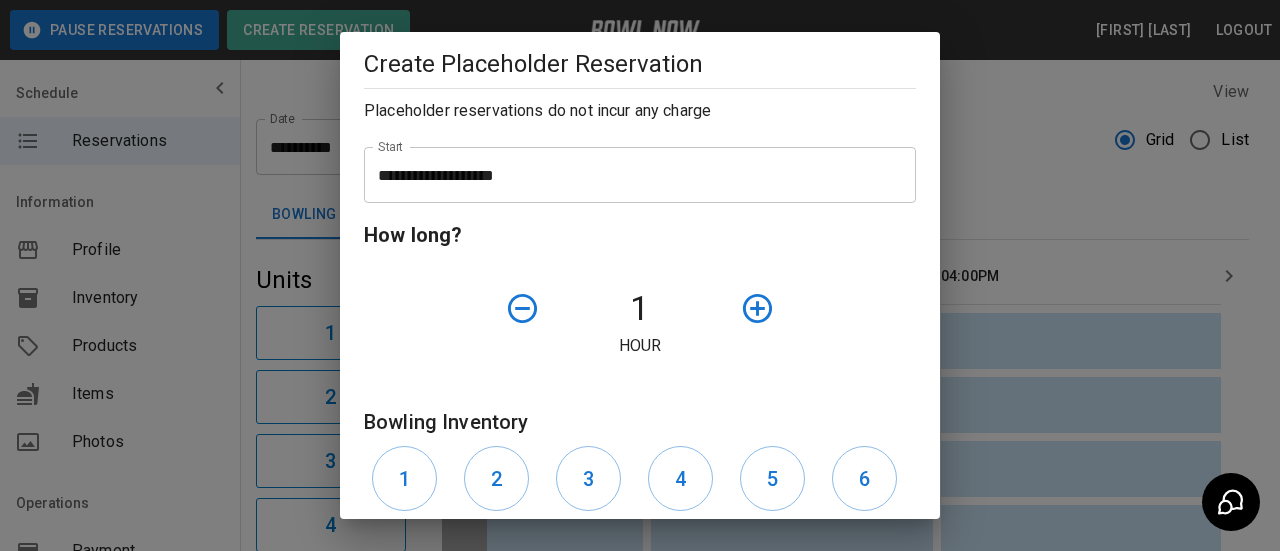 click on "**********" at bounding box center (633, 175) 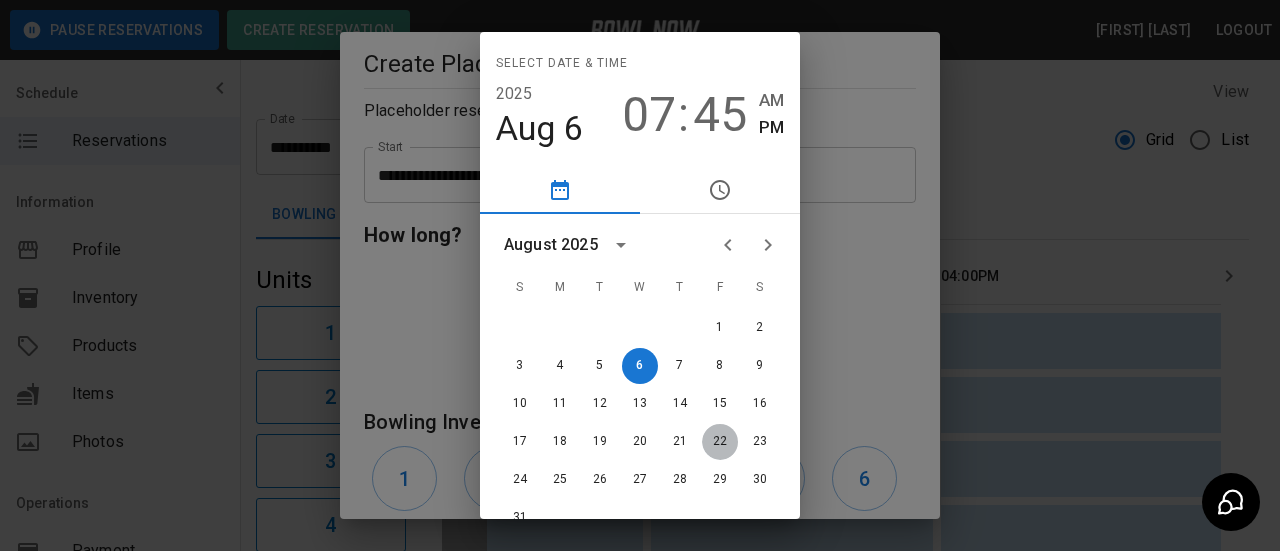 click on "22" at bounding box center (720, 442) 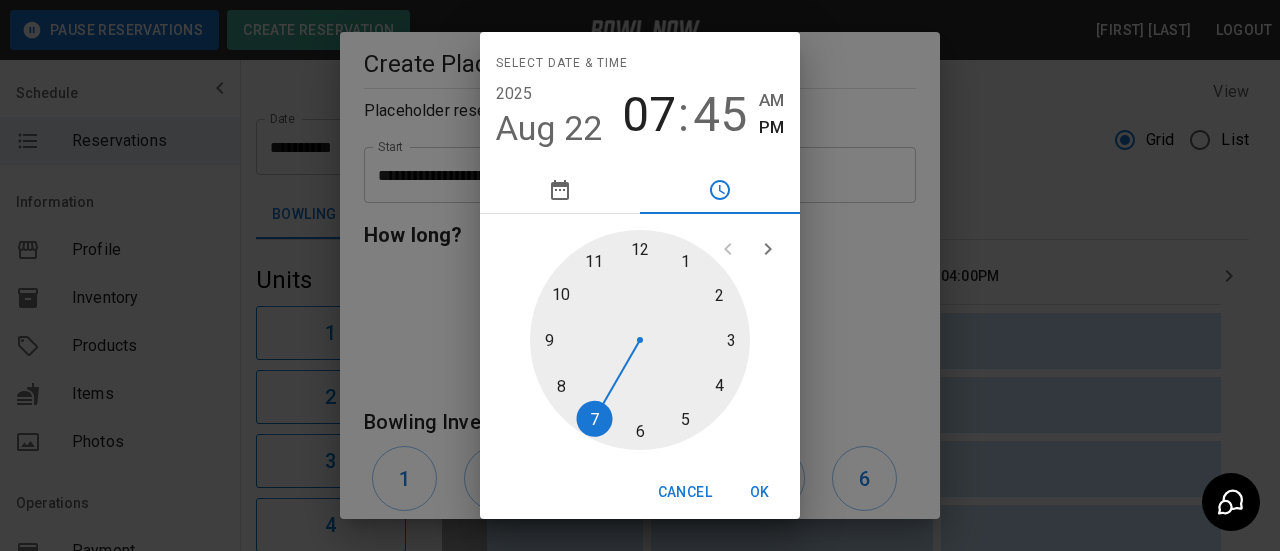 click at bounding box center [640, 340] 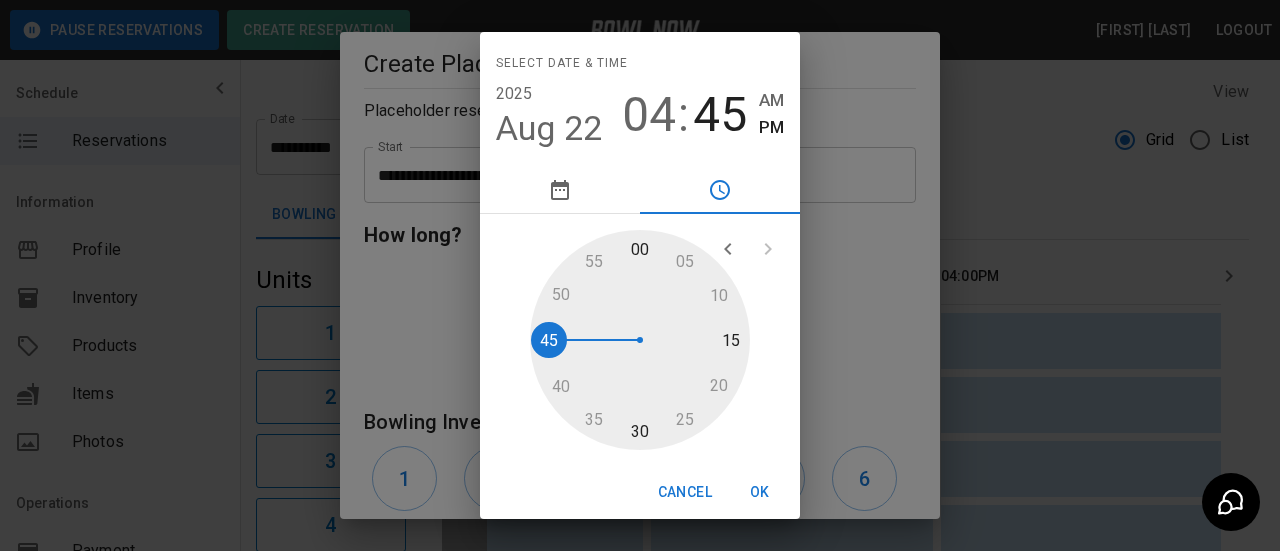 click at bounding box center [640, 340] 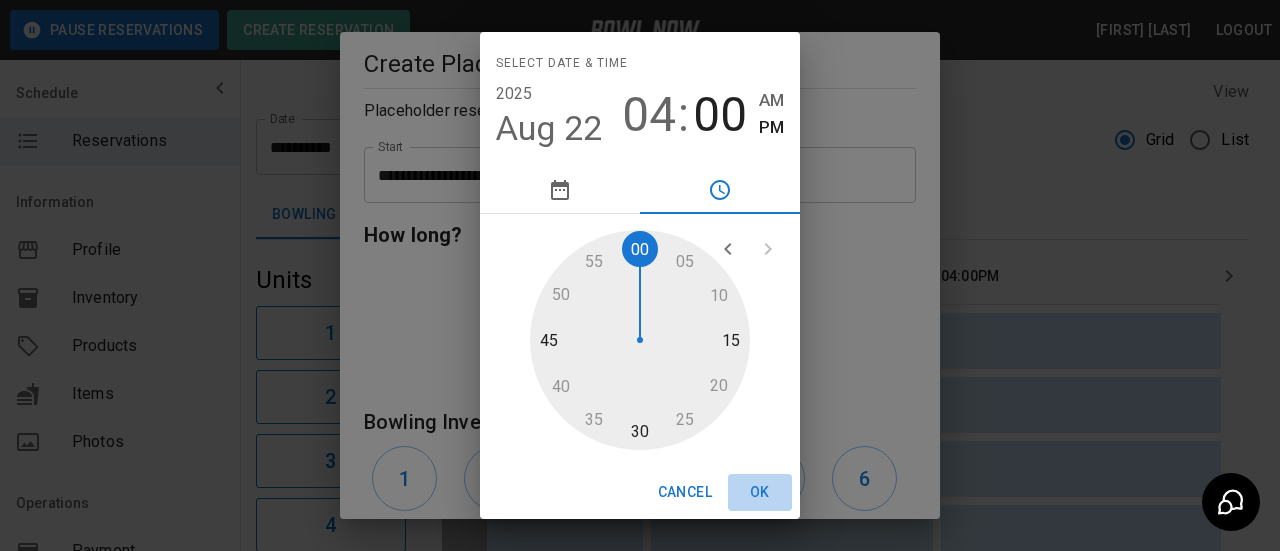 click on "OK" at bounding box center [760, 492] 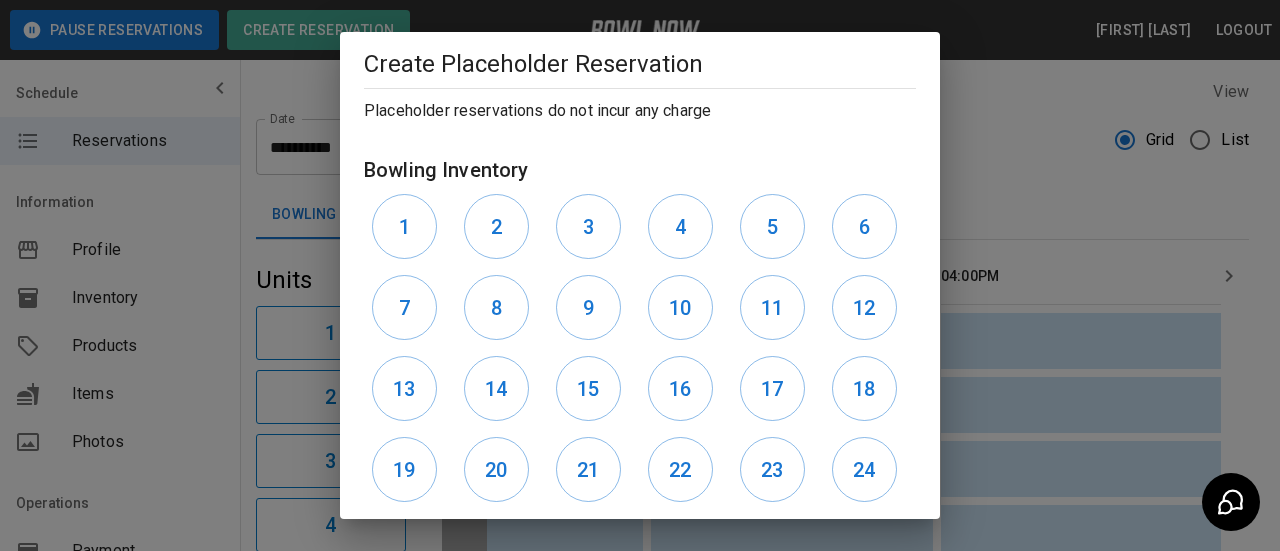 scroll, scrollTop: 361, scrollLeft: 0, axis: vertical 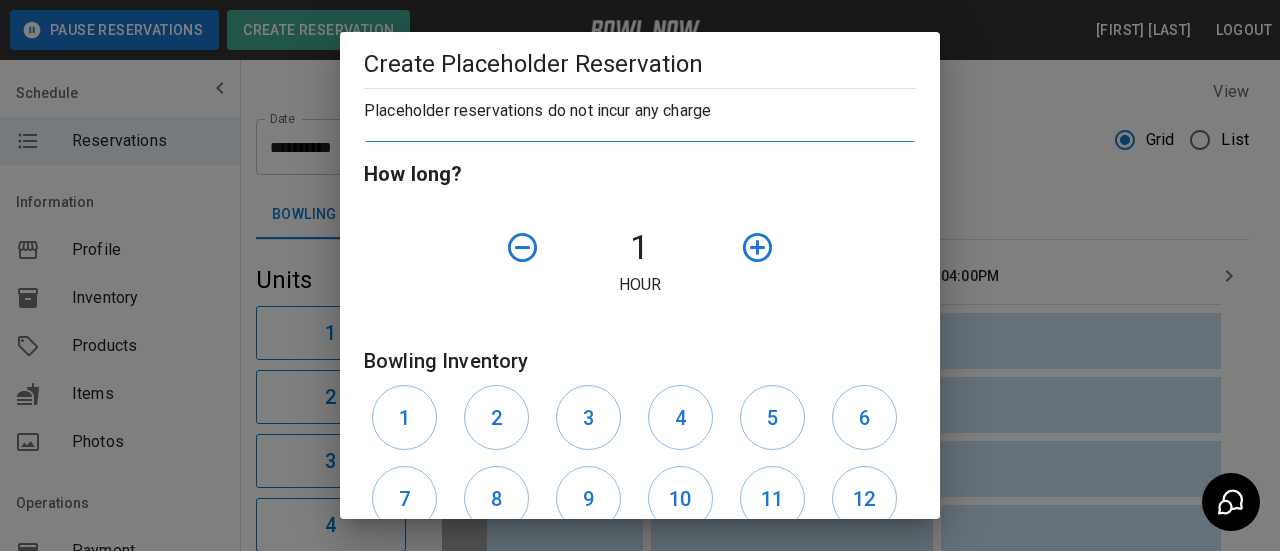 click 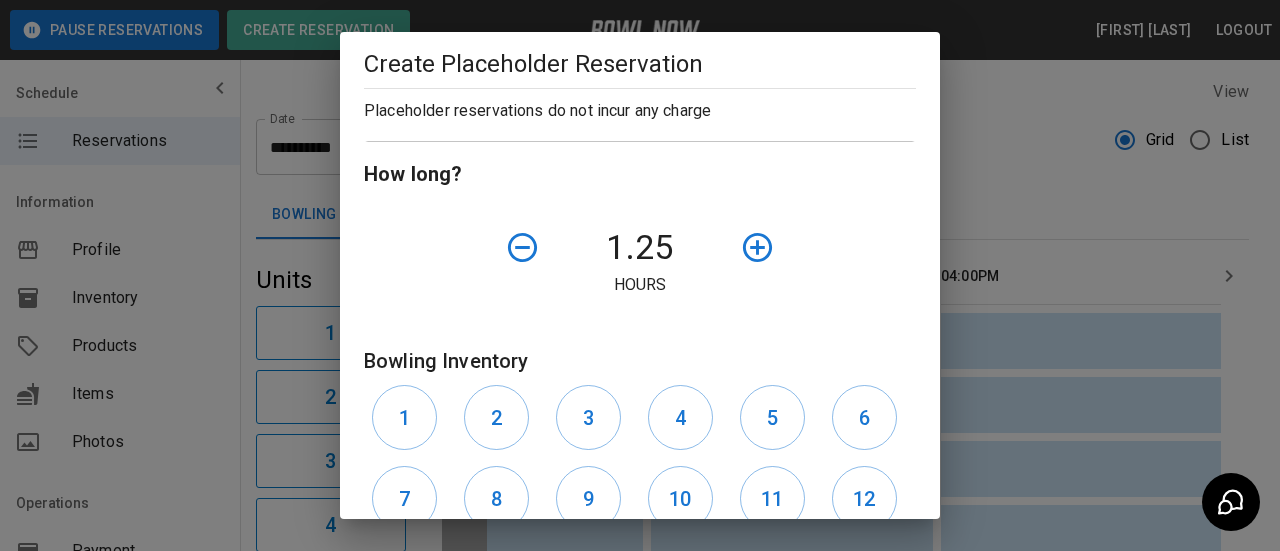 click 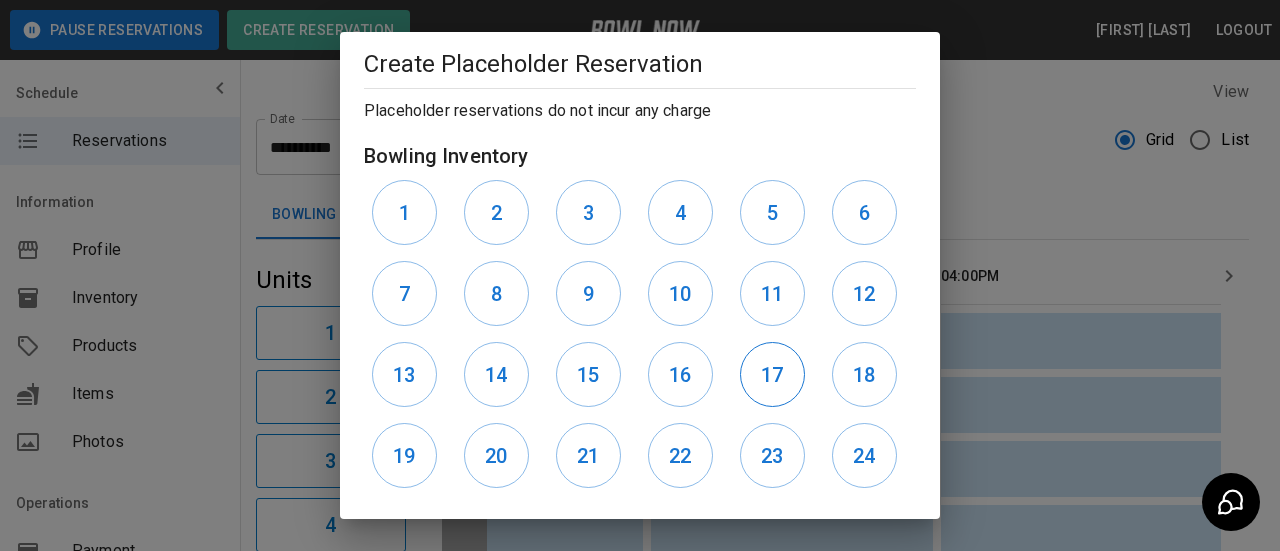 scroll, scrollTop: 661, scrollLeft: 0, axis: vertical 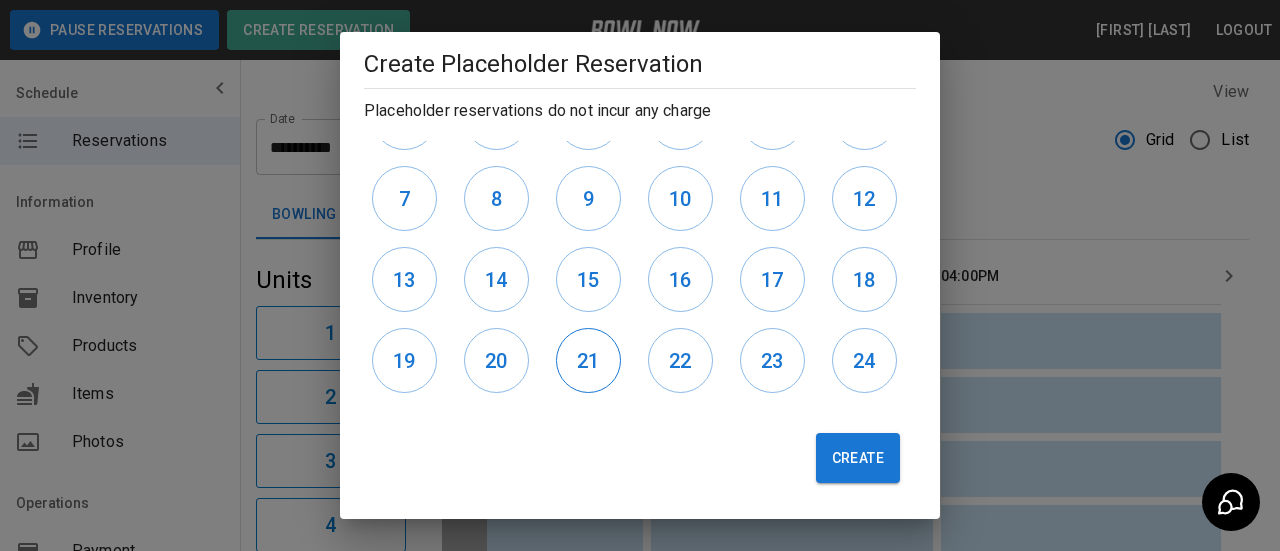 click on "21" at bounding box center (588, 361) 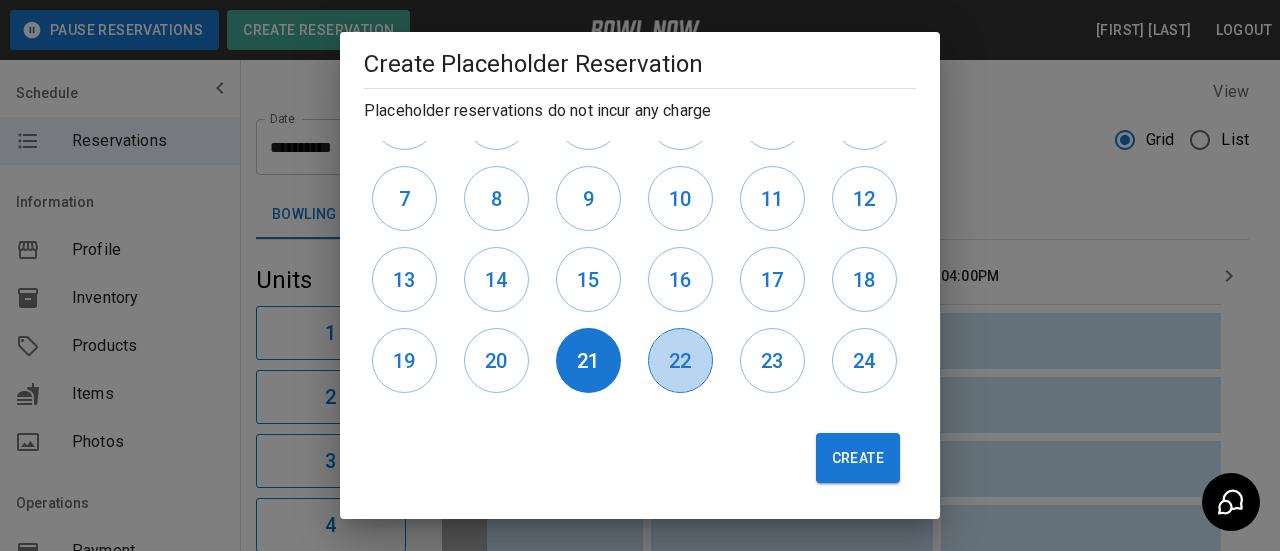 click on "22" at bounding box center (680, 361) 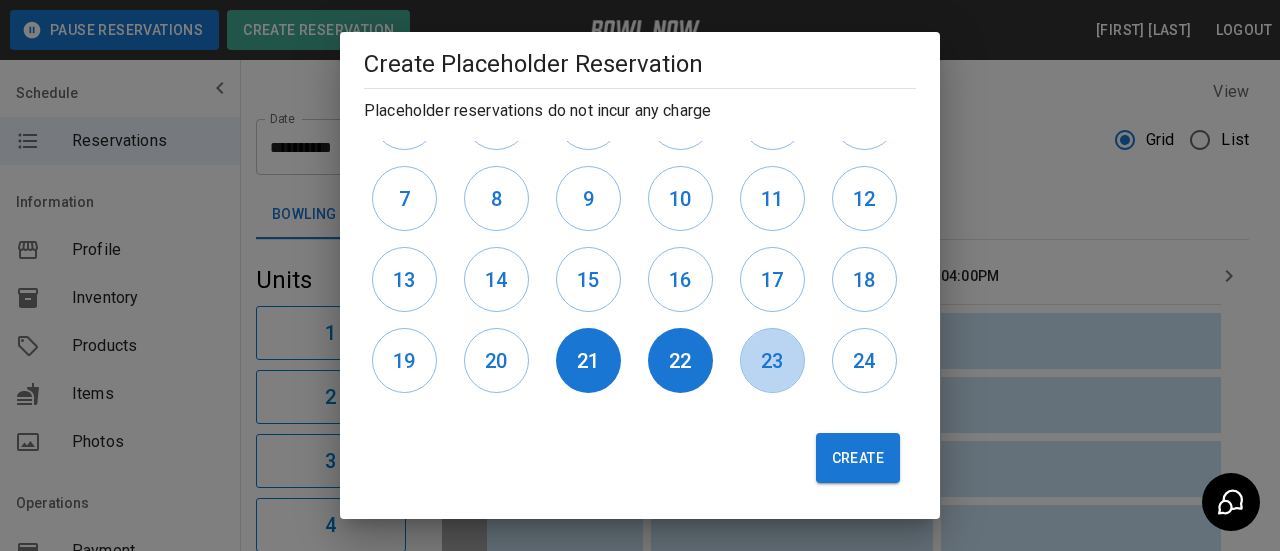 drag, startPoint x: 764, startPoint y: 375, endPoint x: 910, endPoint y: 361, distance: 146.6697 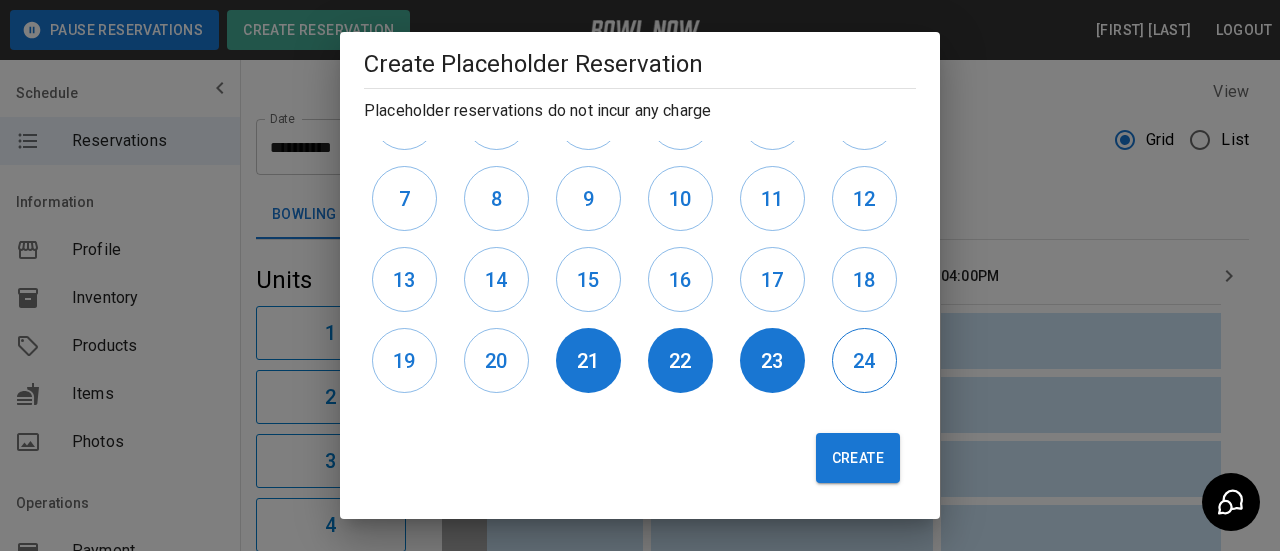 click on "24" at bounding box center (864, 360) 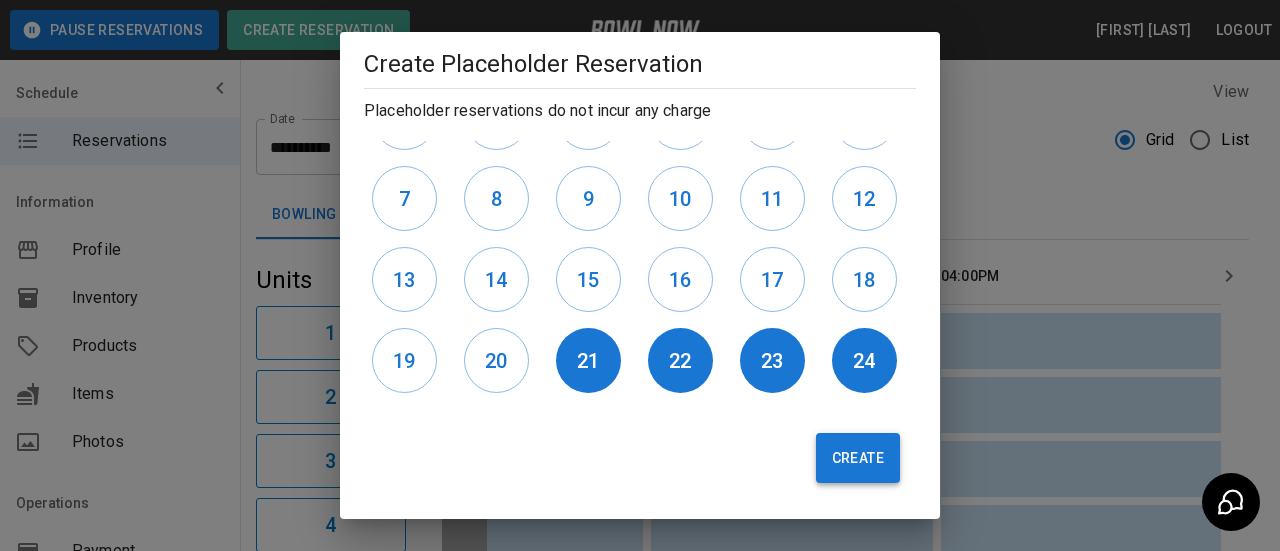 click on "Create" at bounding box center [858, 458] 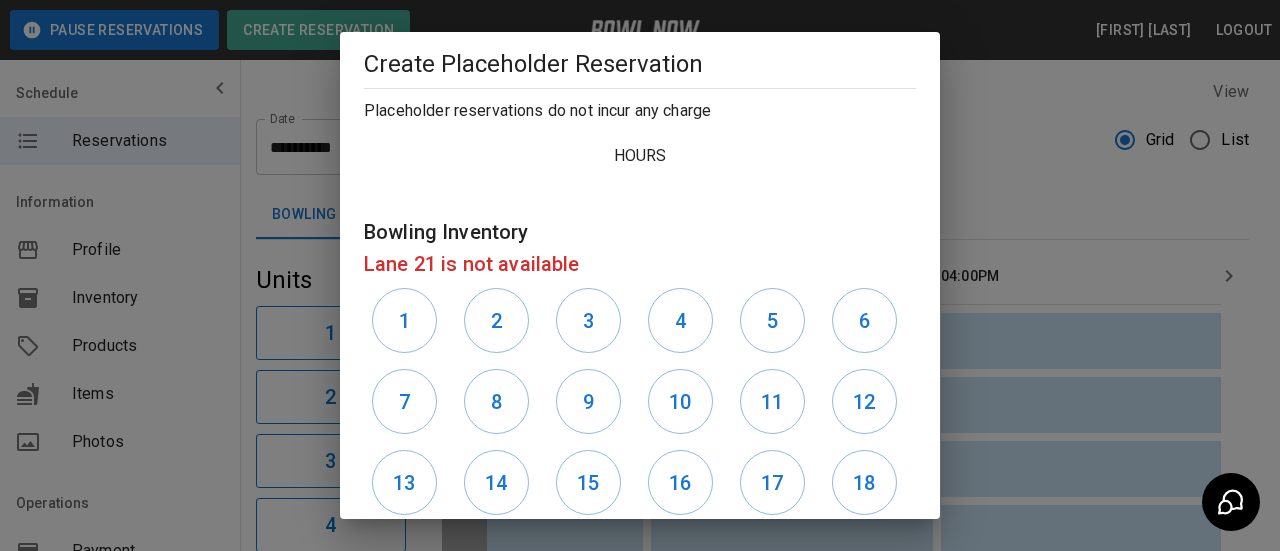scroll, scrollTop: 293, scrollLeft: 0, axis: vertical 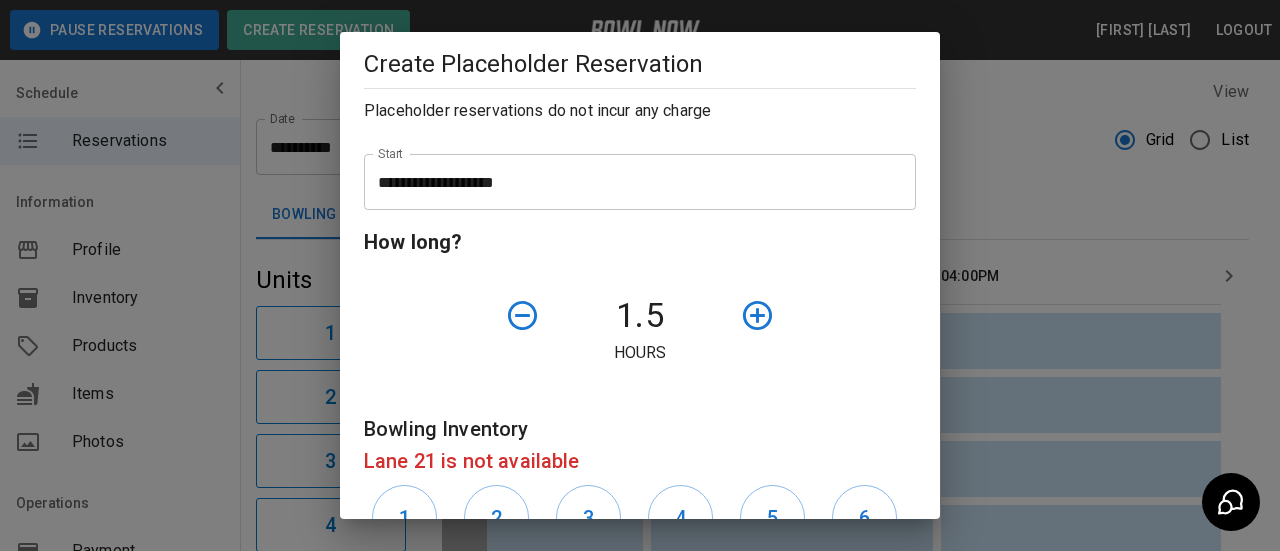click on "**********" at bounding box center [633, 182] 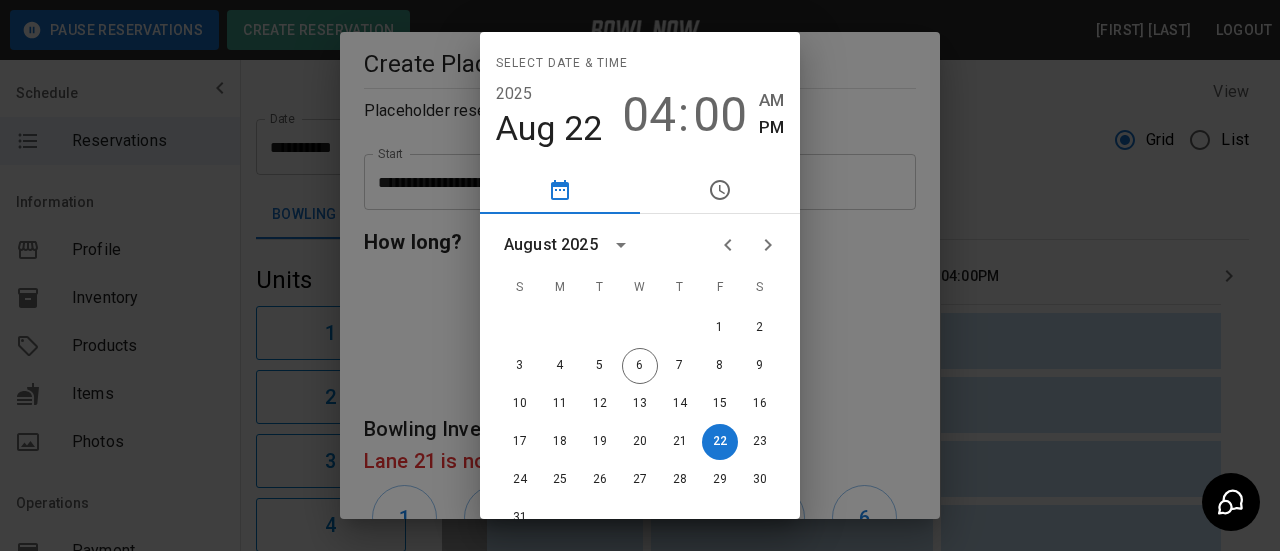 click 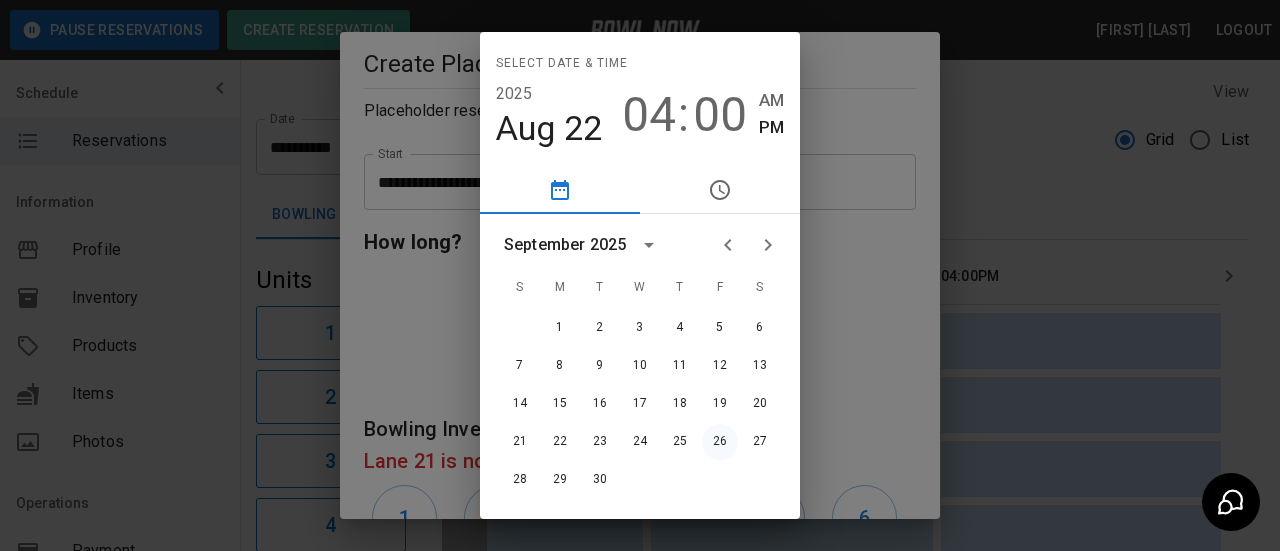 click on "26" at bounding box center [720, 442] 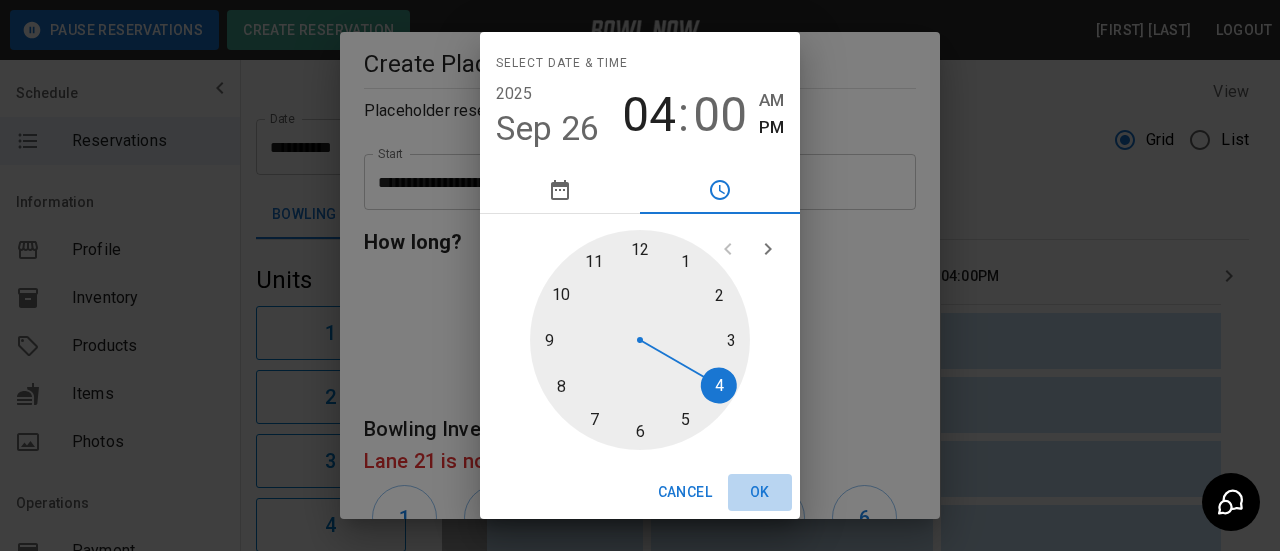 click on "OK" at bounding box center [760, 492] 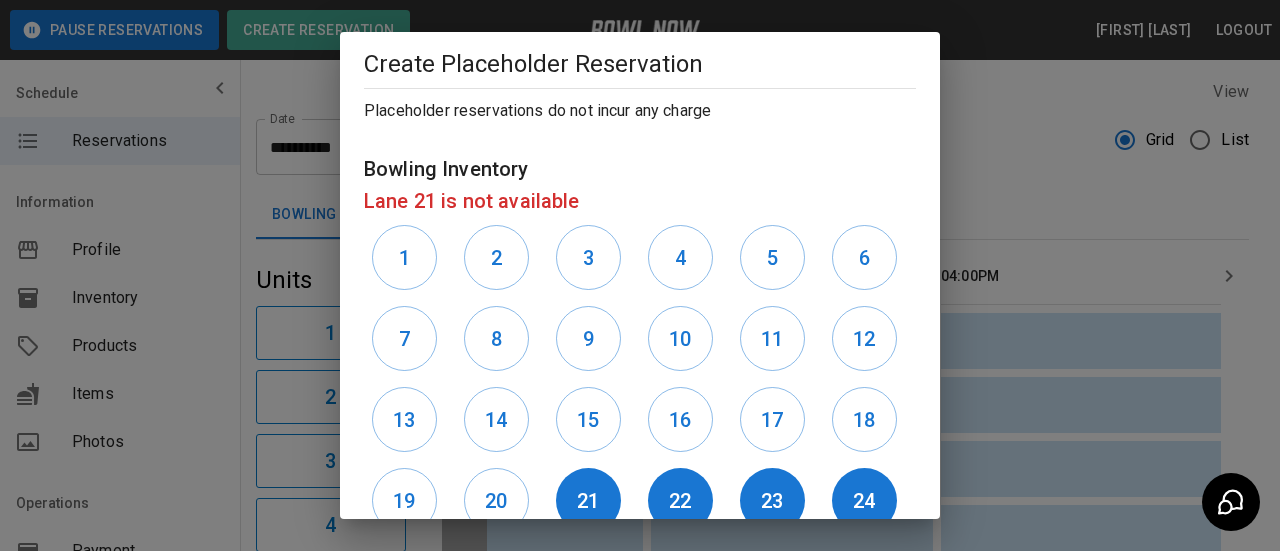 scroll, scrollTop: 693, scrollLeft: 0, axis: vertical 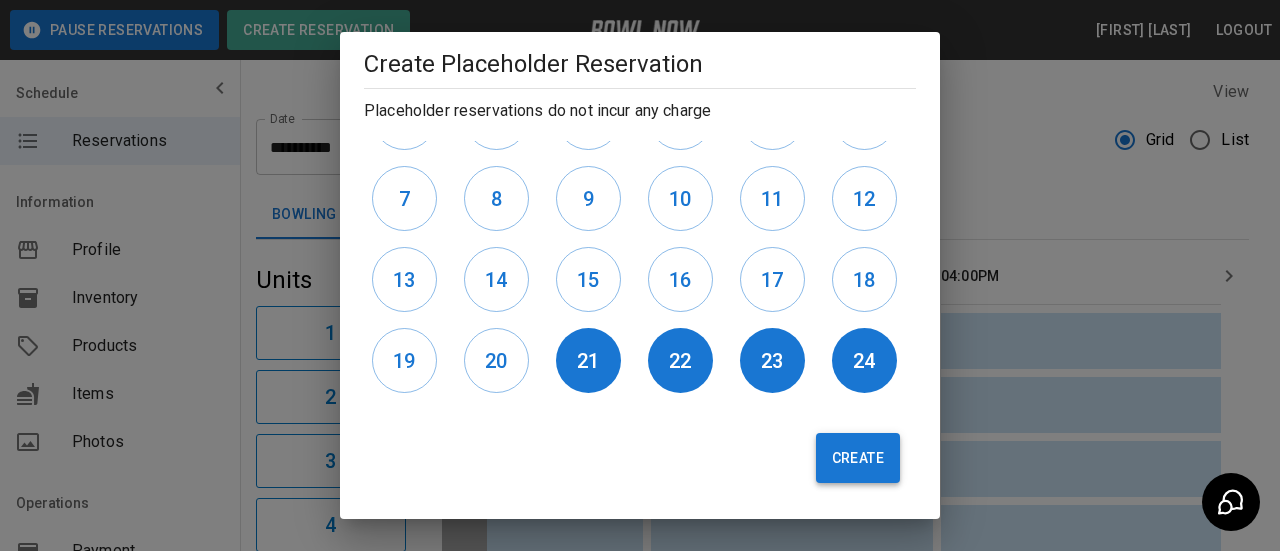 click on "Create" at bounding box center [858, 458] 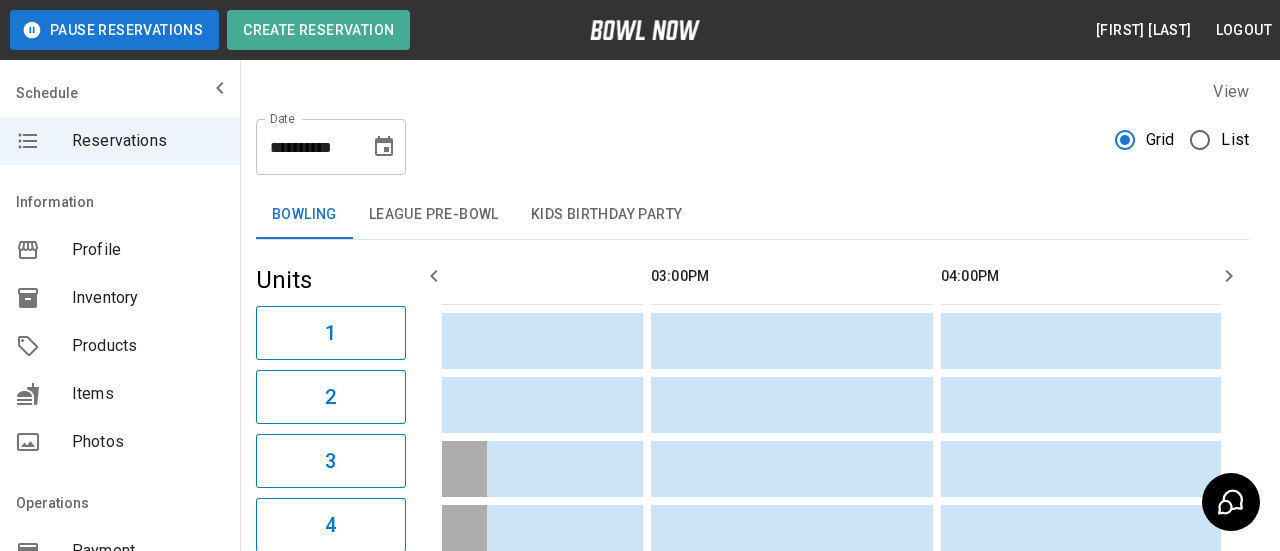scroll, scrollTop: 0, scrollLeft: 0, axis: both 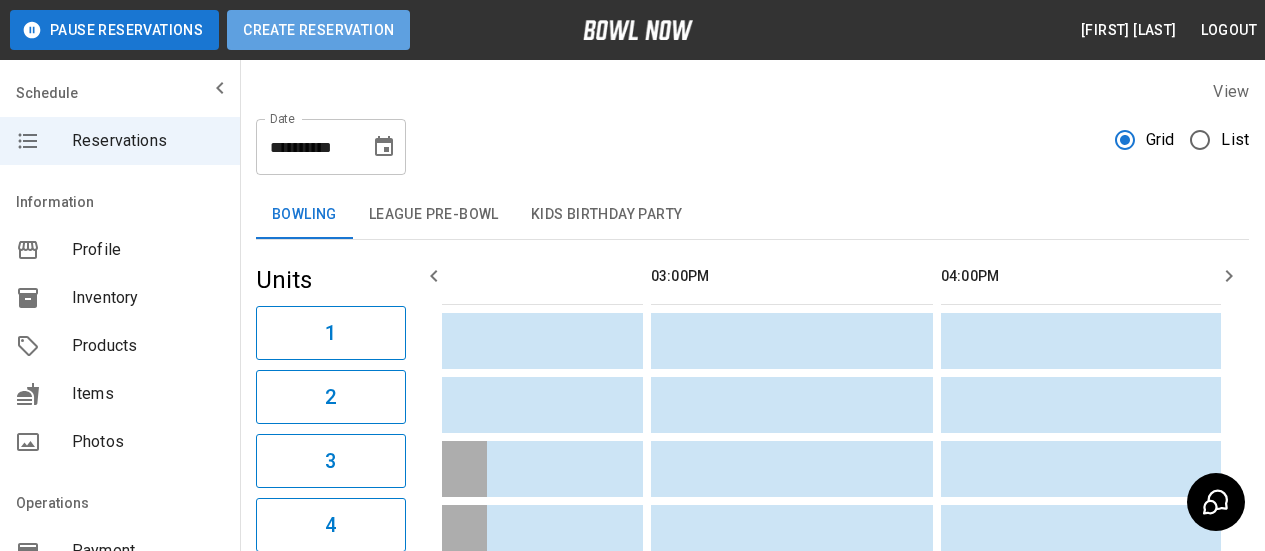 click on "Create Reservation" at bounding box center [318, 30] 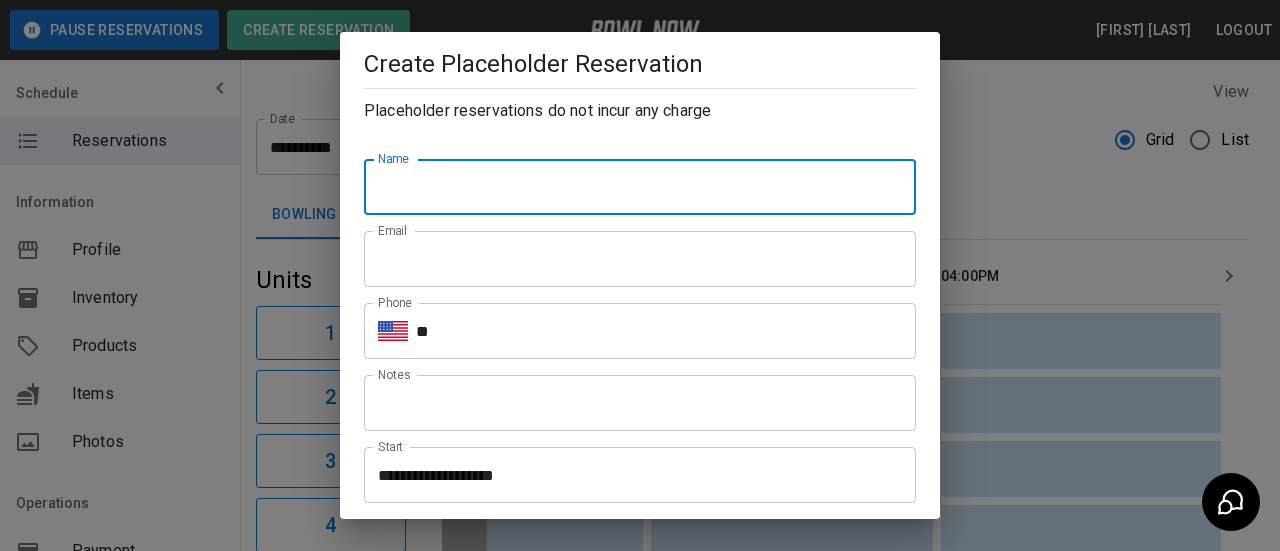 click on "Name" at bounding box center (640, 187) 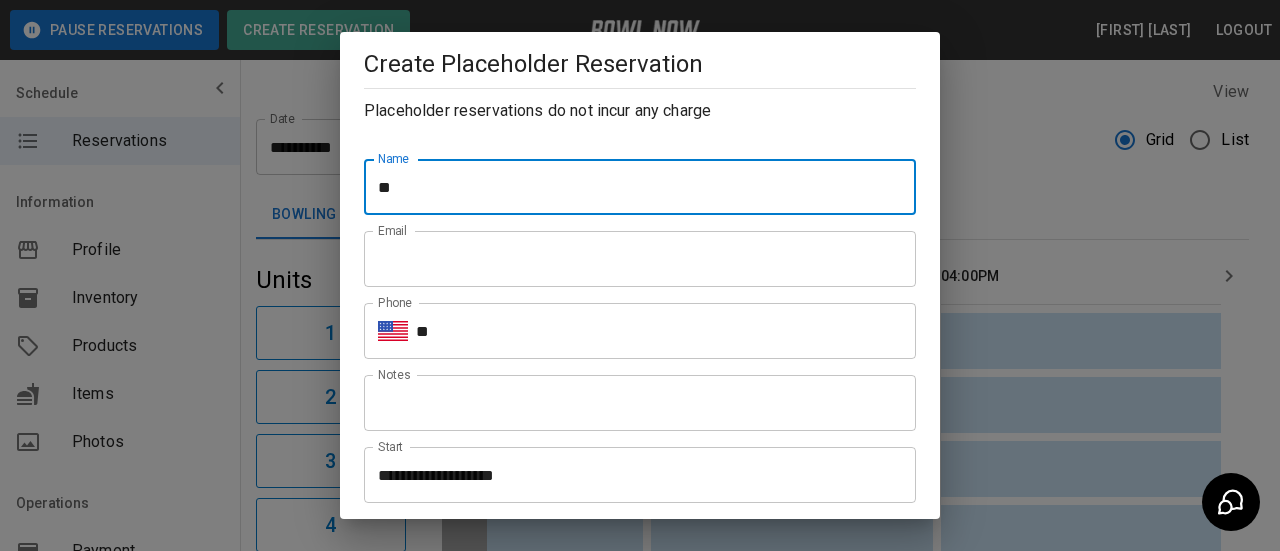 type on "**********" 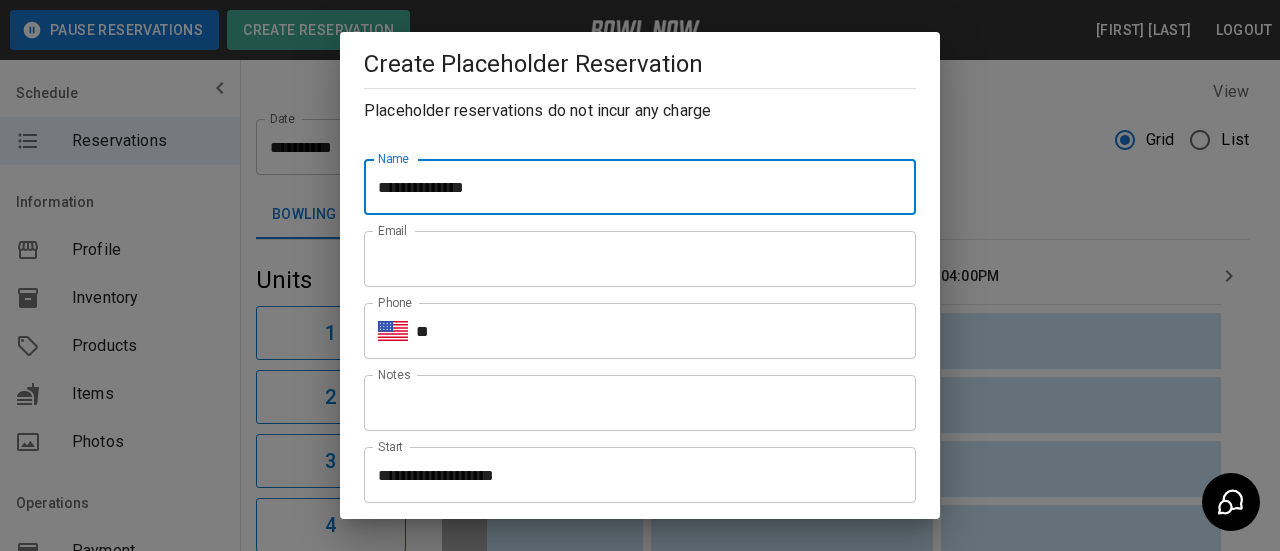 click on "Email" at bounding box center (640, 259) 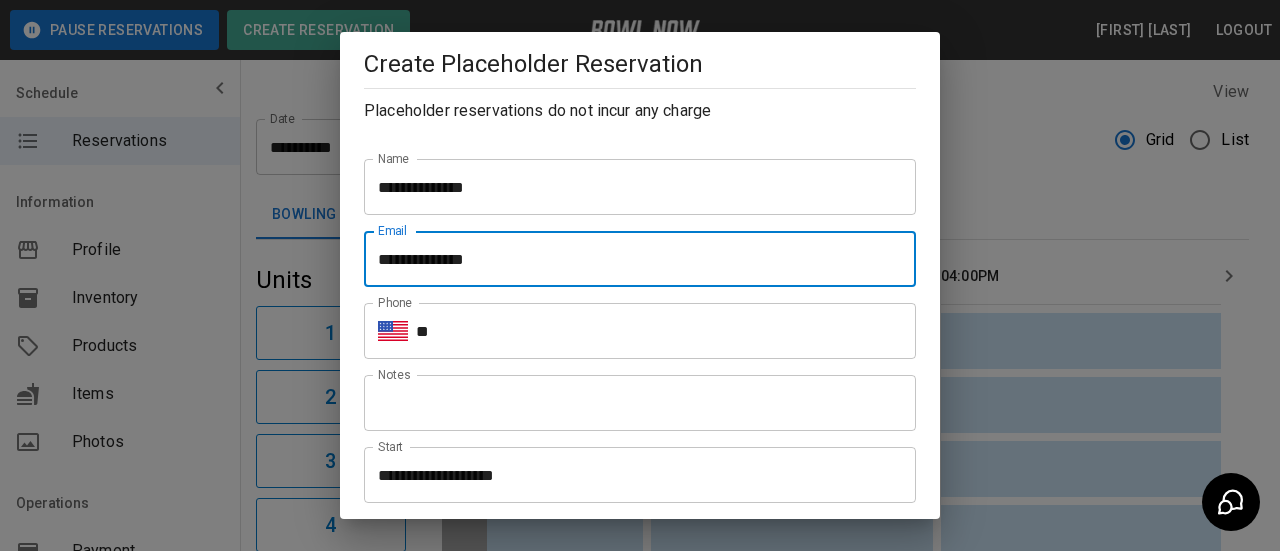 drag, startPoint x: 531, startPoint y: 267, endPoint x: 236, endPoint y: 281, distance: 295.33203 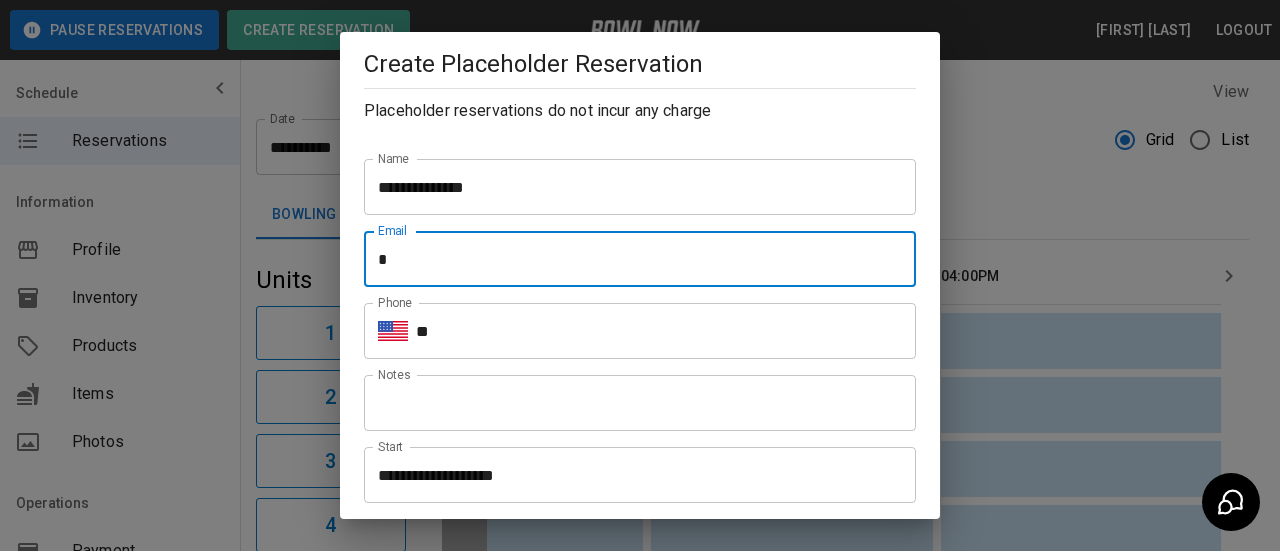 type on "**********" 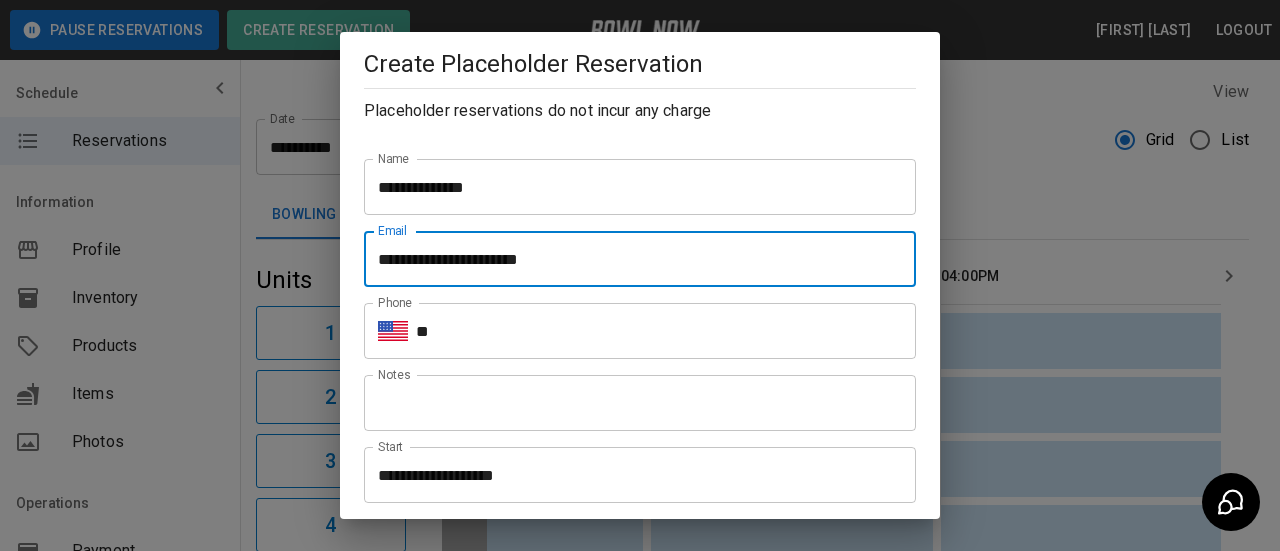 click on "**" at bounding box center [666, 331] 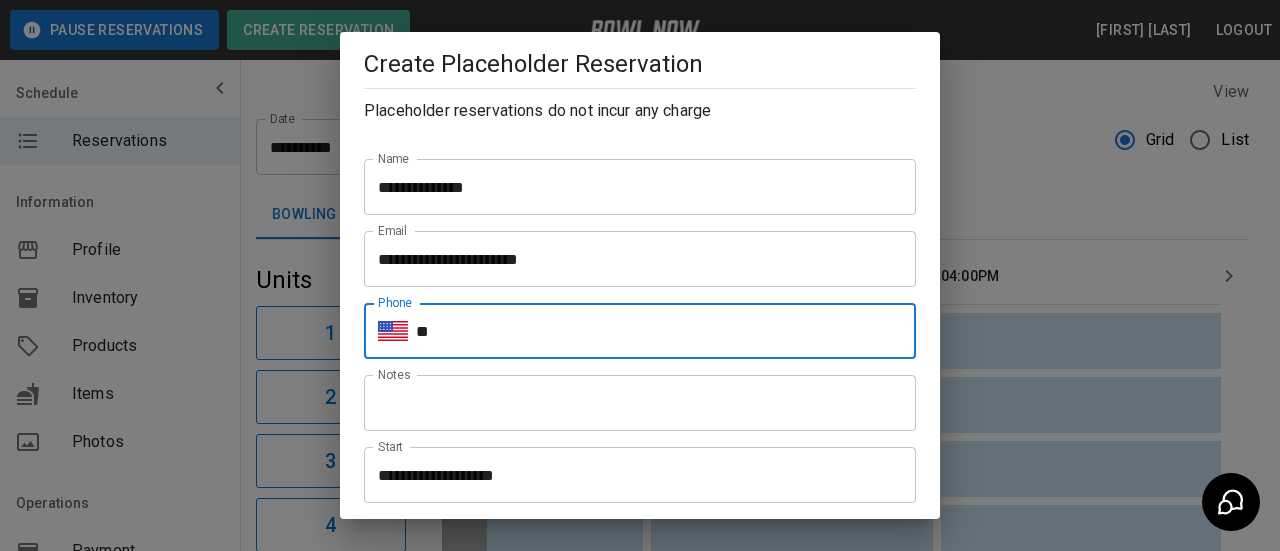 type on "**********" 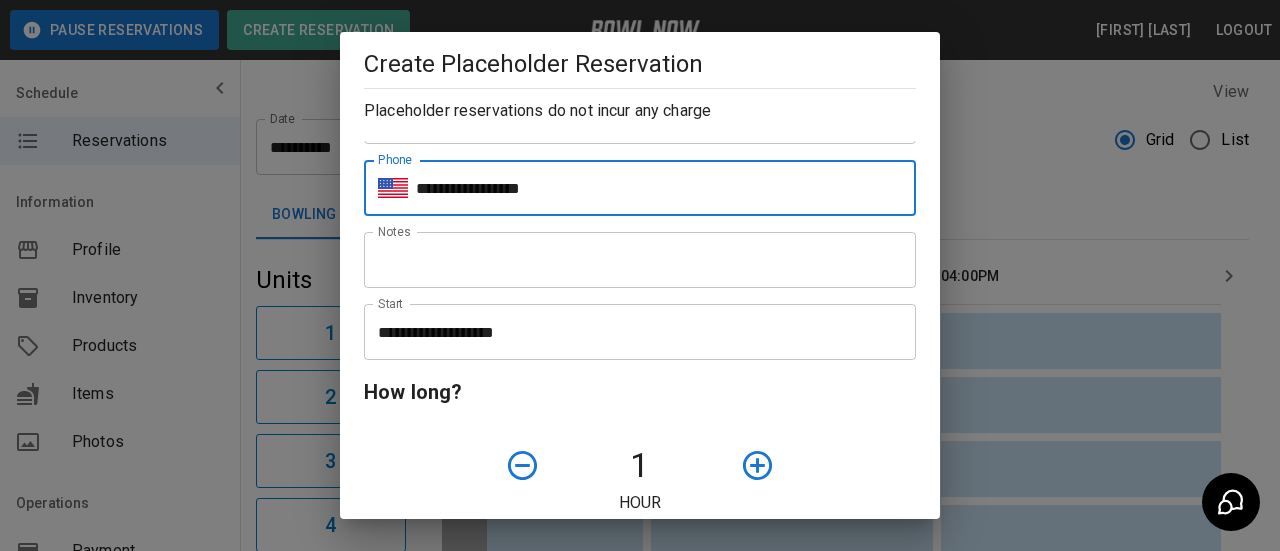 scroll, scrollTop: 300, scrollLeft: 0, axis: vertical 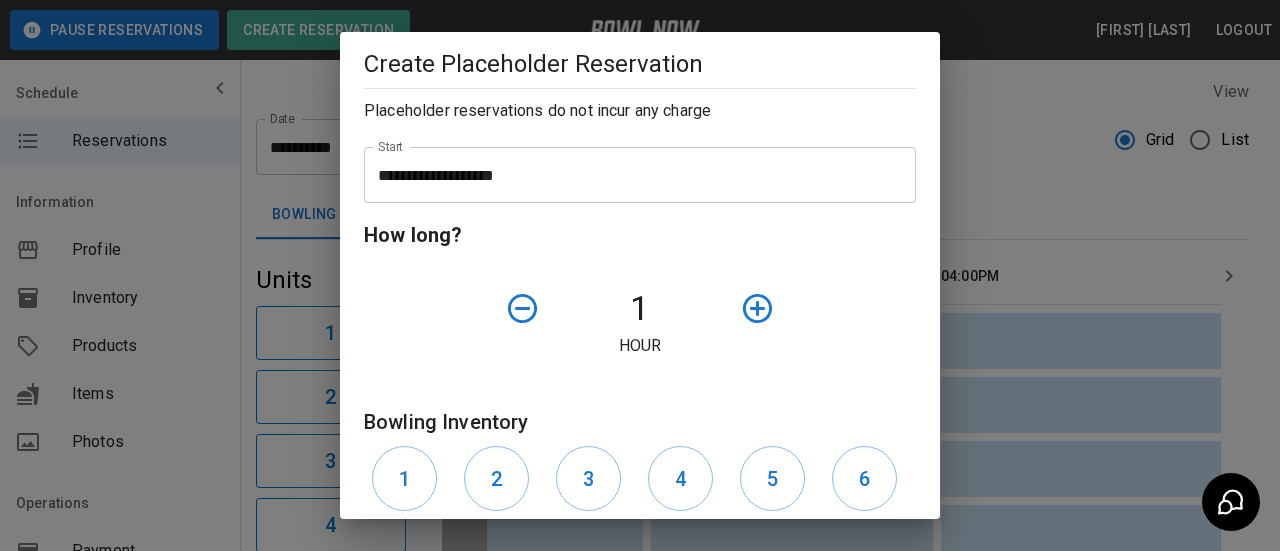 click 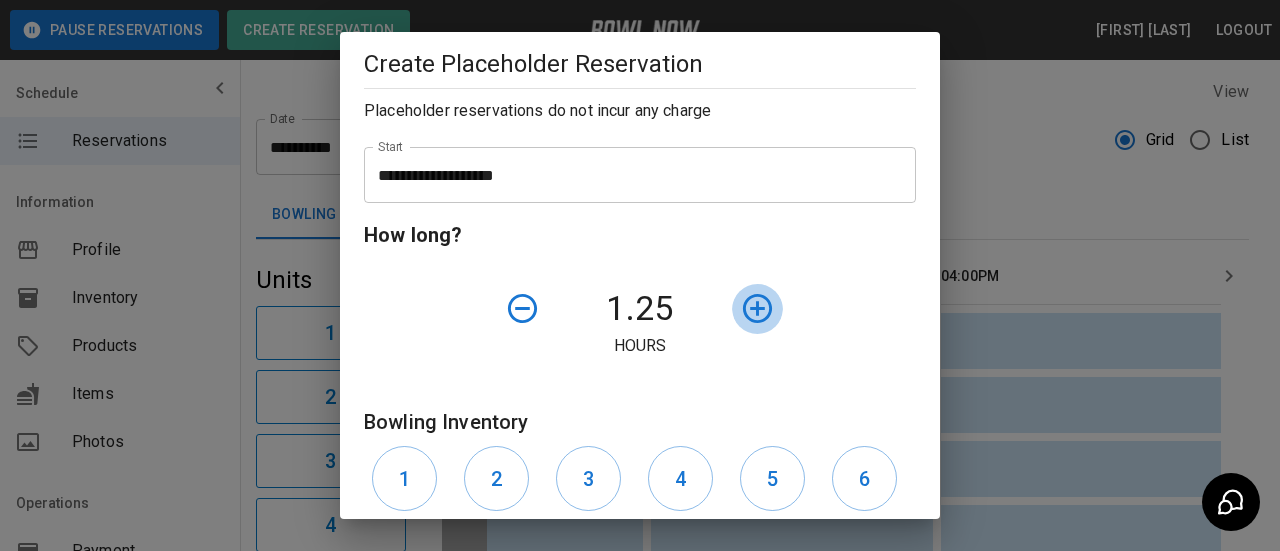 click 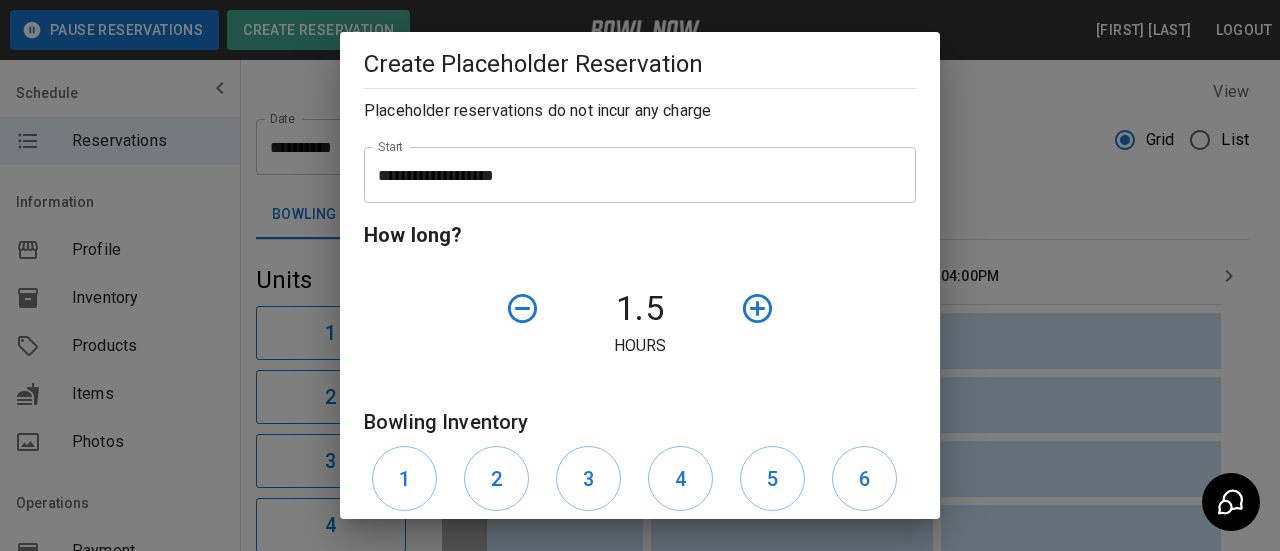 click on "**********" at bounding box center (633, 175) 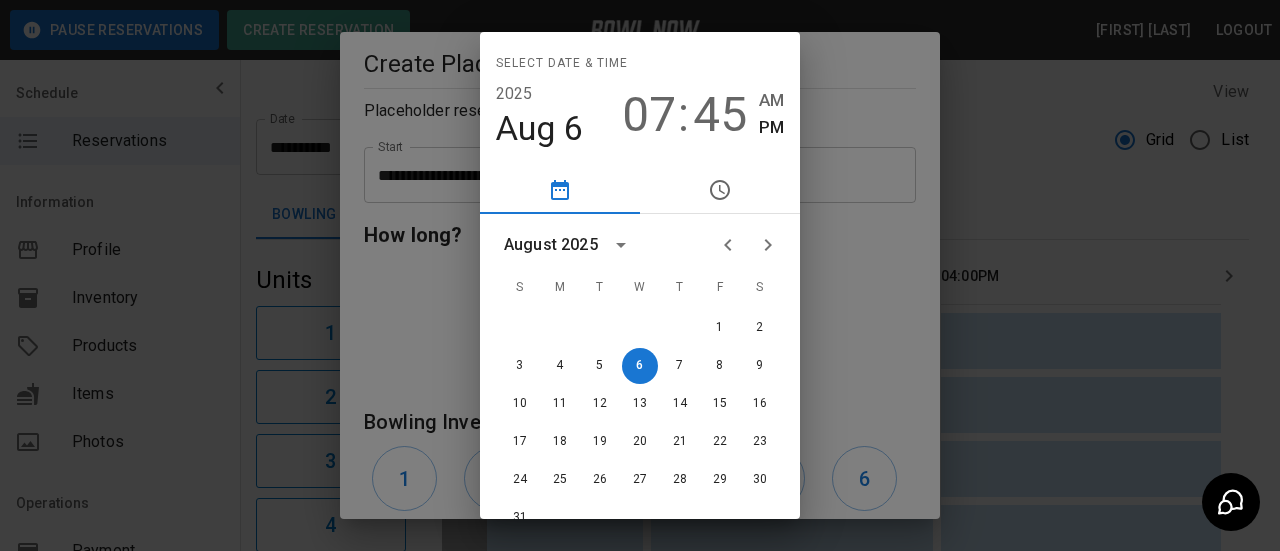 click 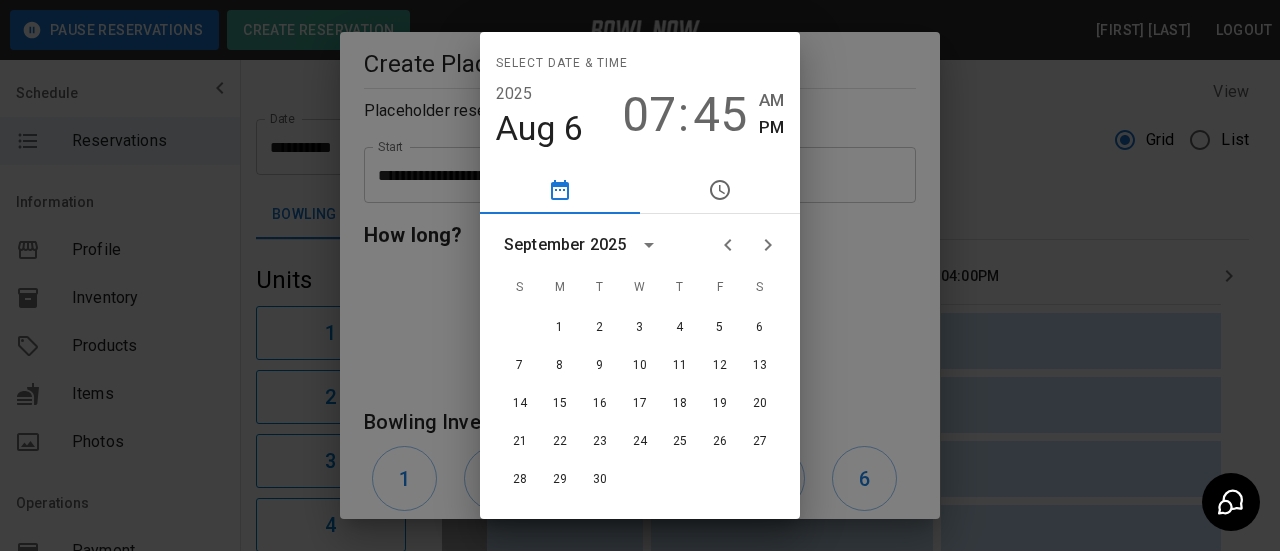 click 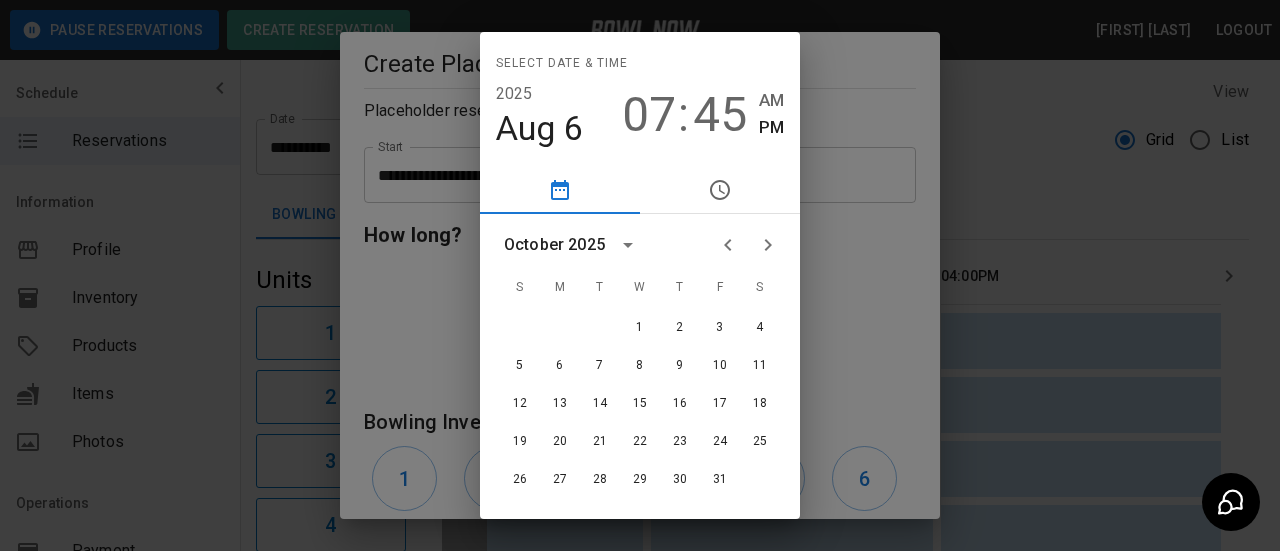 click 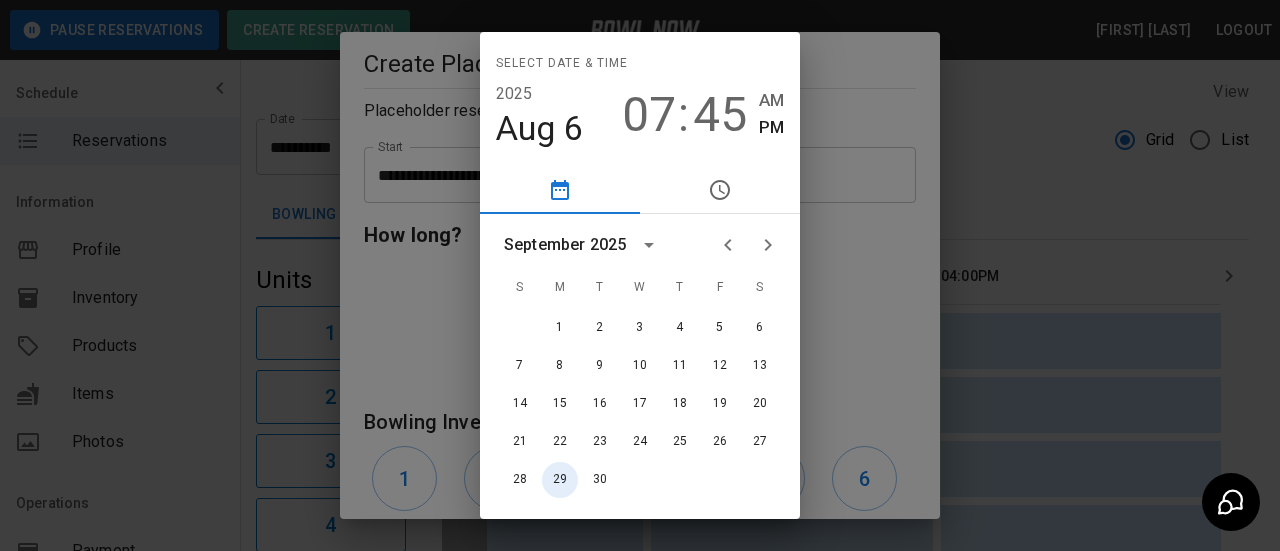 click on "29" at bounding box center [560, 480] 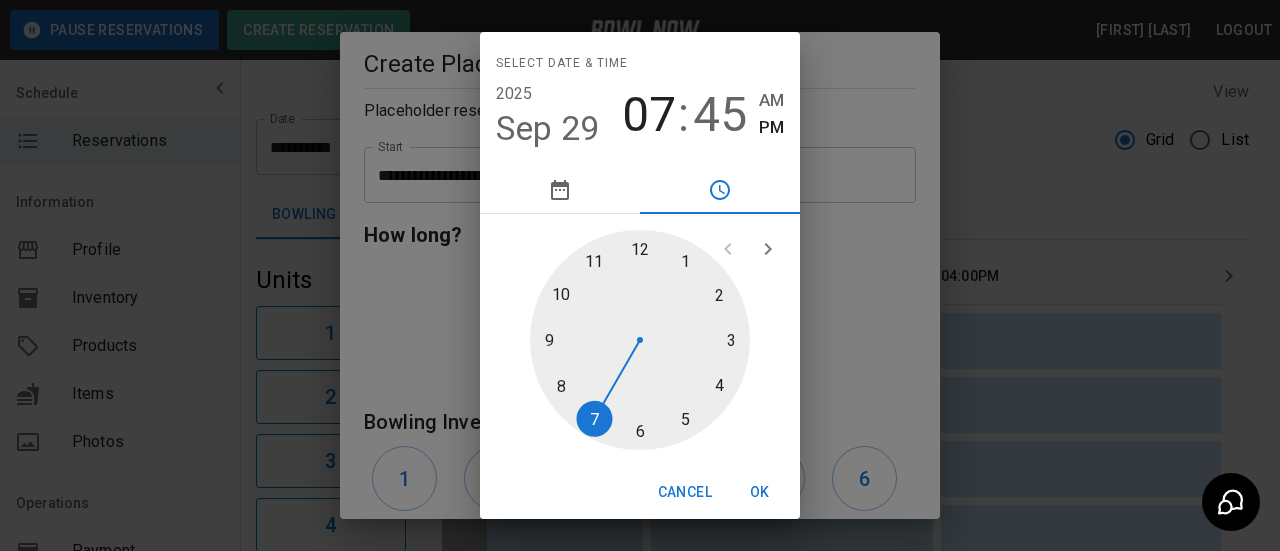click at bounding box center (640, 340) 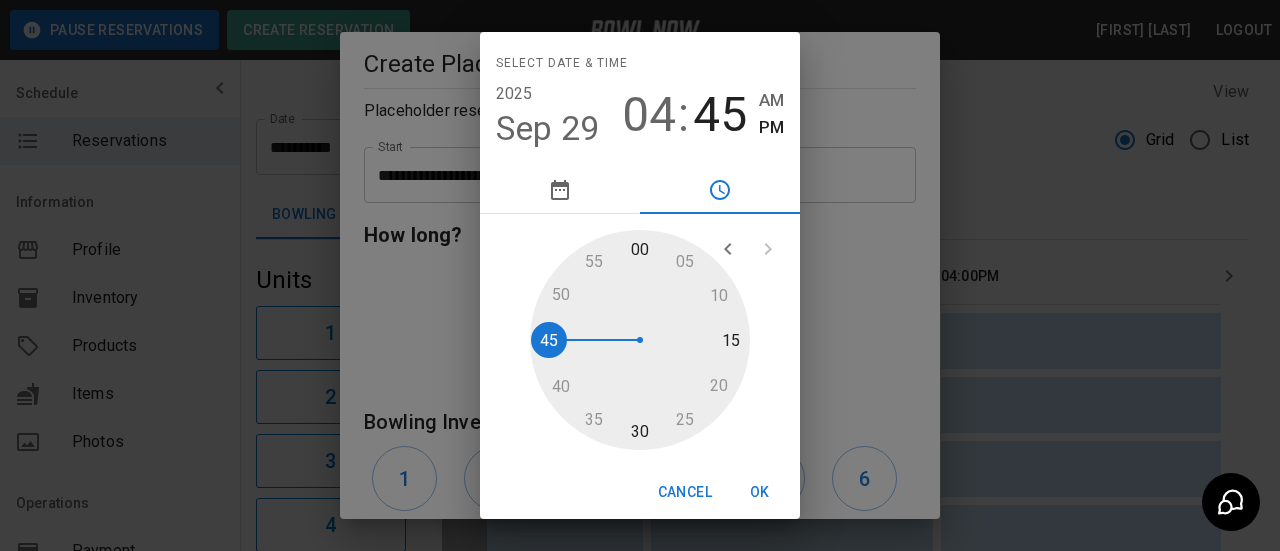 click at bounding box center [640, 340] 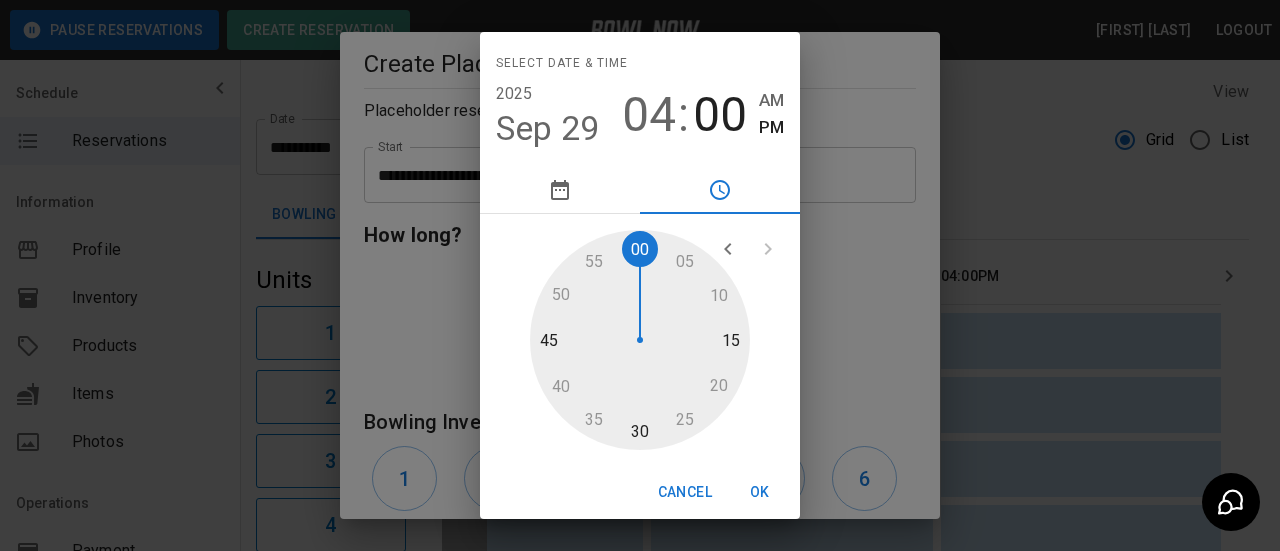 click on "OK" at bounding box center (760, 492) 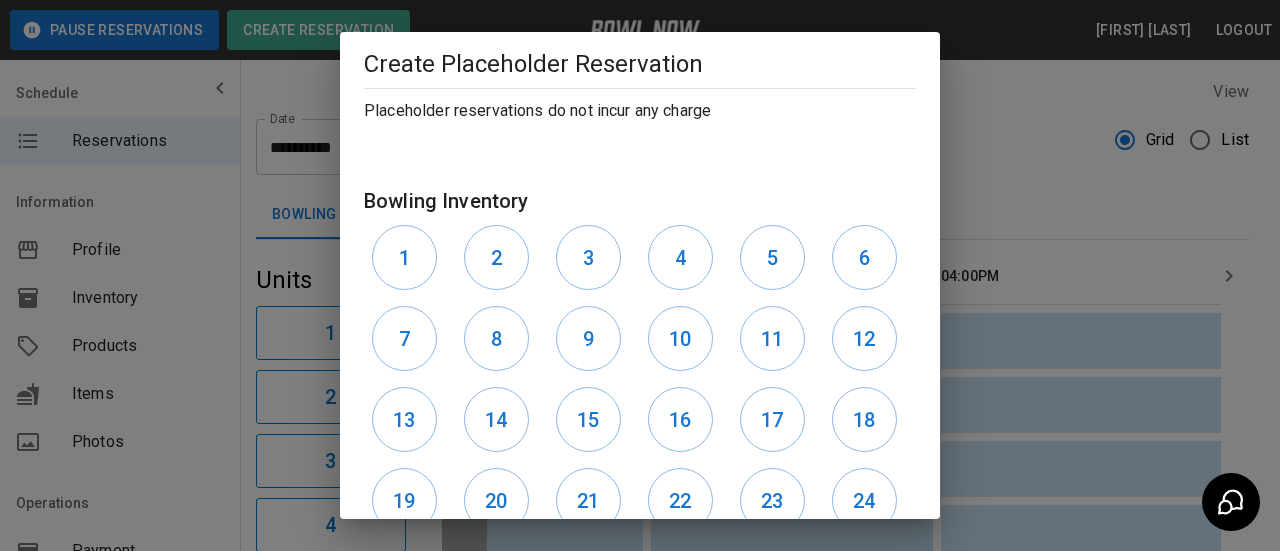 scroll, scrollTop: 661, scrollLeft: 0, axis: vertical 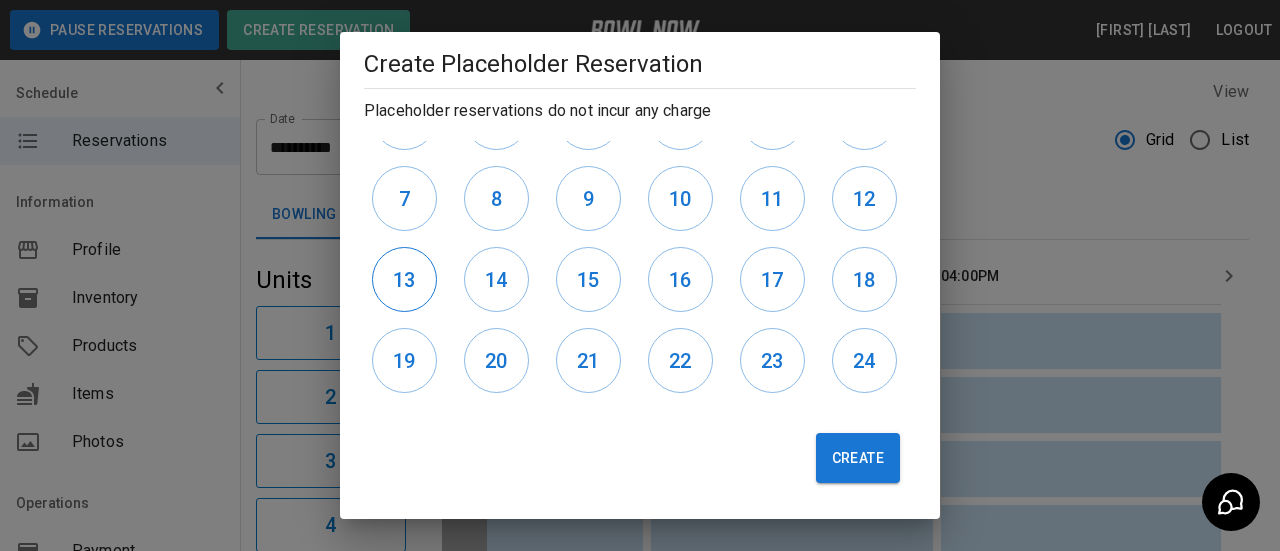click on "13" at bounding box center (404, 279) 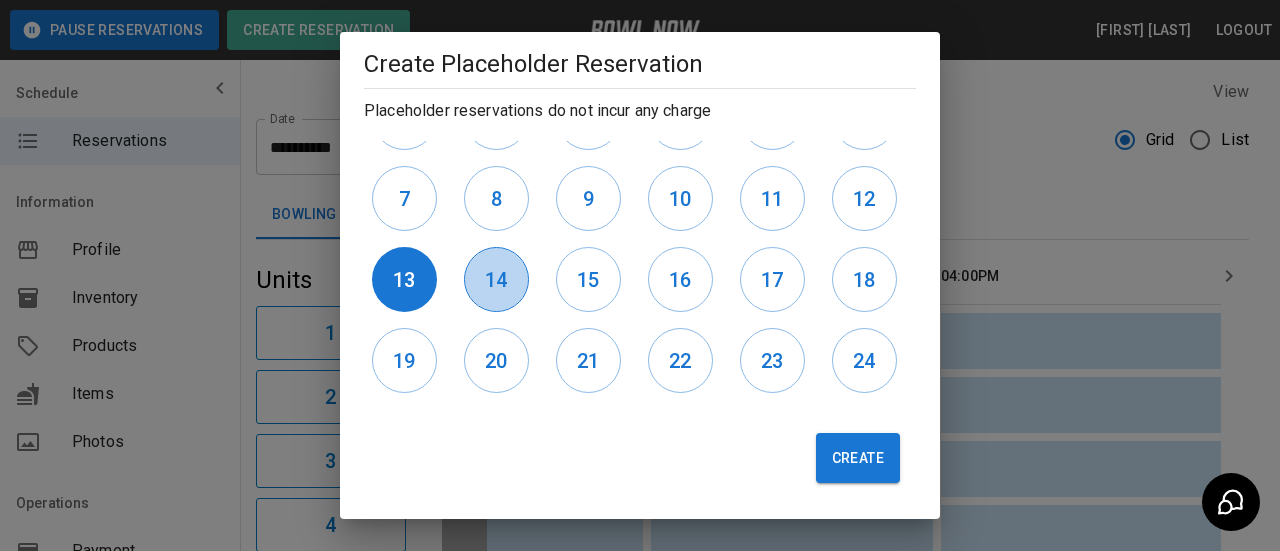 drag, startPoint x: 469, startPoint y: 280, endPoint x: 592, endPoint y: 264, distance: 124.036285 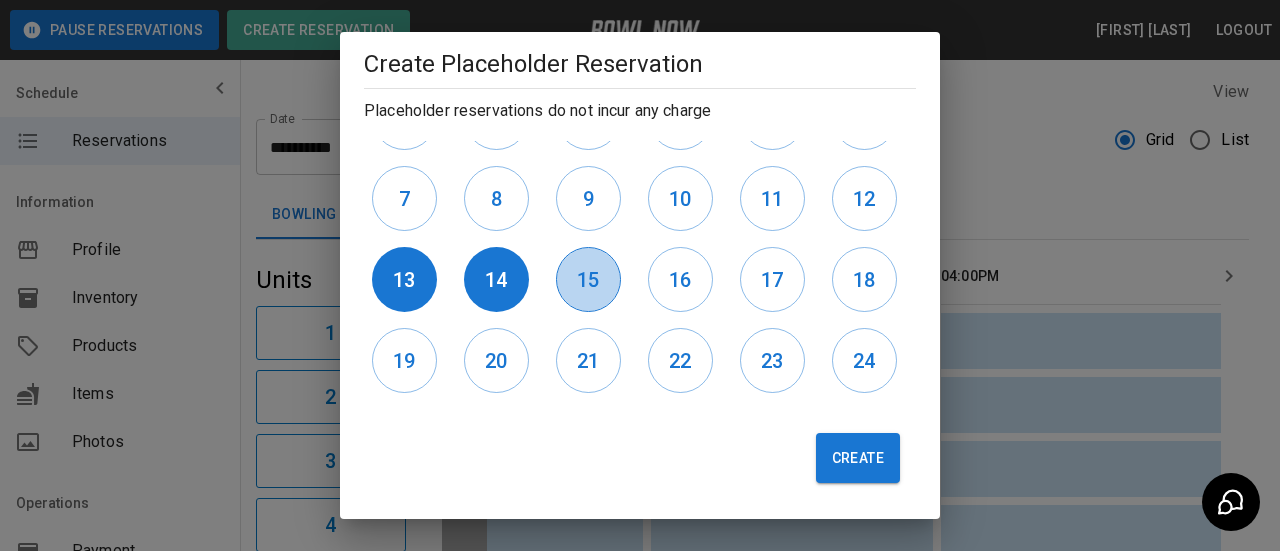 drag, startPoint x: 556, startPoint y: 278, endPoint x: 573, endPoint y: 281, distance: 17.262676 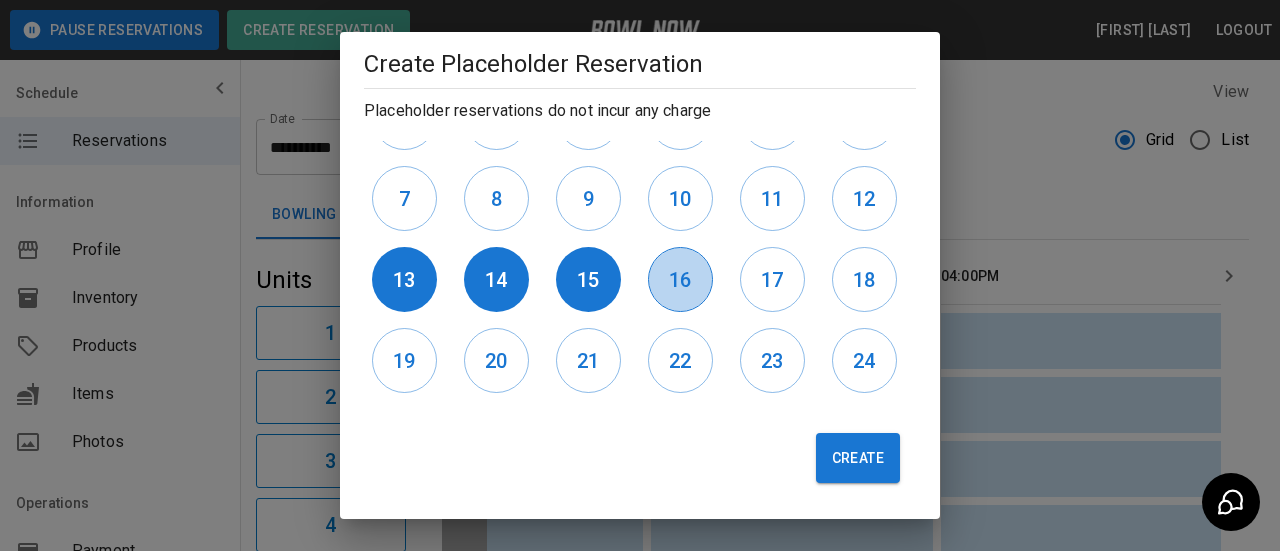 click on "16" at bounding box center (680, 279) 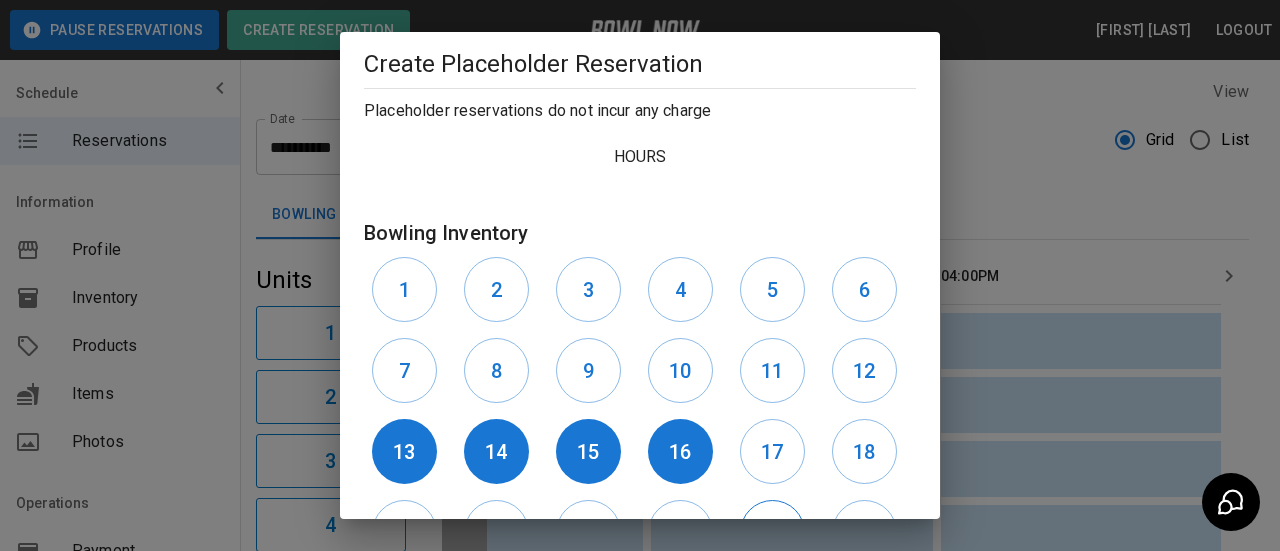 scroll, scrollTop: 661, scrollLeft: 0, axis: vertical 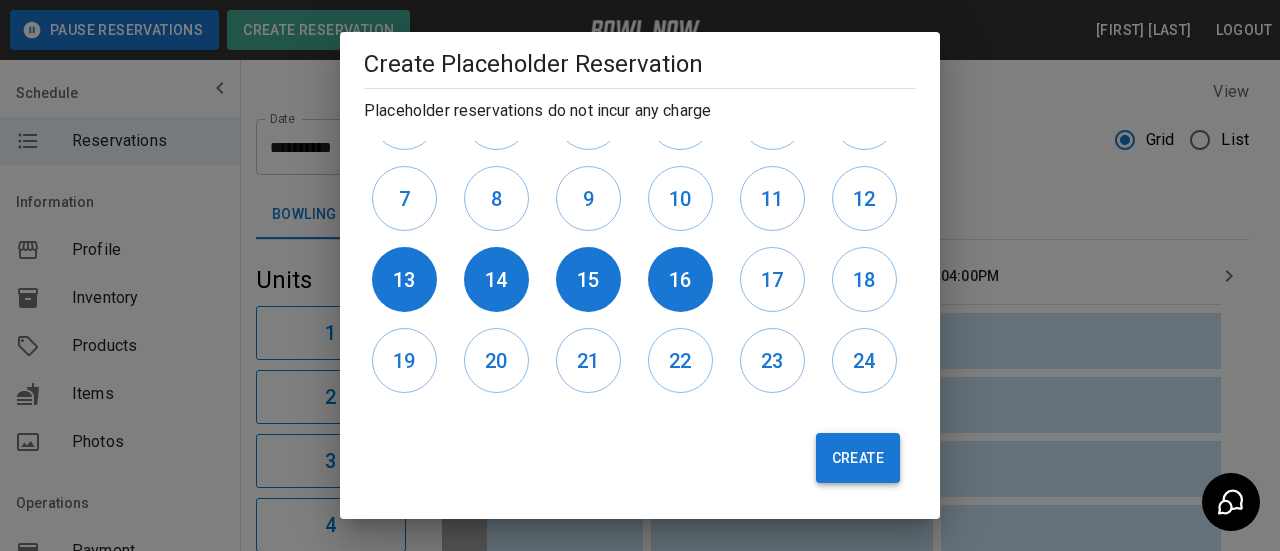 click on "Create" at bounding box center [858, 458] 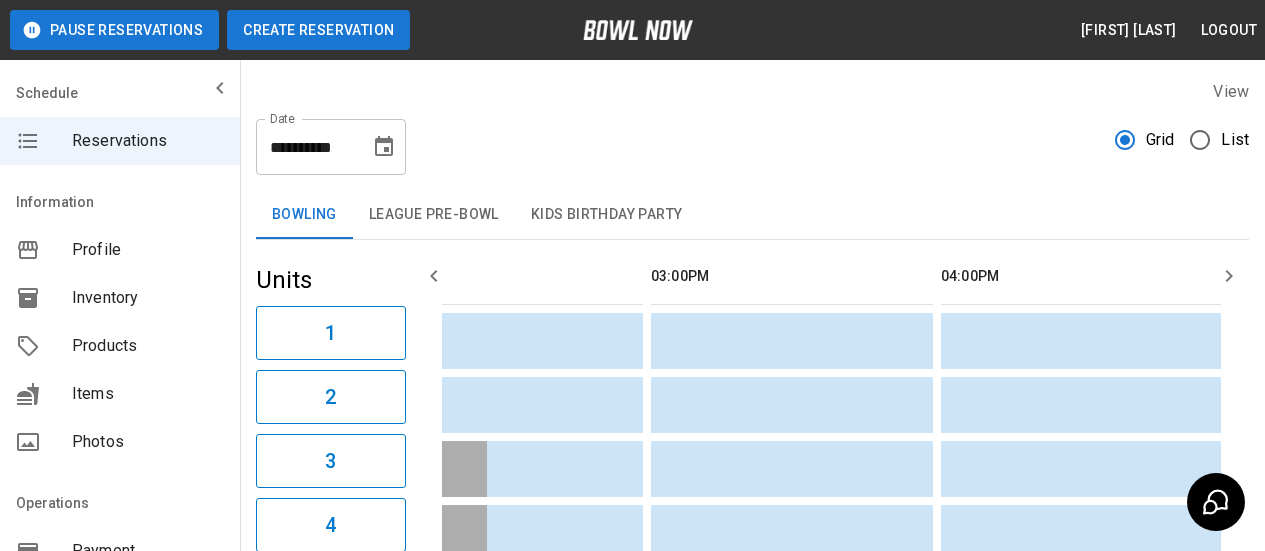 click on "Create Reservation" at bounding box center (318, 30) 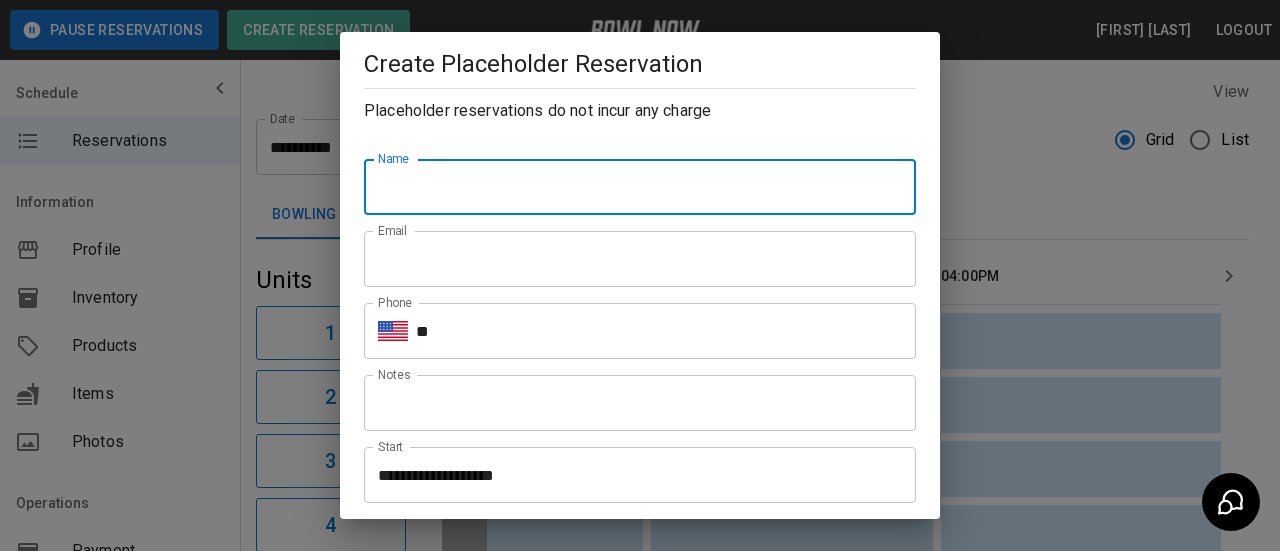 click on "Name" at bounding box center (640, 187) 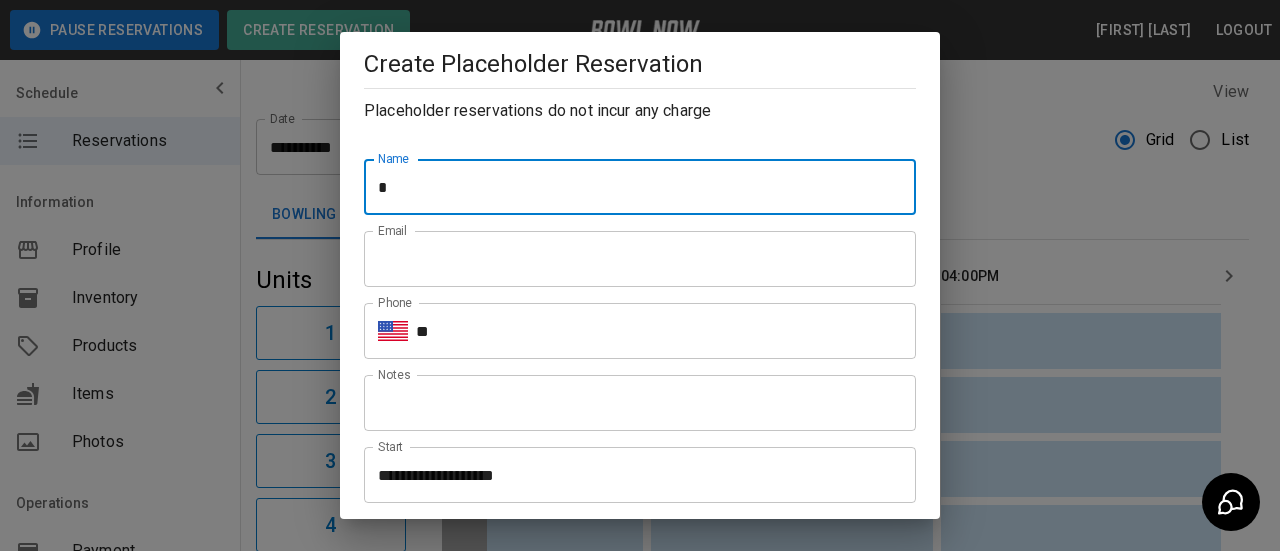 type on "**********" 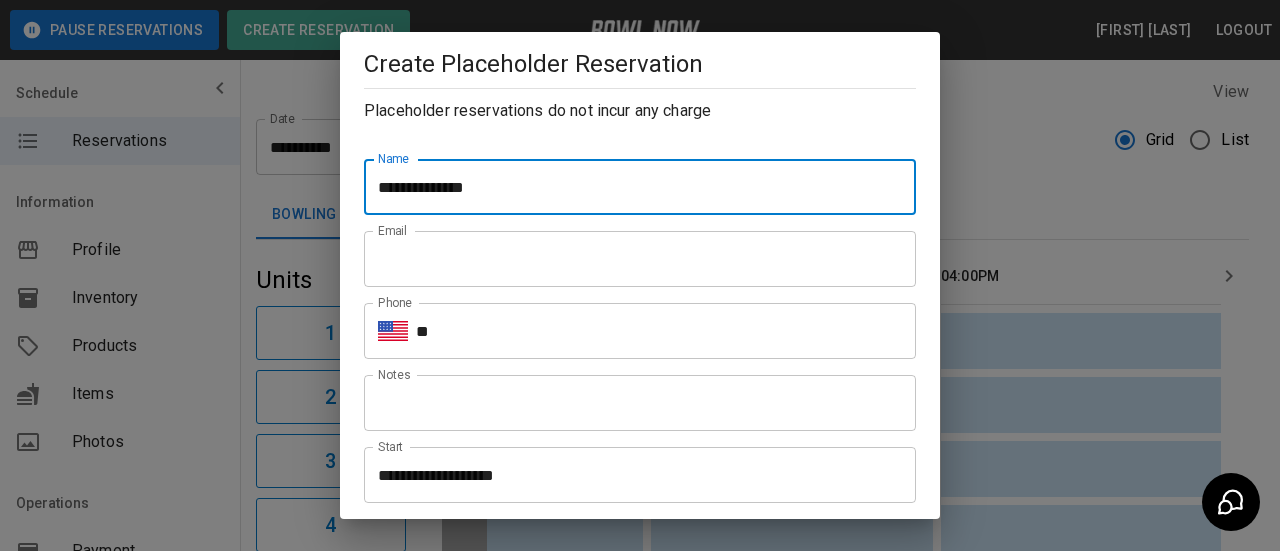 click on "Email" at bounding box center [640, 259] 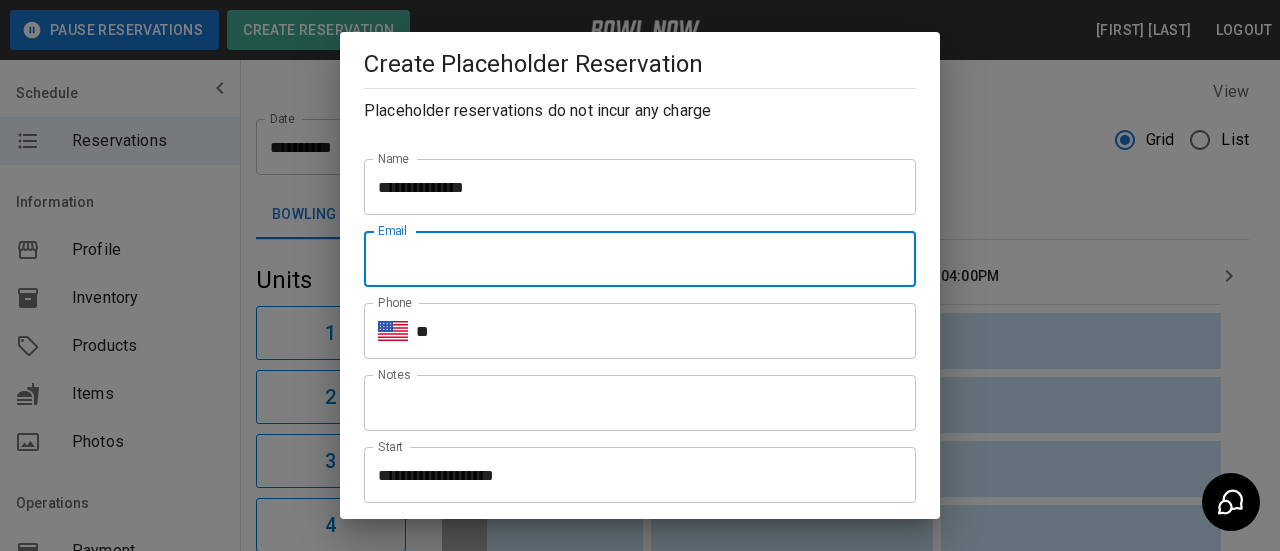 type on "**********" 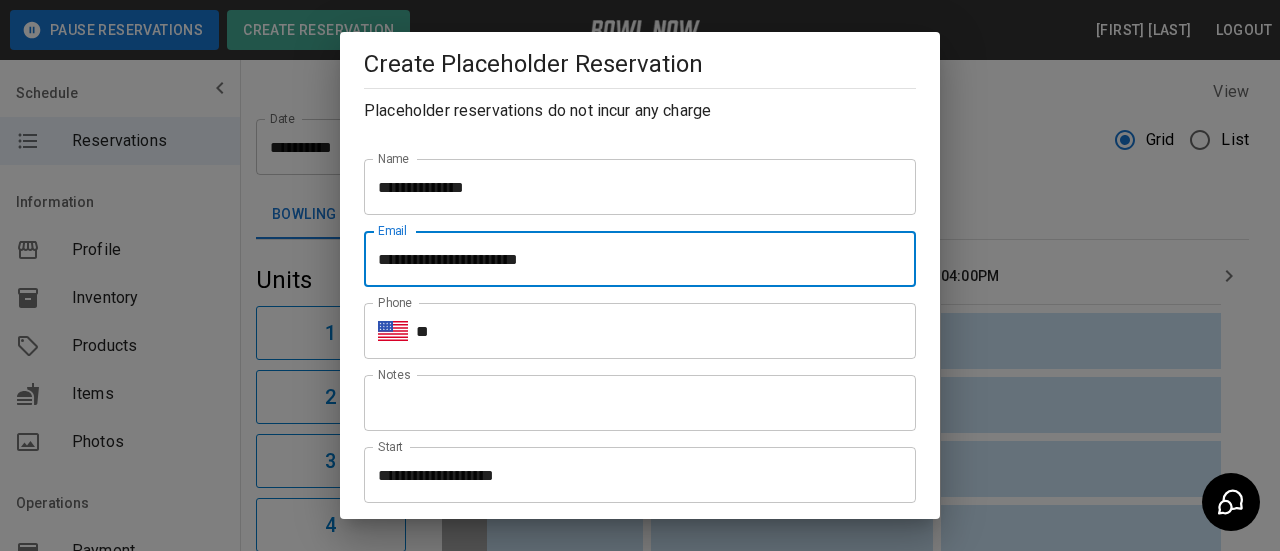 click on "**" at bounding box center [666, 331] 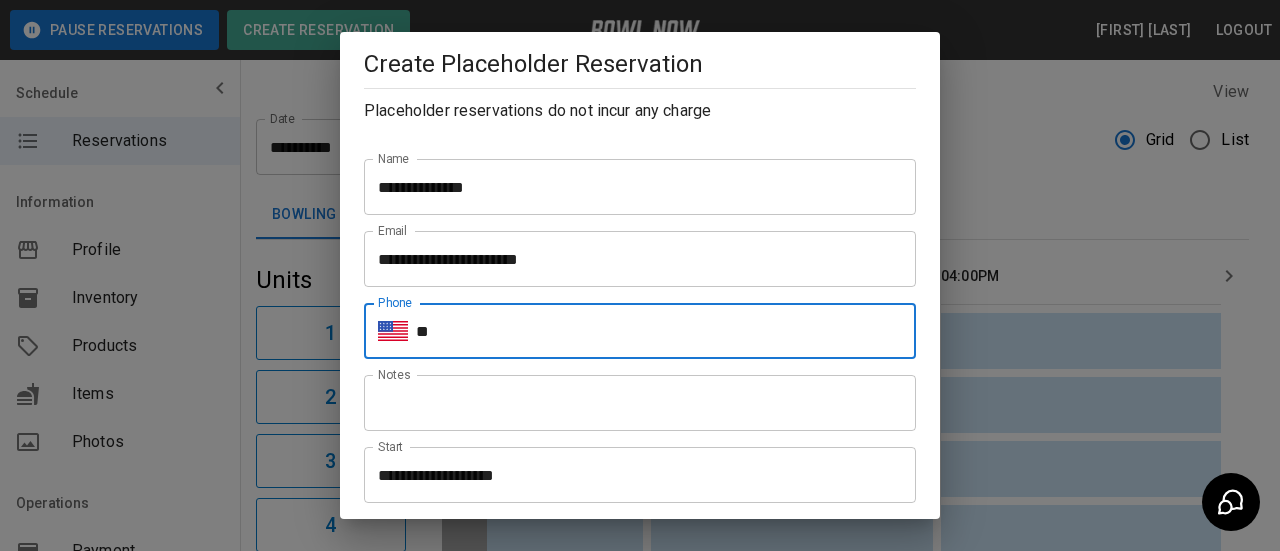 type on "**********" 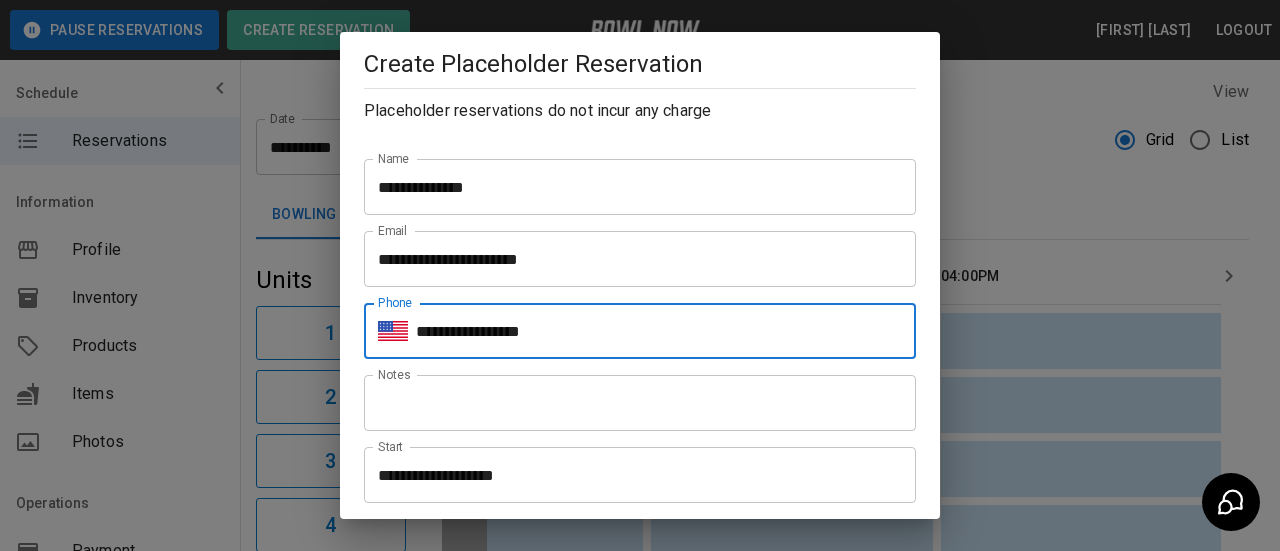 click on "**********" at bounding box center (633, 475) 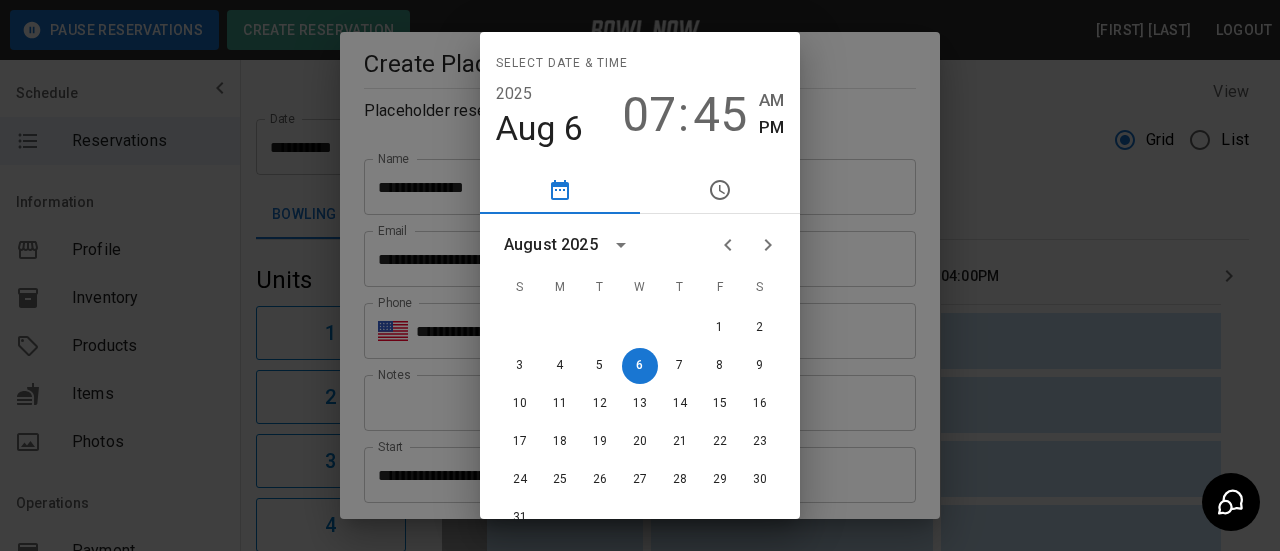 click at bounding box center (768, 245) 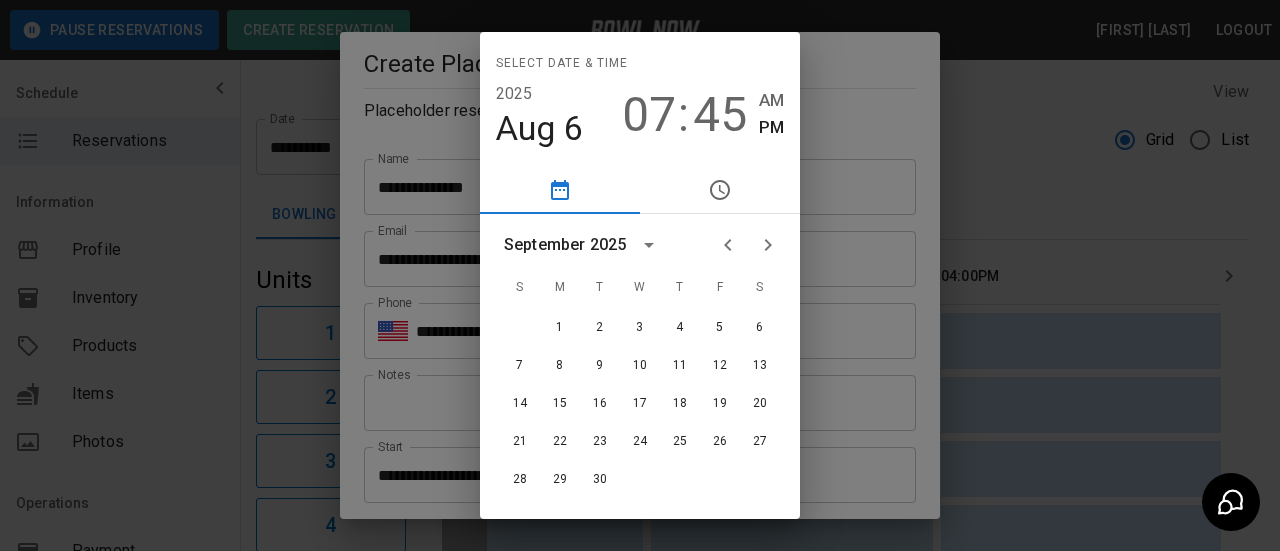 click at bounding box center [768, 245] 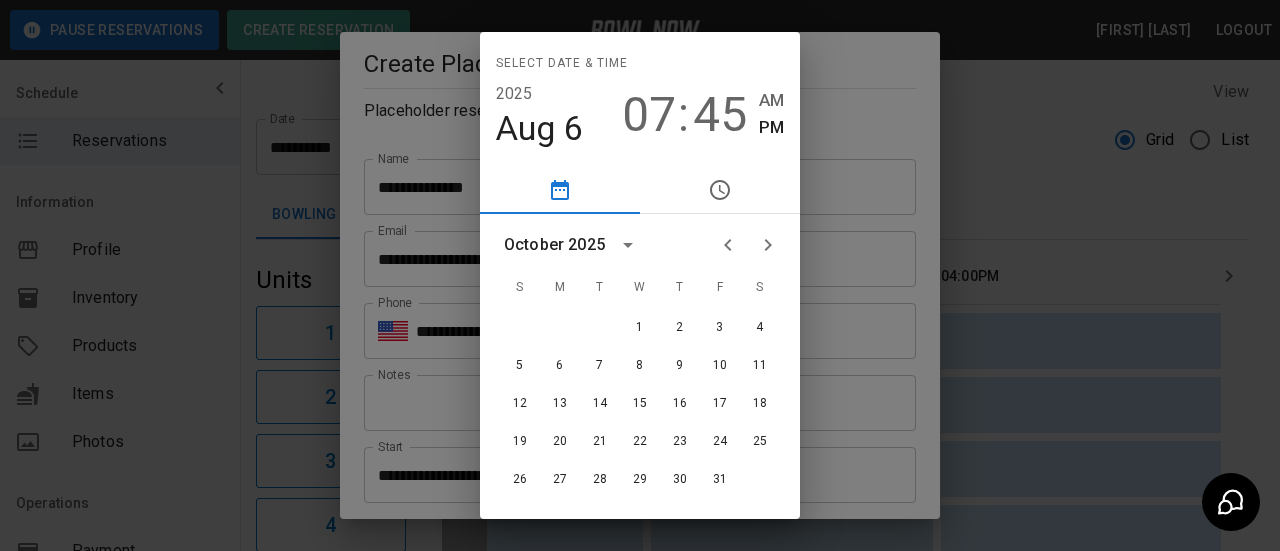 click 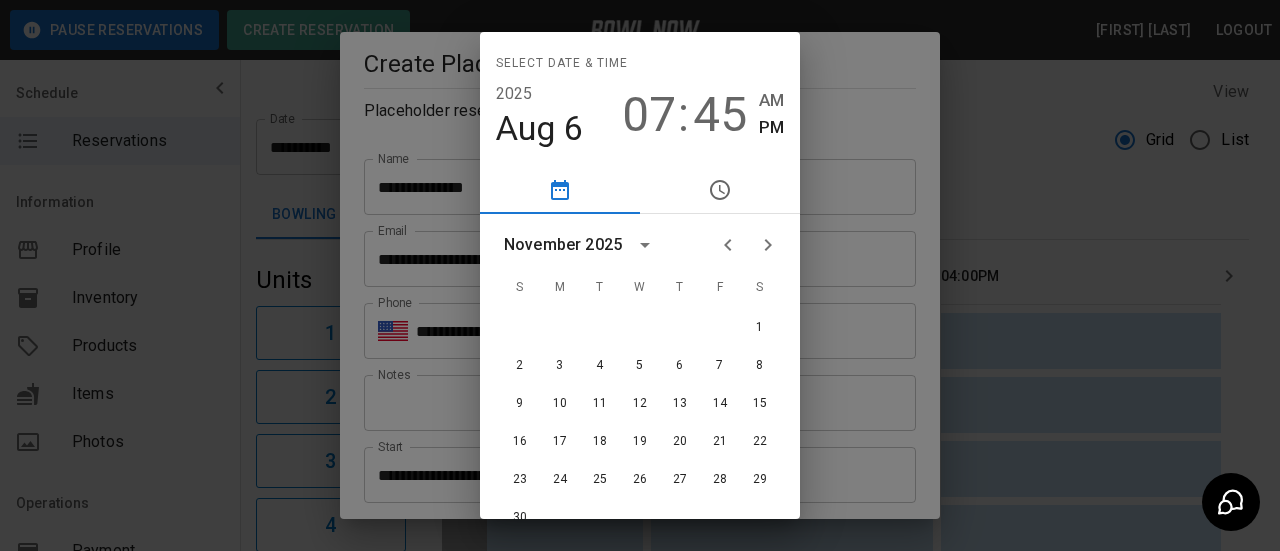 click 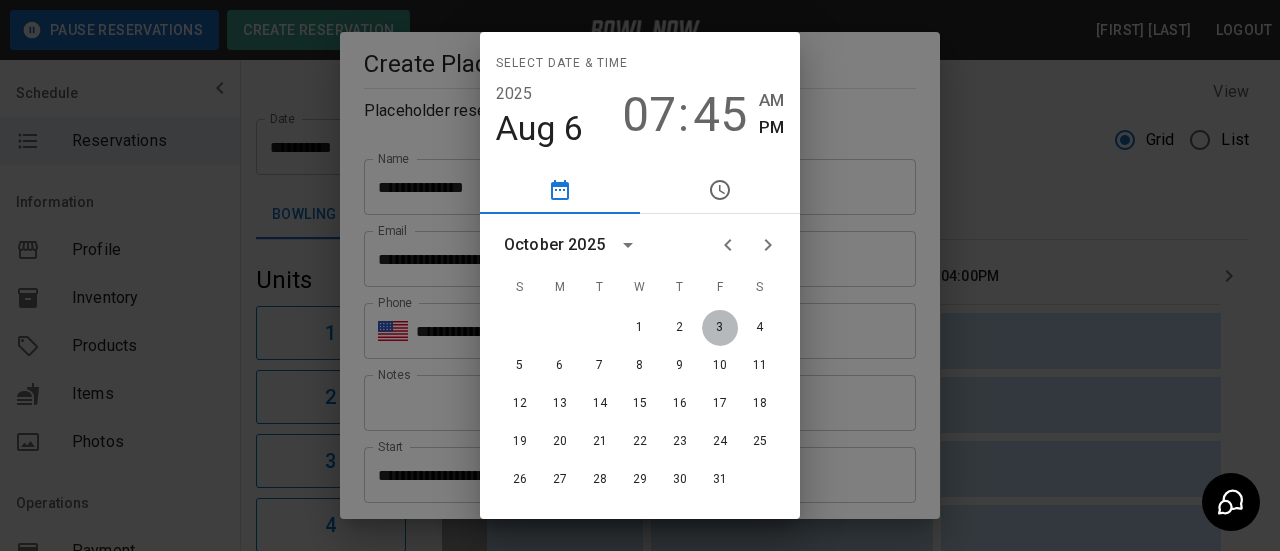 click on "3" at bounding box center [720, 328] 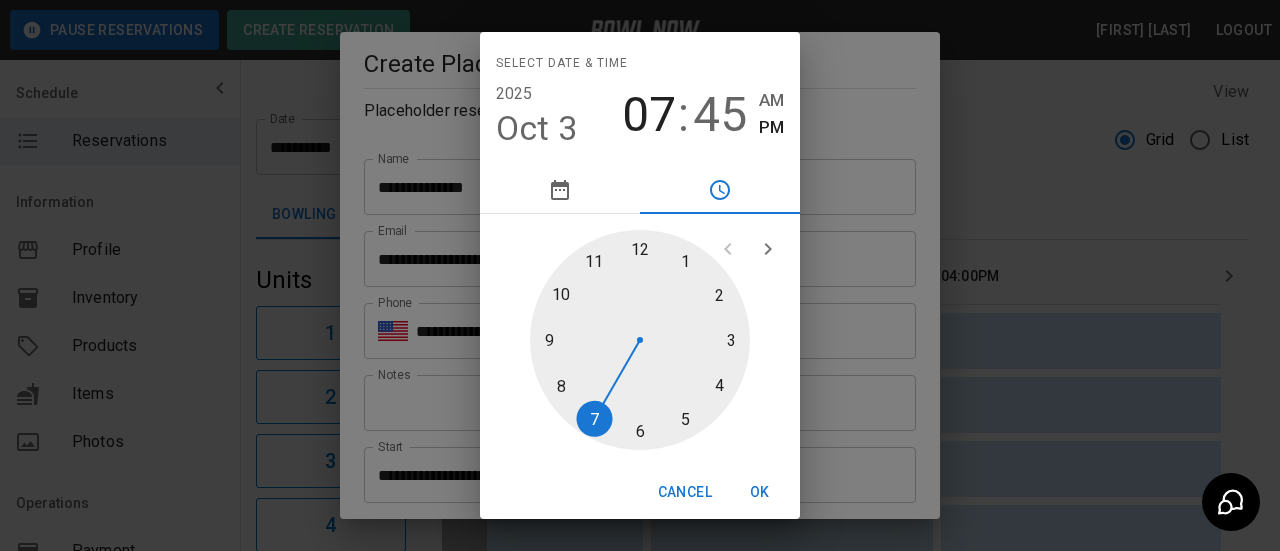 click at bounding box center [640, 340] 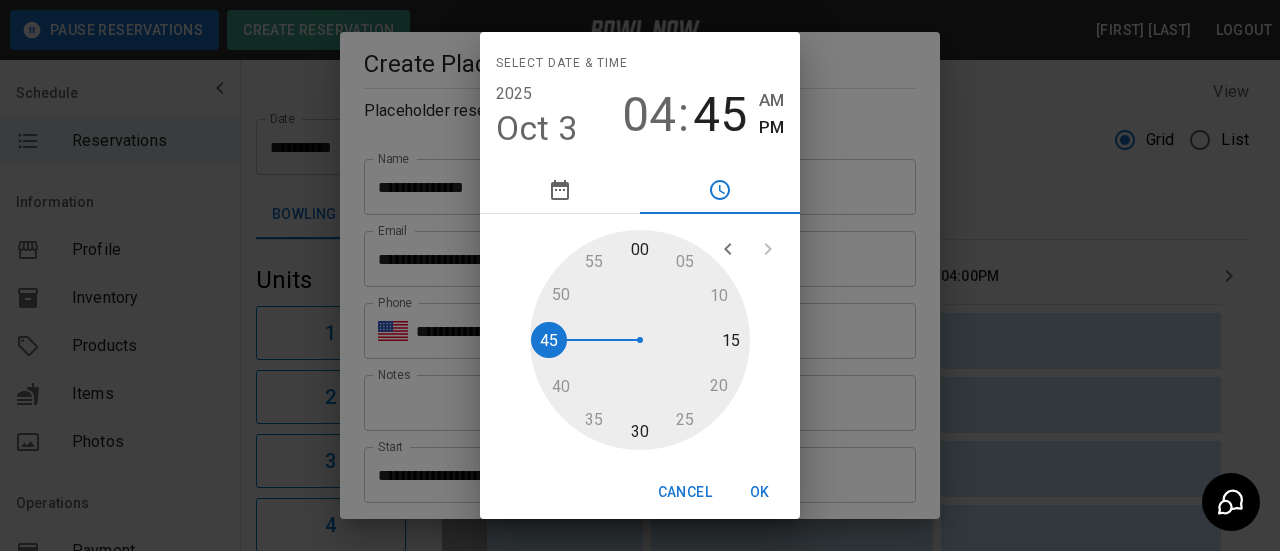 click at bounding box center (640, 340) 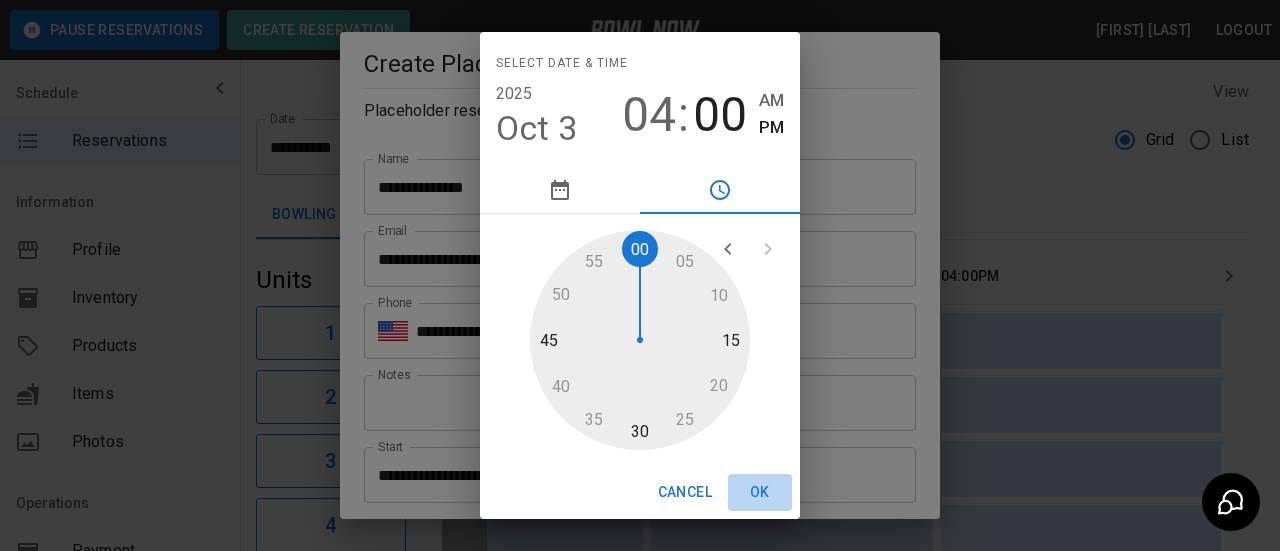click on "OK" at bounding box center [760, 492] 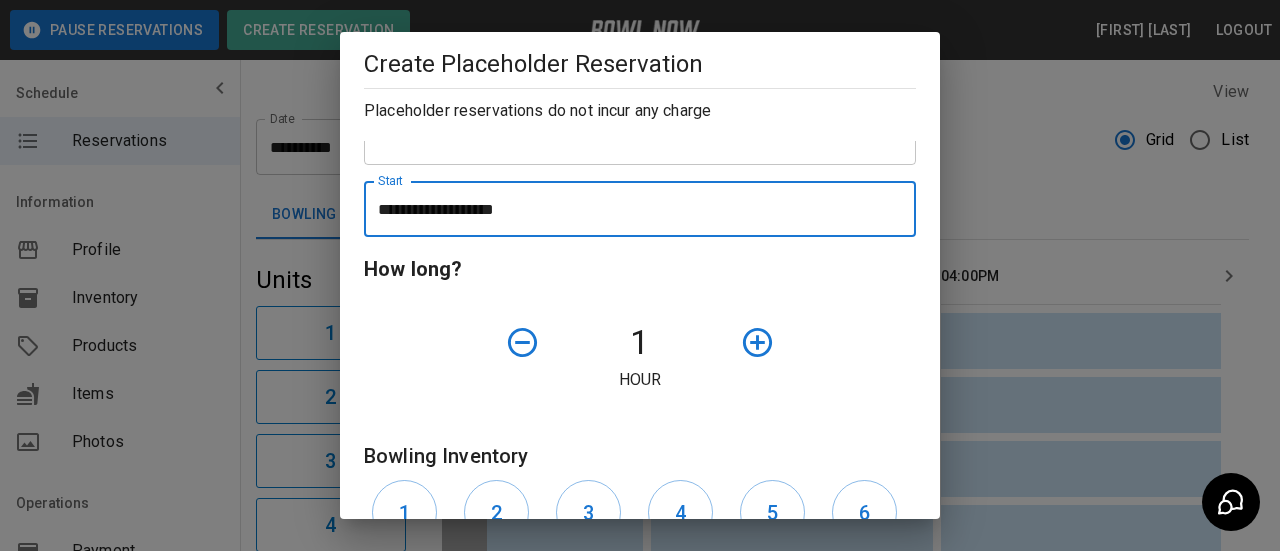 scroll, scrollTop: 300, scrollLeft: 0, axis: vertical 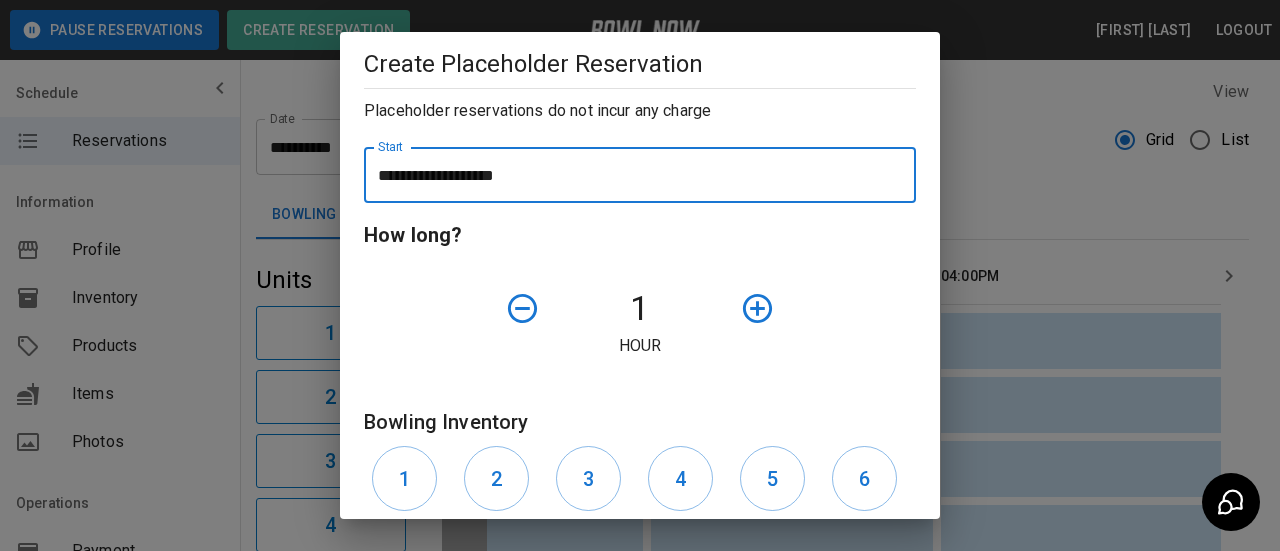 click 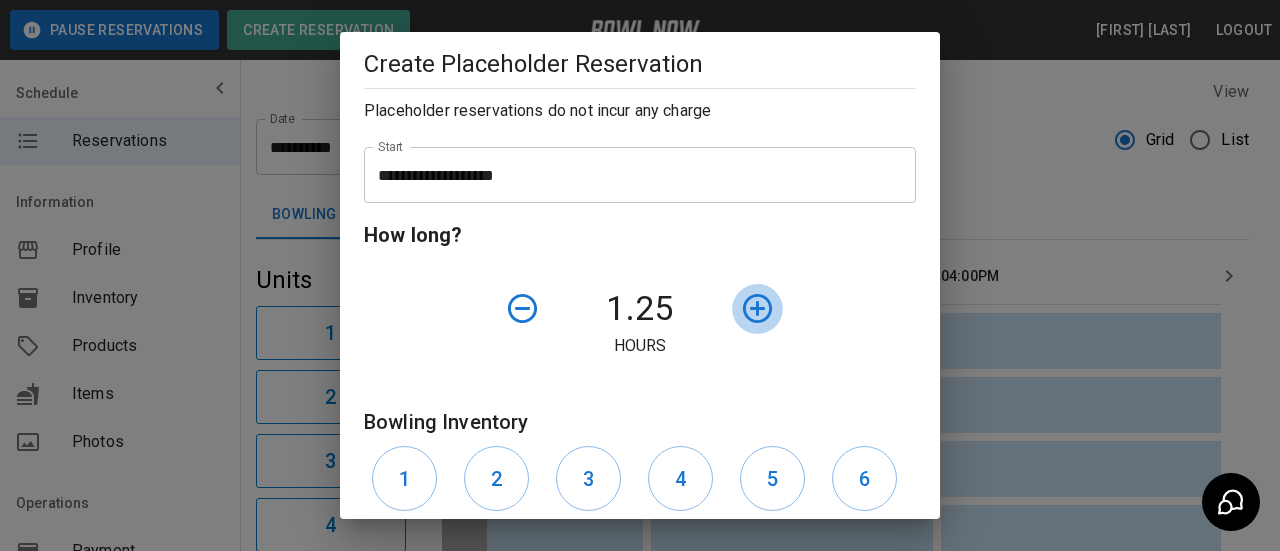 click 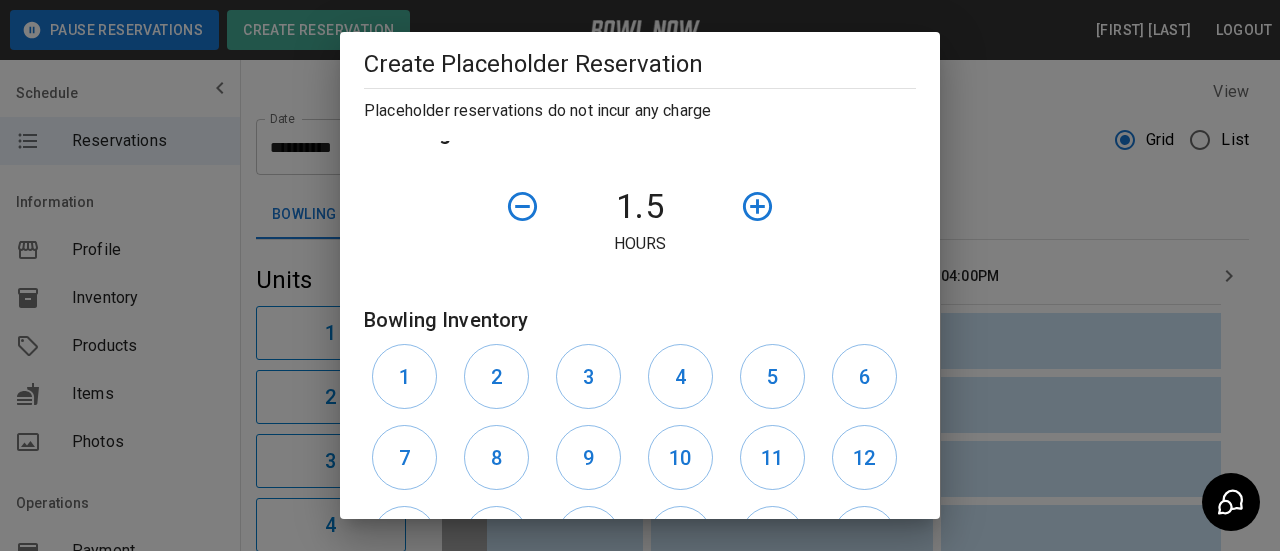 scroll, scrollTop: 600, scrollLeft: 0, axis: vertical 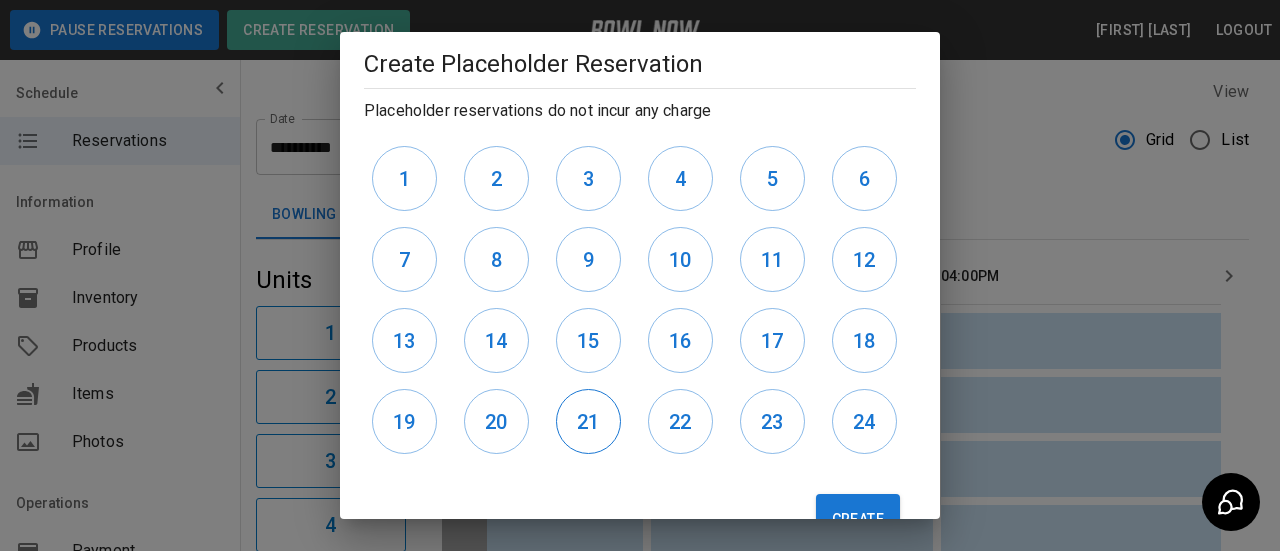 click on "21" at bounding box center (588, 421) 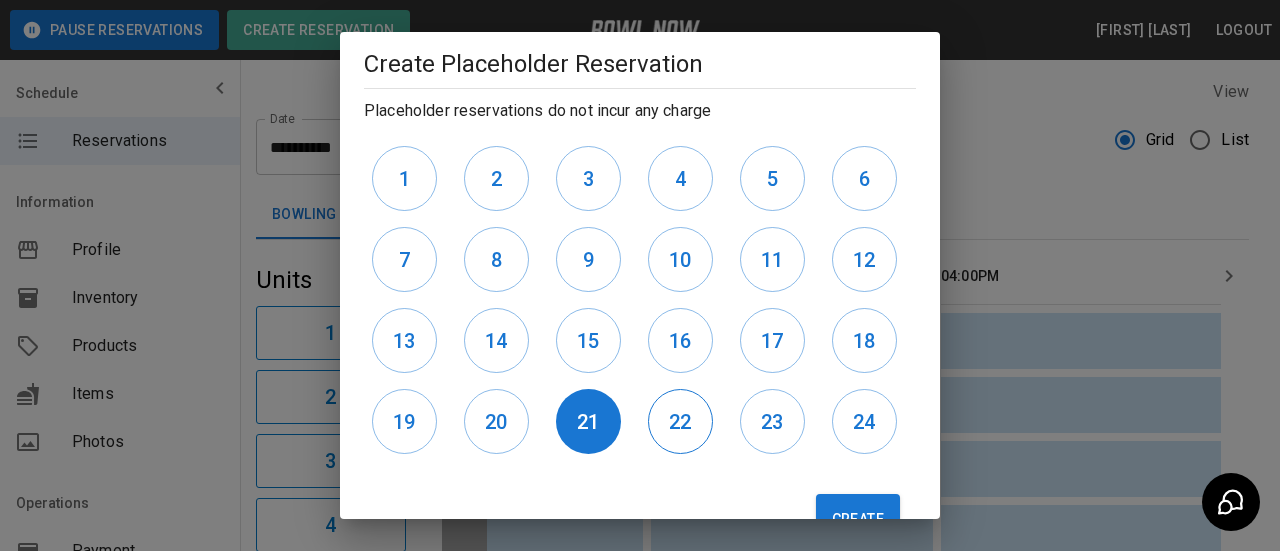 click on "22" at bounding box center [680, 422] 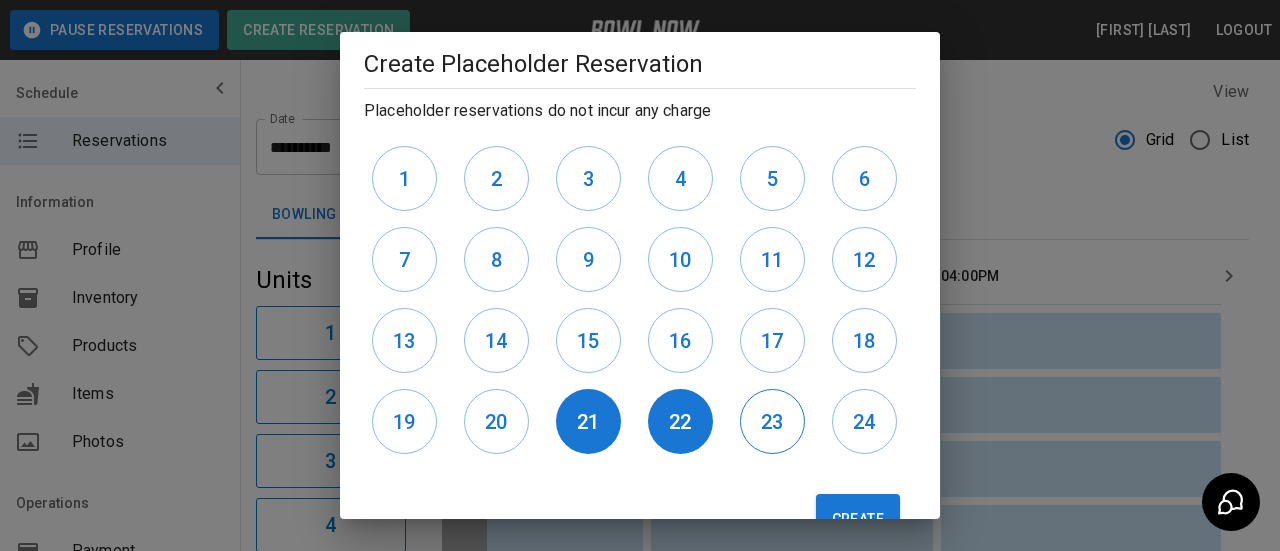 drag, startPoint x: 774, startPoint y: 421, endPoint x: 808, endPoint y: 422, distance: 34.0147 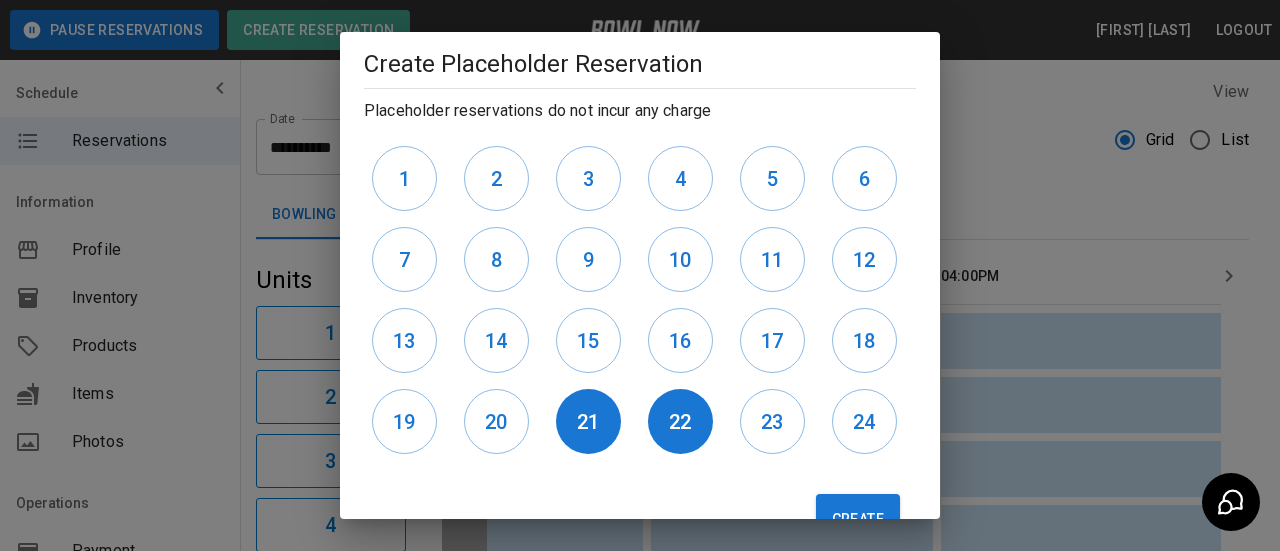 click on "23" at bounding box center (772, 421) 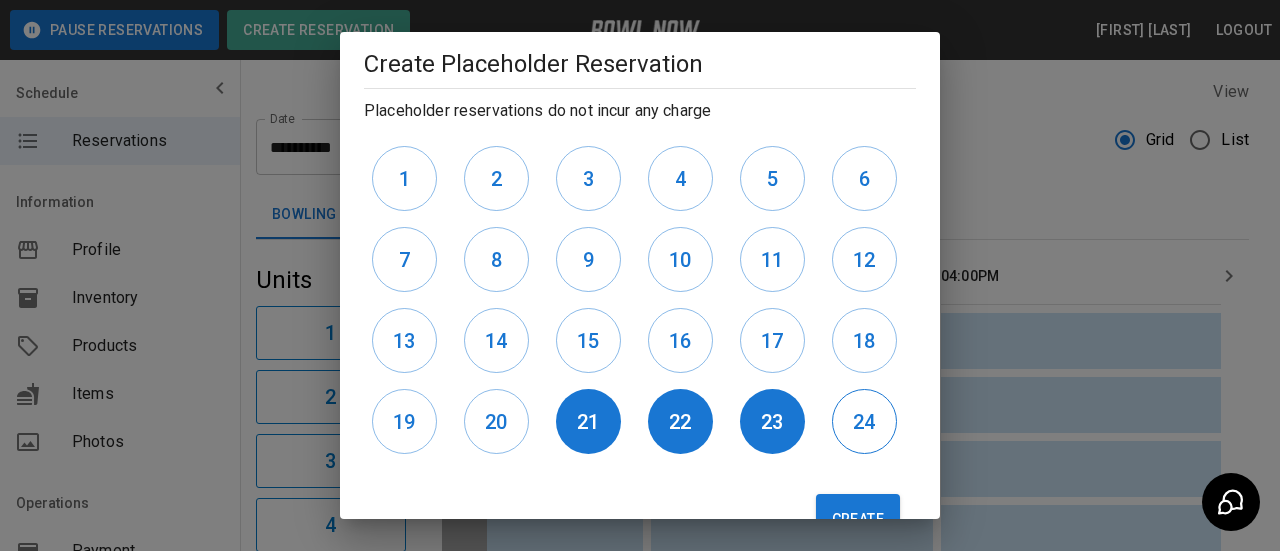 click on "24" at bounding box center (864, 422) 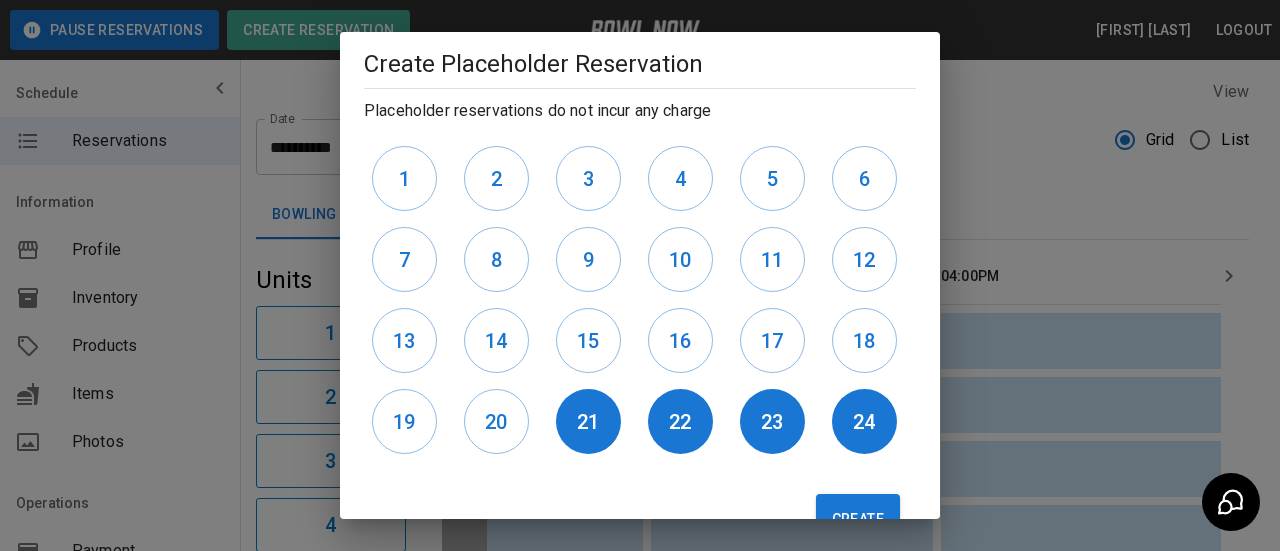 click on "Create" at bounding box center [858, 519] 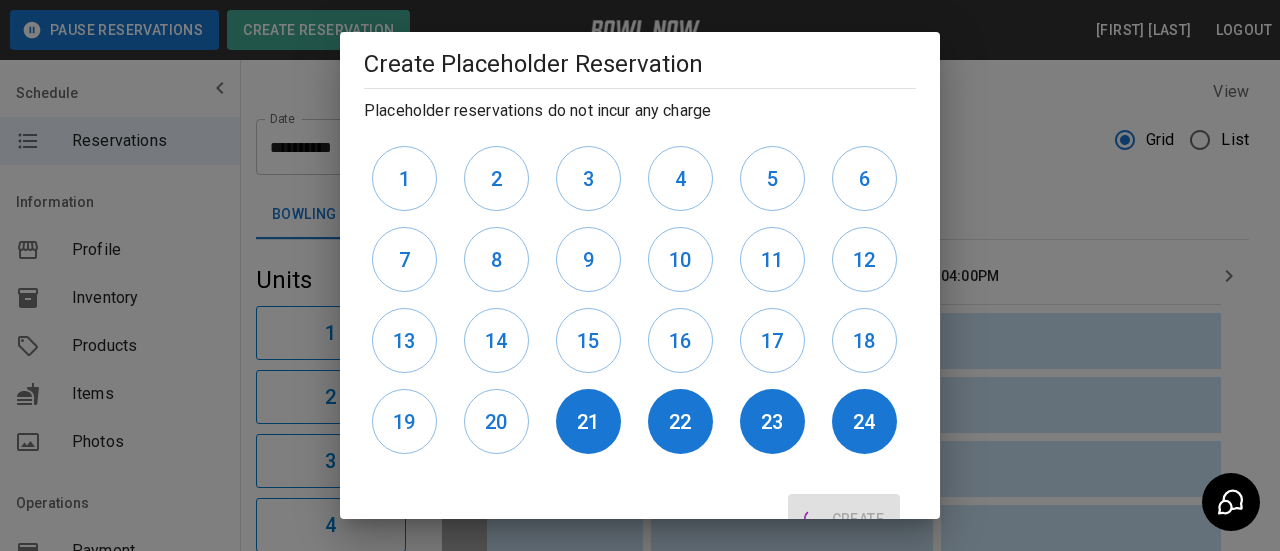 type 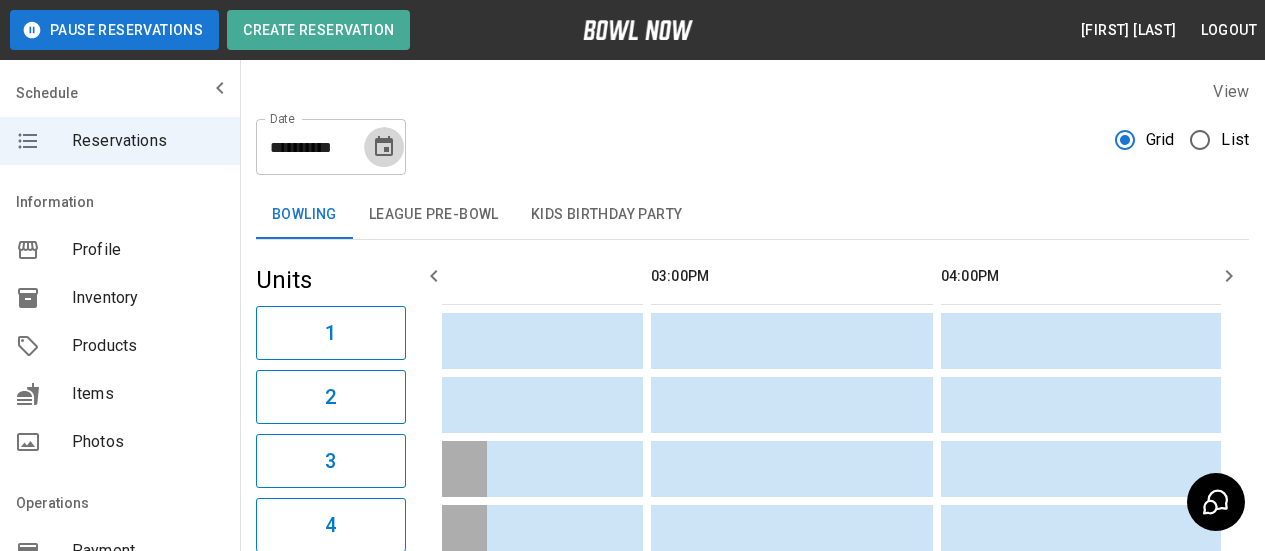 click 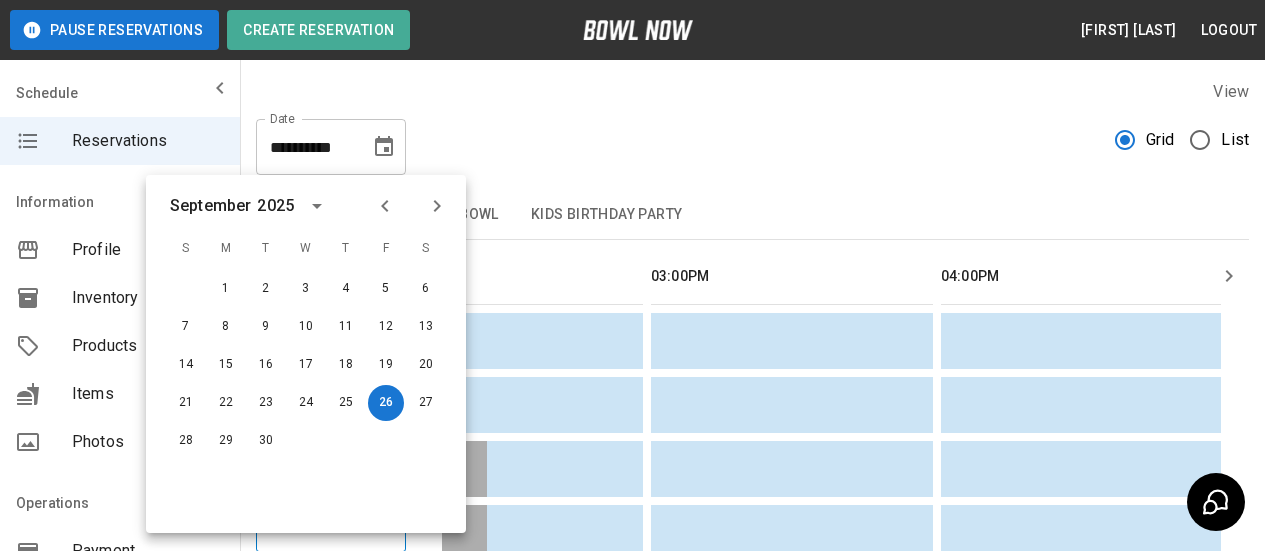 click at bounding box center [411, 206] 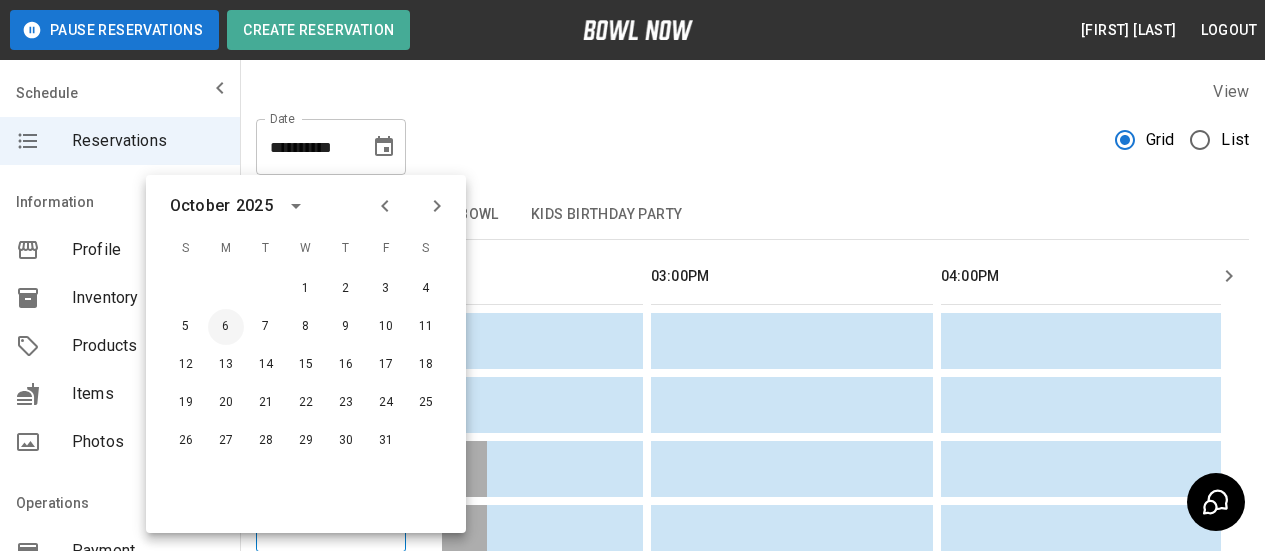 click on "6" at bounding box center [226, 327] 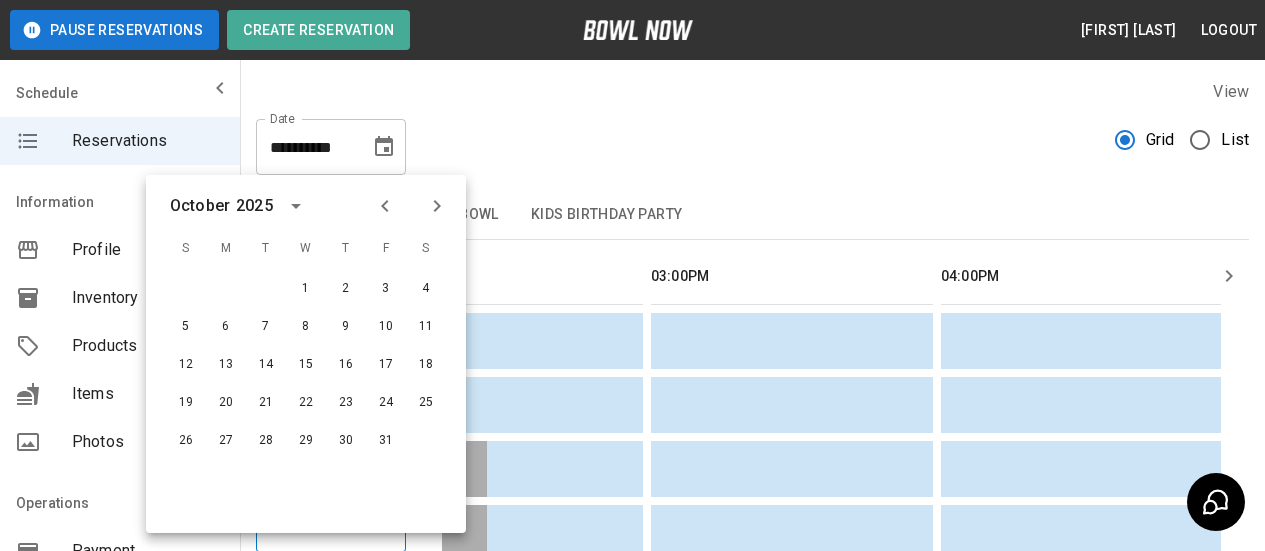 type on "**********" 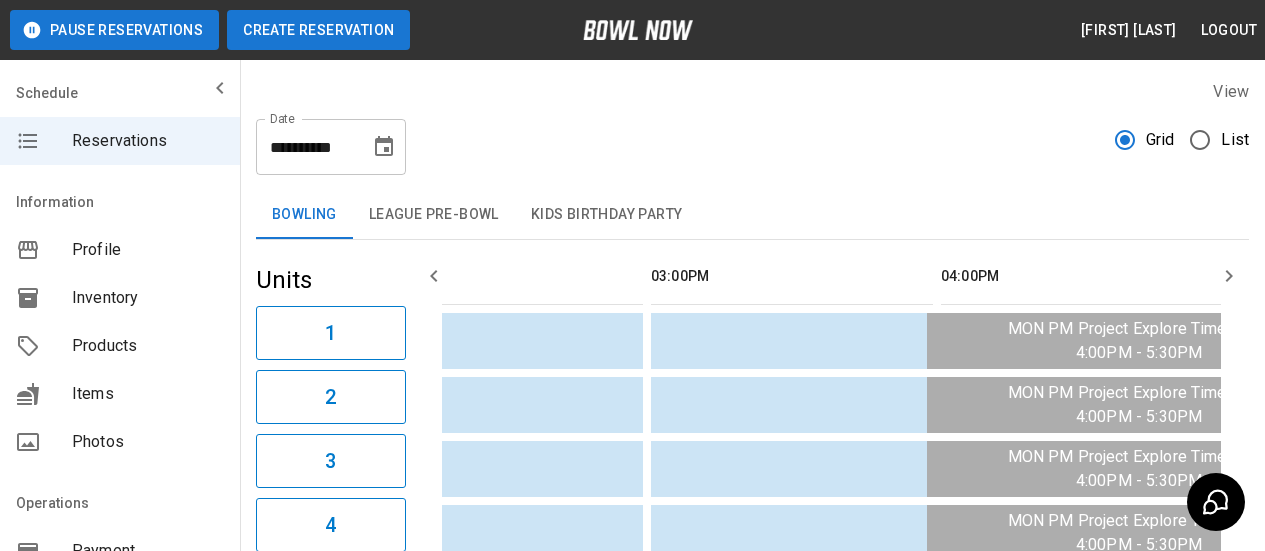 click on "Create Reservation" at bounding box center (318, 30) 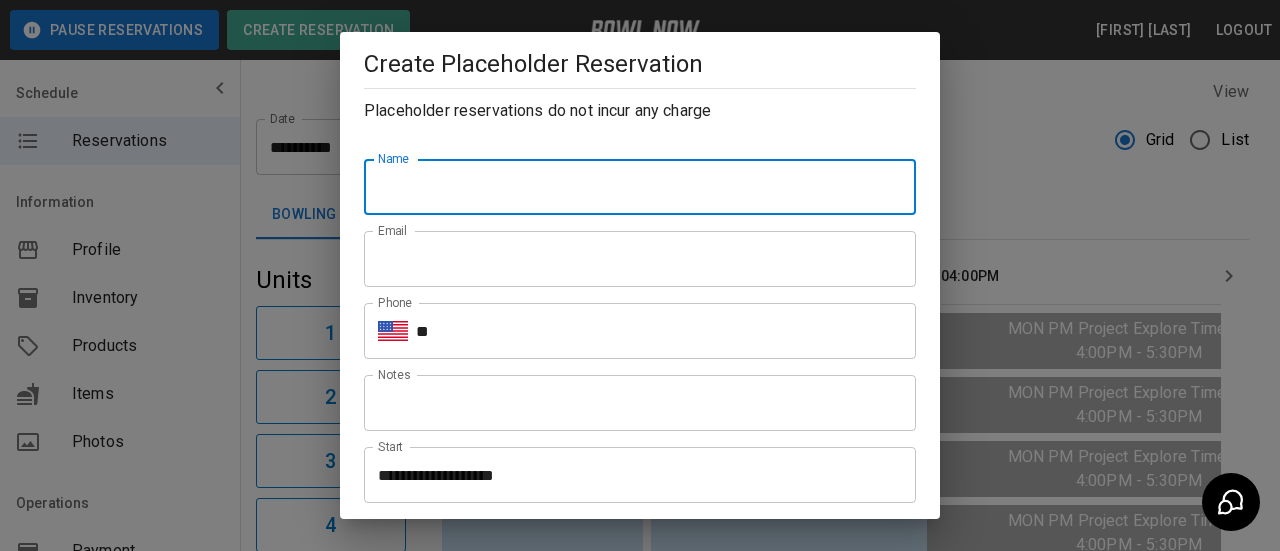 click on "Name" at bounding box center (640, 187) 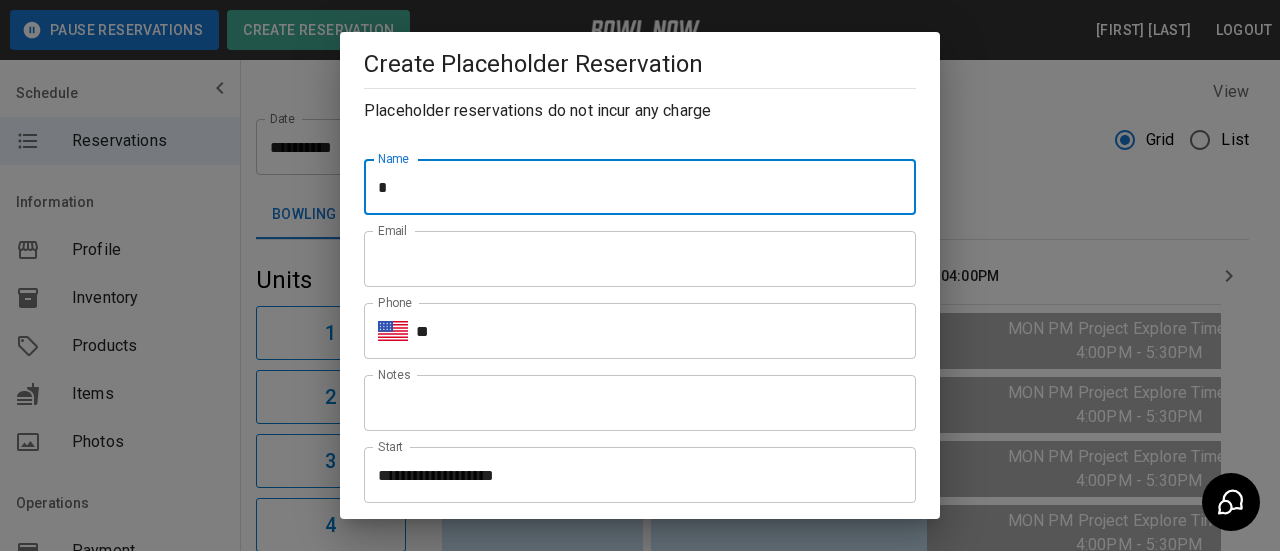 type on "**********" 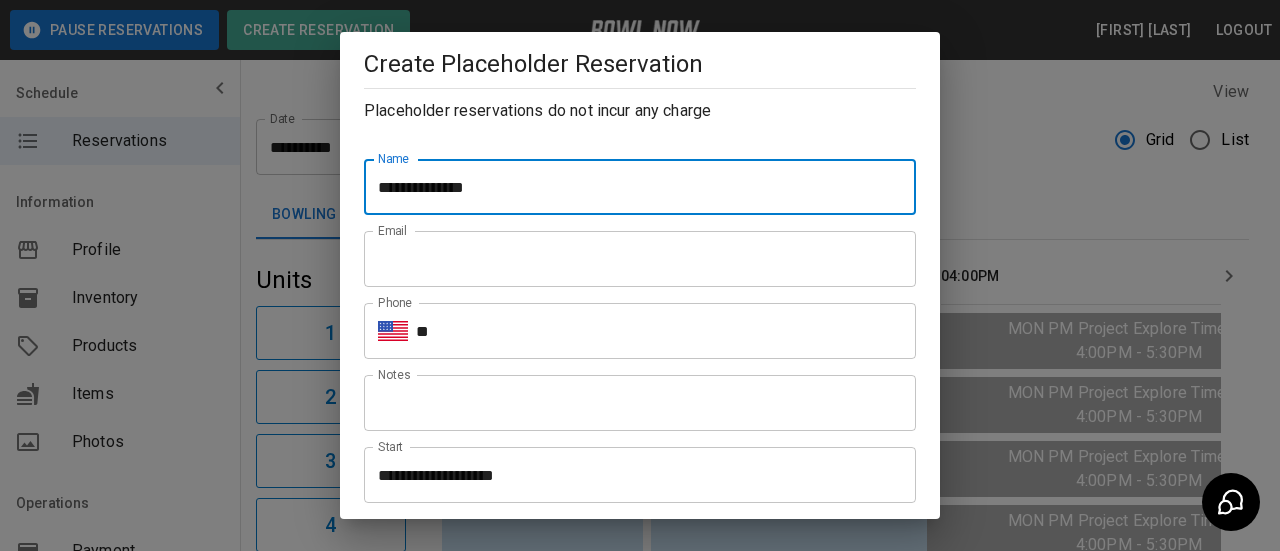 click on "Email" at bounding box center (640, 259) 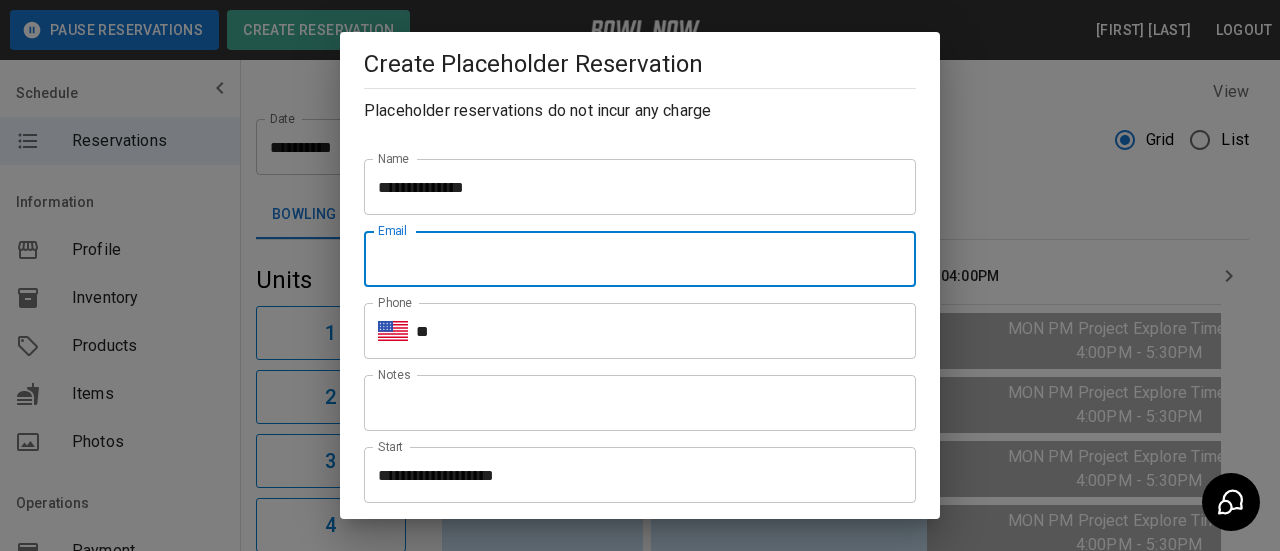 type on "**********" 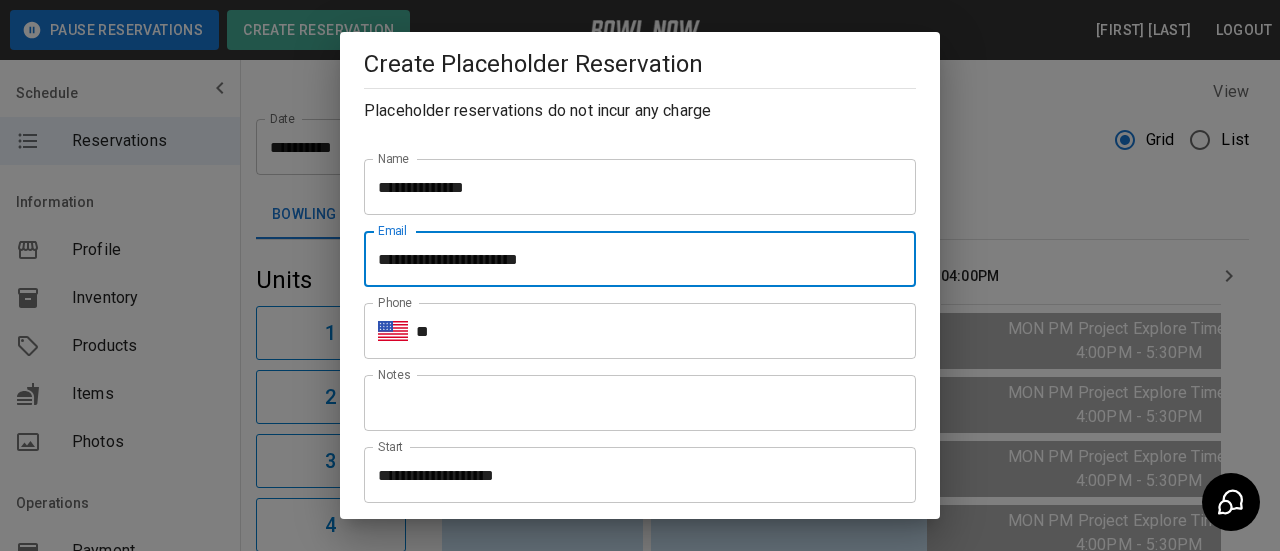 click on "**" at bounding box center (666, 331) 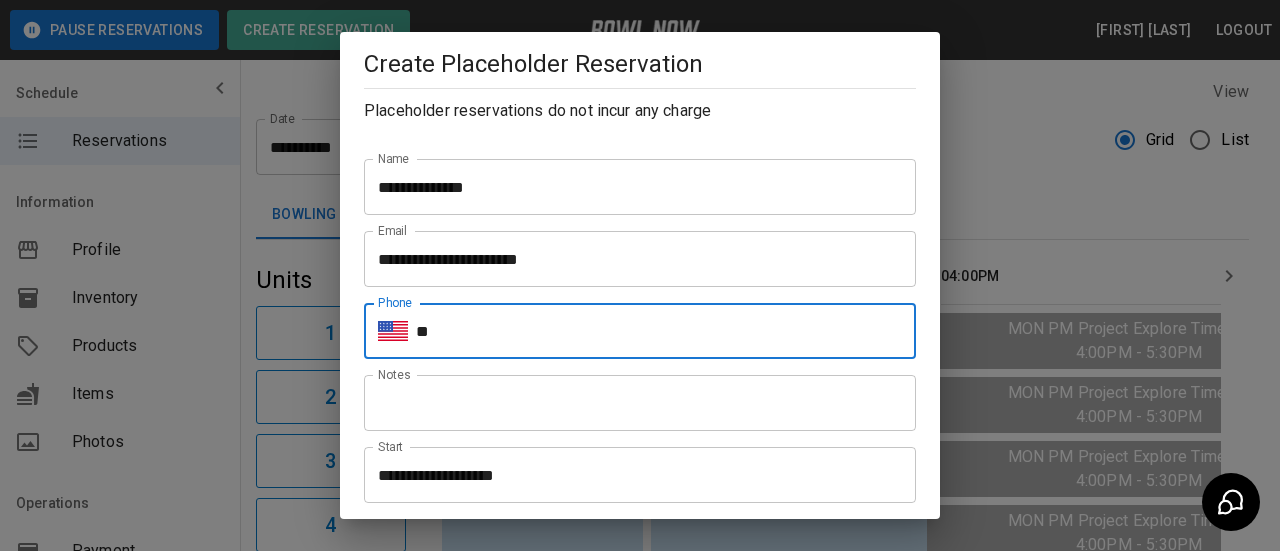 type on "**********" 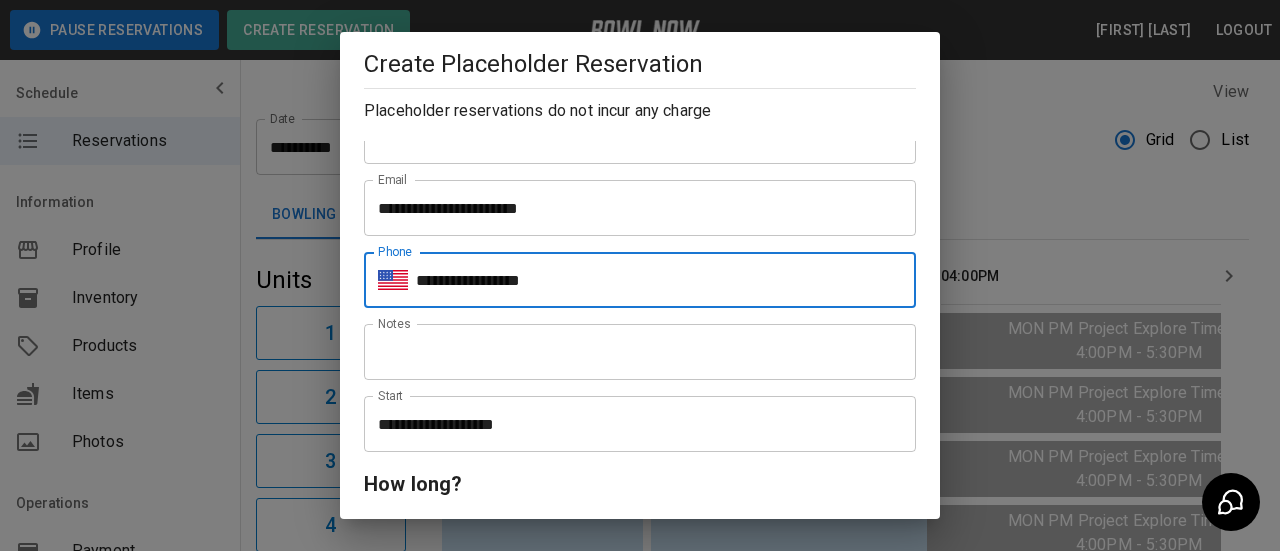 scroll, scrollTop: 100, scrollLeft: 0, axis: vertical 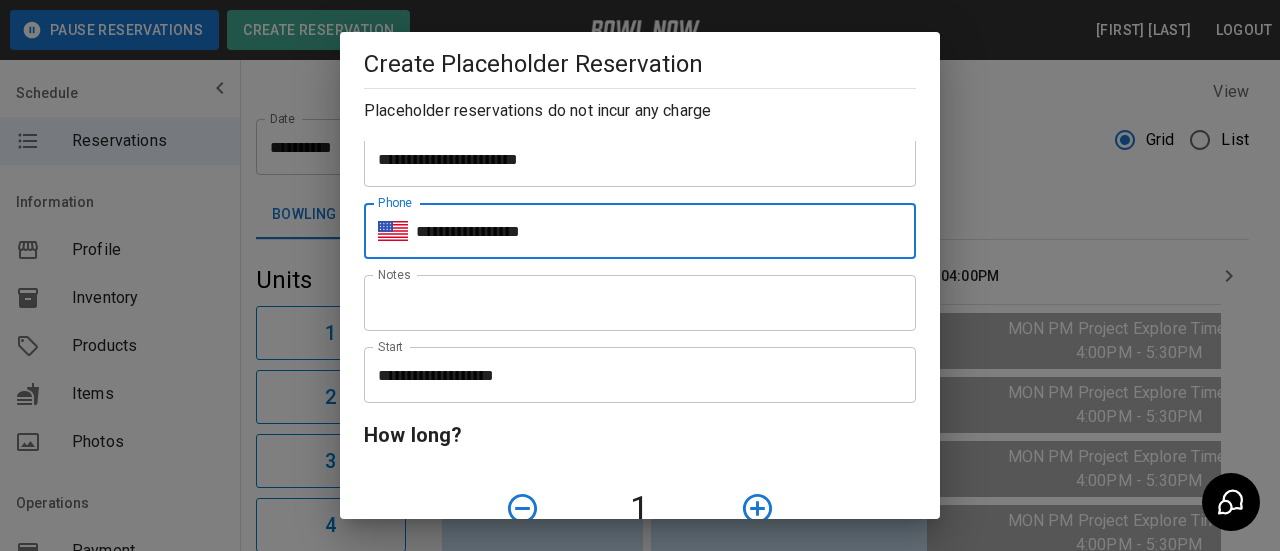 click on "**********" at bounding box center (633, 375) 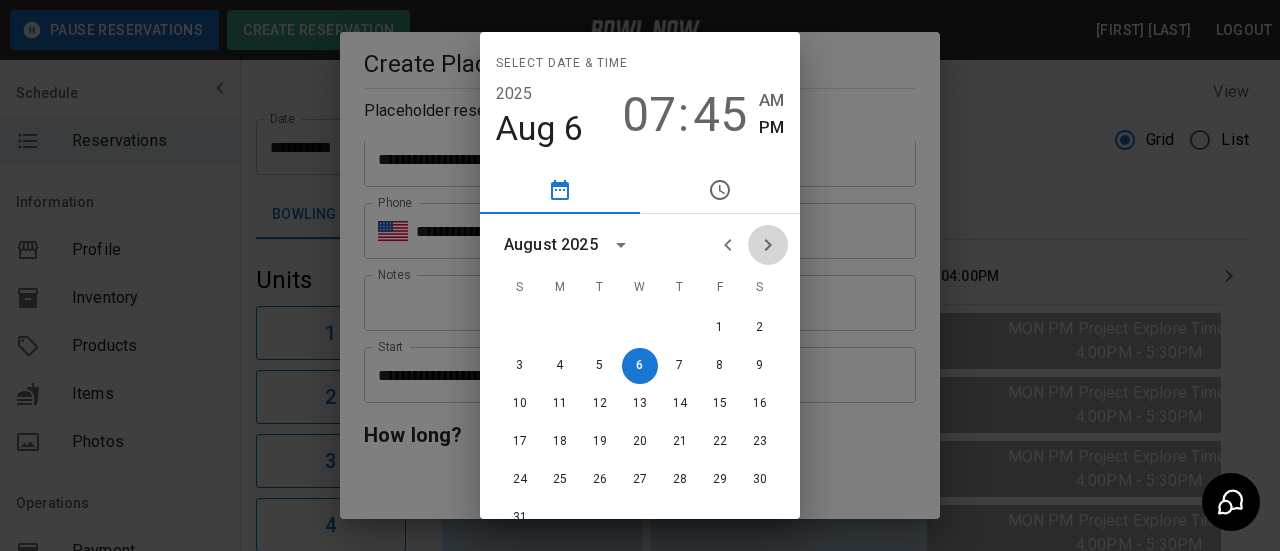 click 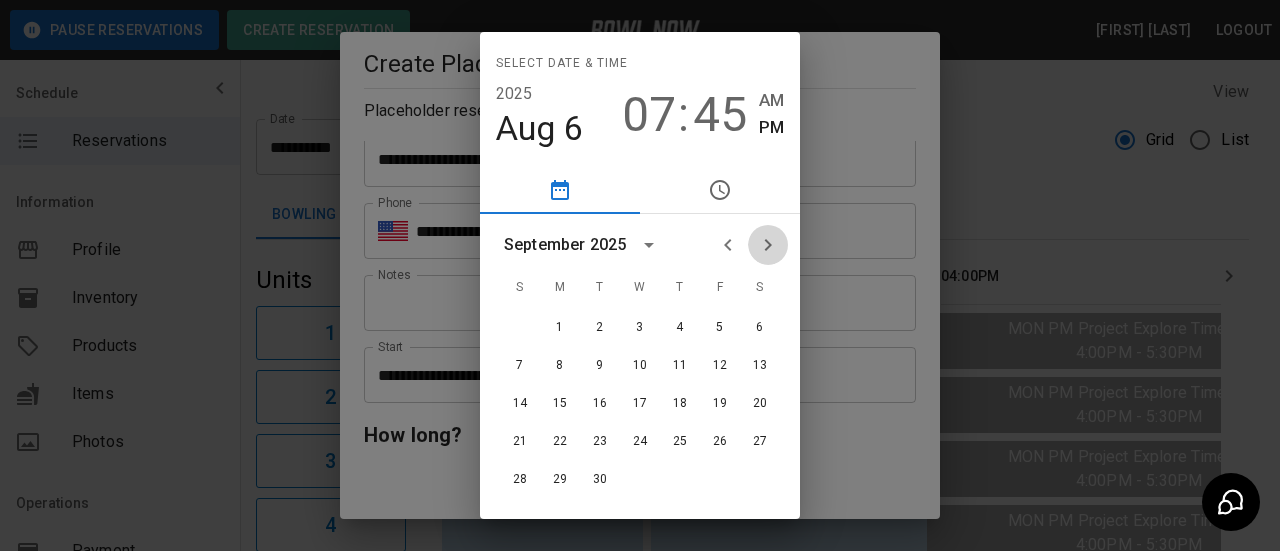 click 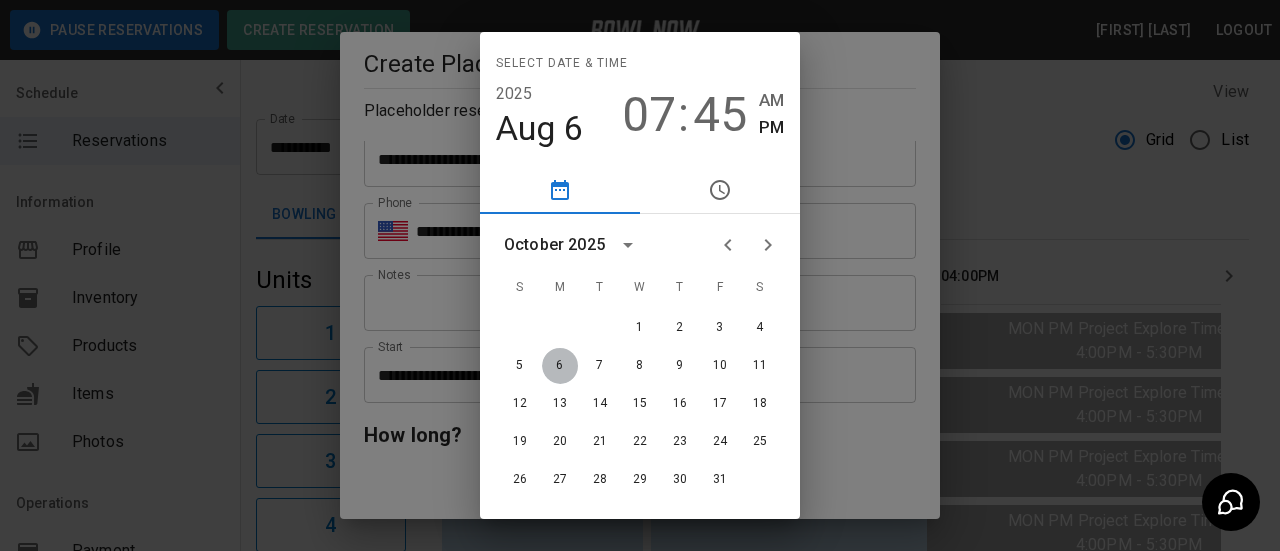 click on "6" at bounding box center (560, 366) 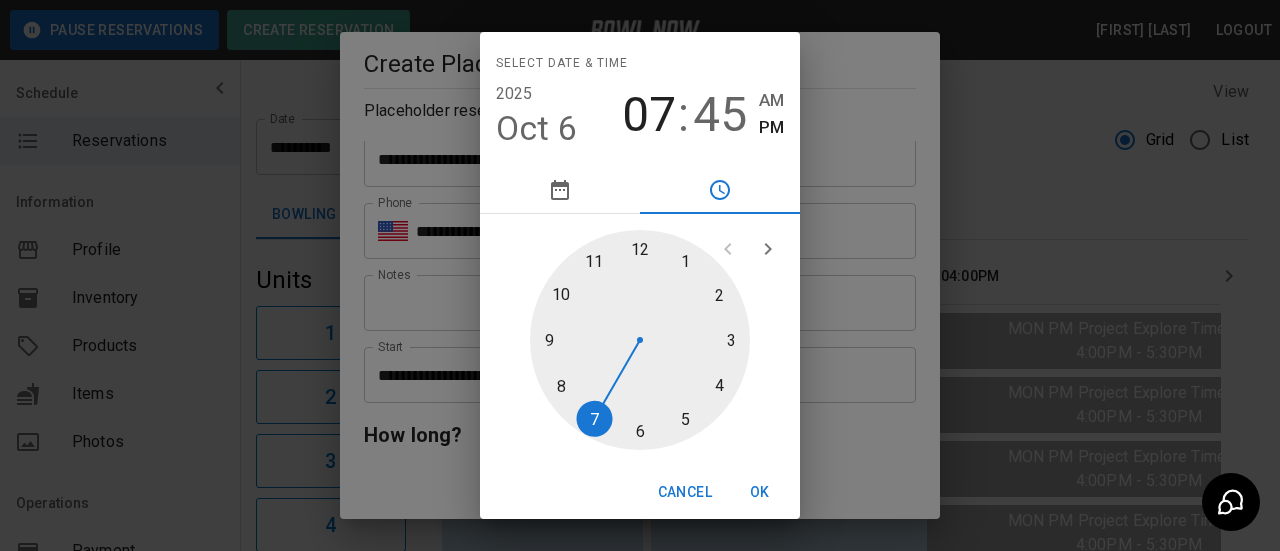 drag, startPoint x: 716, startPoint y: 383, endPoint x: 668, endPoint y: 323, distance: 76.837494 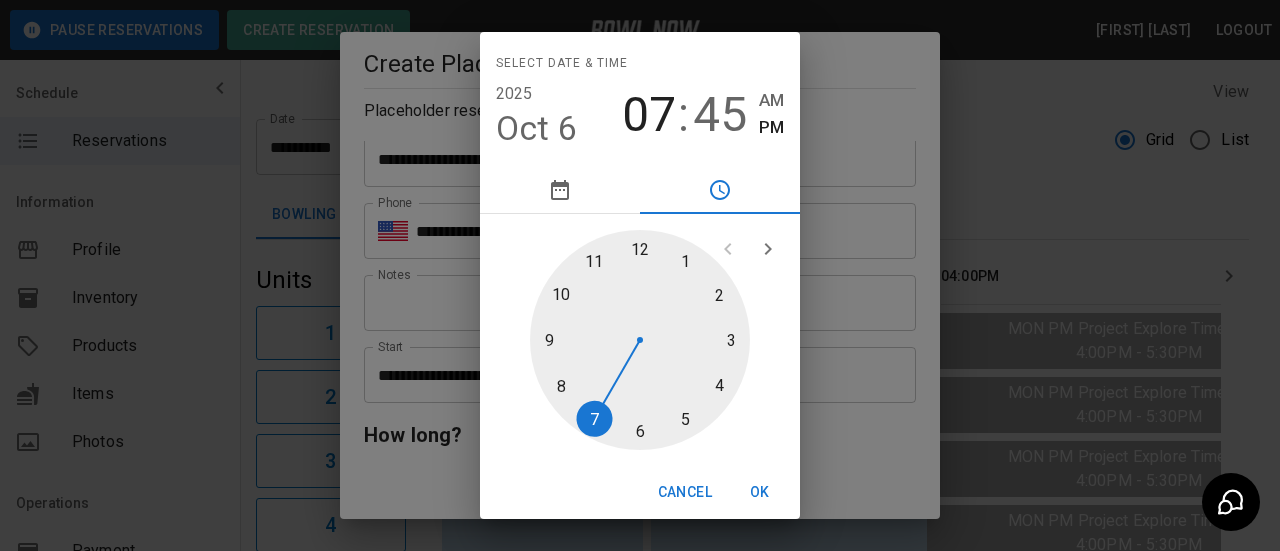click at bounding box center (640, 340) 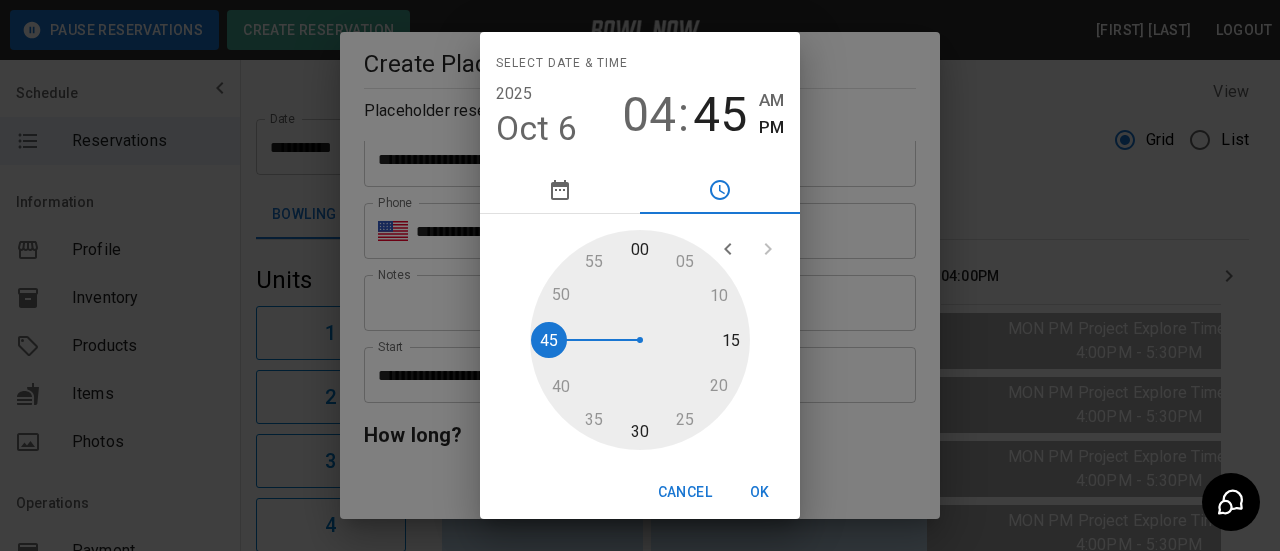 click at bounding box center (640, 340) 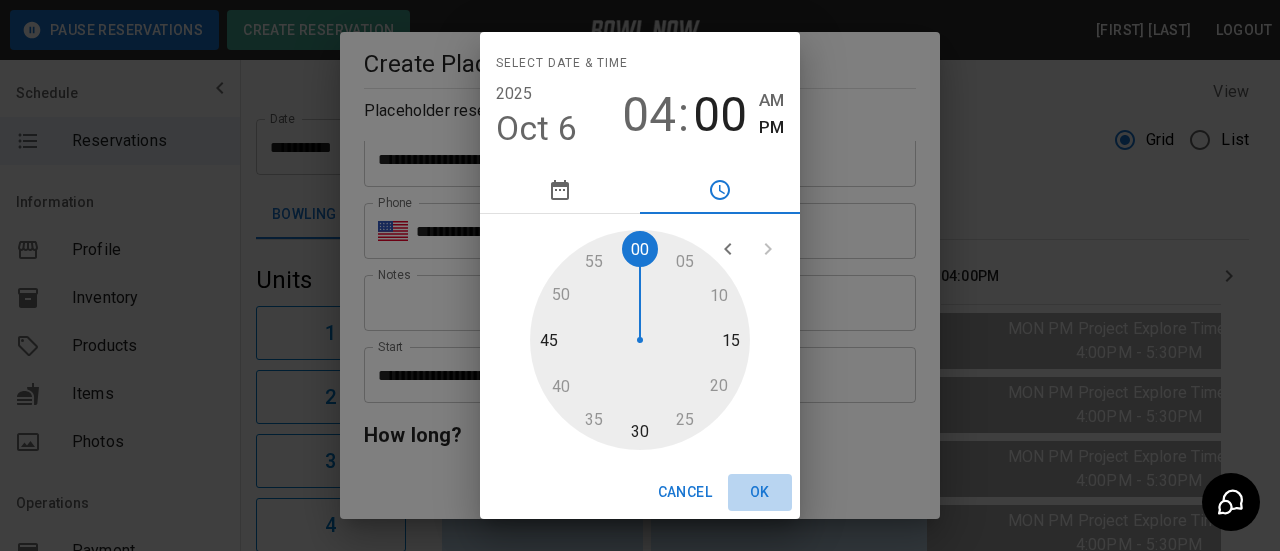 click on "OK" at bounding box center [760, 492] 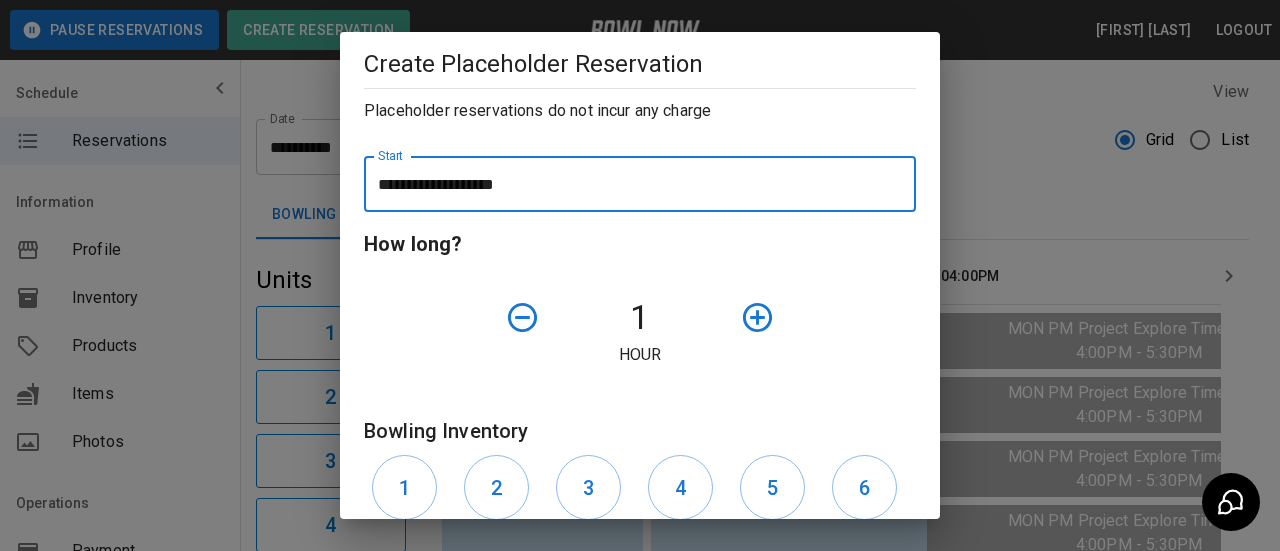 scroll, scrollTop: 300, scrollLeft: 0, axis: vertical 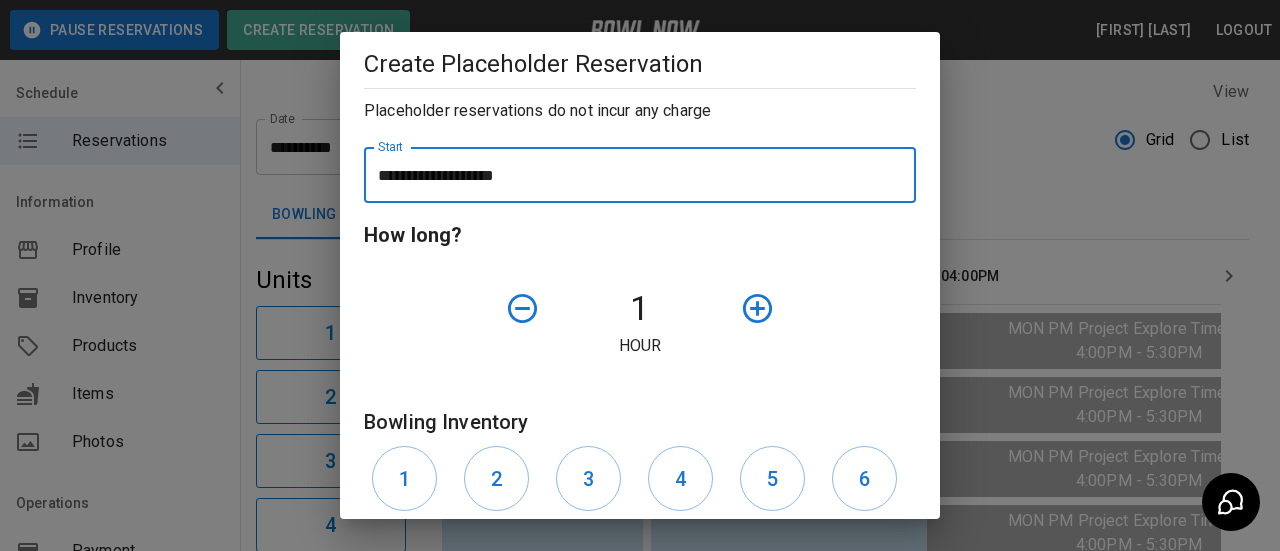 click 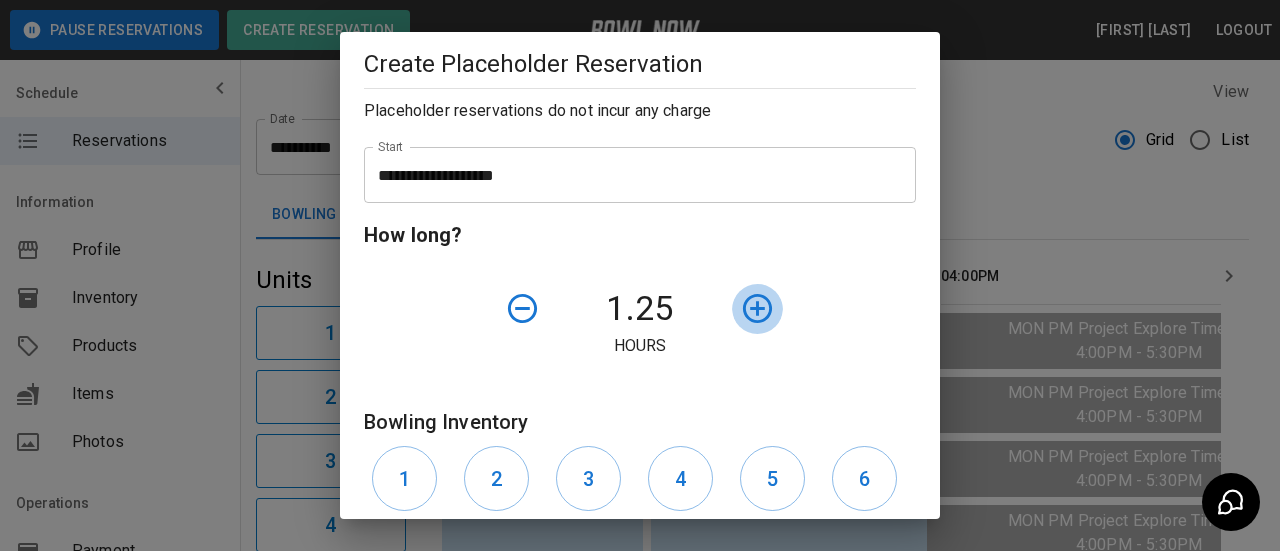 click 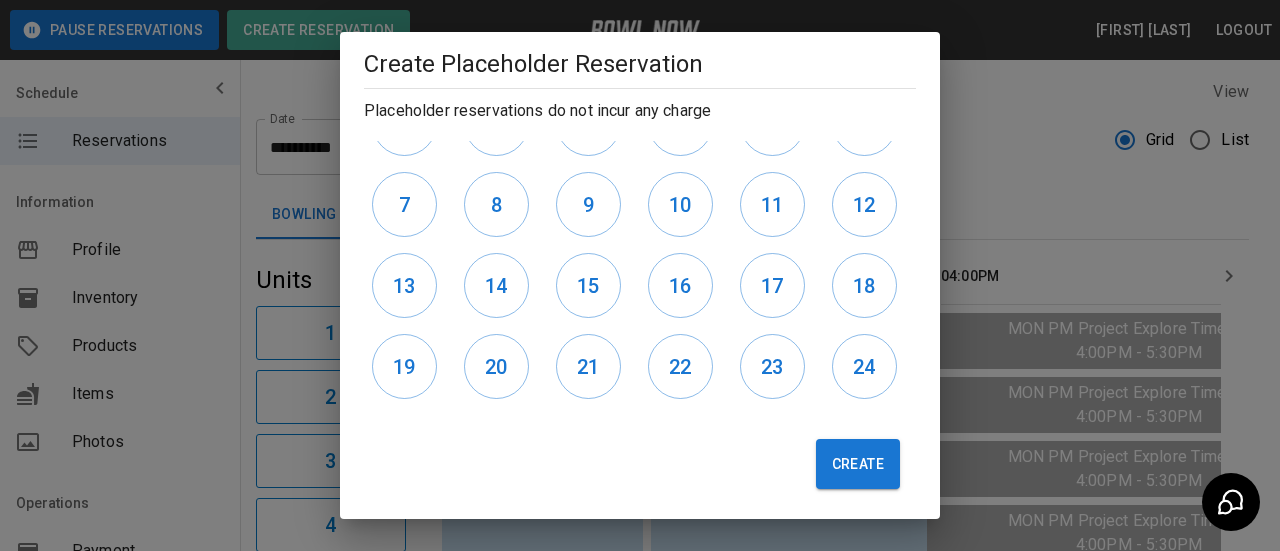 scroll, scrollTop: 661, scrollLeft: 0, axis: vertical 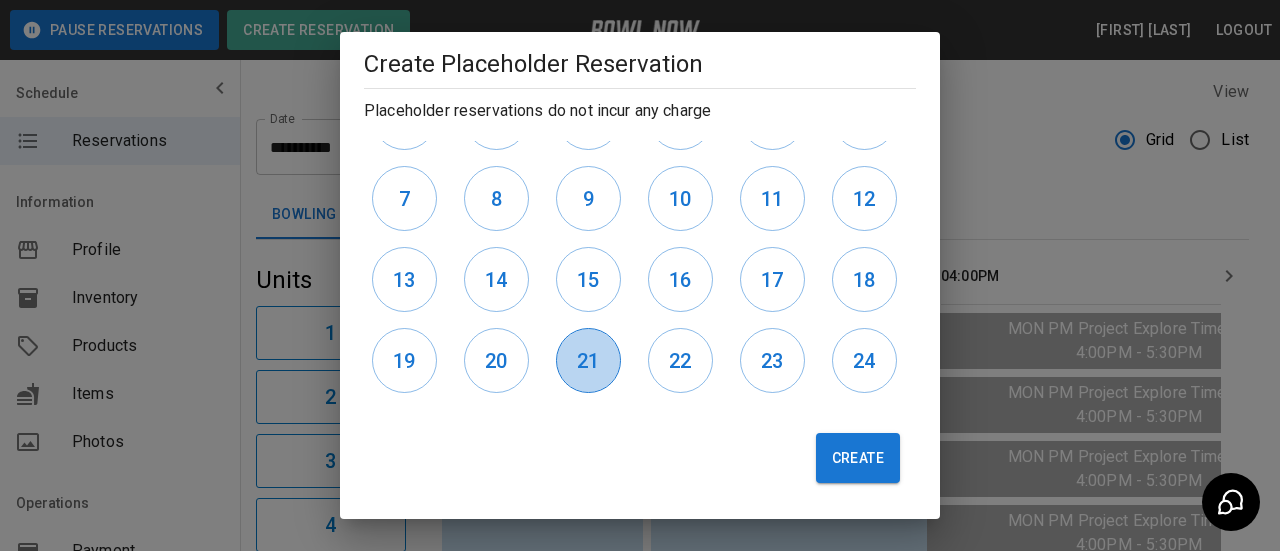 click on "21" at bounding box center (588, 361) 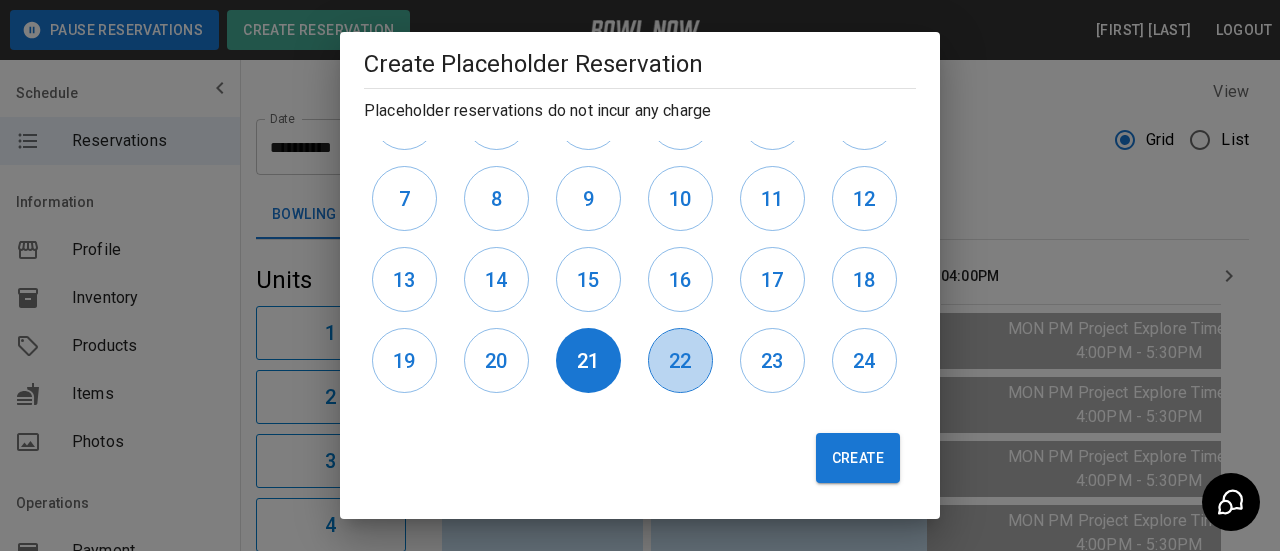 click on "22" at bounding box center [680, 360] 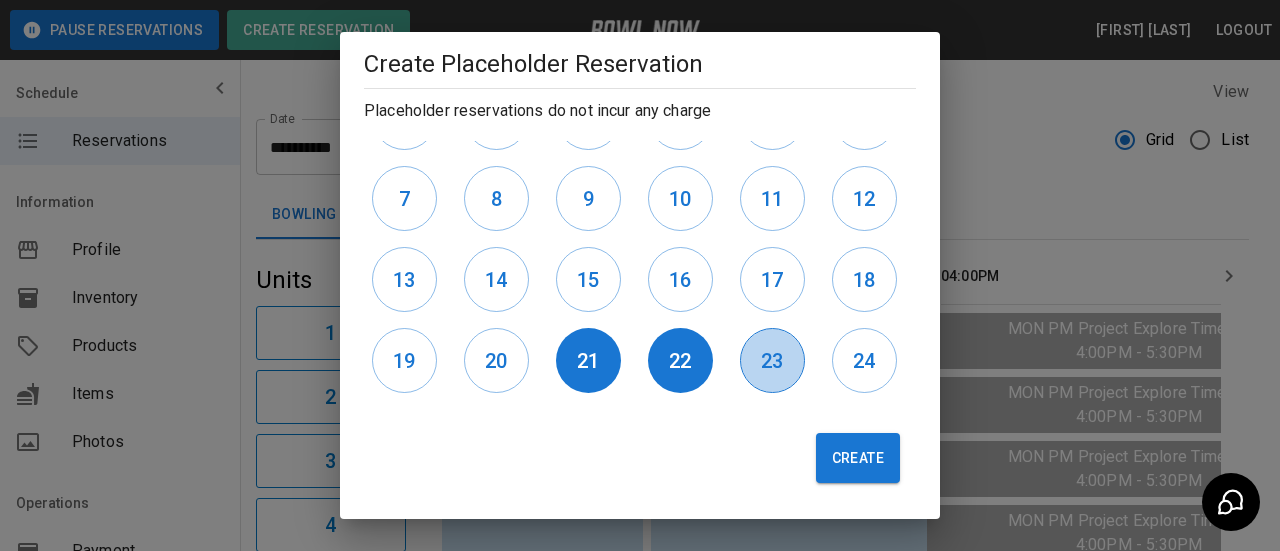 click on "23" at bounding box center (772, 360) 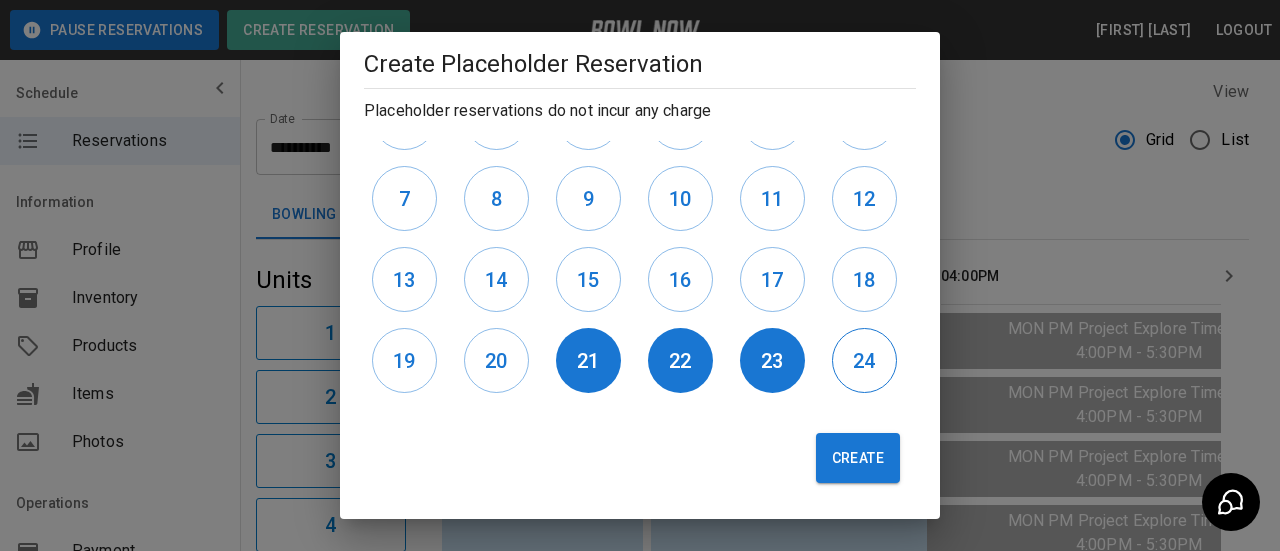 click on "24" at bounding box center [864, 361] 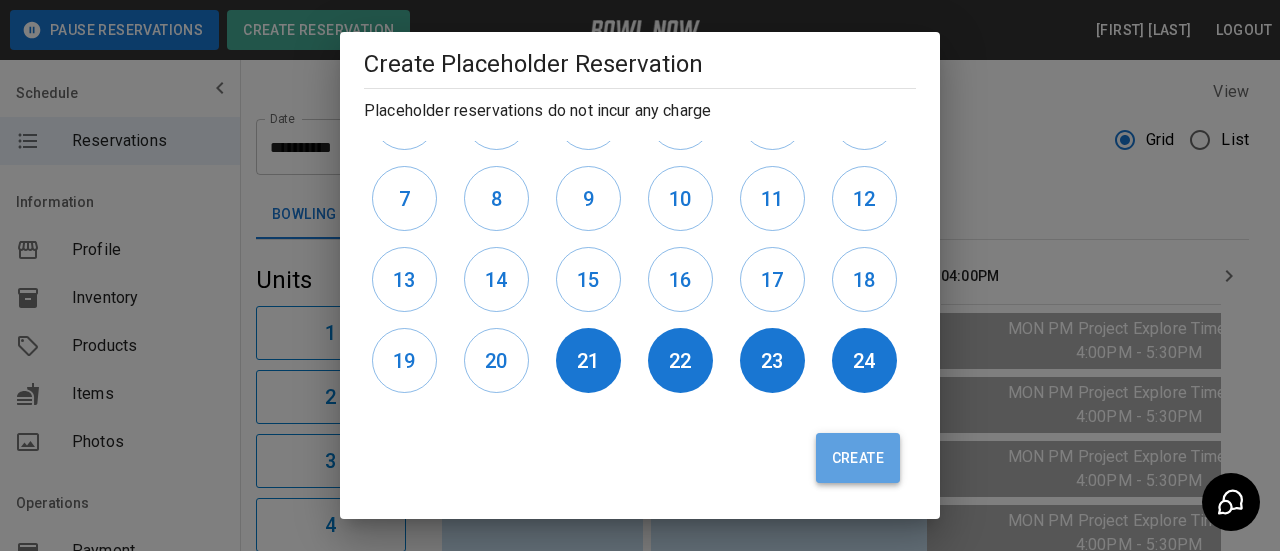 click on "Create" at bounding box center (858, 458) 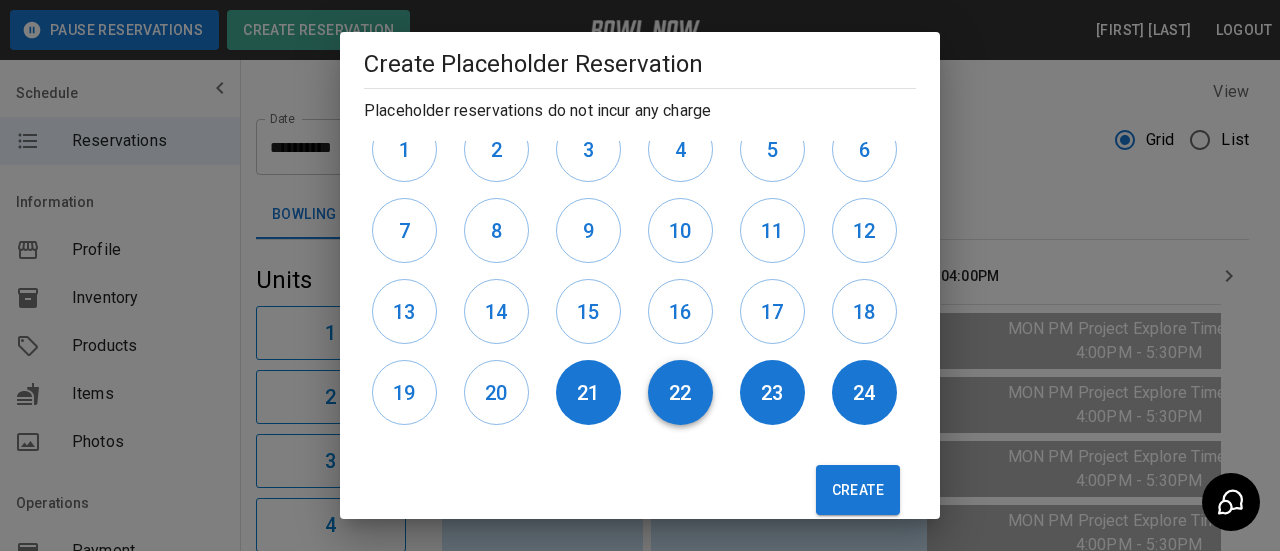 scroll, scrollTop: 693, scrollLeft: 0, axis: vertical 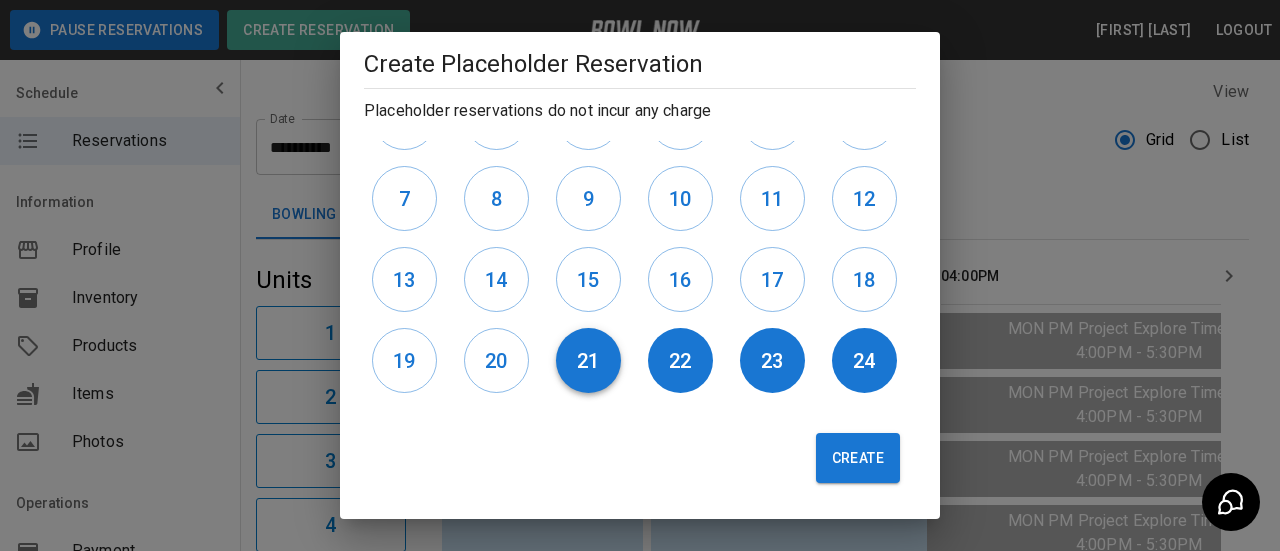 click on "21" at bounding box center [588, 360] 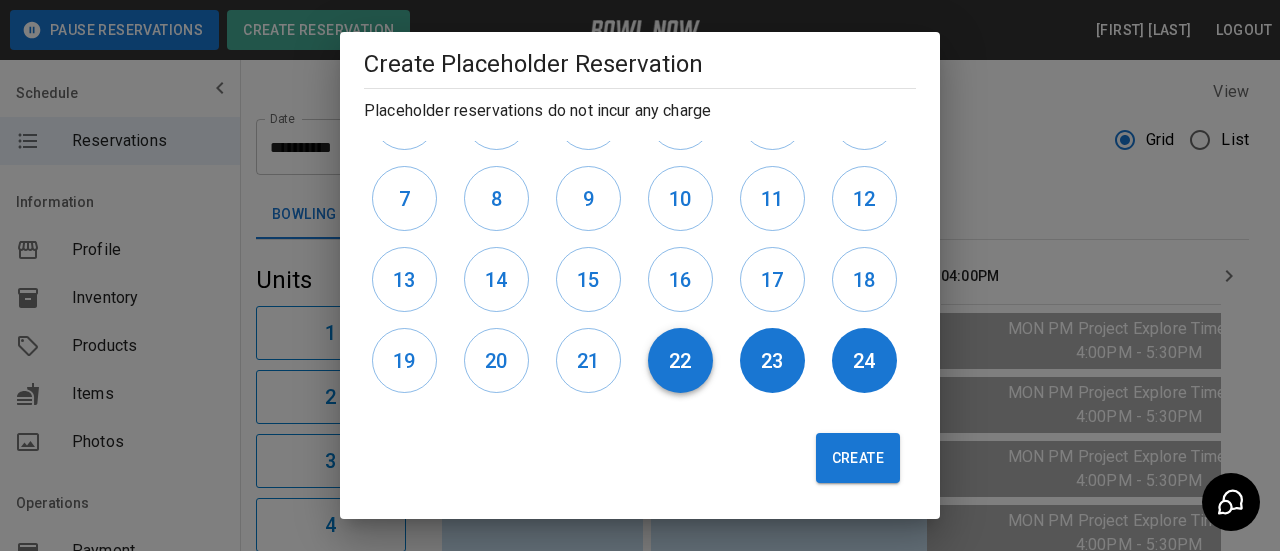 click on "22" at bounding box center (680, 360) 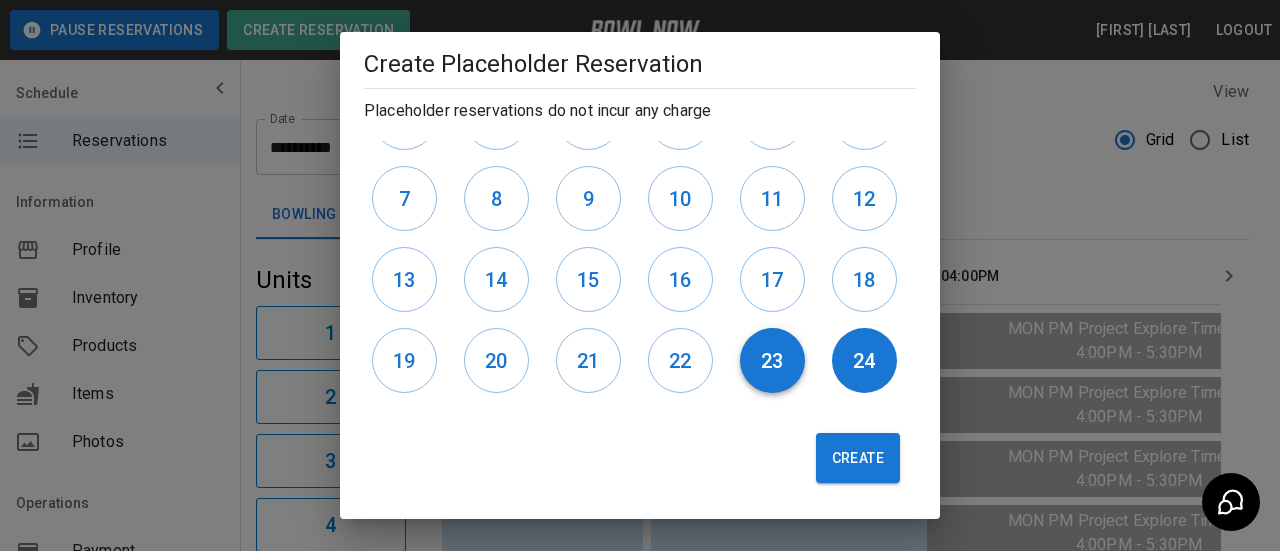 click on "23" at bounding box center (772, 361) 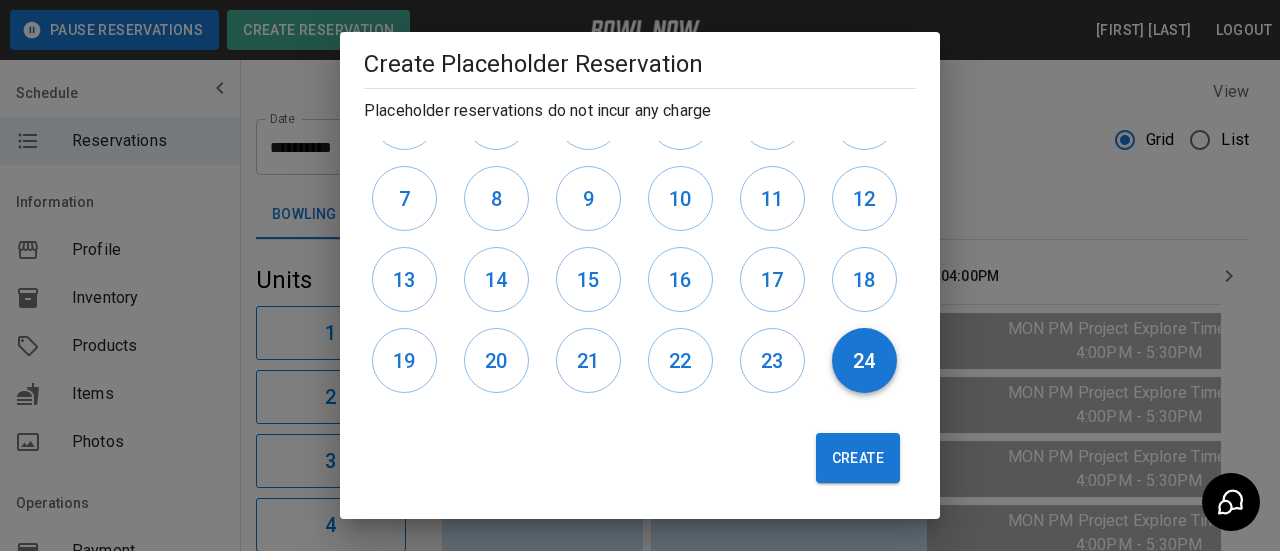 click on "24" at bounding box center (864, 361) 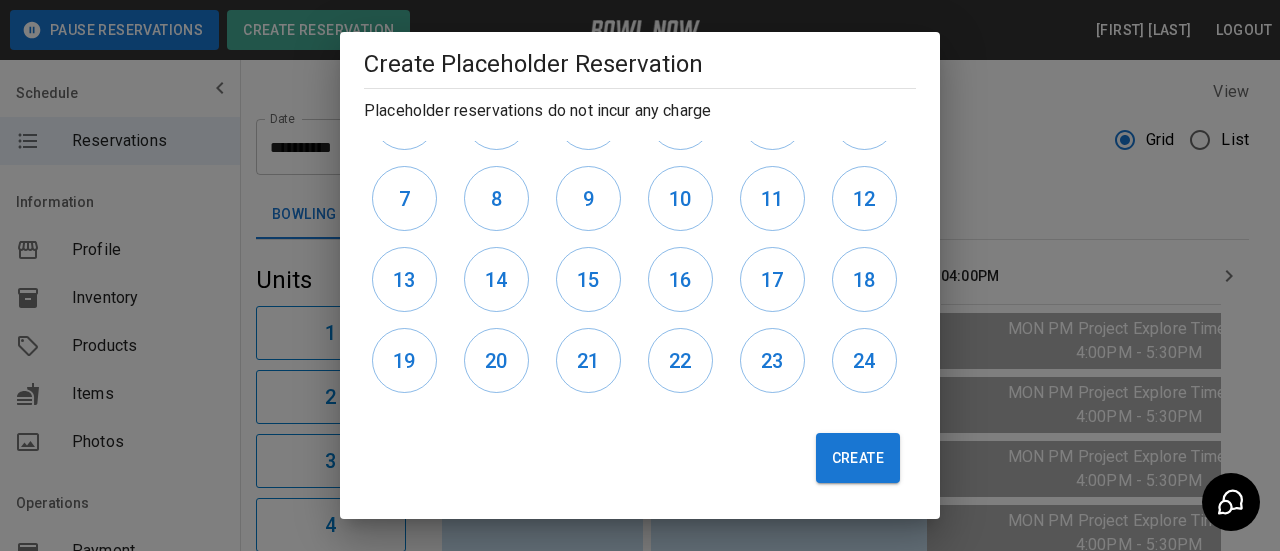 drag, startPoint x: 405, startPoint y: 282, endPoint x: 447, endPoint y: 282, distance: 42 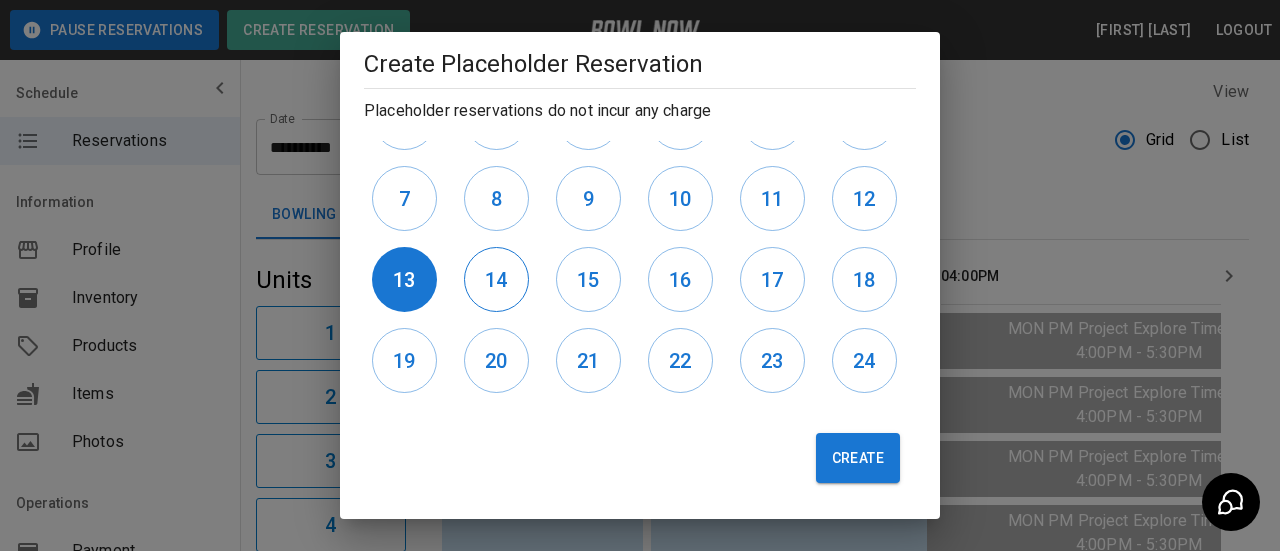 click on "14" at bounding box center [496, 279] 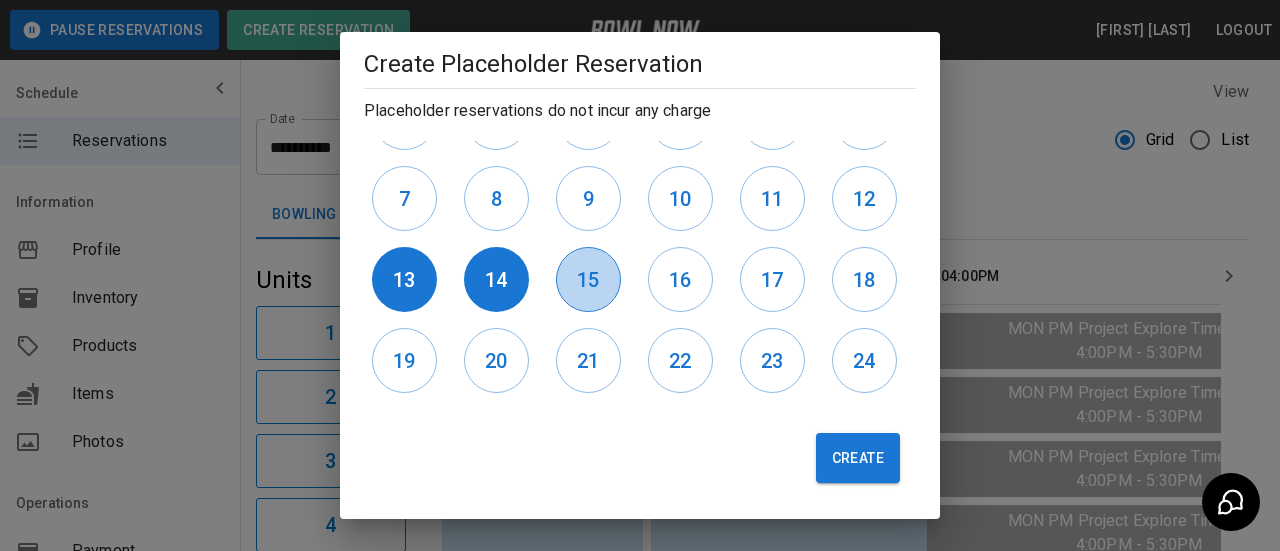 click on "15" at bounding box center [588, 279] 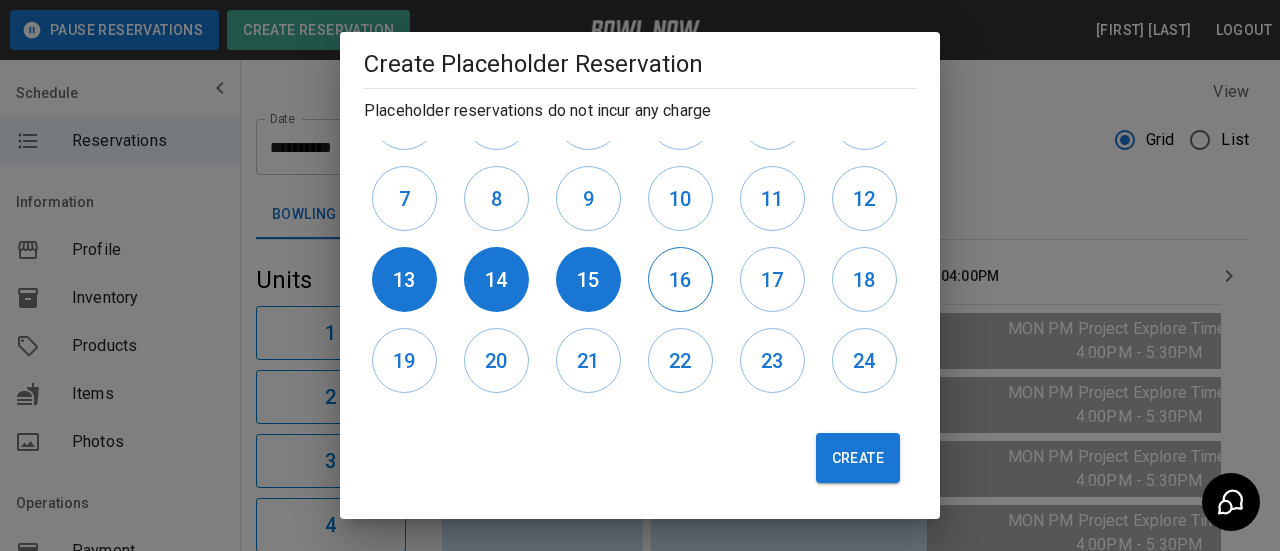 click on "16" at bounding box center (680, 279) 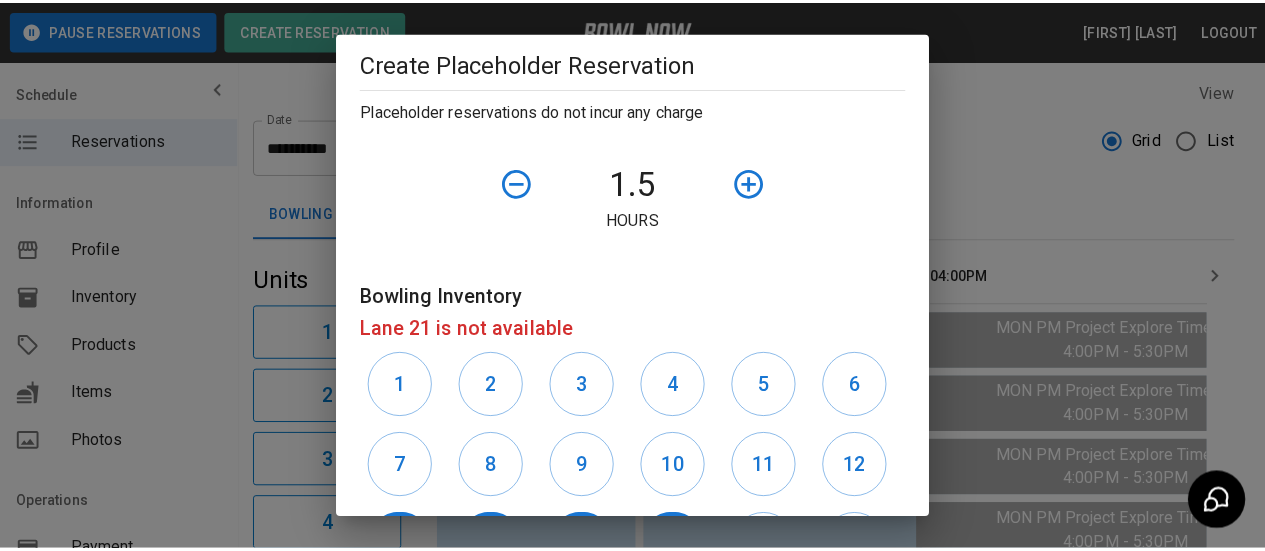 scroll, scrollTop: 693, scrollLeft: 0, axis: vertical 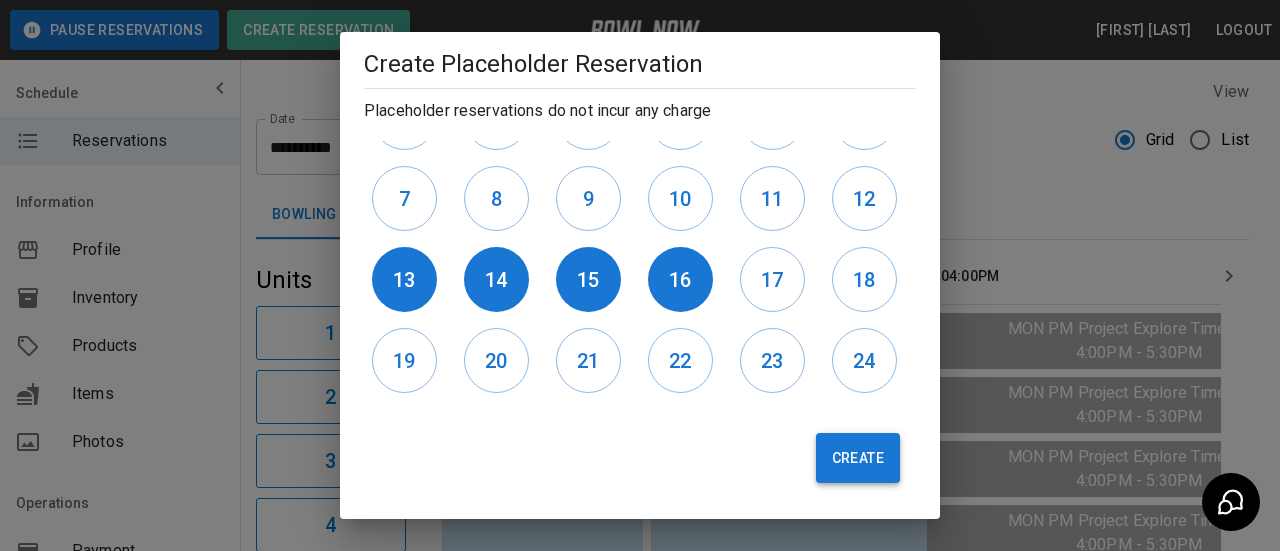 click on "Create" at bounding box center [858, 458] 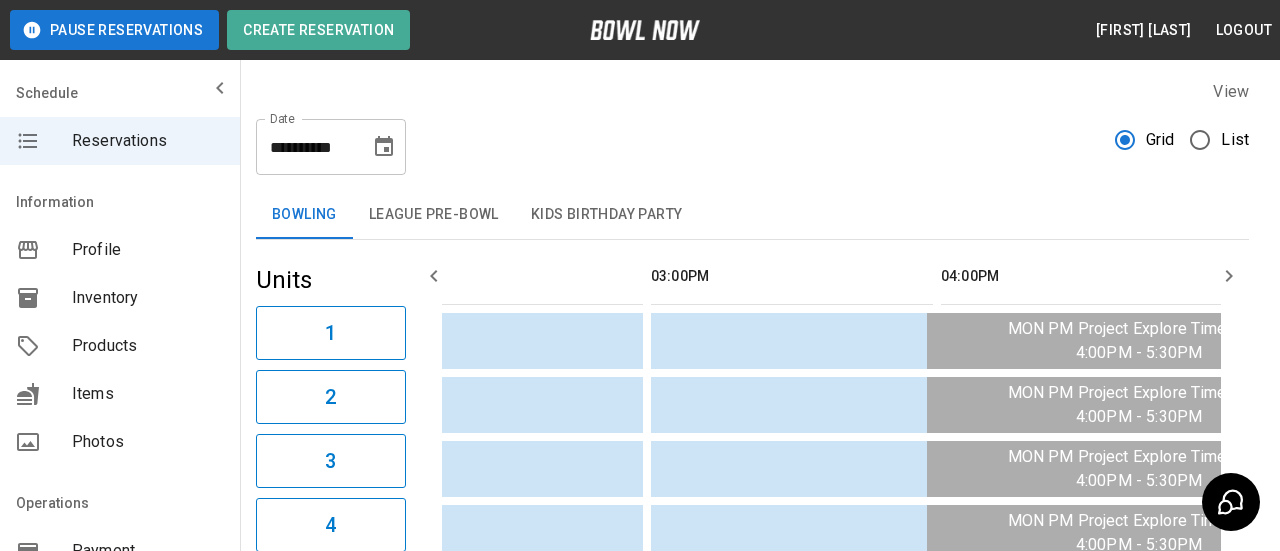 scroll, scrollTop: 0, scrollLeft: 0, axis: both 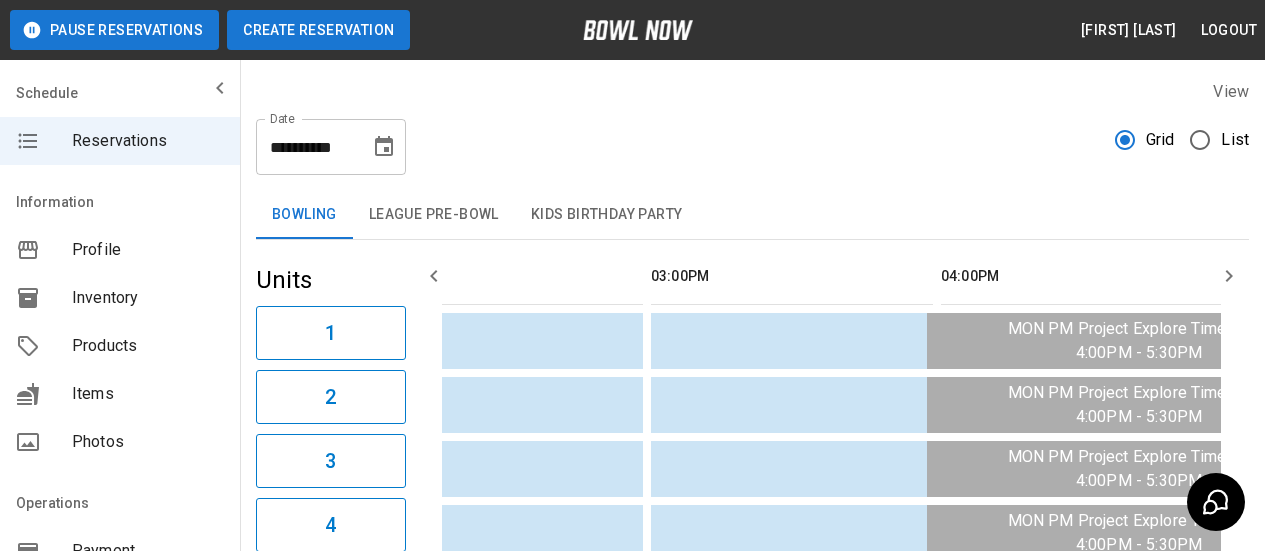 click on "Create Reservation" at bounding box center [318, 30] 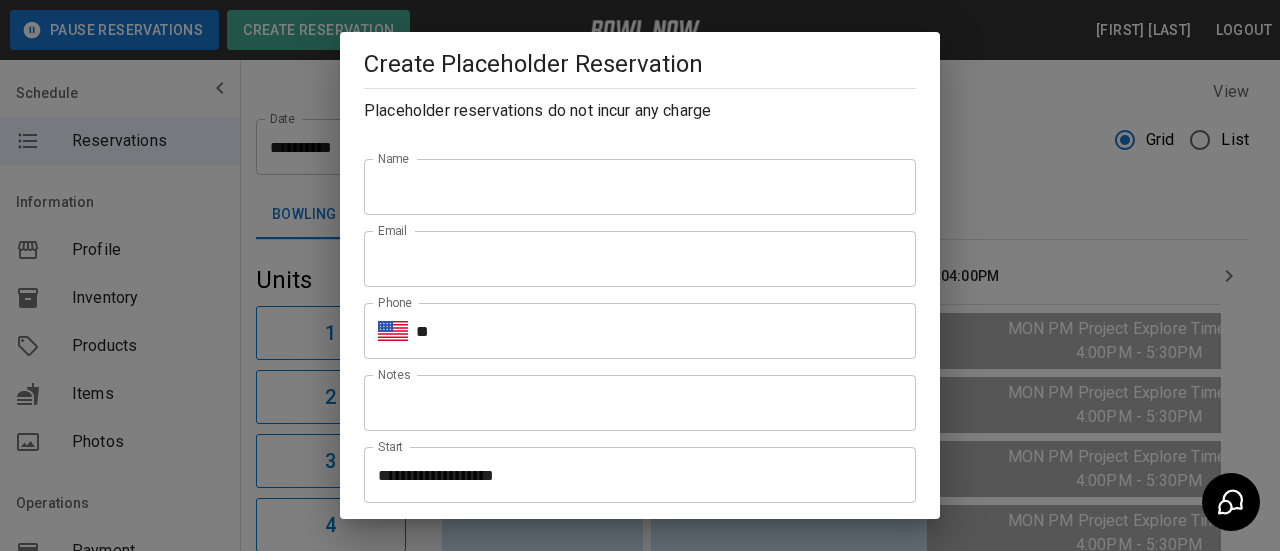 click on "Name" at bounding box center (640, 187) 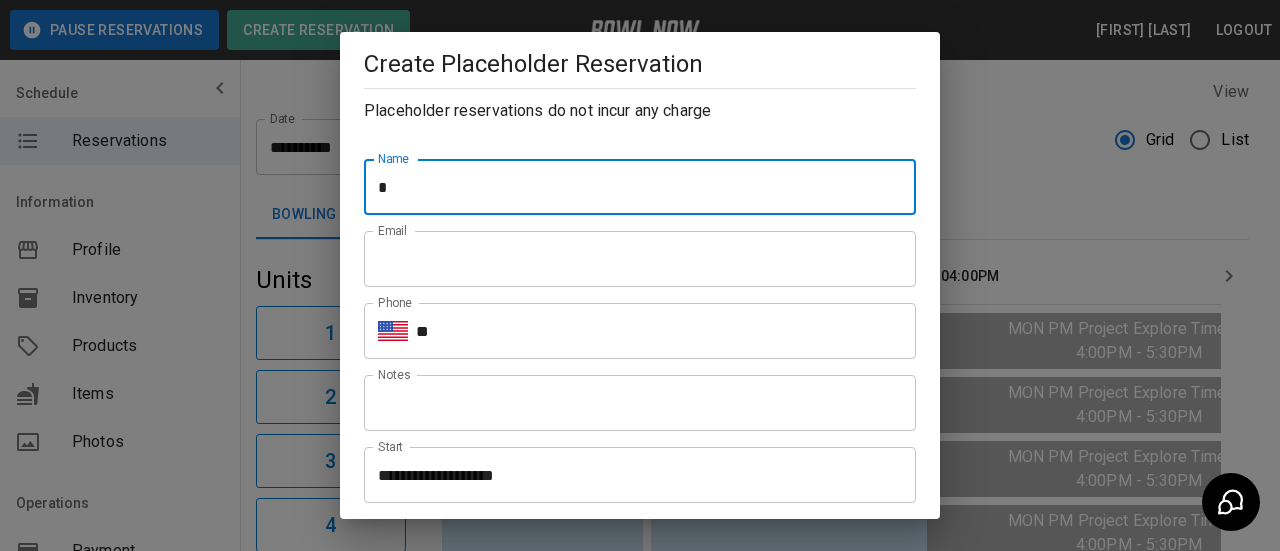 type on "**********" 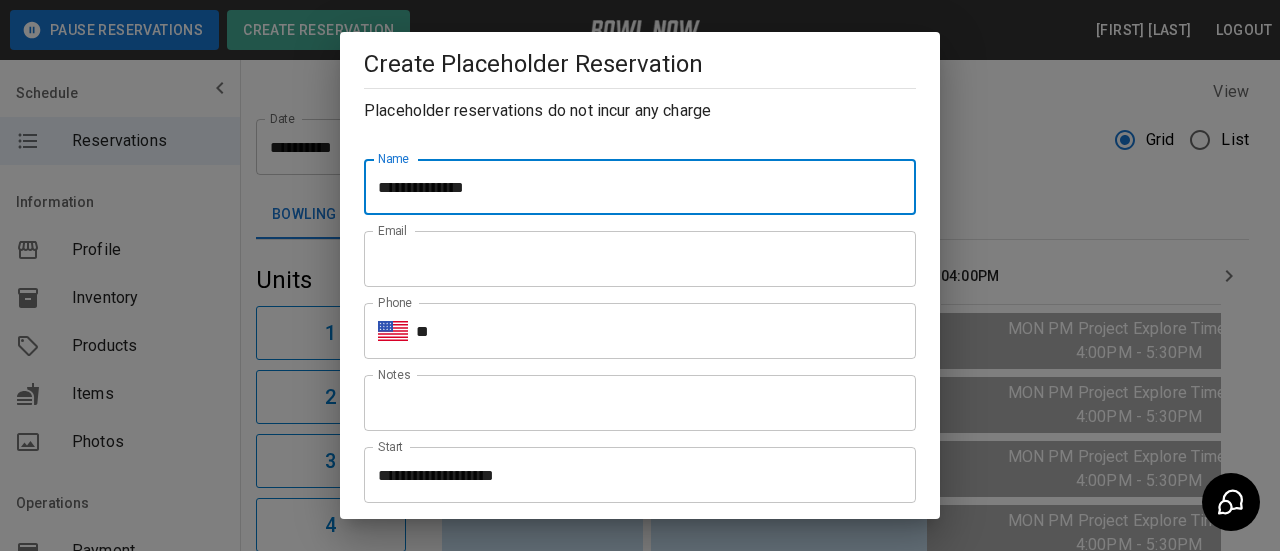 click on "Email" at bounding box center [640, 259] 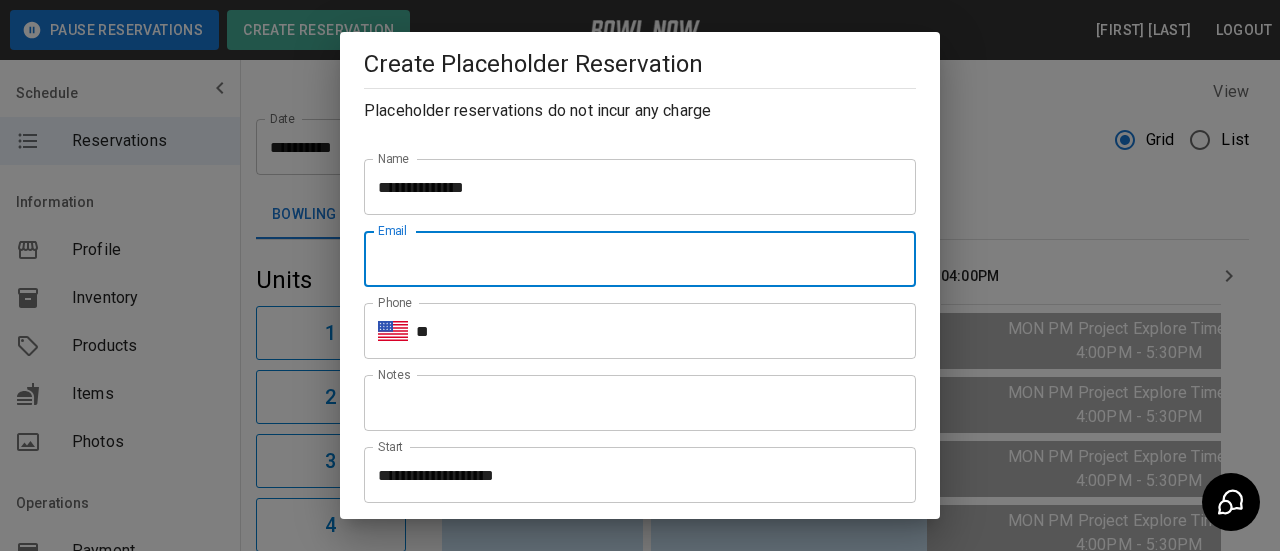 type on "**********" 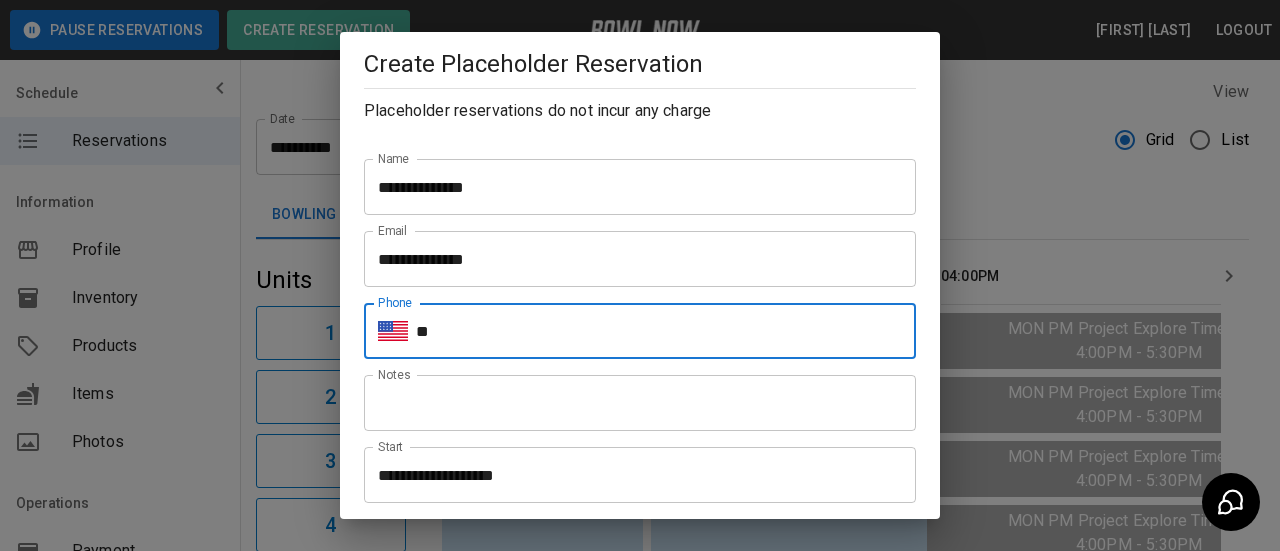 click on "**" at bounding box center (666, 331) 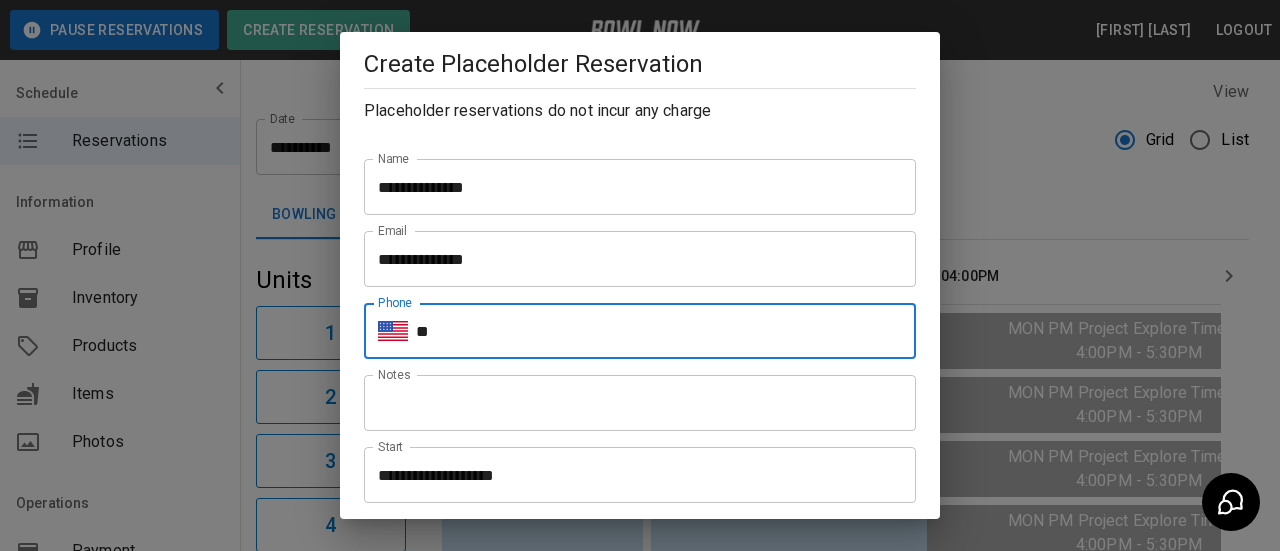 type on "**********" 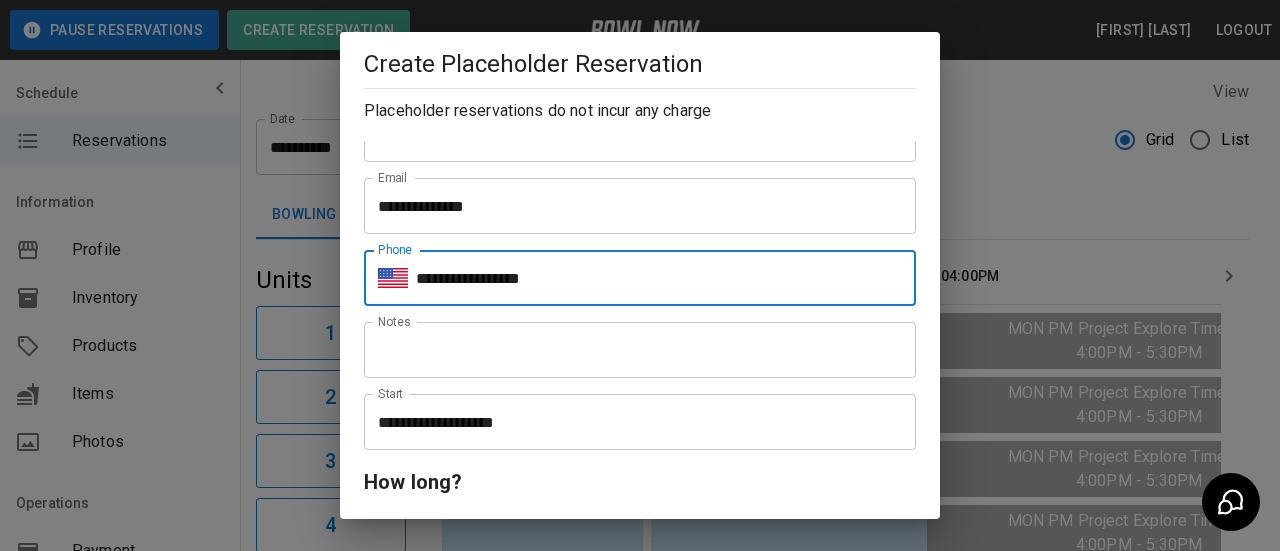 scroll, scrollTop: 100, scrollLeft: 0, axis: vertical 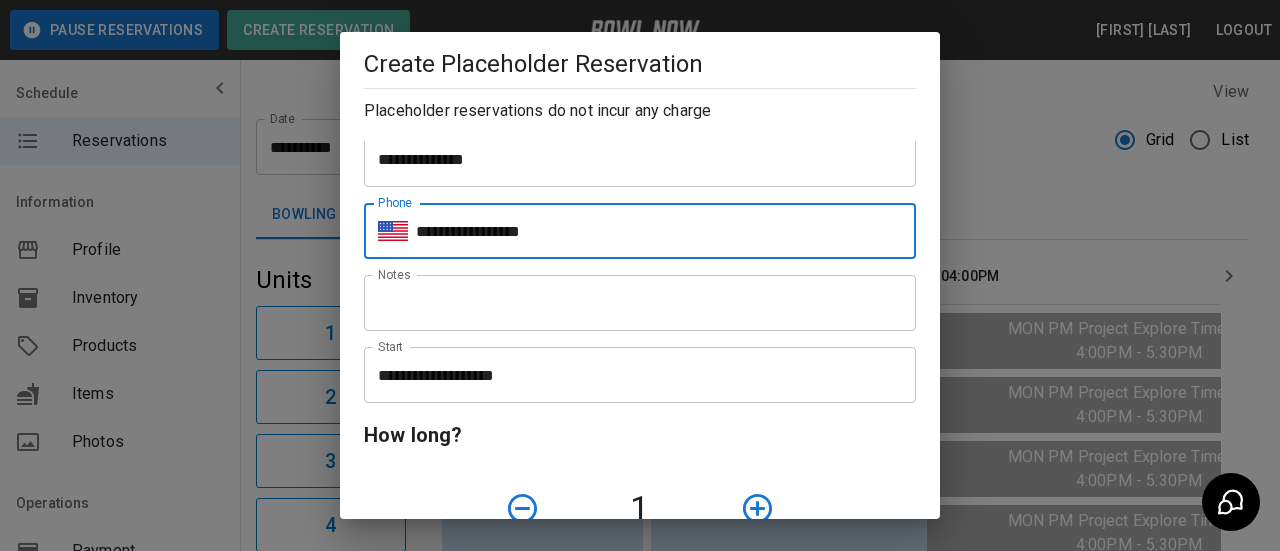 click on "**********" at bounding box center (633, 375) 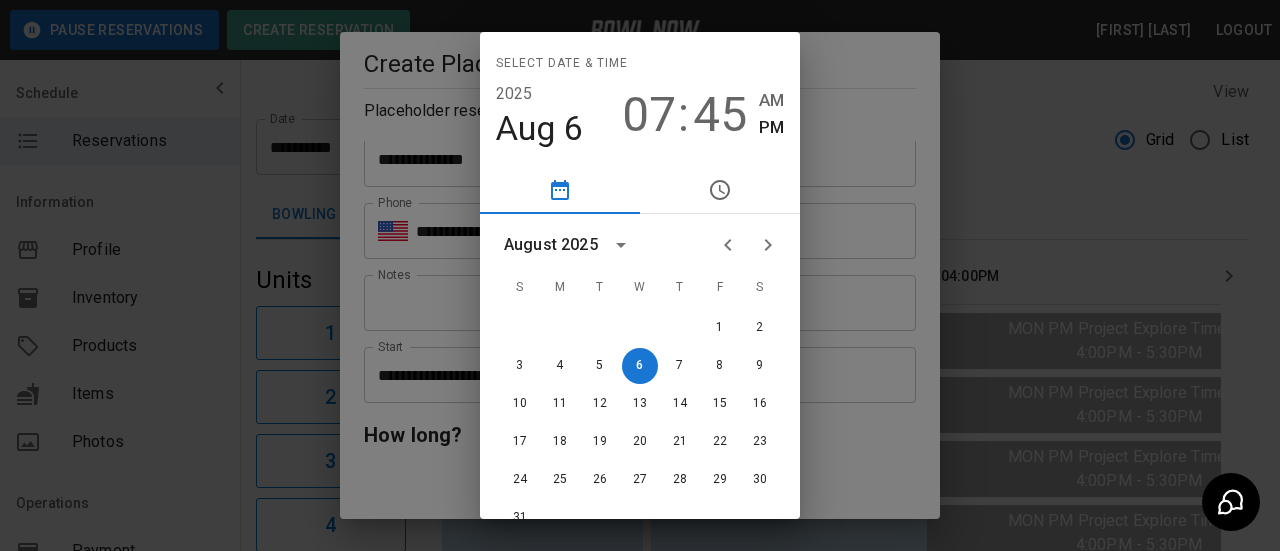 click 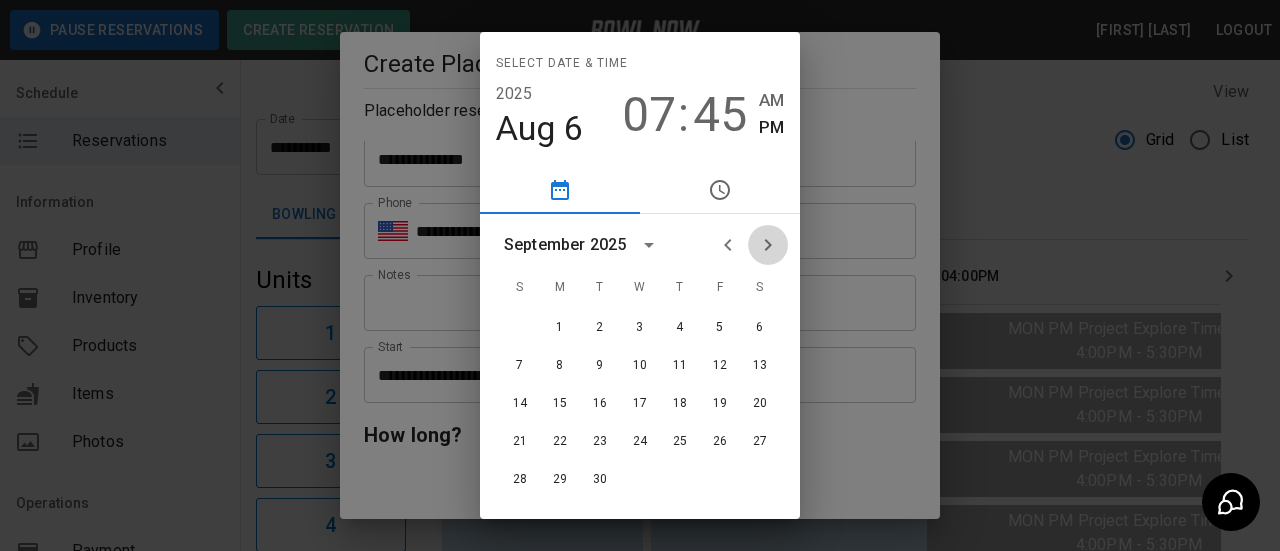 click 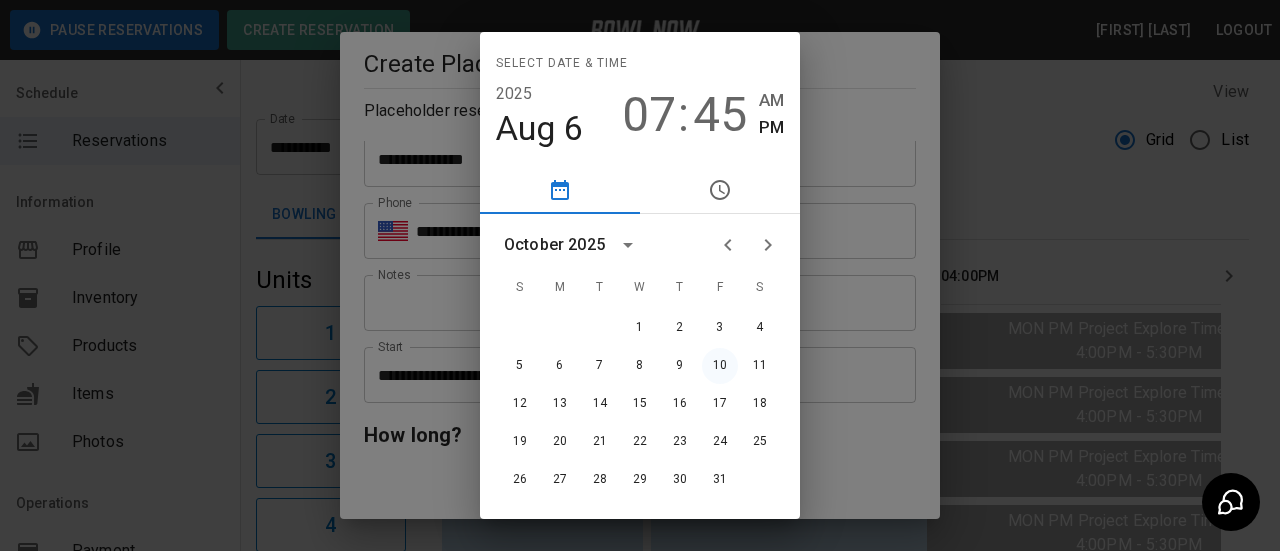 click on "10" at bounding box center [720, 366] 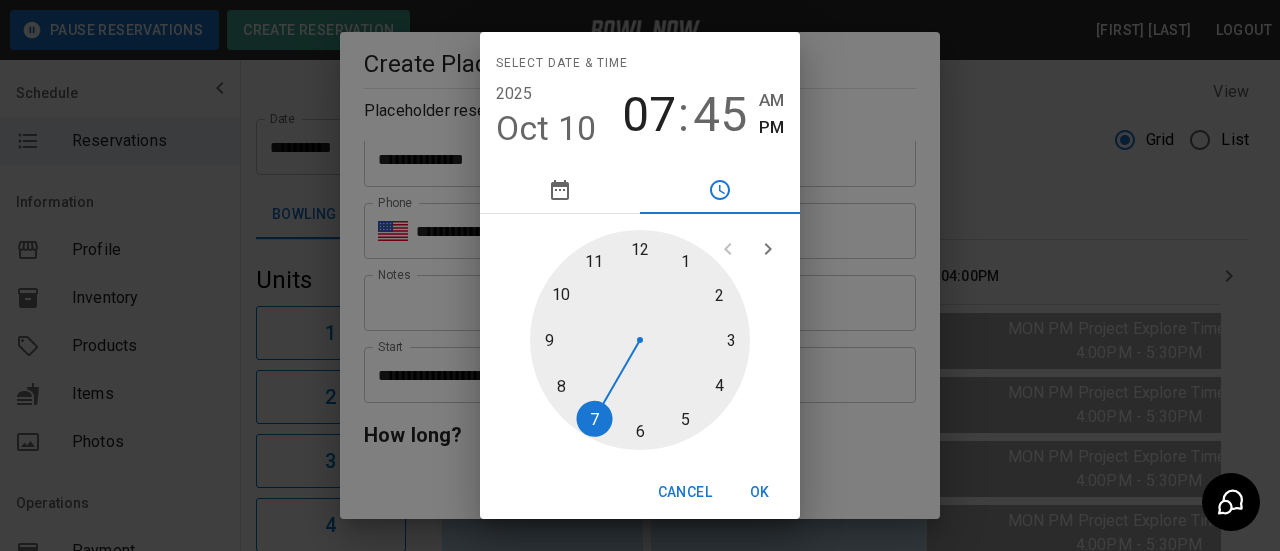 drag, startPoint x: 721, startPoint y: 377, endPoint x: 655, endPoint y: 326, distance: 83.40863 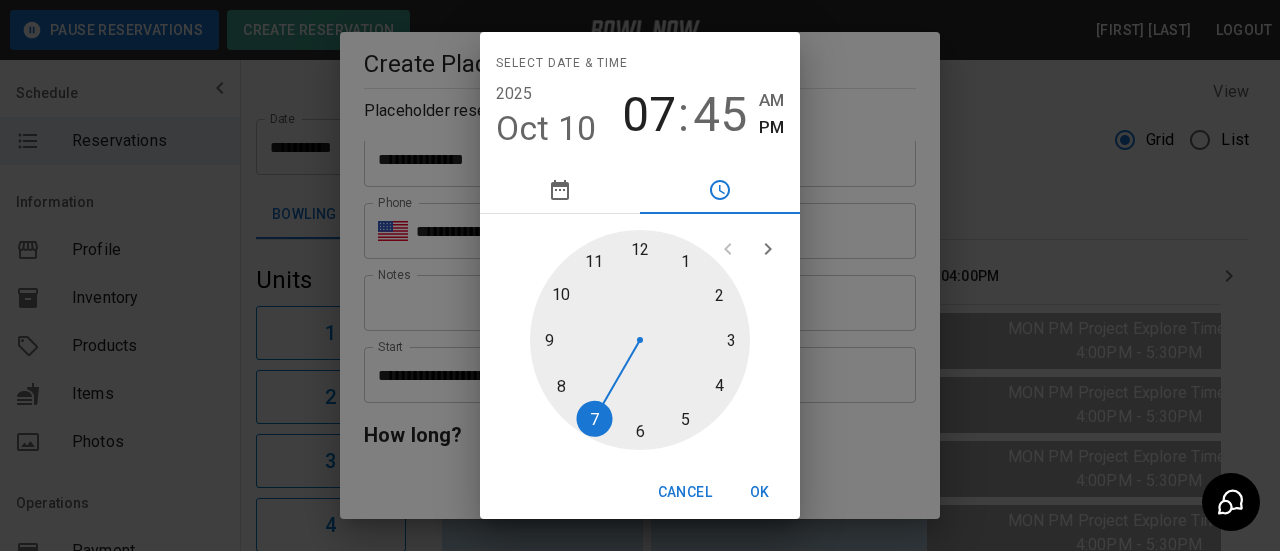 click at bounding box center (640, 340) 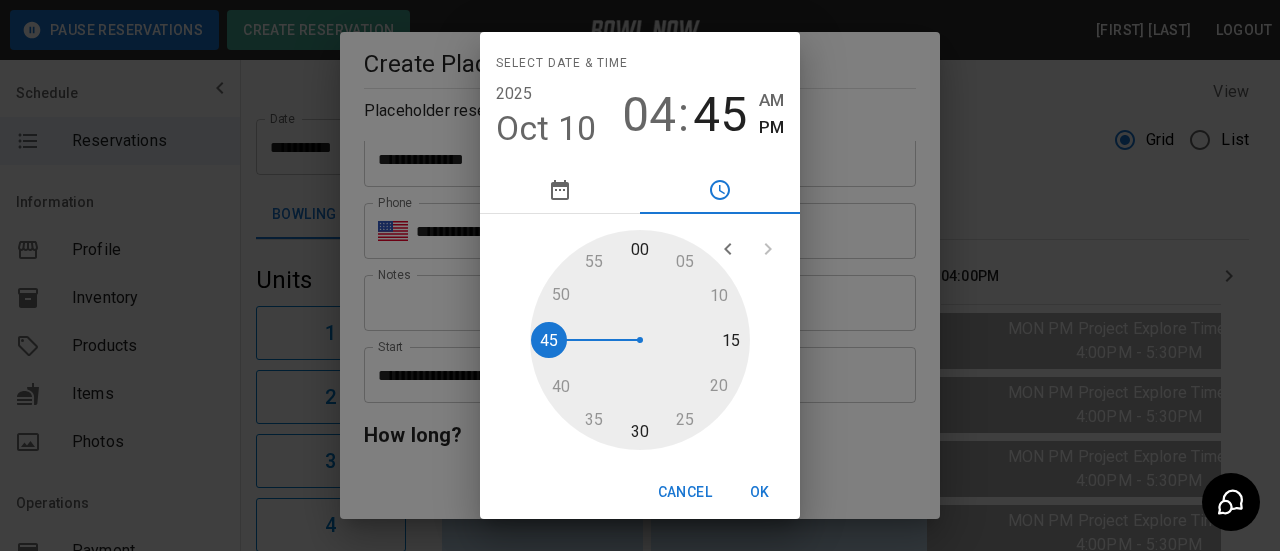 click at bounding box center (640, 340) 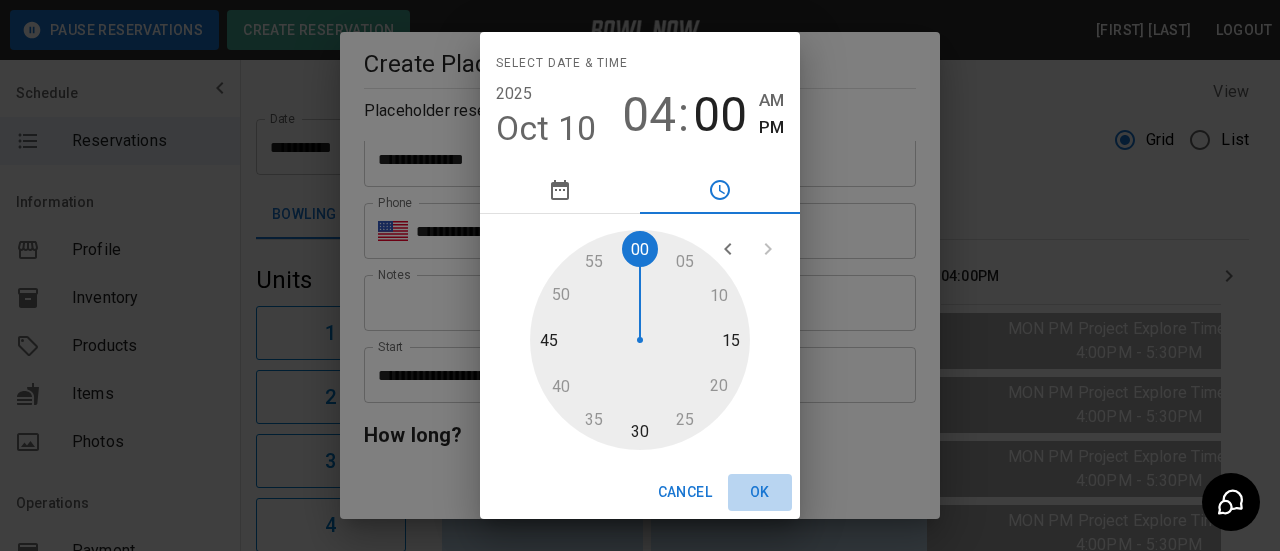 click on "OK" at bounding box center [760, 492] 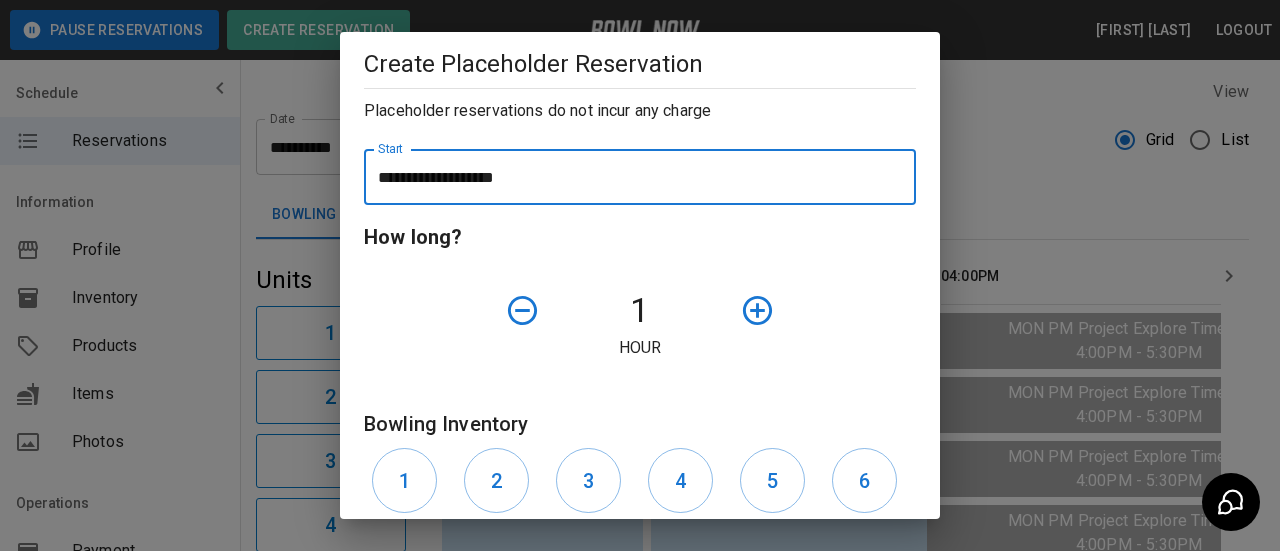 scroll, scrollTop: 300, scrollLeft: 0, axis: vertical 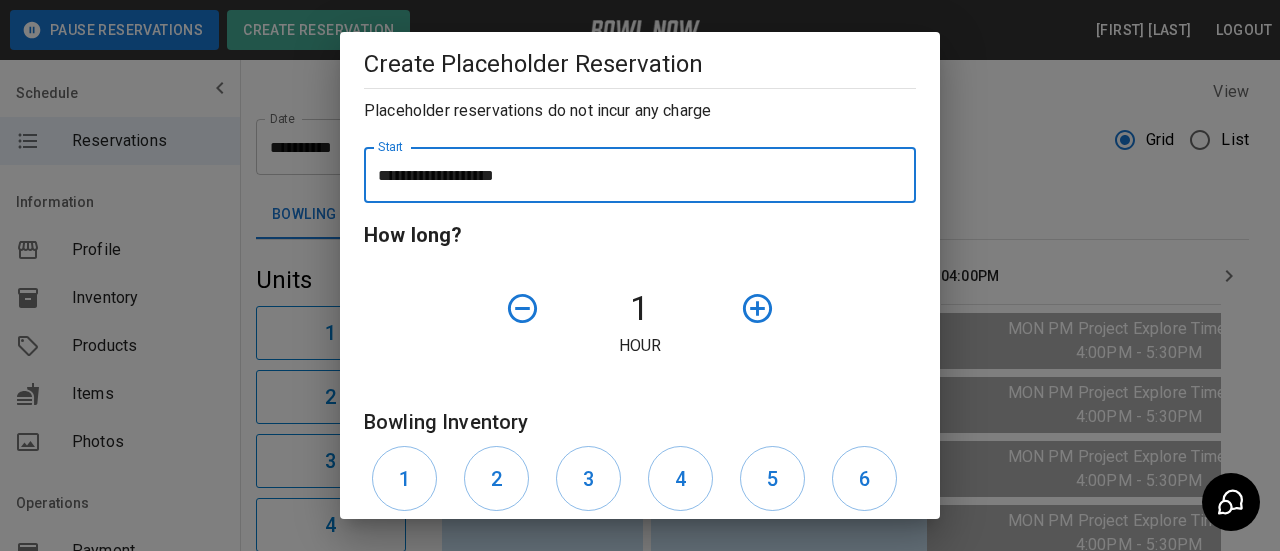 click 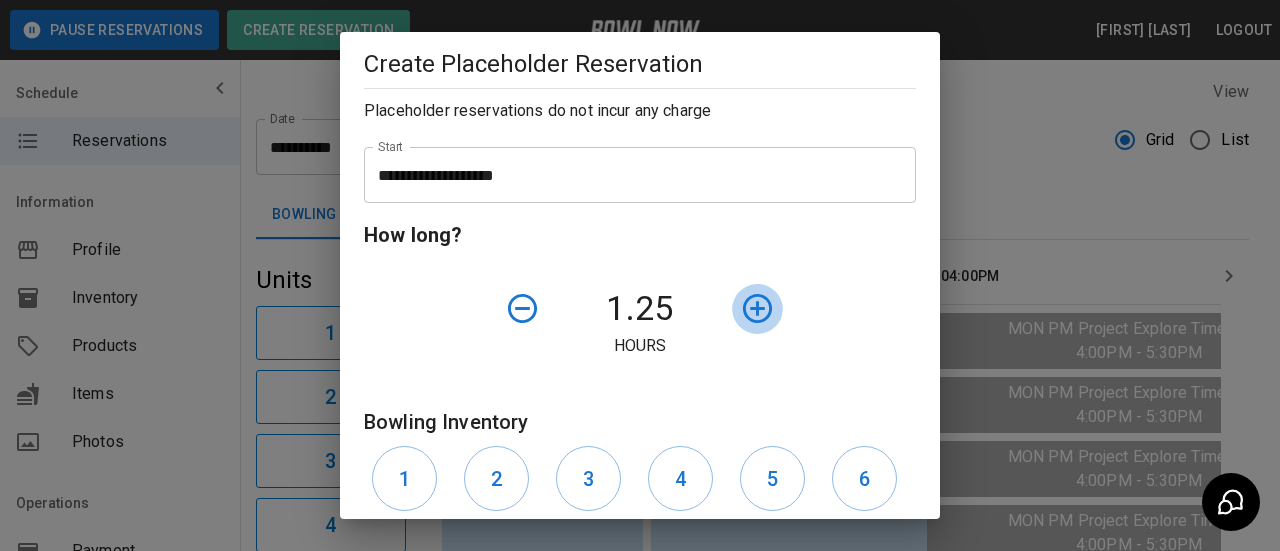 click 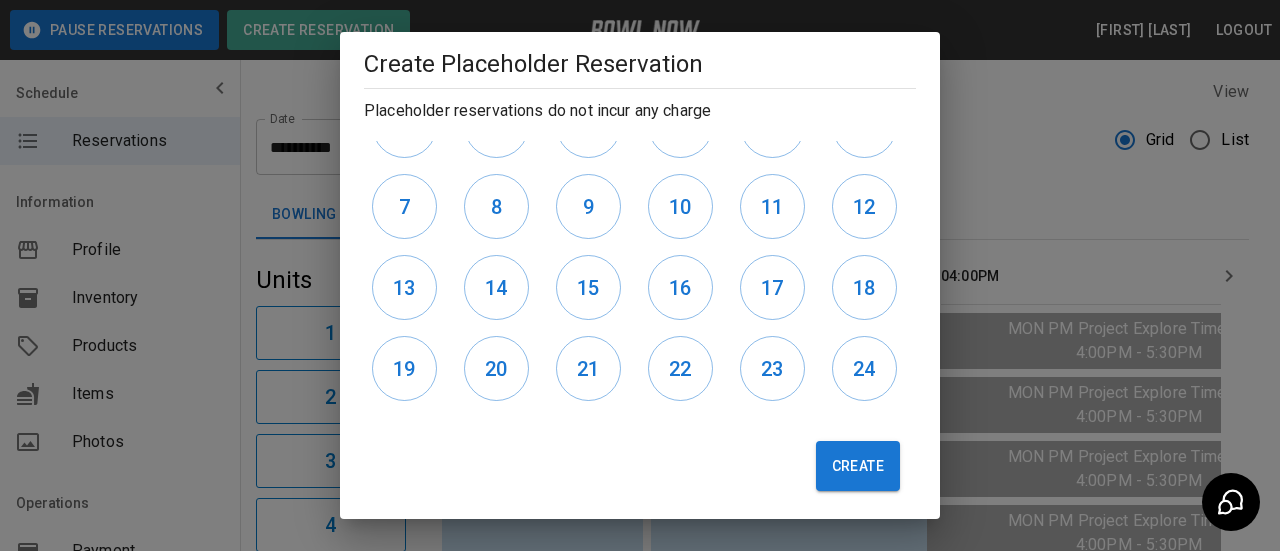 scroll, scrollTop: 661, scrollLeft: 0, axis: vertical 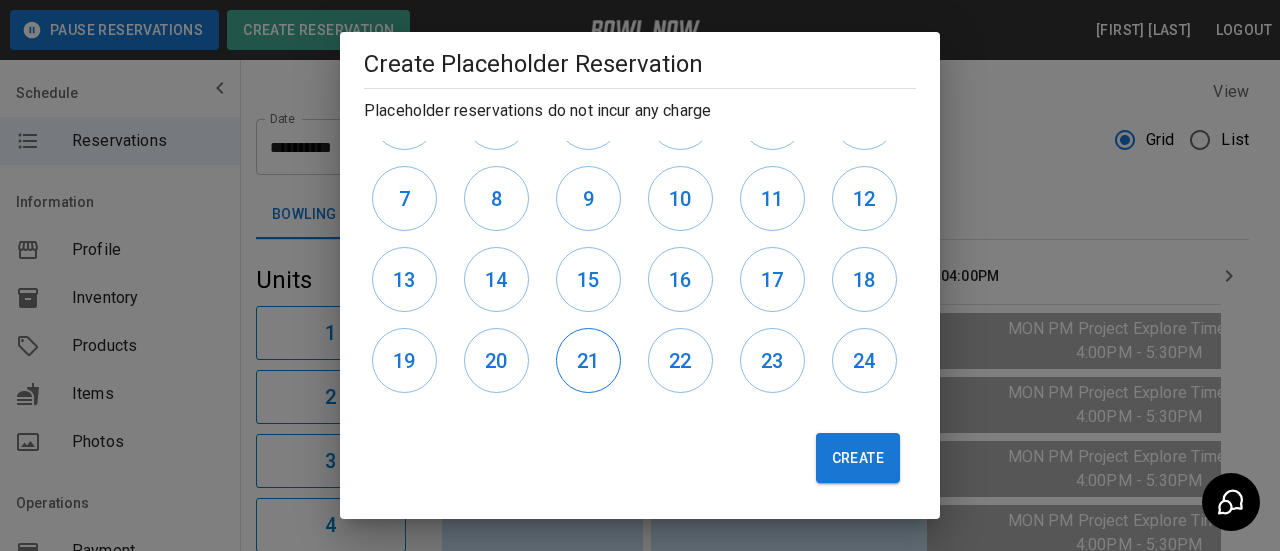 drag, startPoint x: 595, startPoint y: 382, endPoint x: 612, endPoint y: 378, distance: 17.464249 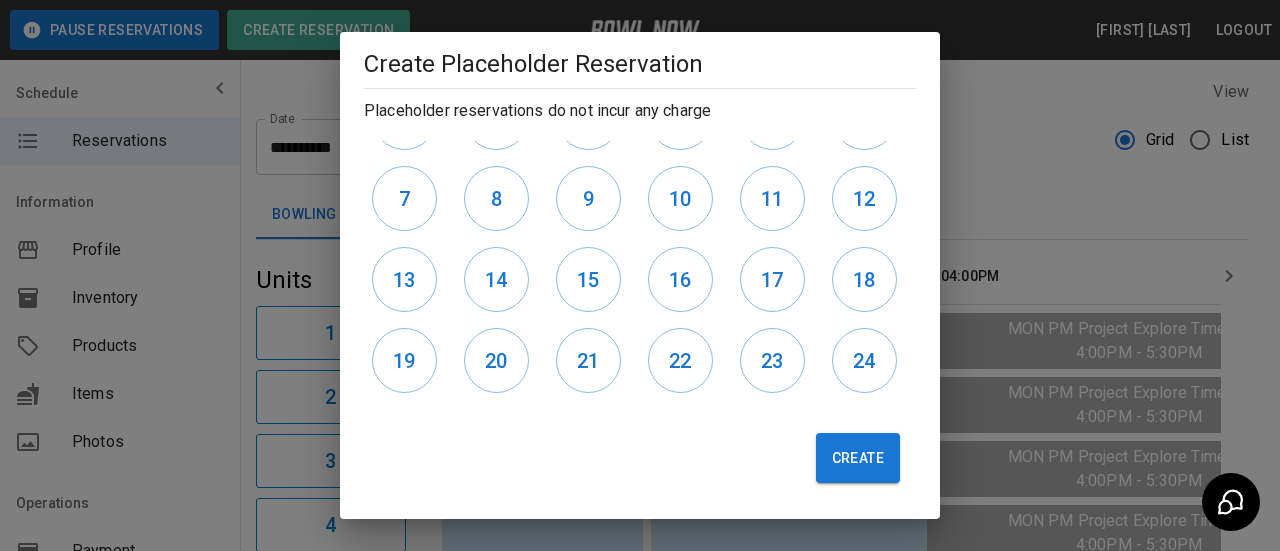 click on "21" at bounding box center [588, 360] 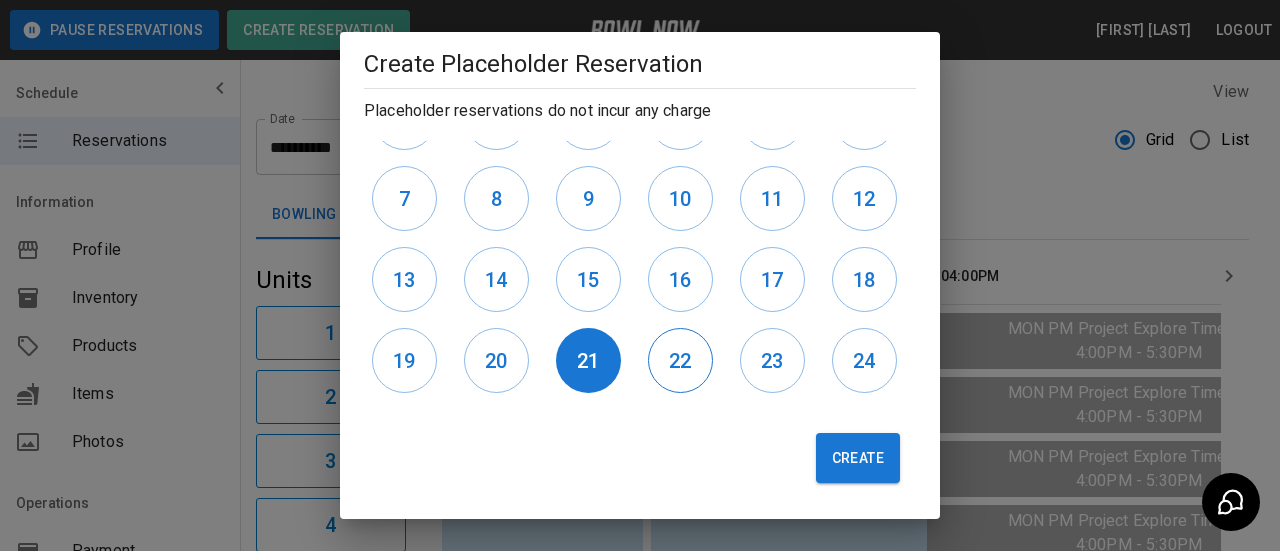 click on "22" at bounding box center (680, 360) 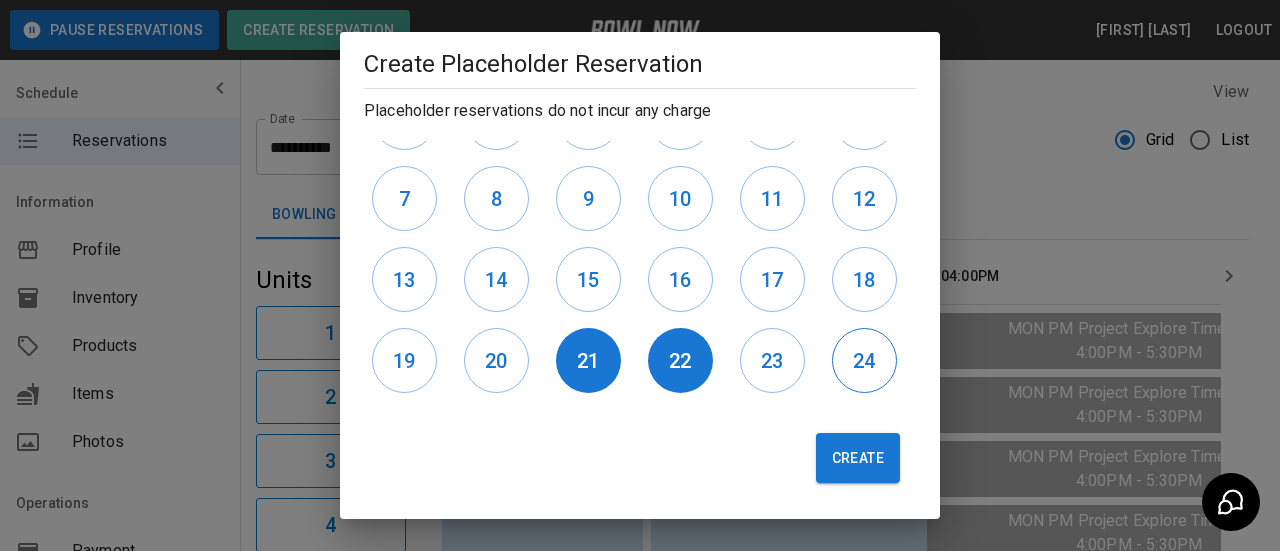 drag, startPoint x: 761, startPoint y: 359, endPoint x: 834, endPoint y: 363, distance: 73.109505 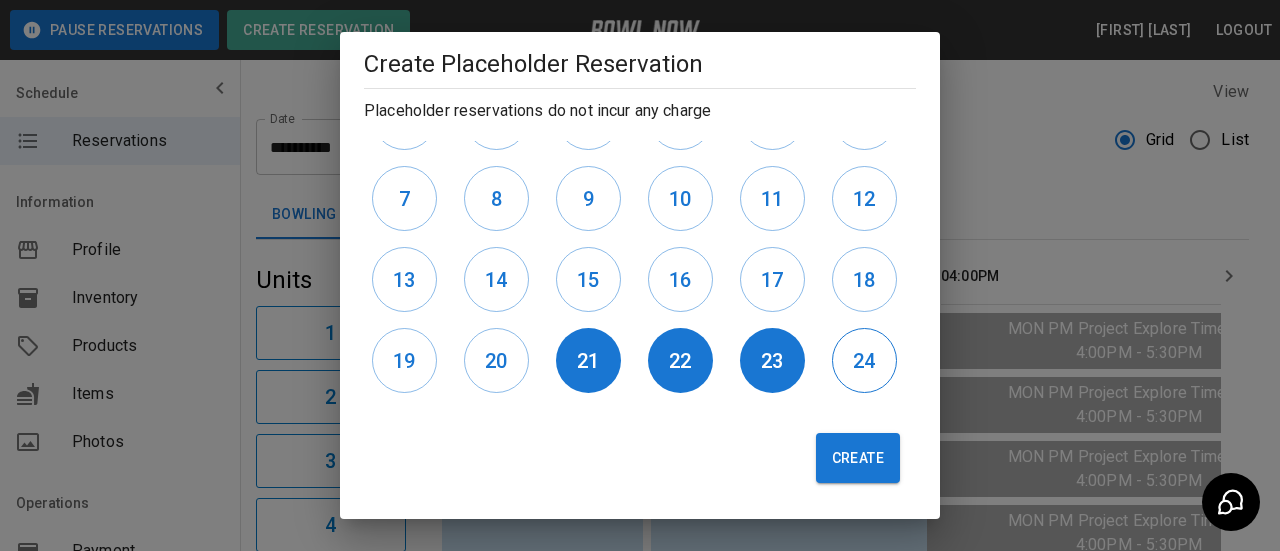 click on "24" at bounding box center [864, 360] 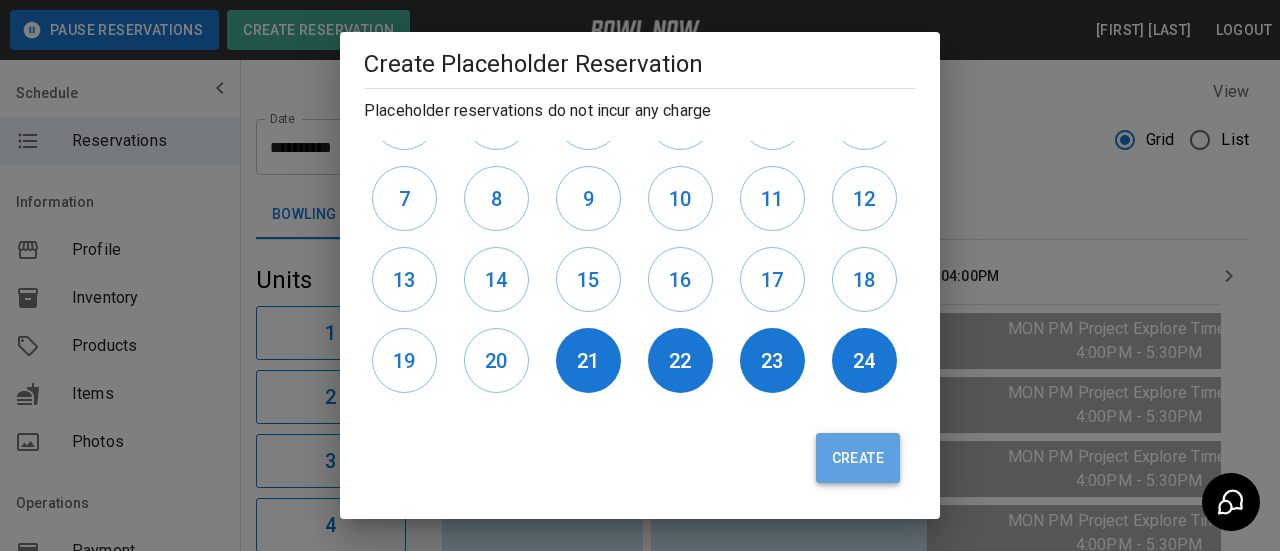 click on "Create" at bounding box center [858, 458] 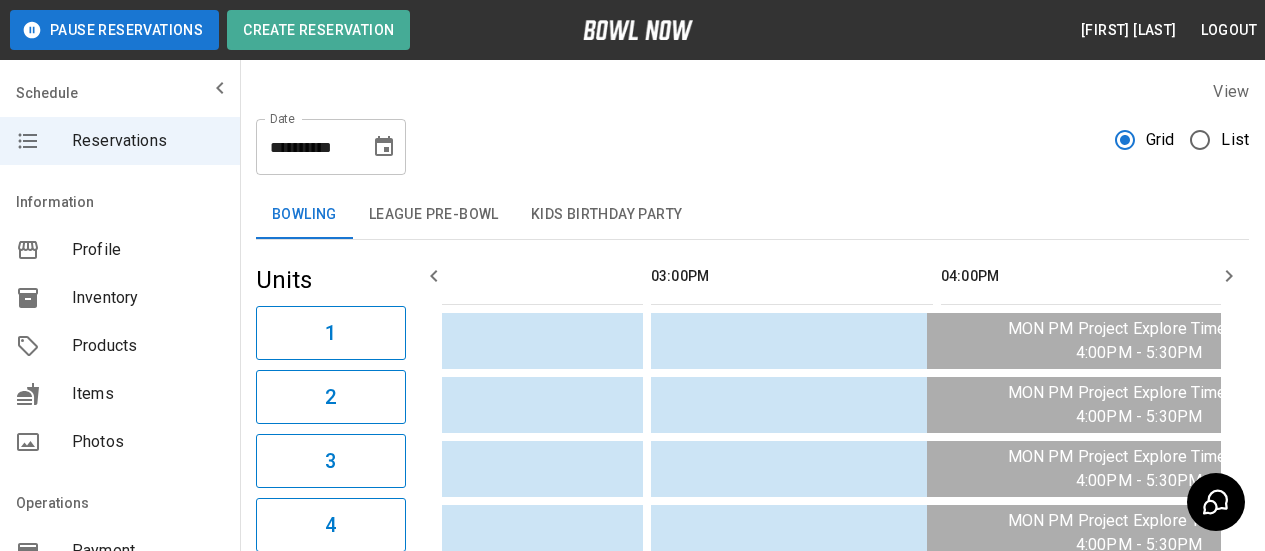 click 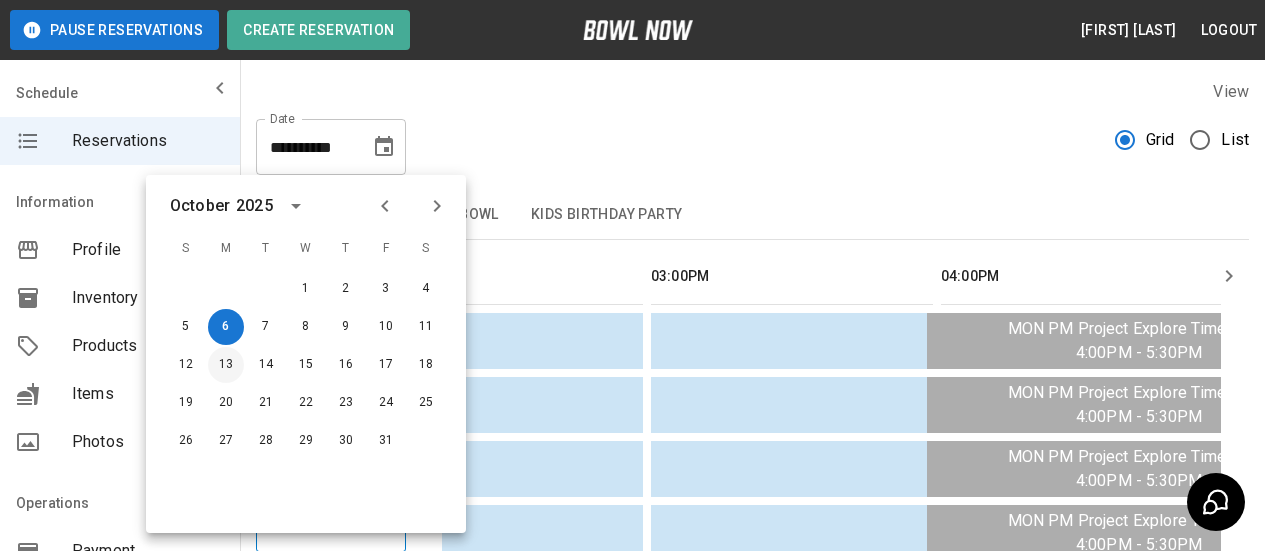 click on "13" at bounding box center [226, 365] 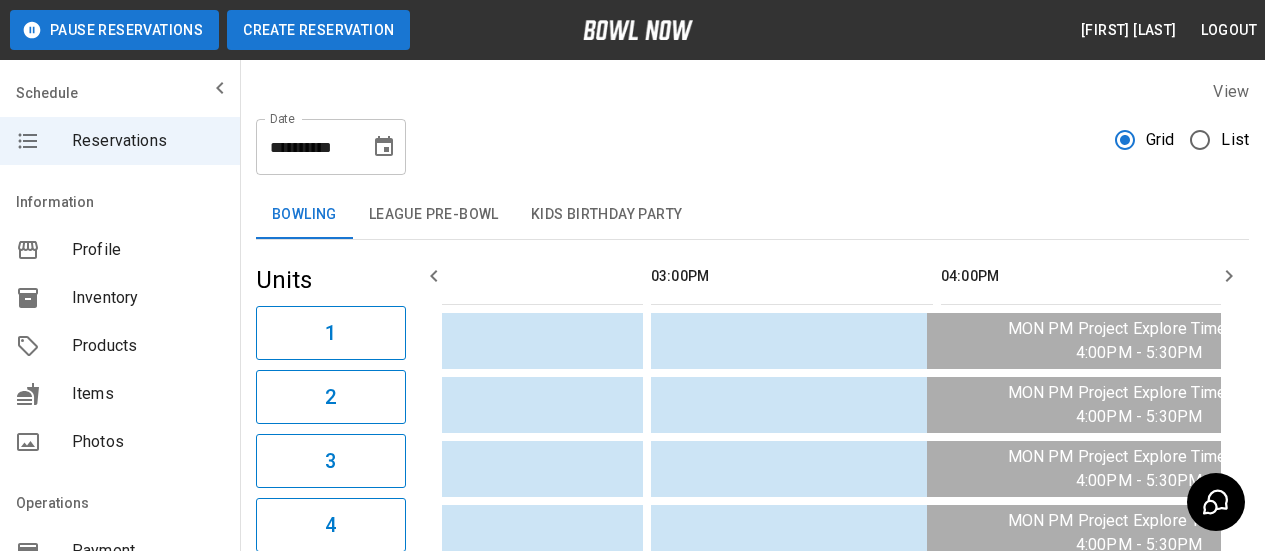 click on "Create Reservation" at bounding box center [318, 30] 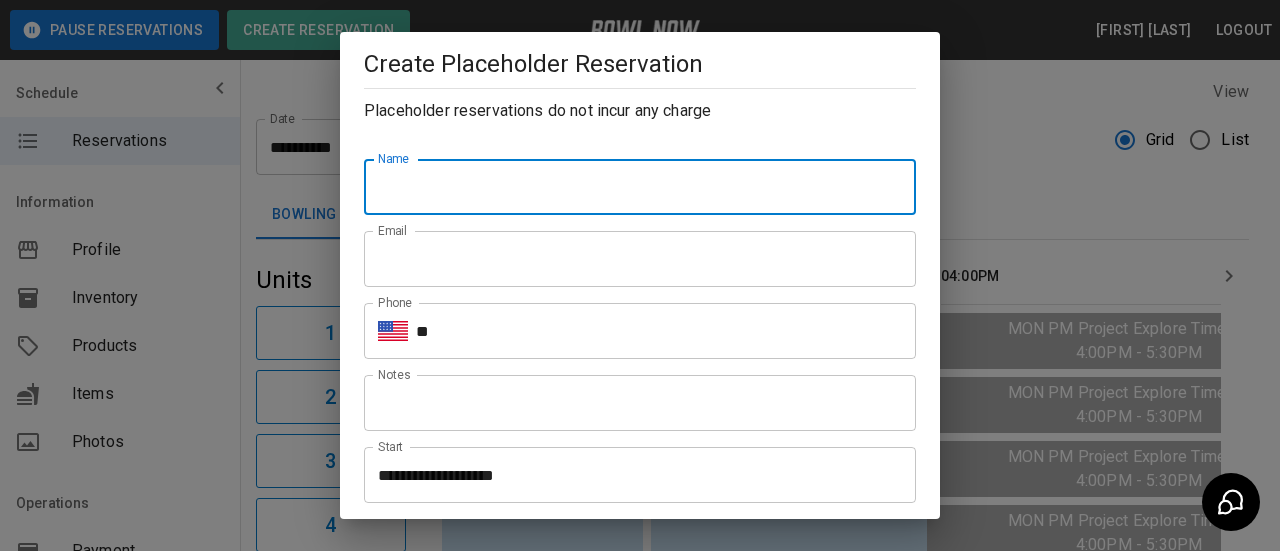 click on "Name" at bounding box center [640, 187] 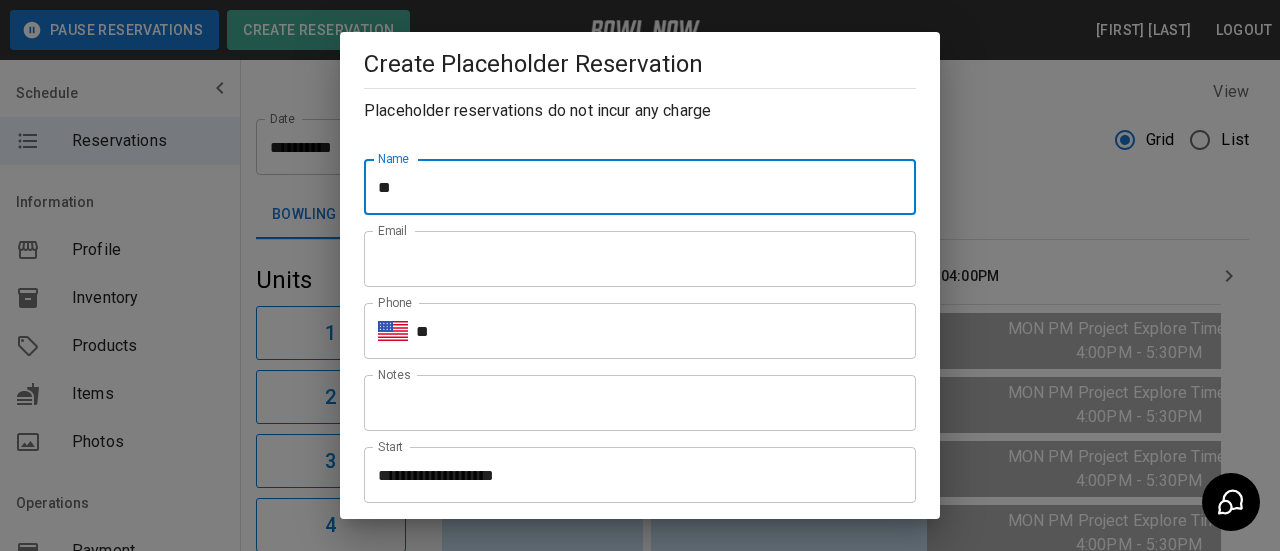 type on "**********" 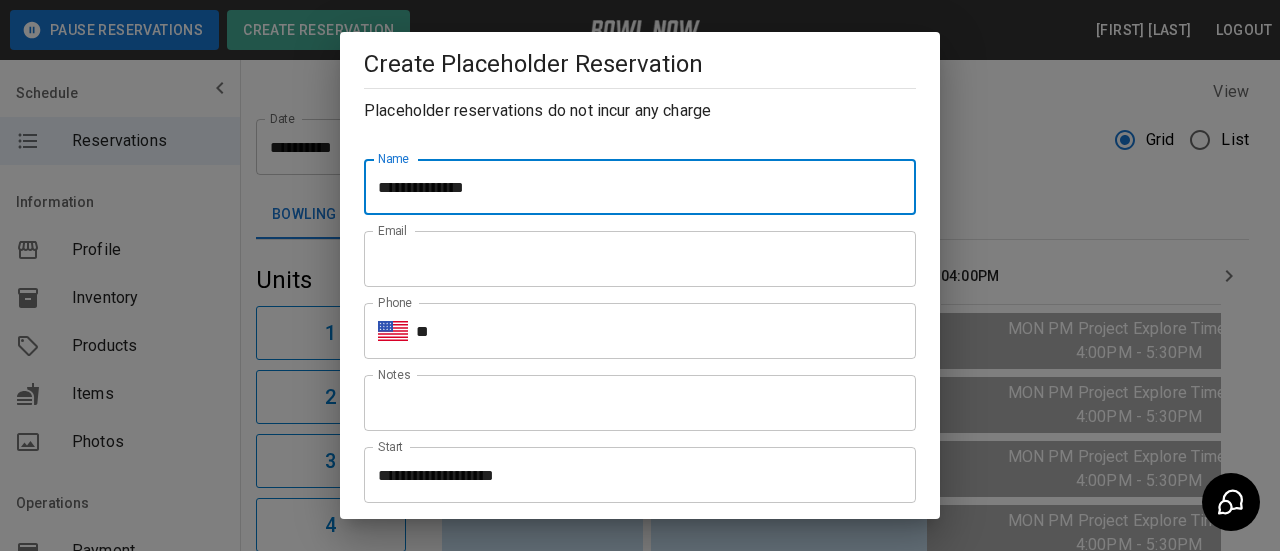 click on "Email" at bounding box center (640, 259) 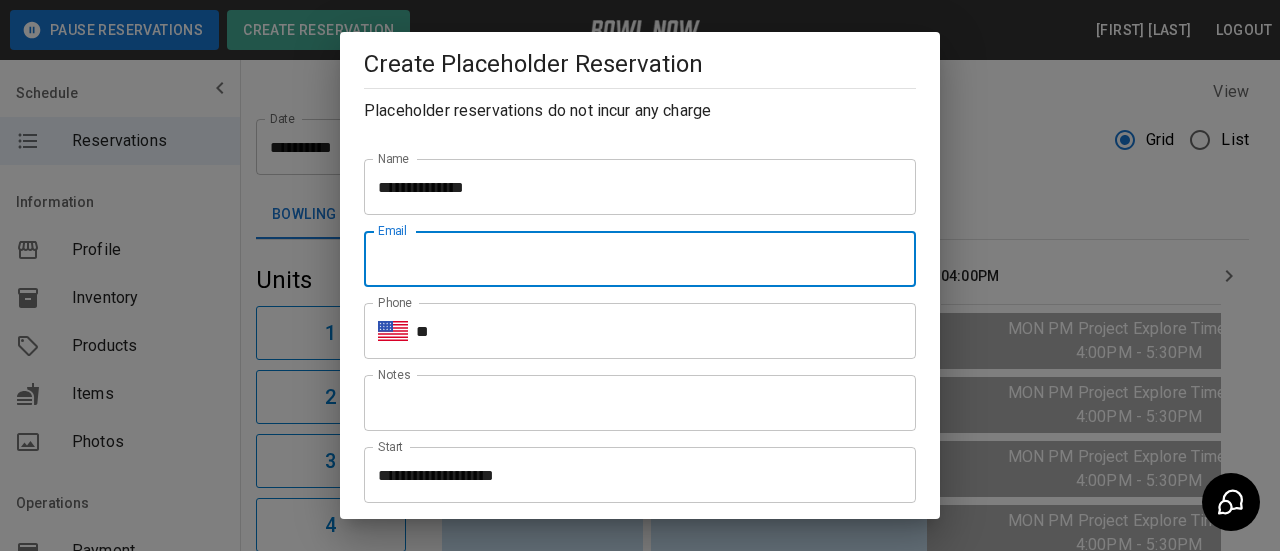 type on "**********" 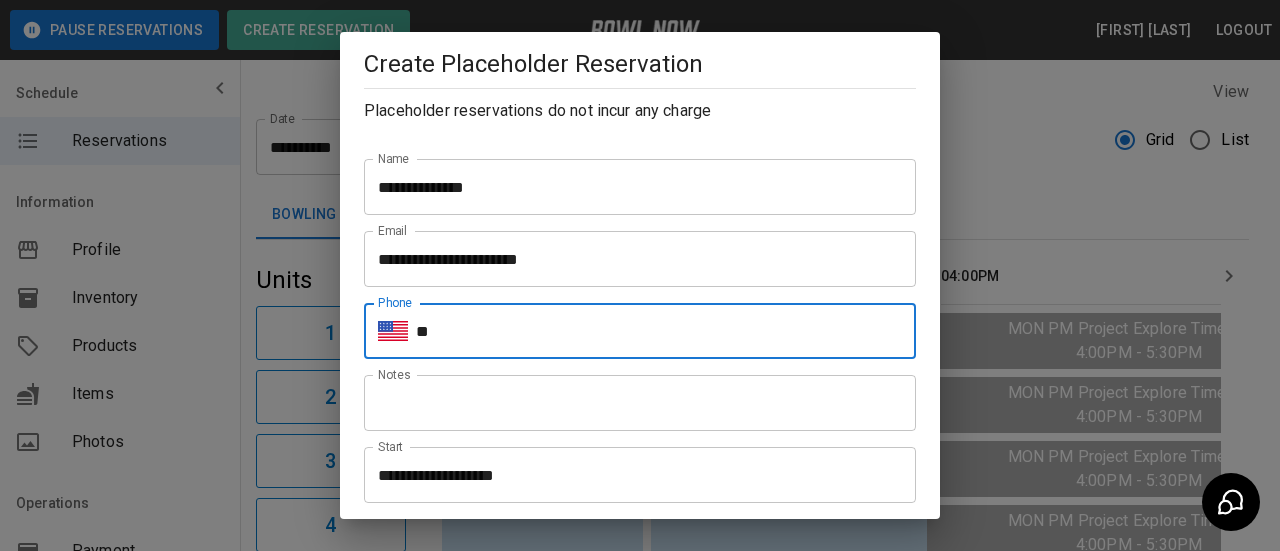click on "**" at bounding box center (666, 331) 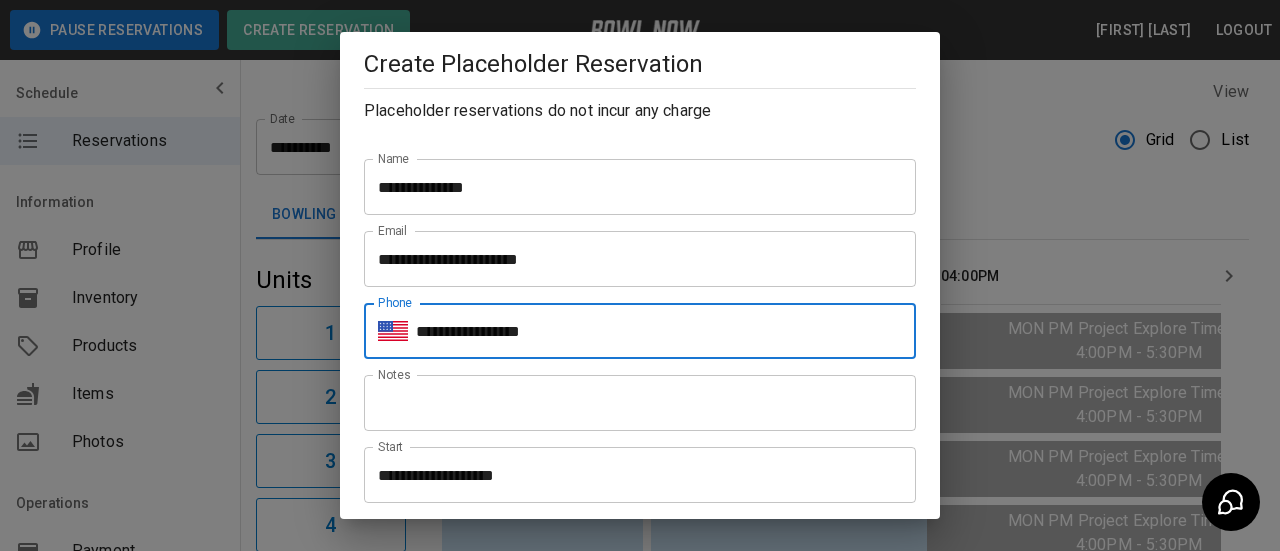 click on "**********" at bounding box center [633, 475] 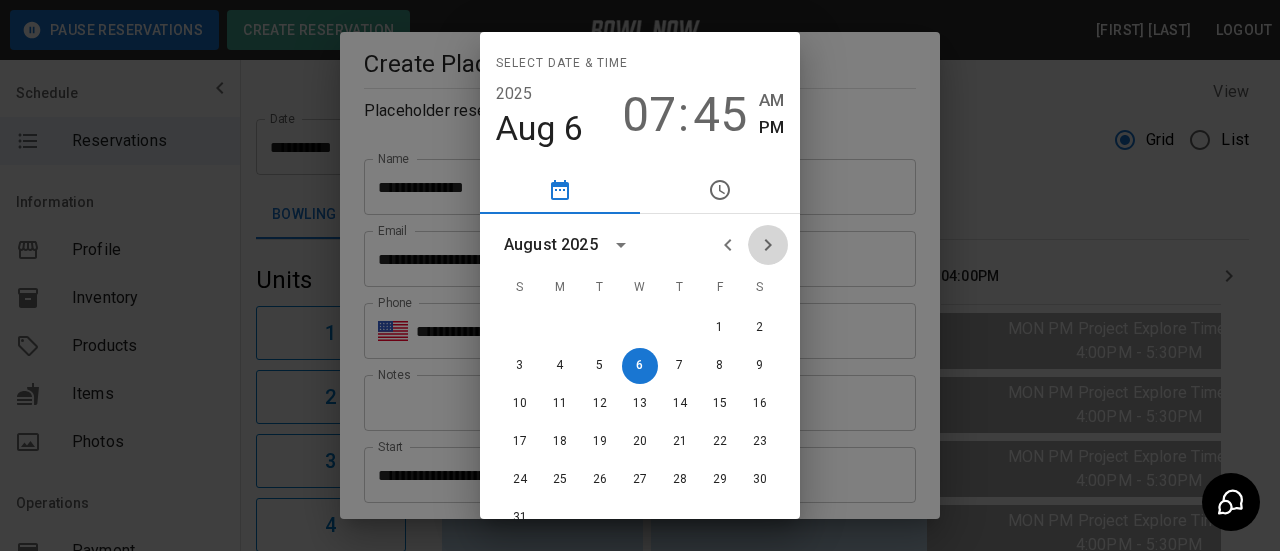 click 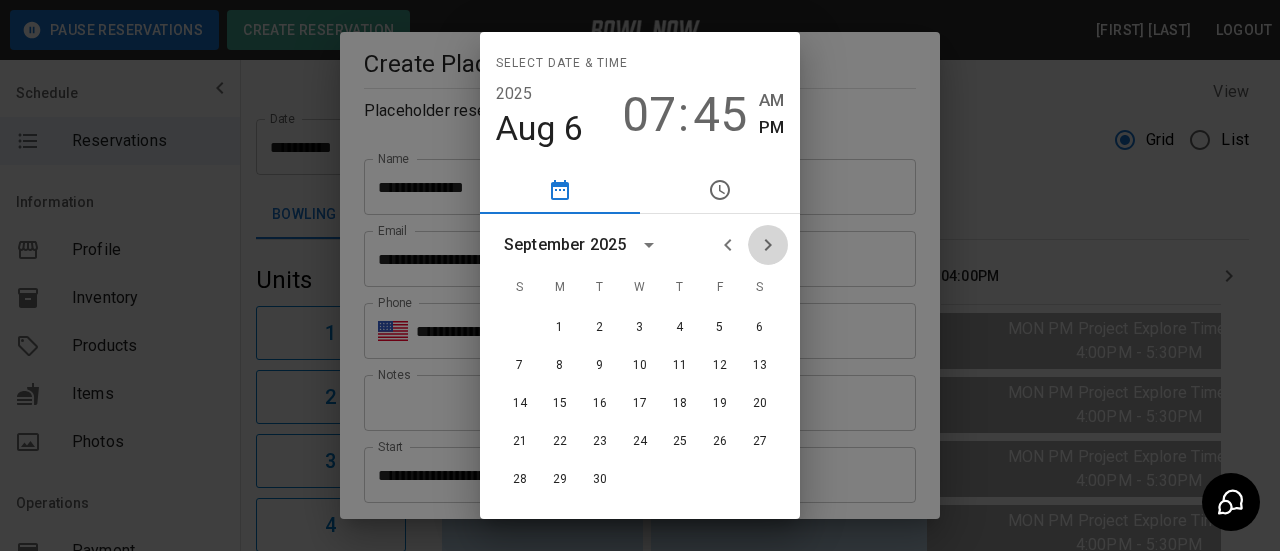 click 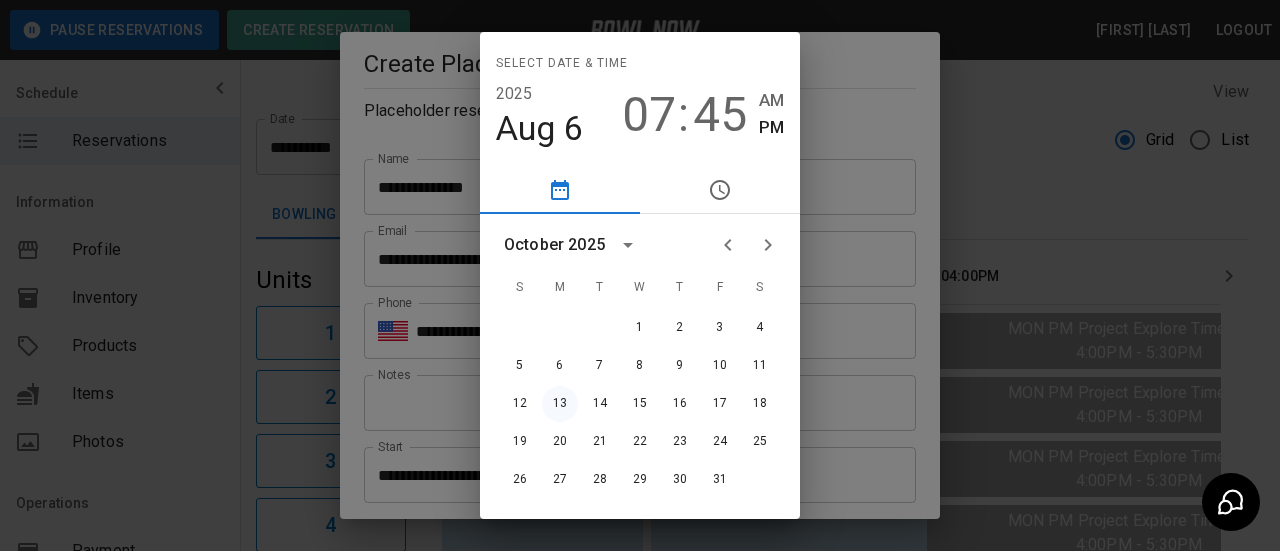 click on "13" at bounding box center [560, 404] 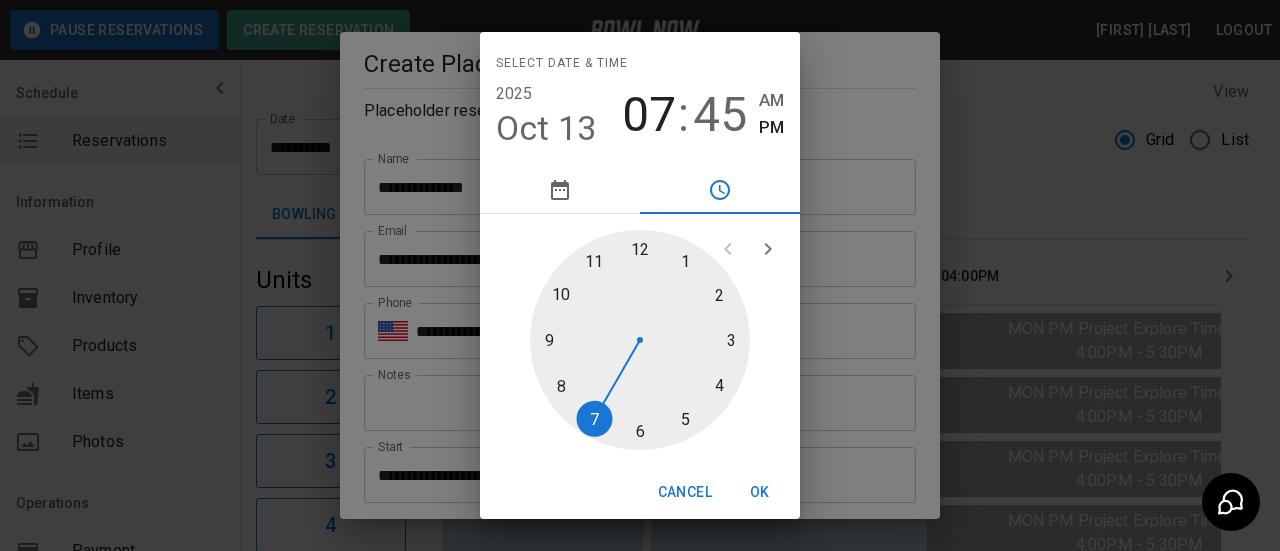 drag, startPoint x: 746, startPoint y: 383, endPoint x: 730, endPoint y: 391, distance: 17.888544 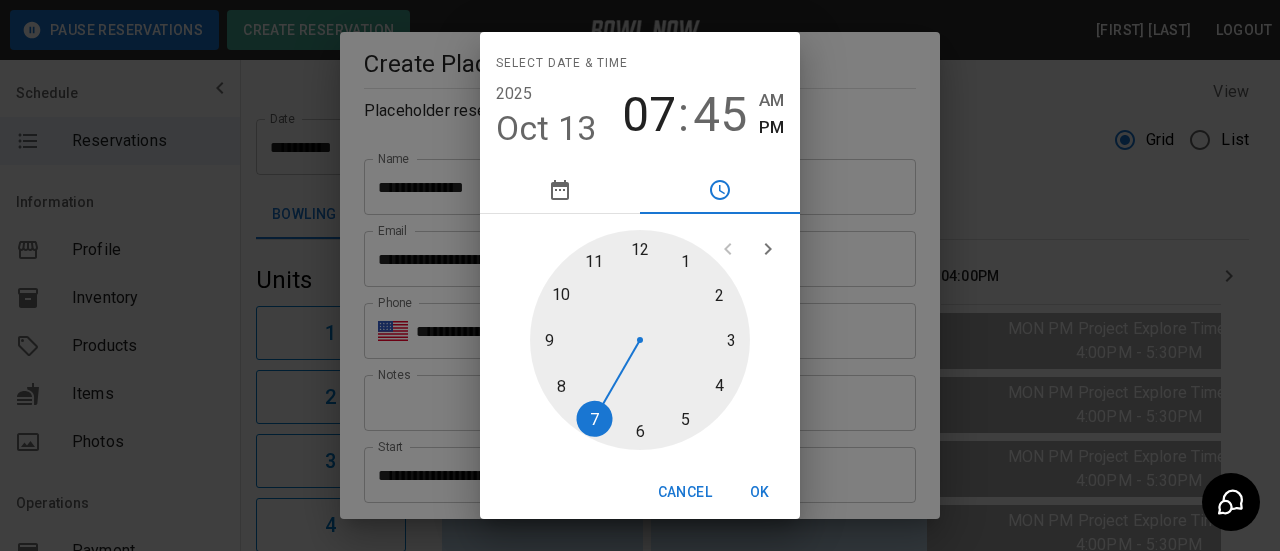 click on "1 2 3 4 5 6 7 8 9 10 11 12" at bounding box center [640, 340] 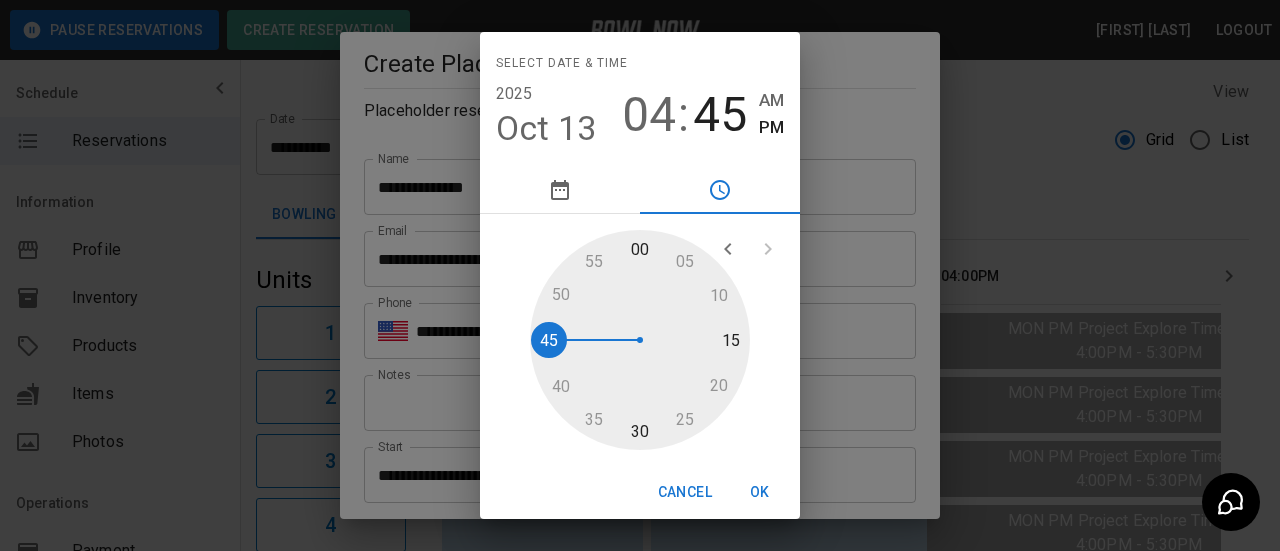 click at bounding box center (640, 340) 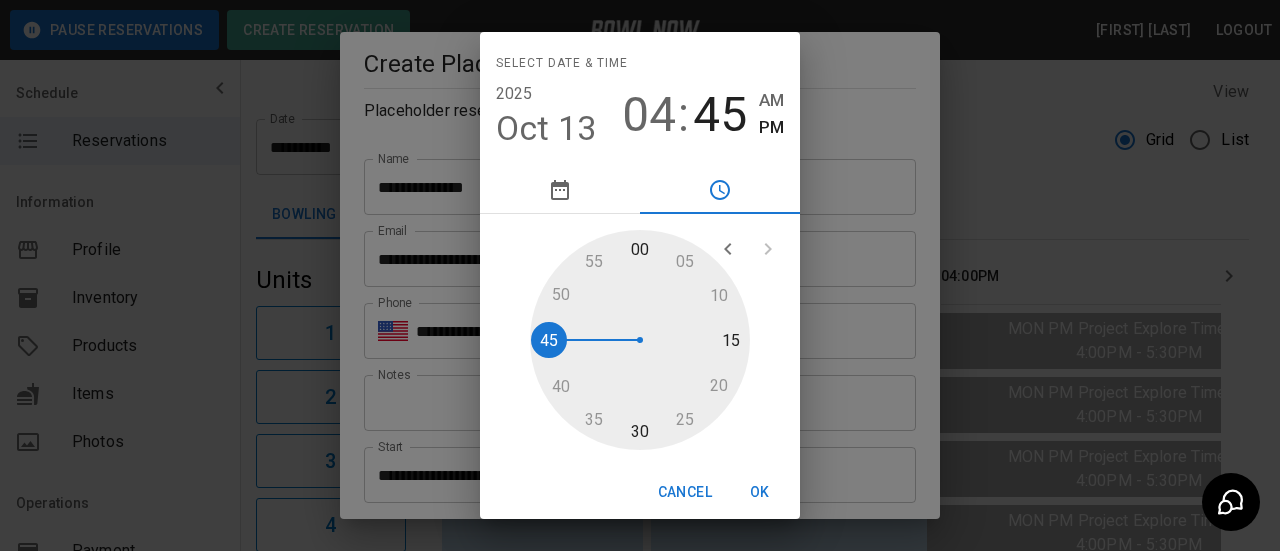 type on "**********" 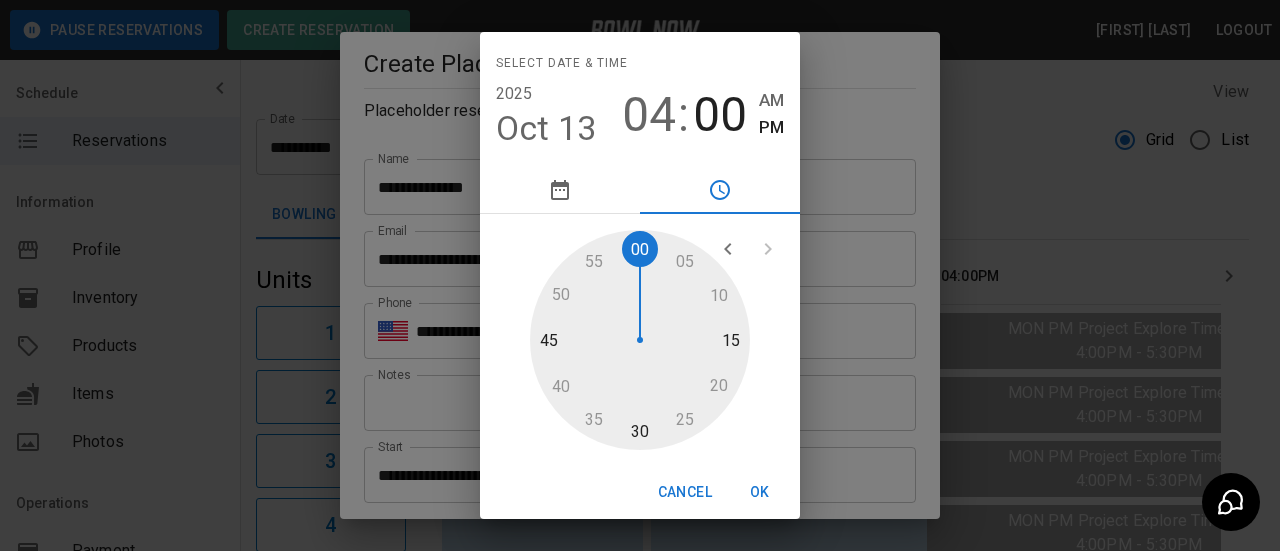 click on "OK" at bounding box center (760, 492) 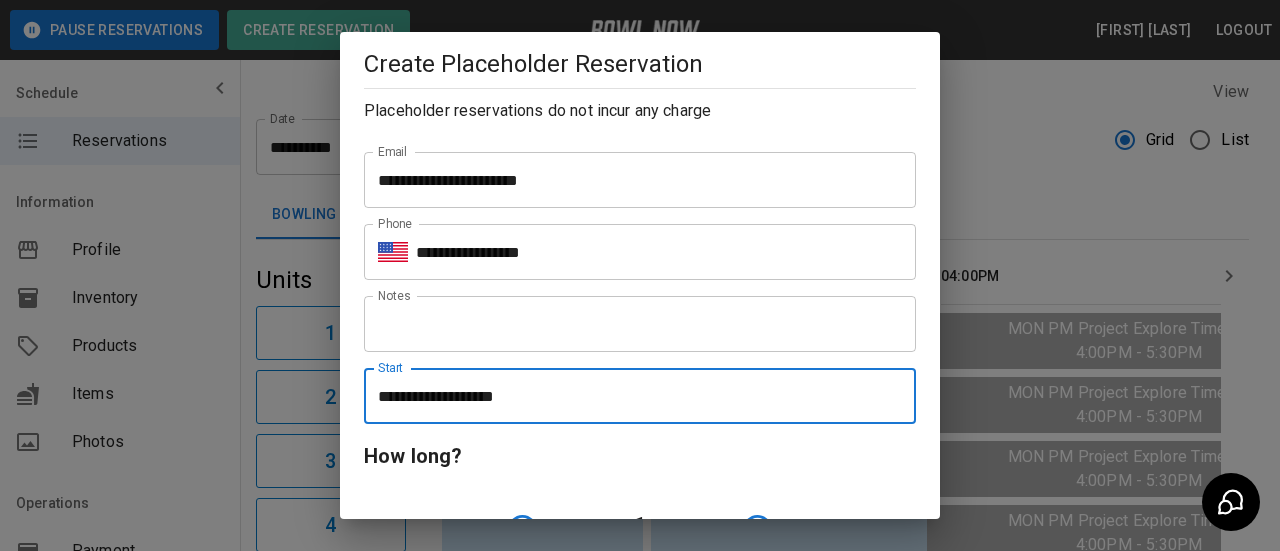 scroll, scrollTop: 400, scrollLeft: 0, axis: vertical 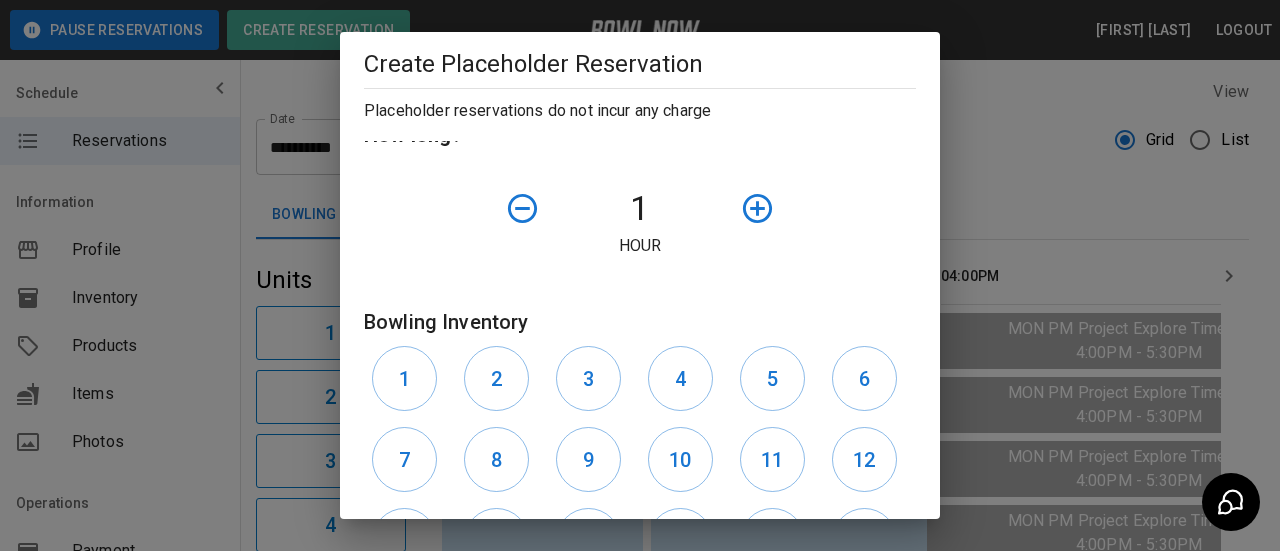 click 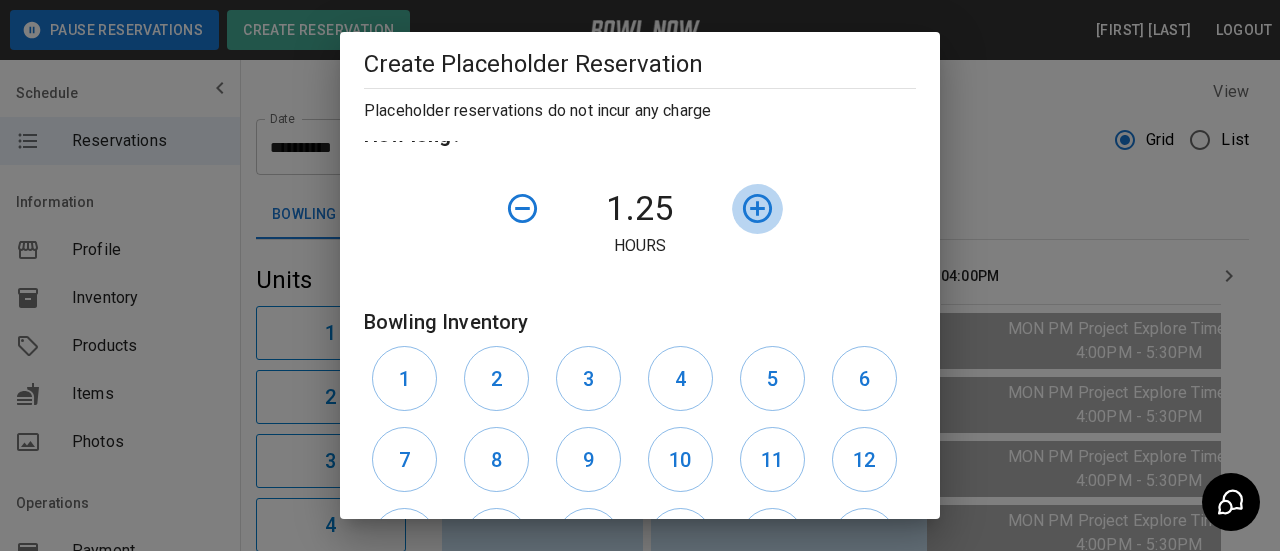click 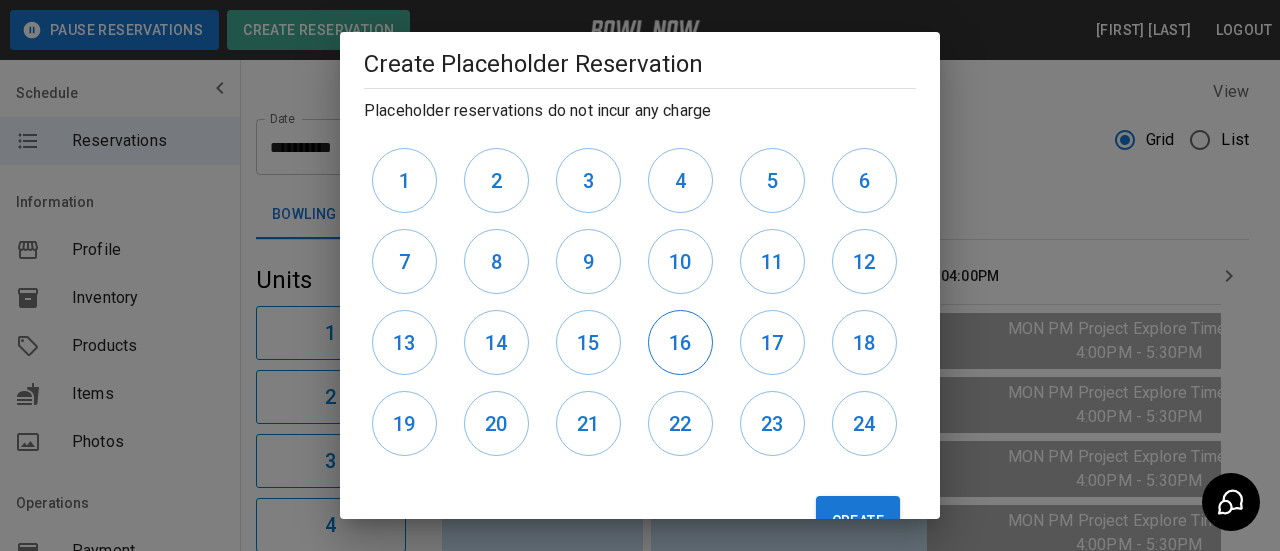 scroll, scrollTop: 661, scrollLeft: 0, axis: vertical 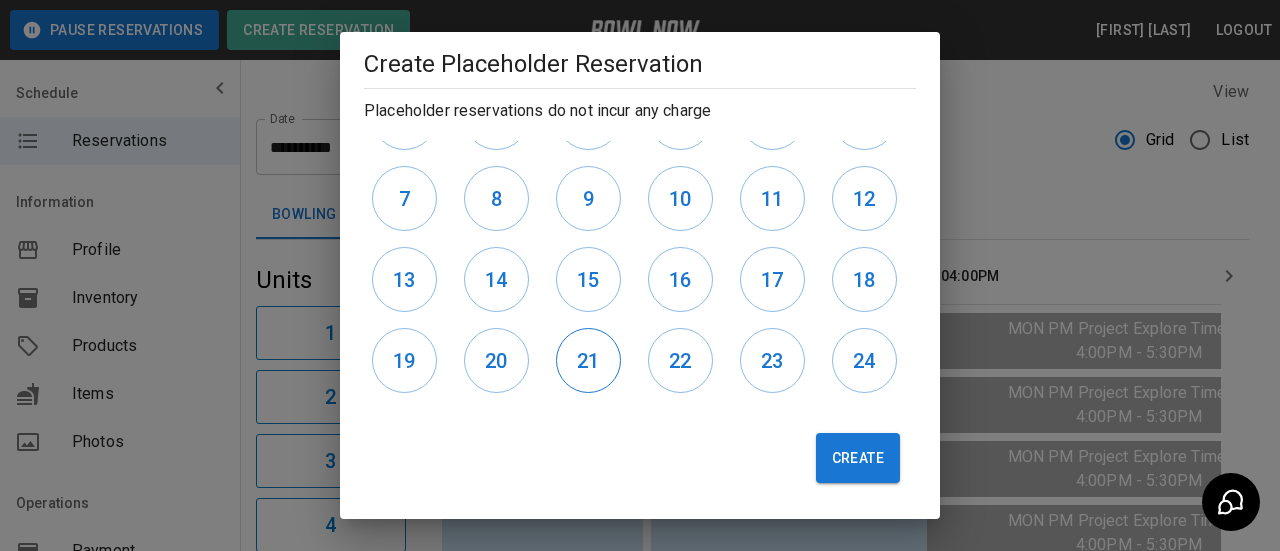 click on "21" at bounding box center [588, 361] 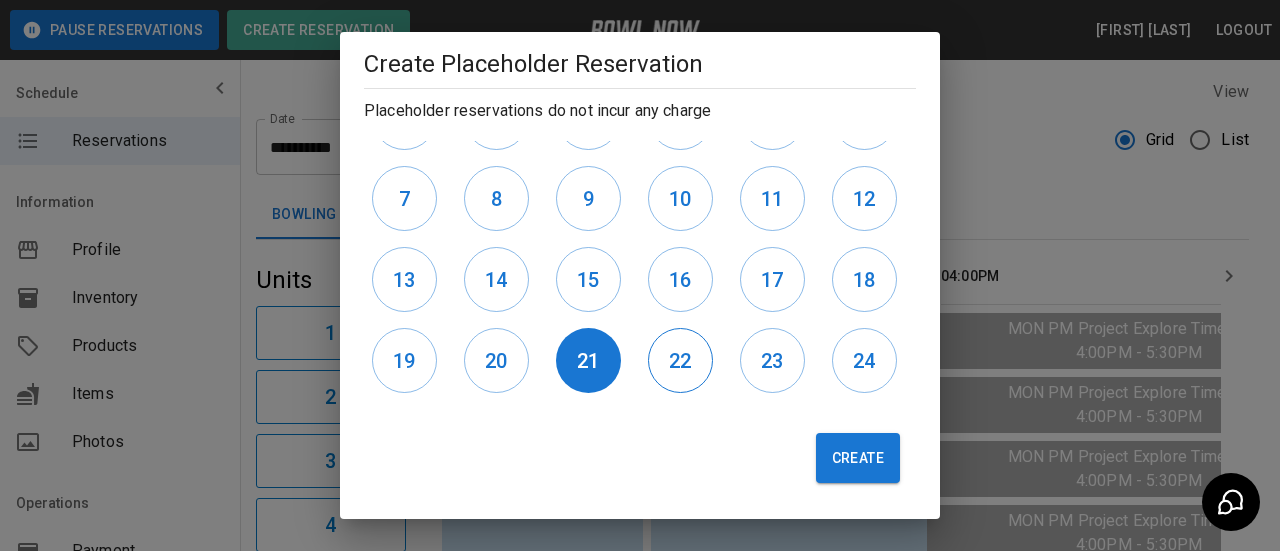 click on "22" at bounding box center [680, 361] 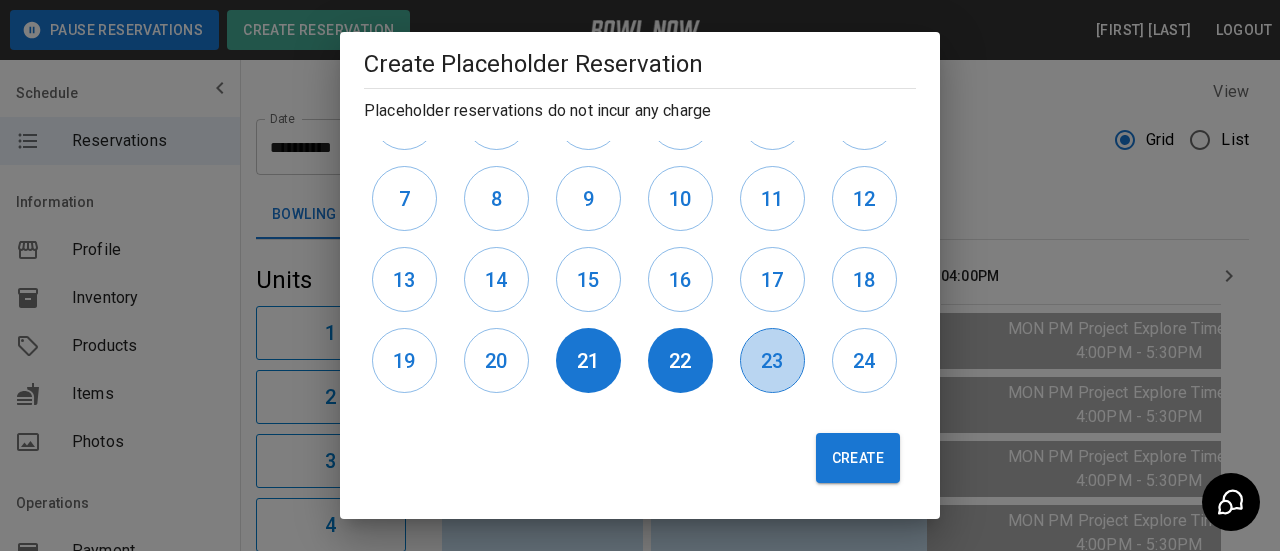 click on "23" at bounding box center [772, 360] 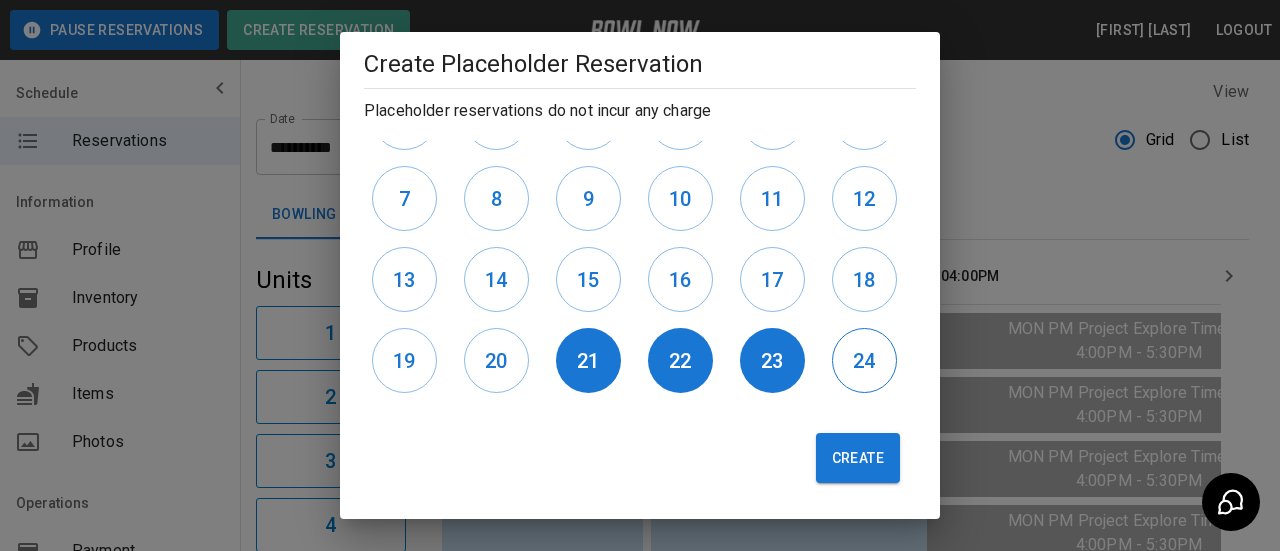 click on "24" at bounding box center (864, 360) 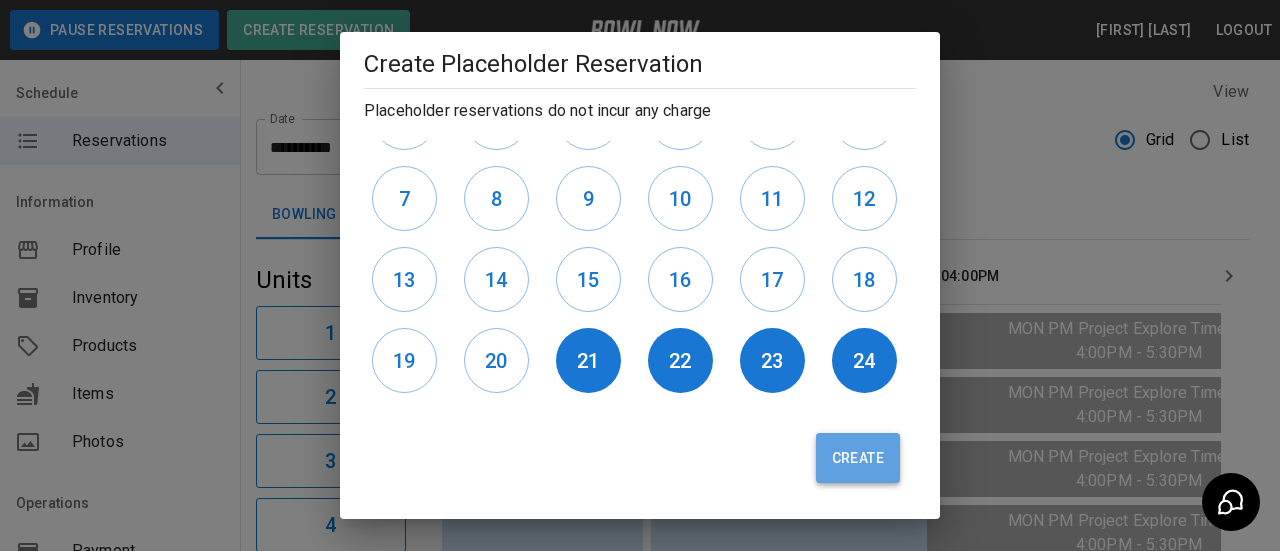click on "Create" at bounding box center (858, 458) 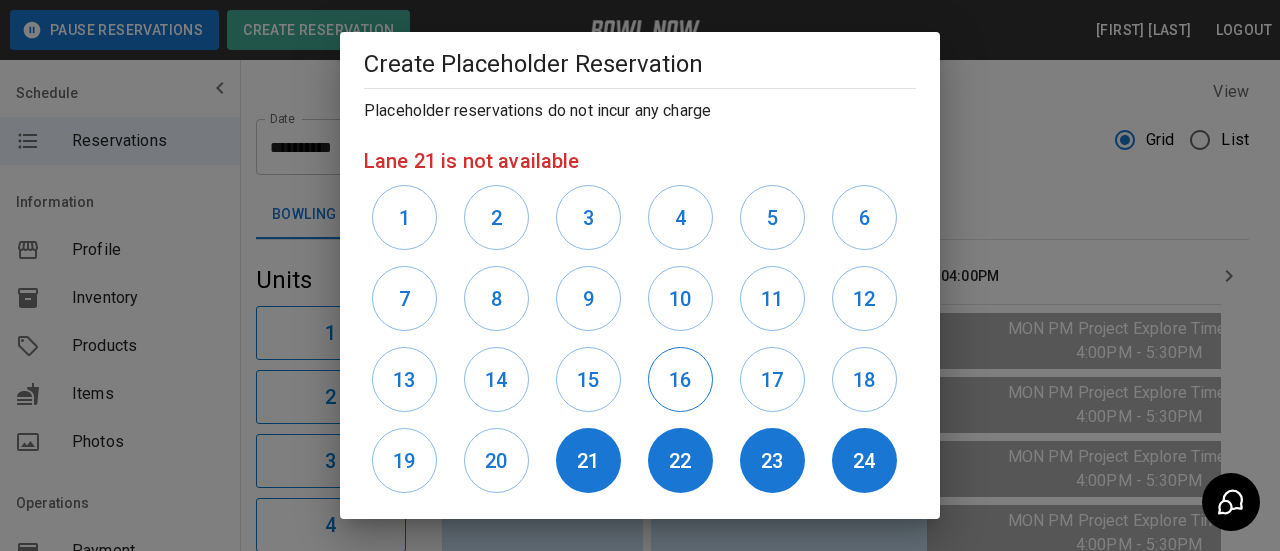 scroll, scrollTop: 693, scrollLeft: 0, axis: vertical 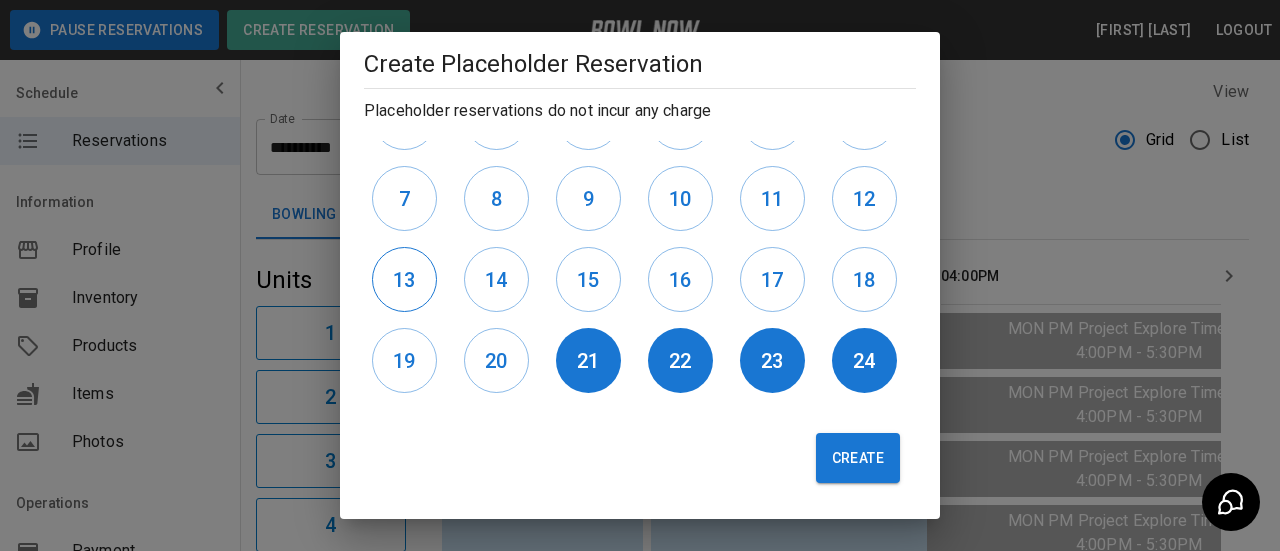 drag, startPoint x: 402, startPoint y: 280, endPoint x: 485, endPoint y: 287, distance: 83.294655 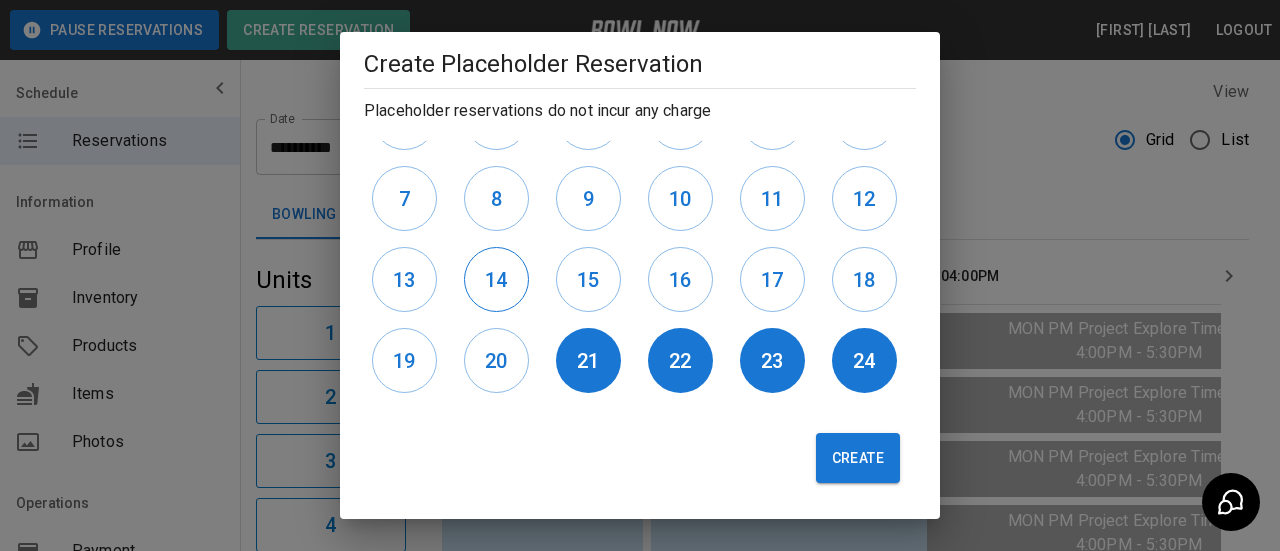 click on "13" at bounding box center (404, 280) 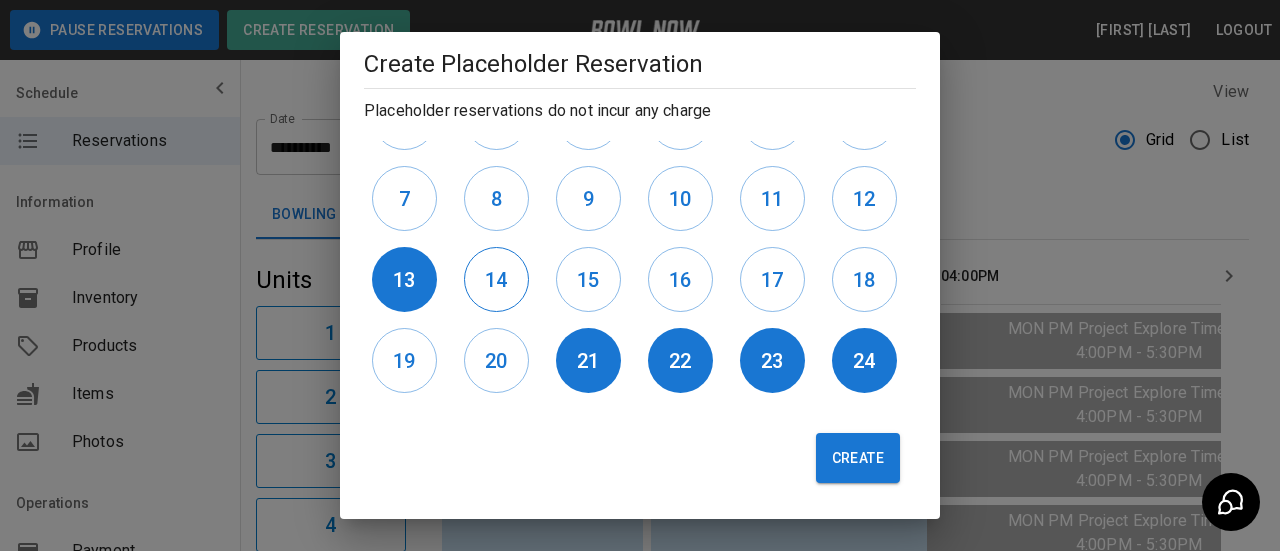 drag, startPoint x: 535, startPoint y: 295, endPoint x: 517, endPoint y: 293, distance: 18.110771 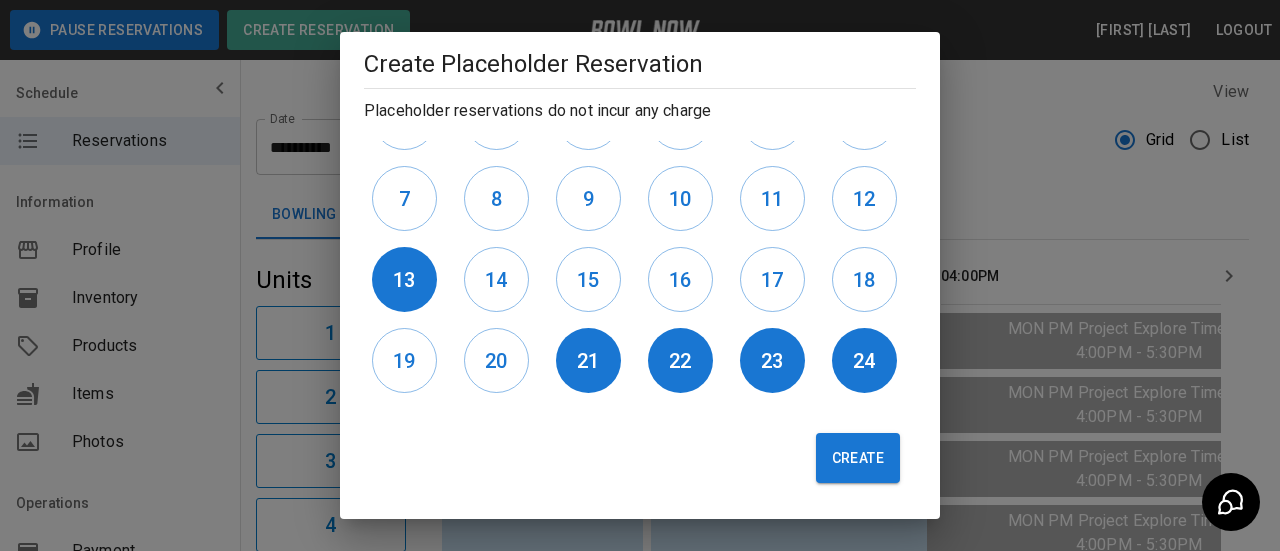 click on "14" at bounding box center [496, 279] 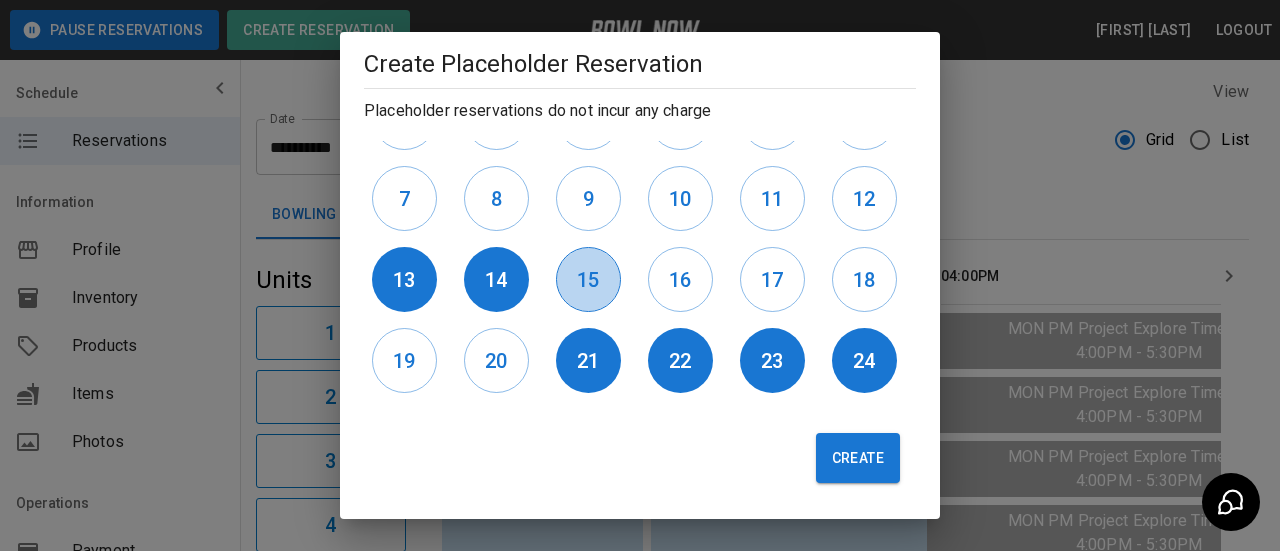 click on "15" at bounding box center [588, 280] 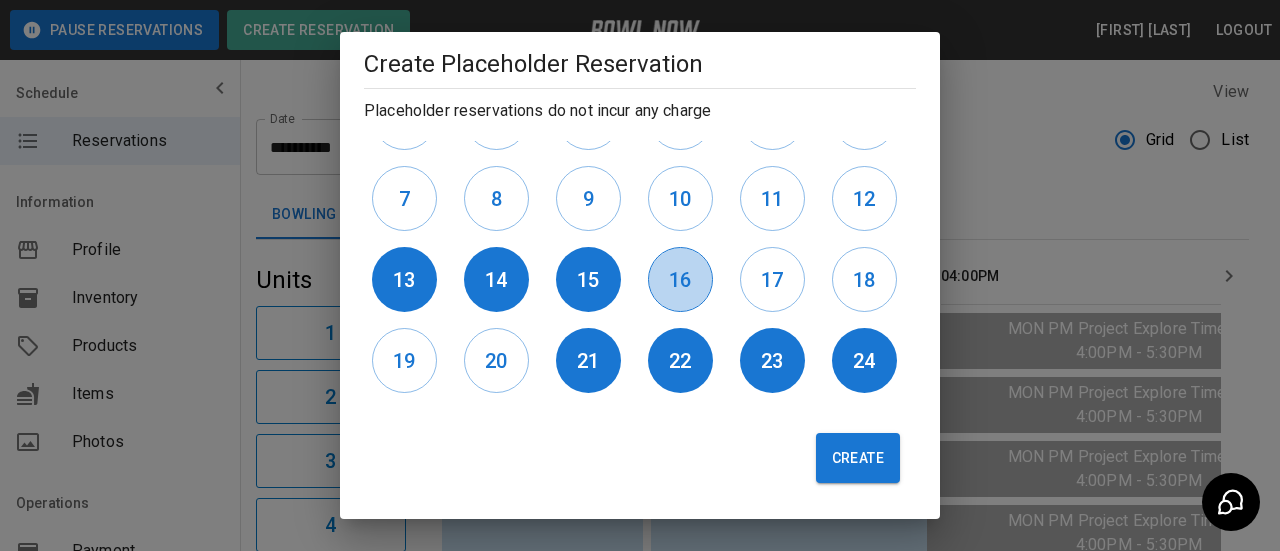 click on "16" at bounding box center [680, 280] 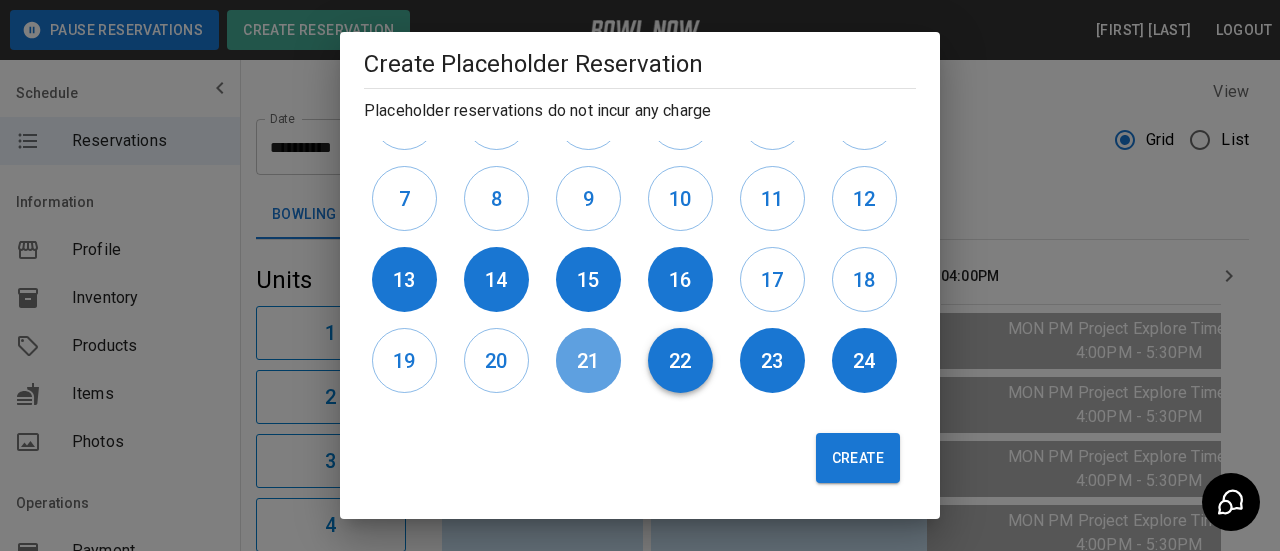 drag, startPoint x: 561, startPoint y: 358, endPoint x: 664, endPoint y: 369, distance: 103.58572 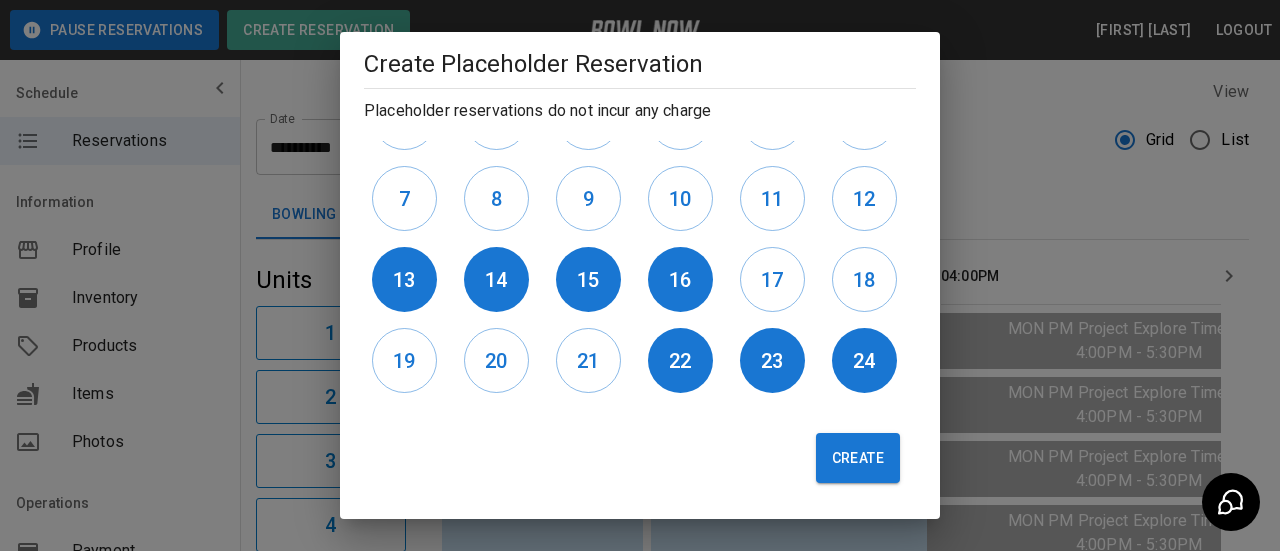 drag, startPoint x: 665, startPoint y: 369, endPoint x: 718, endPoint y: 369, distance: 53 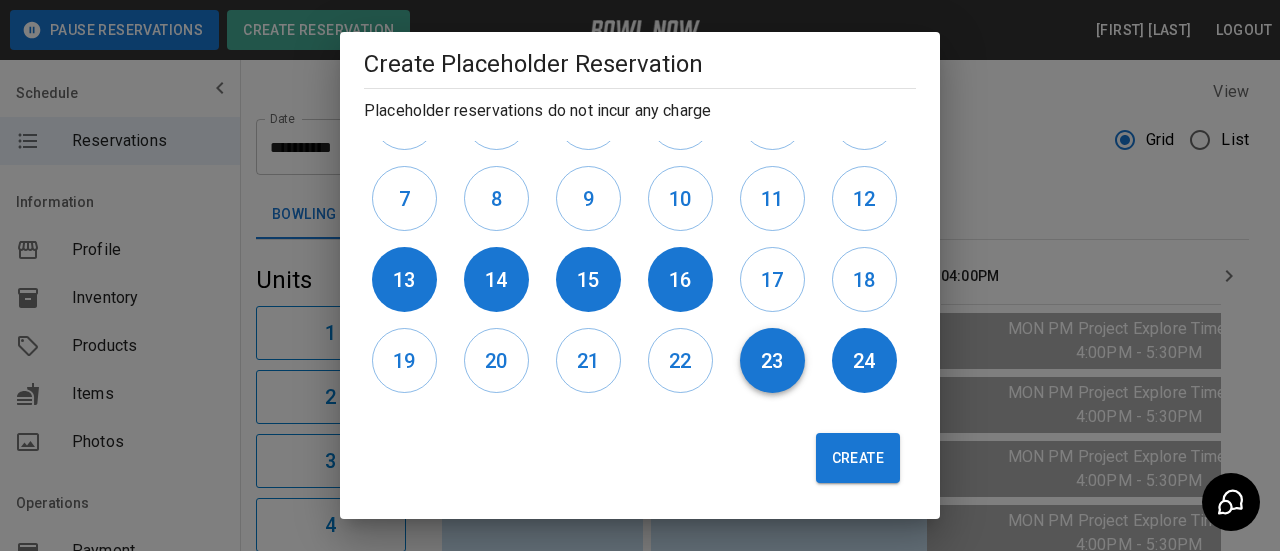 click on "23" at bounding box center (772, 361) 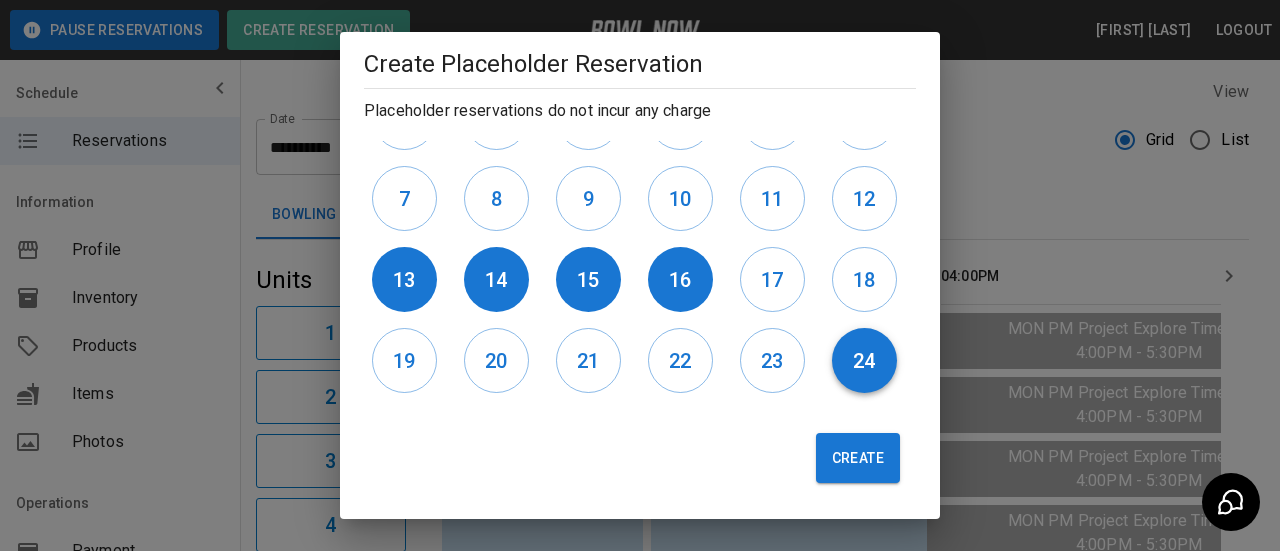 click on "24" at bounding box center (864, 361) 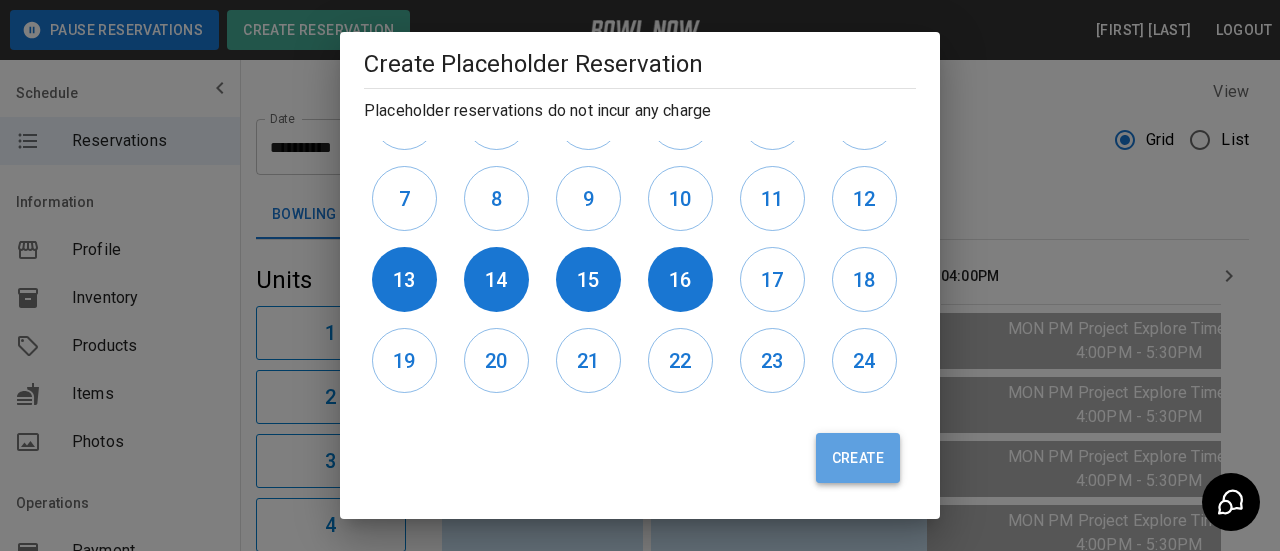 click on "Create" at bounding box center [858, 458] 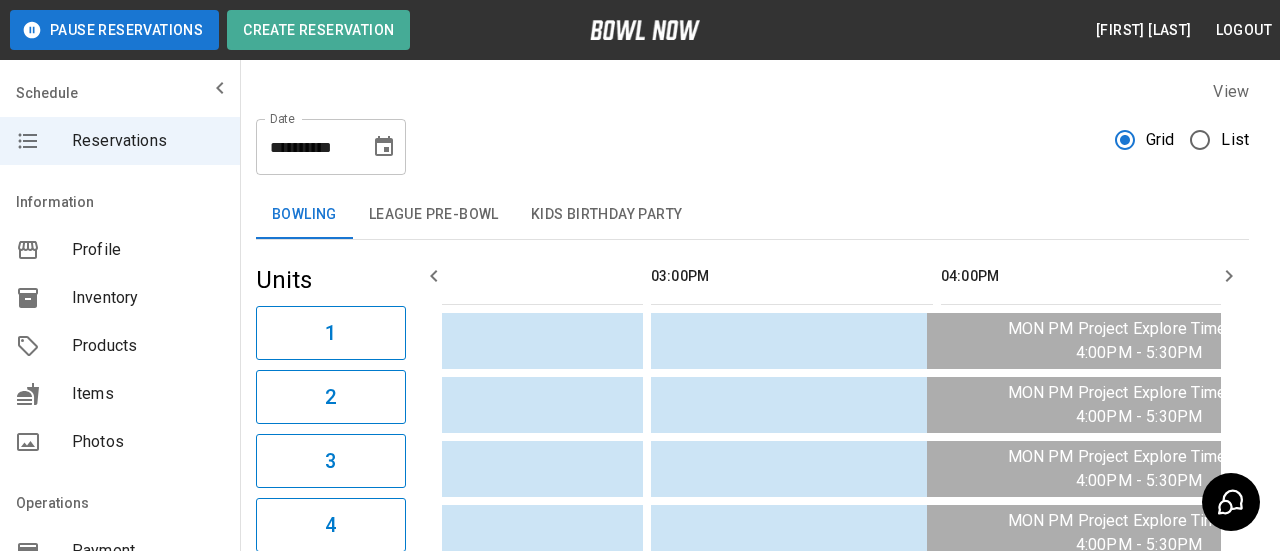 type 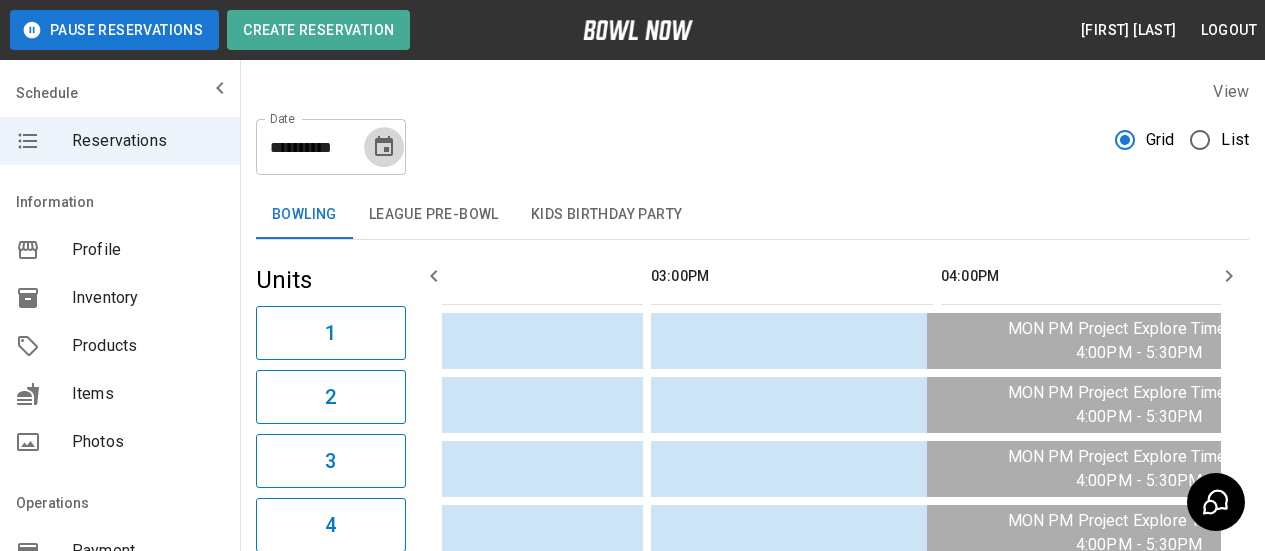 click at bounding box center (384, 147) 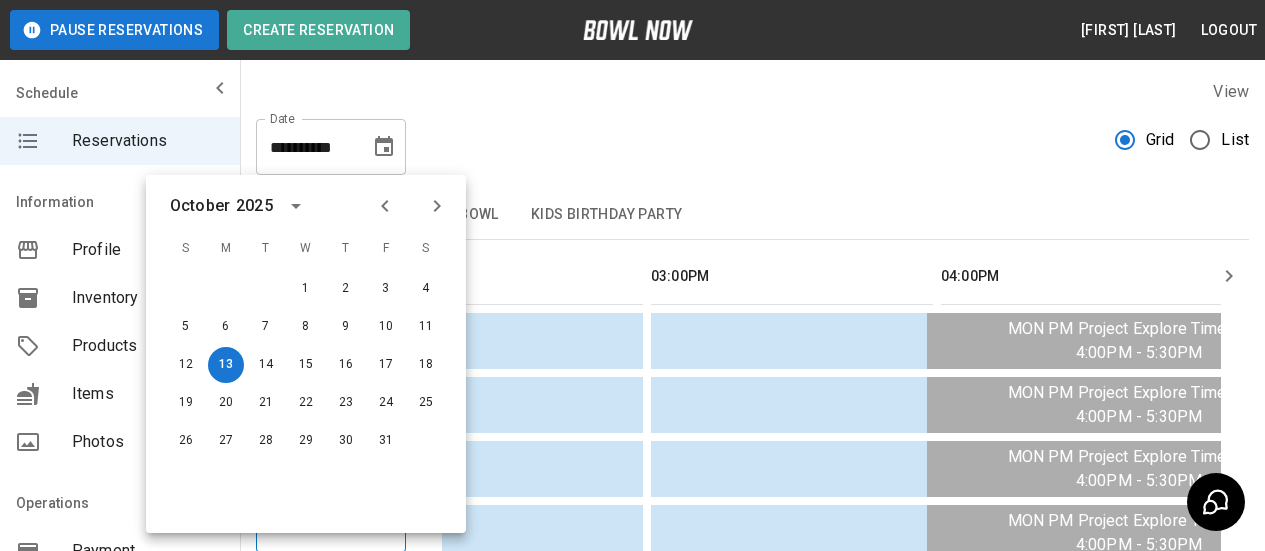 click at bounding box center (384, 147) 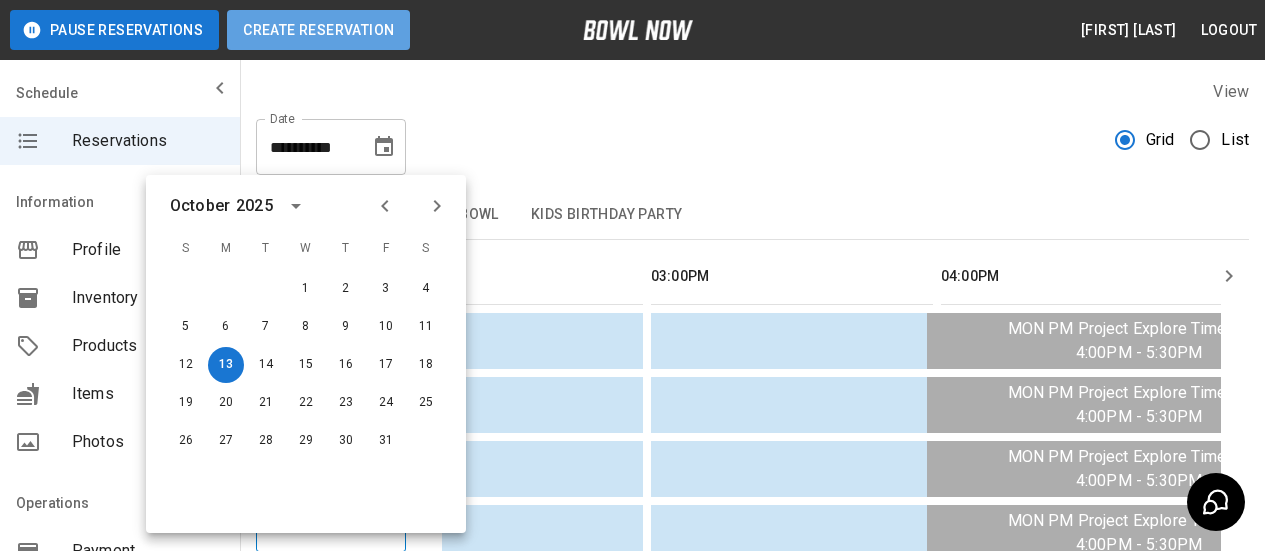 click on "Create Reservation" at bounding box center [318, 30] 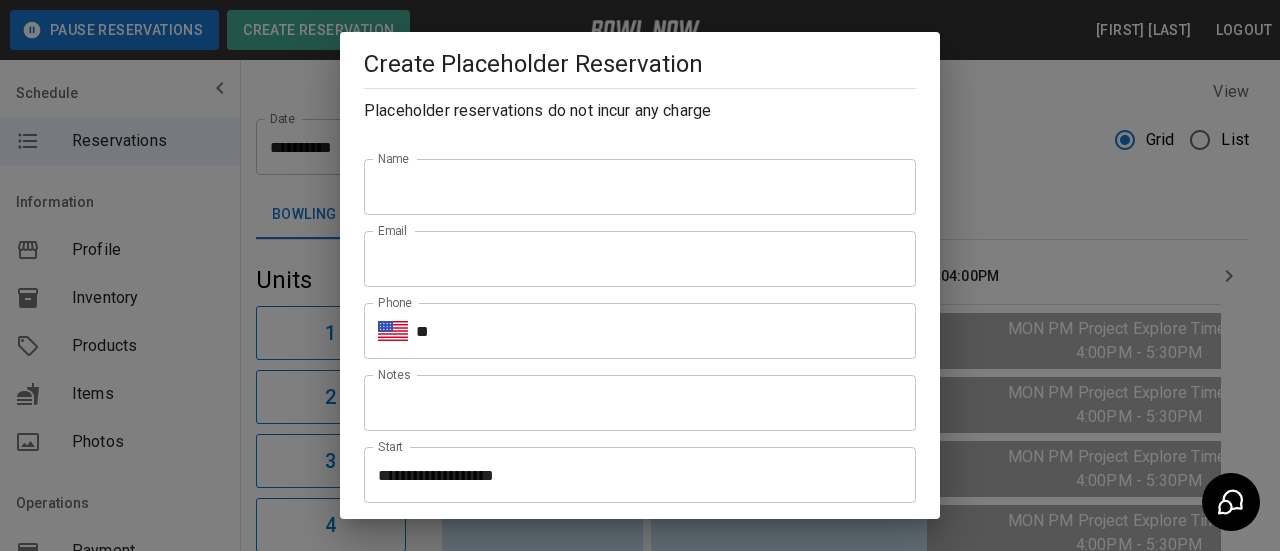 click on "Name" at bounding box center (640, 187) 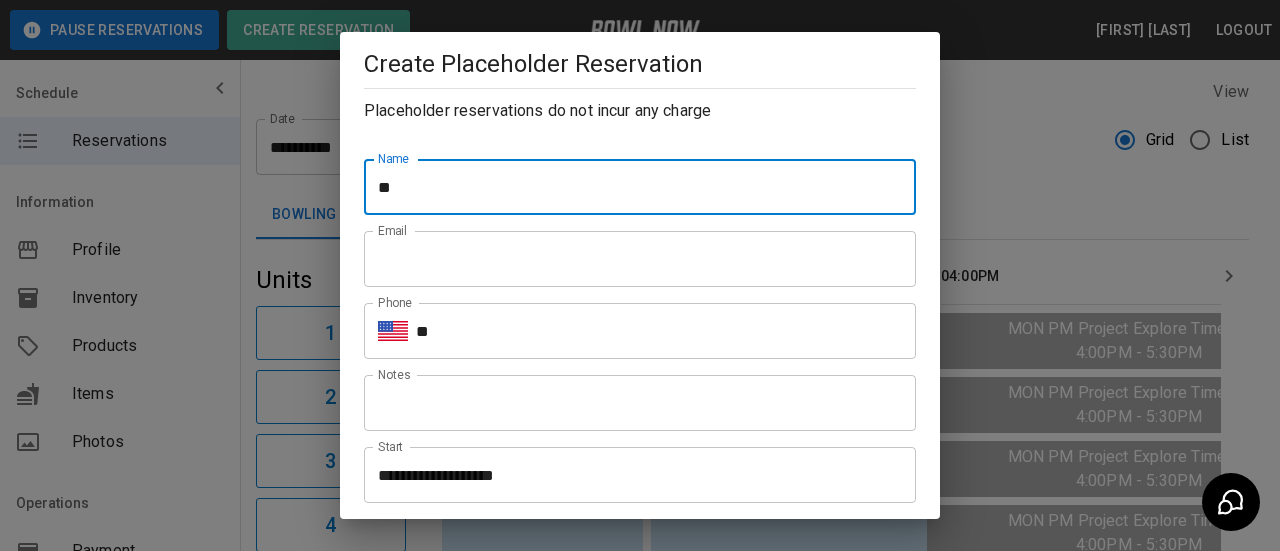 type on "**********" 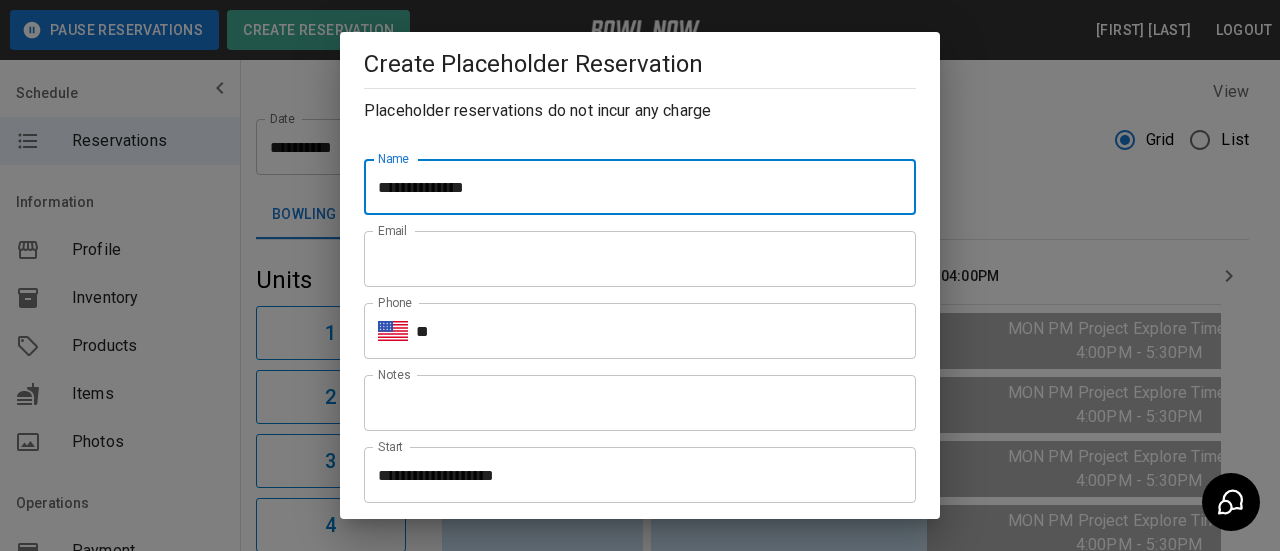 click on "Email" at bounding box center (640, 259) 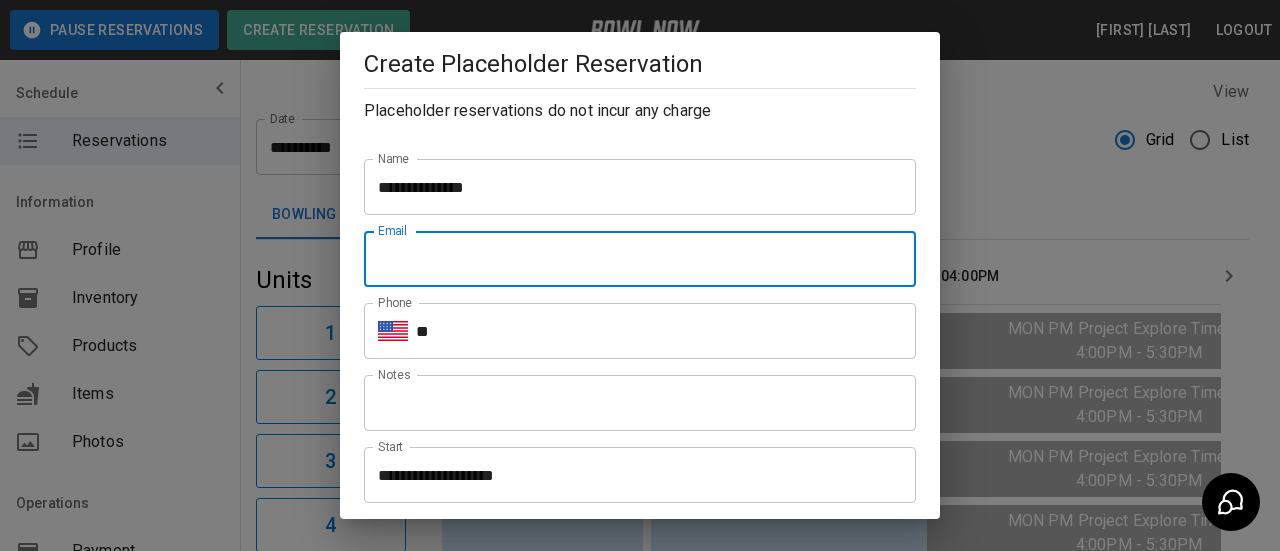 type on "**********" 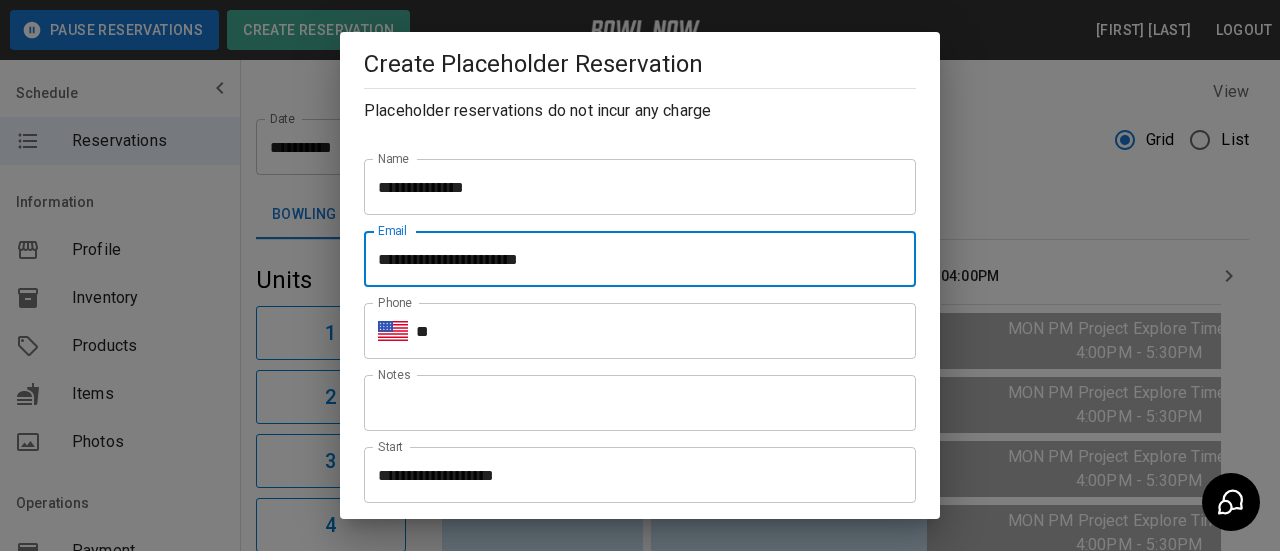 click on "**" at bounding box center (666, 331) 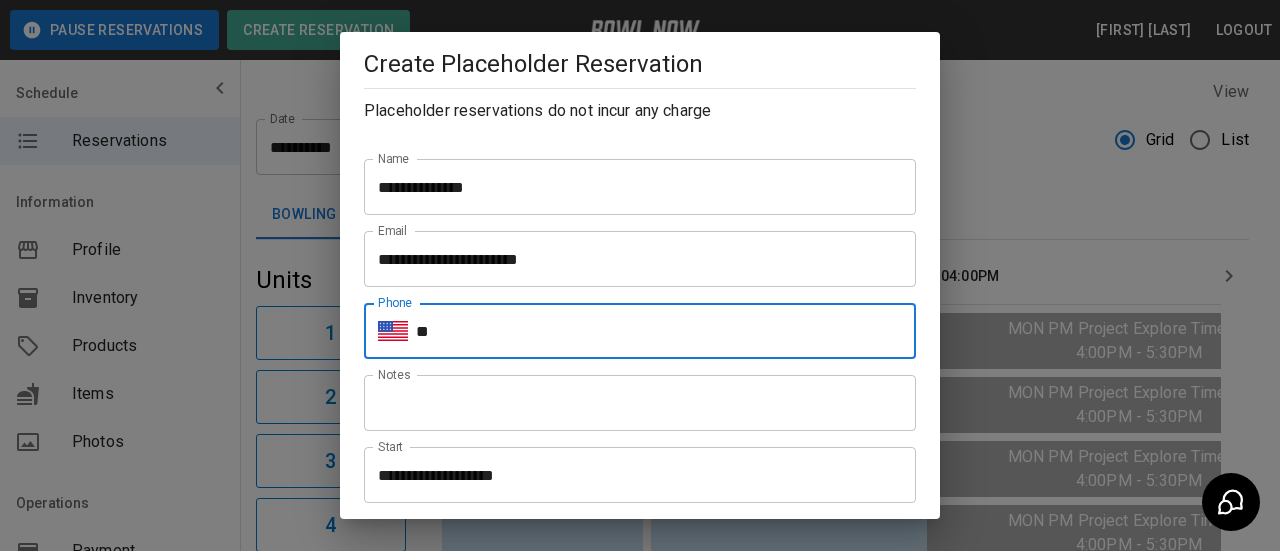 type on "**********" 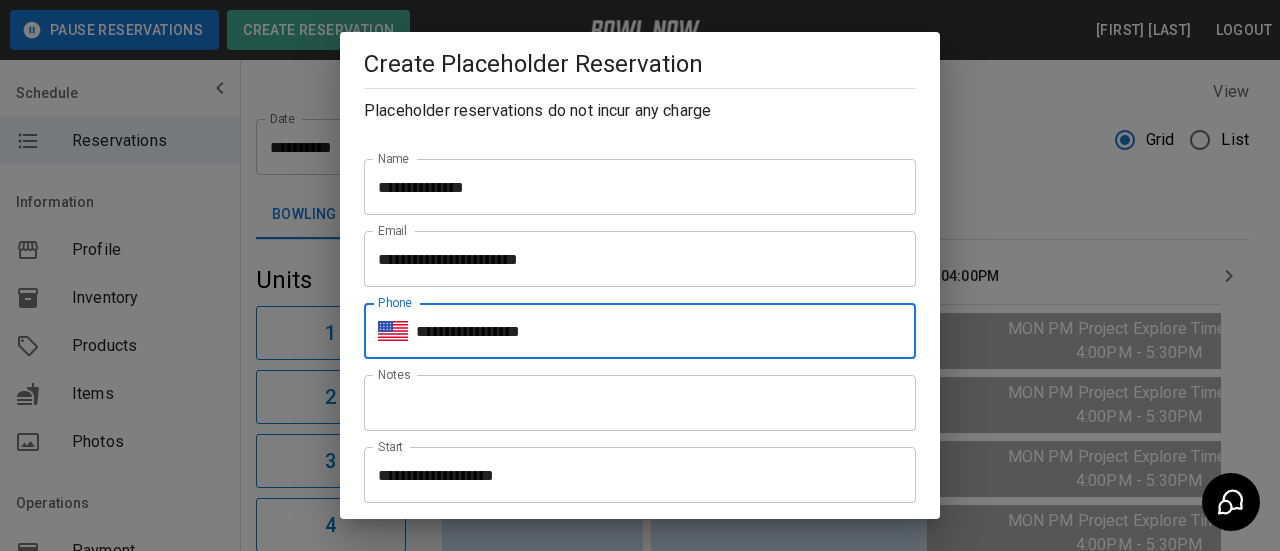 click on "**********" at bounding box center (633, 475) 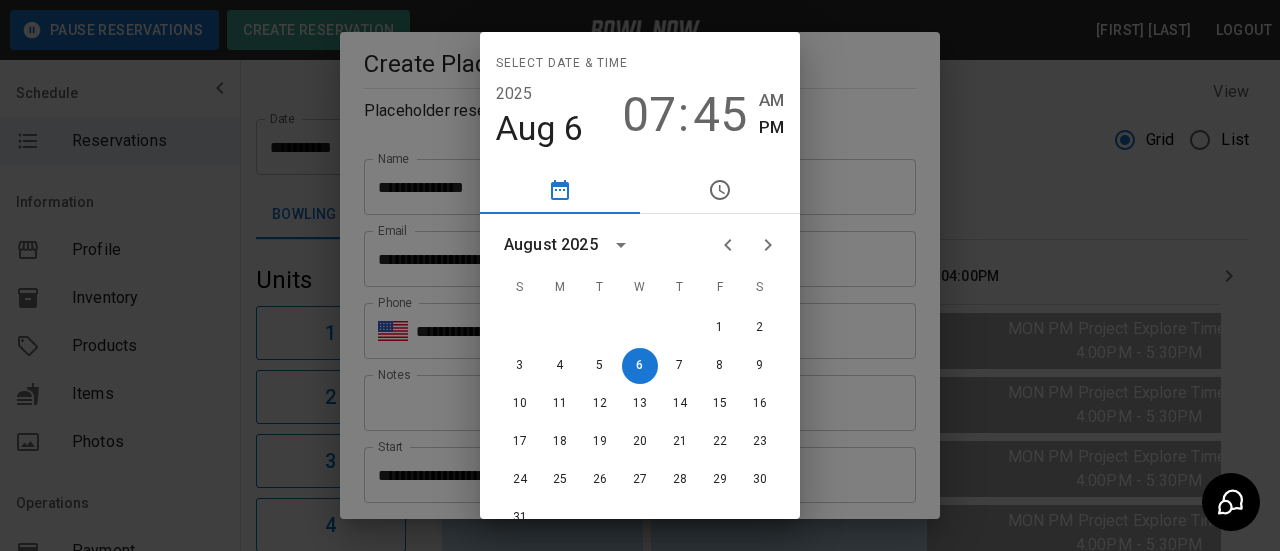 click 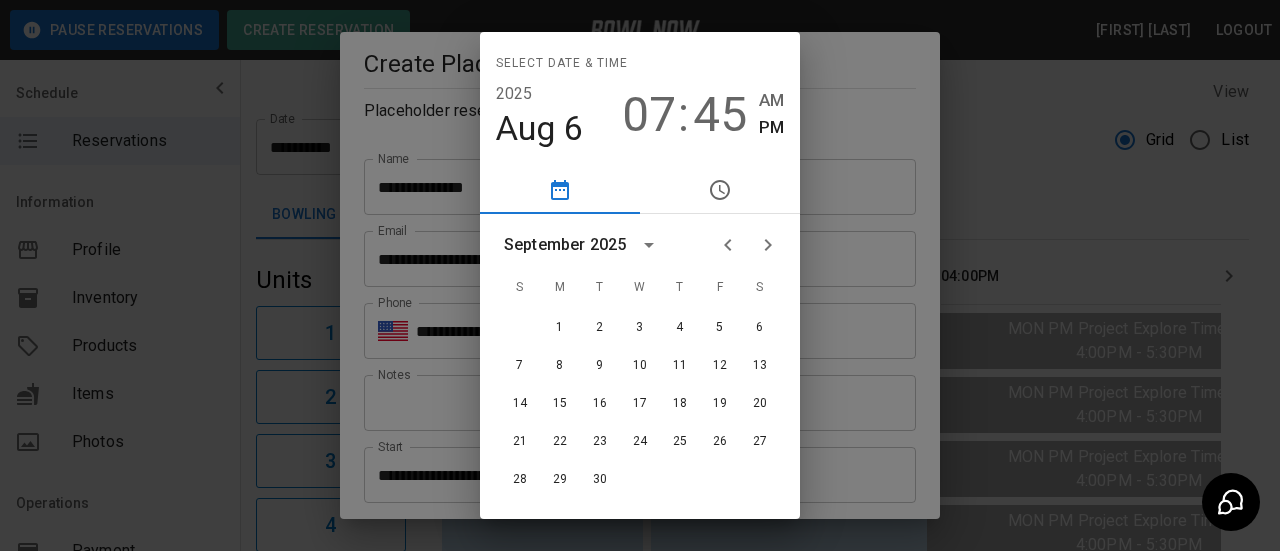 click 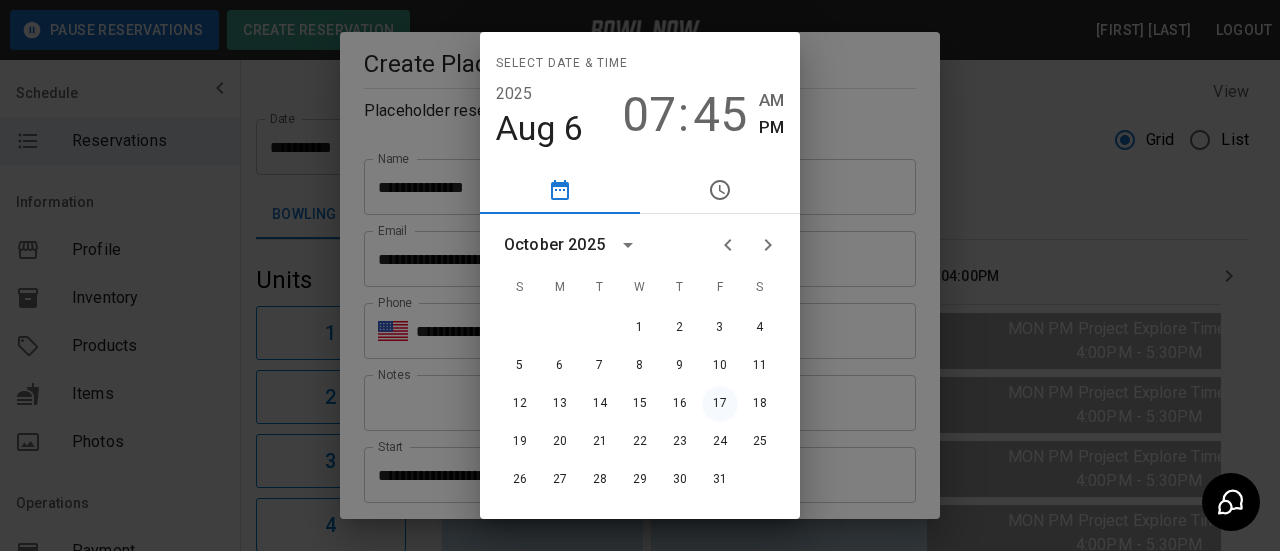 click on "17" at bounding box center (720, 404) 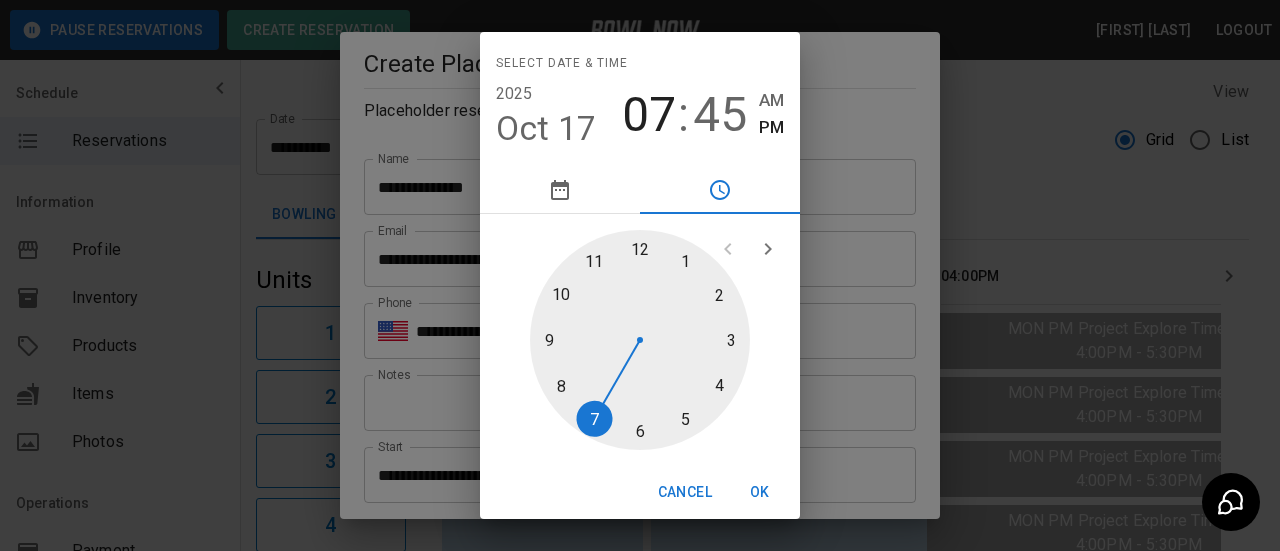 click at bounding box center (640, 340) 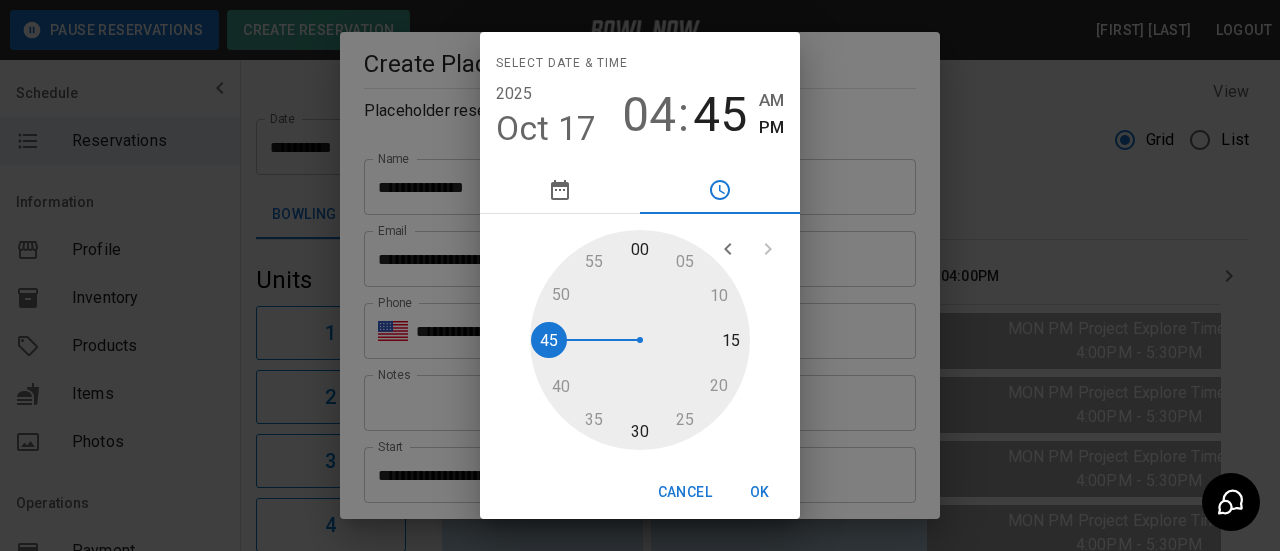 click at bounding box center (640, 340) 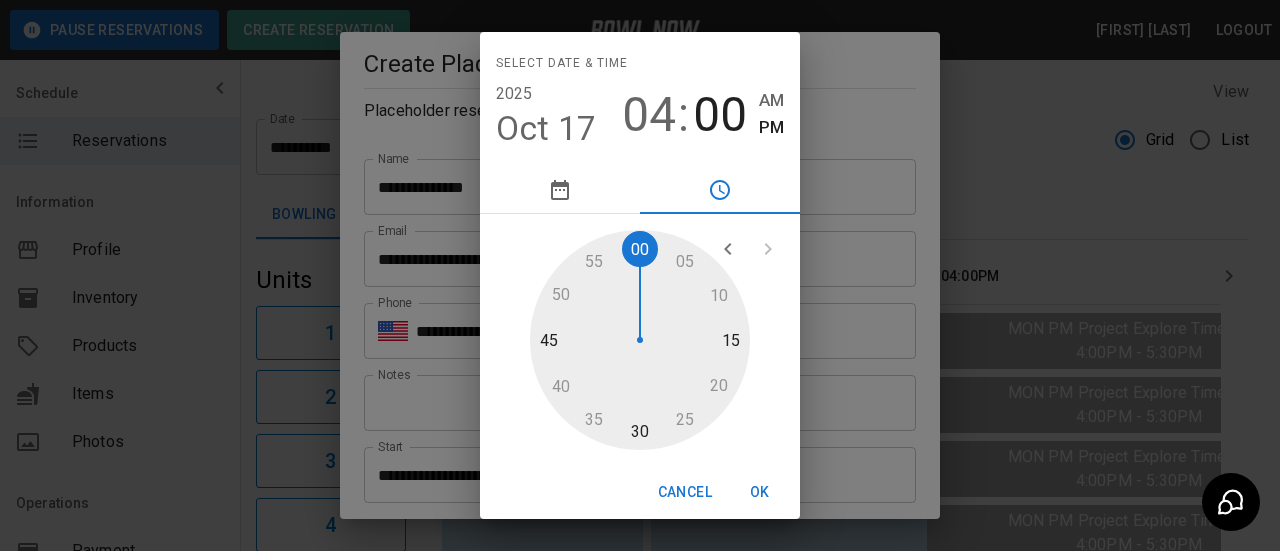 click on "OK" at bounding box center (760, 492) 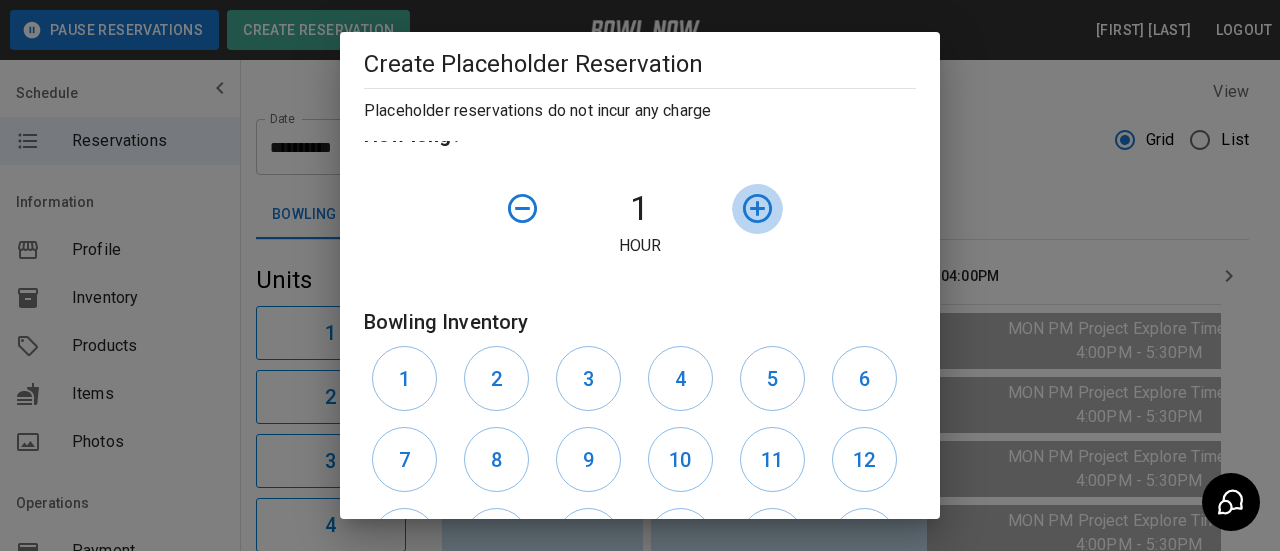 click 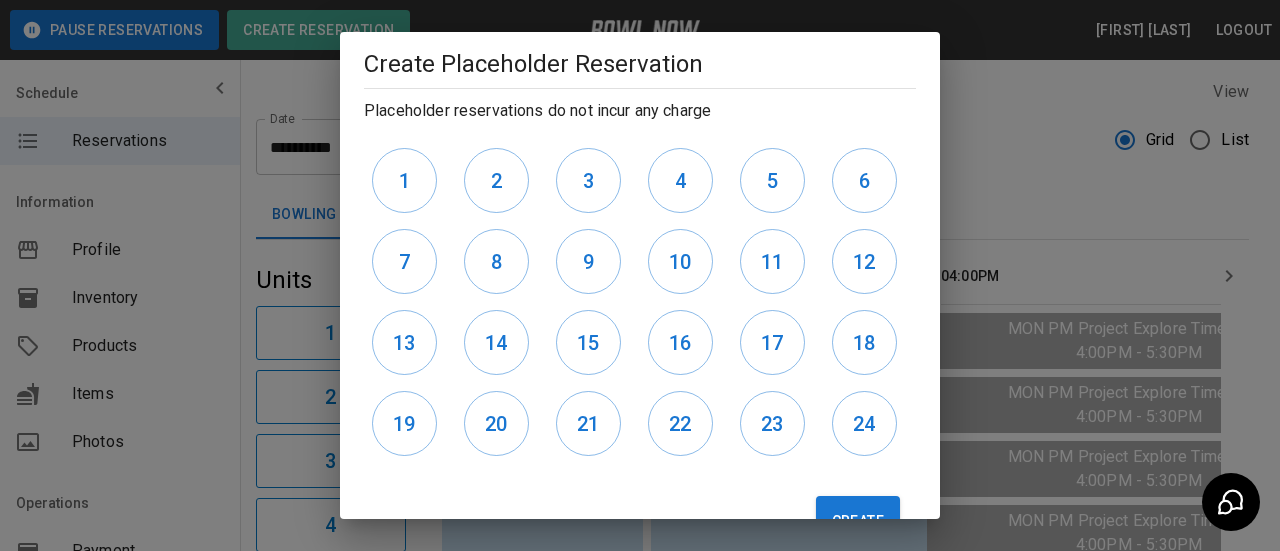 scroll, scrollTop: 661, scrollLeft: 0, axis: vertical 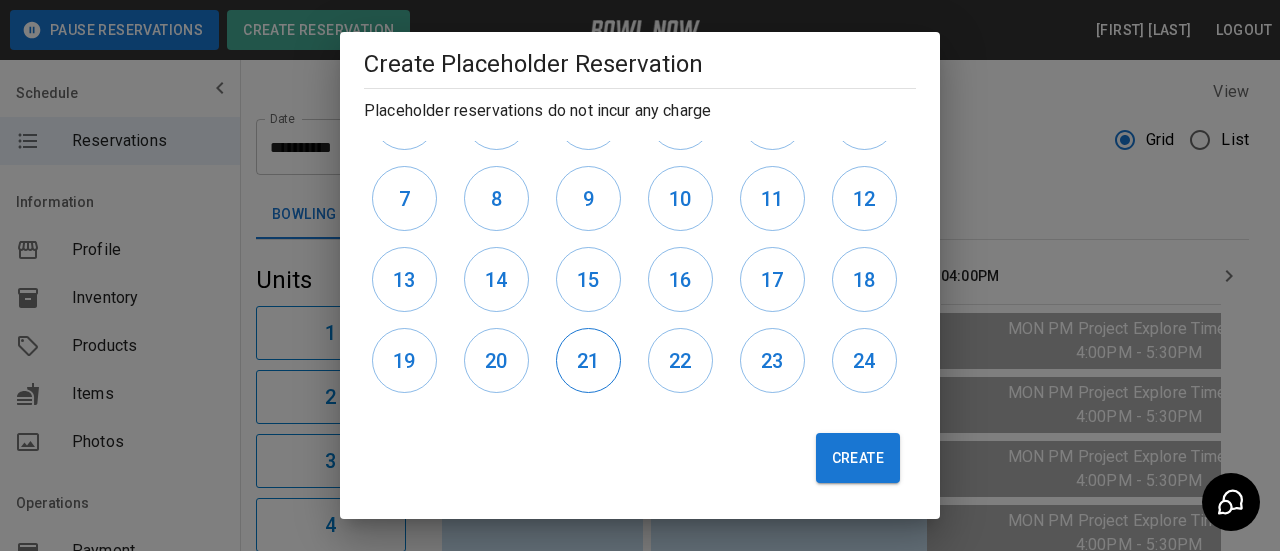 click on "21" at bounding box center (588, 361) 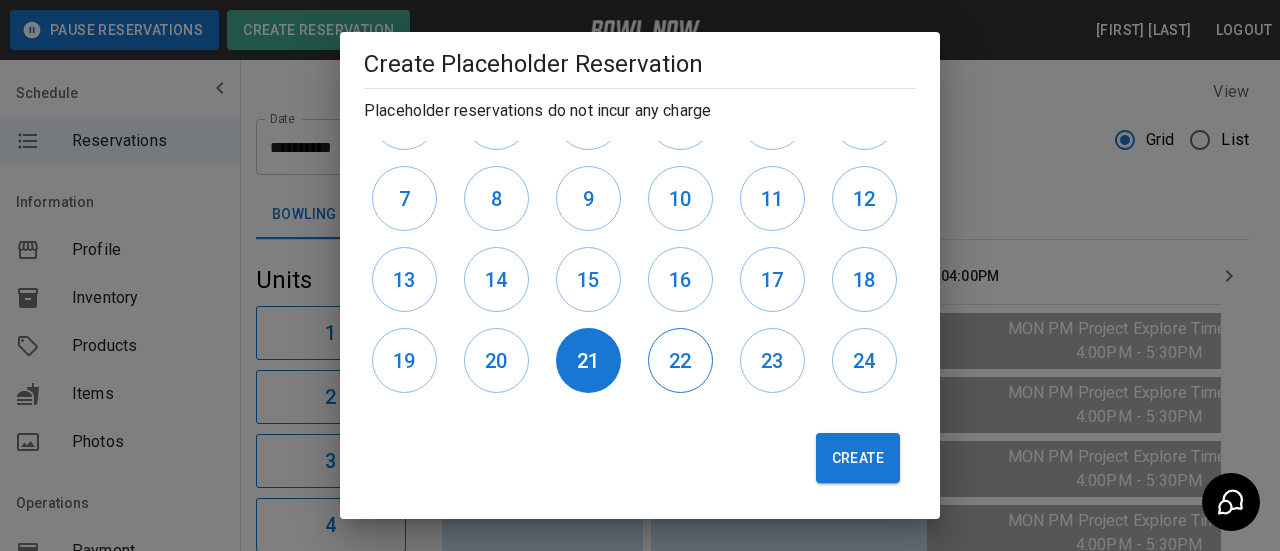 click on "22" at bounding box center [680, 360] 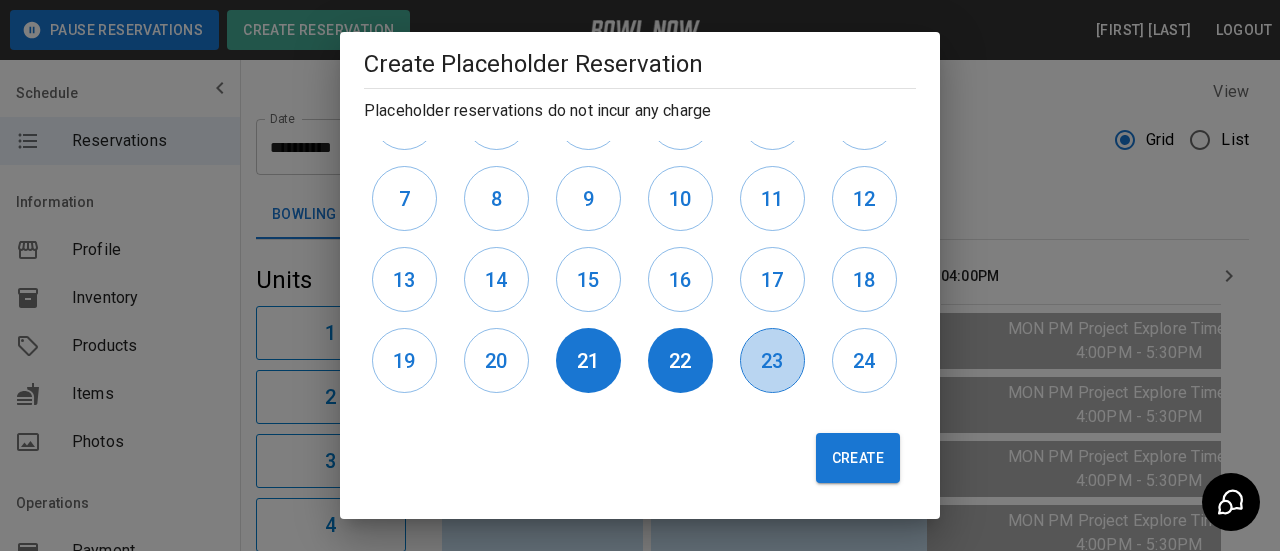 click on "23" at bounding box center [772, 360] 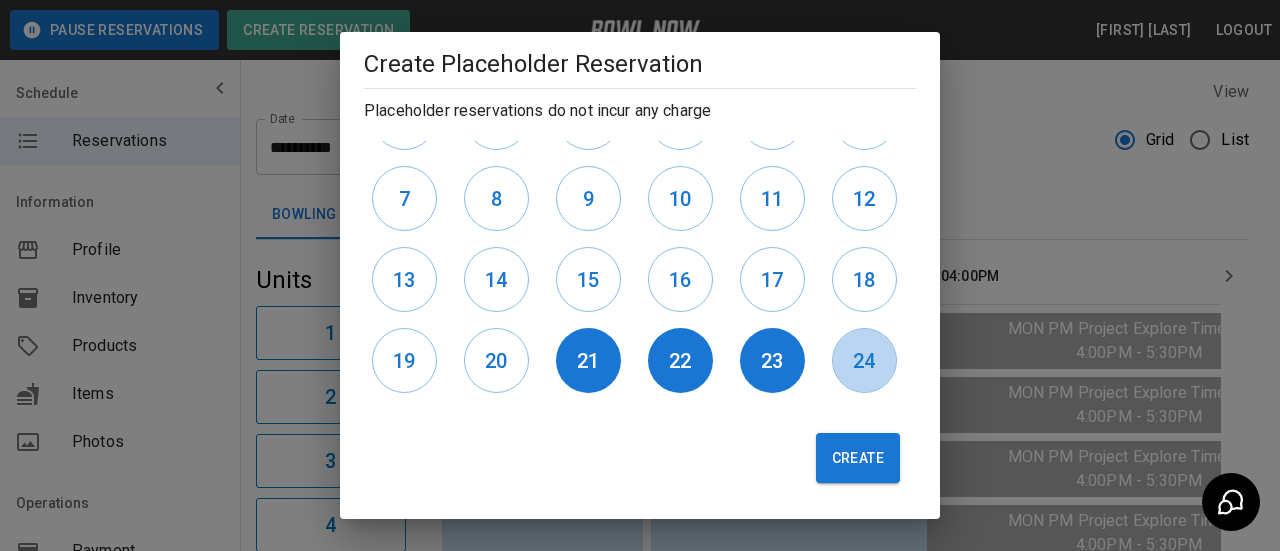 drag, startPoint x: 853, startPoint y: 367, endPoint x: 822, endPoint y: 510, distance: 146.32156 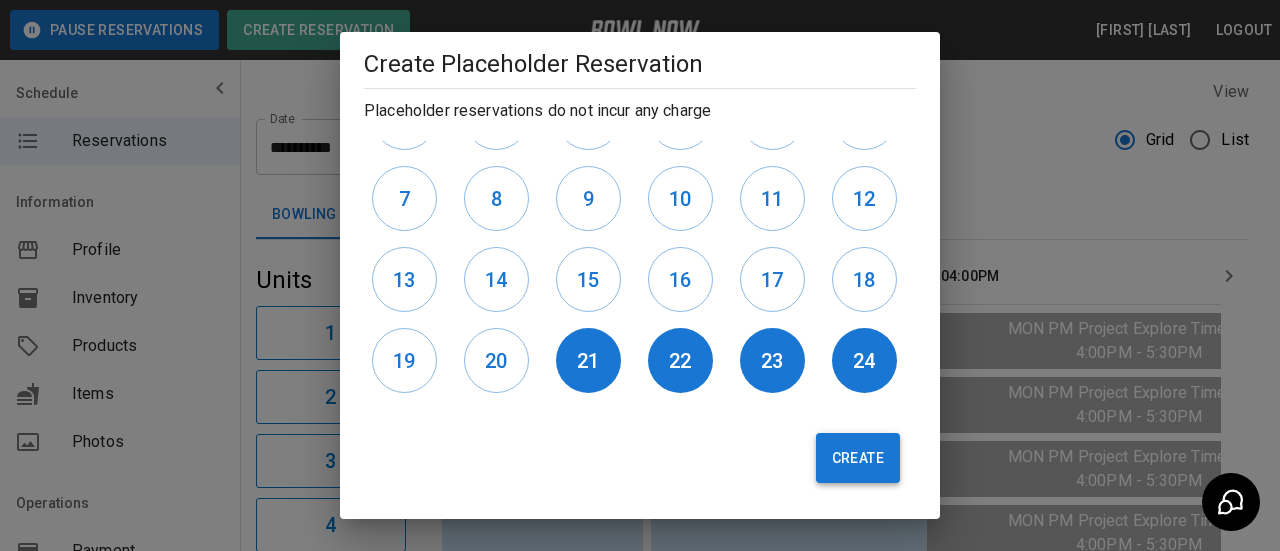 click on "Create" at bounding box center [858, 458] 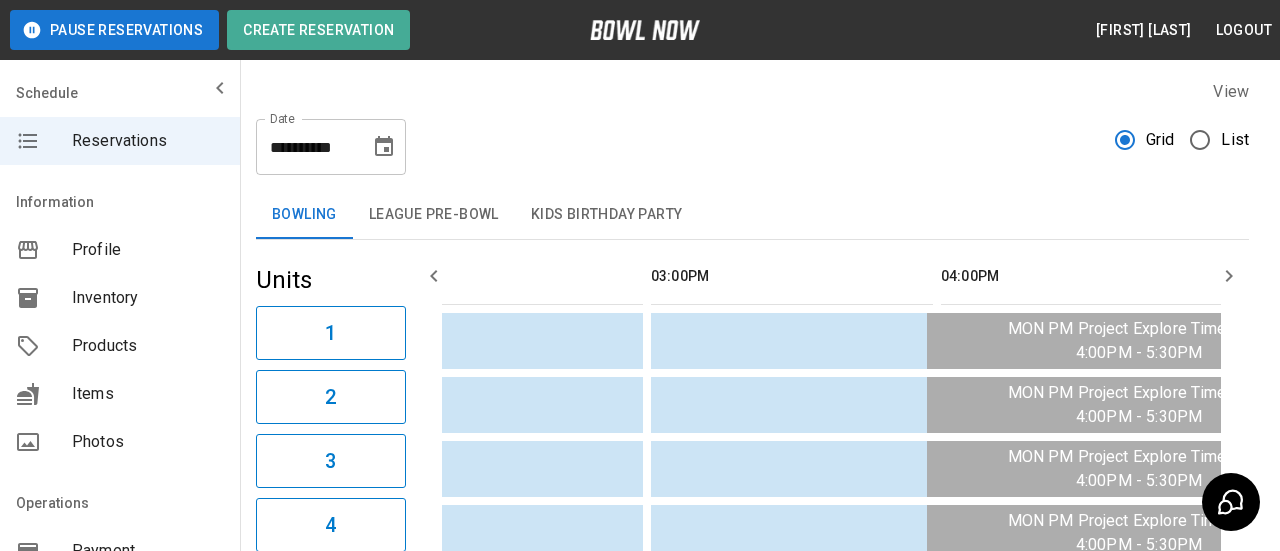 type 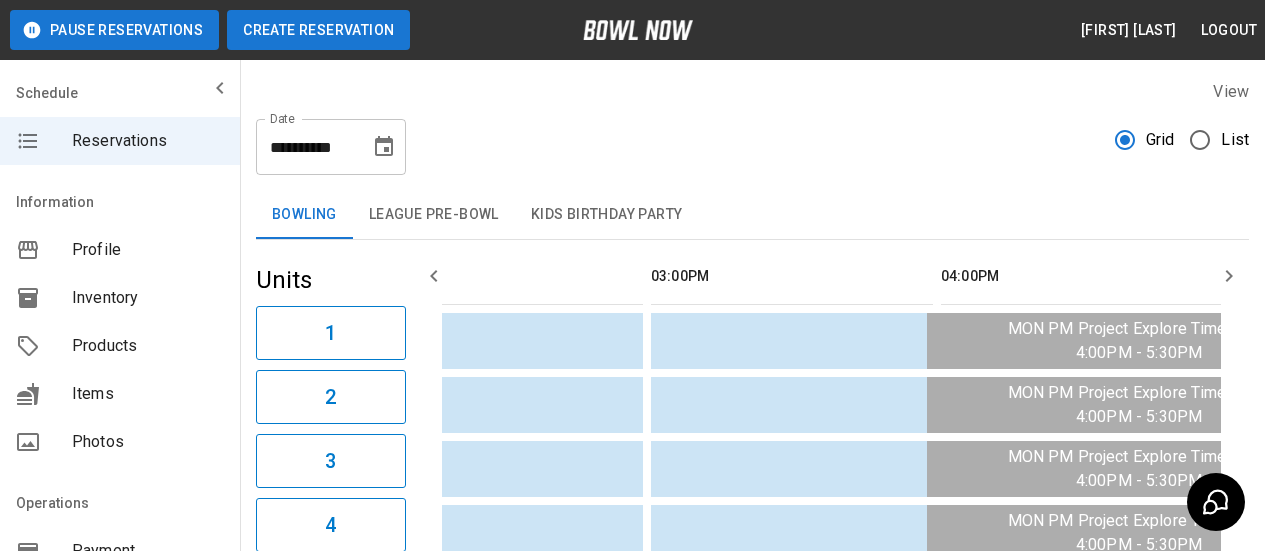 click on "Create Reservation" at bounding box center (318, 30) 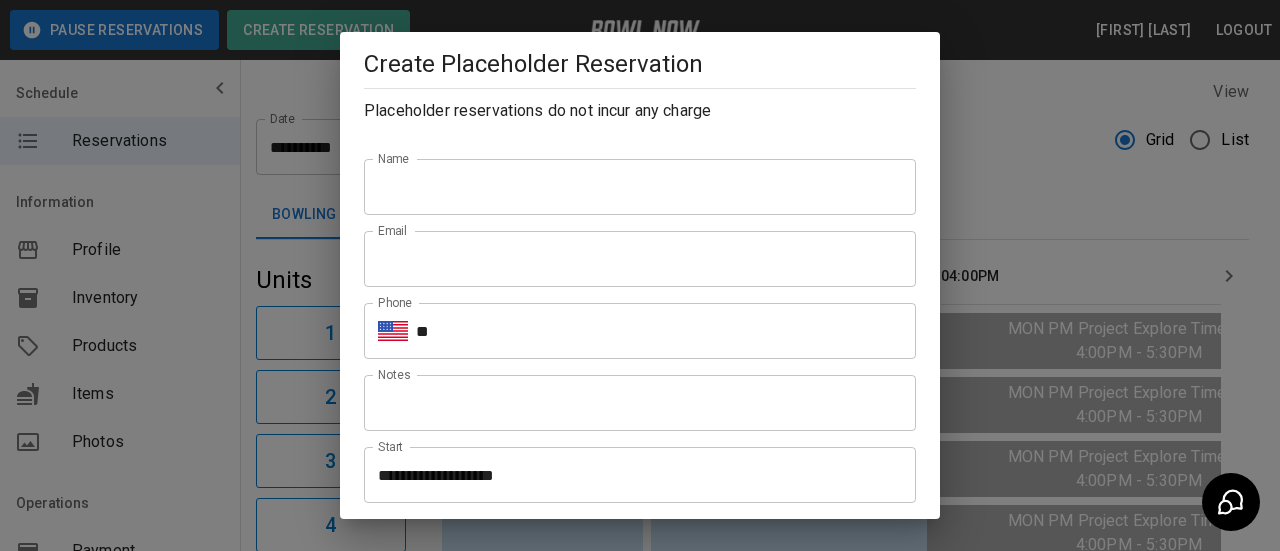 click on "**********" at bounding box center [640, 275] 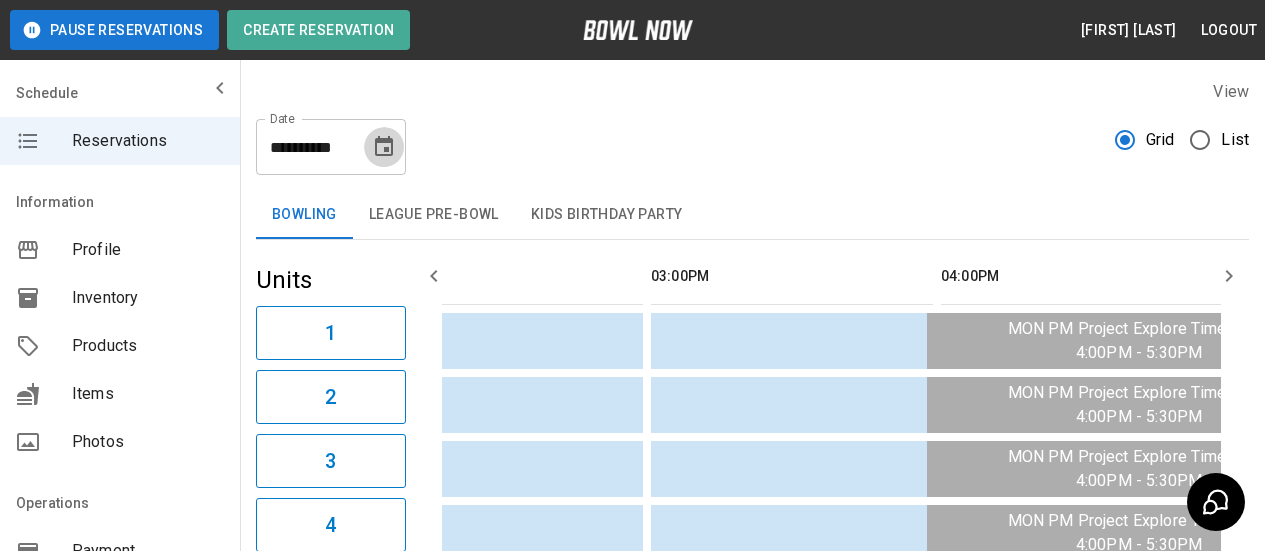 click 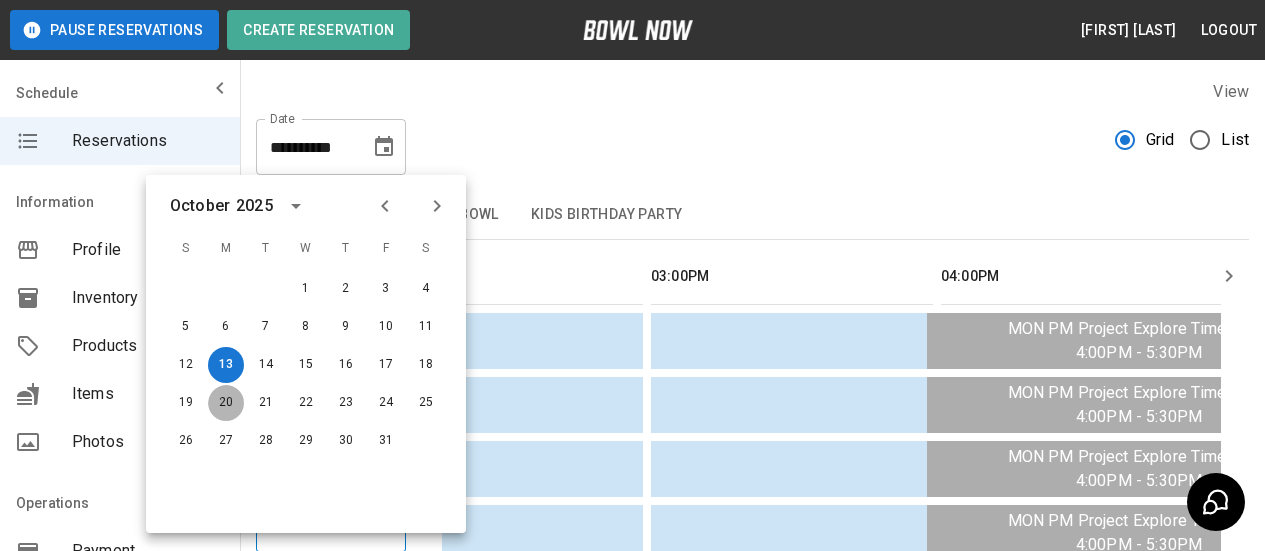 click on "20" at bounding box center [226, 403] 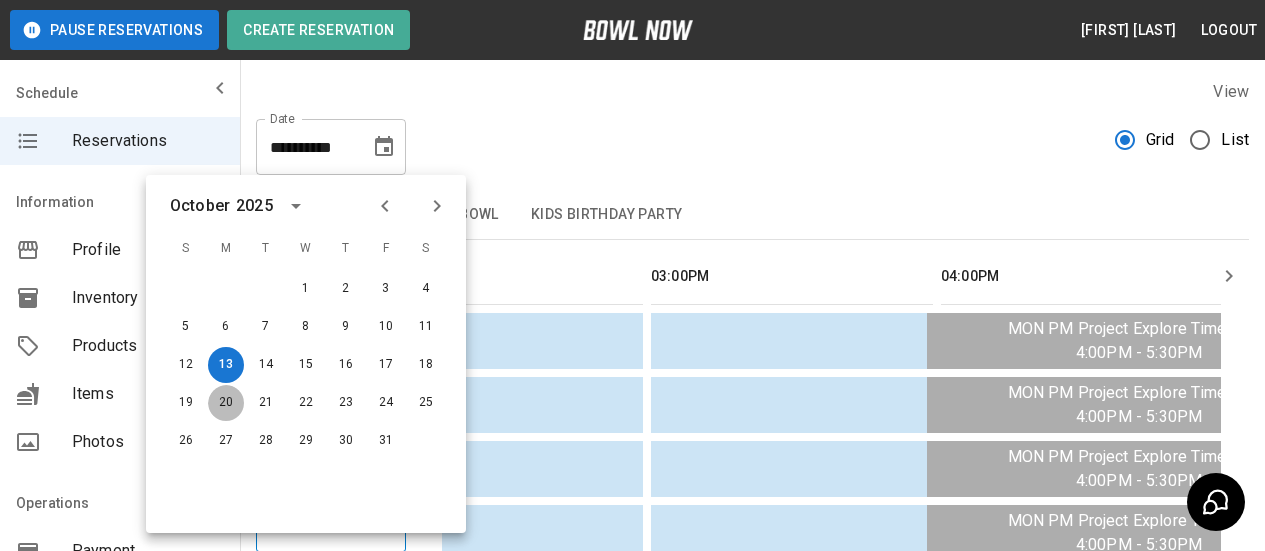 type on "**********" 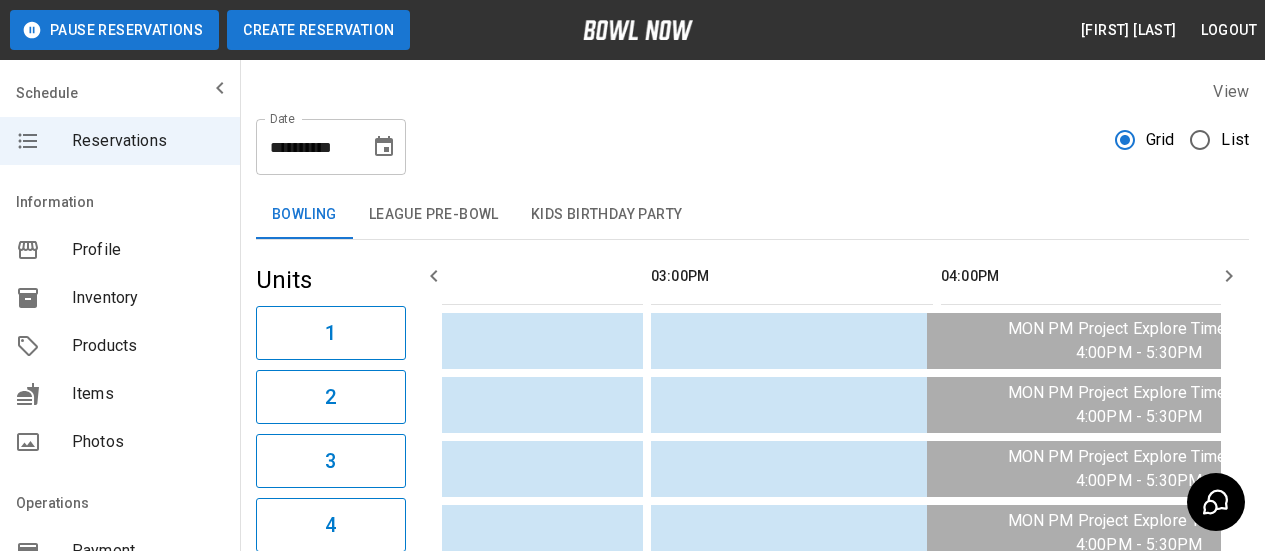 click on "Create Reservation" at bounding box center (318, 30) 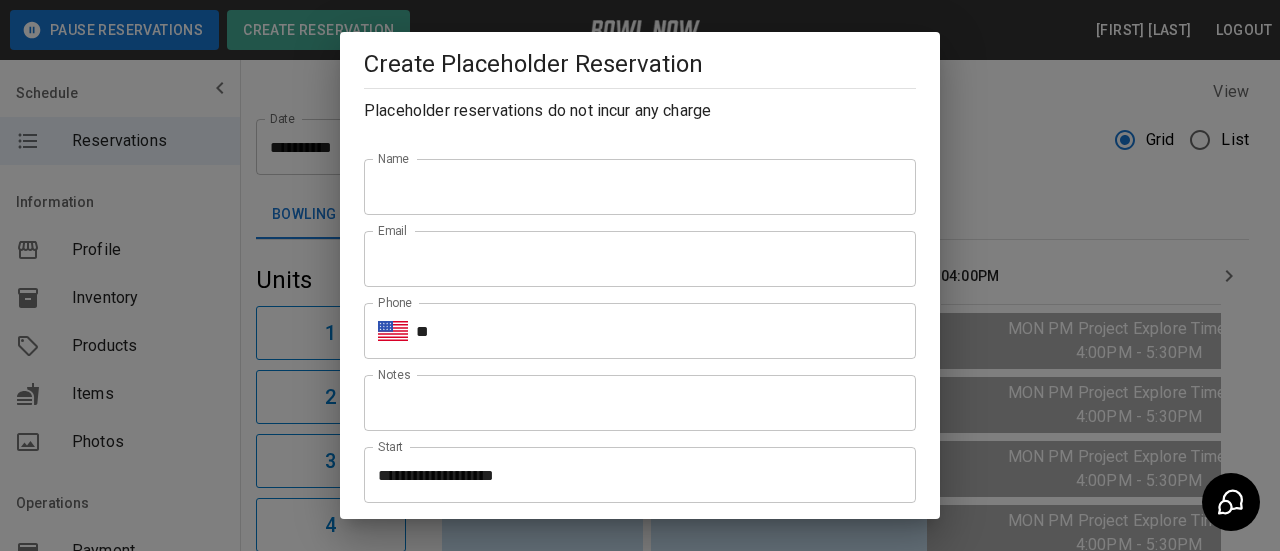 click on "Name" at bounding box center (640, 187) 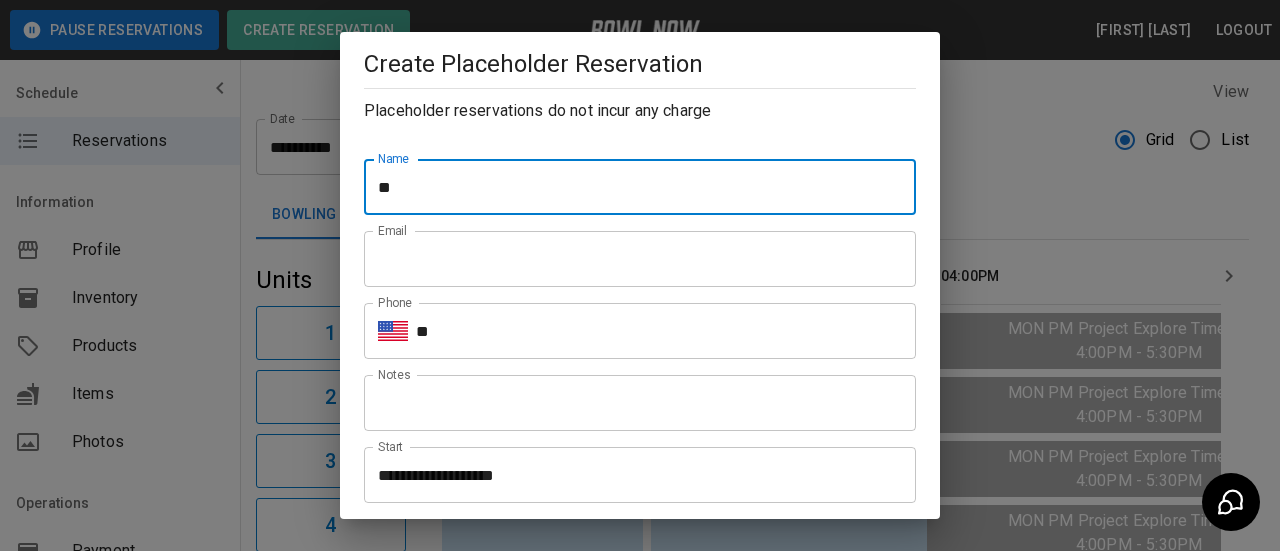 type on "**********" 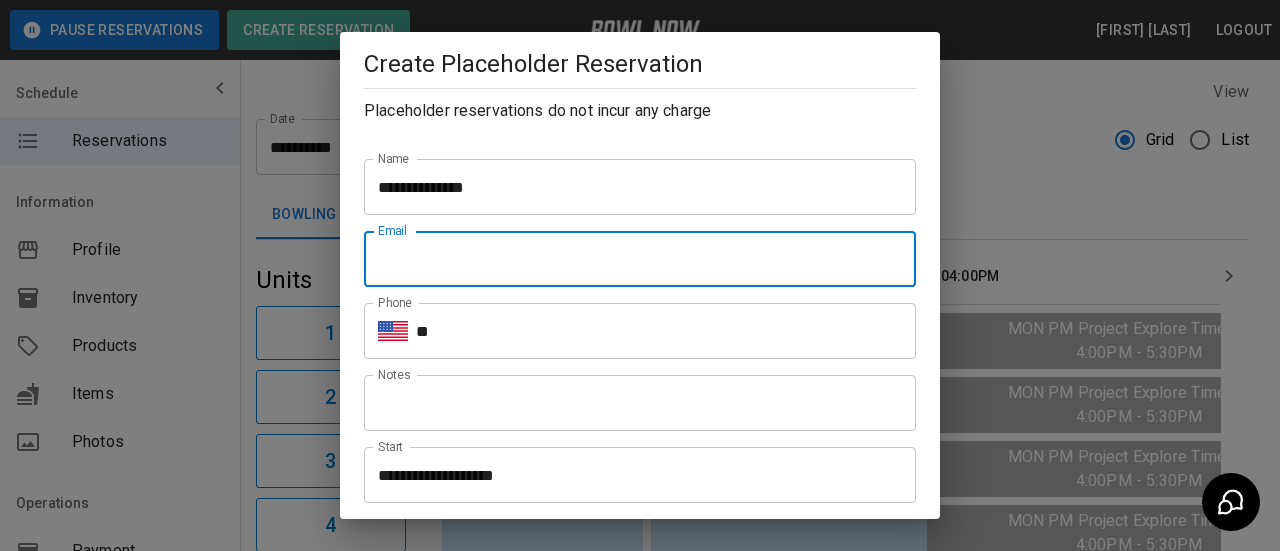 click on "Email" at bounding box center (640, 259) 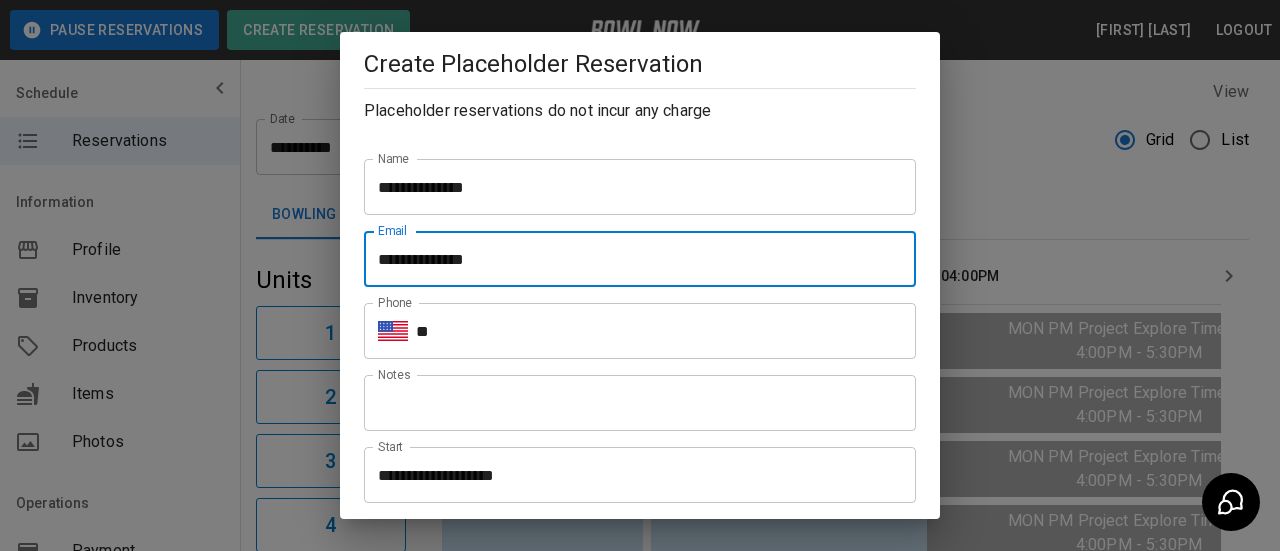 click on "**********" at bounding box center [640, 259] 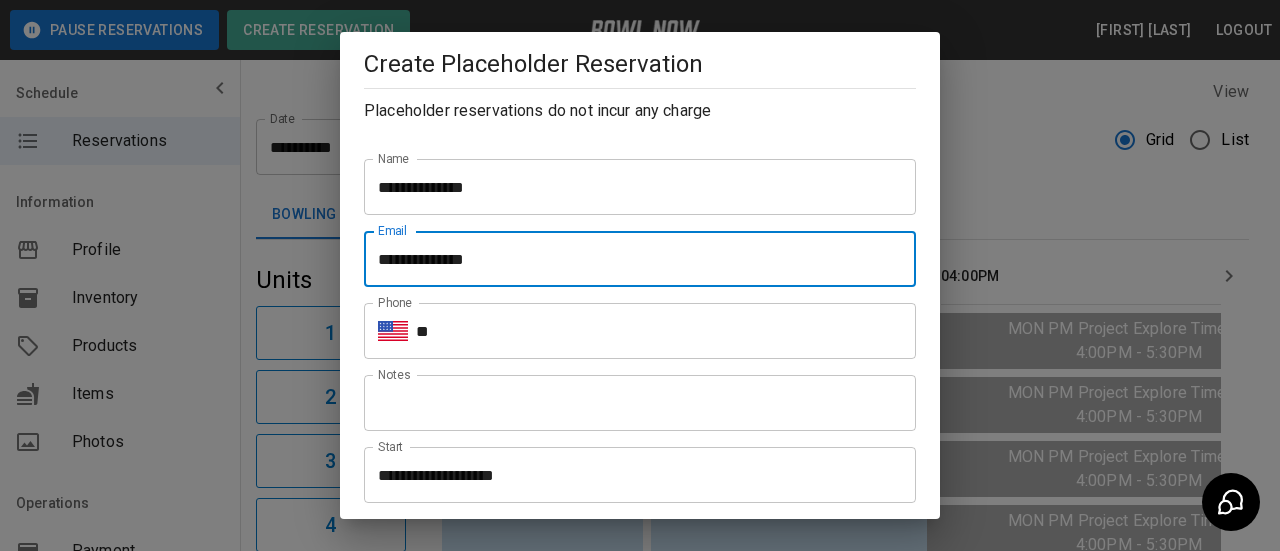drag, startPoint x: 529, startPoint y: 265, endPoint x: 343, endPoint y: 267, distance: 186.01076 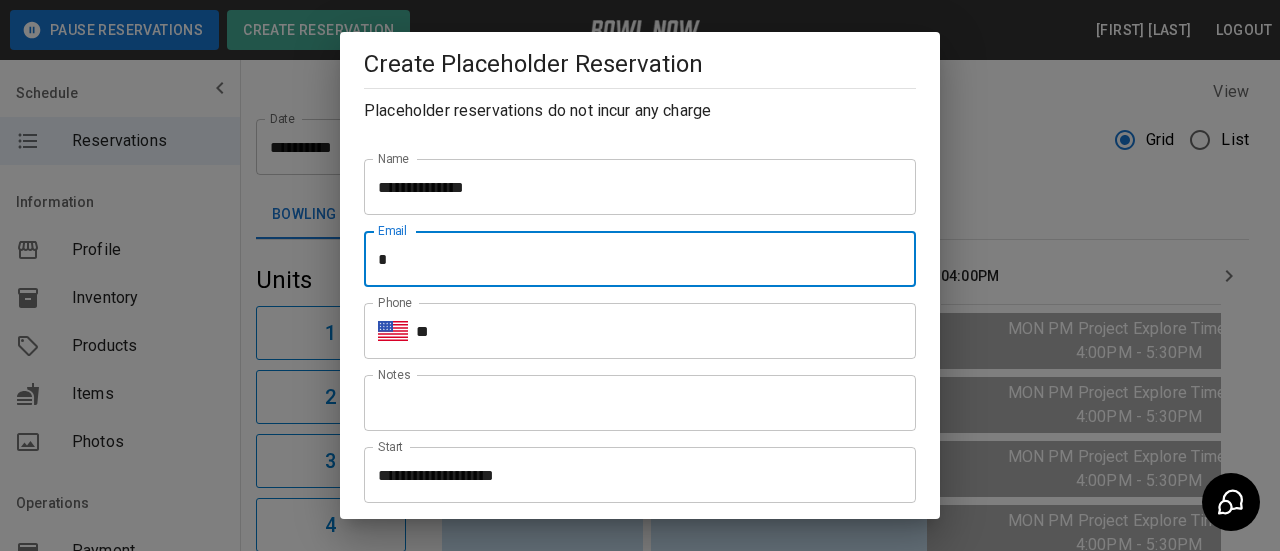 type on "**********" 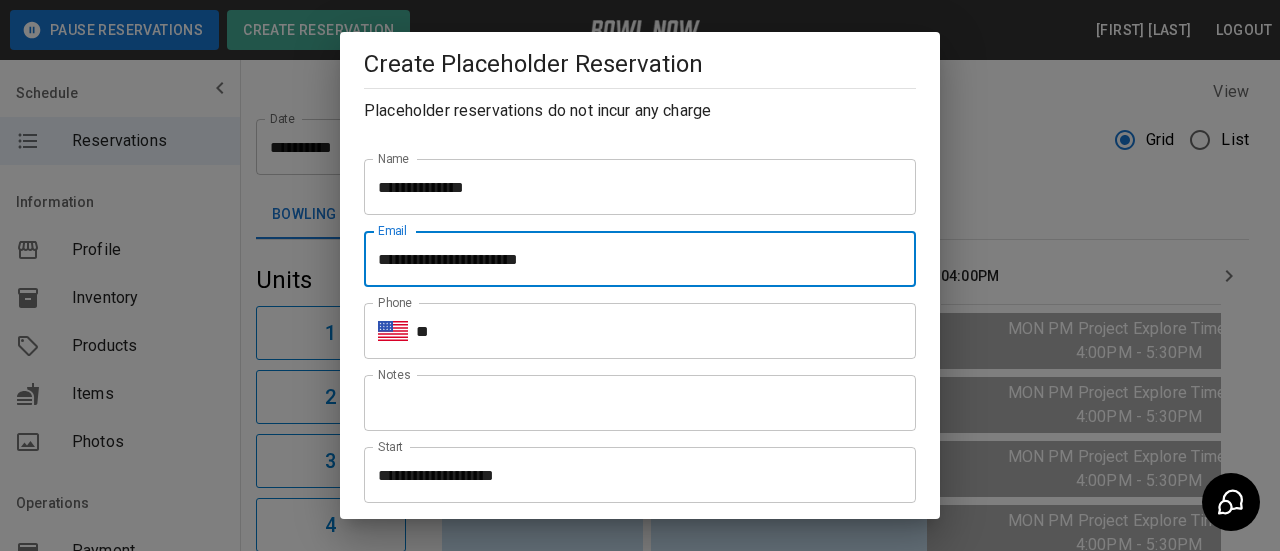 click on "**" at bounding box center (666, 331) 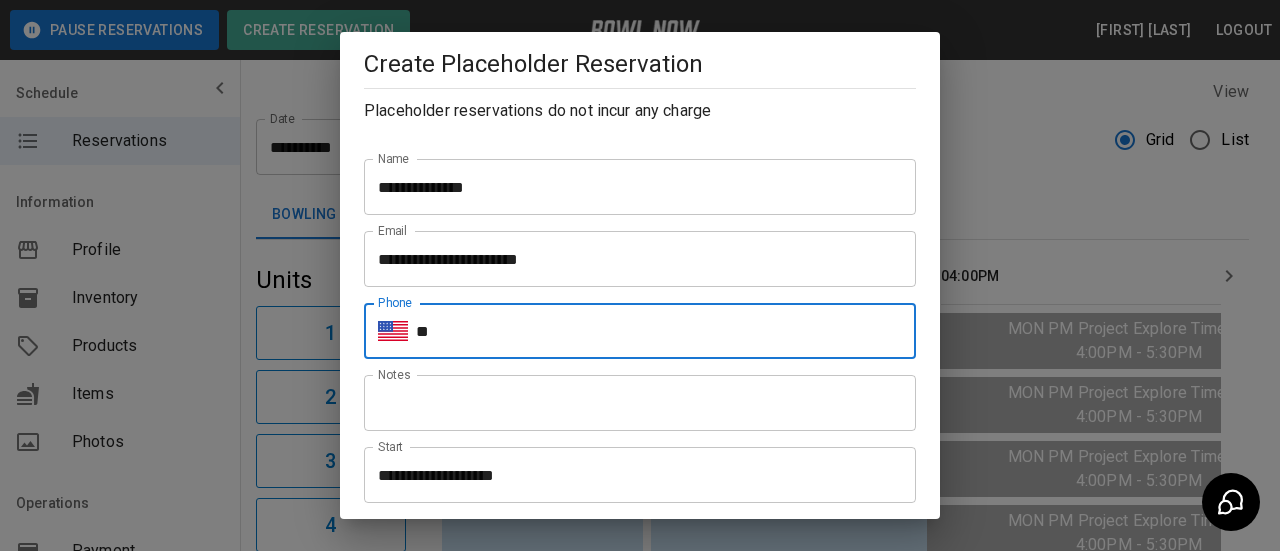 type on "**********" 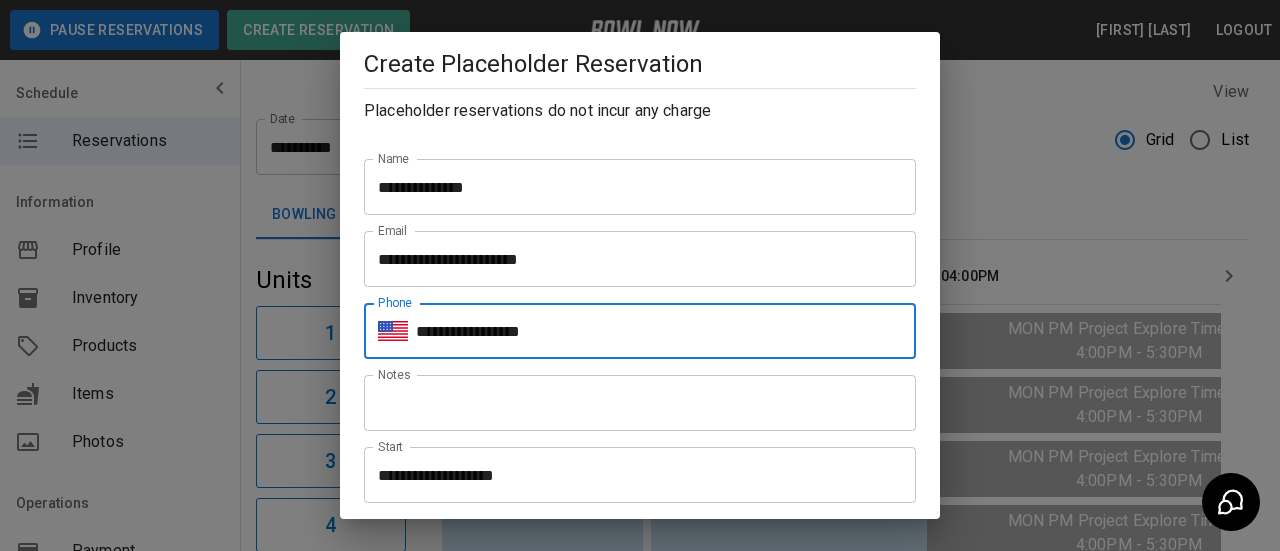click on "**********" at bounding box center (633, 475) 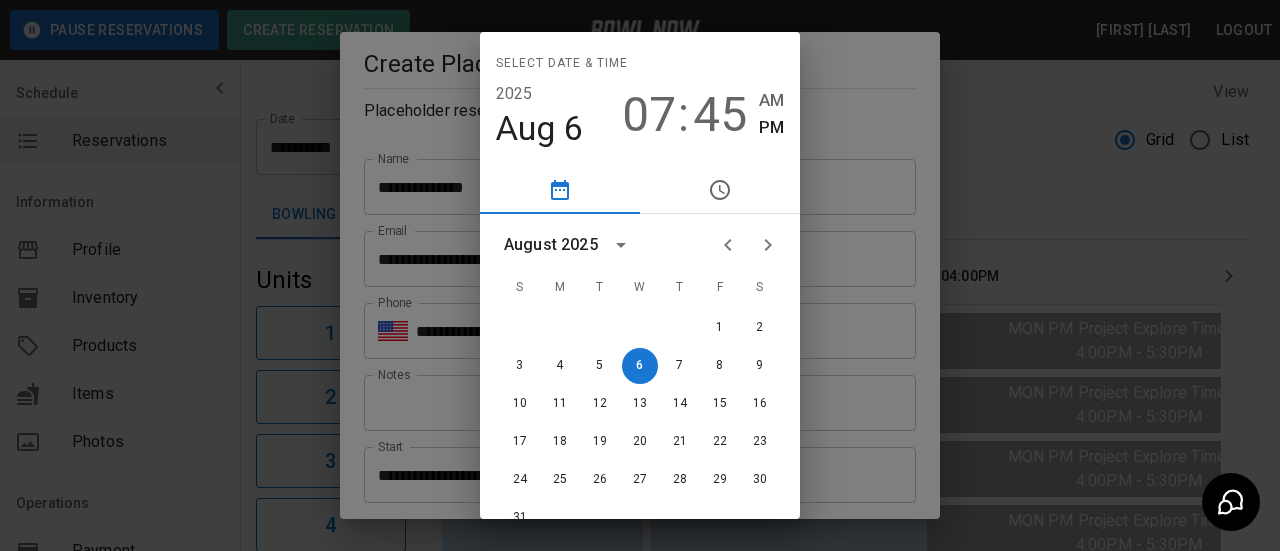 click 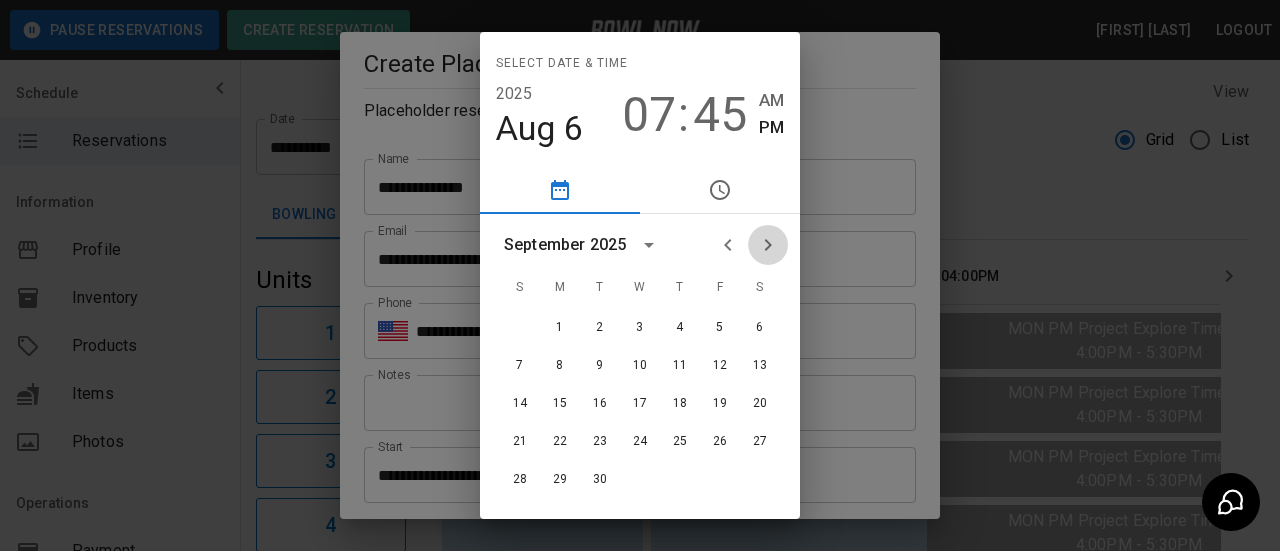 click 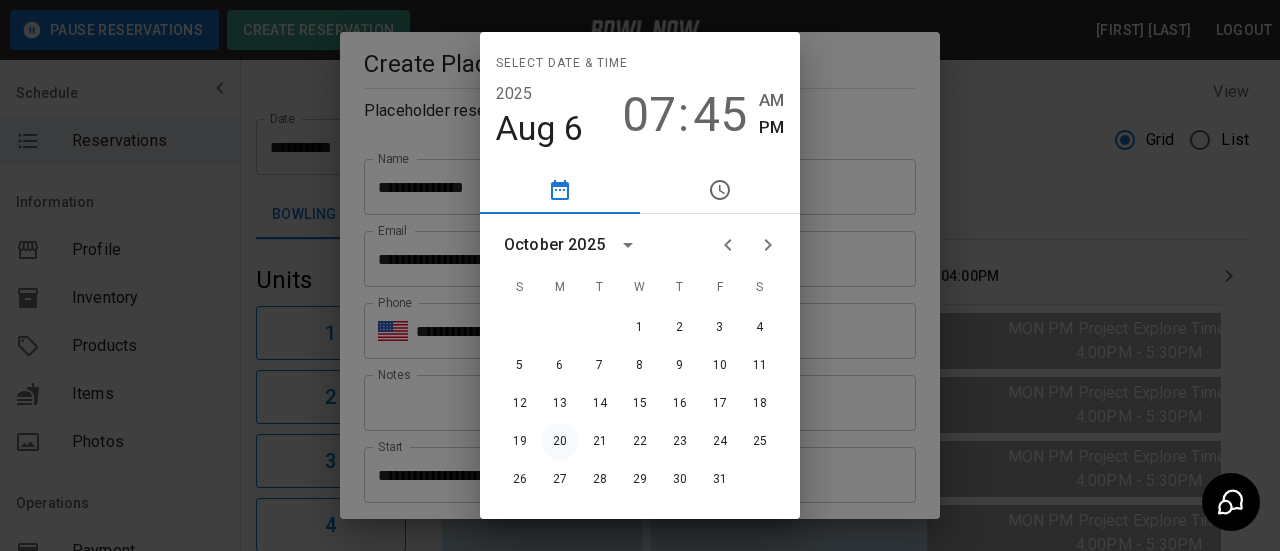 click on "20" at bounding box center (560, 442) 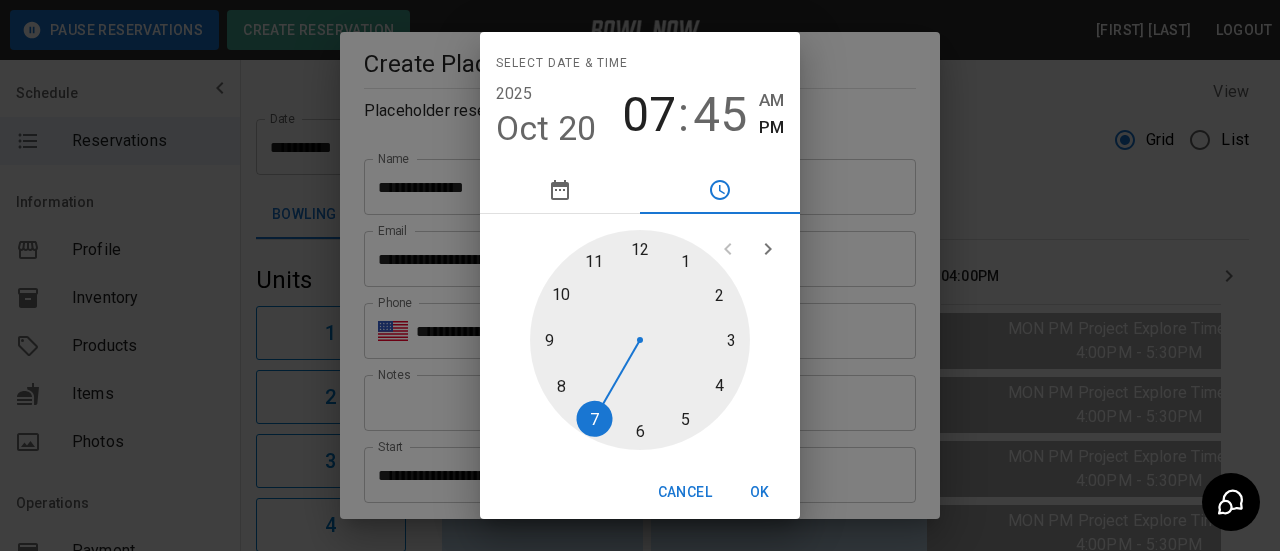 click at bounding box center (640, 340) 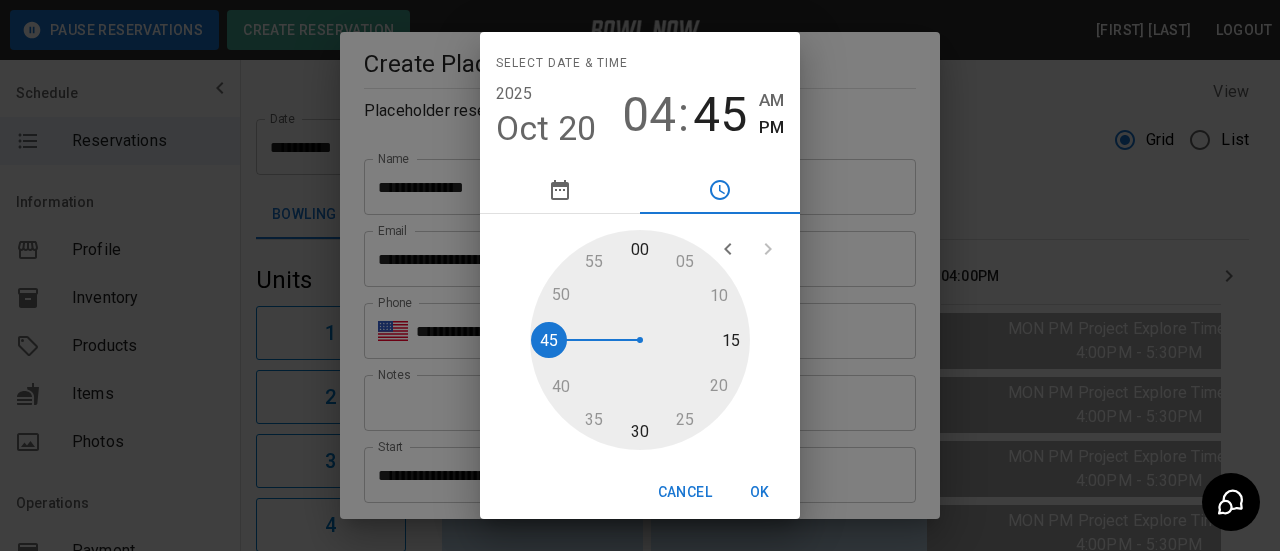click at bounding box center (640, 340) 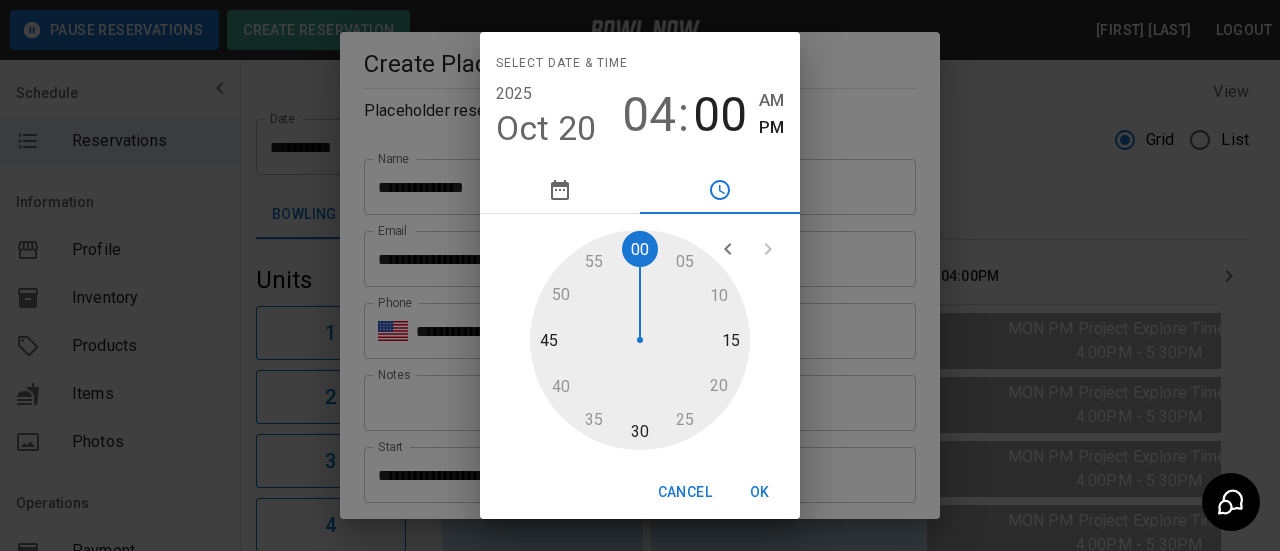 click on "OK" at bounding box center (760, 492) 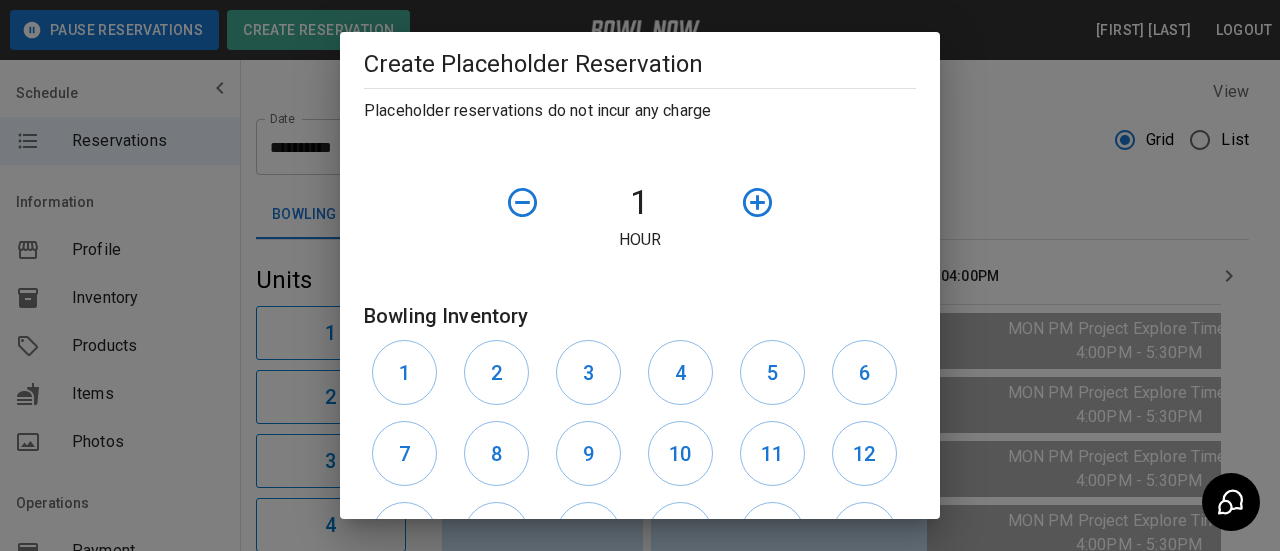 scroll, scrollTop: 400, scrollLeft: 0, axis: vertical 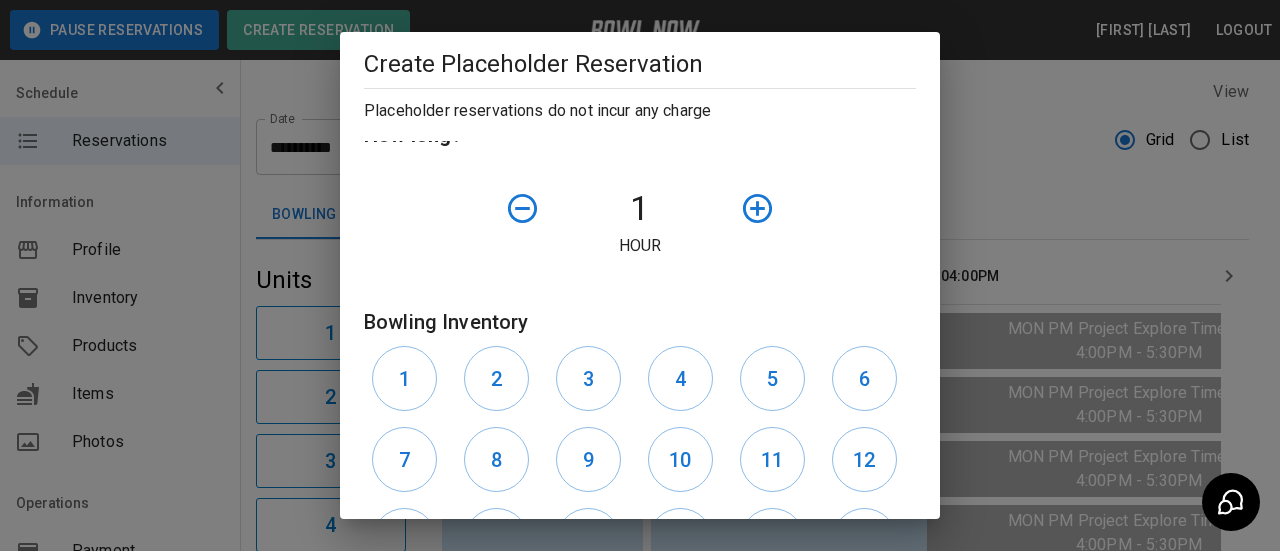click 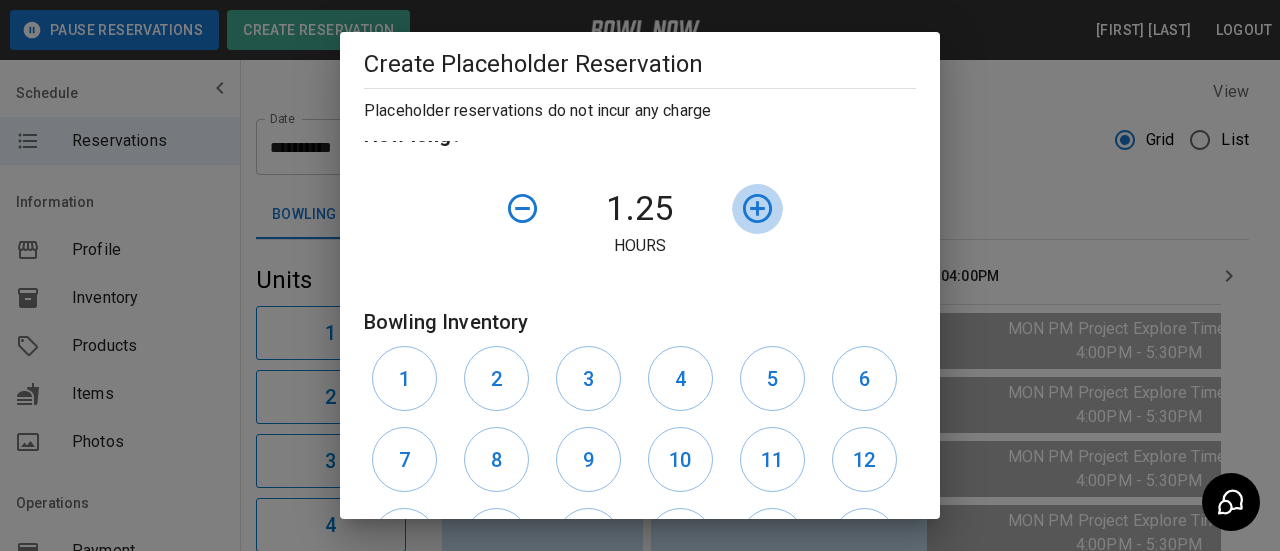 click 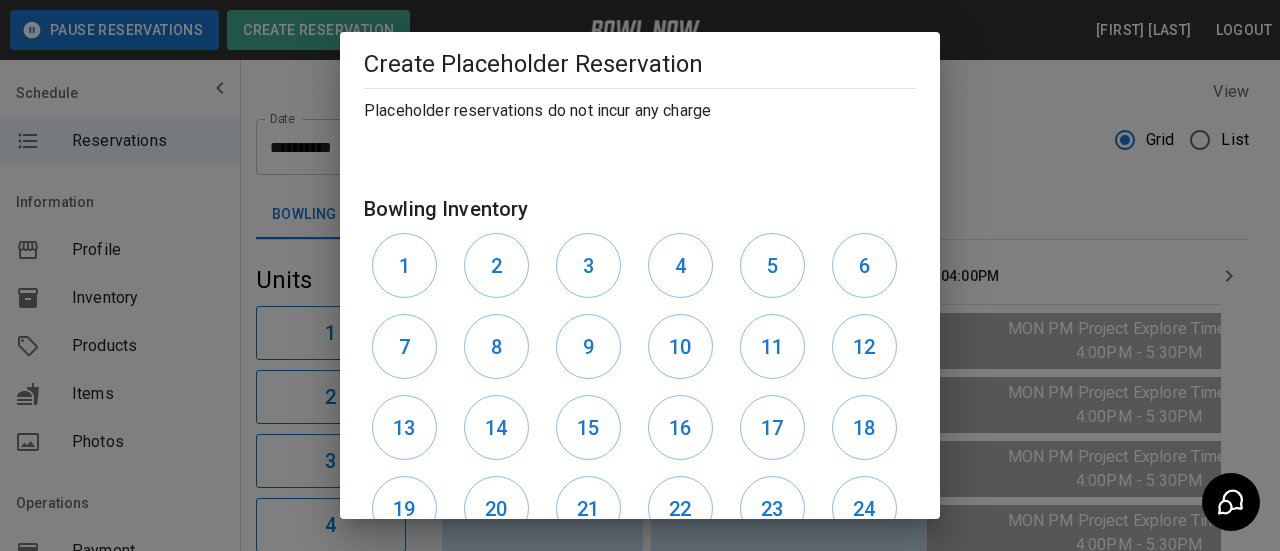 scroll, scrollTop: 661, scrollLeft: 0, axis: vertical 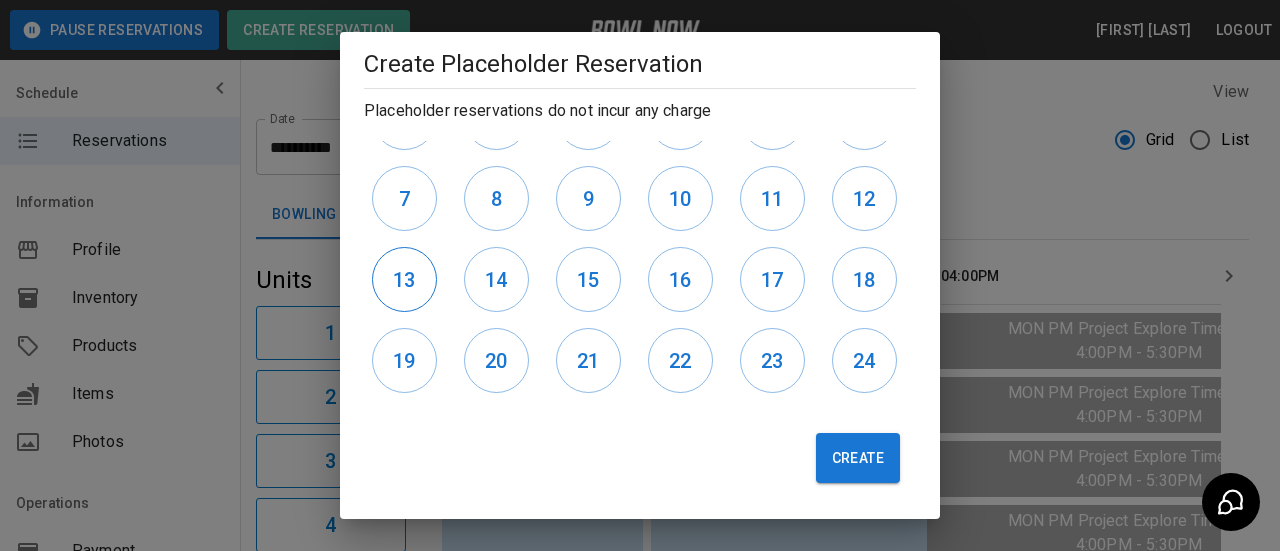 drag, startPoint x: 416, startPoint y: 291, endPoint x: 482, endPoint y: 282, distance: 66.61081 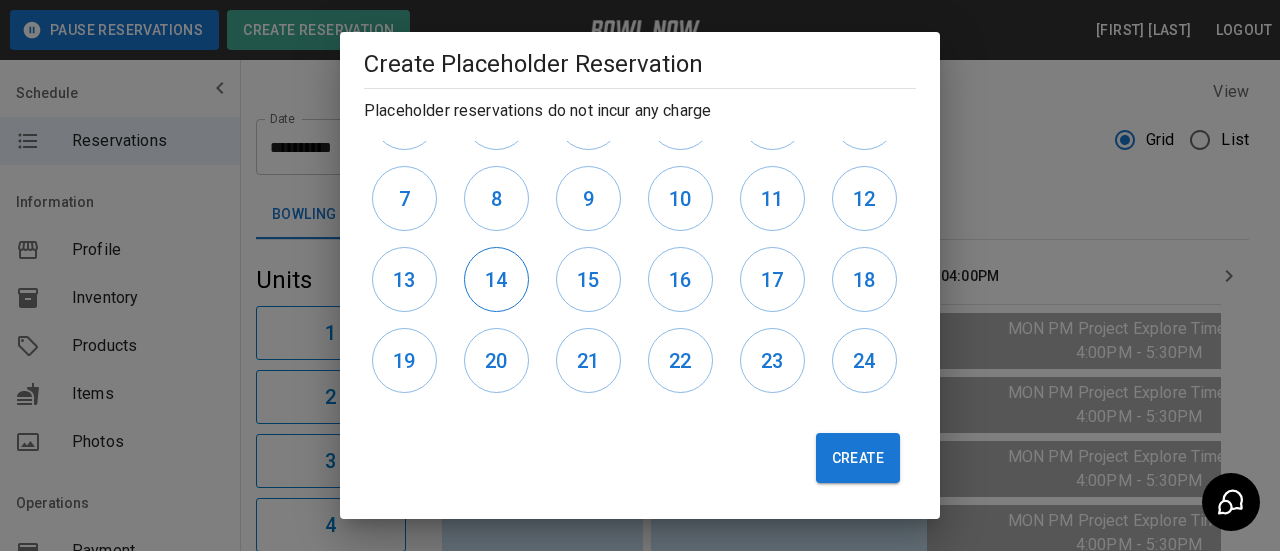 click on "13" at bounding box center (404, 280) 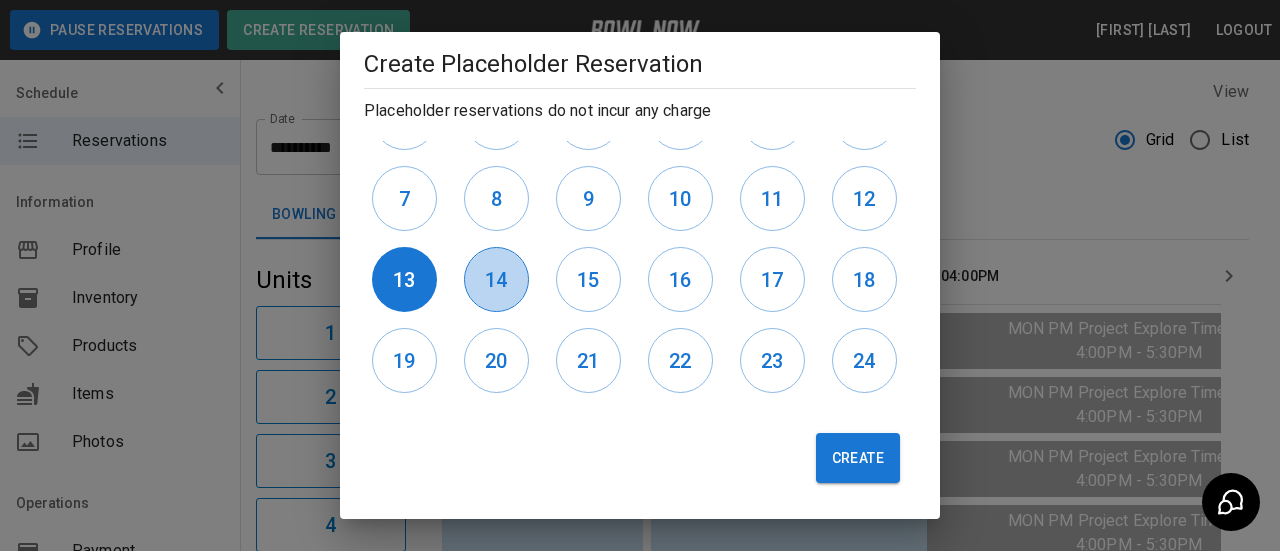 click on "14" at bounding box center (496, 280) 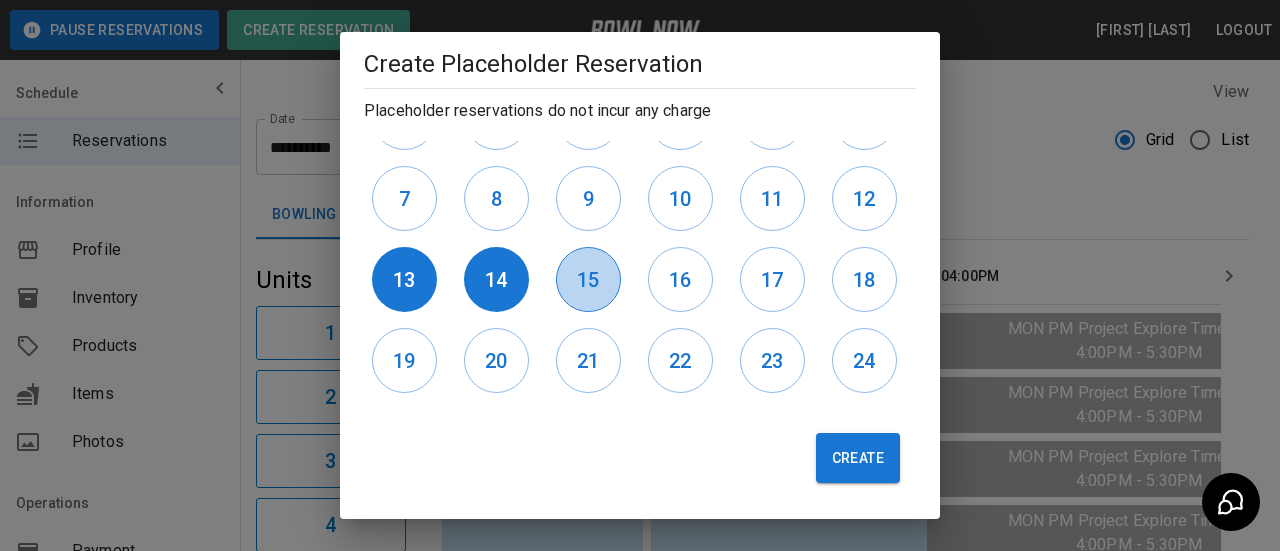 click on "15" at bounding box center (588, 280) 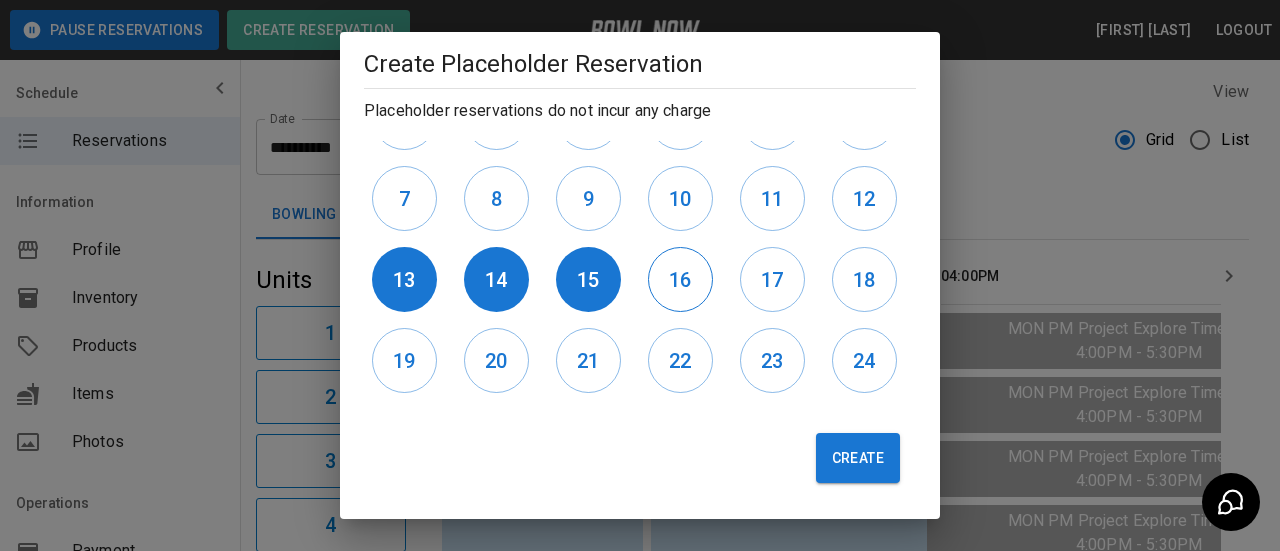 click on "16" at bounding box center [680, 280] 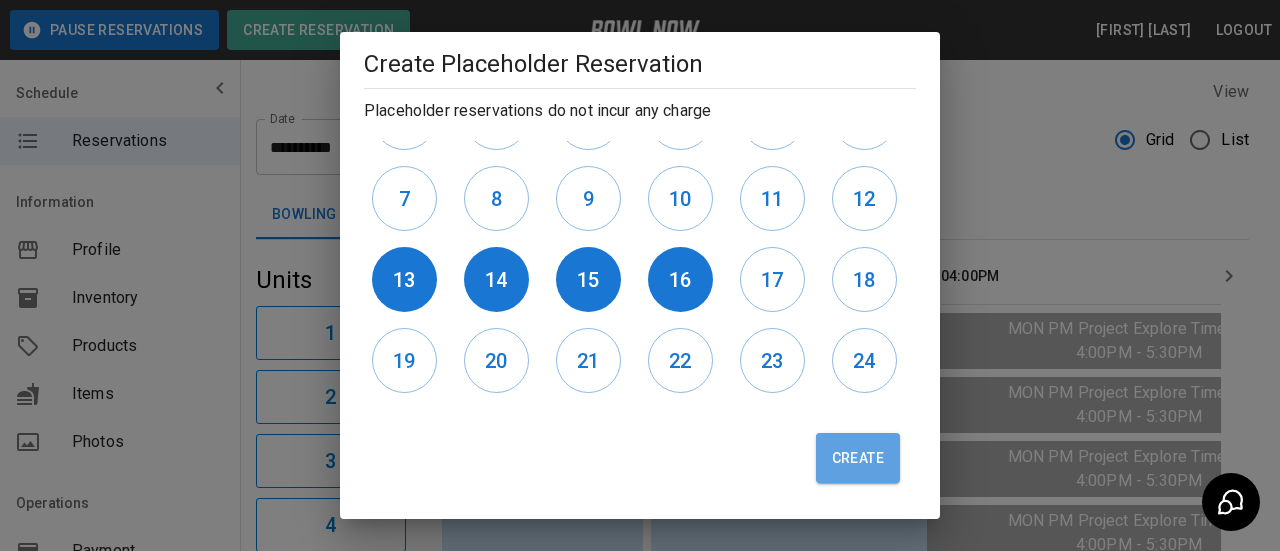 drag, startPoint x: 827, startPoint y: 445, endPoint x: 791, endPoint y: 439, distance: 36.496574 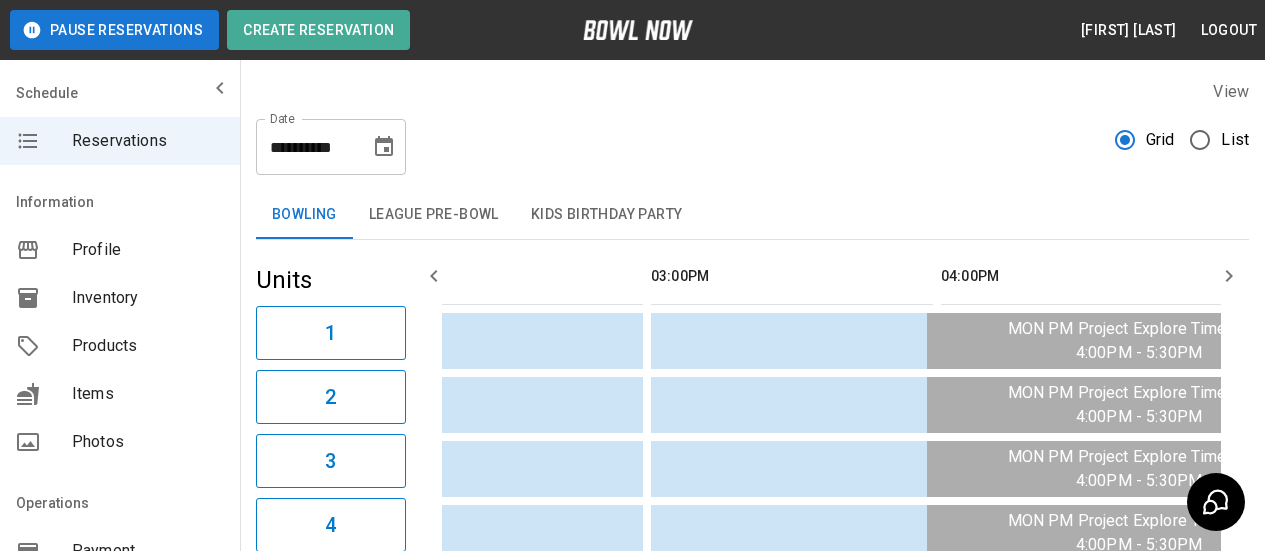 click at bounding box center [384, 147] 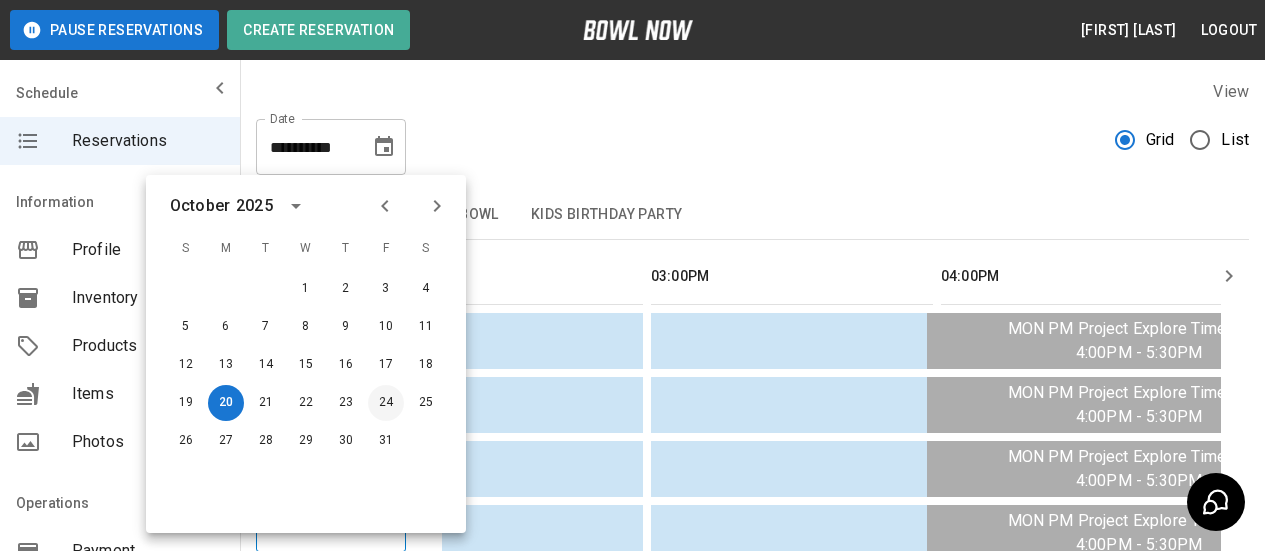 click on "24" at bounding box center (386, 403) 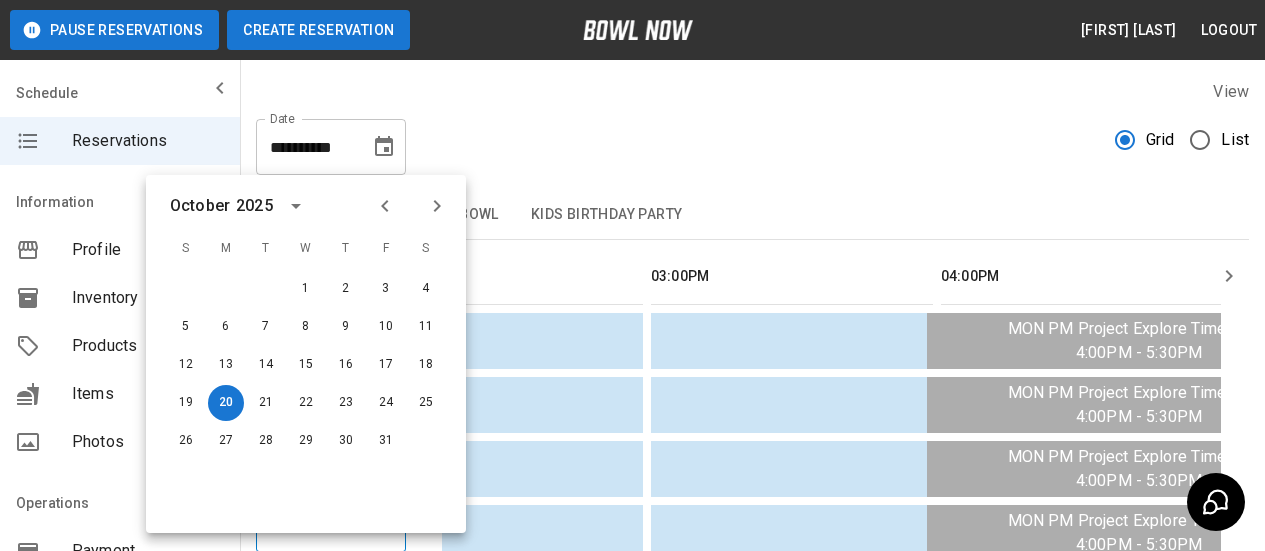 type on "**********" 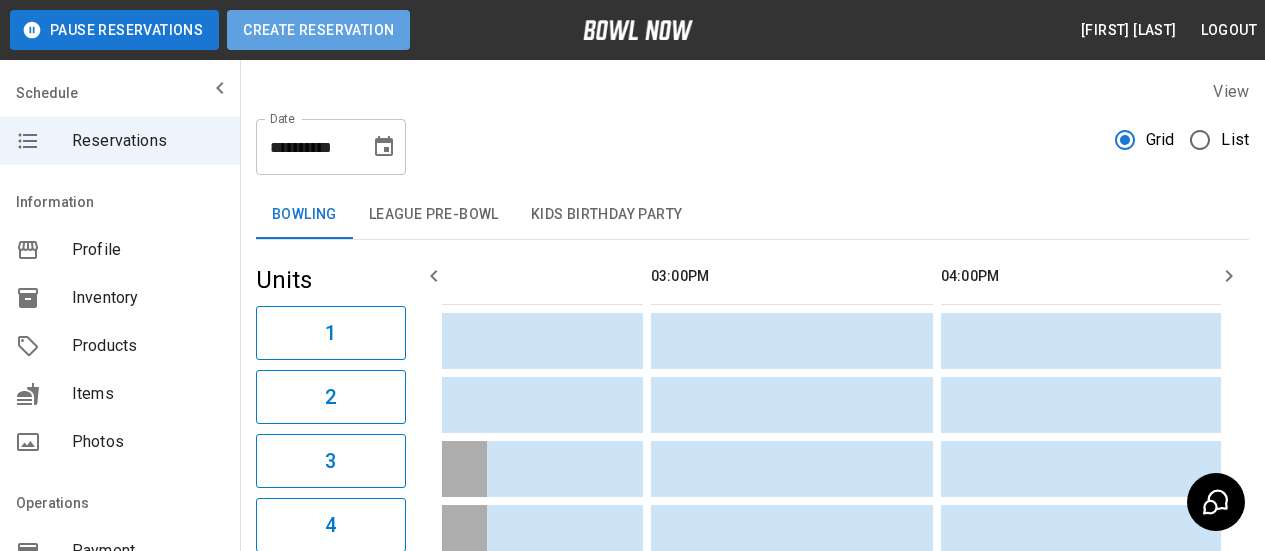 click on "Create Reservation" at bounding box center (318, 30) 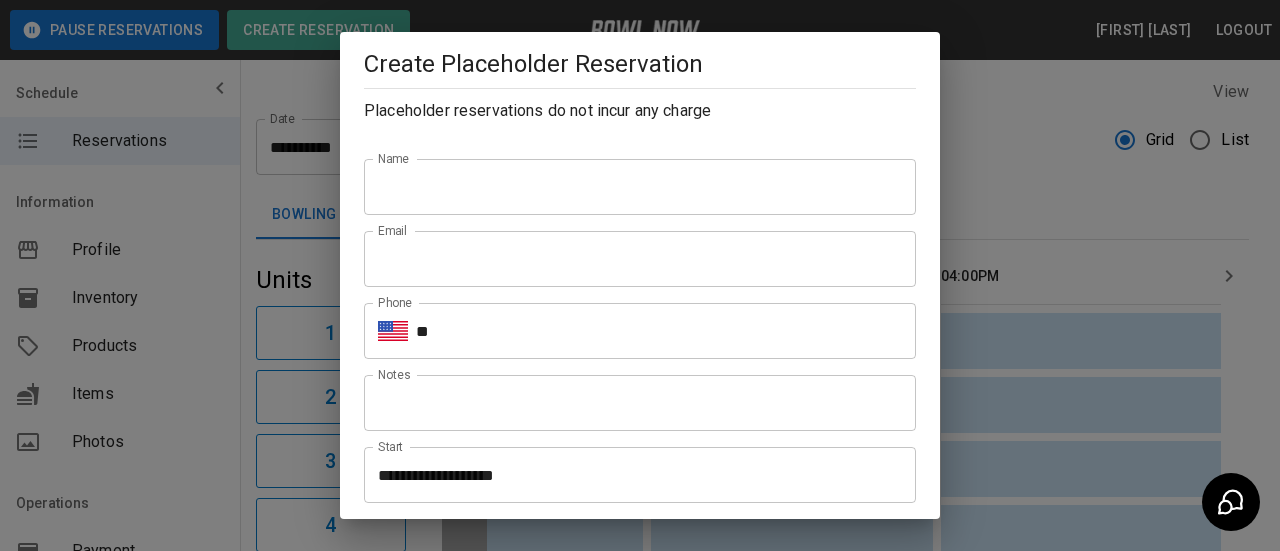 click on "Email Email" at bounding box center (632, 251) 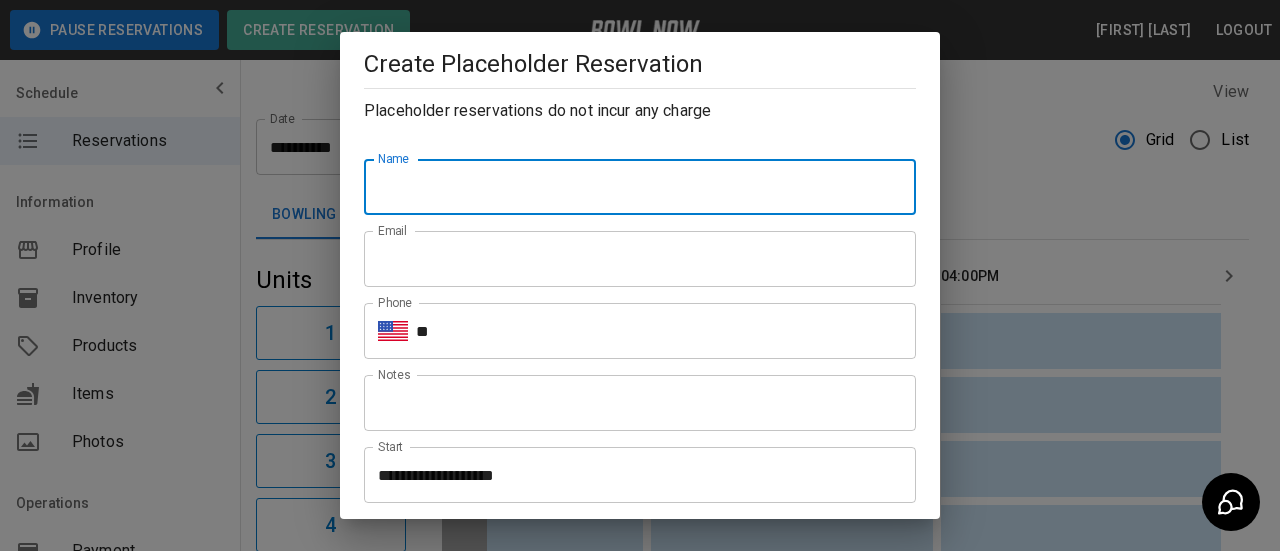 click on "Name" at bounding box center [640, 187] 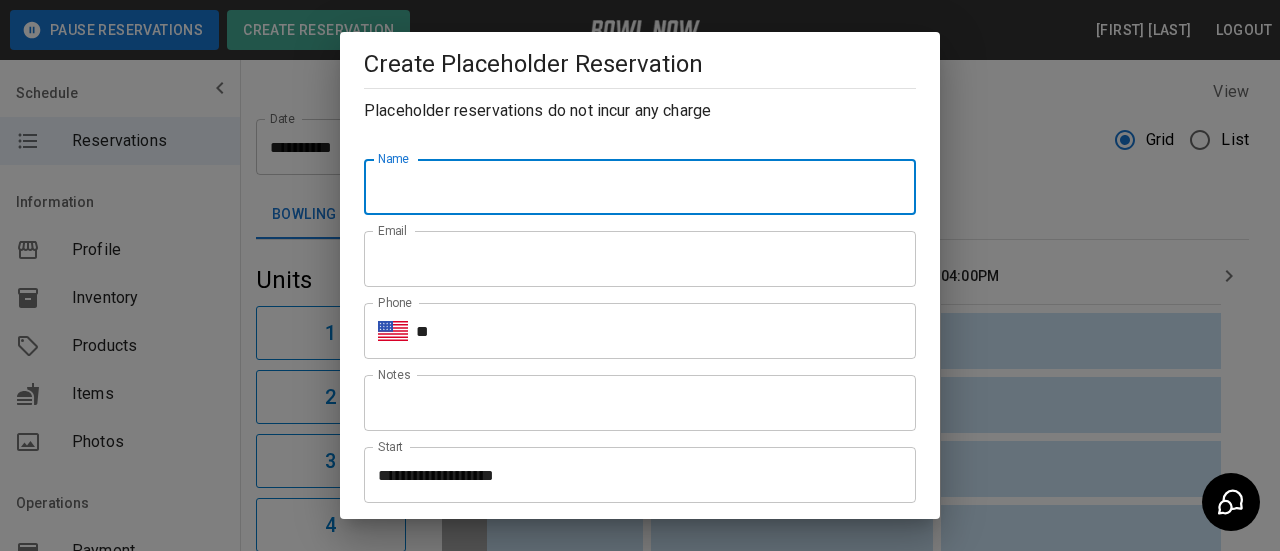 type on "**********" 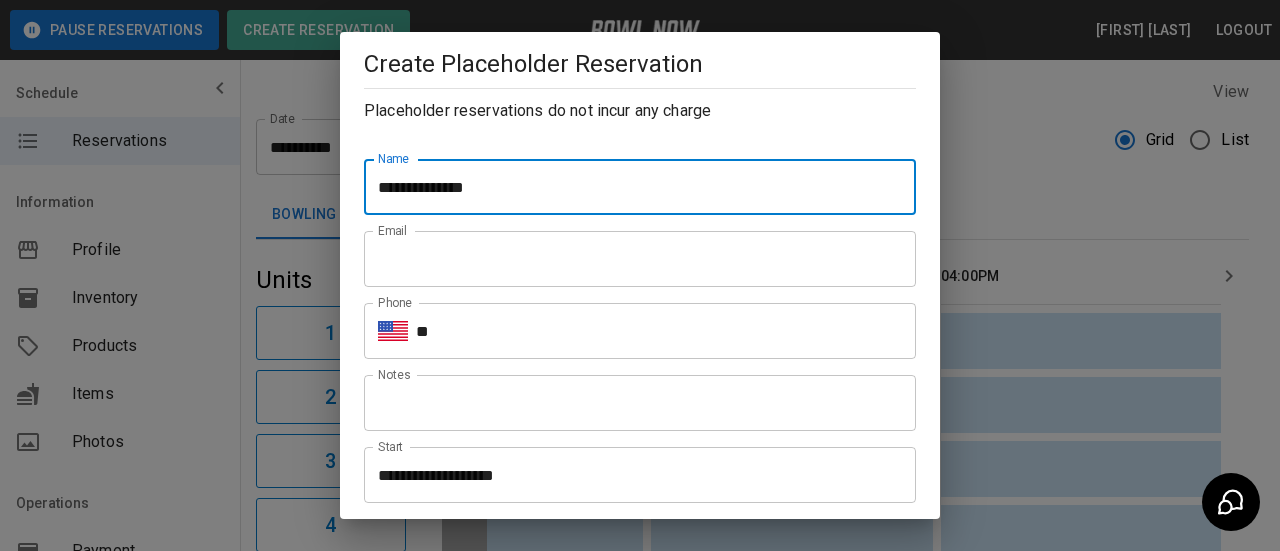 click on "Email" at bounding box center [640, 259] 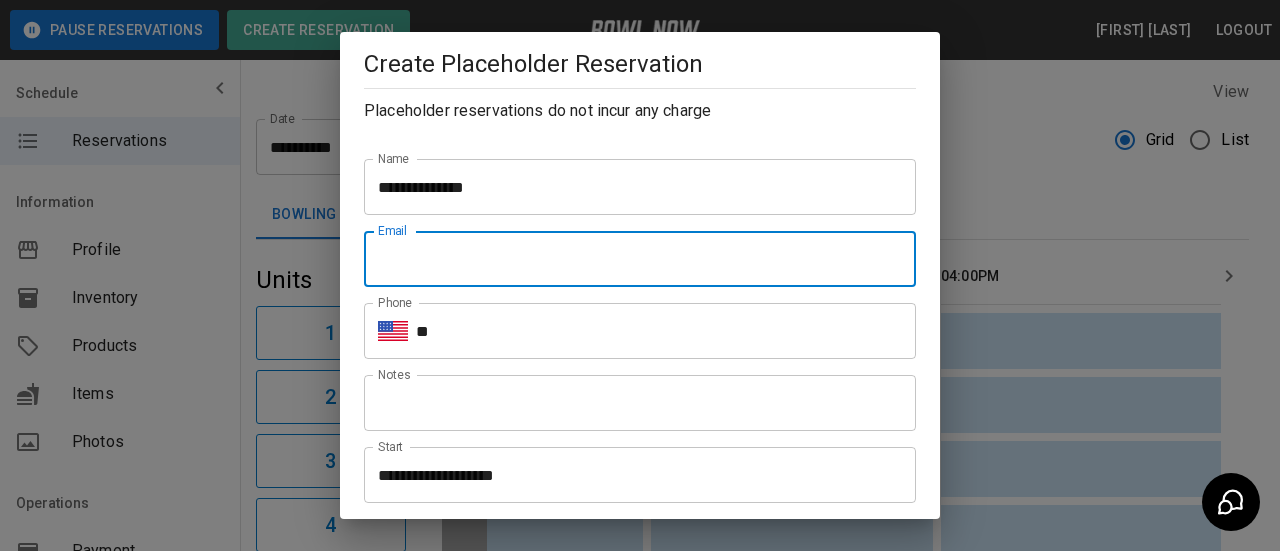 type on "**********" 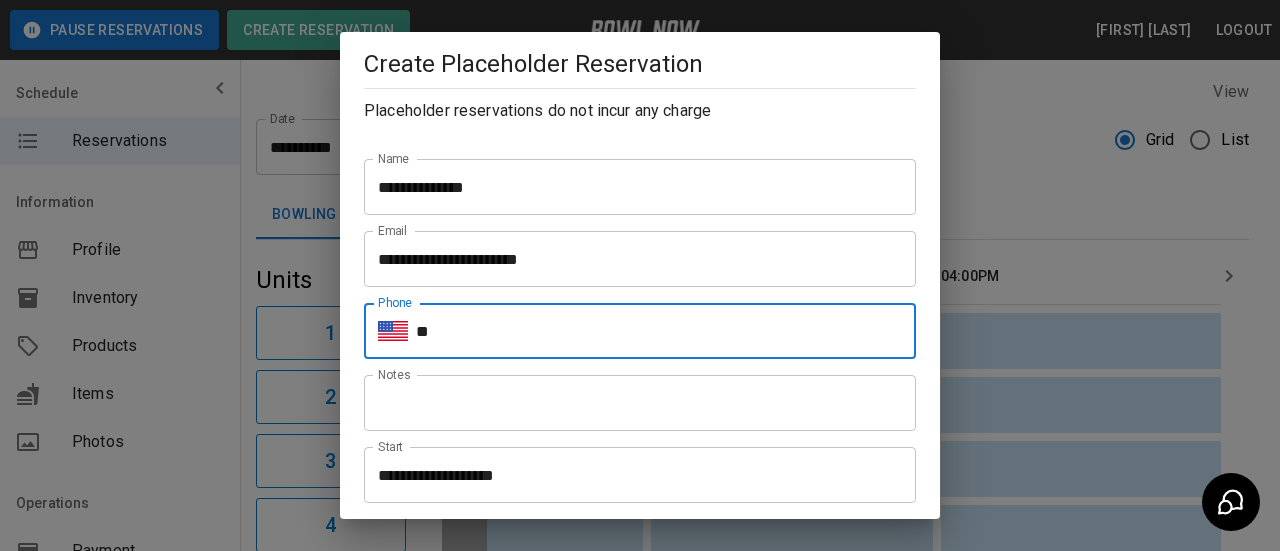click on "**" at bounding box center [666, 331] 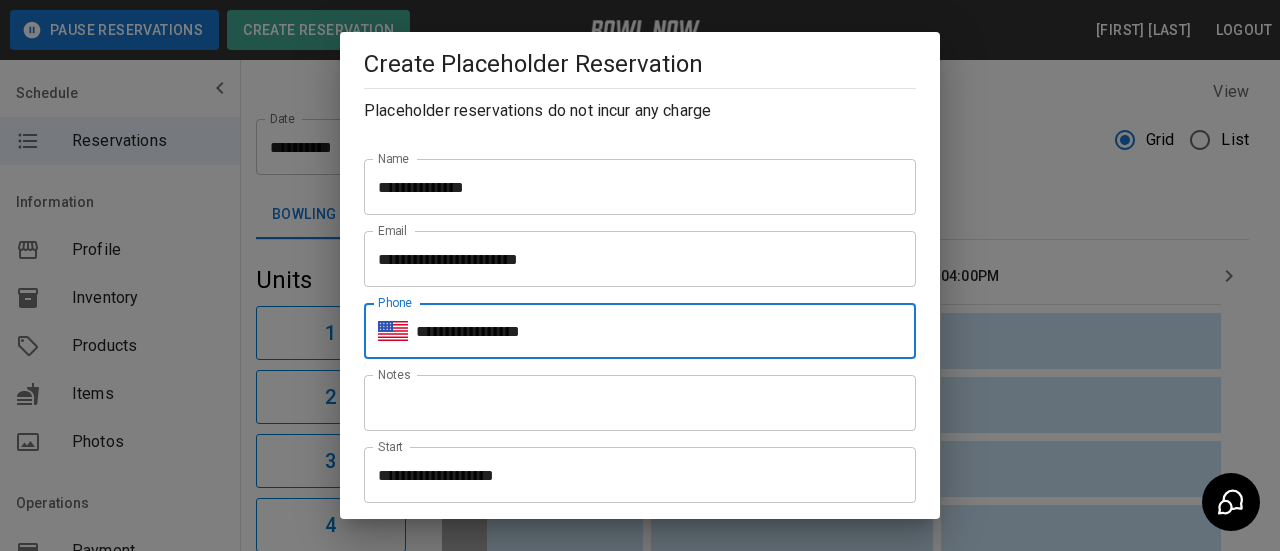 click on "**********" at bounding box center [633, 475] 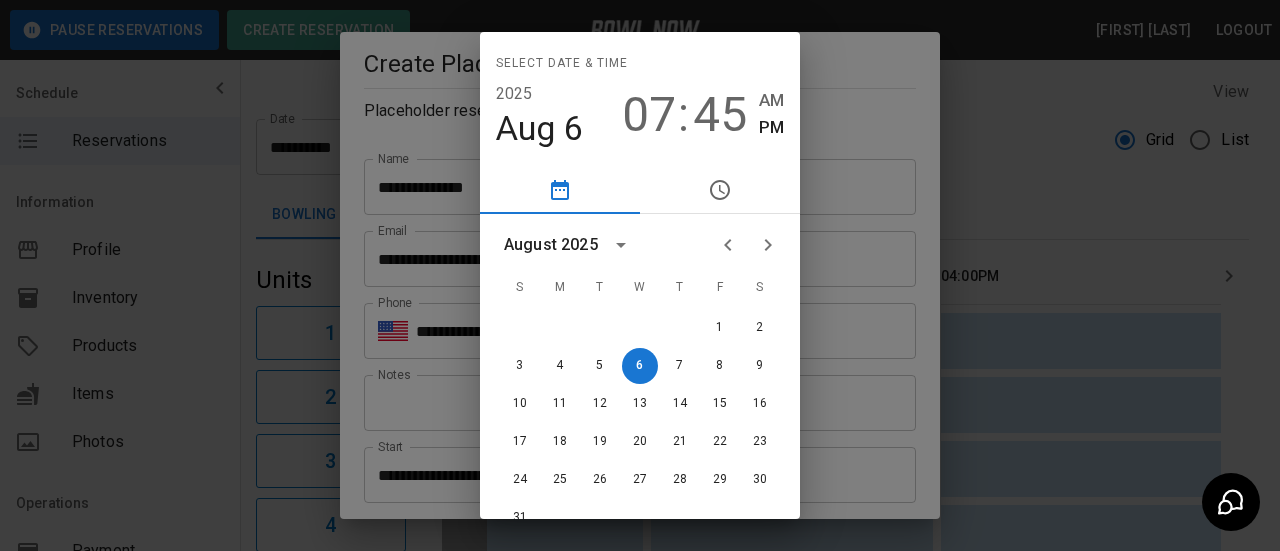 click 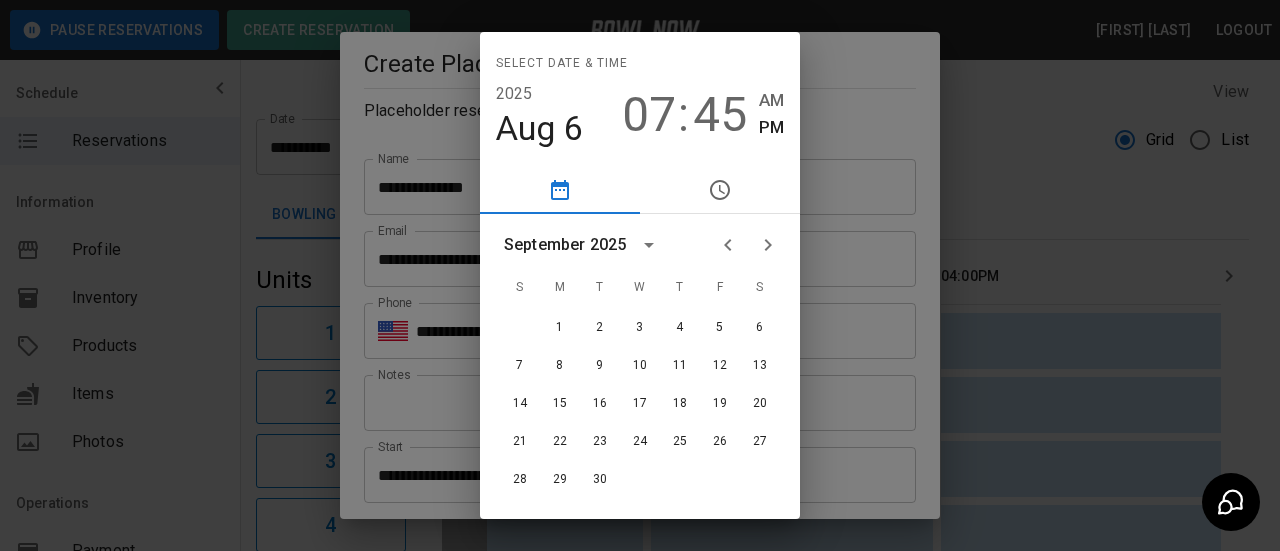 click 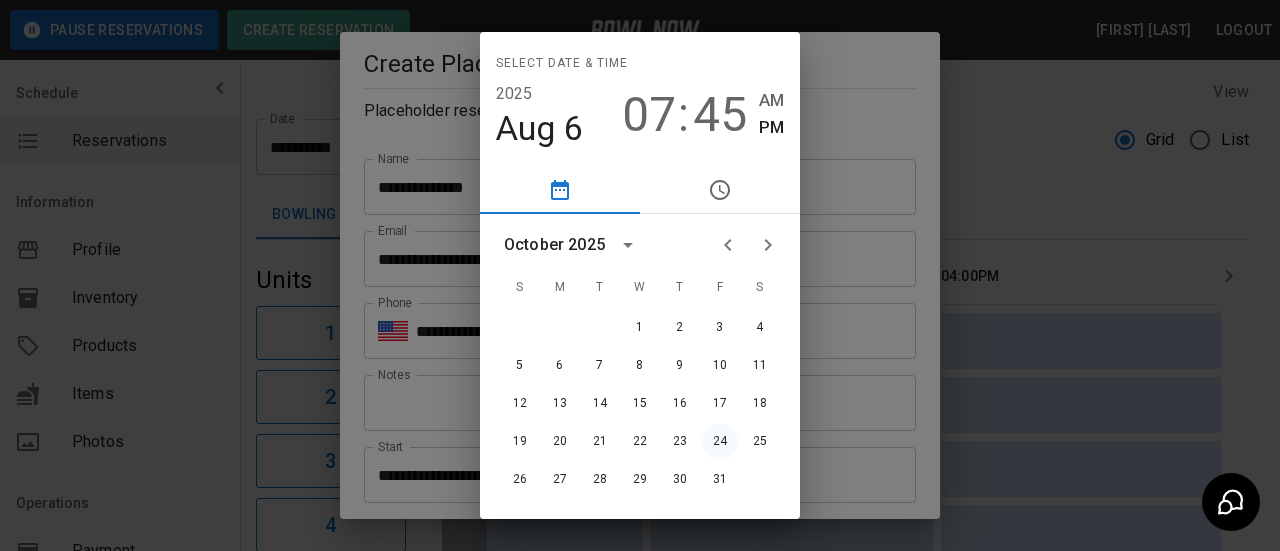 click on "24" at bounding box center (720, 442) 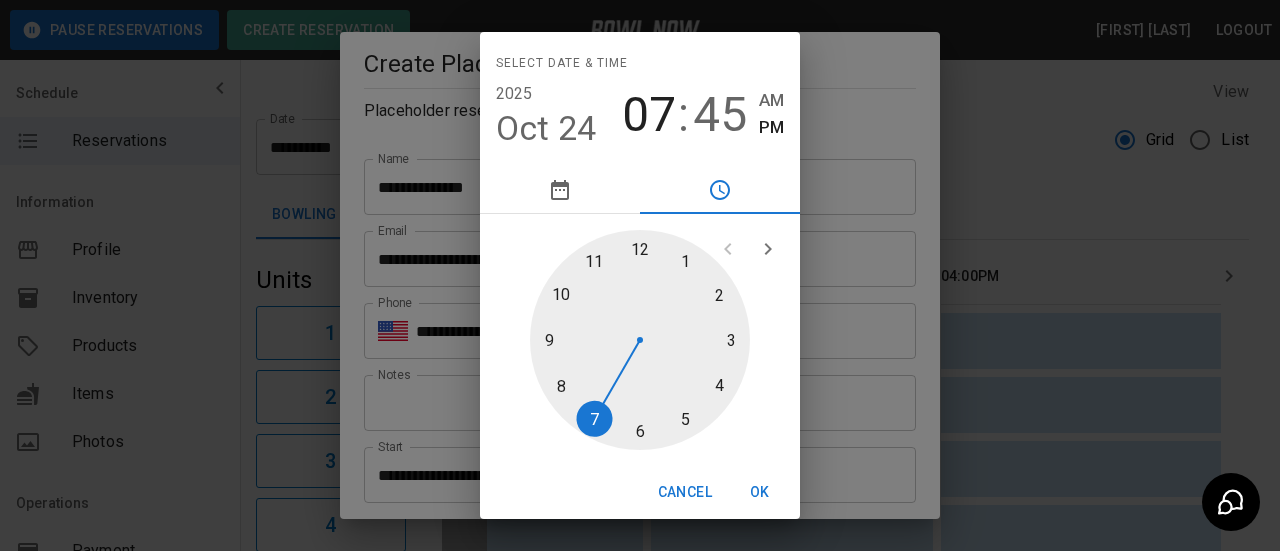 click at bounding box center [640, 340] 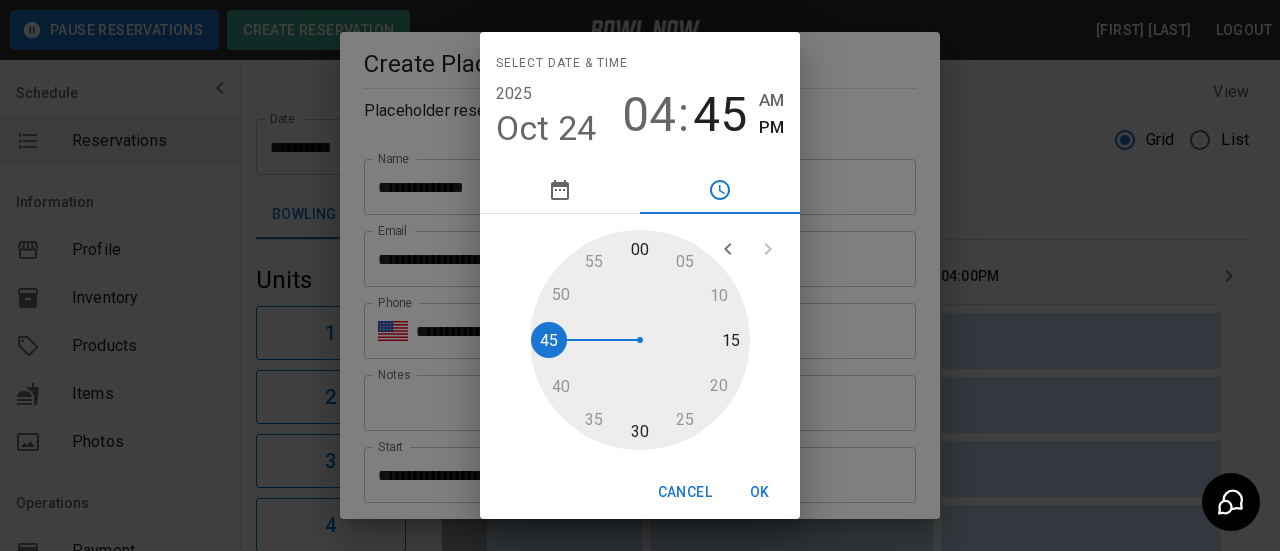 click at bounding box center (640, 340) 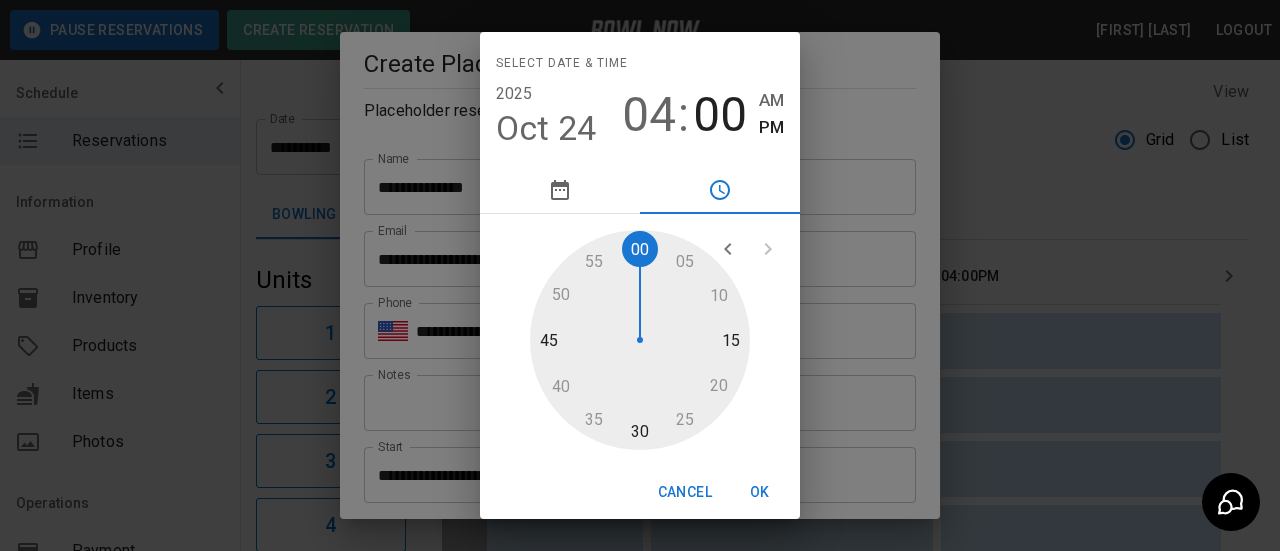 click on "OK" at bounding box center [760, 492] 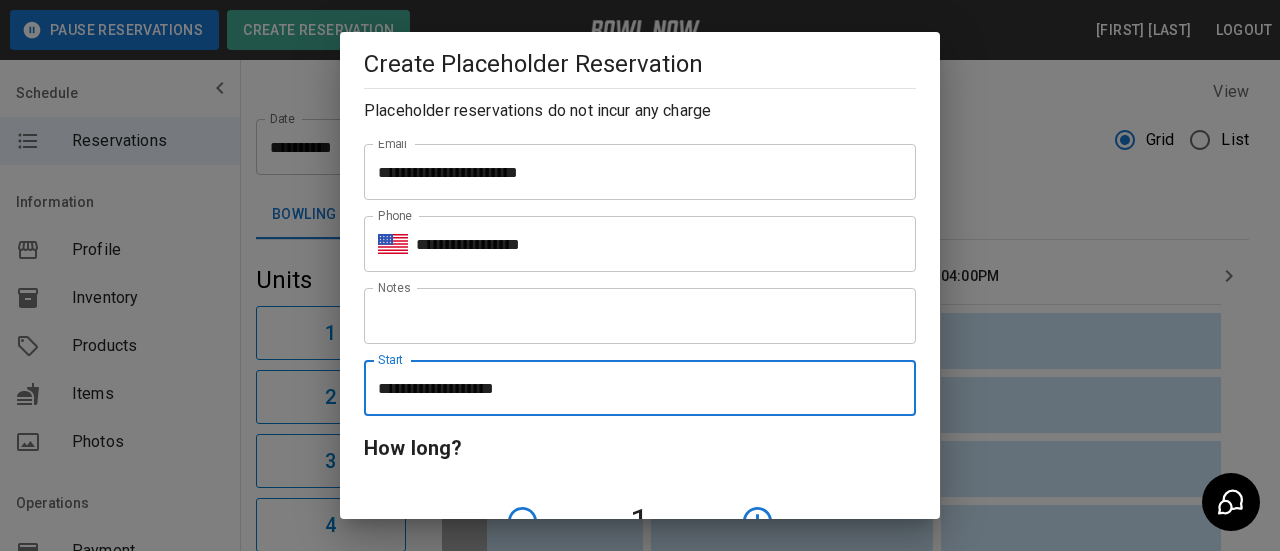 scroll, scrollTop: 200, scrollLeft: 0, axis: vertical 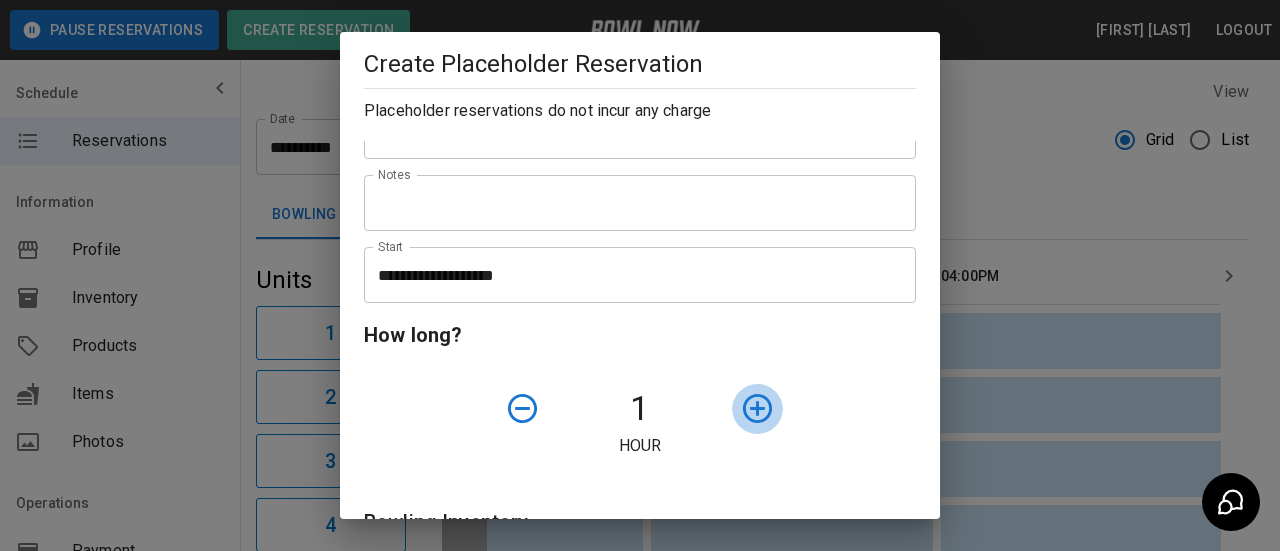 click 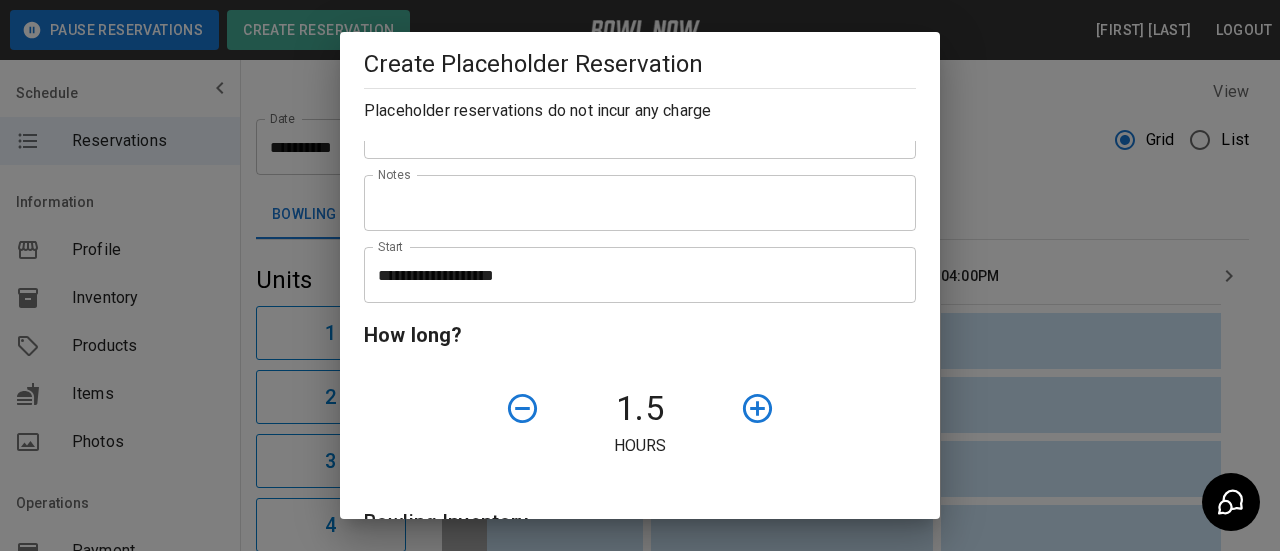 scroll, scrollTop: 661, scrollLeft: 0, axis: vertical 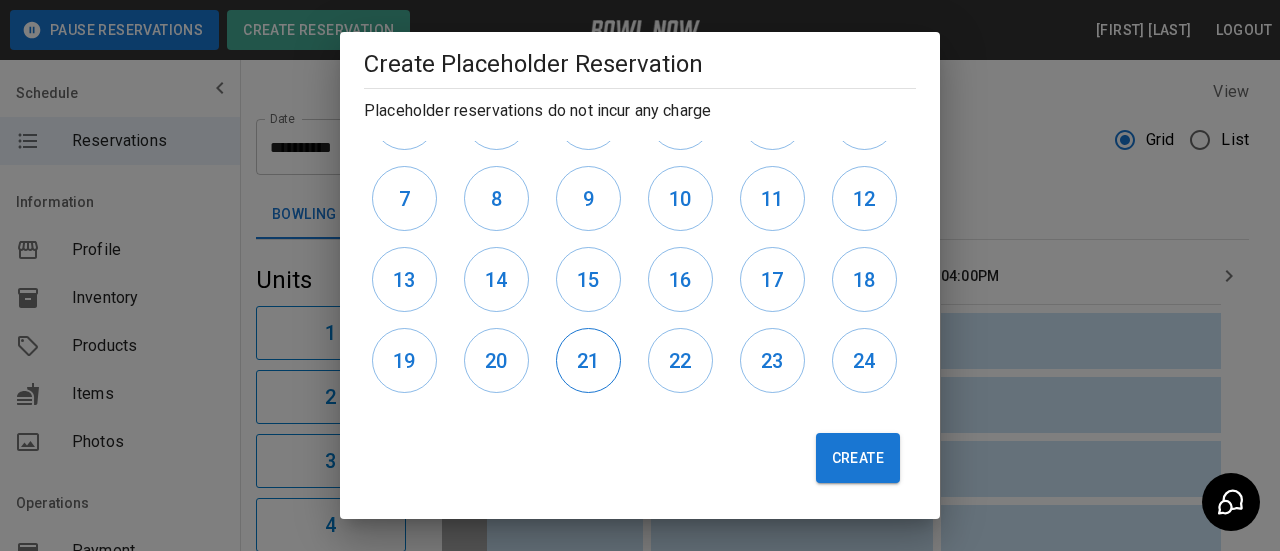 click on "21" at bounding box center (588, 360) 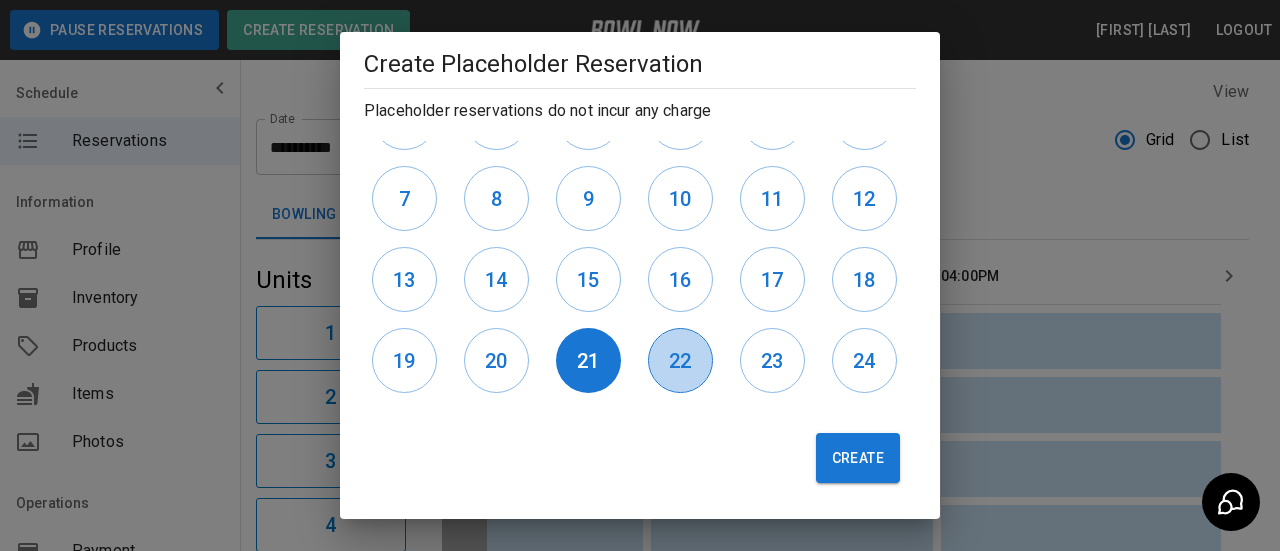 click on "22" at bounding box center (680, 360) 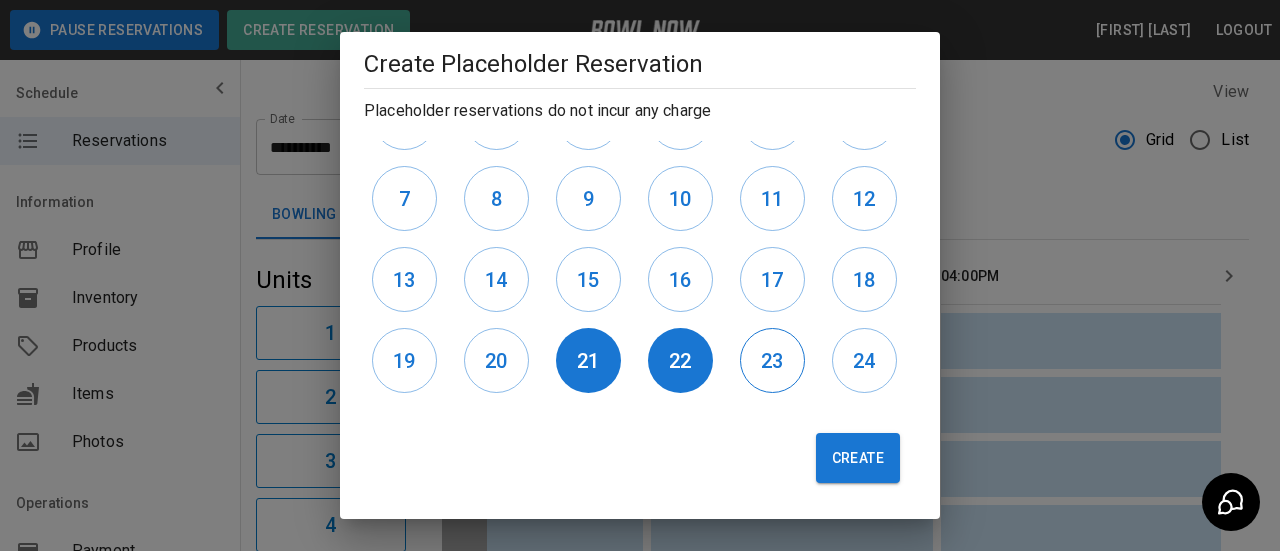 click on "23" at bounding box center (772, 361) 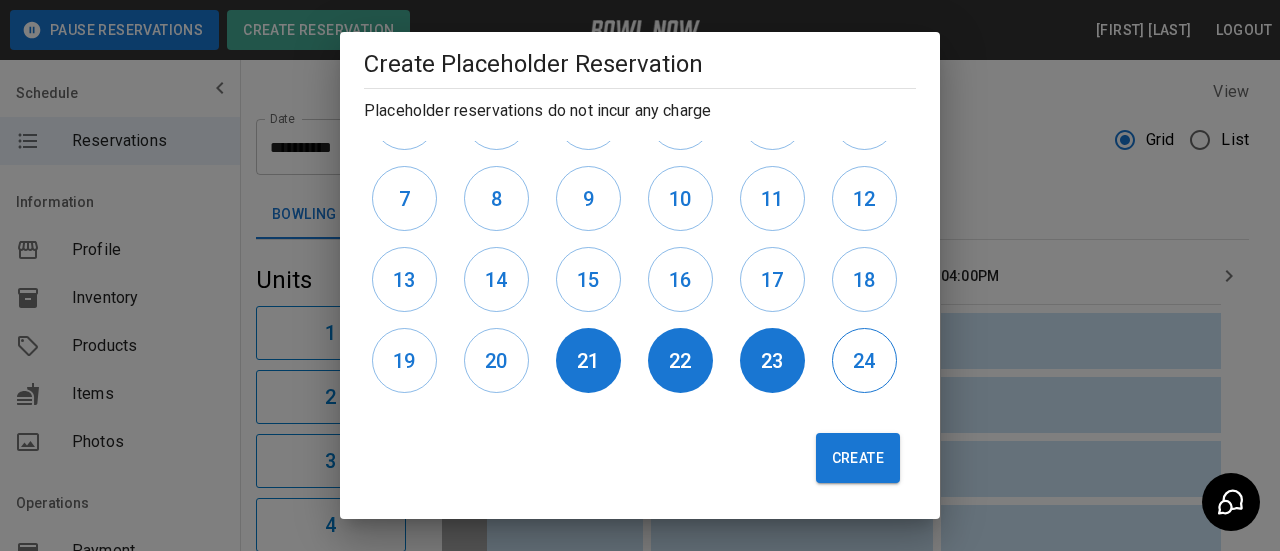 click on "24" at bounding box center [864, 361] 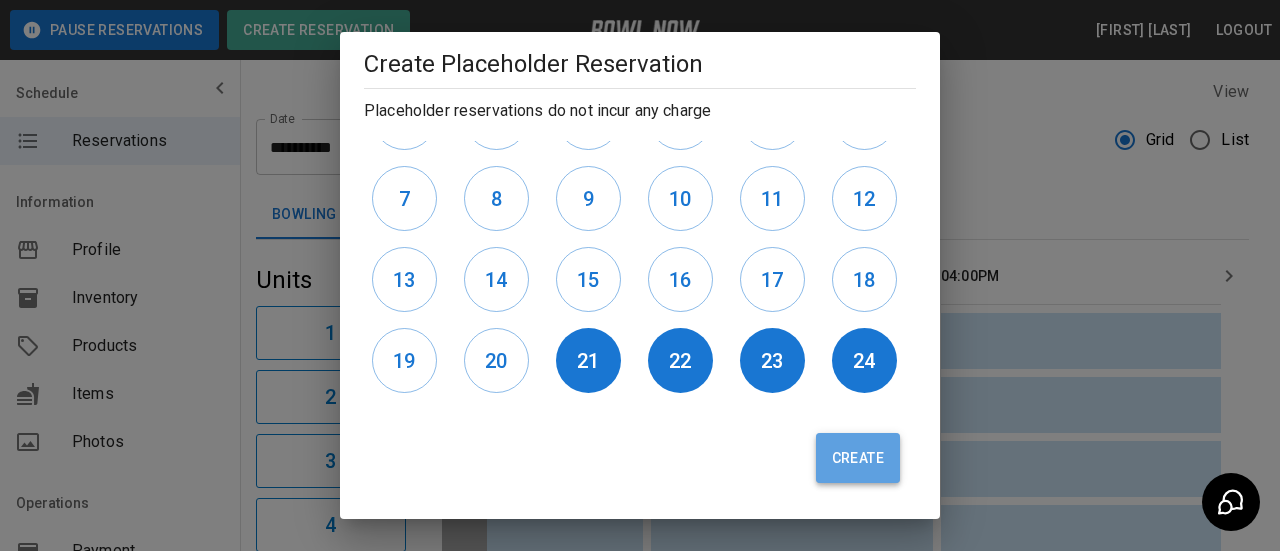 click on "Create" at bounding box center [858, 458] 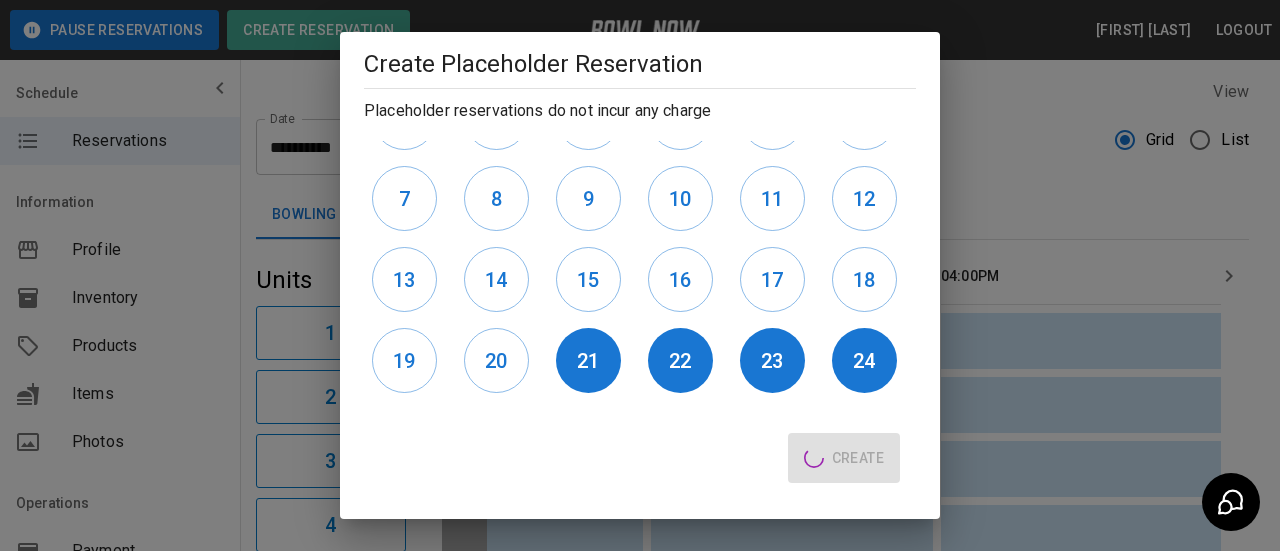 type 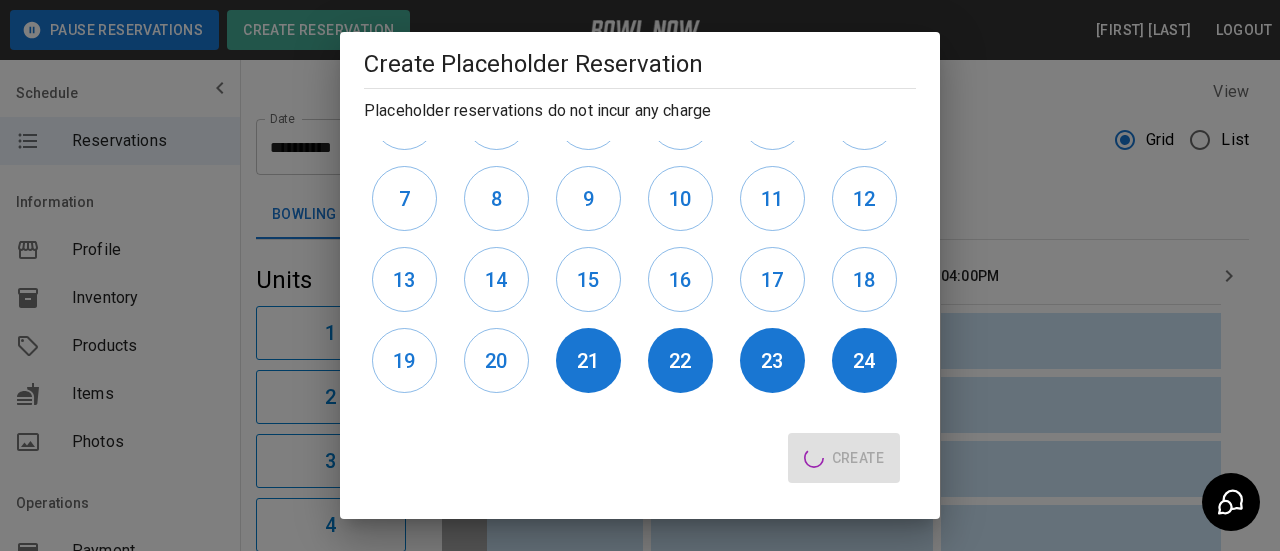type 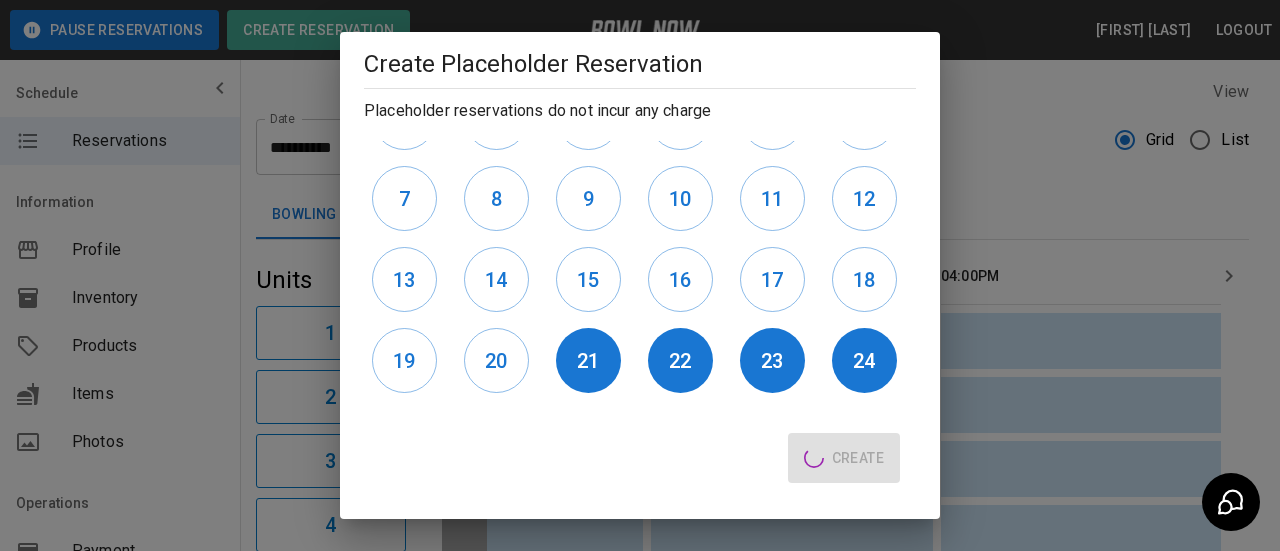 type on "**" 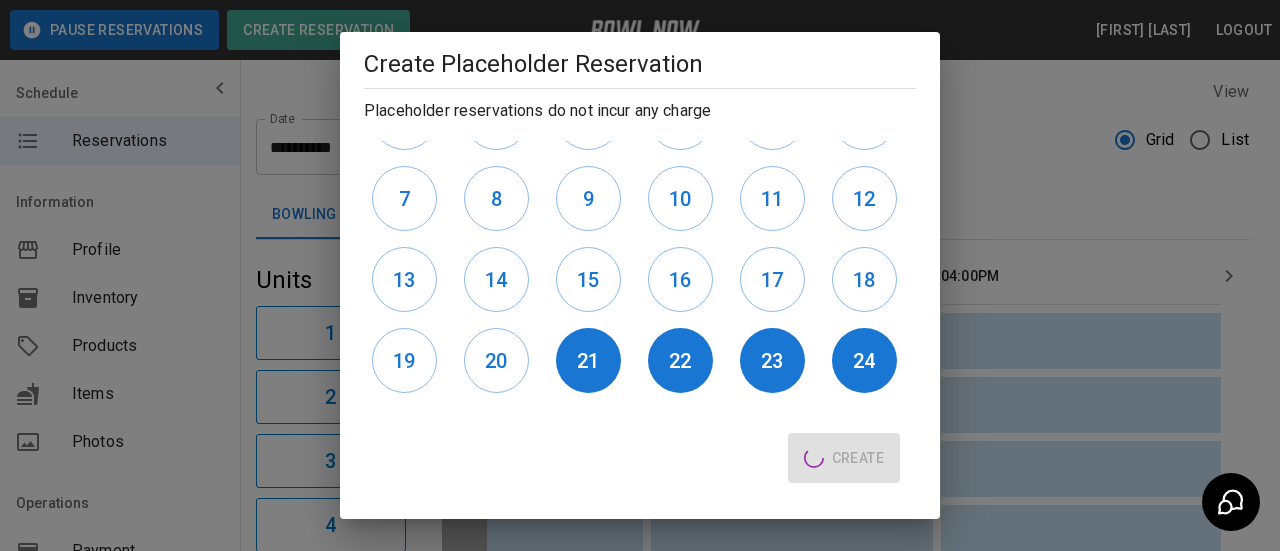type on "**********" 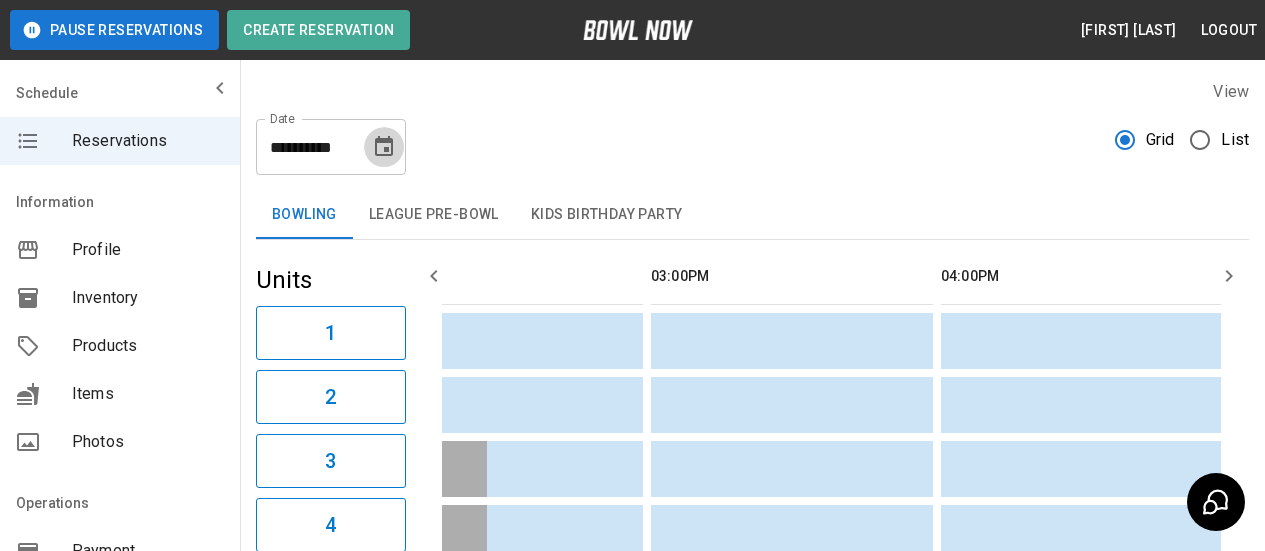 click 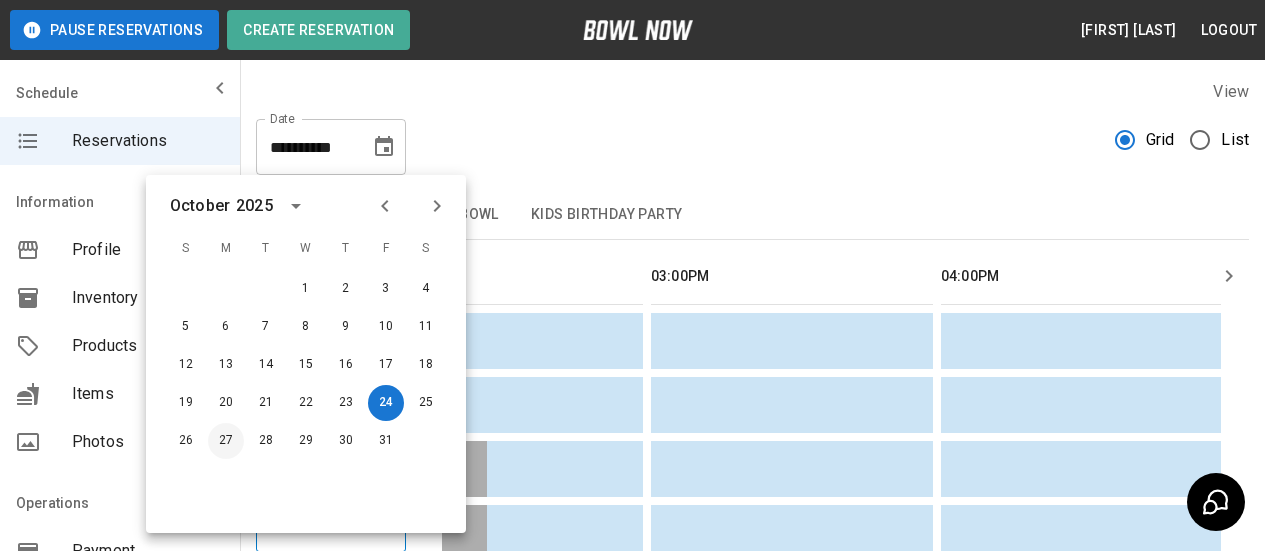 click on "27" at bounding box center [226, 441] 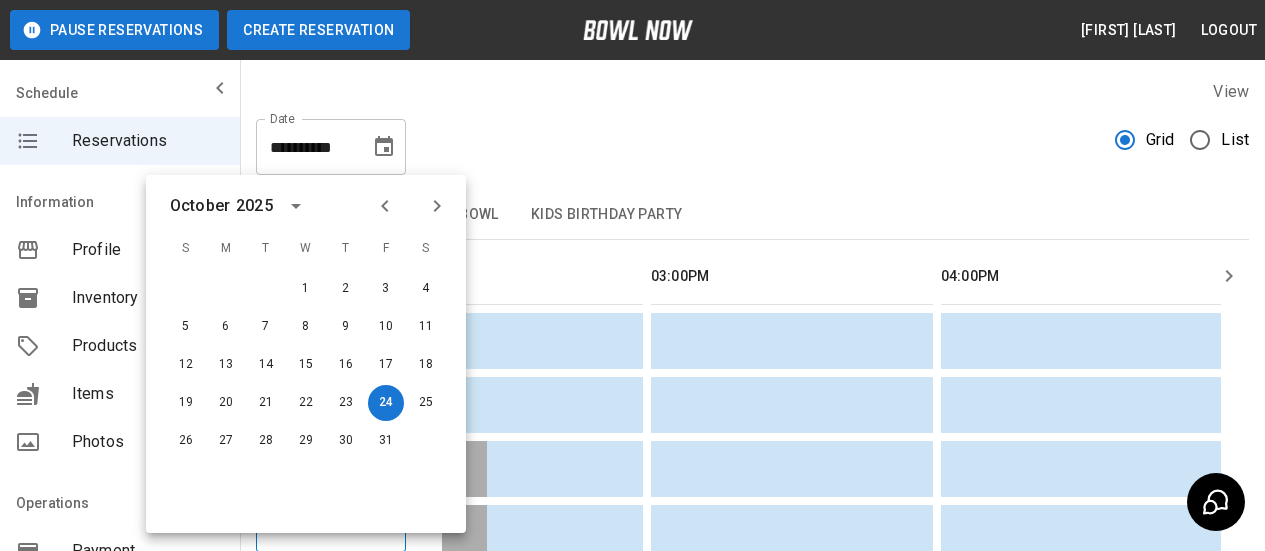 type on "**********" 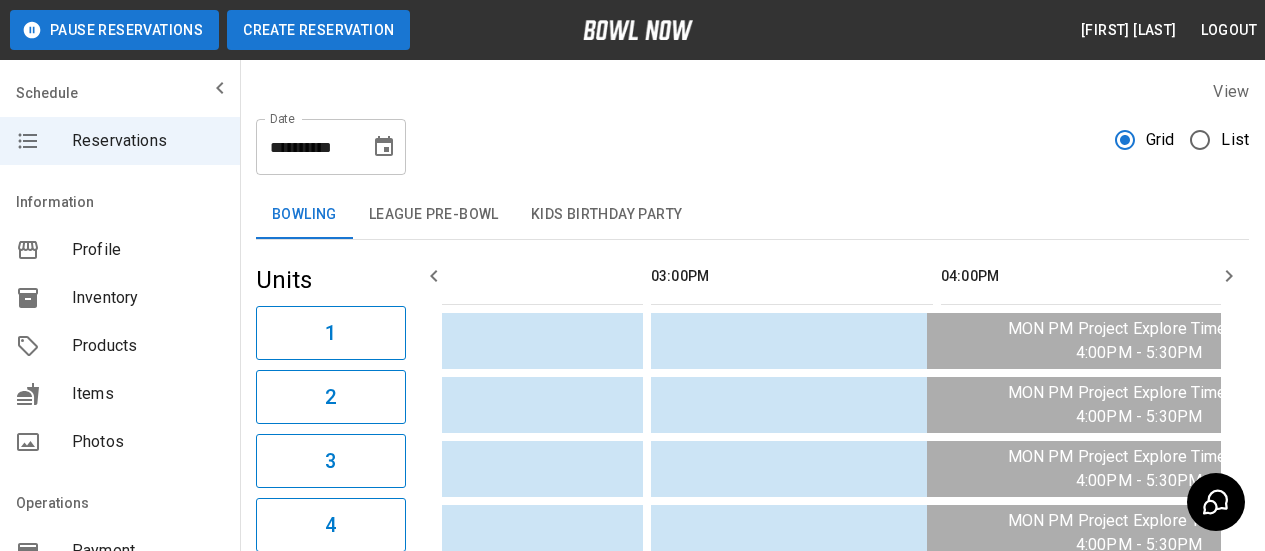click on "Create Reservation" at bounding box center (318, 30) 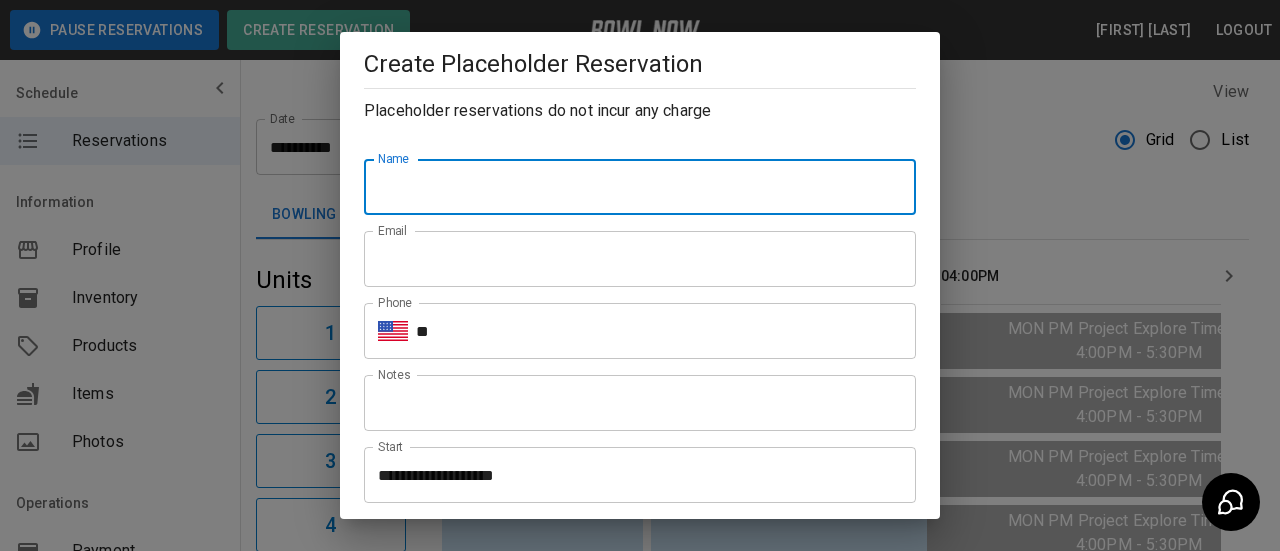 click on "Name" at bounding box center (640, 187) 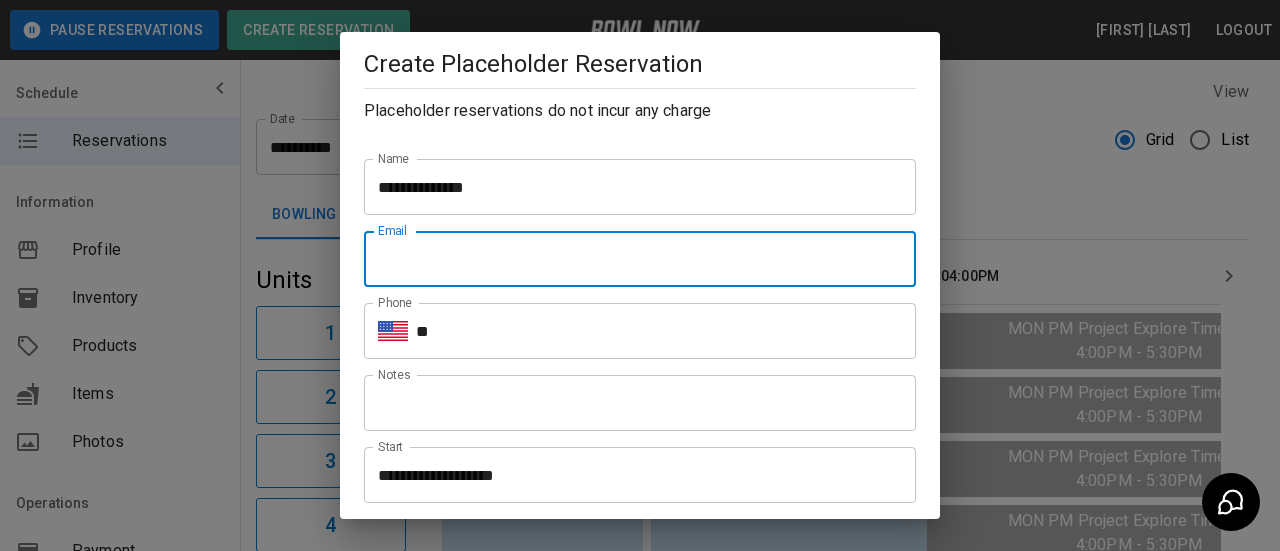 click on "Email" at bounding box center (640, 259) 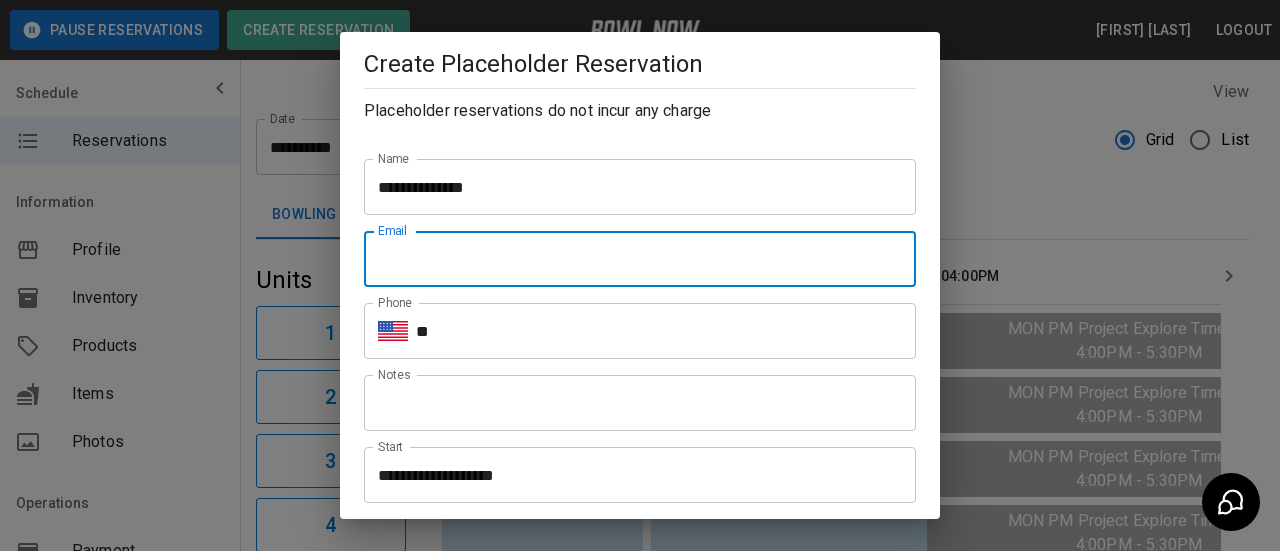 type on "**********" 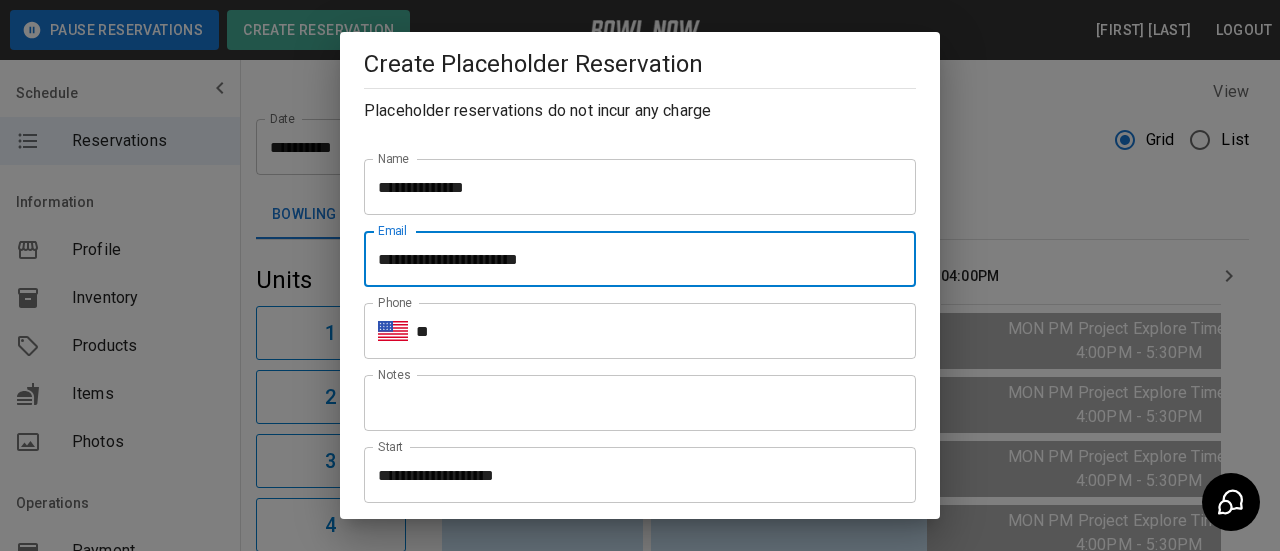 click on "**" at bounding box center (666, 331) 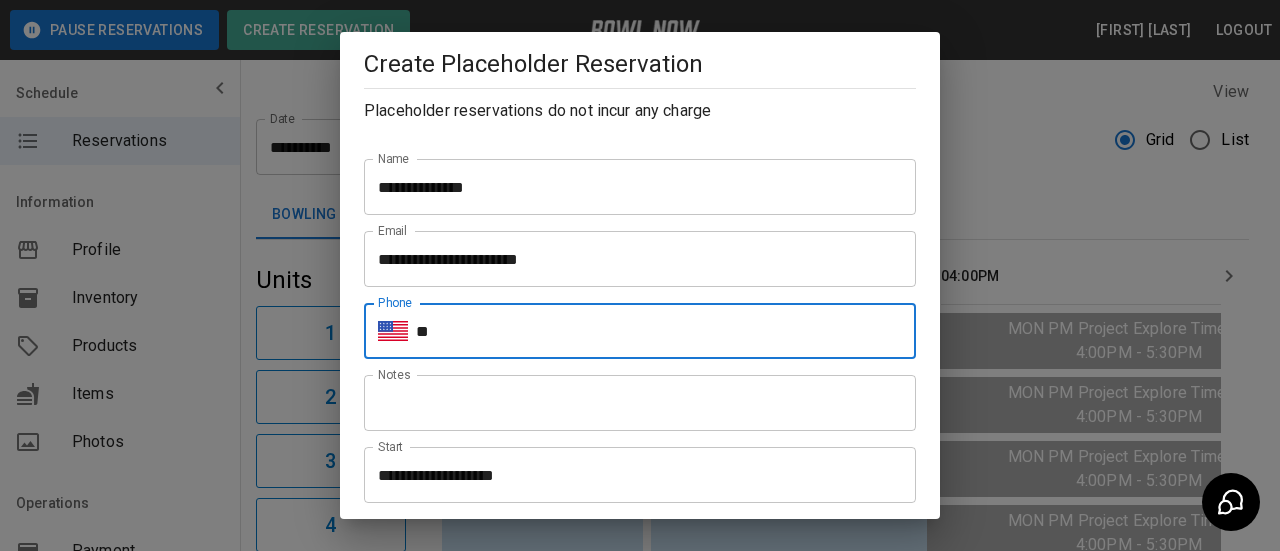 type on "**********" 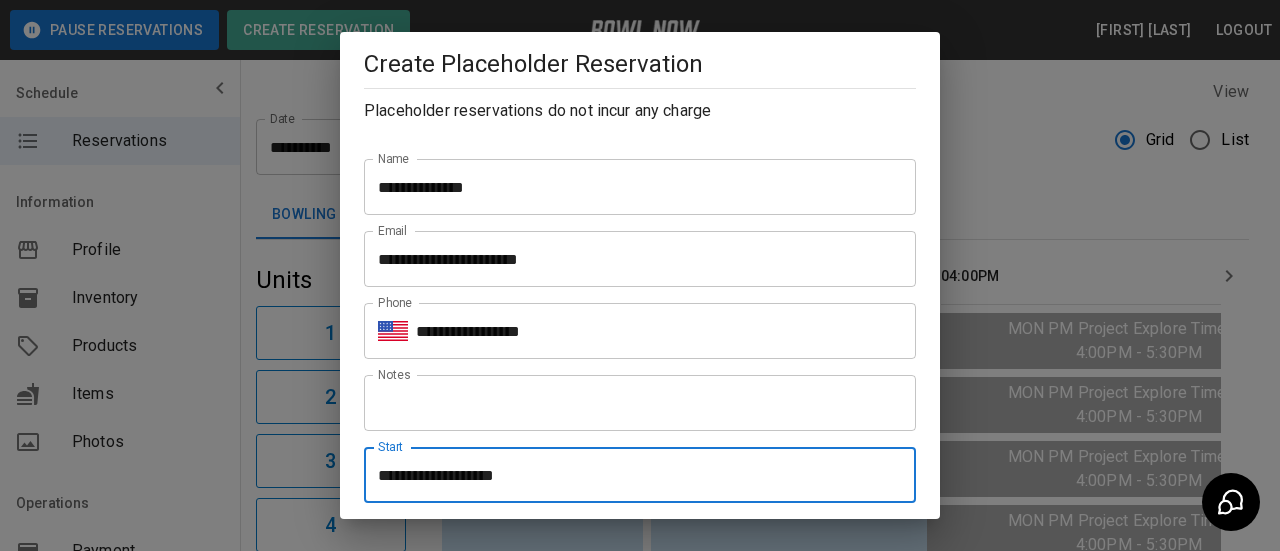 click on "**********" at bounding box center [633, 475] 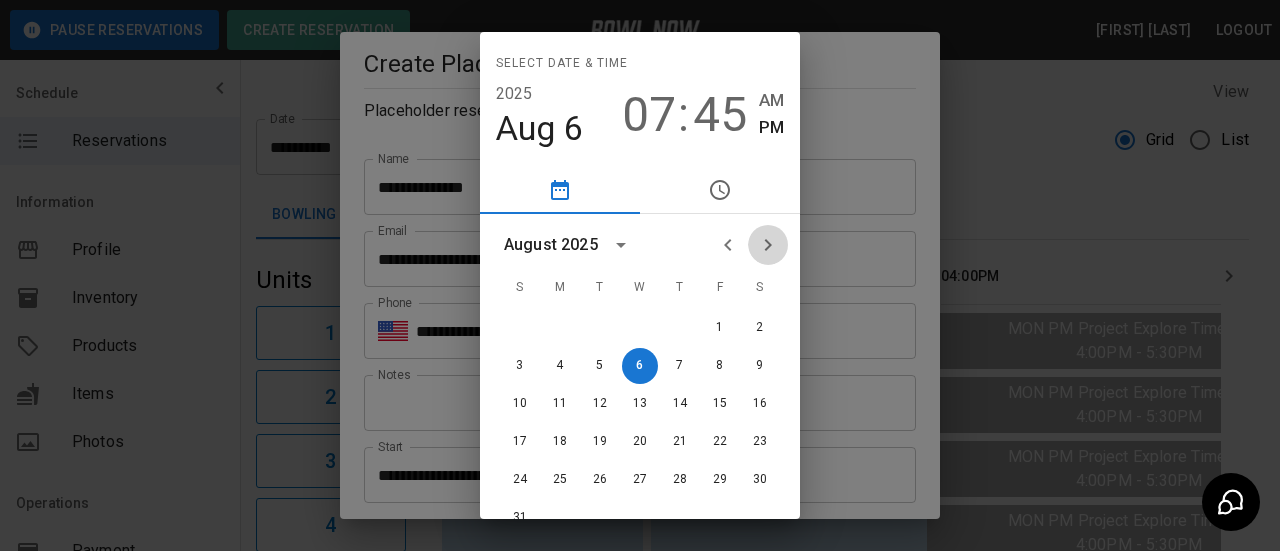 click 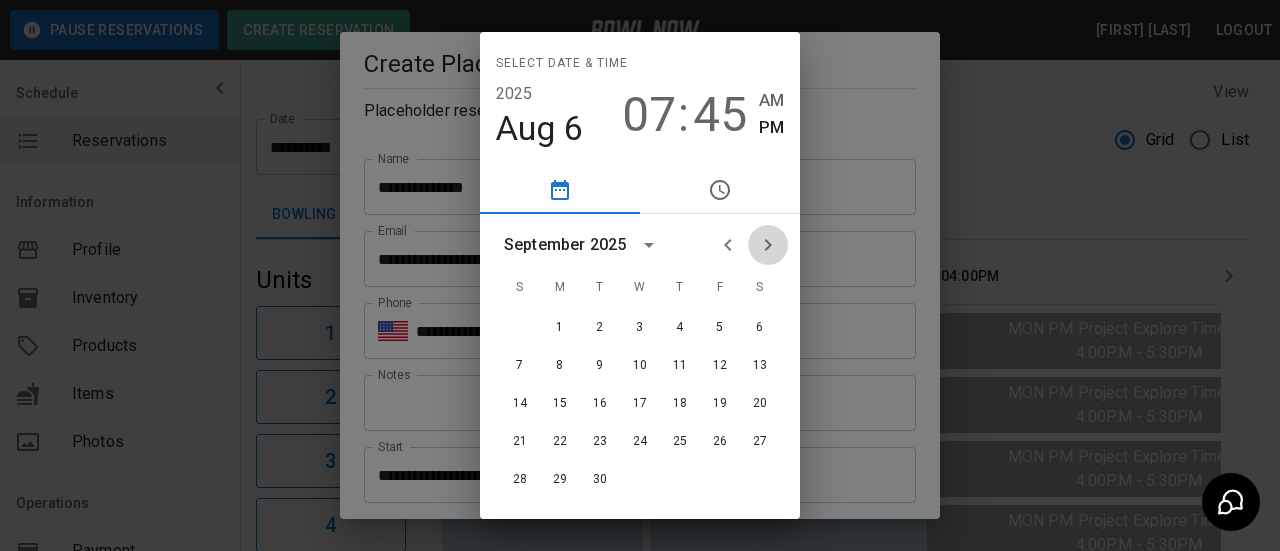click 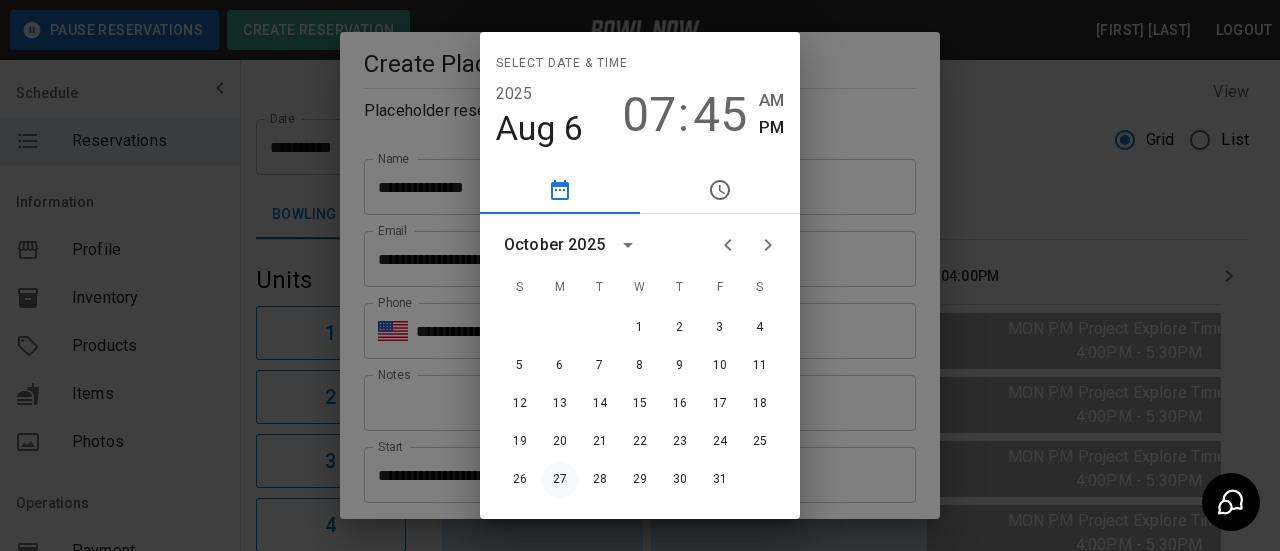 click on "27" at bounding box center [560, 480] 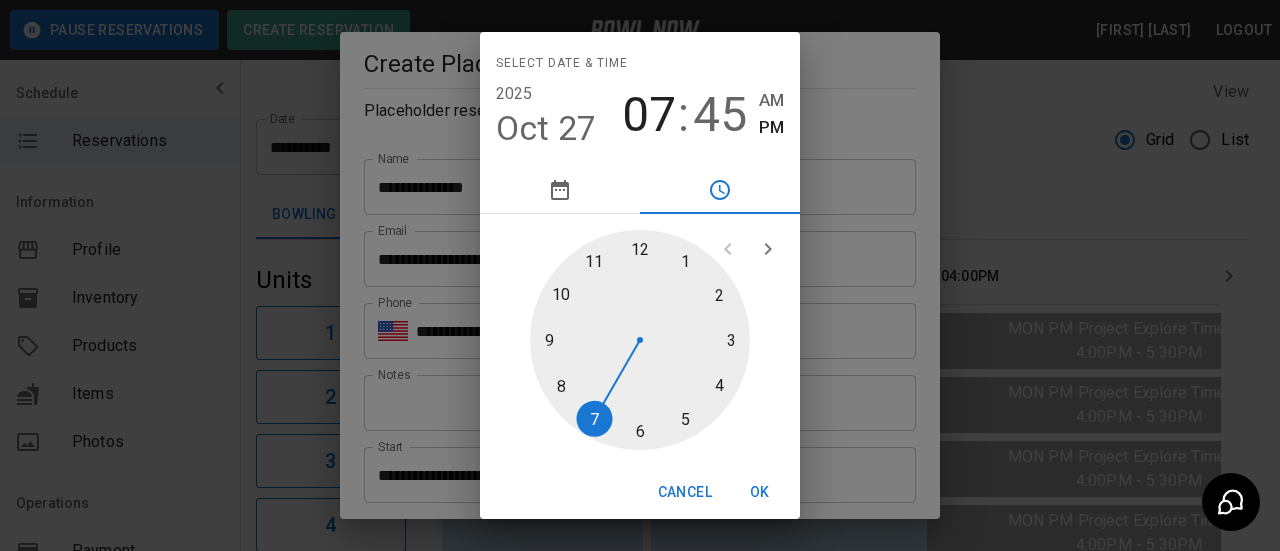 click at bounding box center [640, 340] 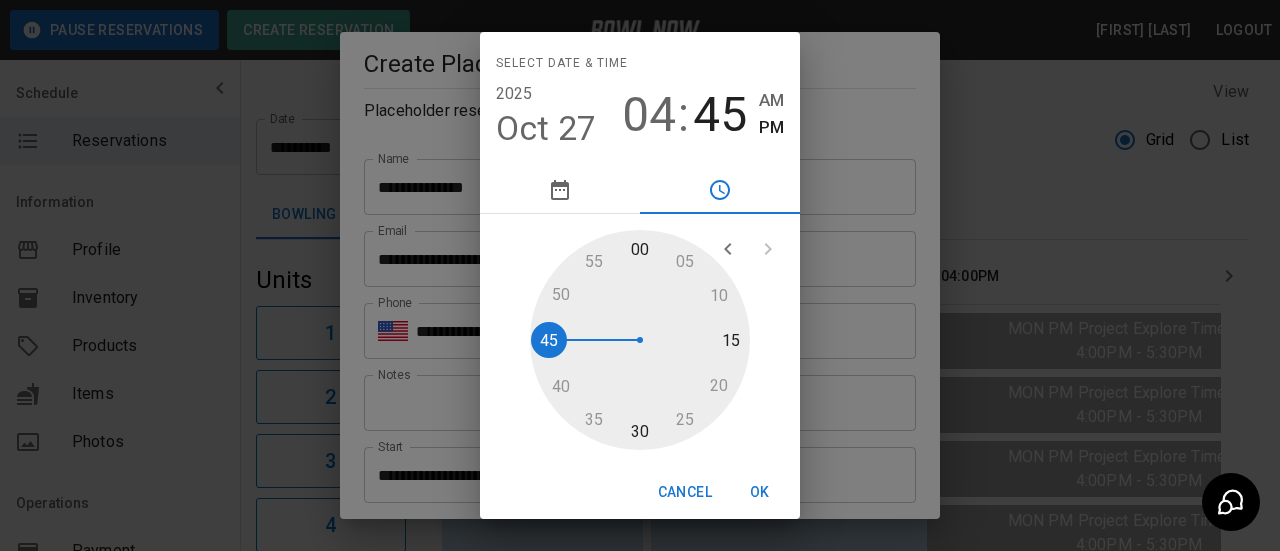 click at bounding box center (640, 340) 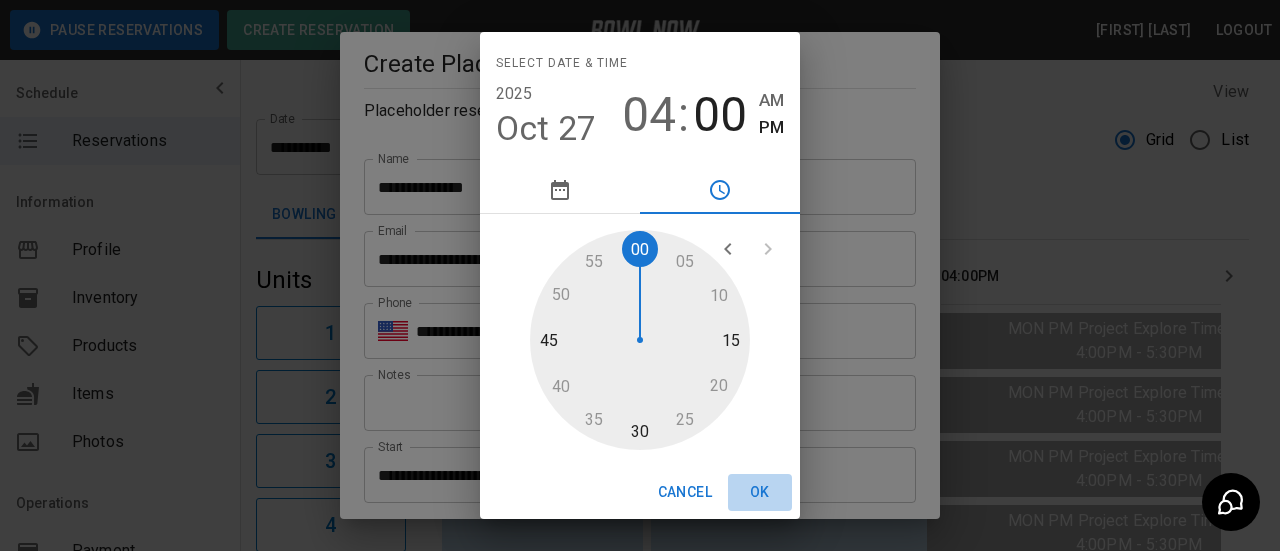 click on "OK" at bounding box center (760, 492) 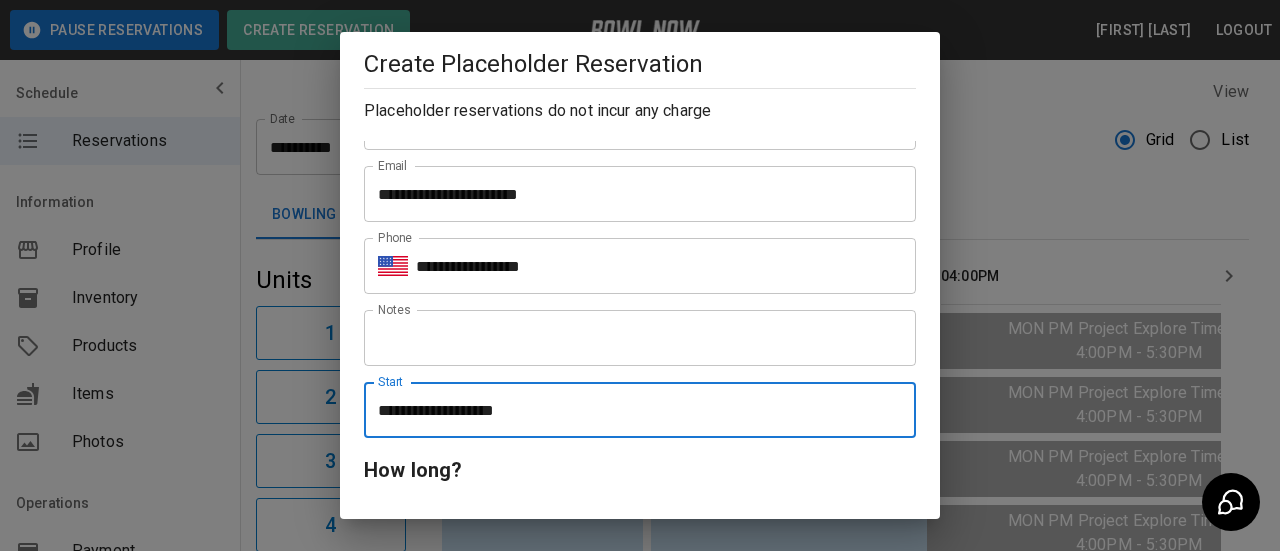 scroll, scrollTop: 200, scrollLeft: 0, axis: vertical 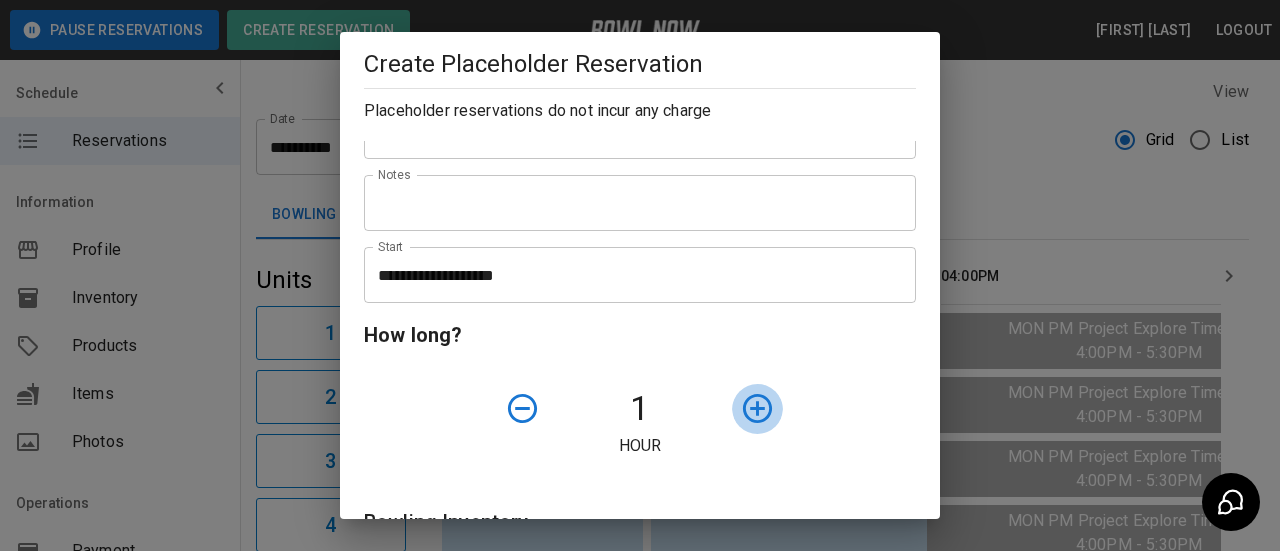 click 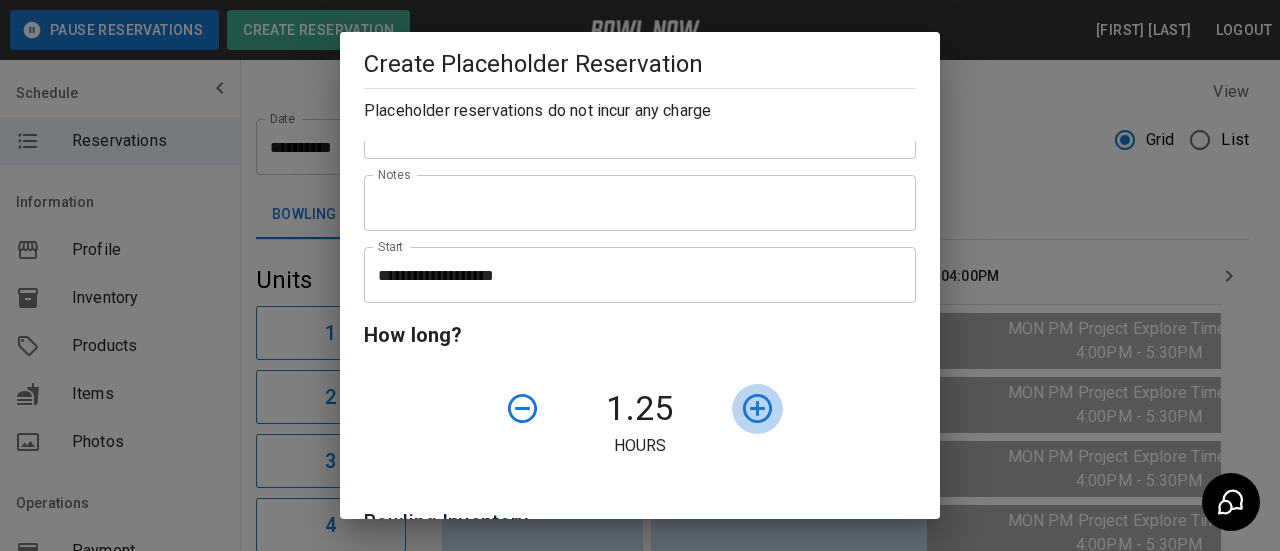 click 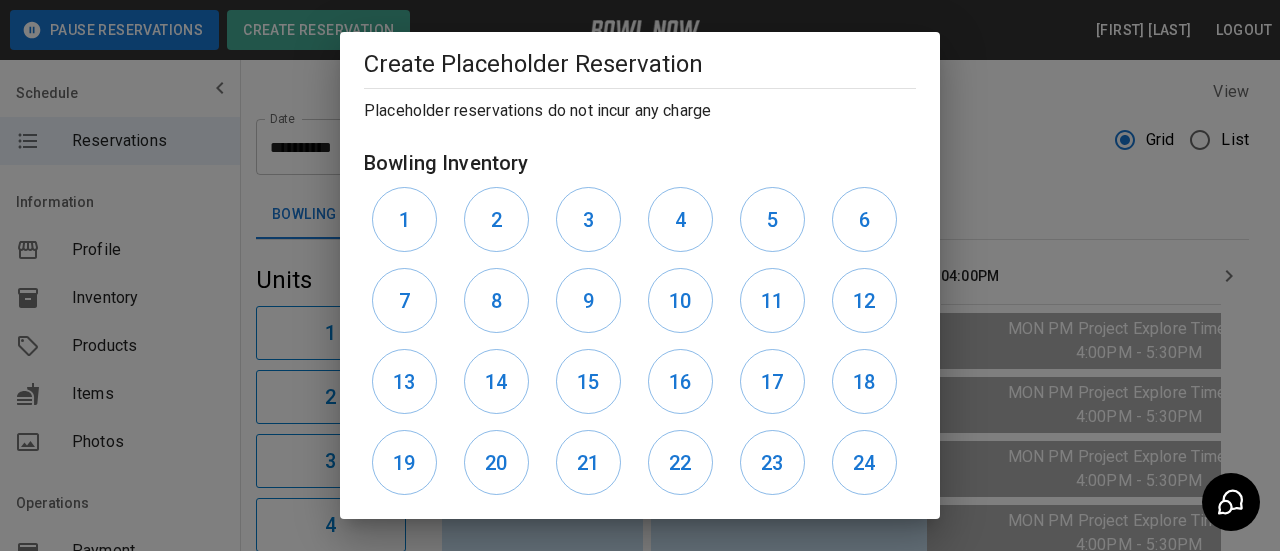 scroll, scrollTop: 661, scrollLeft: 0, axis: vertical 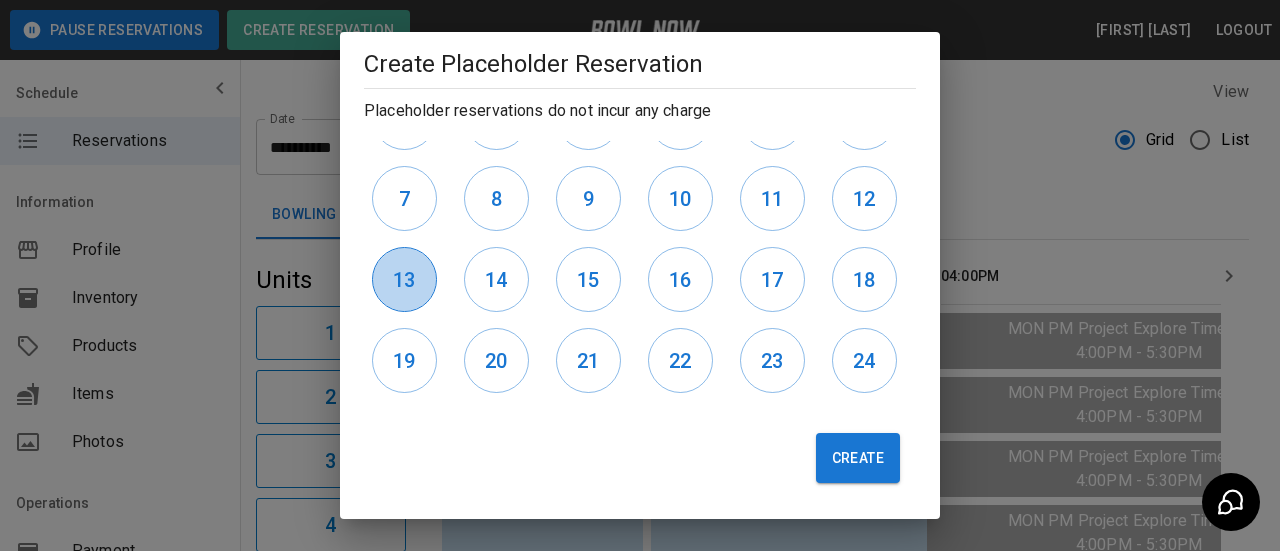 click on "13" at bounding box center (404, 280) 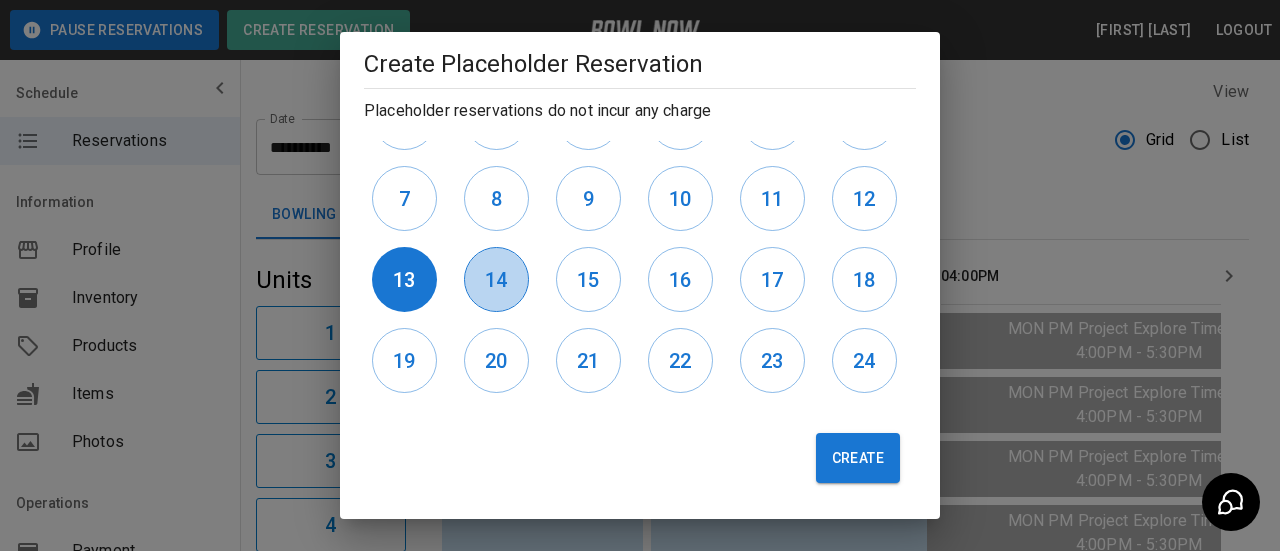 click on "14" at bounding box center (496, 279) 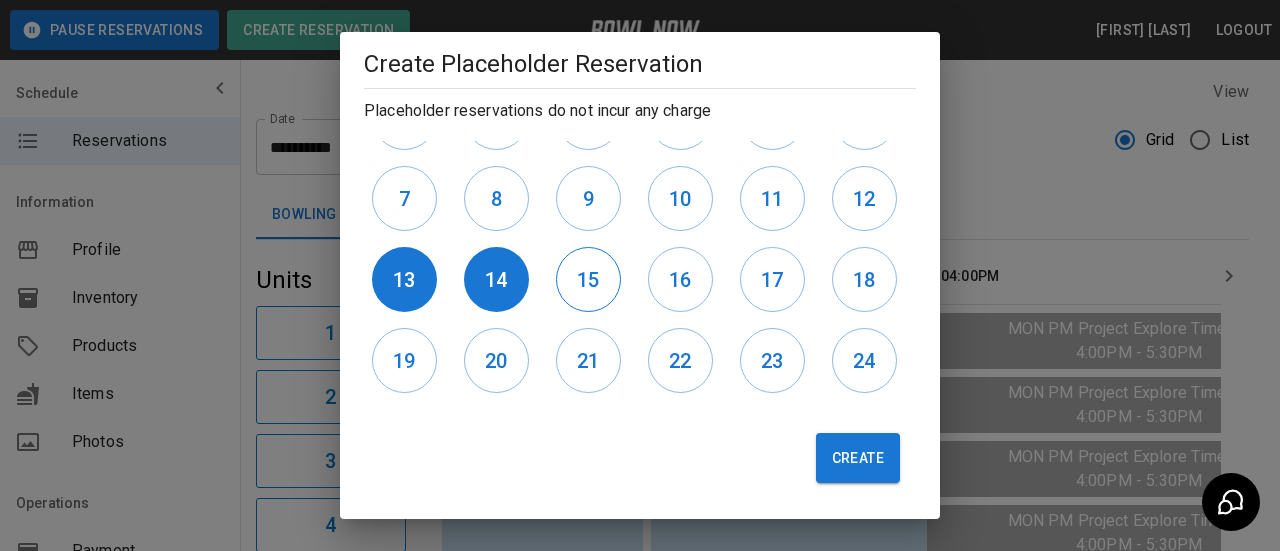 click on "15" at bounding box center (588, 280) 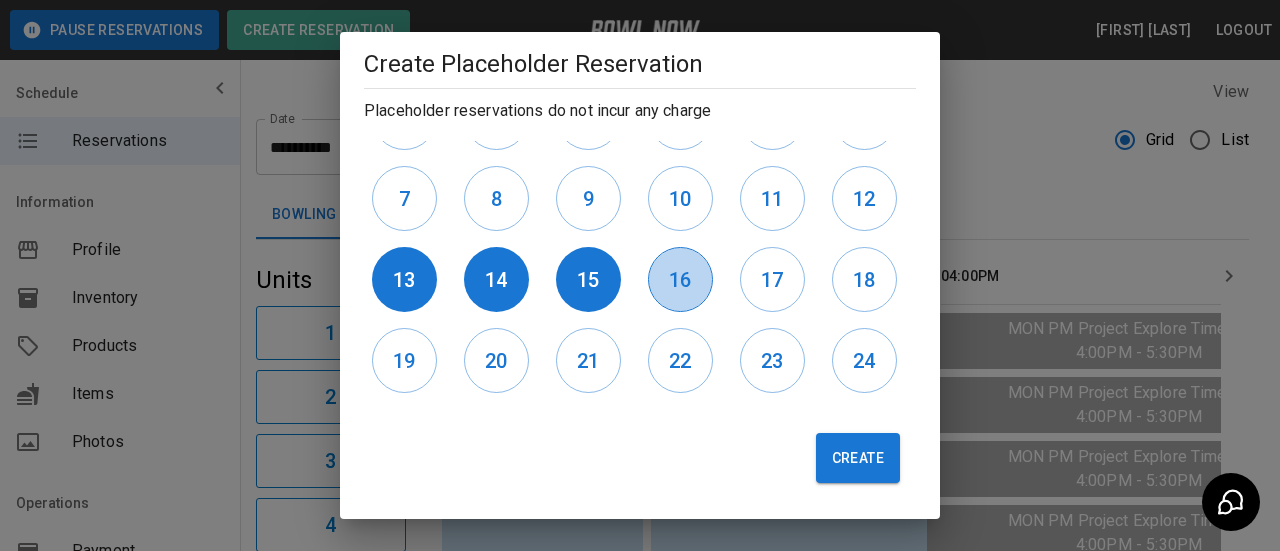 click on "16" at bounding box center [680, 280] 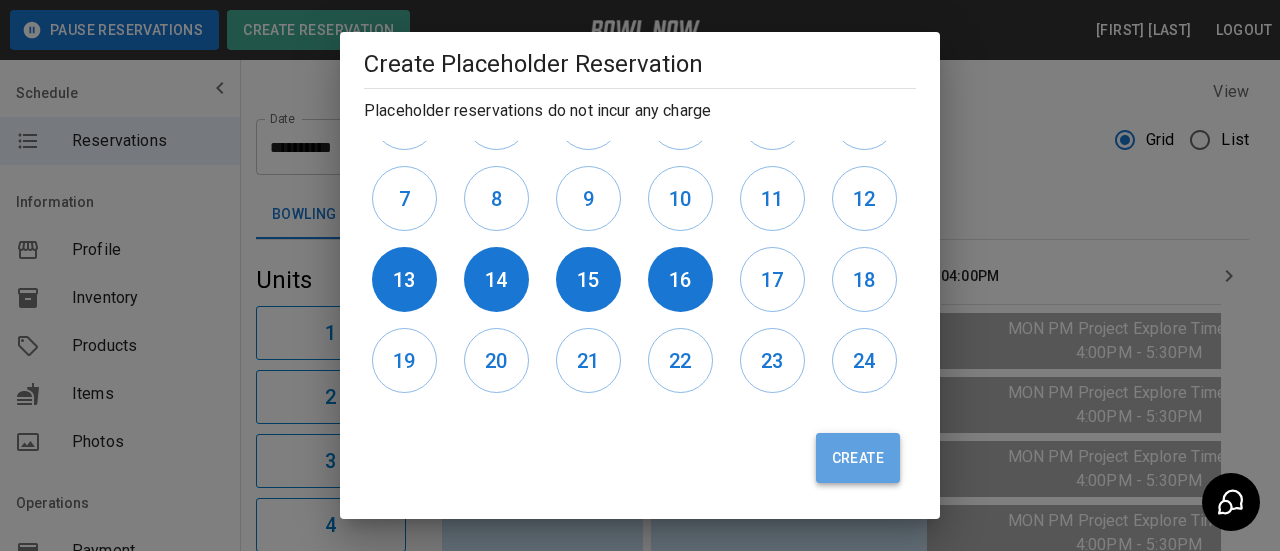 click on "Create" at bounding box center [858, 458] 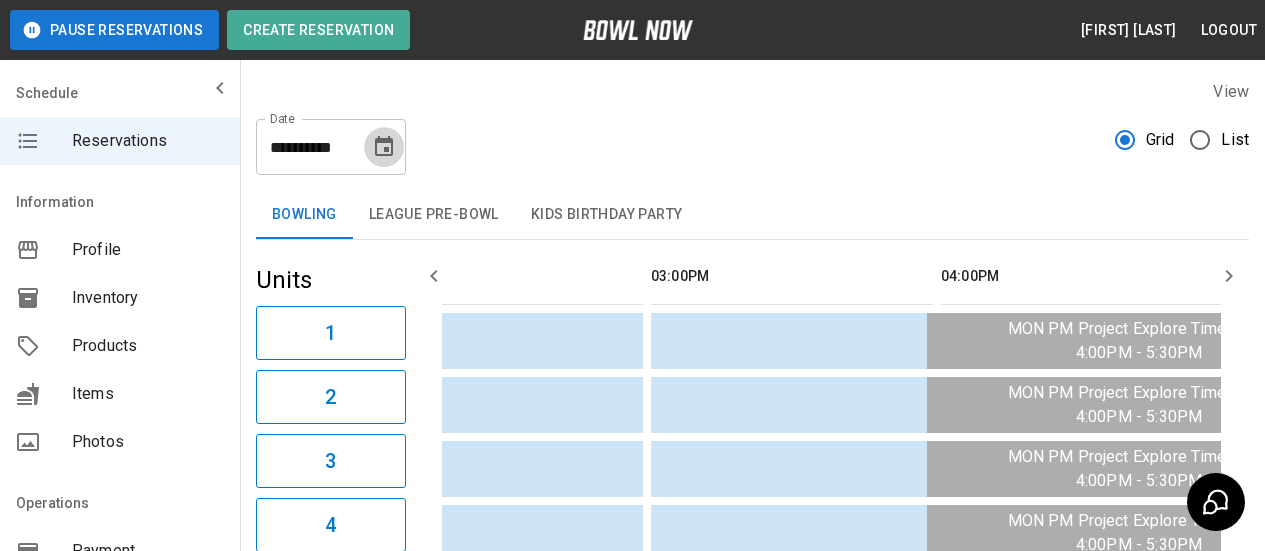 click at bounding box center [384, 147] 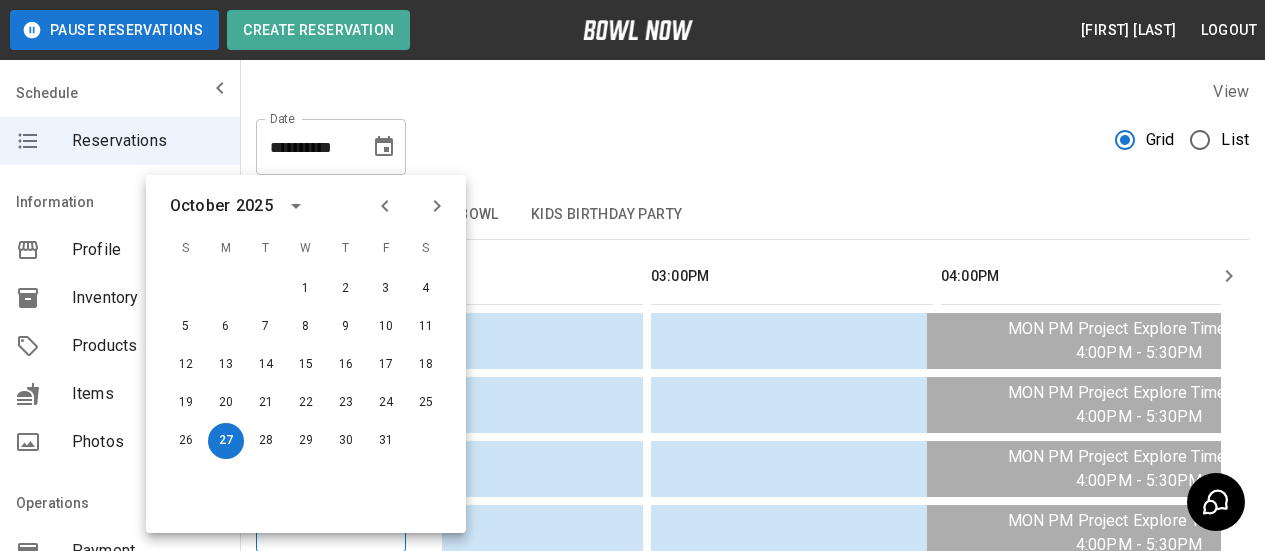 click on "**********" at bounding box center [752, 139] 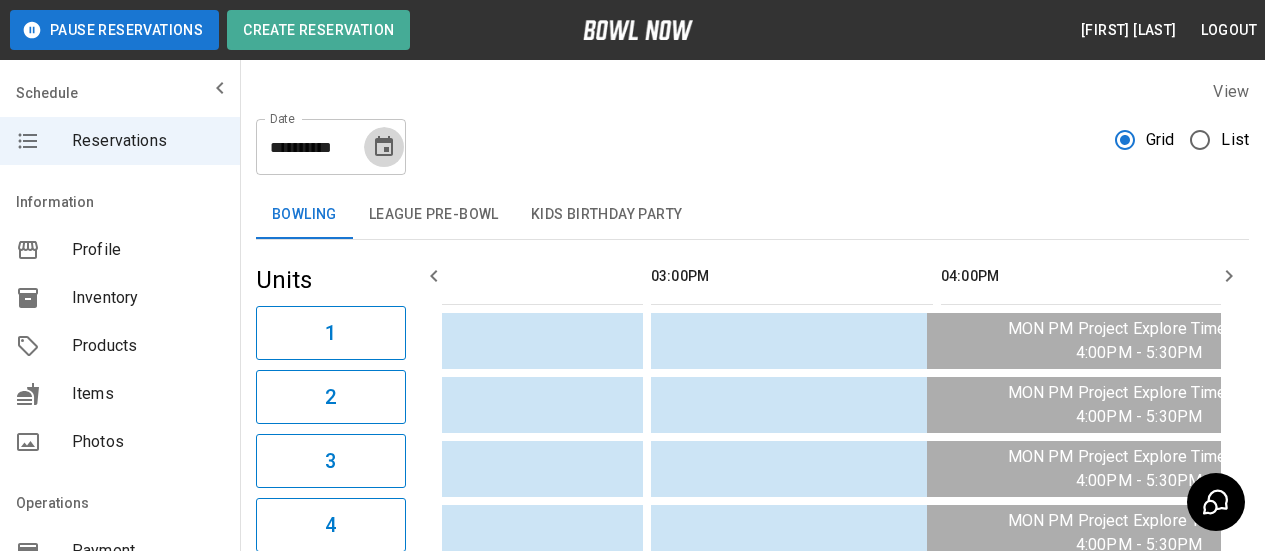 click 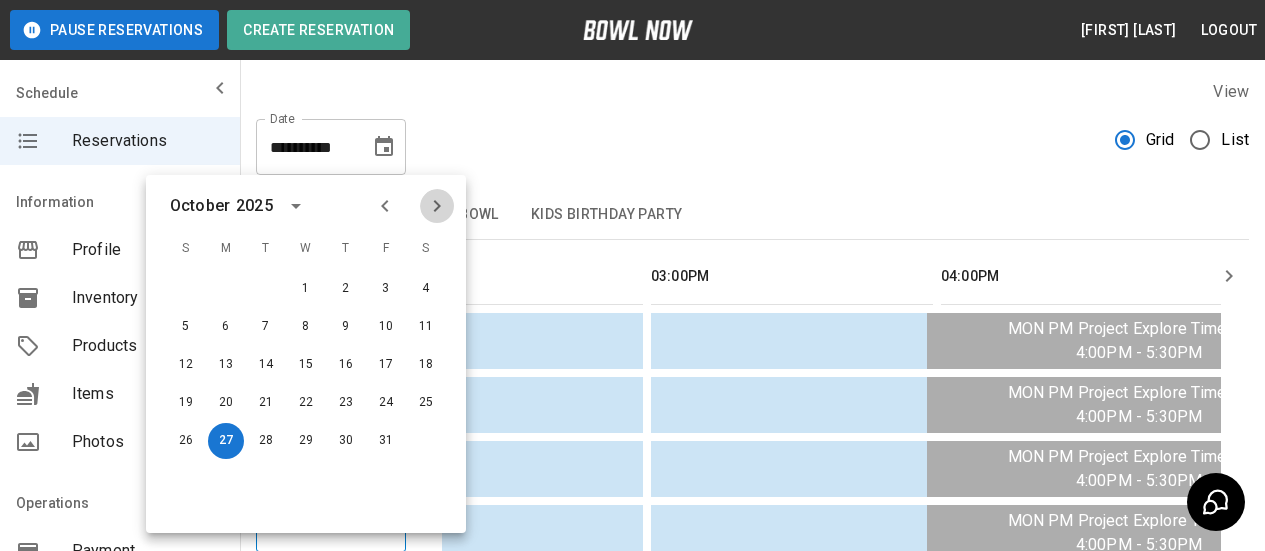 click 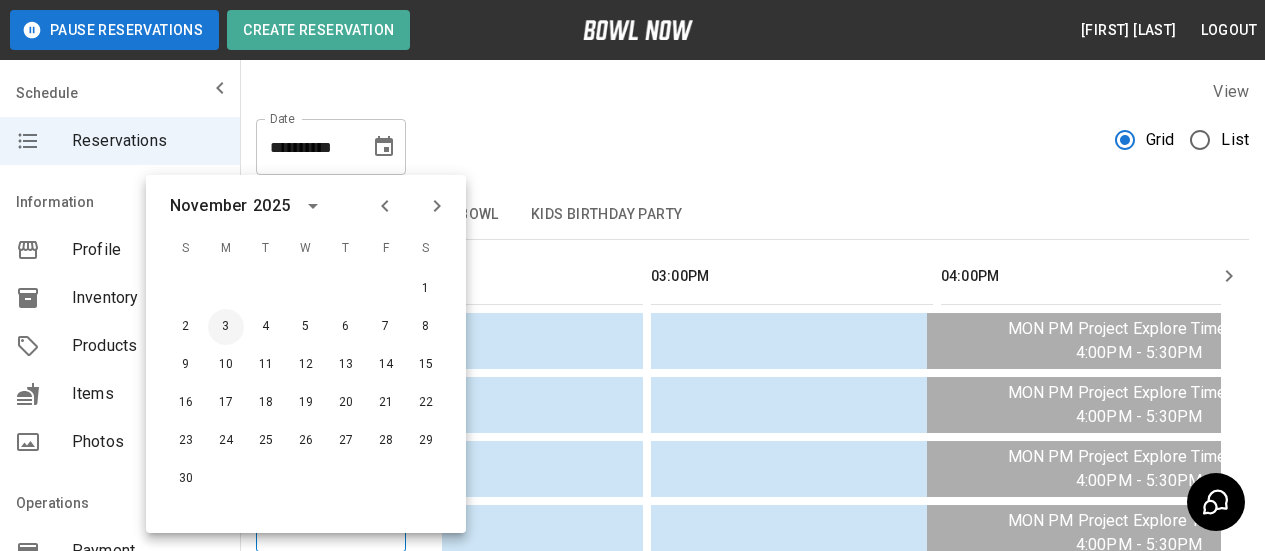 click on "3" at bounding box center (226, 327) 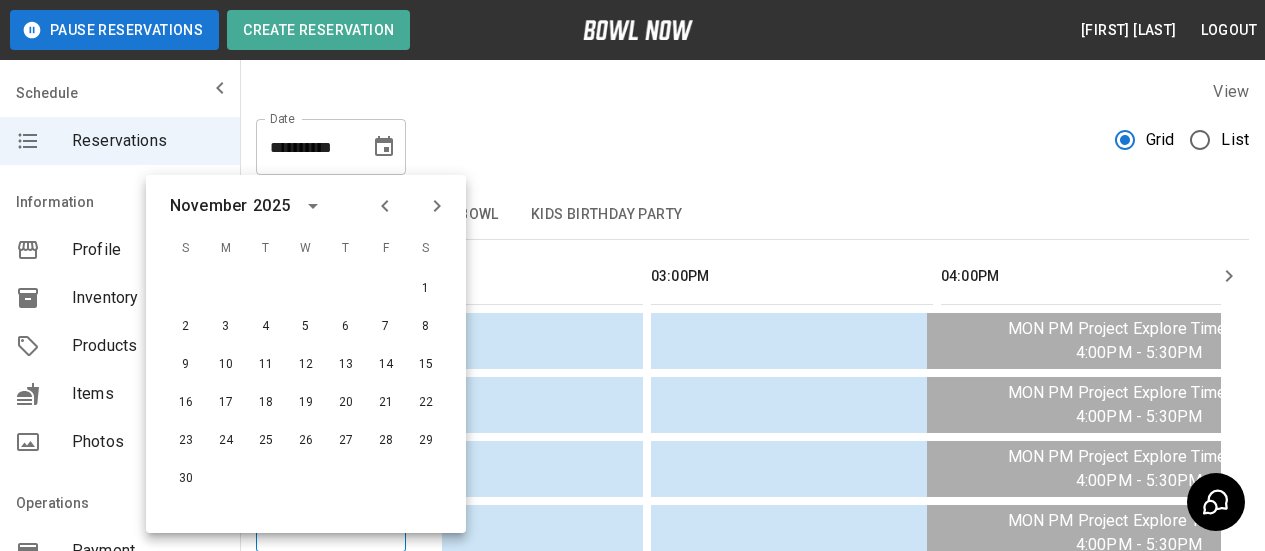 type on "**********" 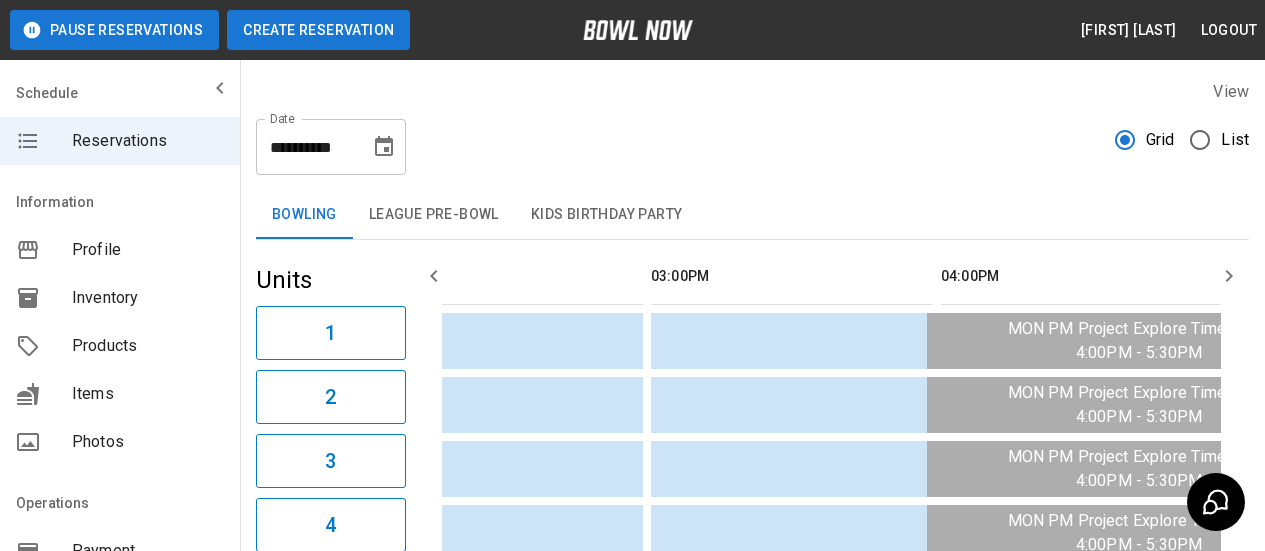 click on "Create Reservation" at bounding box center [318, 30] 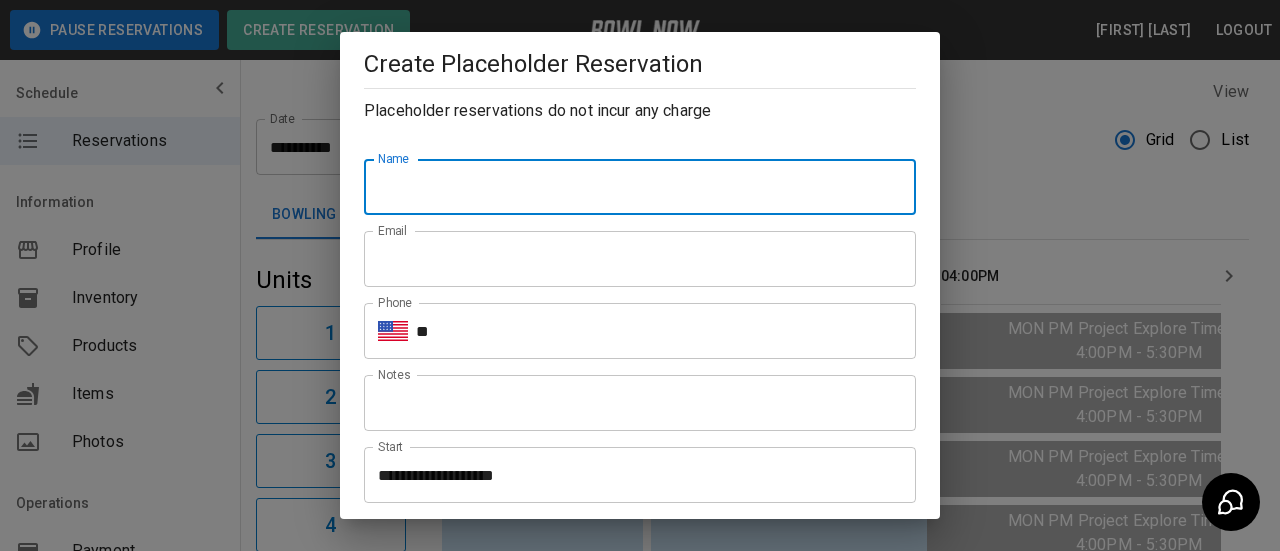 click on "Name" at bounding box center [640, 187] 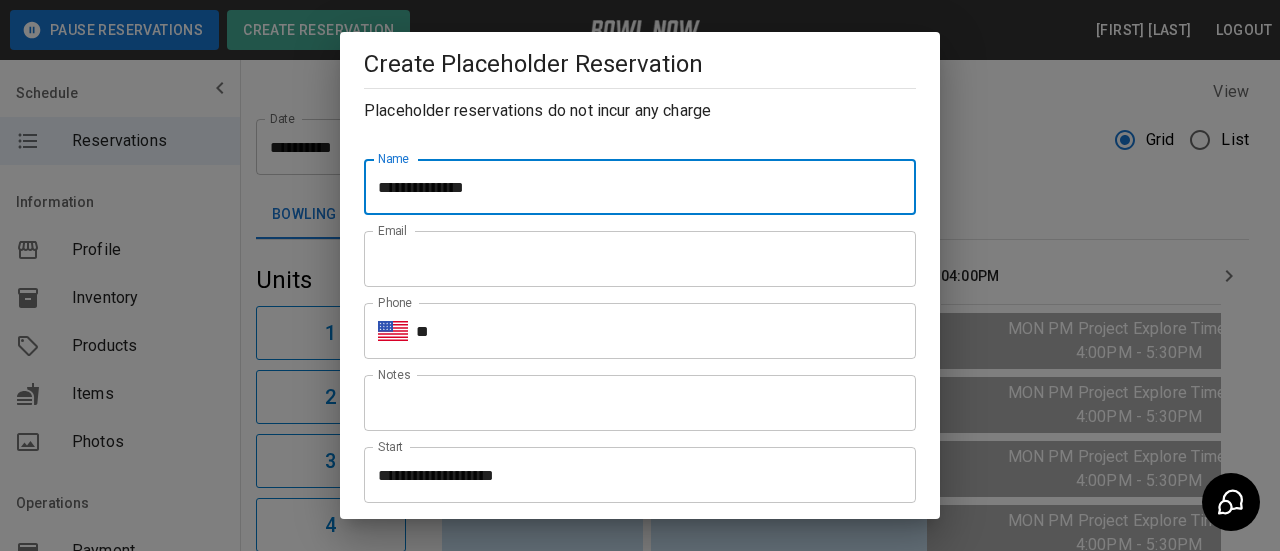 click on "Email" at bounding box center [640, 259] 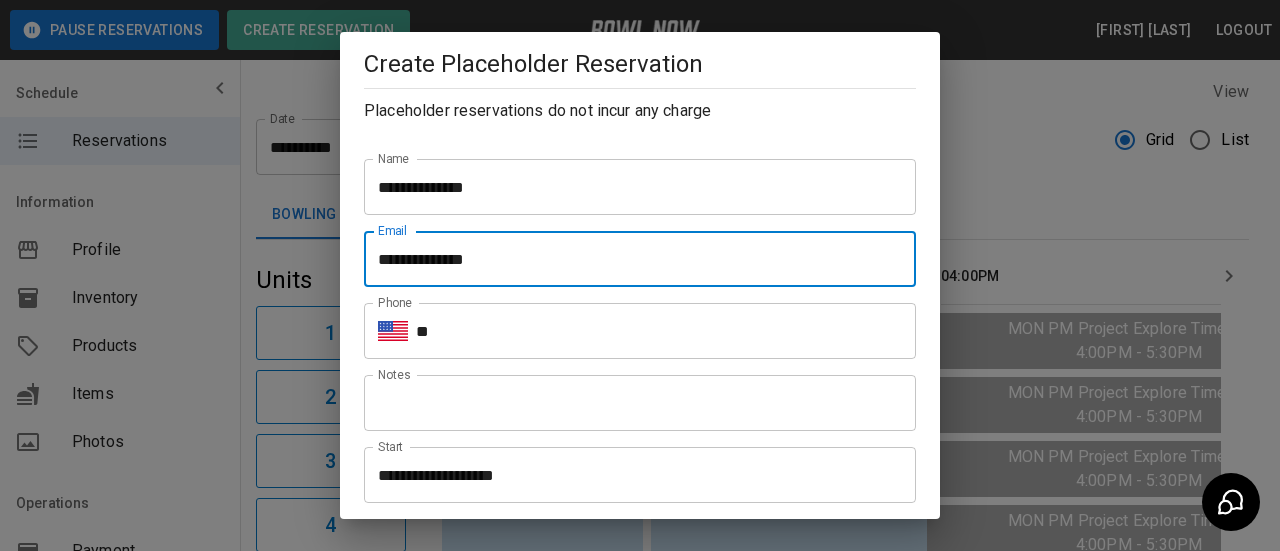 drag, startPoint x: 539, startPoint y: 256, endPoint x: 127, endPoint y: 231, distance: 412.7578 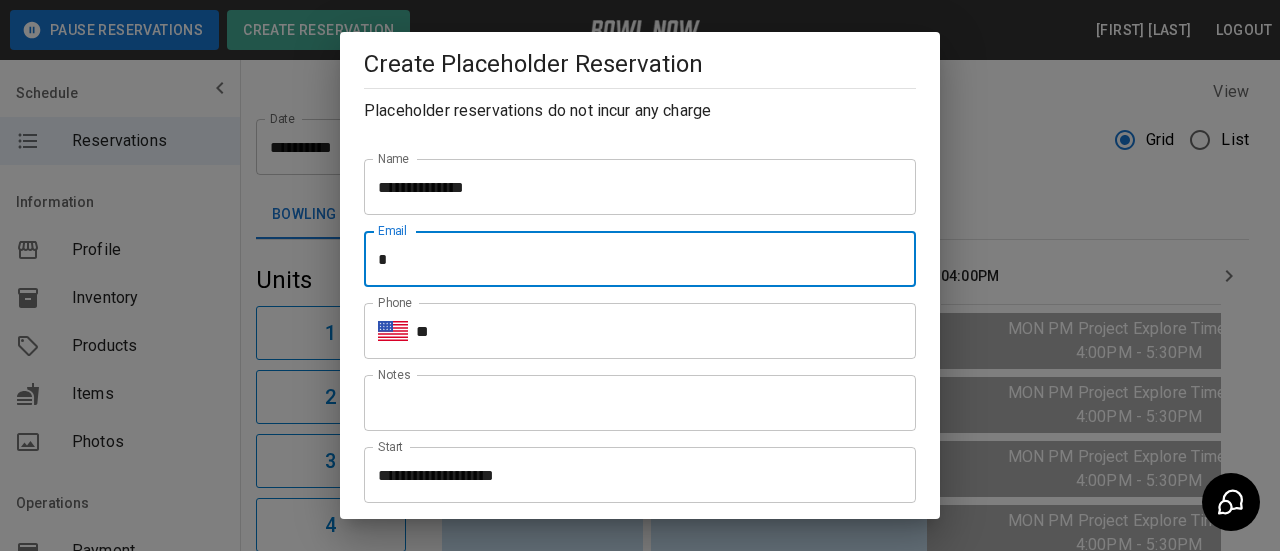 type on "**********" 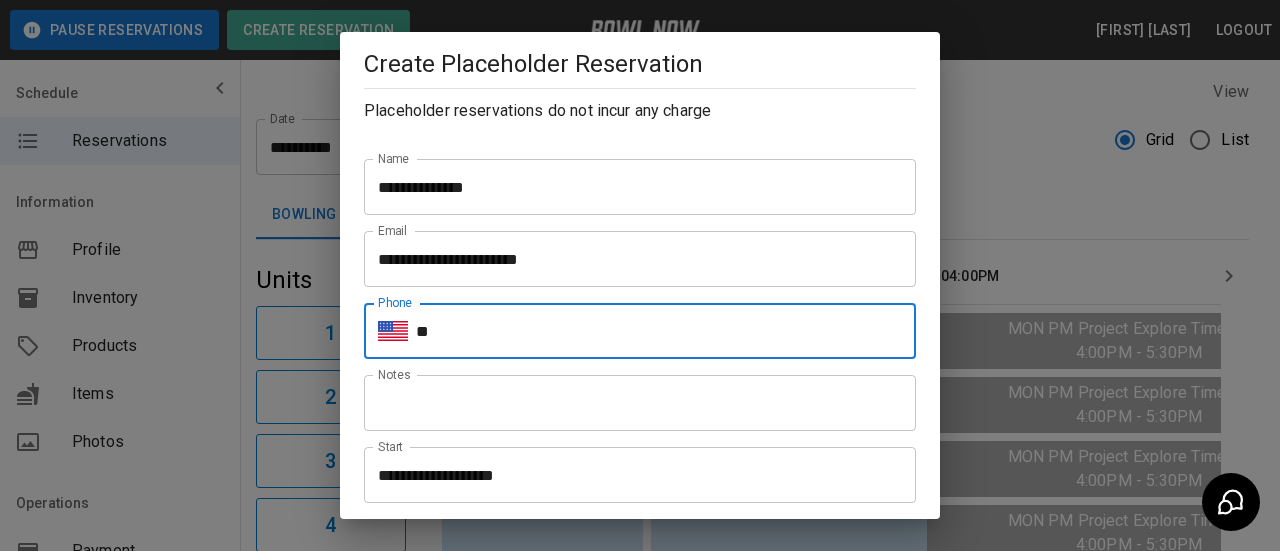 click on "**" at bounding box center (666, 331) 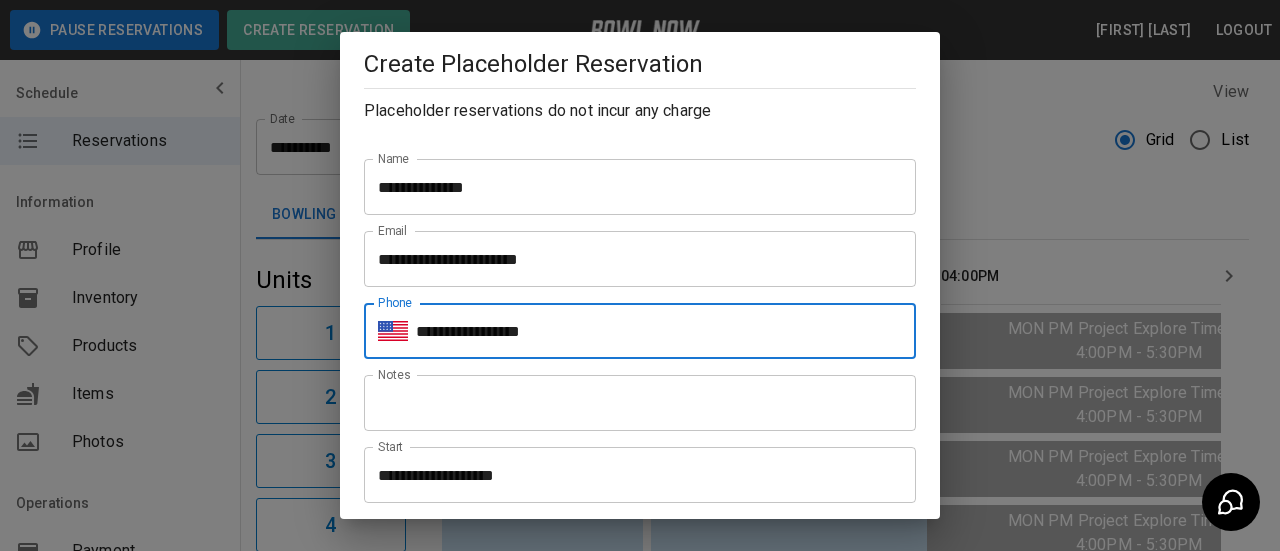 click on "**********" at bounding box center (633, 475) 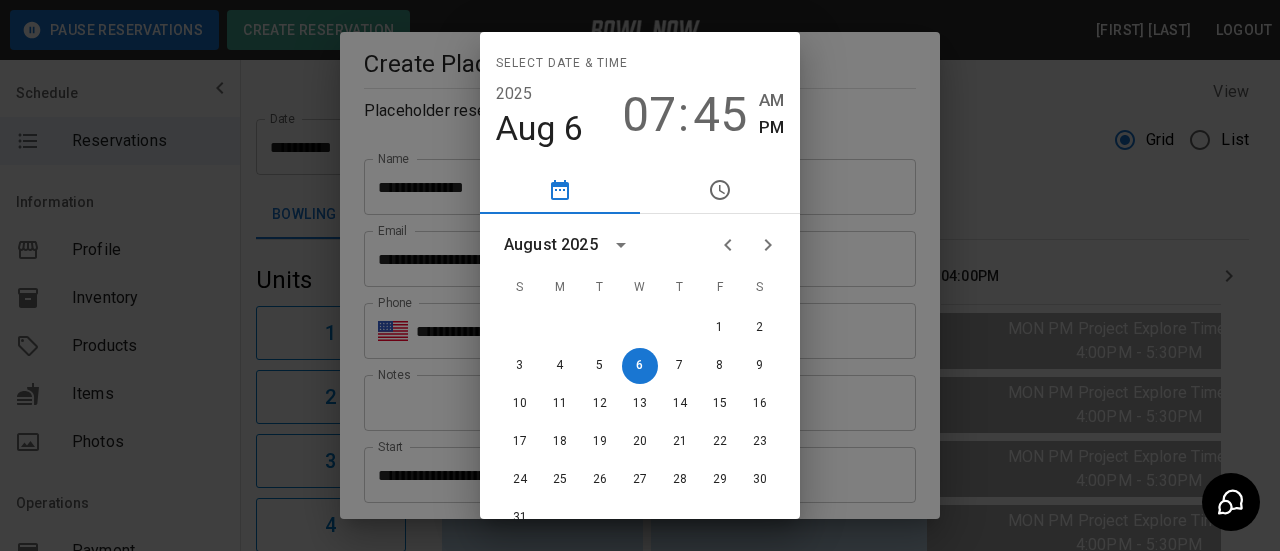 click 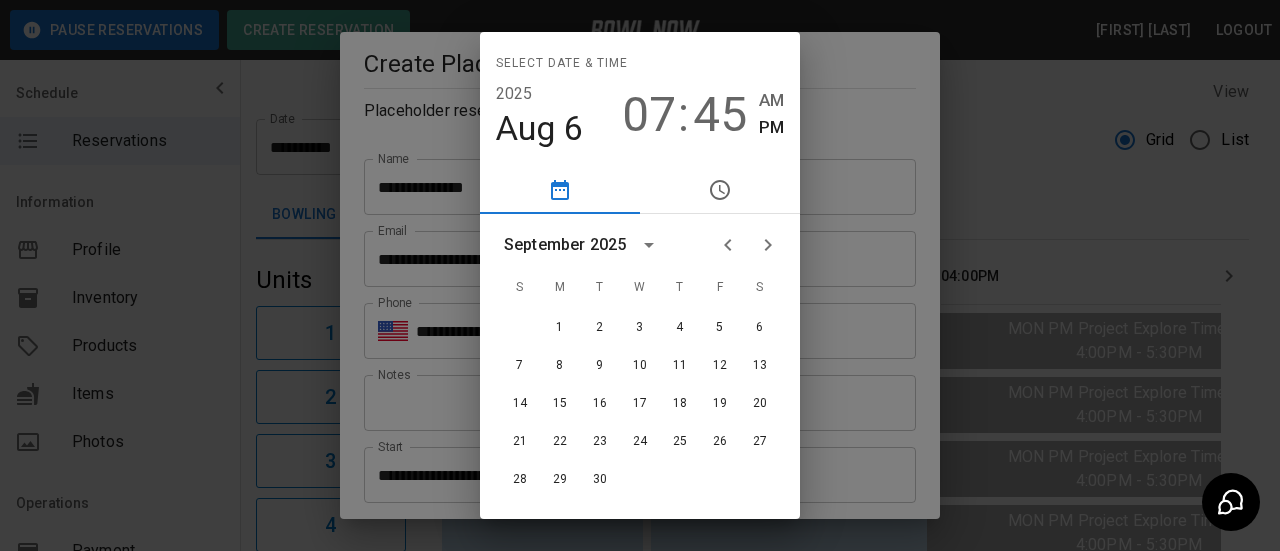 click 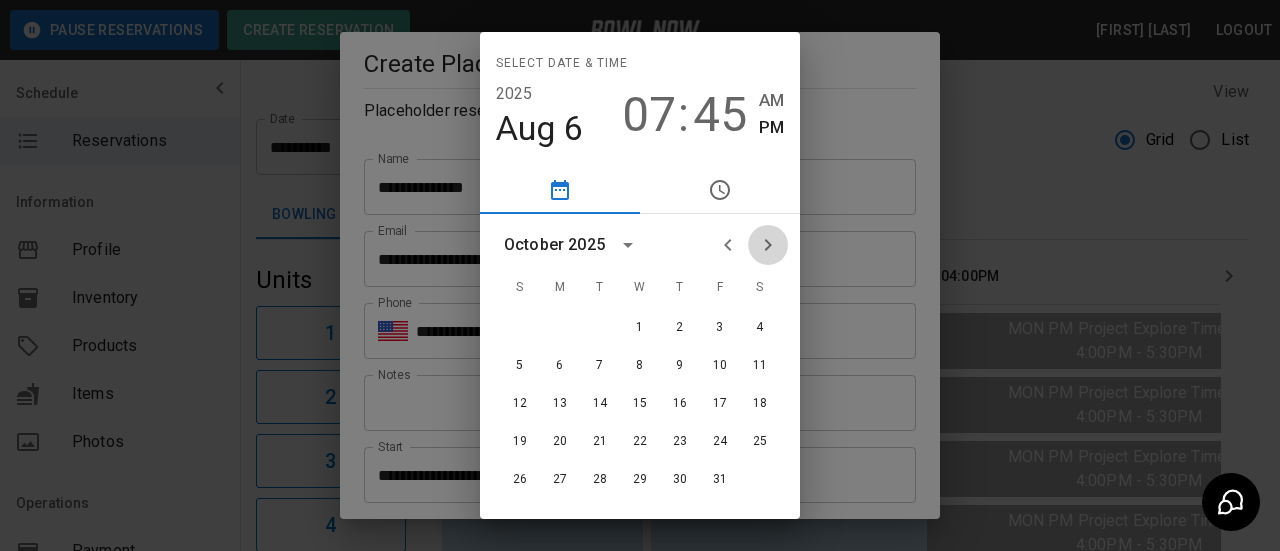 click 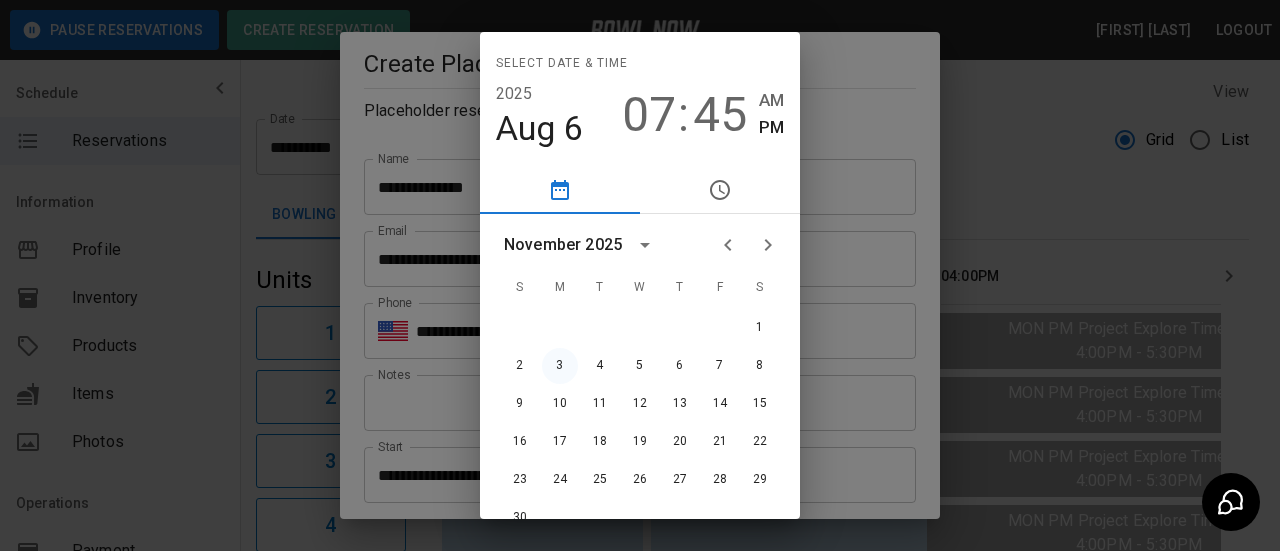 click on "3" at bounding box center [560, 366] 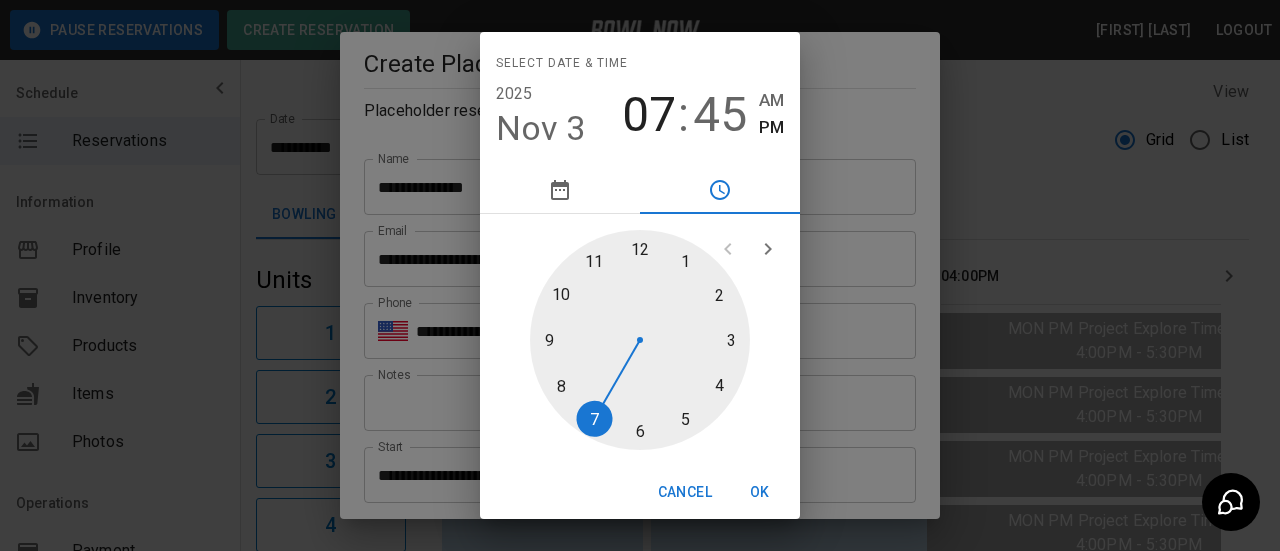 click at bounding box center (640, 340) 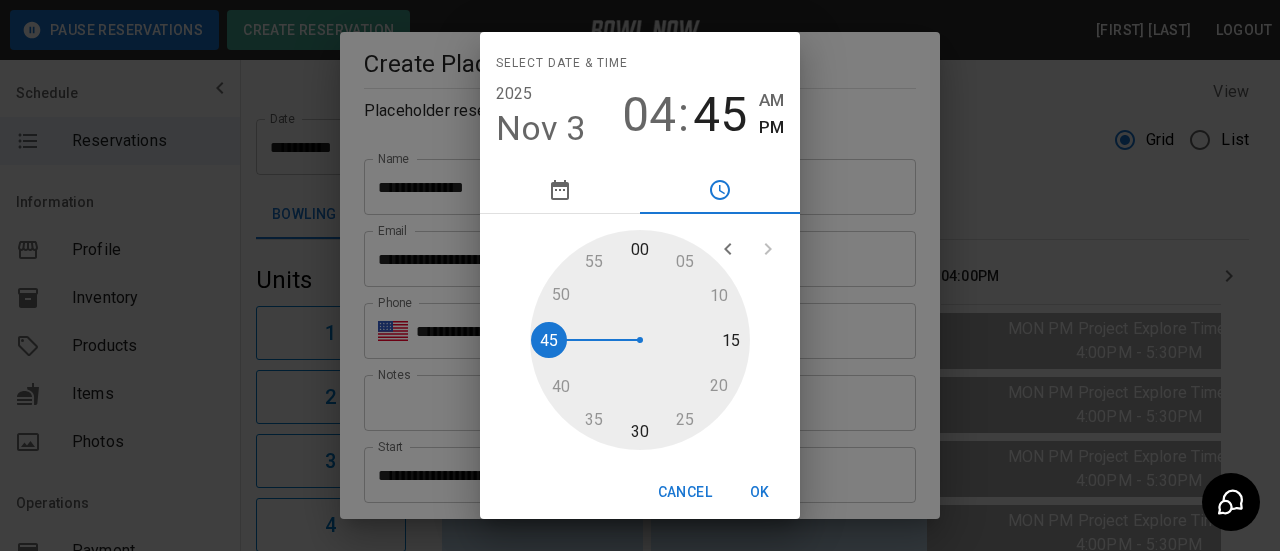 click at bounding box center (640, 340) 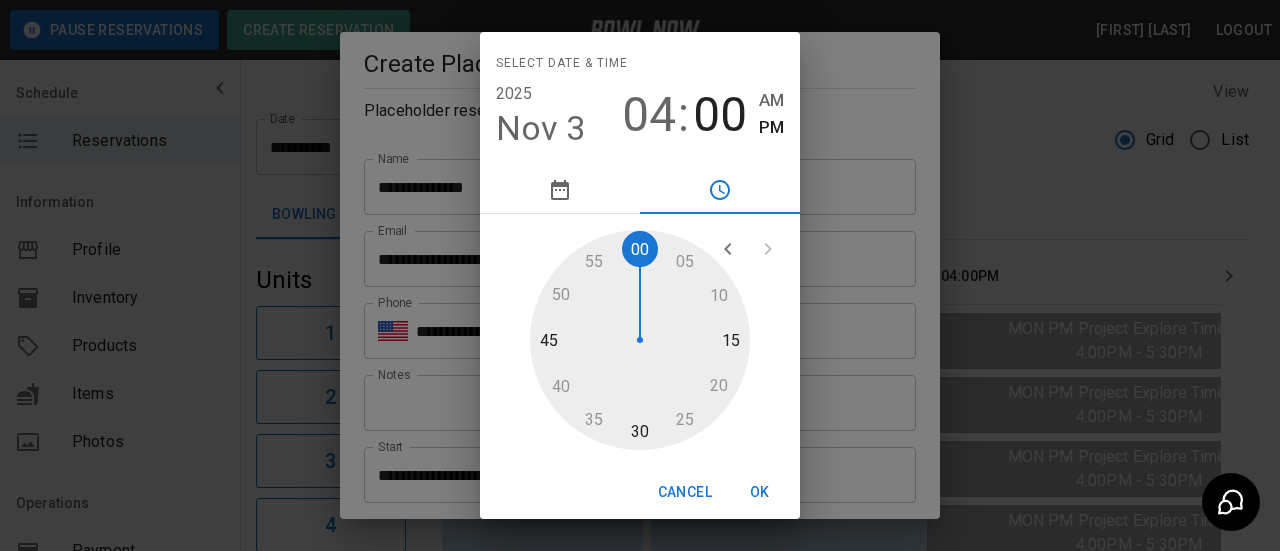 click on "Cancel OK" at bounding box center [640, 492] 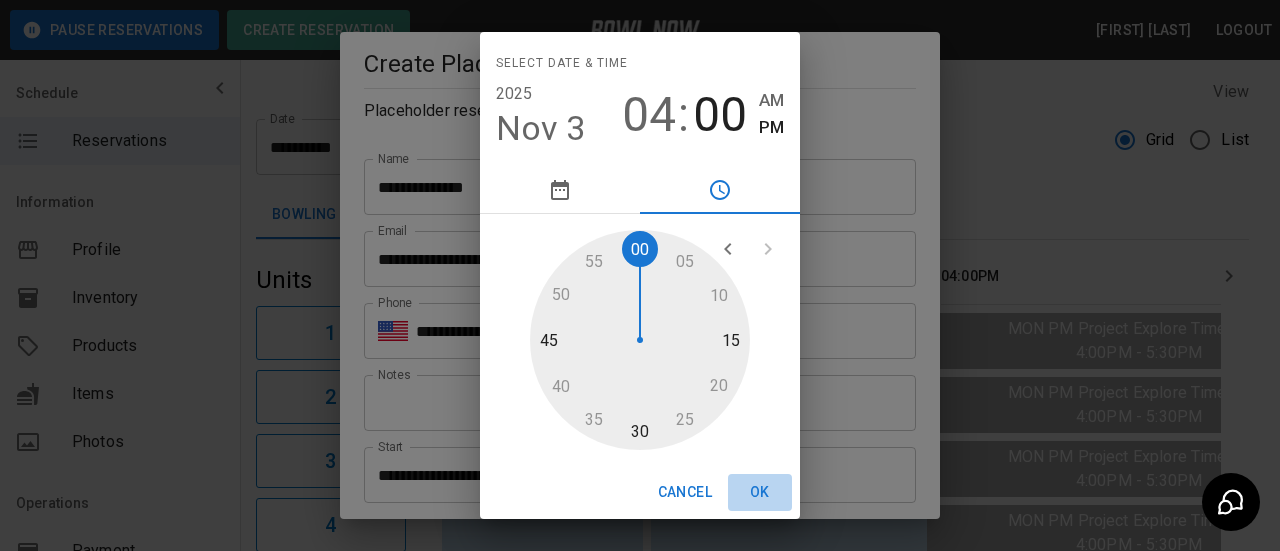 click on "OK" at bounding box center (760, 492) 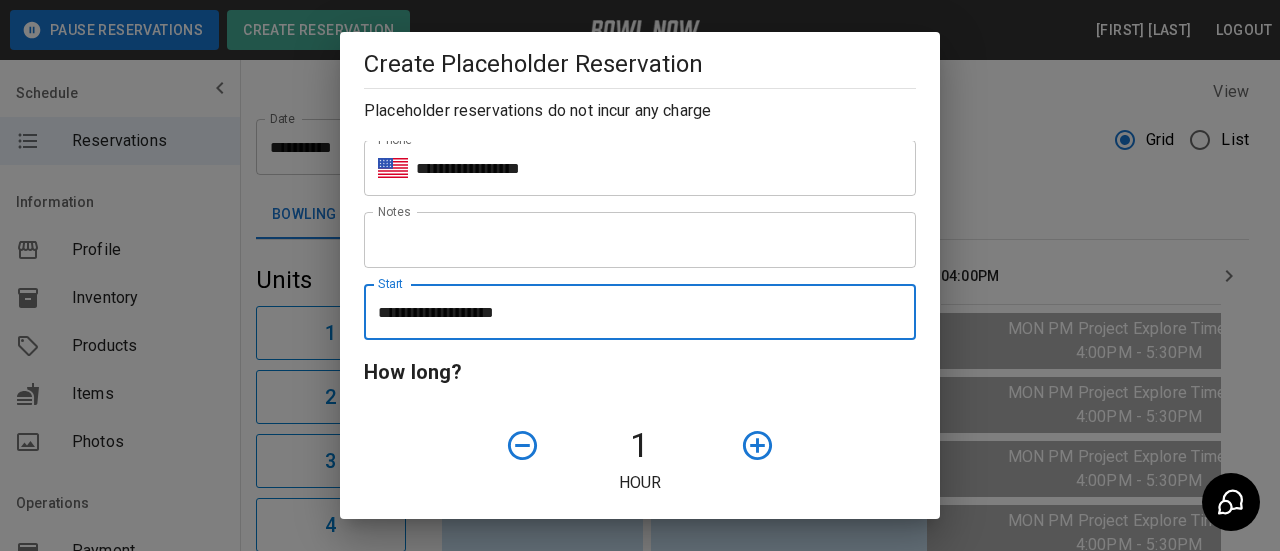 scroll, scrollTop: 300, scrollLeft: 0, axis: vertical 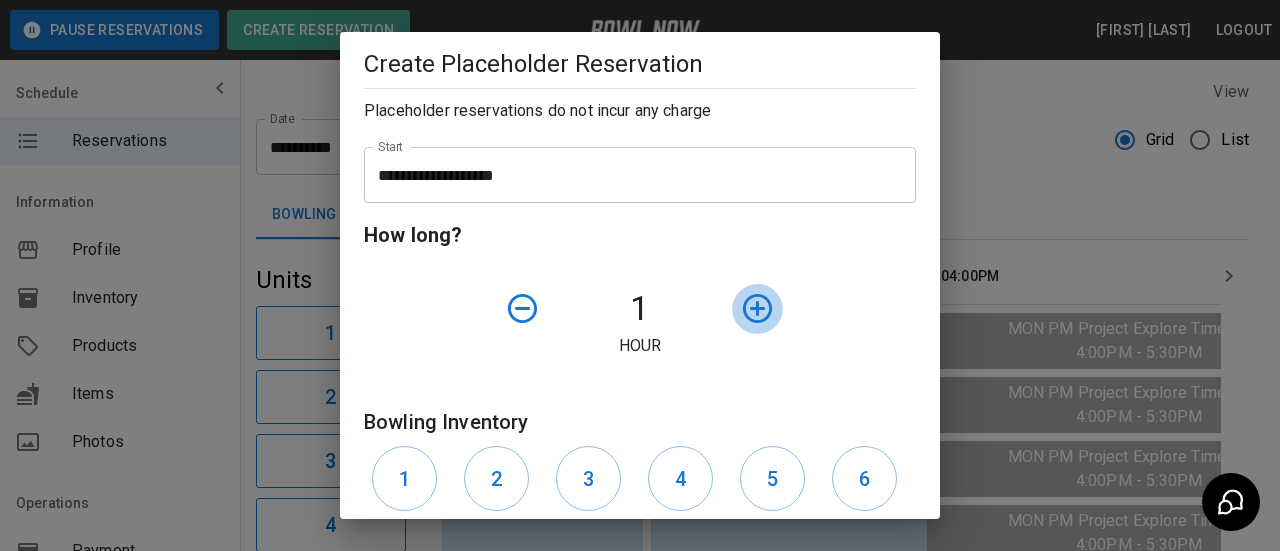 click 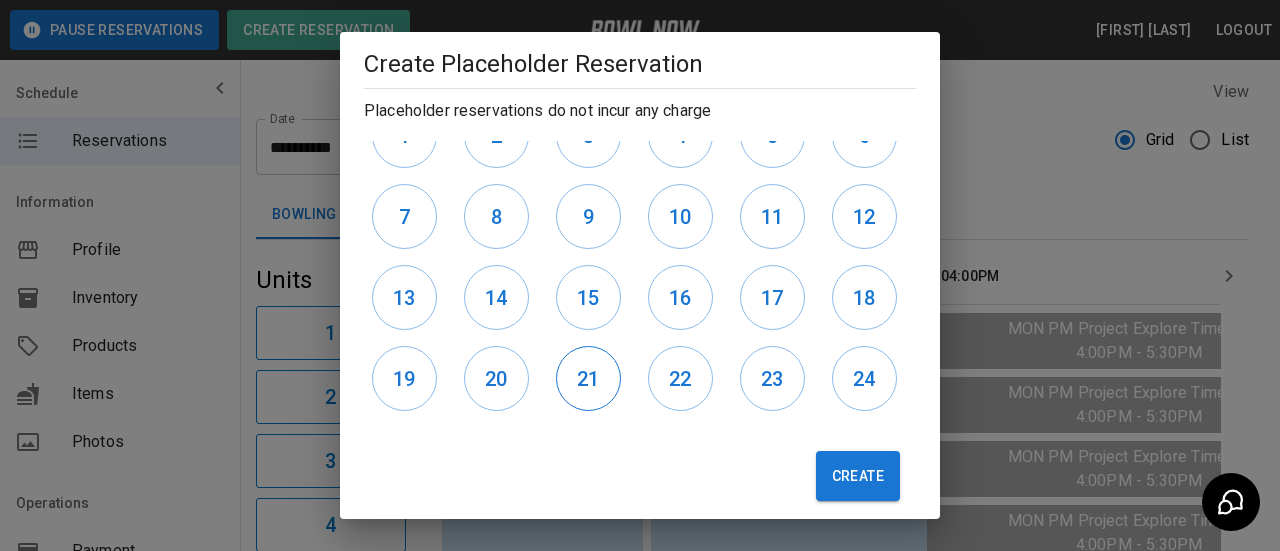scroll, scrollTop: 661, scrollLeft: 0, axis: vertical 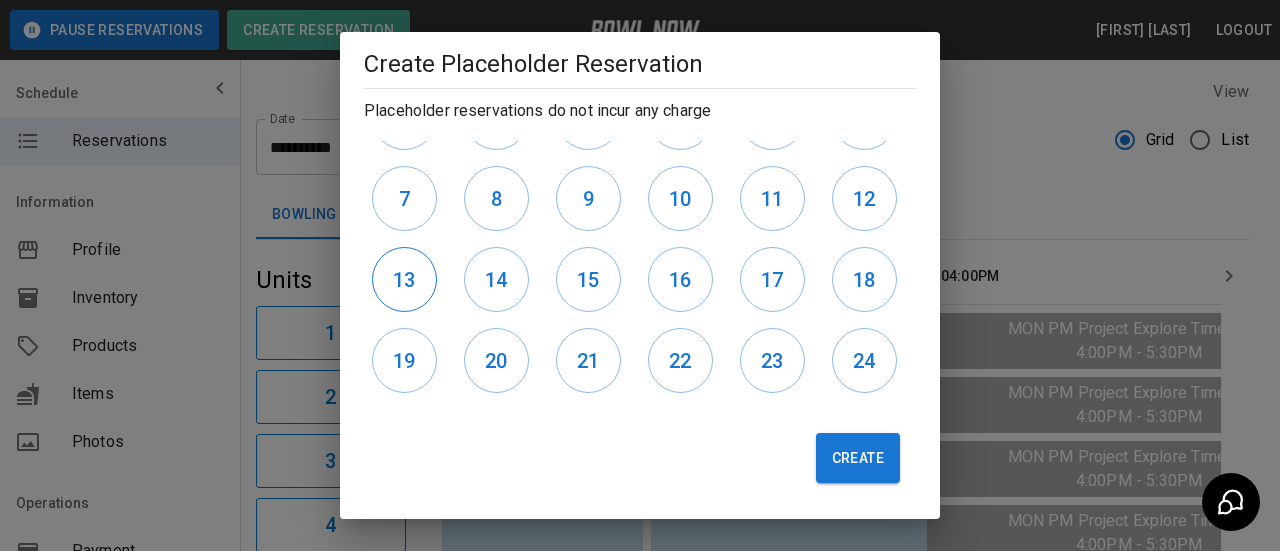 click on "13" at bounding box center [404, 279] 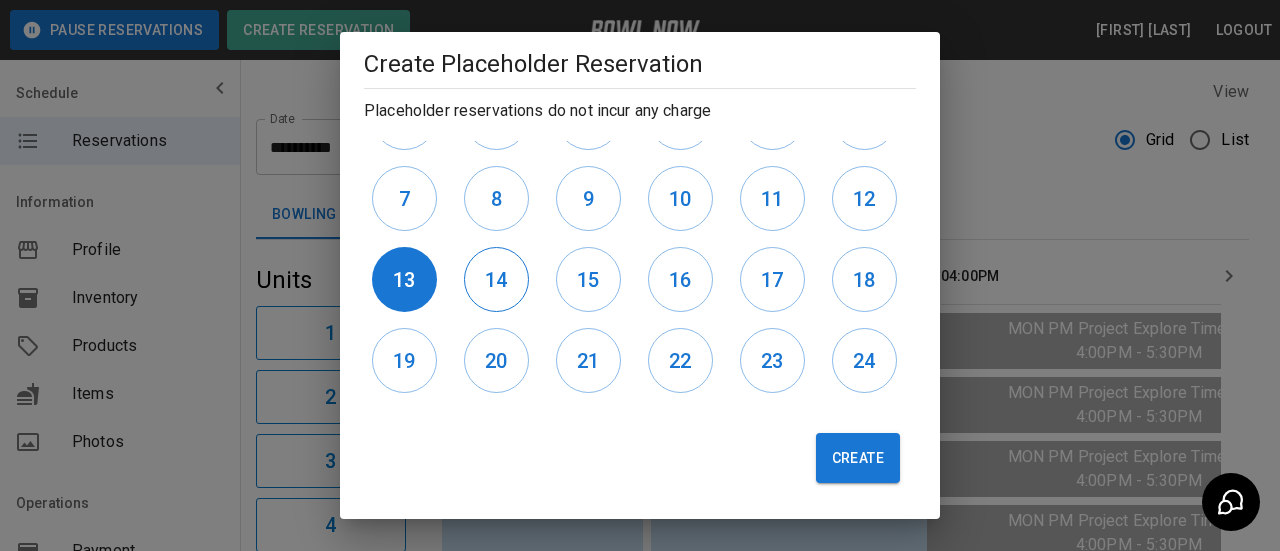 click on "14" at bounding box center [496, 280] 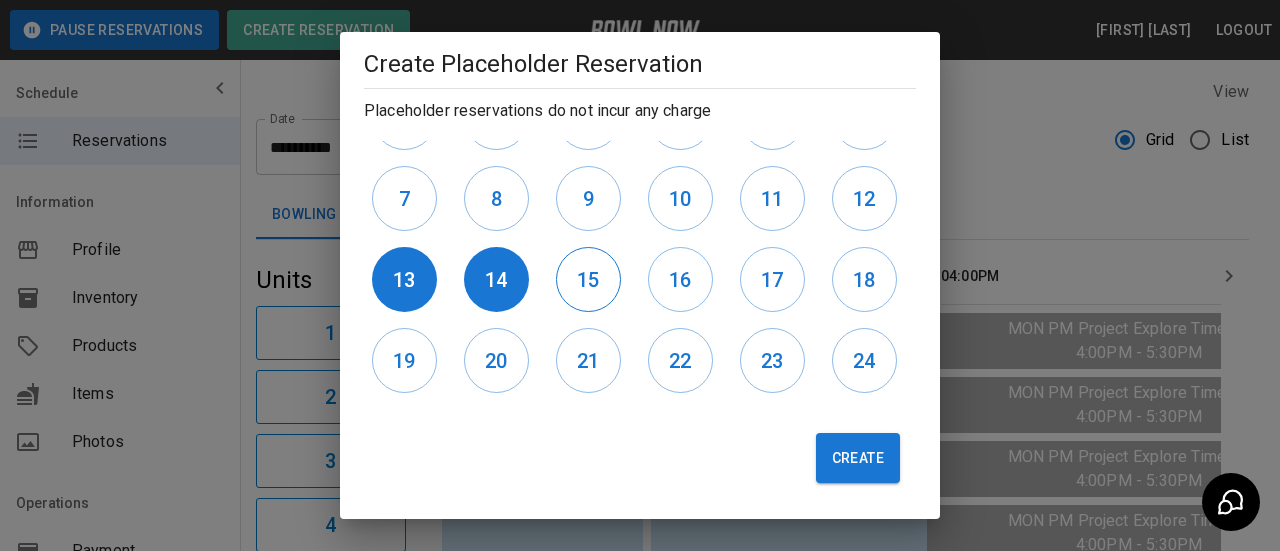 click on "15" at bounding box center (588, 280) 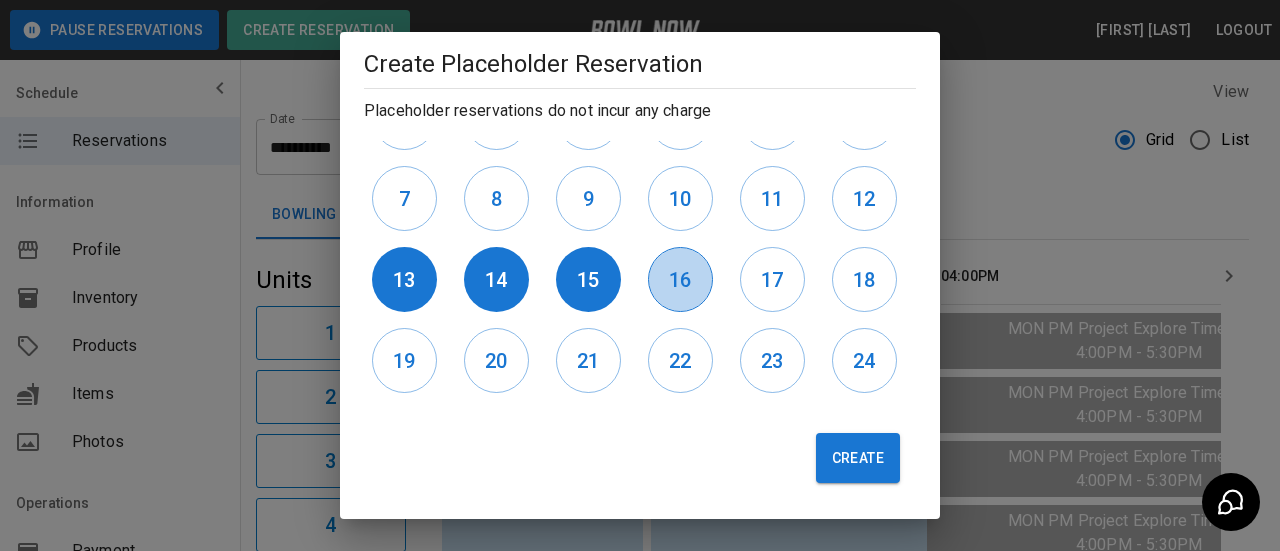click on "16" at bounding box center (680, 280) 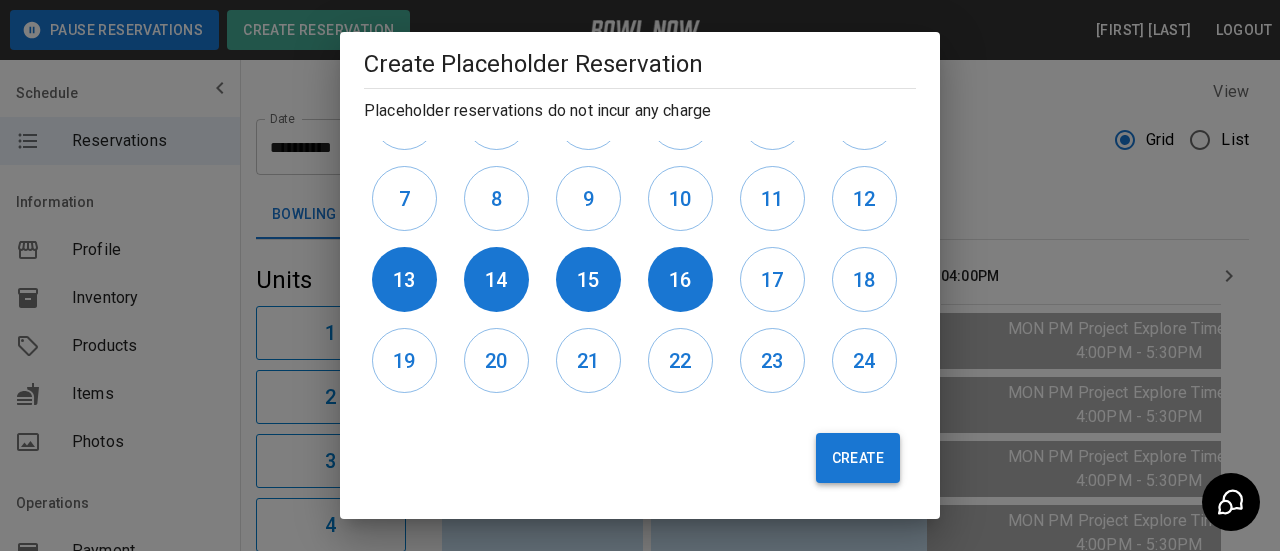 click on "Create" at bounding box center (858, 458) 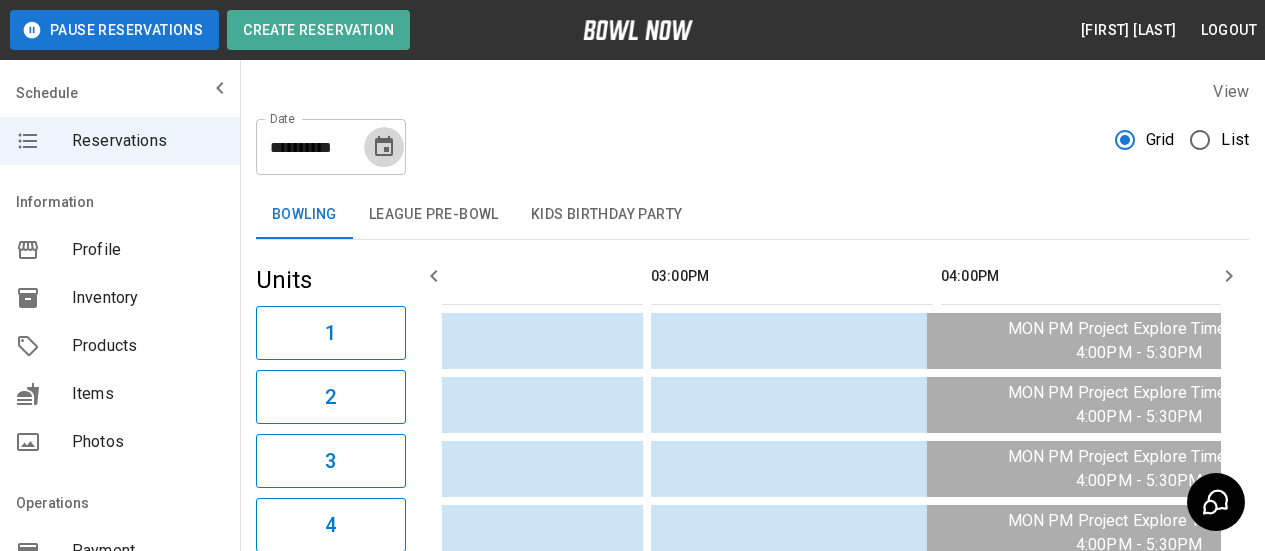 click 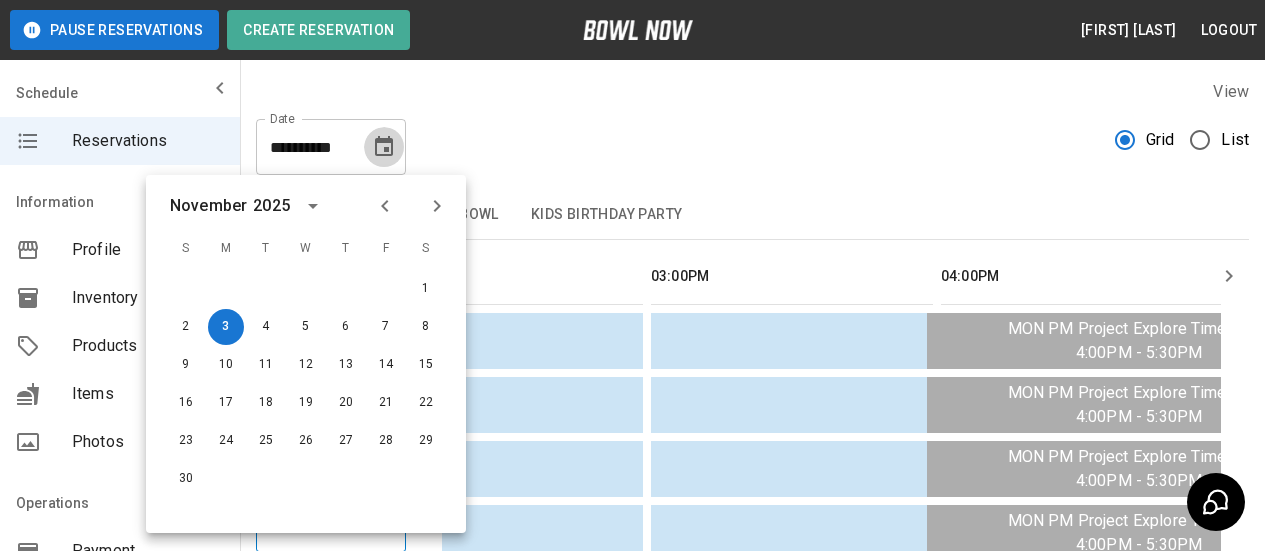 click 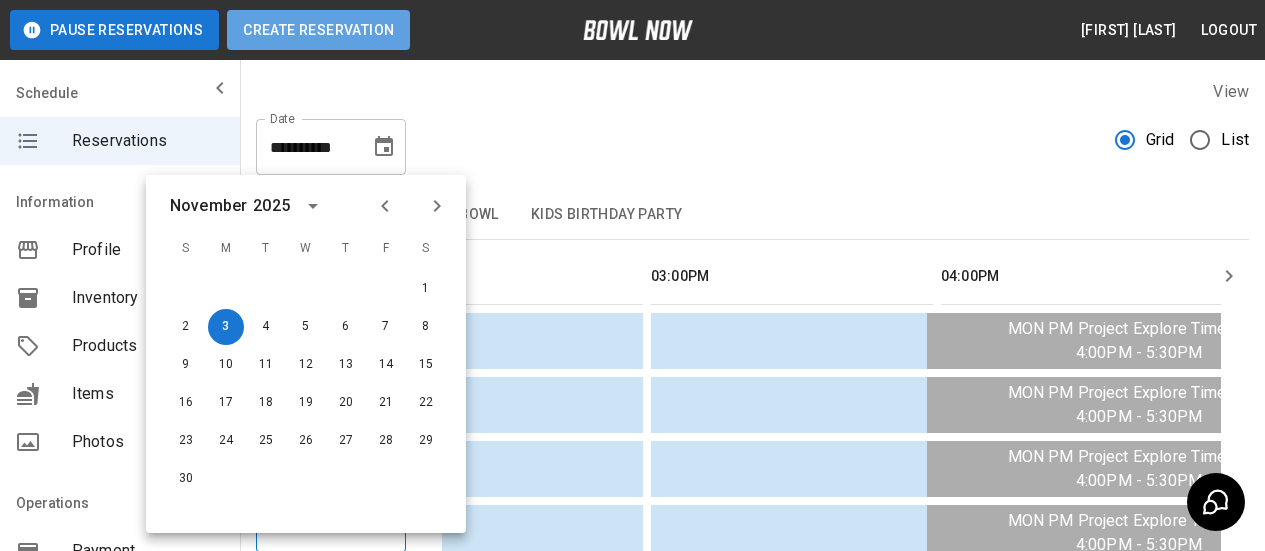 click on "Create Reservation" at bounding box center [318, 30] 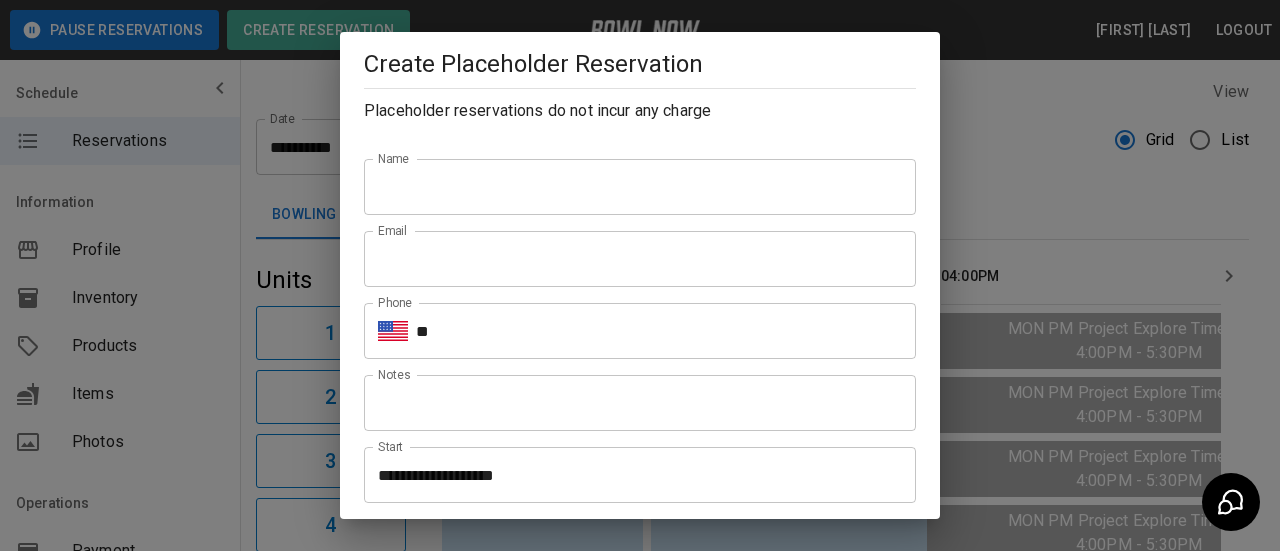 click on "Name" at bounding box center (640, 187) 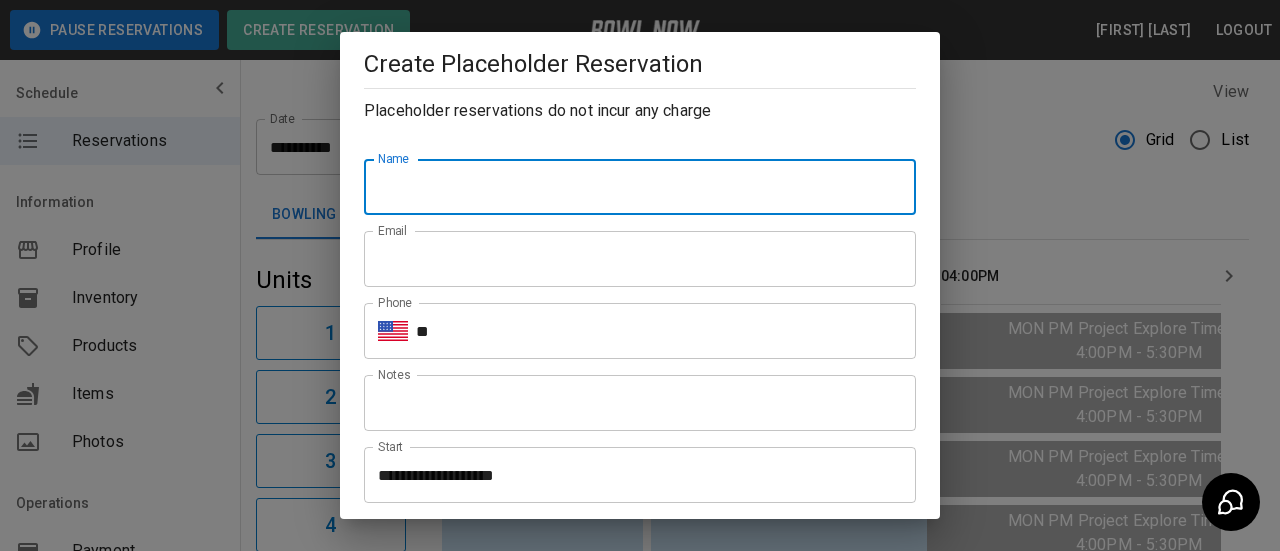 type on "**********" 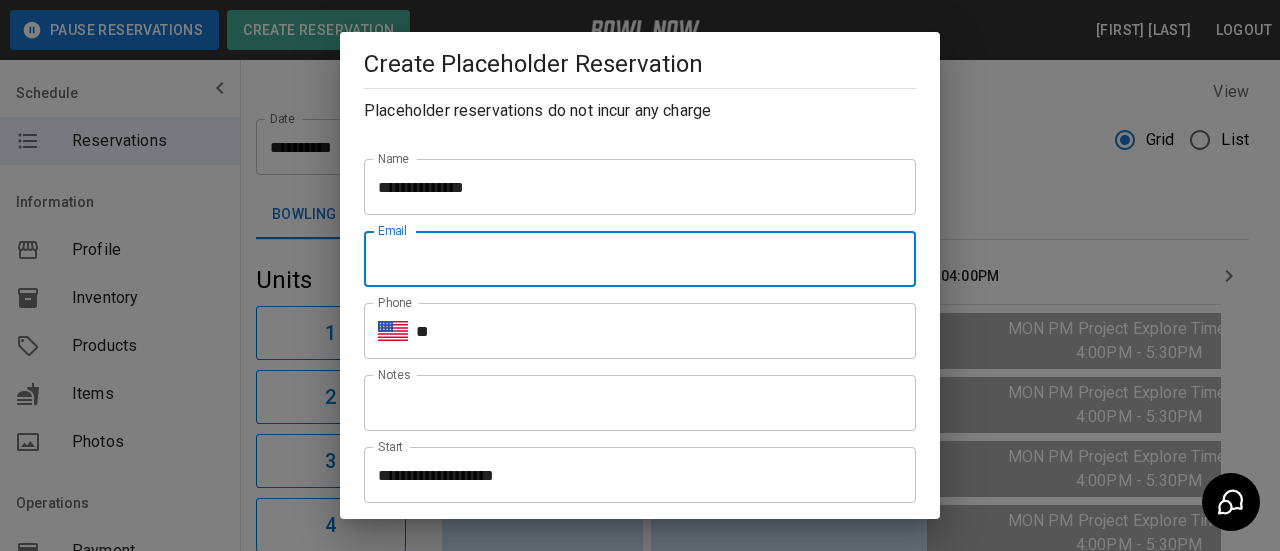 click on "Email" at bounding box center (640, 259) 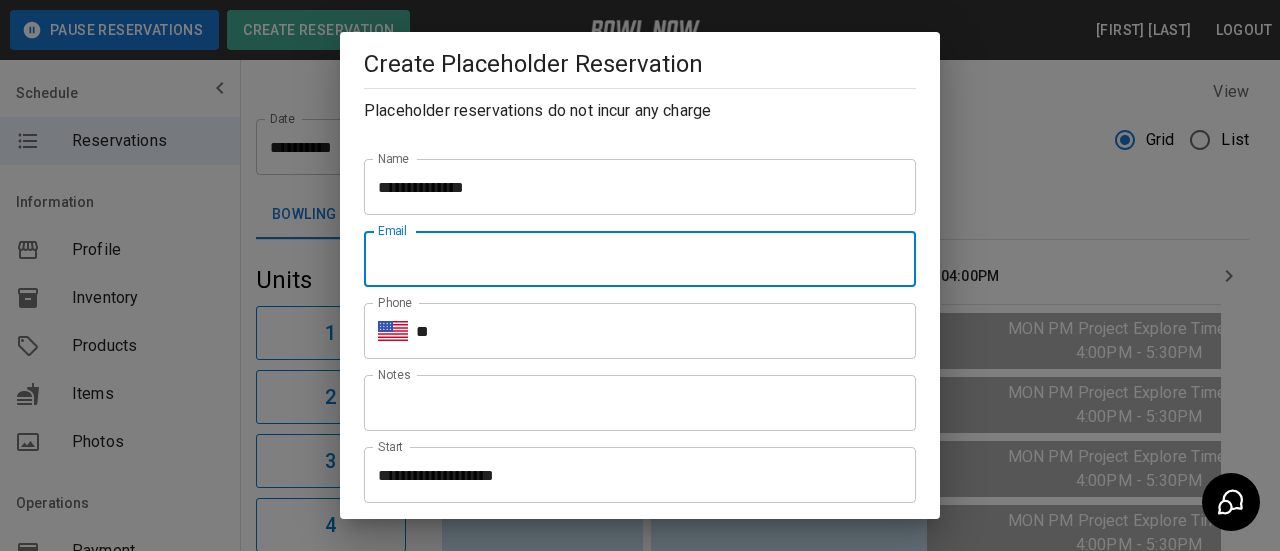 type on "**********" 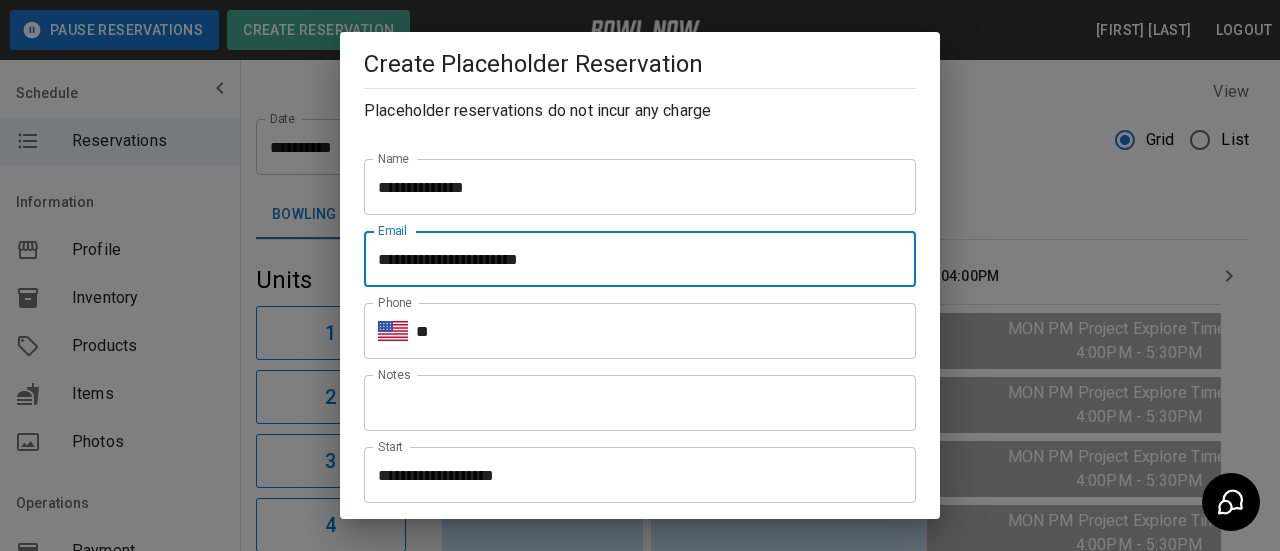 click on "**" at bounding box center (666, 331) 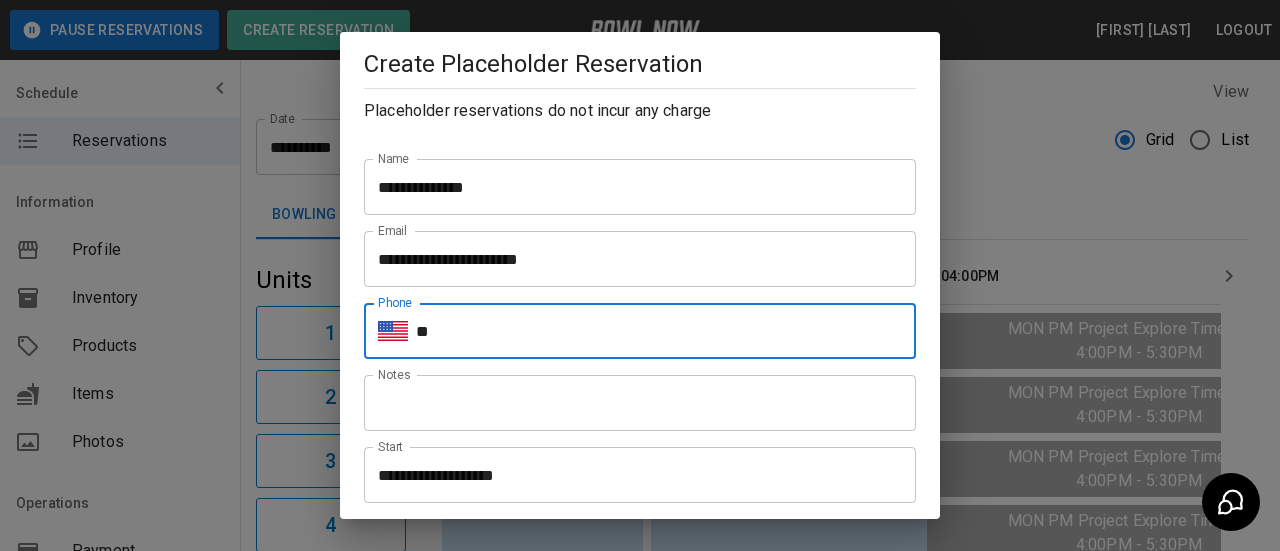 type on "**********" 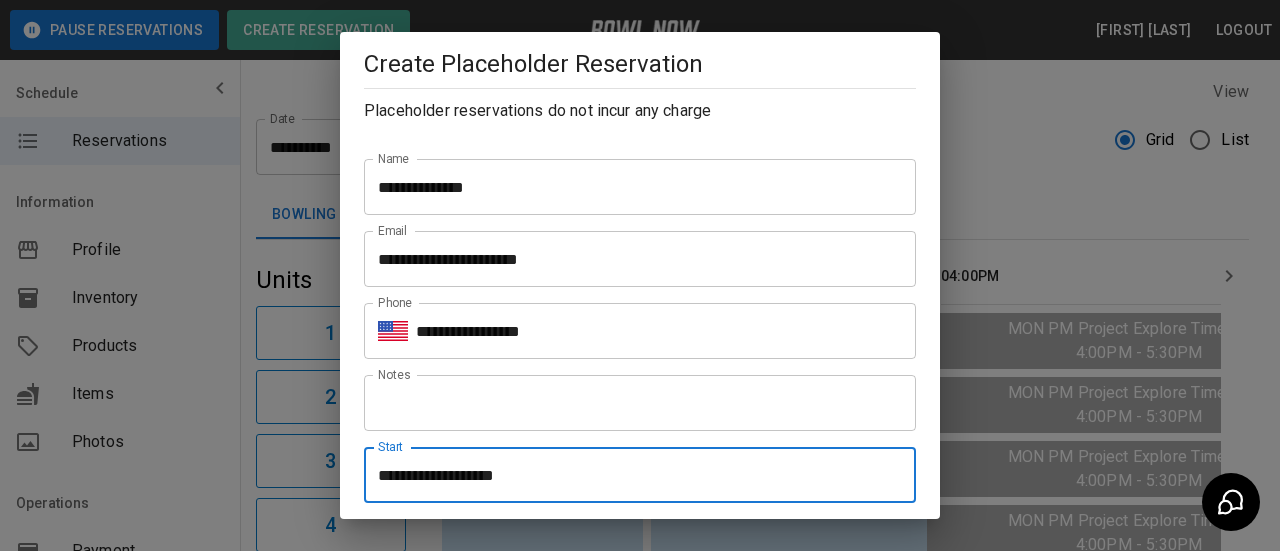 click on "**********" at bounding box center [633, 475] 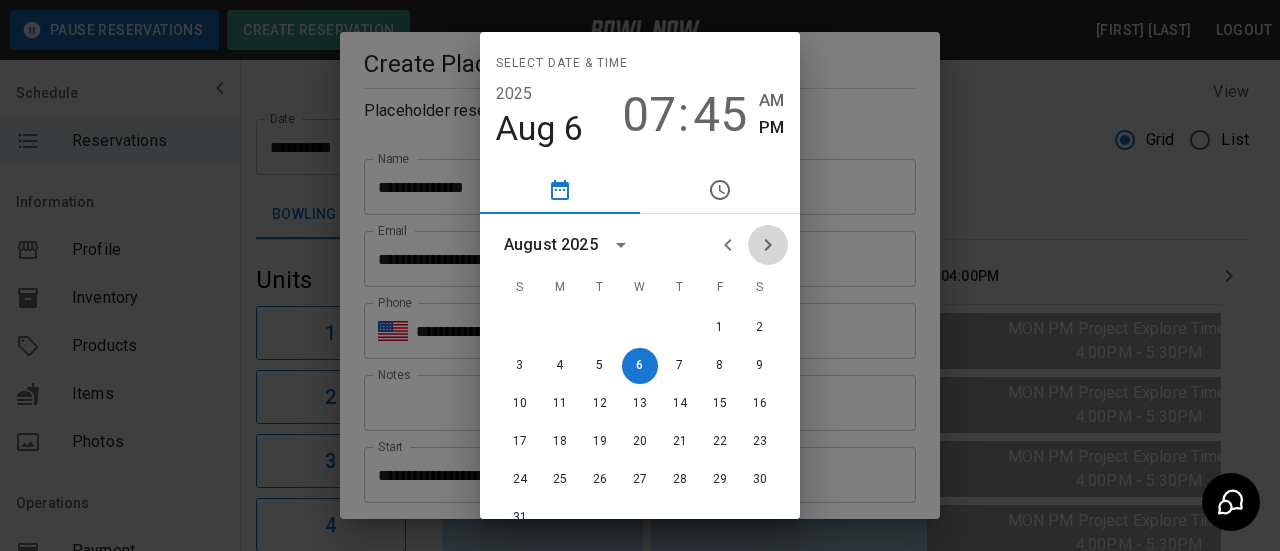 click 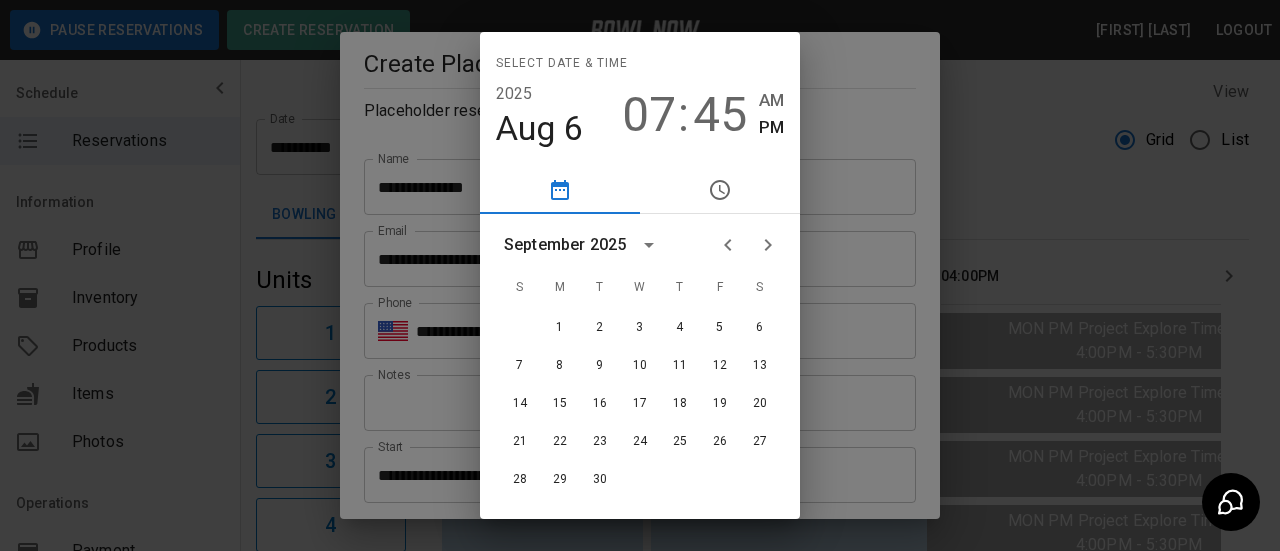 click 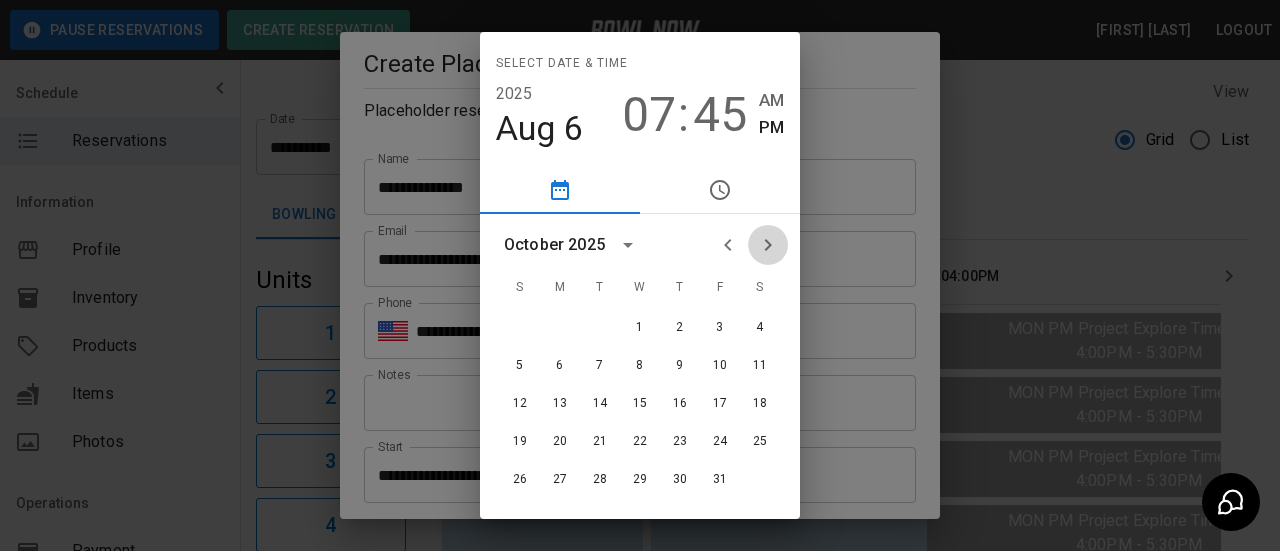 click 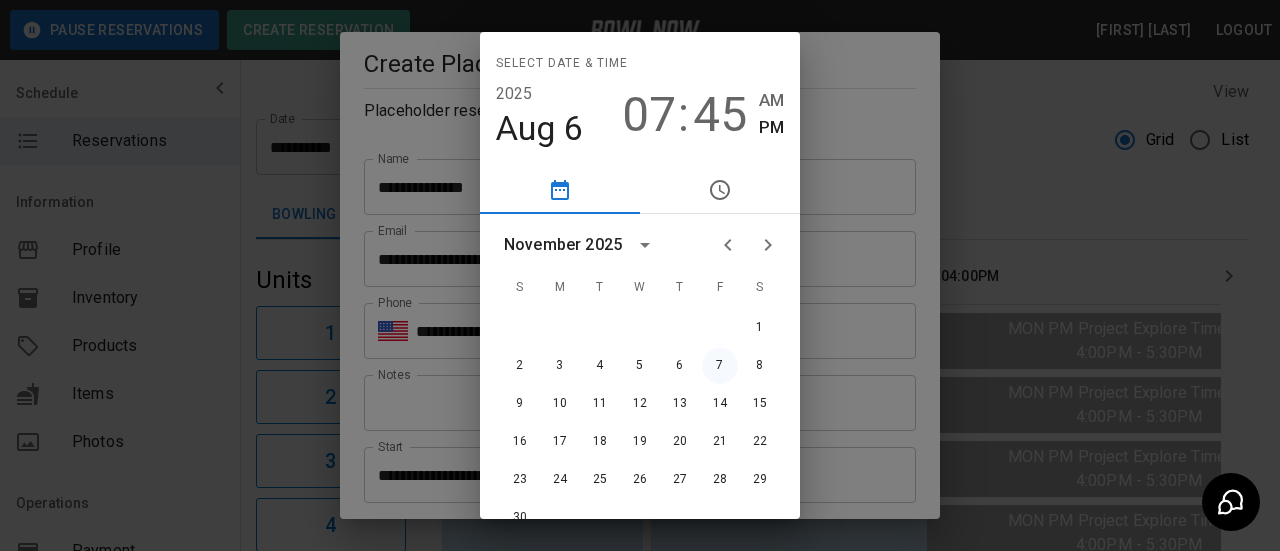 click on "7" at bounding box center [720, 366] 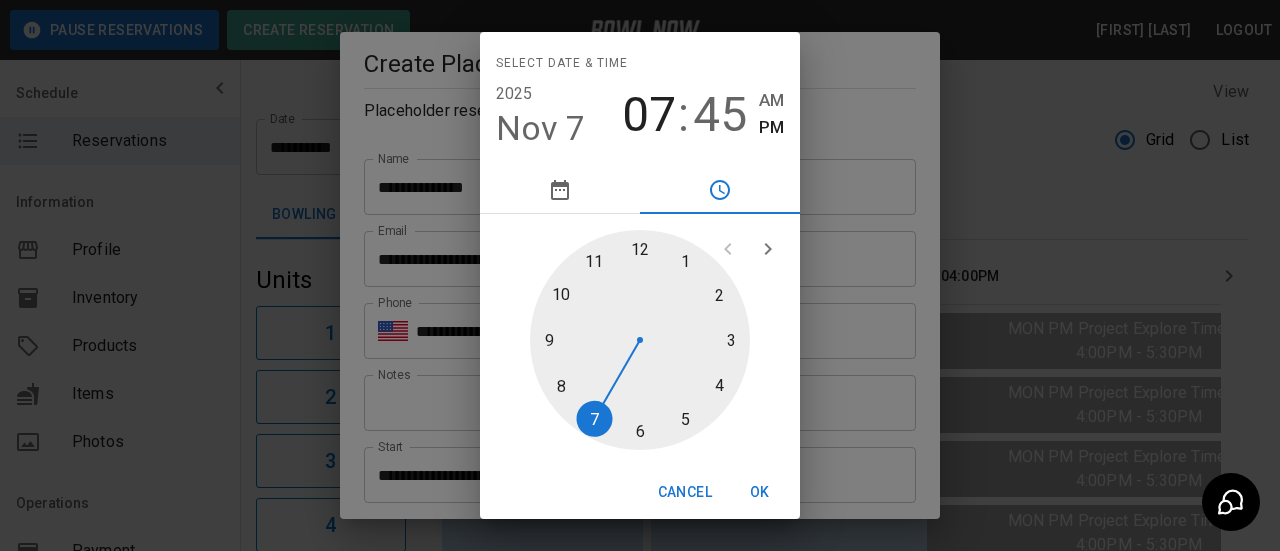 drag, startPoint x: 726, startPoint y: 377, endPoint x: 682, endPoint y: 330, distance: 64.381676 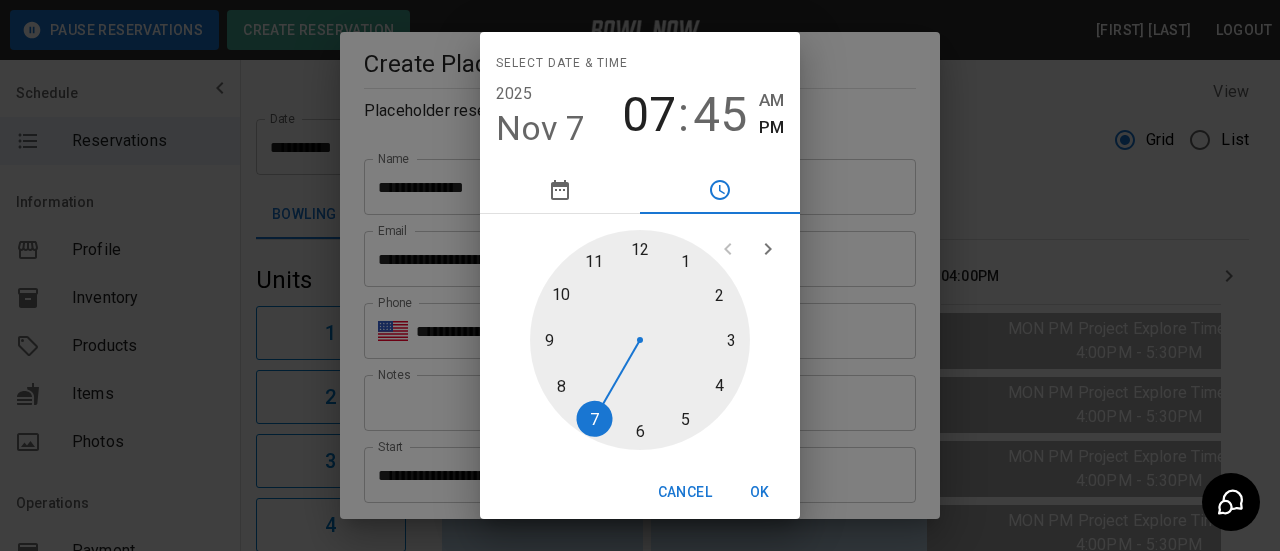 click at bounding box center [640, 340] 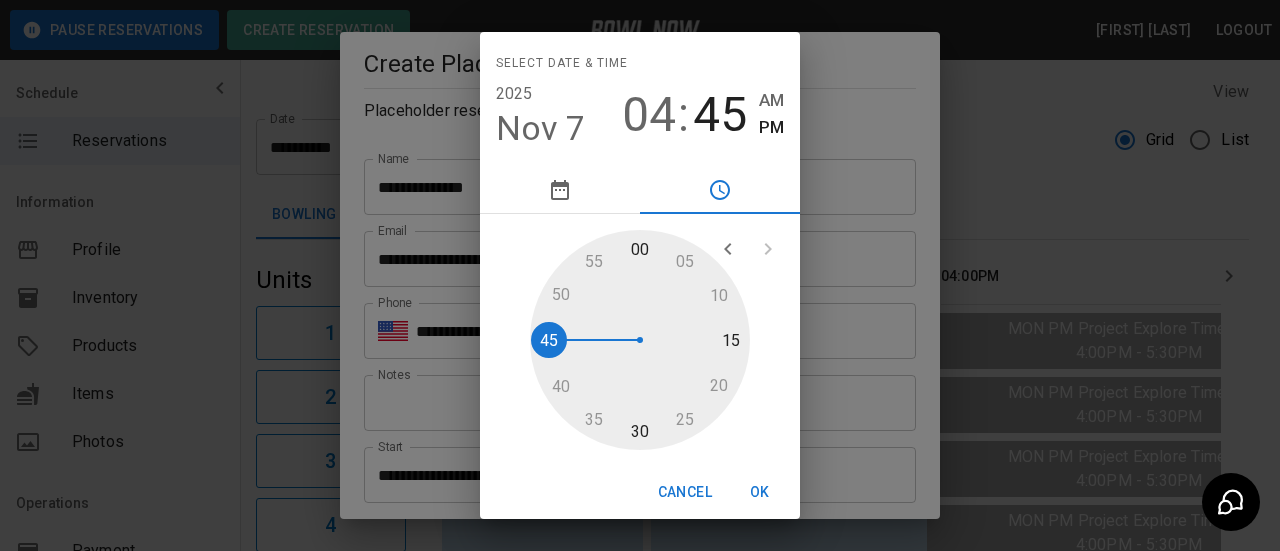 click at bounding box center (640, 340) 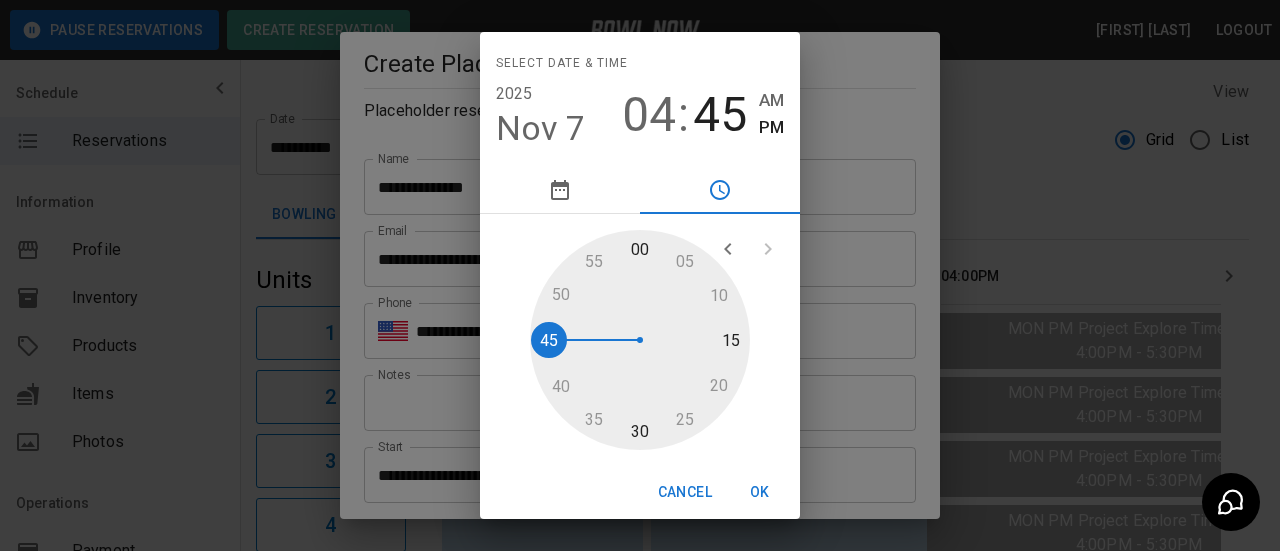 type on "**********" 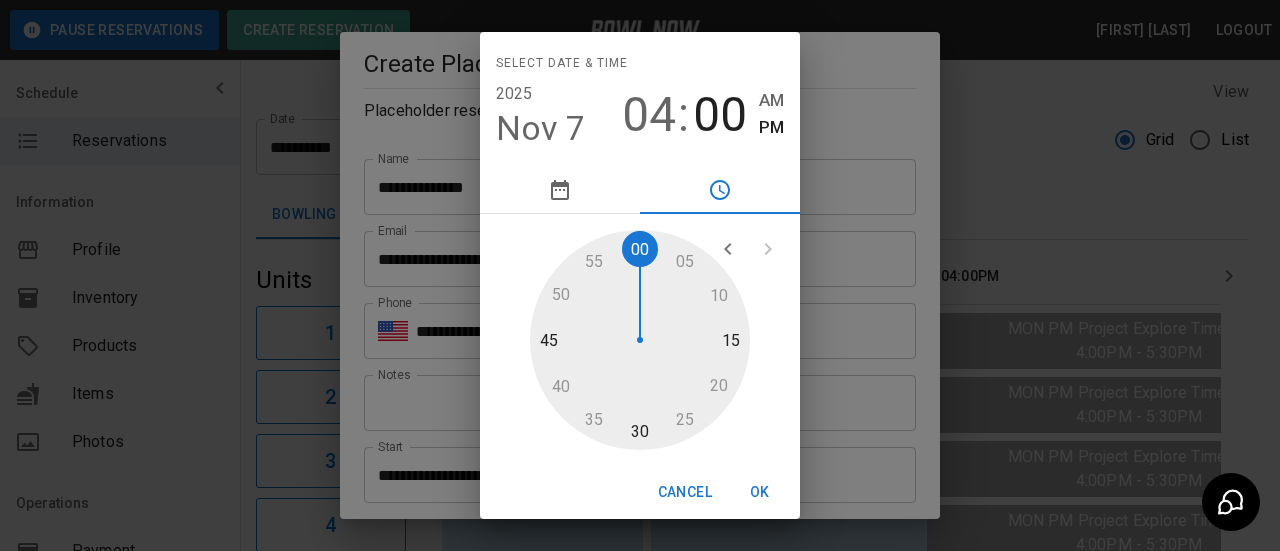 click on "OK" at bounding box center (760, 492) 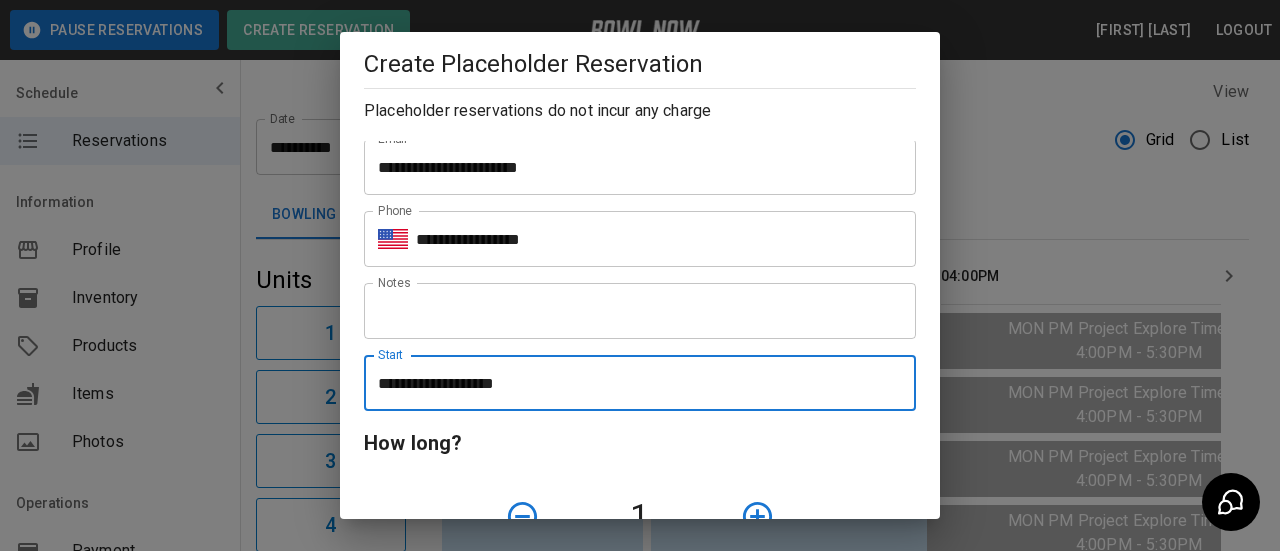 scroll, scrollTop: 200, scrollLeft: 0, axis: vertical 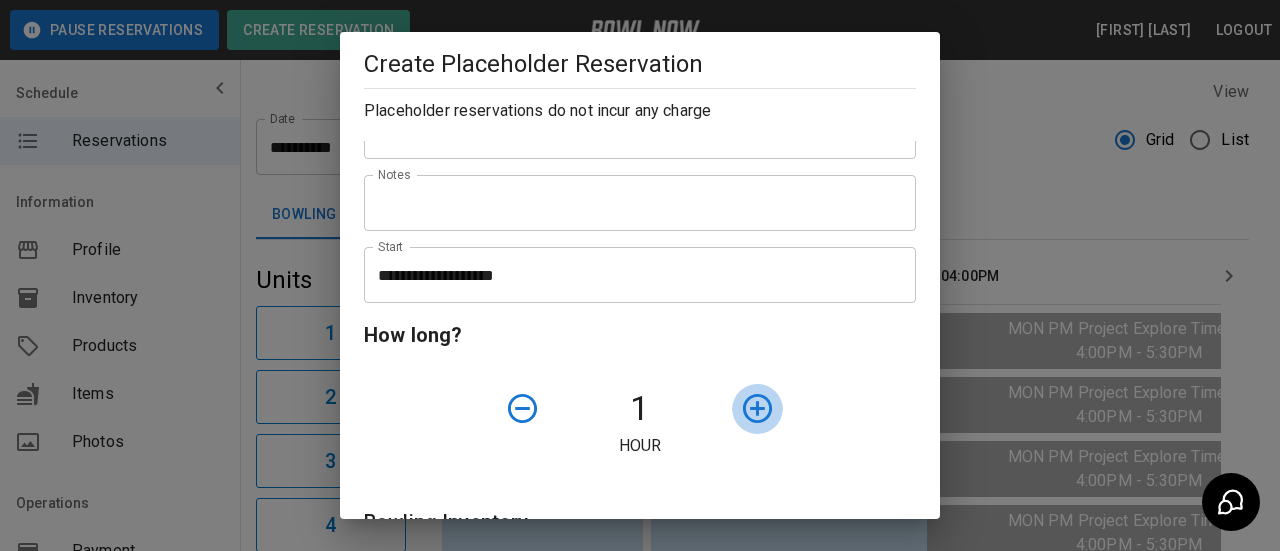 click 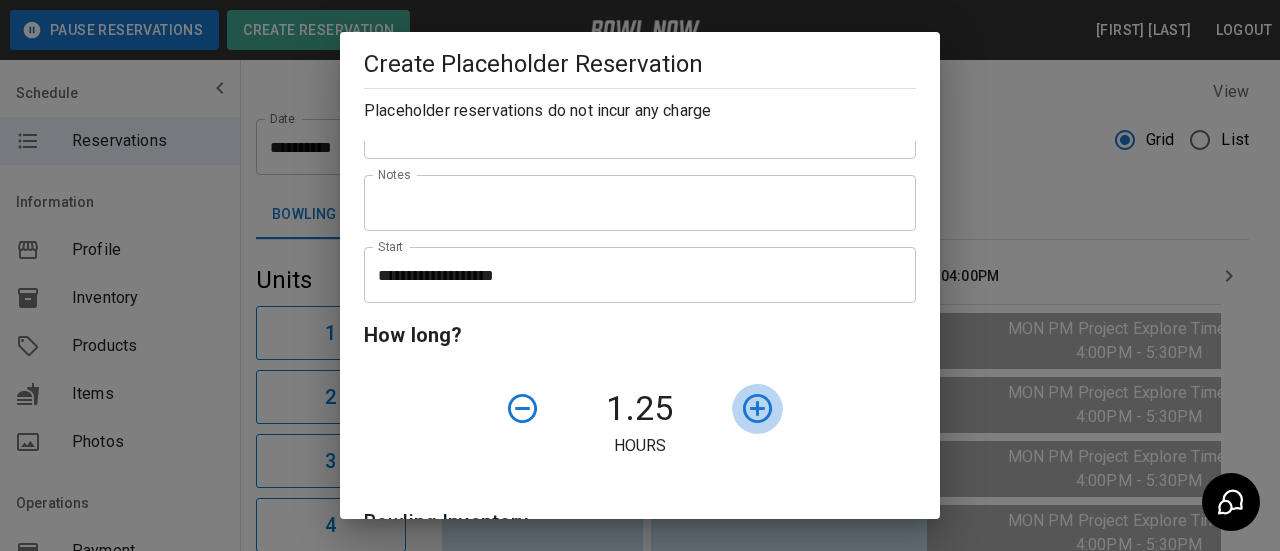 click 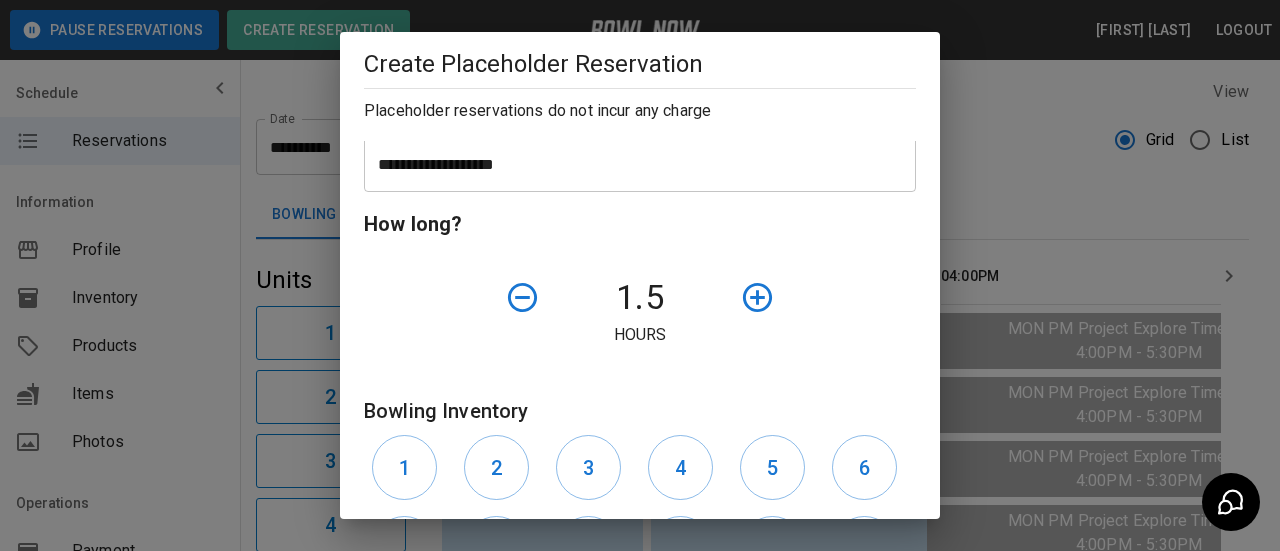 scroll, scrollTop: 600, scrollLeft: 0, axis: vertical 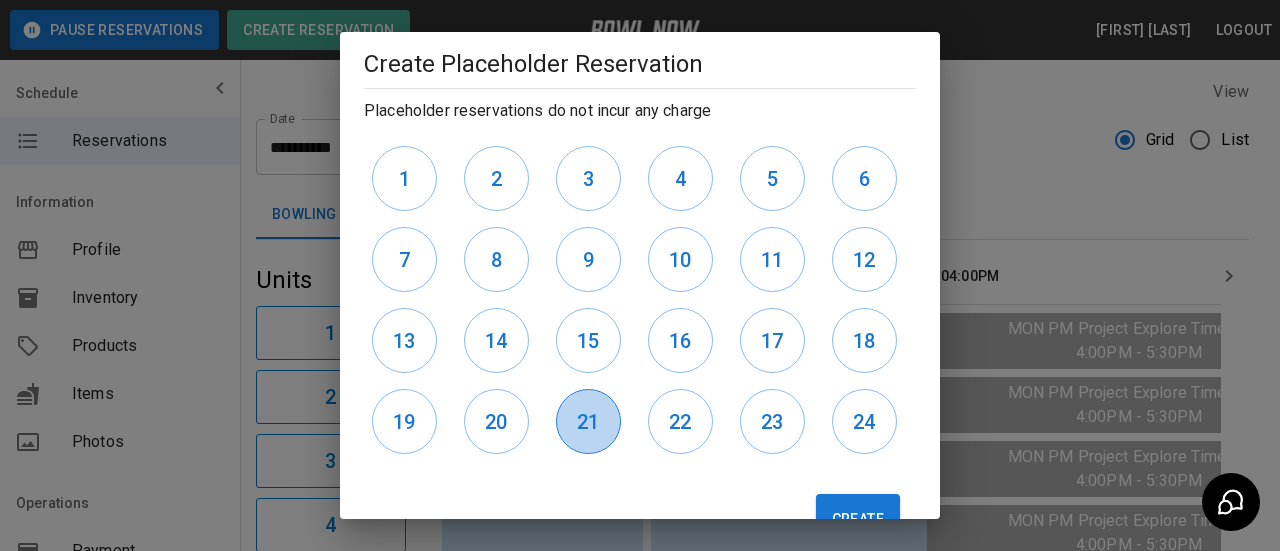 click on "21" at bounding box center (588, 421) 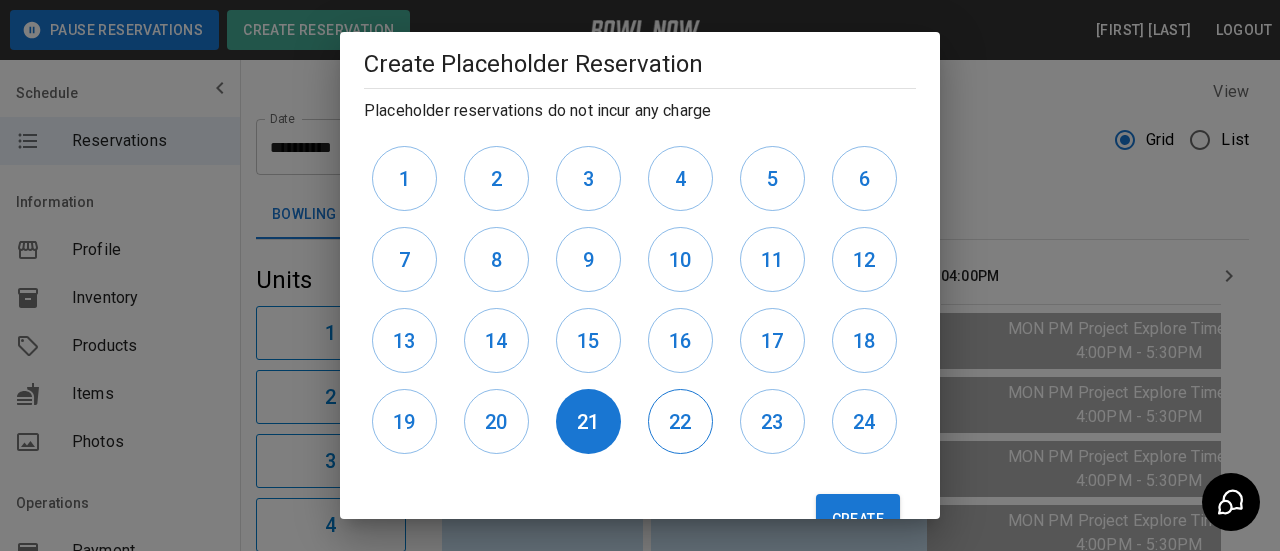 click on "22" at bounding box center (680, 422) 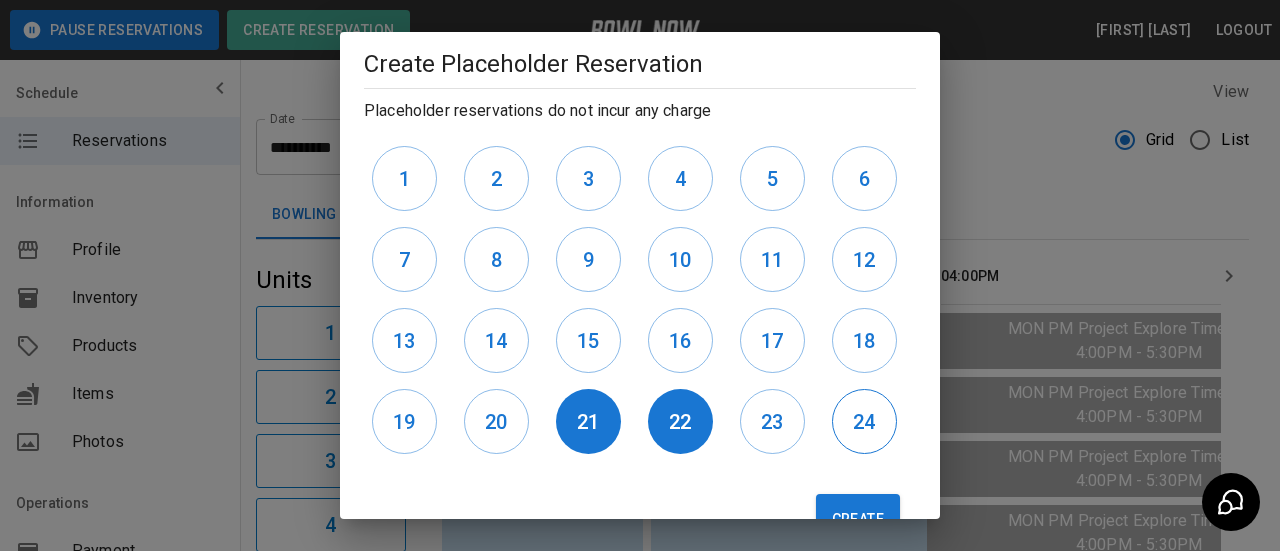 drag, startPoint x: 773, startPoint y: 411, endPoint x: 869, endPoint y: 425, distance: 97.015465 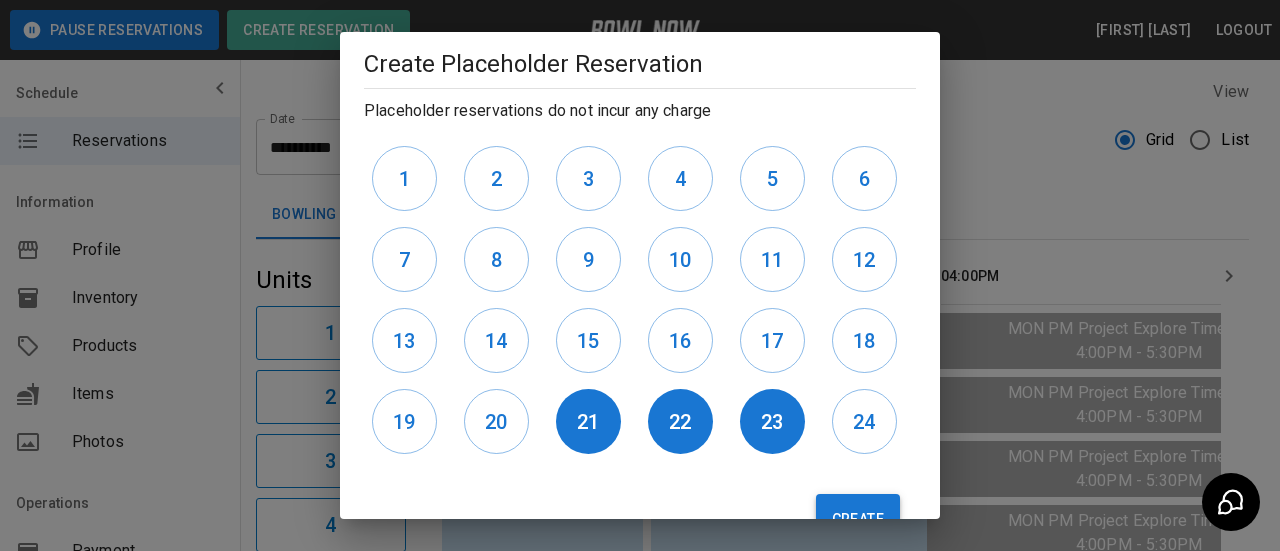 click on "24" at bounding box center (864, 421) 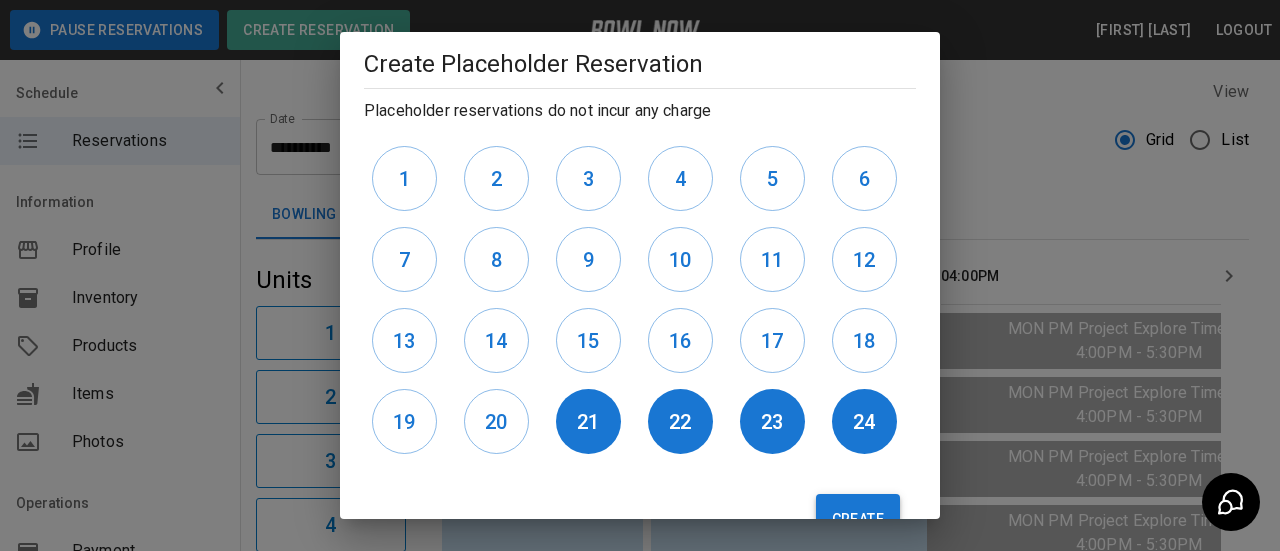 click on "Create" at bounding box center [858, 519] 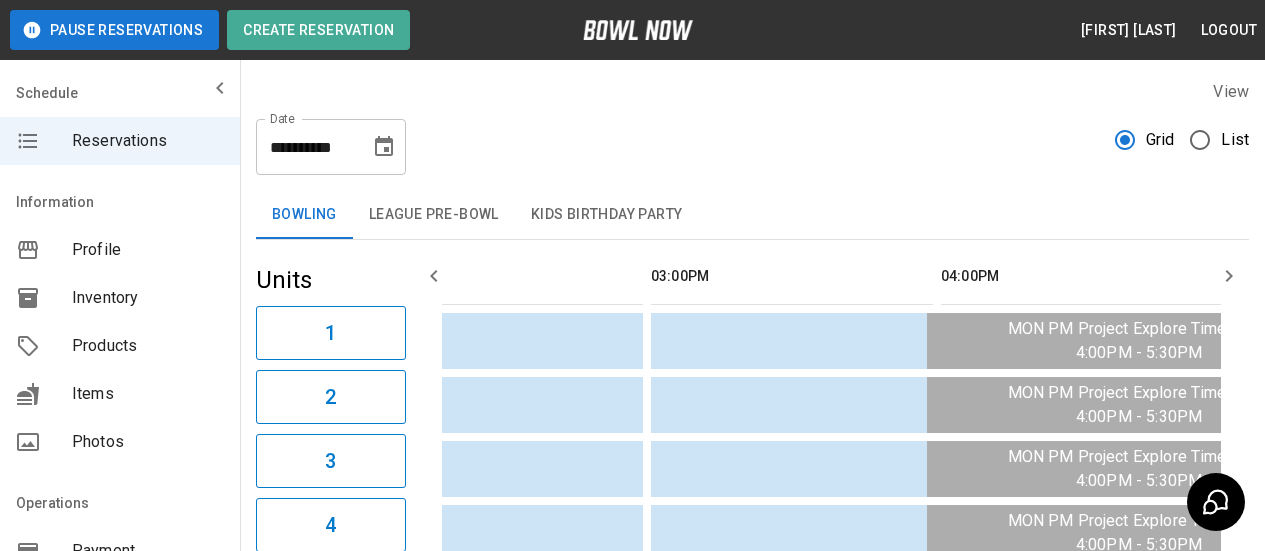 click 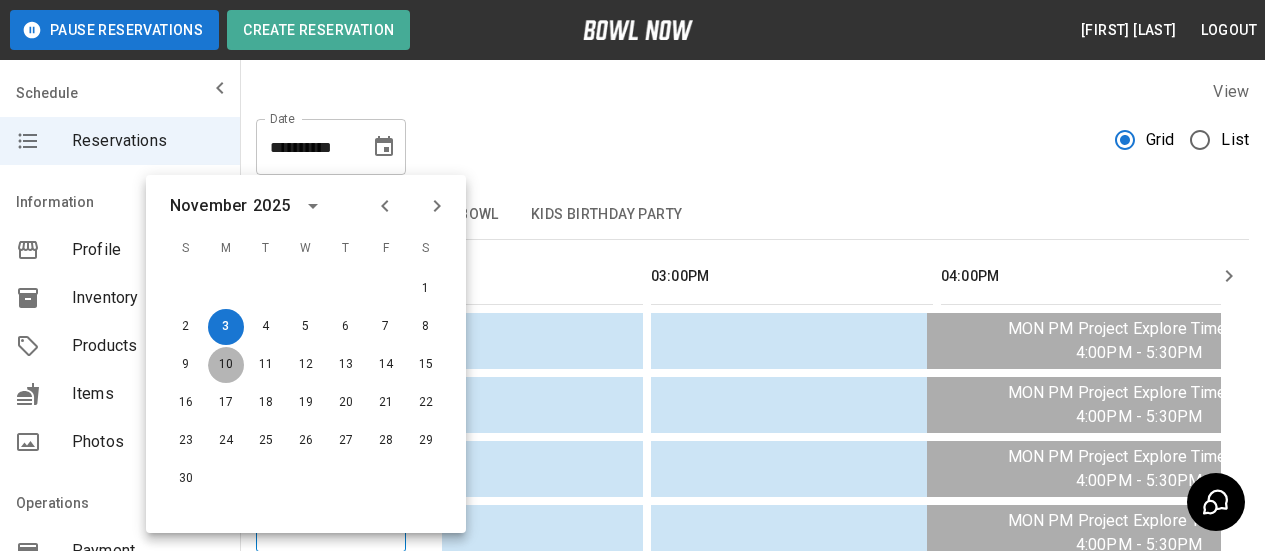 click on "10" at bounding box center (226, 365) 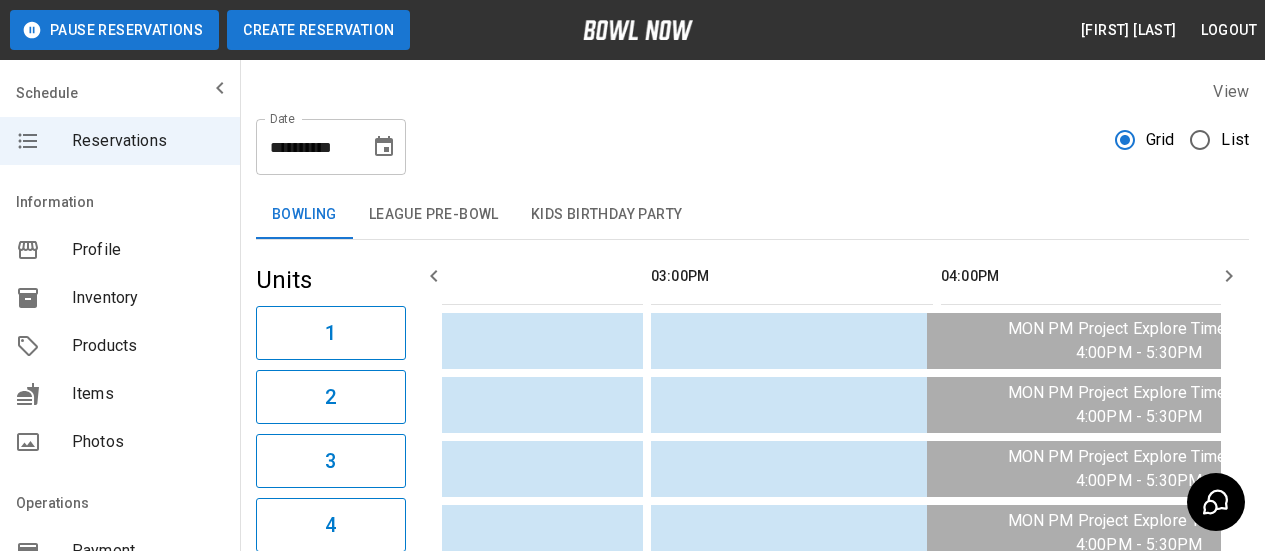 click on "Create Reservation" at bounding box center (318, 30) 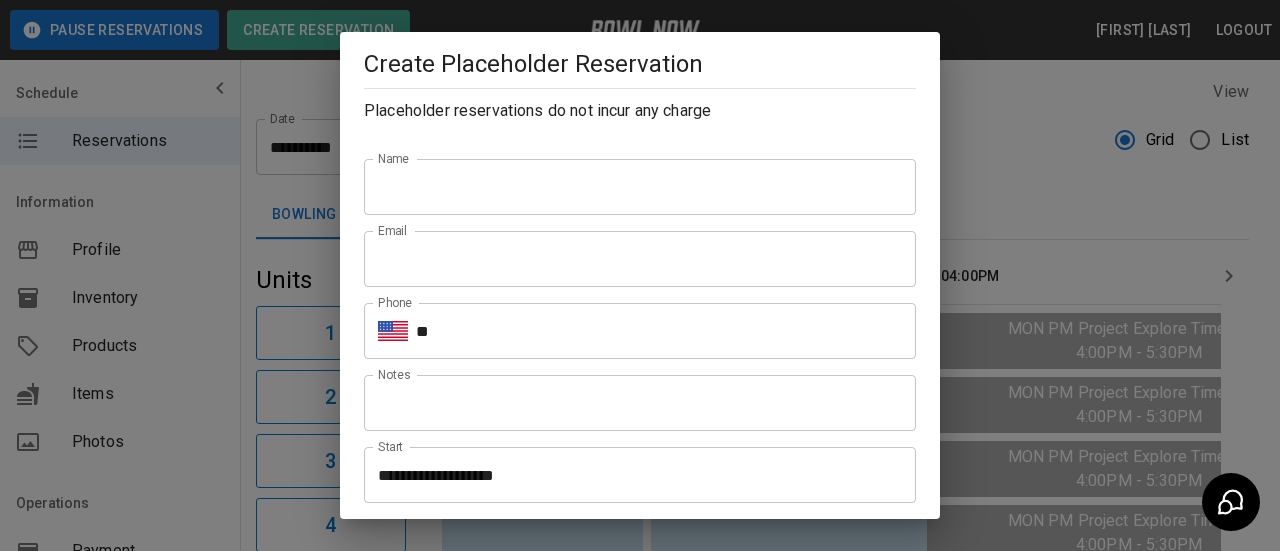 click on "Name" at bounding box center (640, 187) 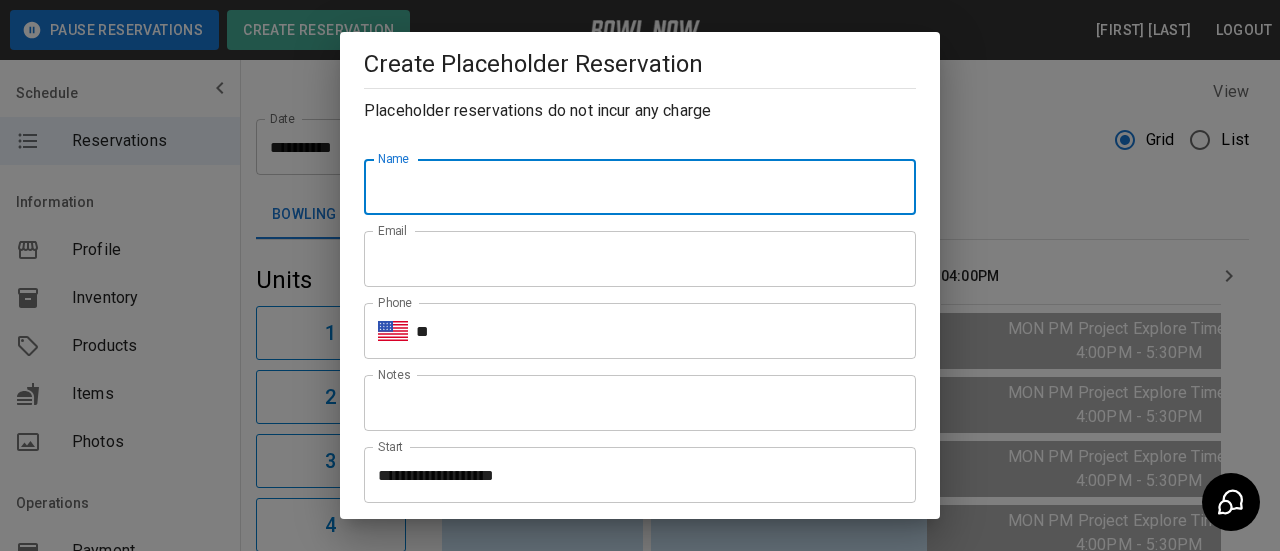 type on "**********" 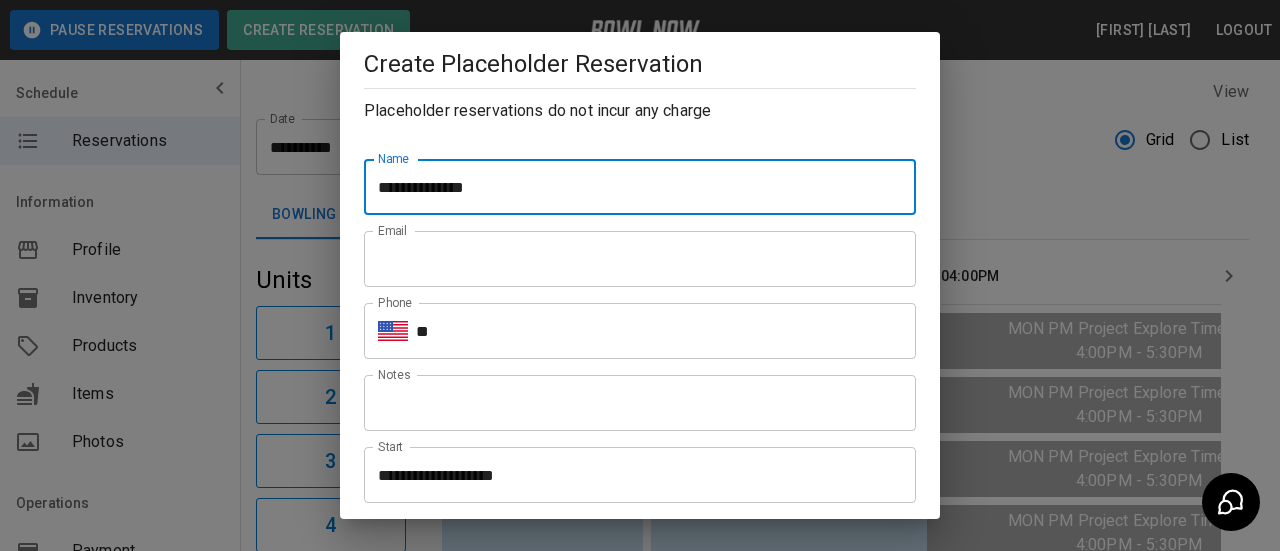 click on "Email" at bounding box center (640, 259) 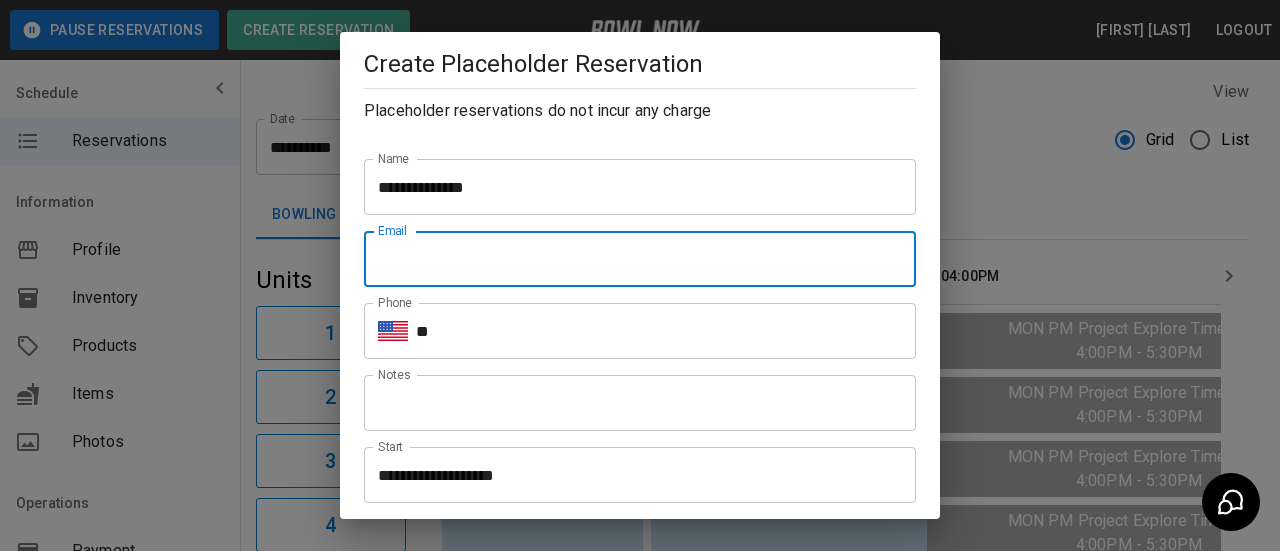 type on "**********" 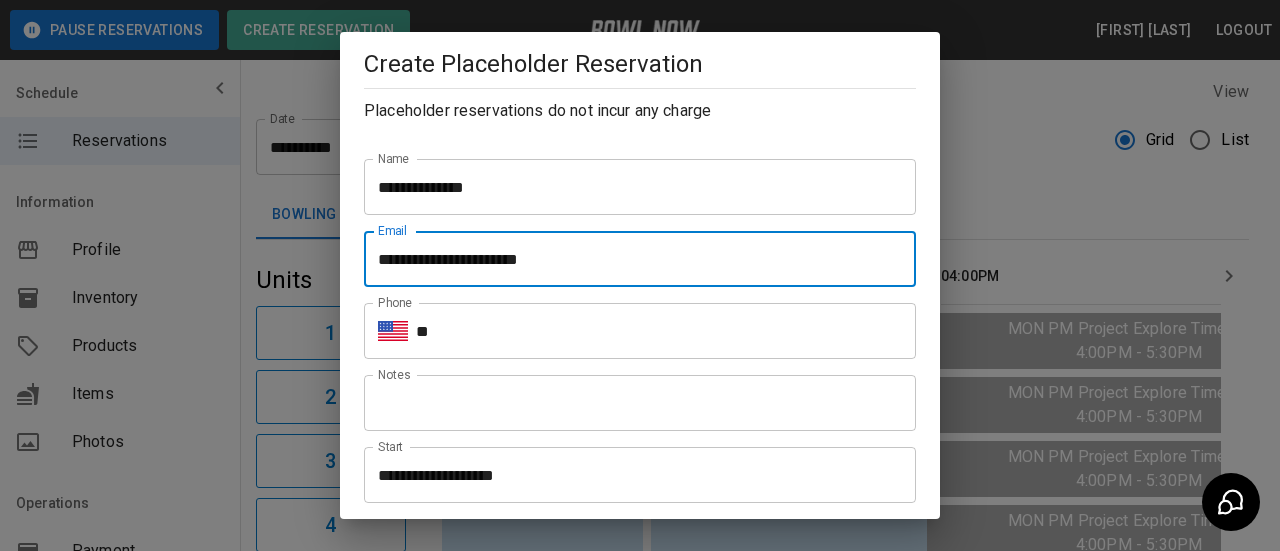 click on "**" at bounding box center (666, 331) 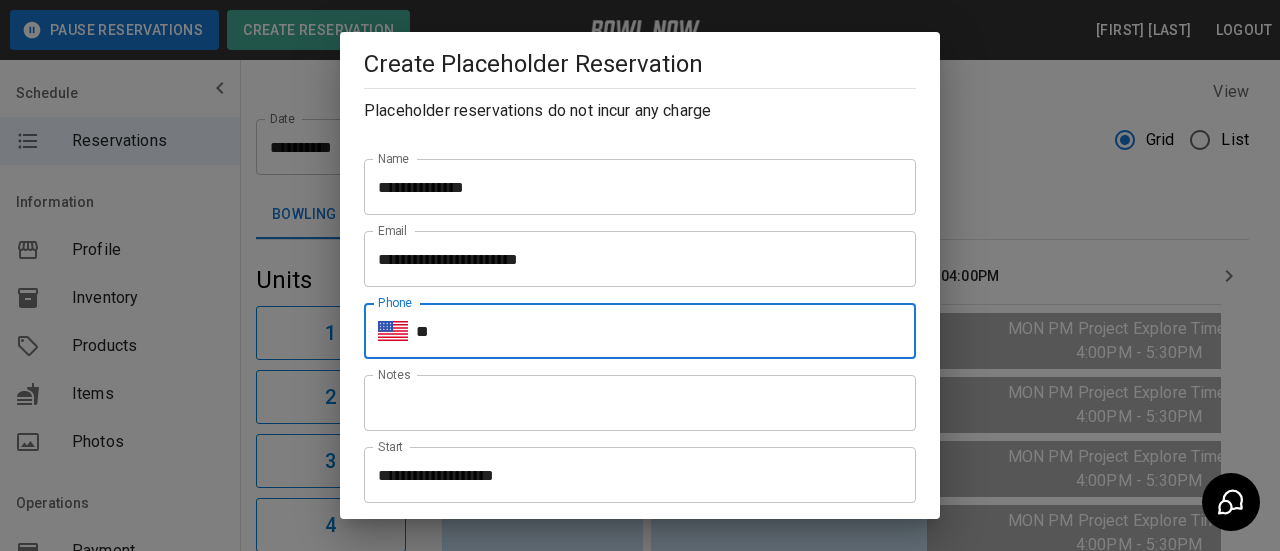 type on "**********" 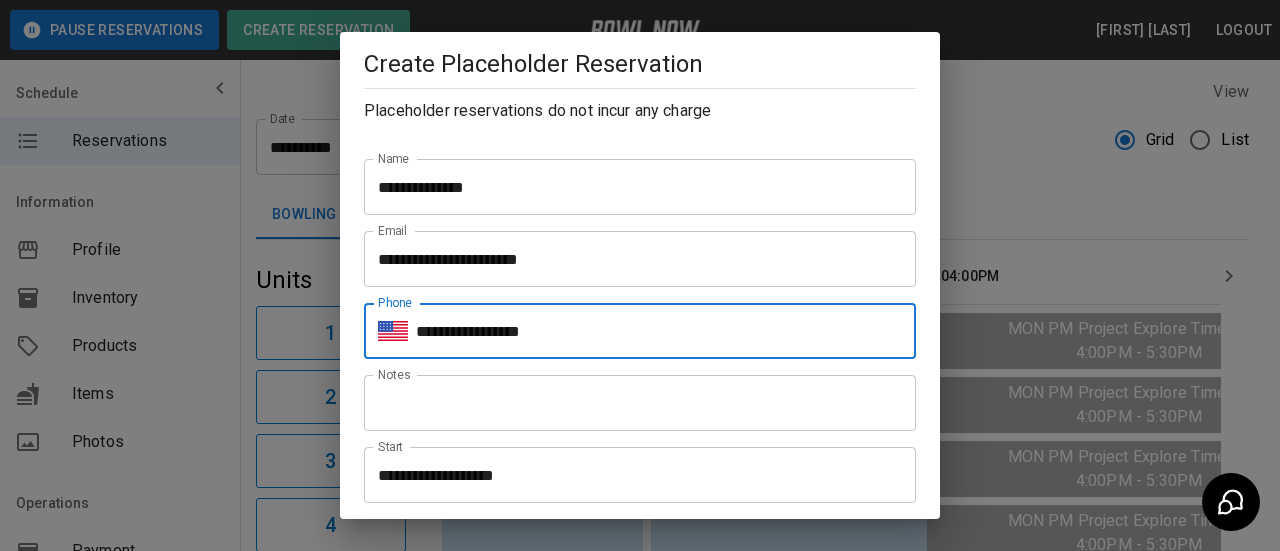 click on "**********" at bounding box center [633, 475] 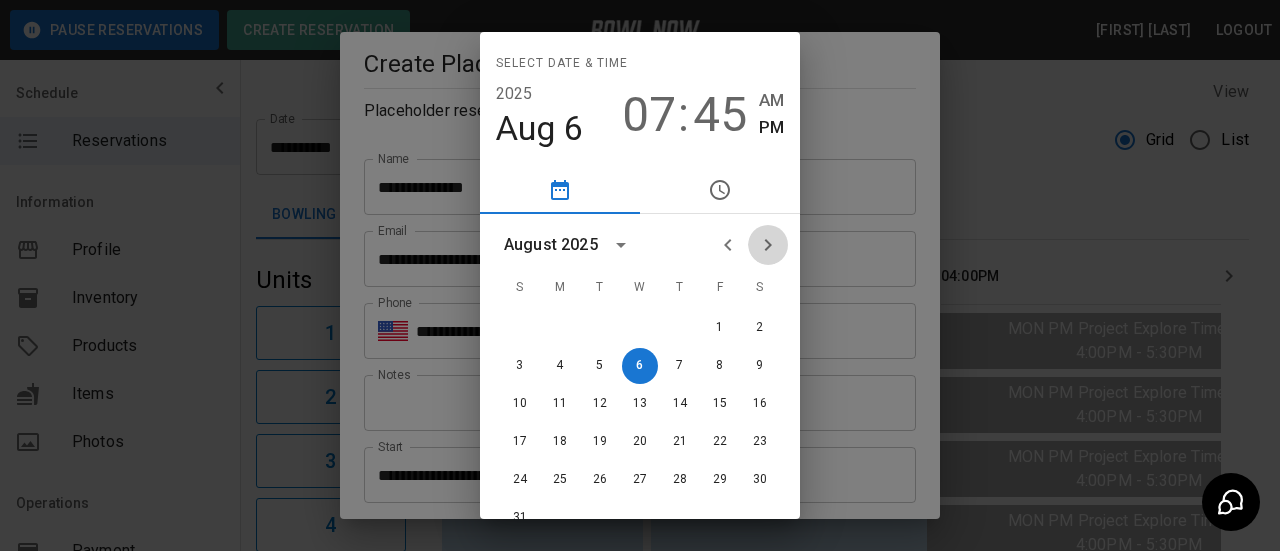 click at bounding box center (768, 245) 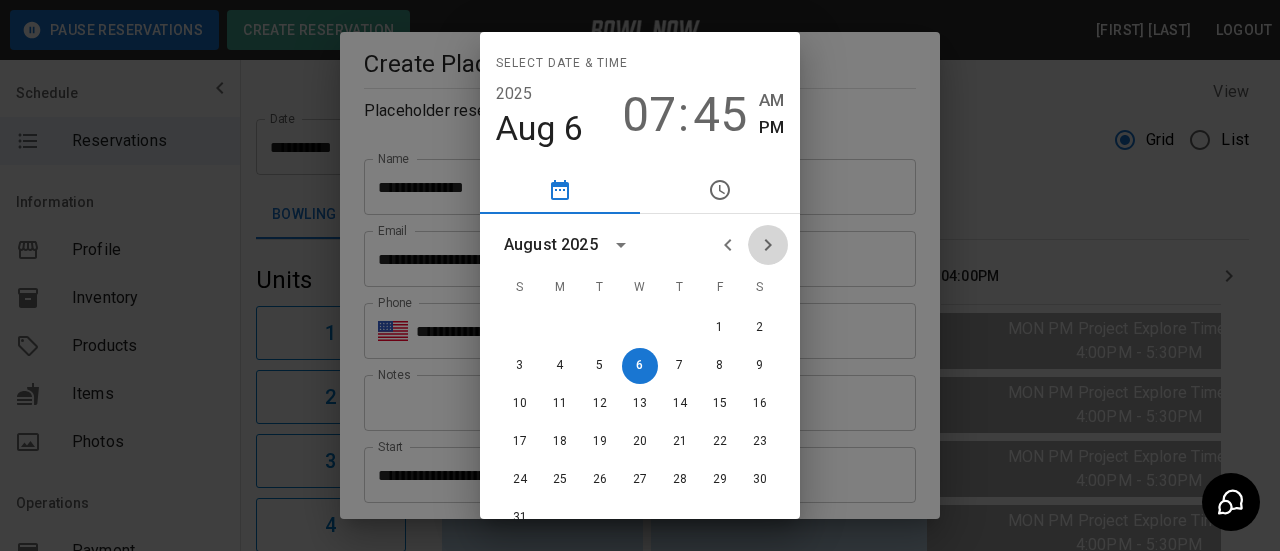 click at bounding box center [768, 245] 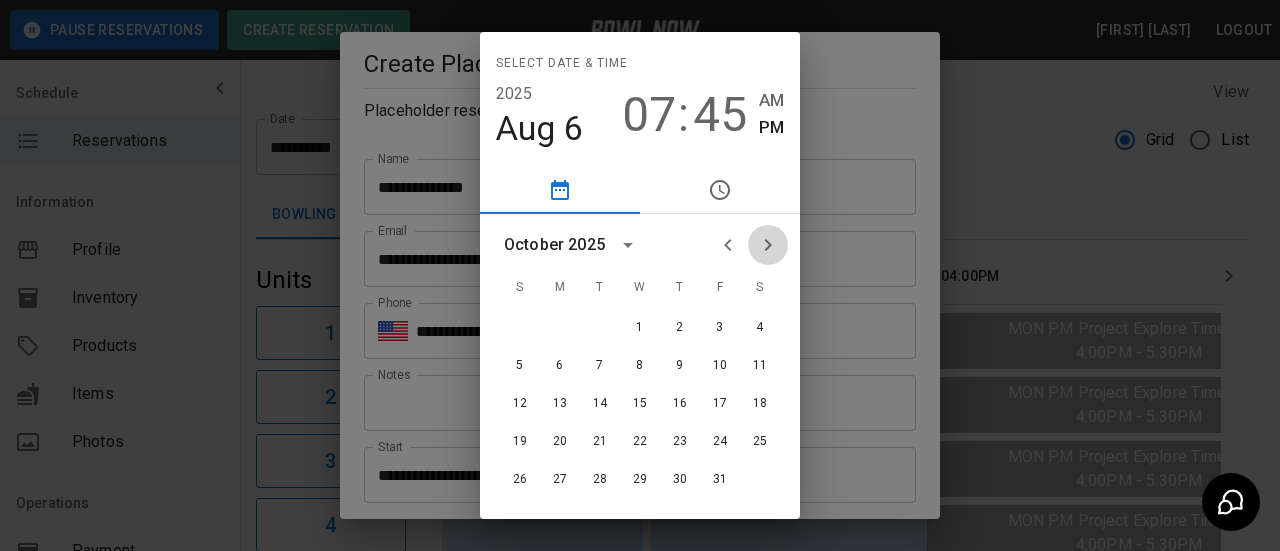 click 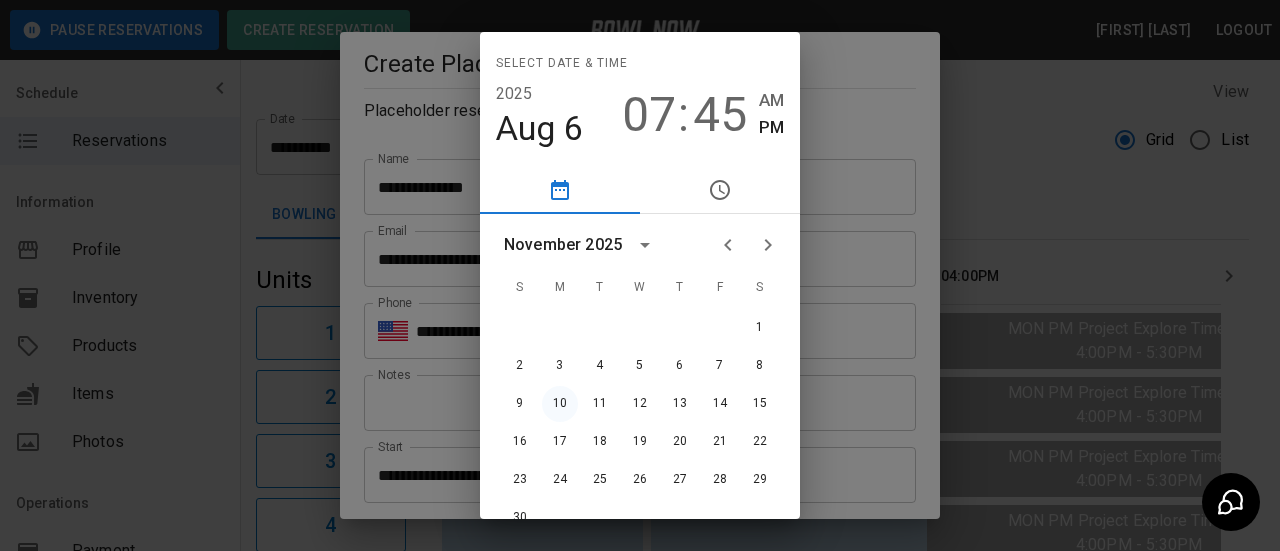 click on "10" at bounding box center [560, 404] 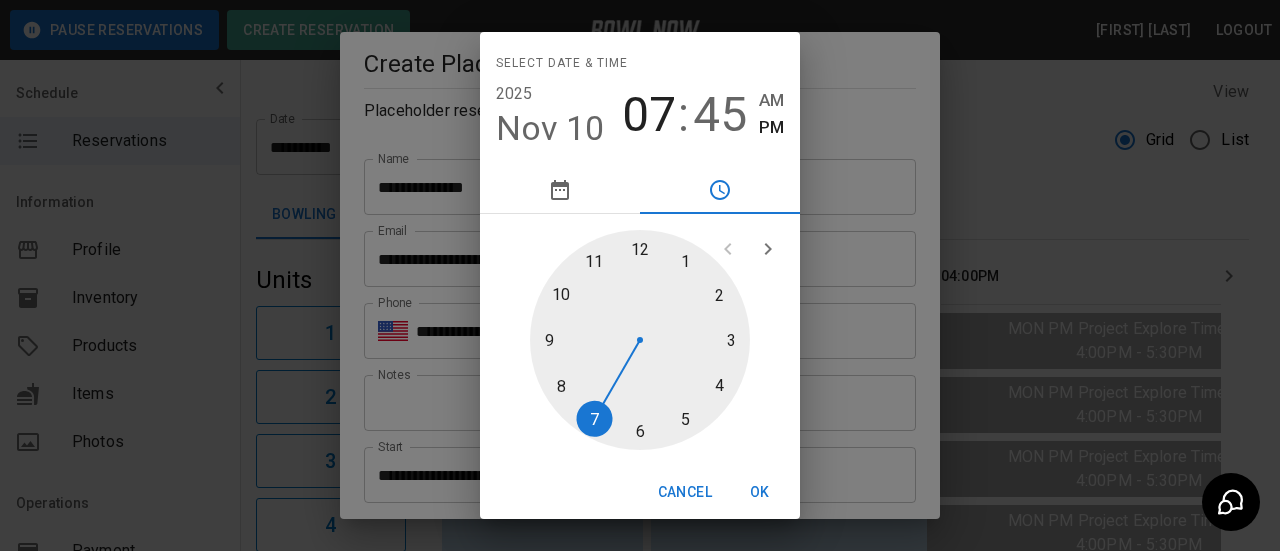 drag, startPoint x: 713, startPoint y: 376, endPoint x: 695, endPoint y: 402, distance: 31.622776 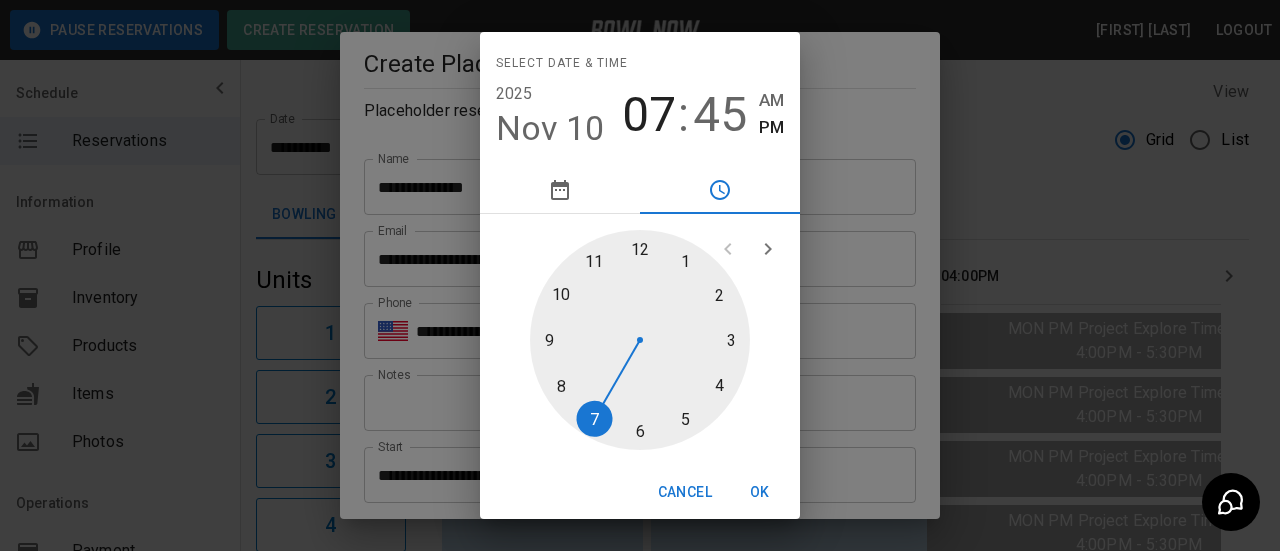 click at bounding box center (640, 340) 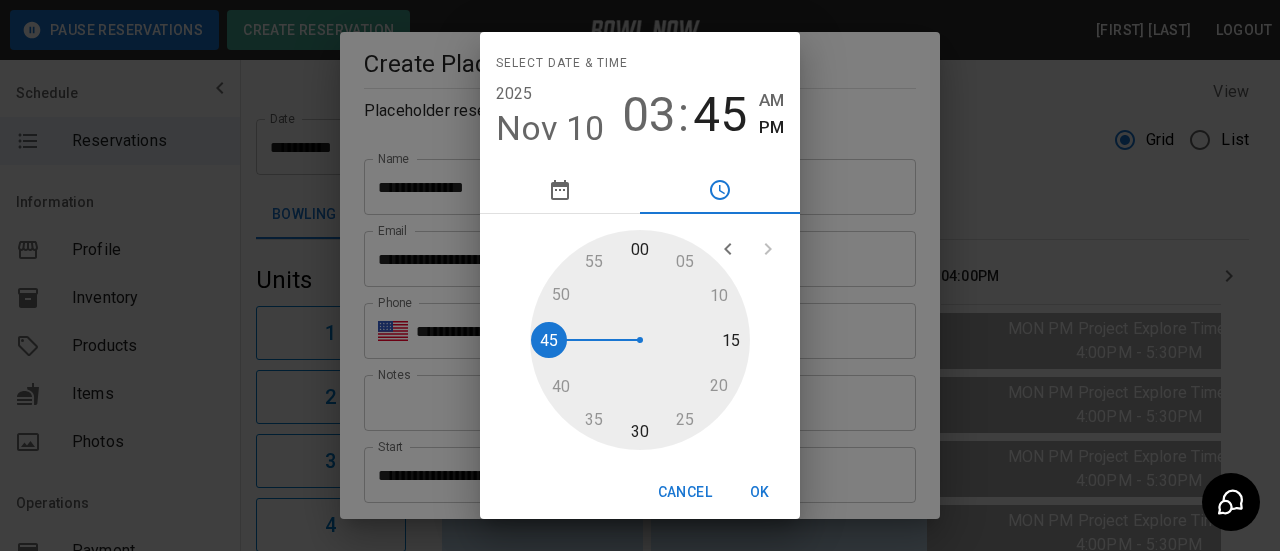 click at bounding box center [640, 340] 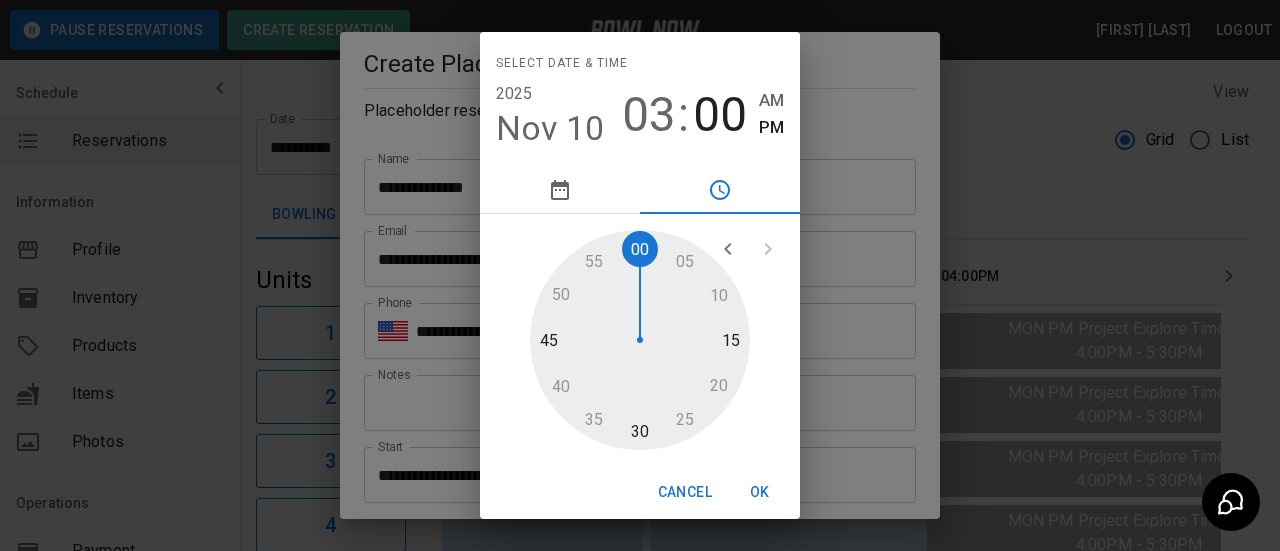 click on "03" at bounding box center (649, 115) 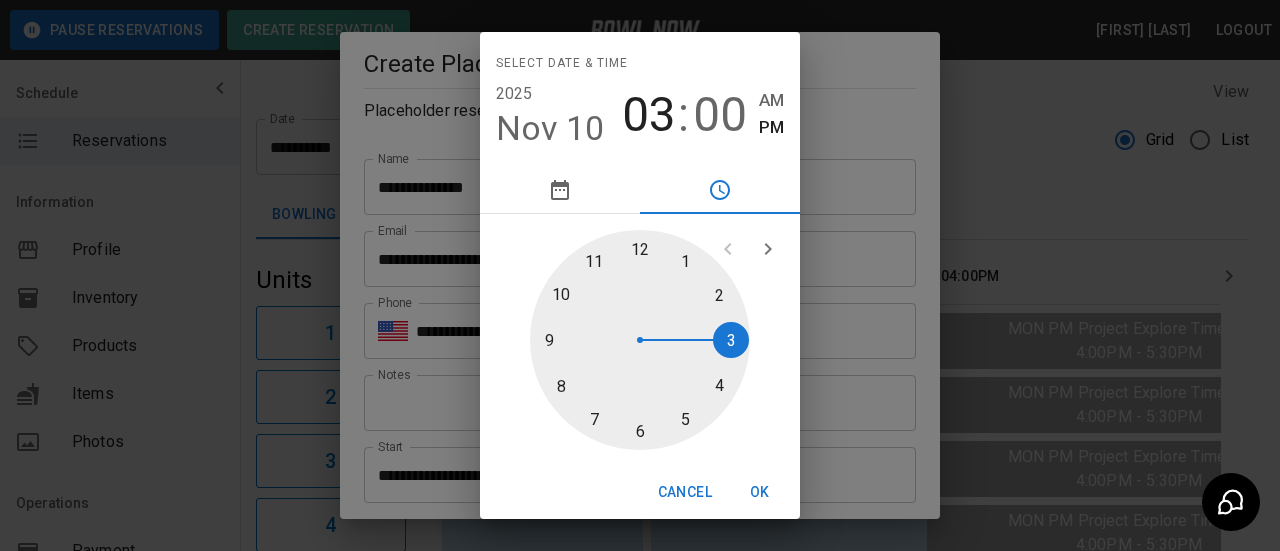 click at bounding box center (640, 340) 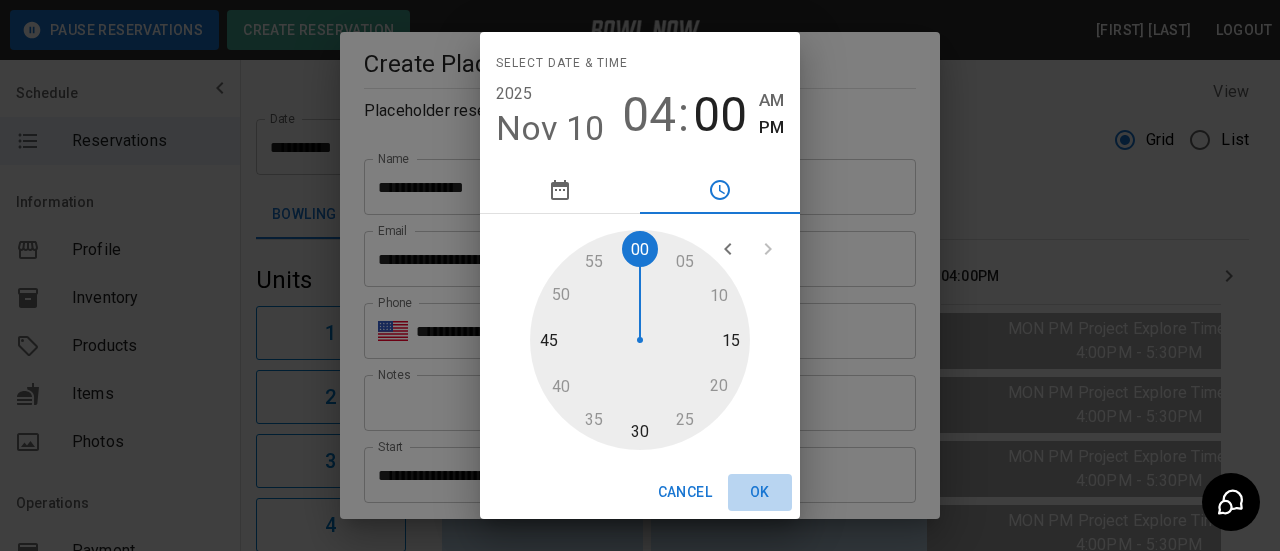 click on "OK" at bounding box center [760, 492] 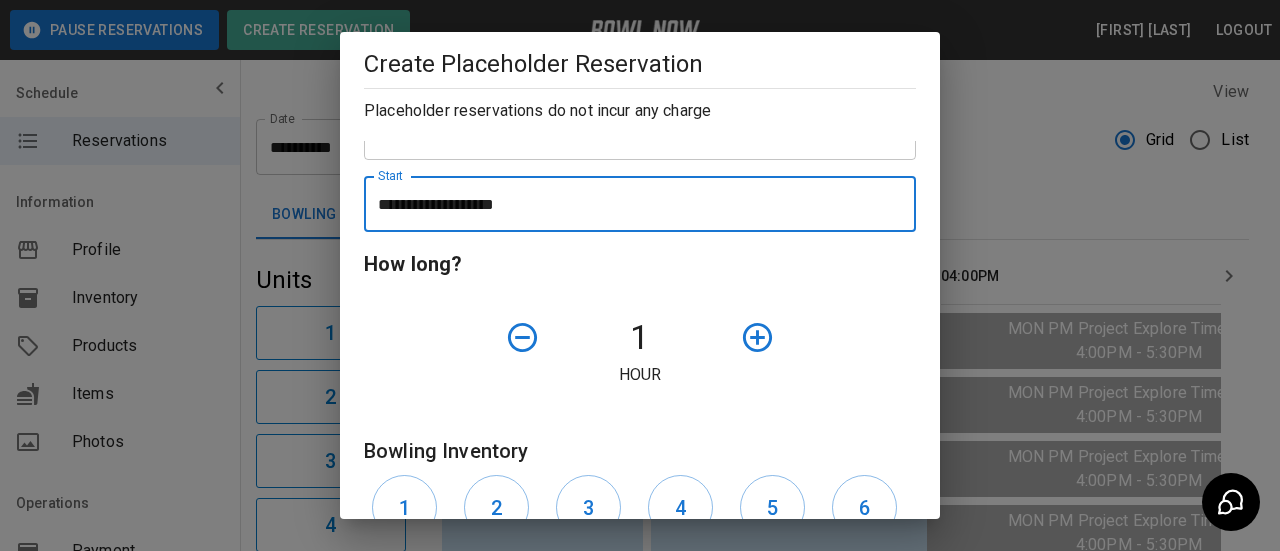 scroll, scrollTop: 300, scrollLeft: 0, axis: vertical 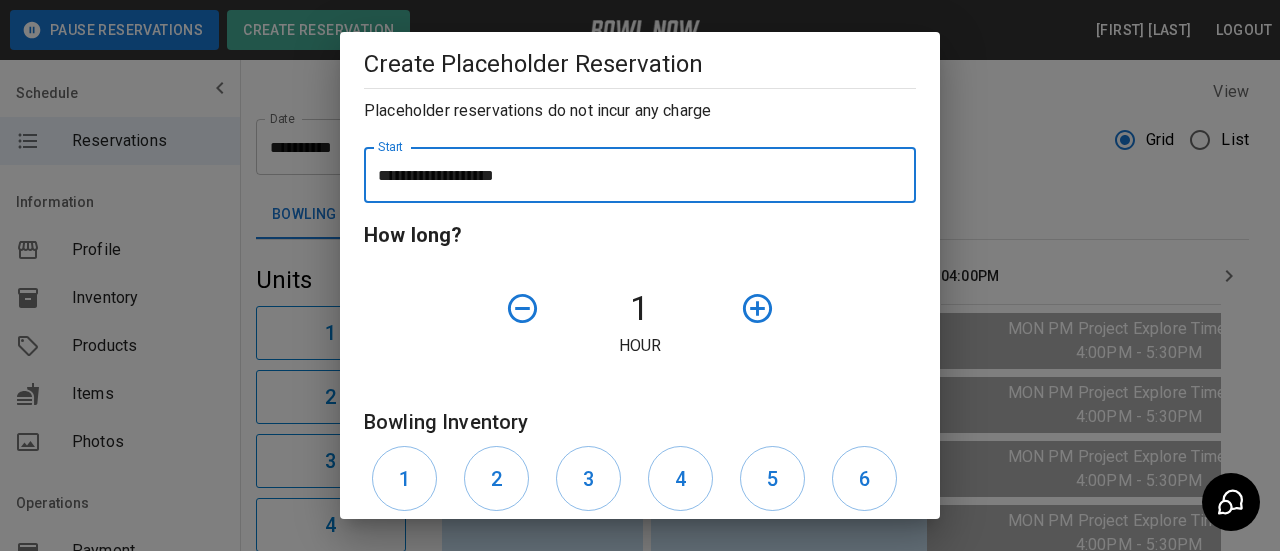 click 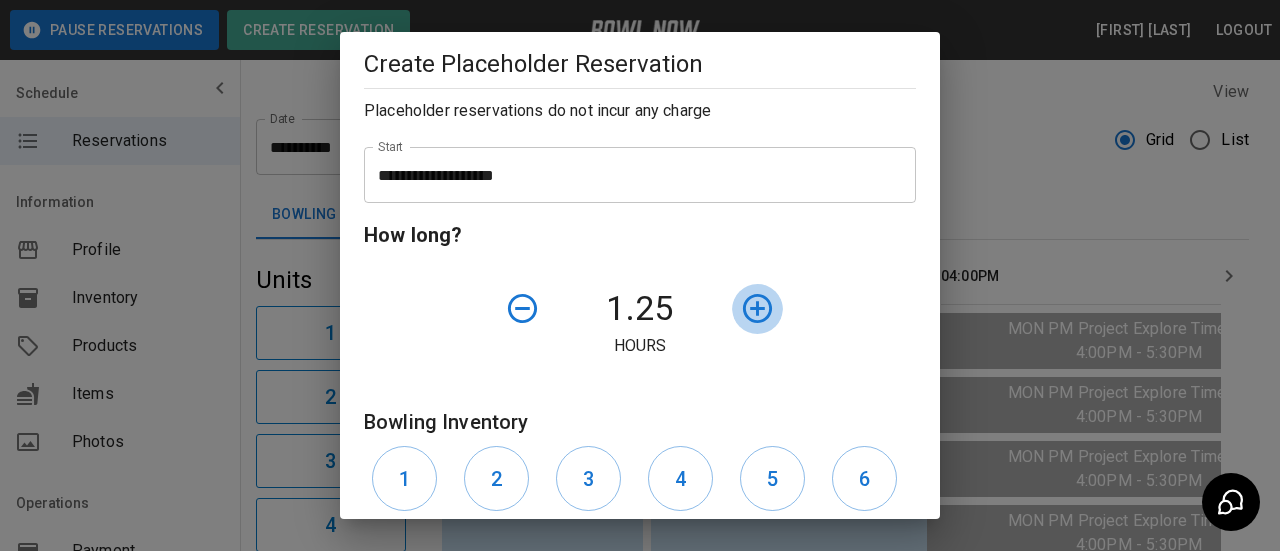 click 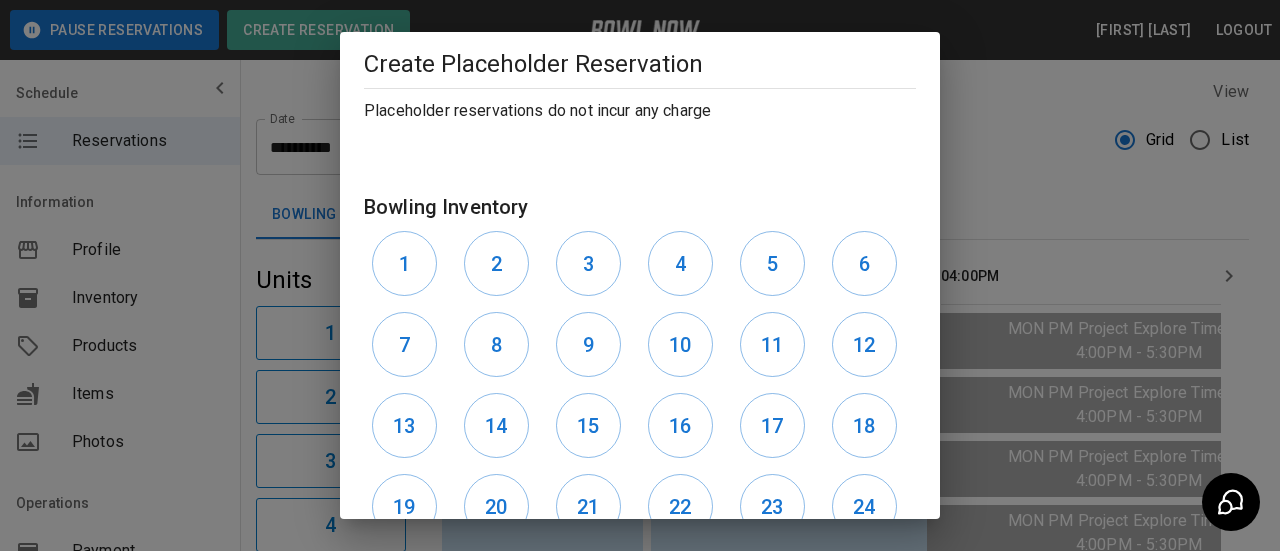 scroll, scrollTop: 661, scrollLeft: 0, axis: vertical 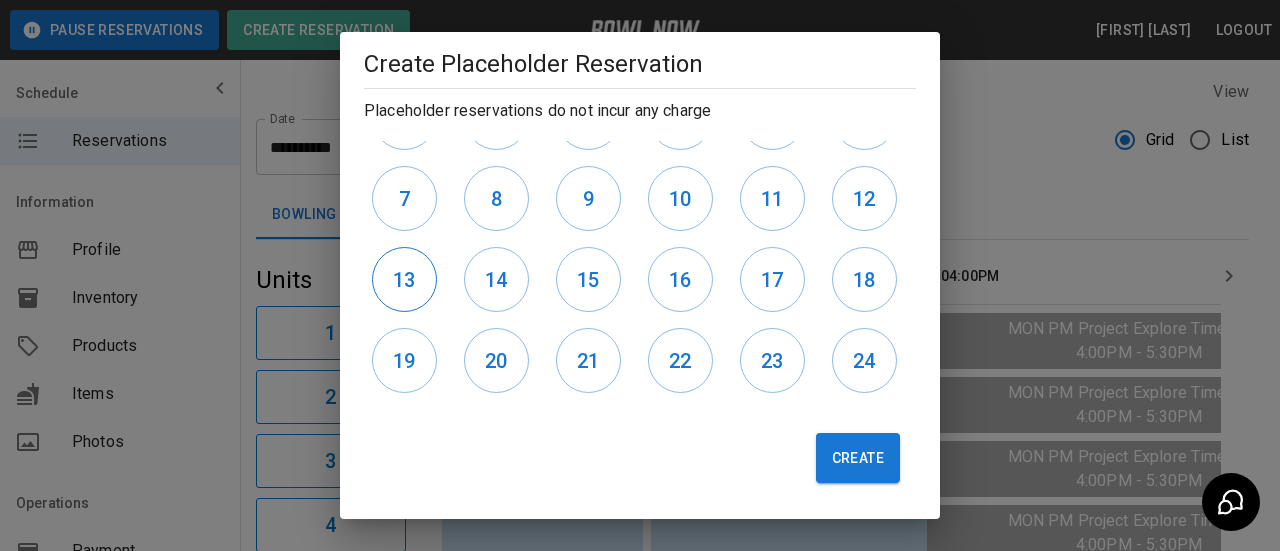 click on "13" at bounding box center [404, 280] 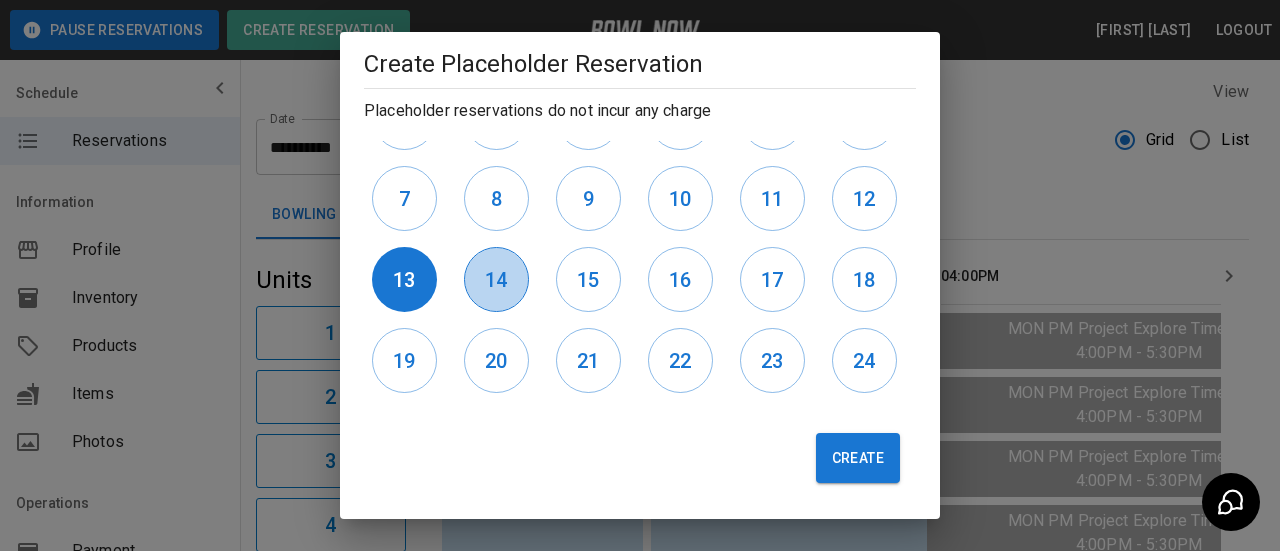 click on "14" at bounding box center (496, 280) 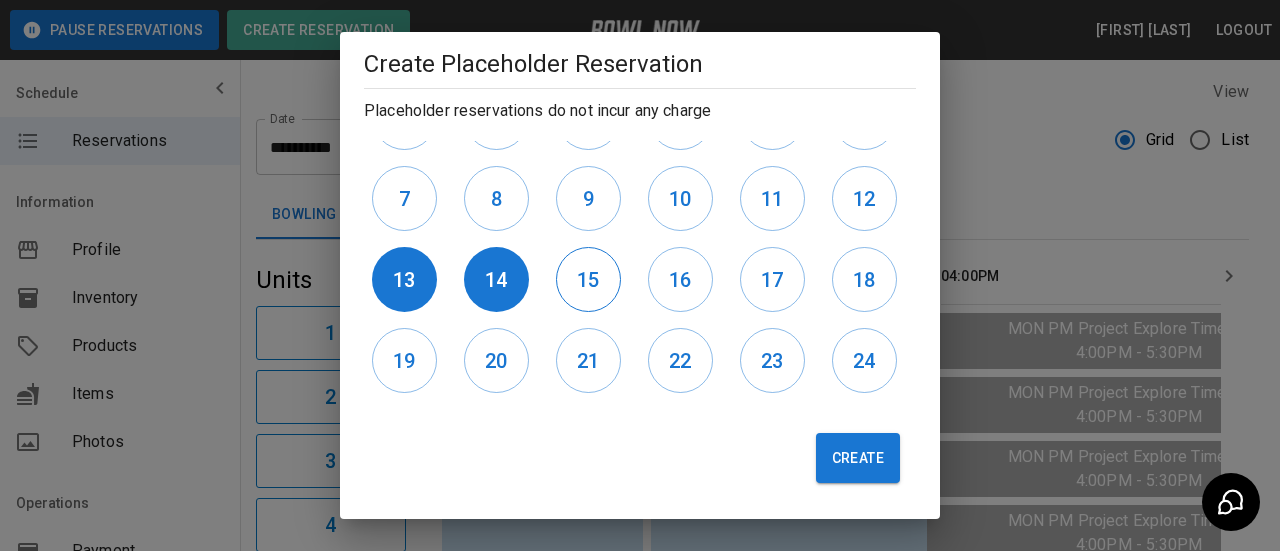 click on "15" at bounding box center [588, 279] 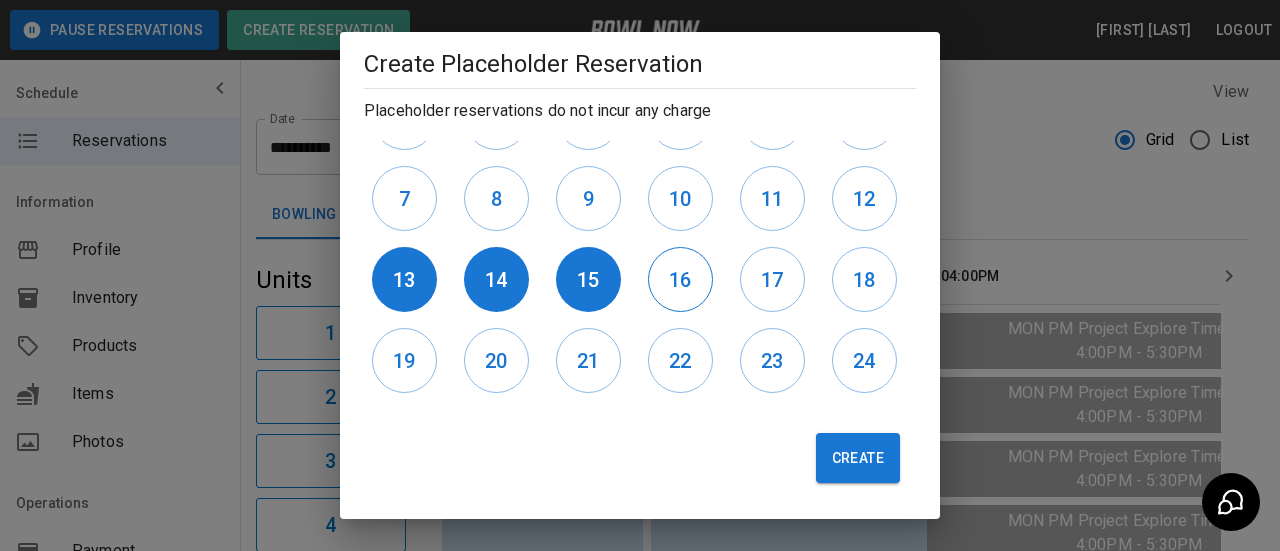 click on "16" at bounding box center [680, 279] 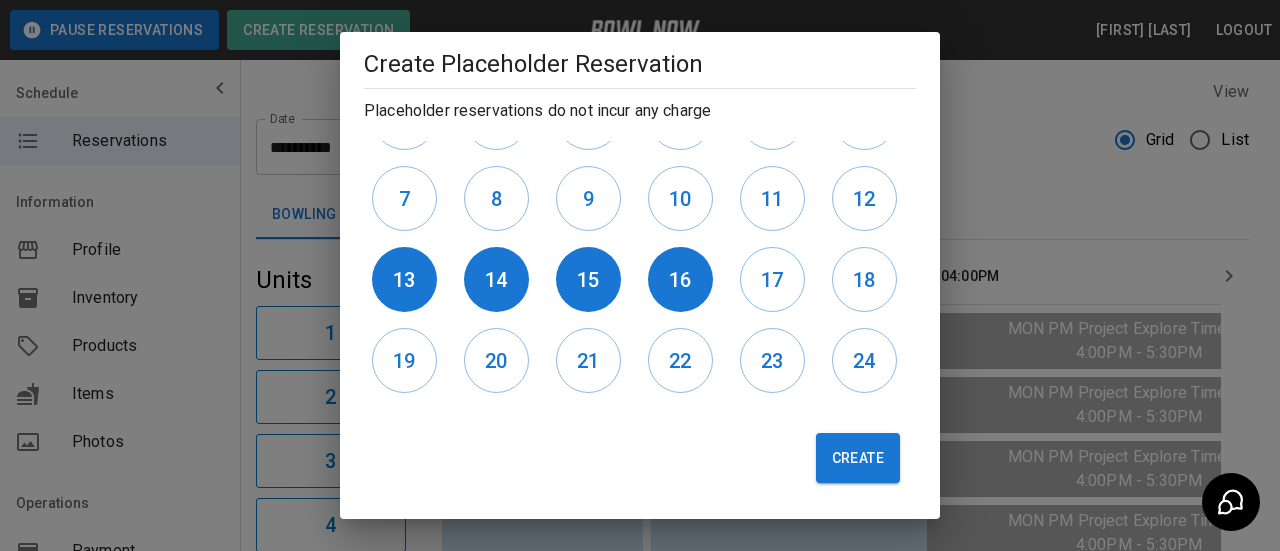 click on "Create" at bounding box center [858, 458] 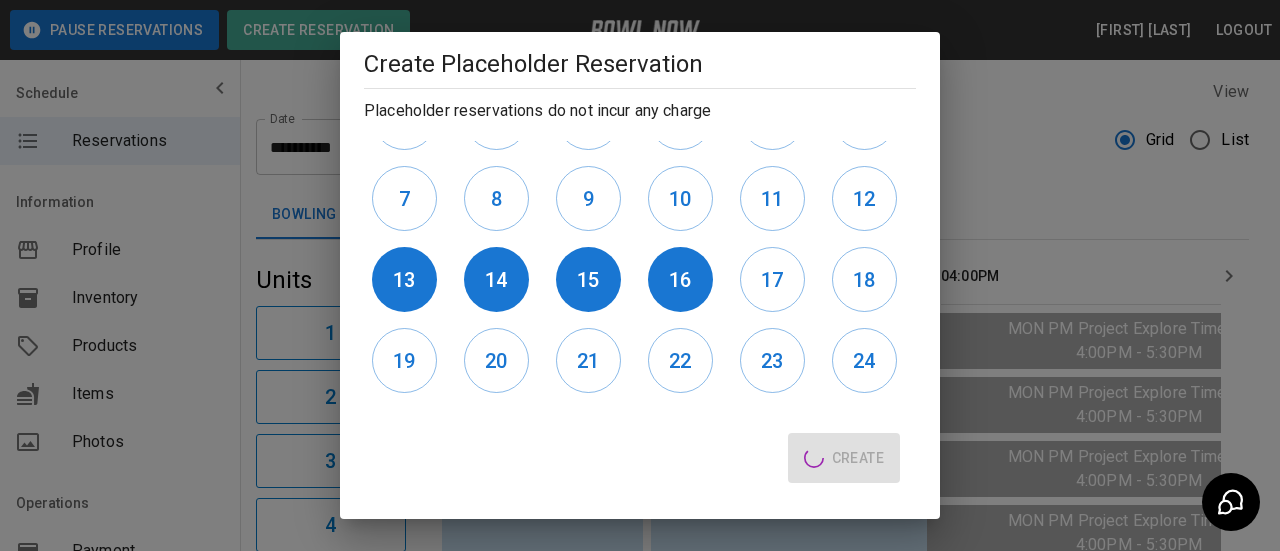 type 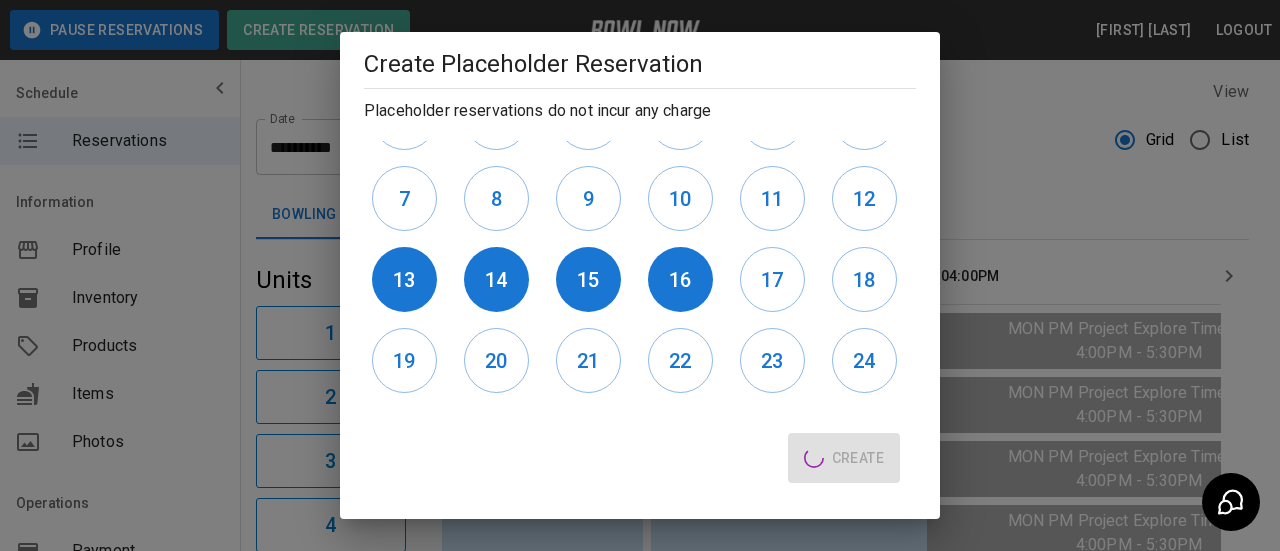 type 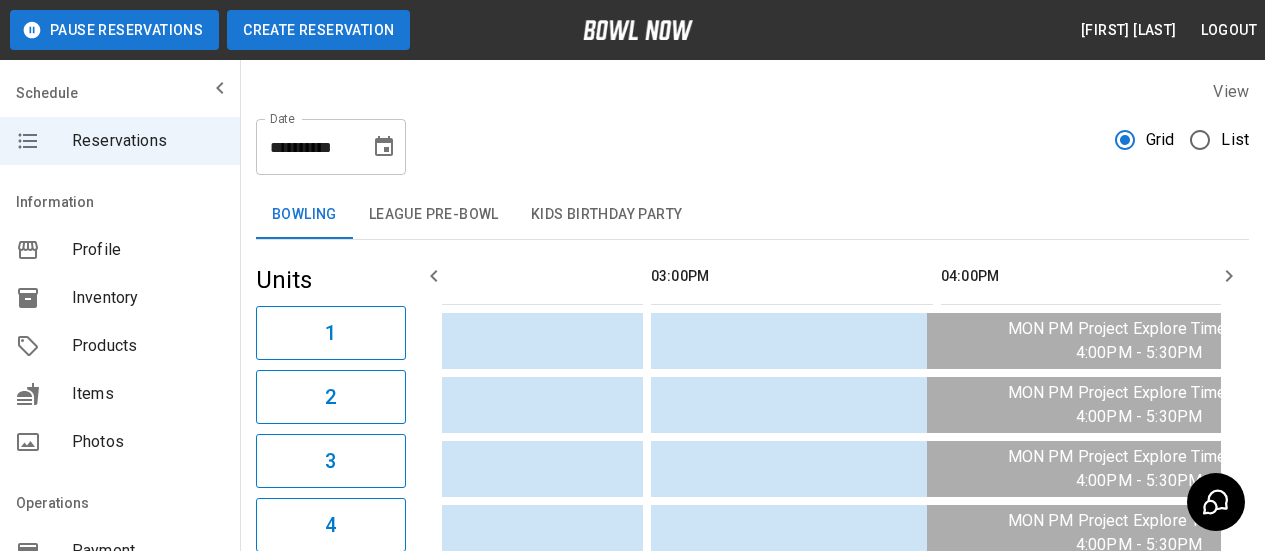 click on "Create Reservation" at bounding box center (318, 30) 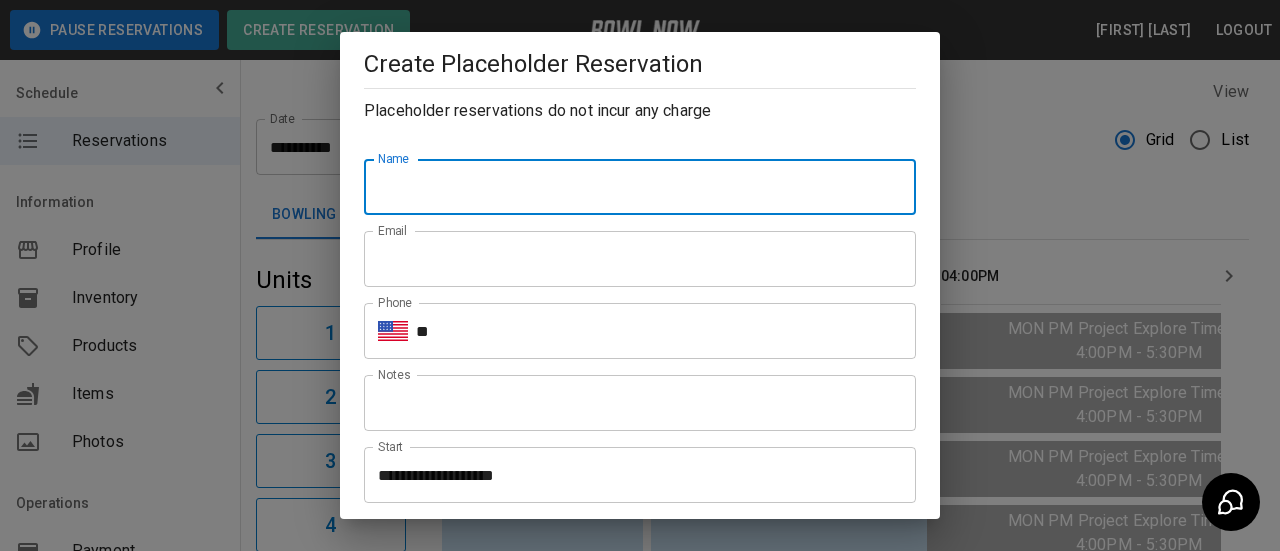 click on "Name" at bounding box center [640, 187] 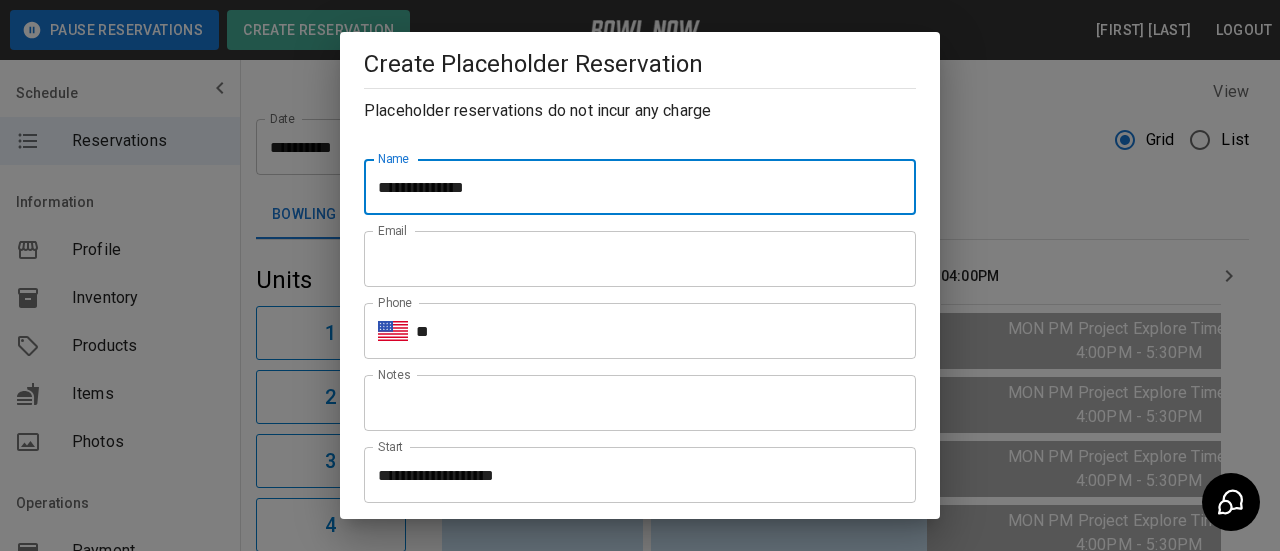 click on "Email" at bounding box center [640, 259] 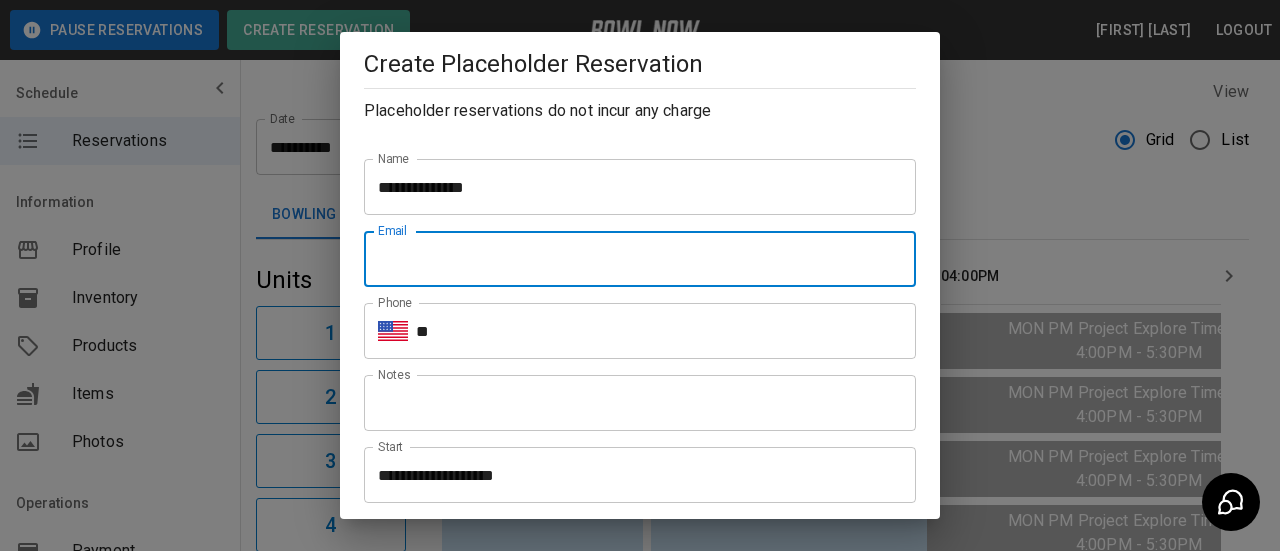 type on "**********" 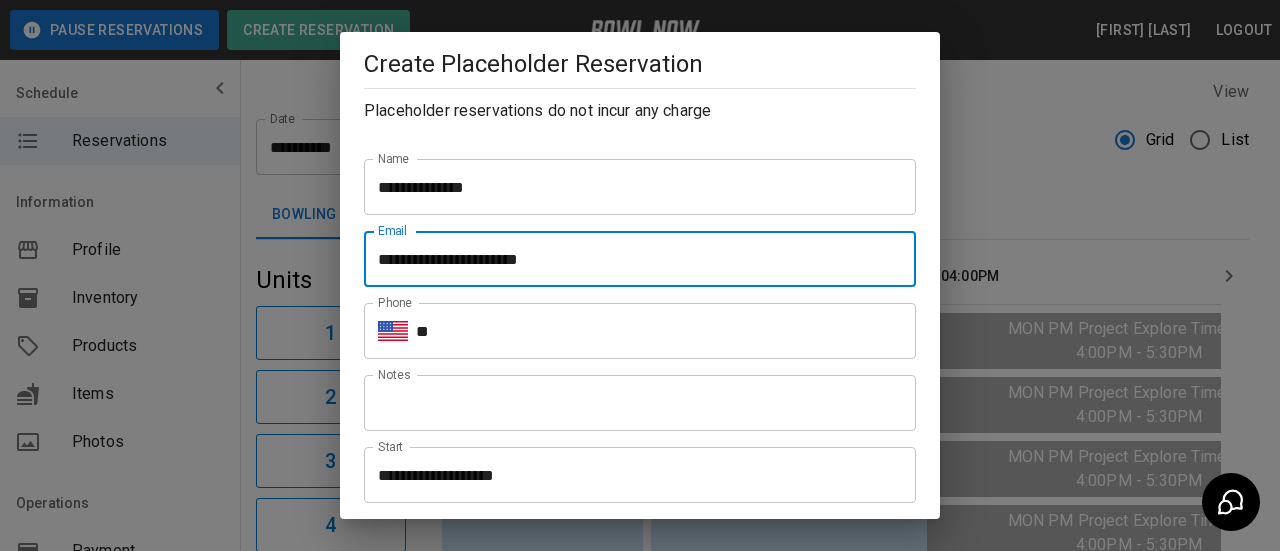 click on "**" at bounding box center (666, 331) 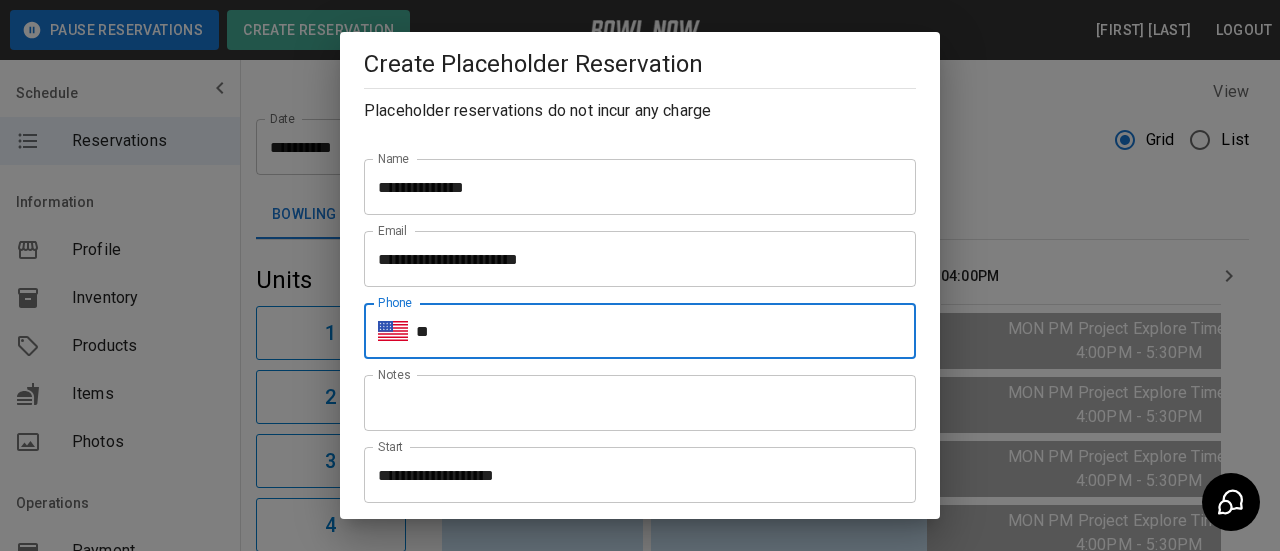 type on "**********" 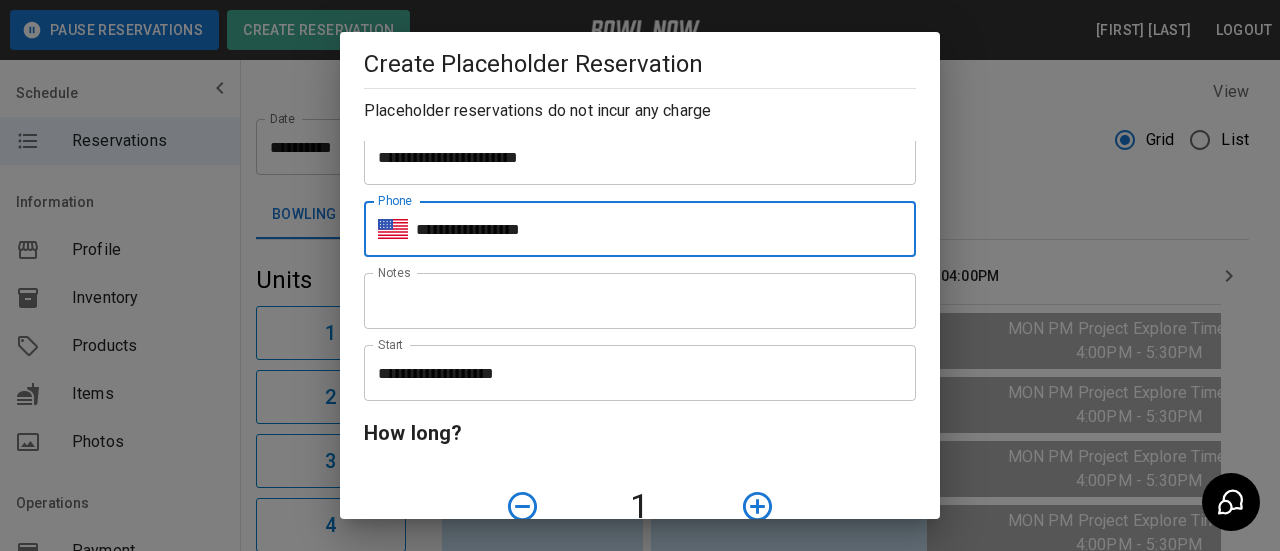 scroll, scrollTop: 200, scrollLeft: 0, axis: vertical 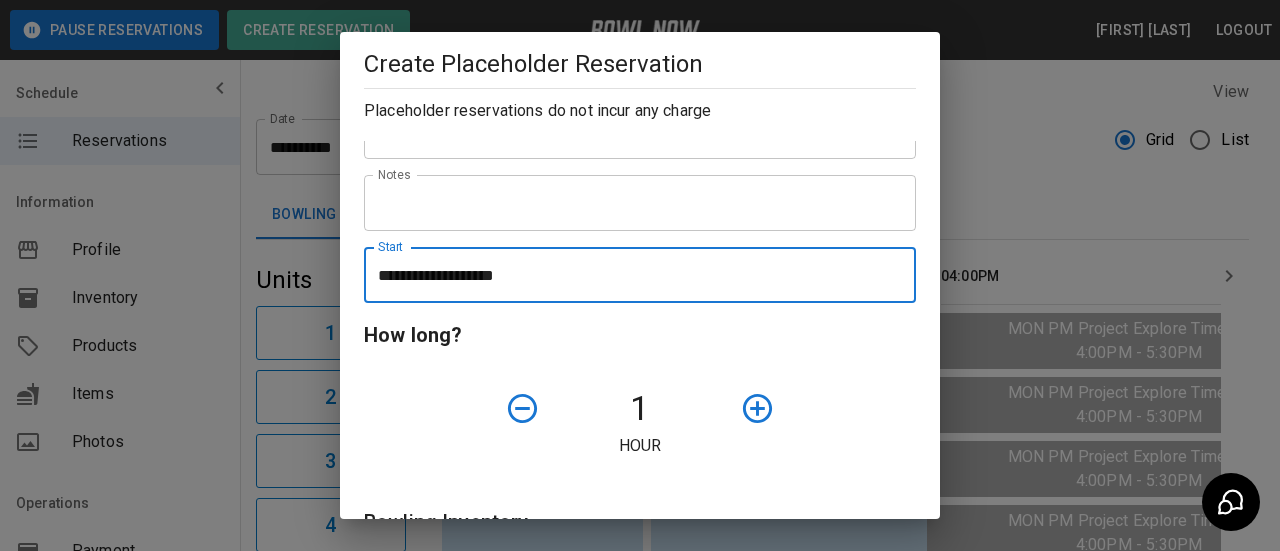 click on "**********" at bounding box center [633, 275] 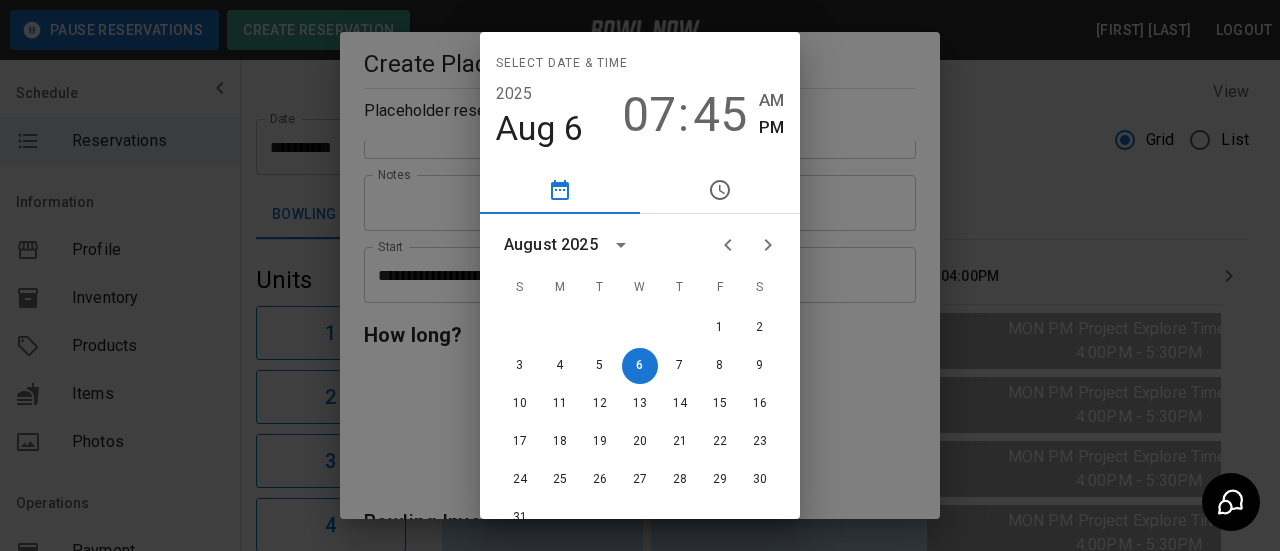 click 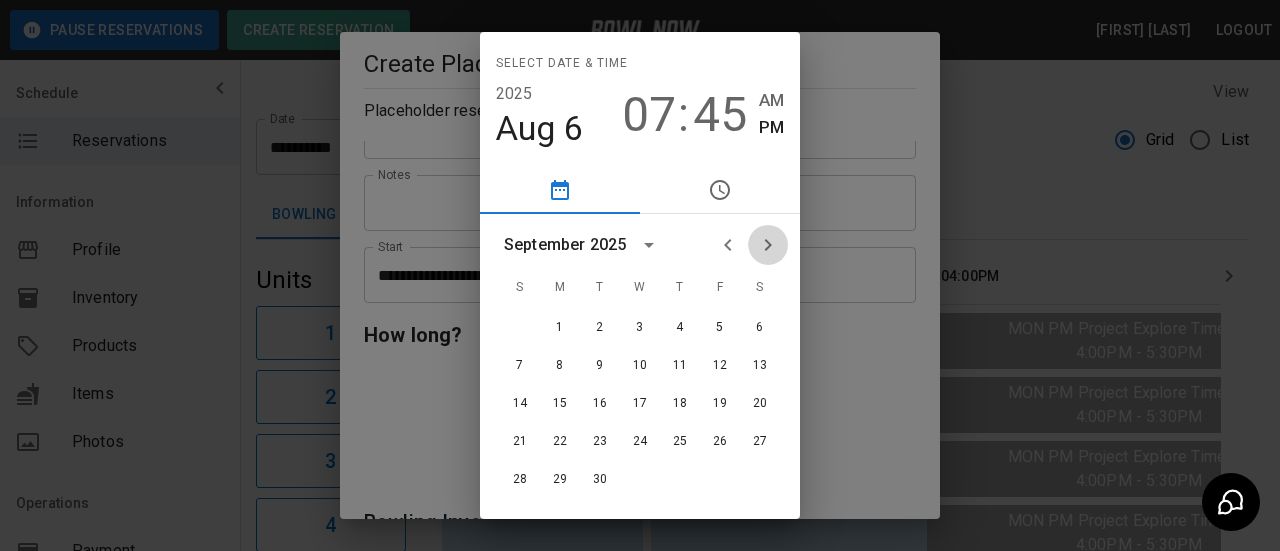 click 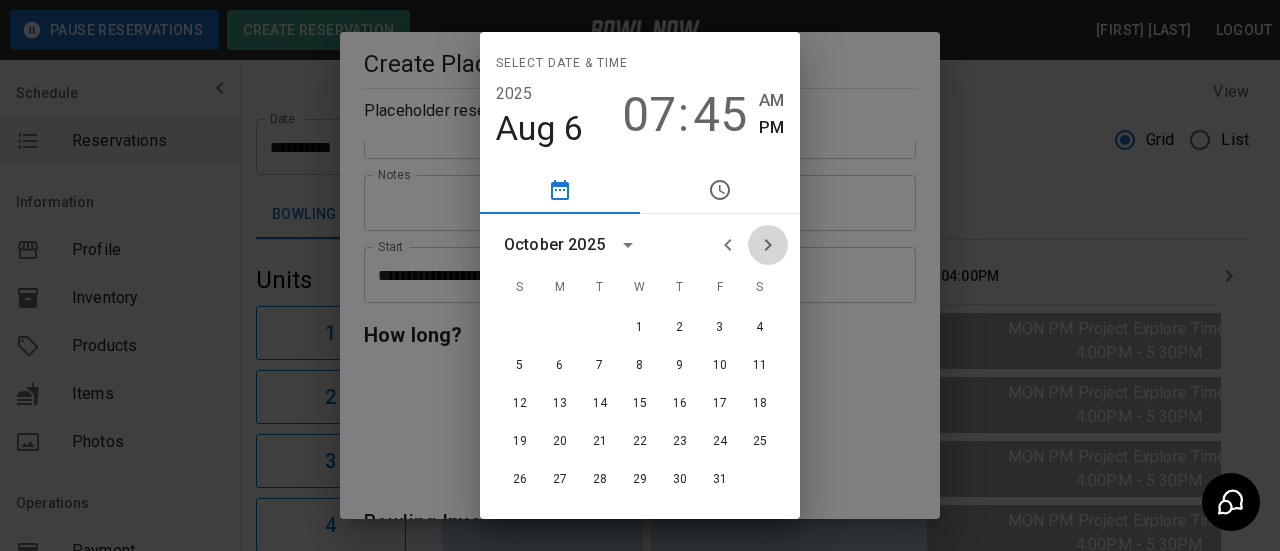 click 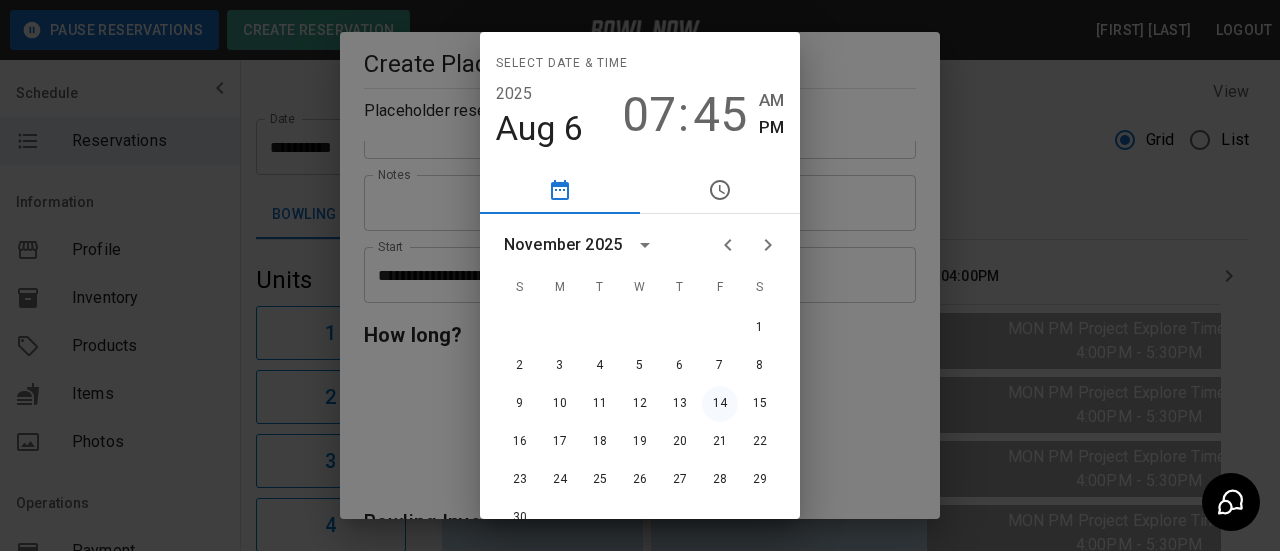 click on "14" at bounding box center [720, 404] 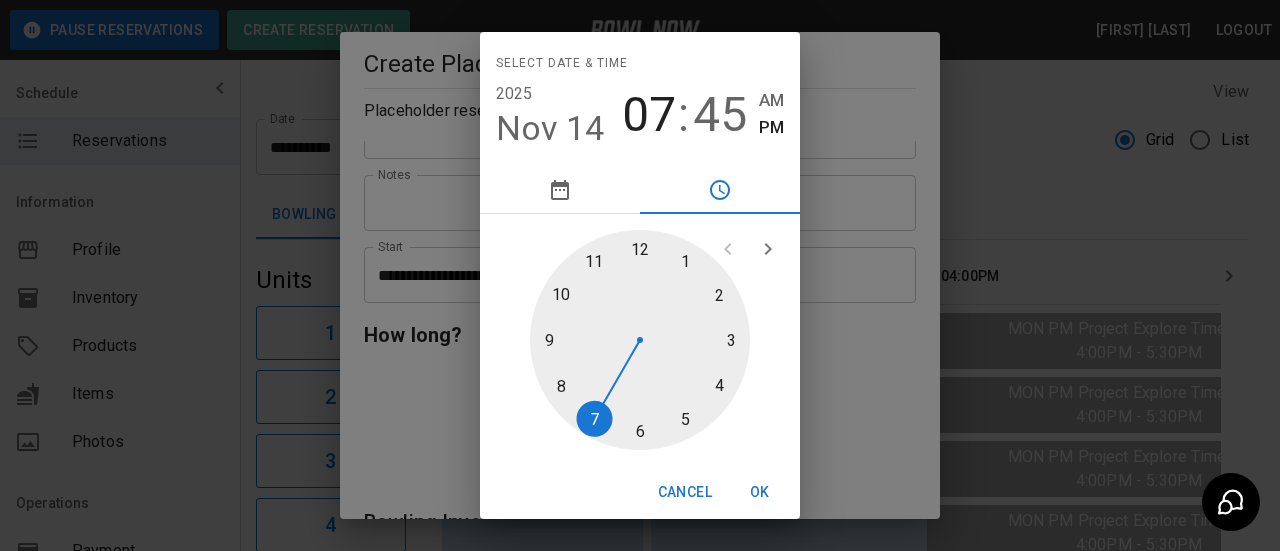 click at bounding box center (640, 340) 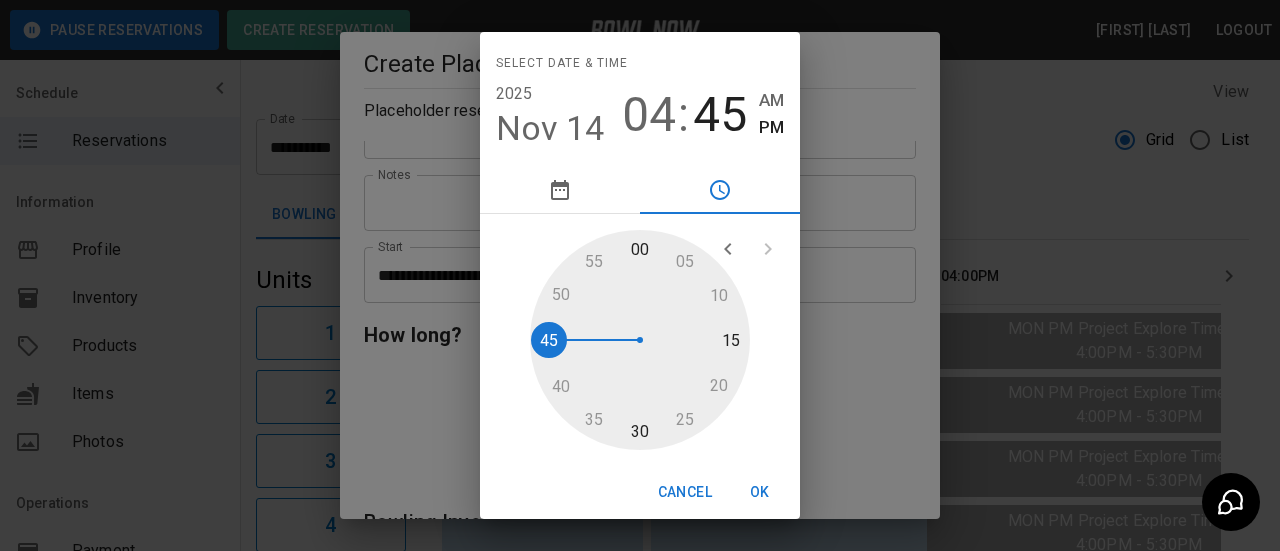 click at bounding box center [640, 340] 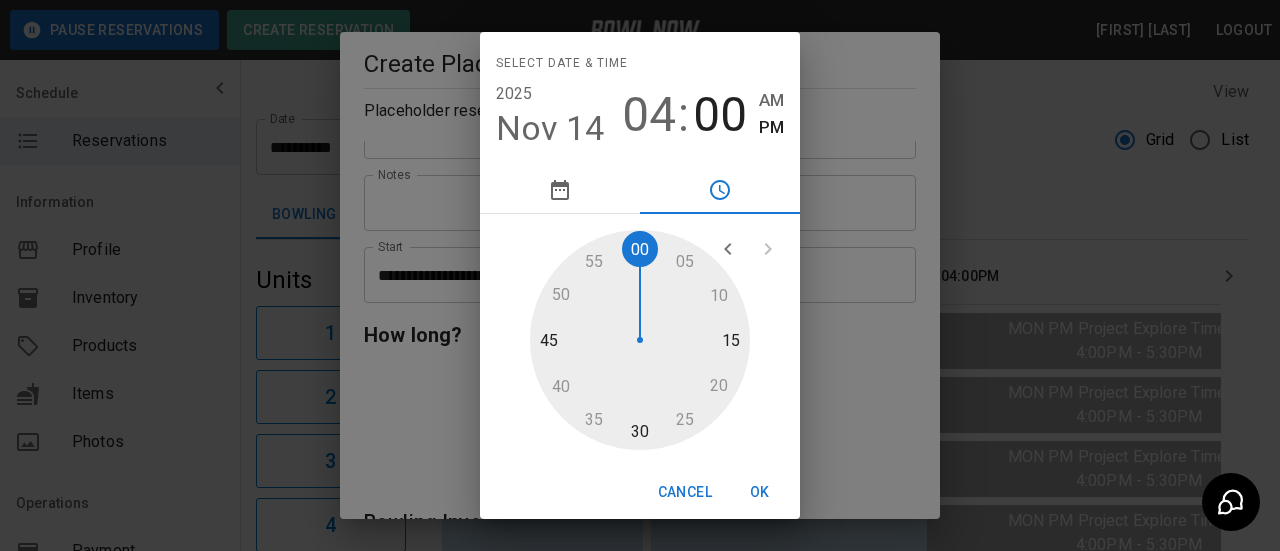 click on "OK" at bounding box center (760, 492) 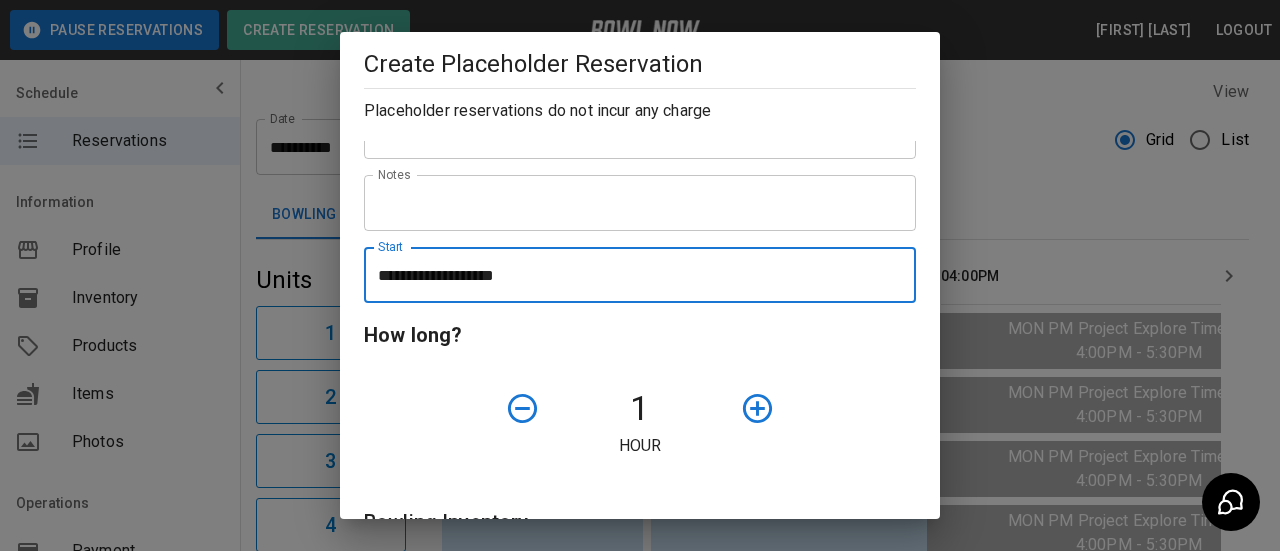 click 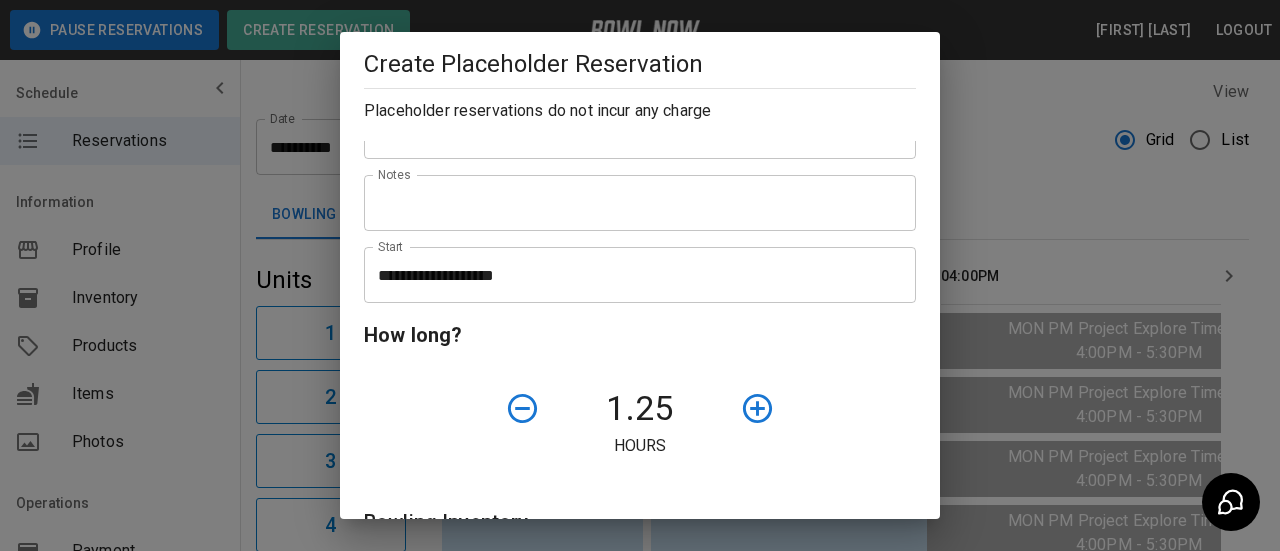 click 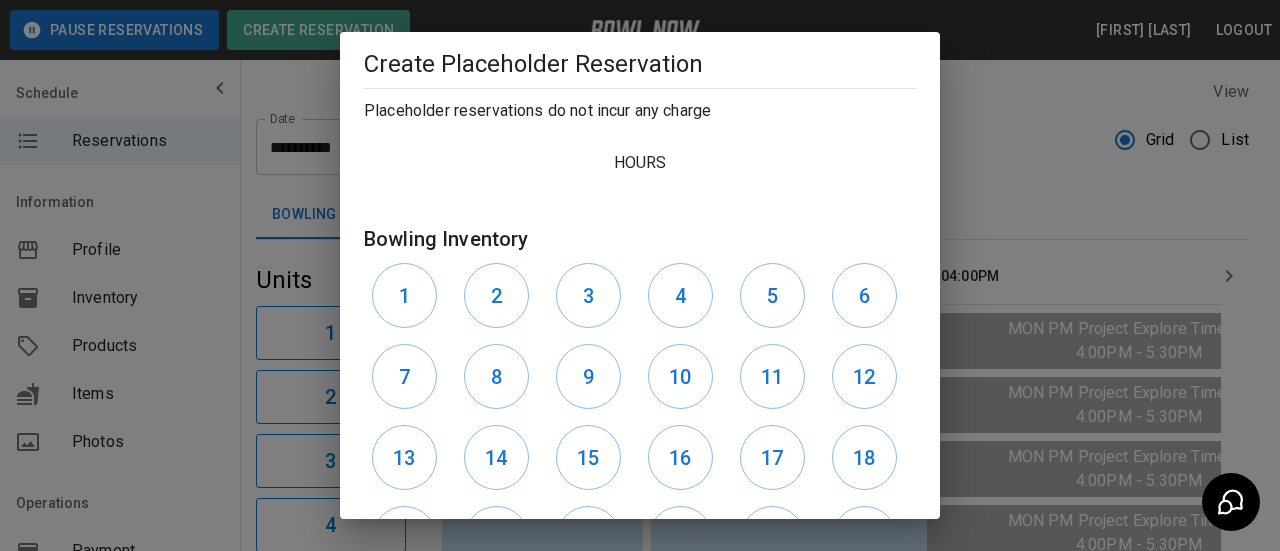 scroll, scrollTop: 661, scrollLeft: 0, axis: vertical 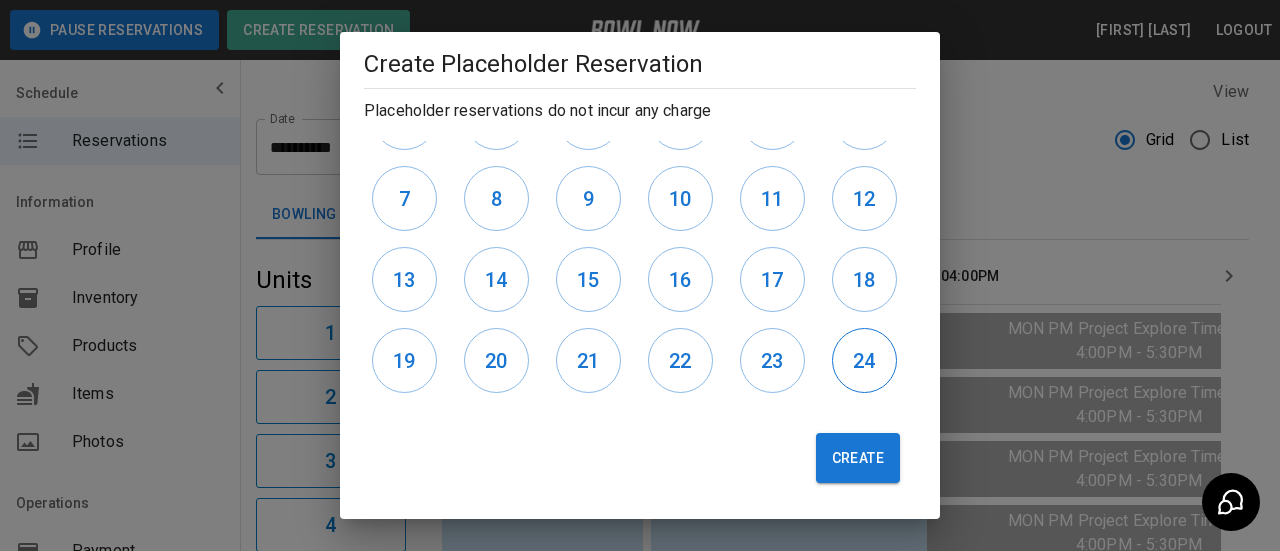 click on "24" at bounding box center [864, 361] 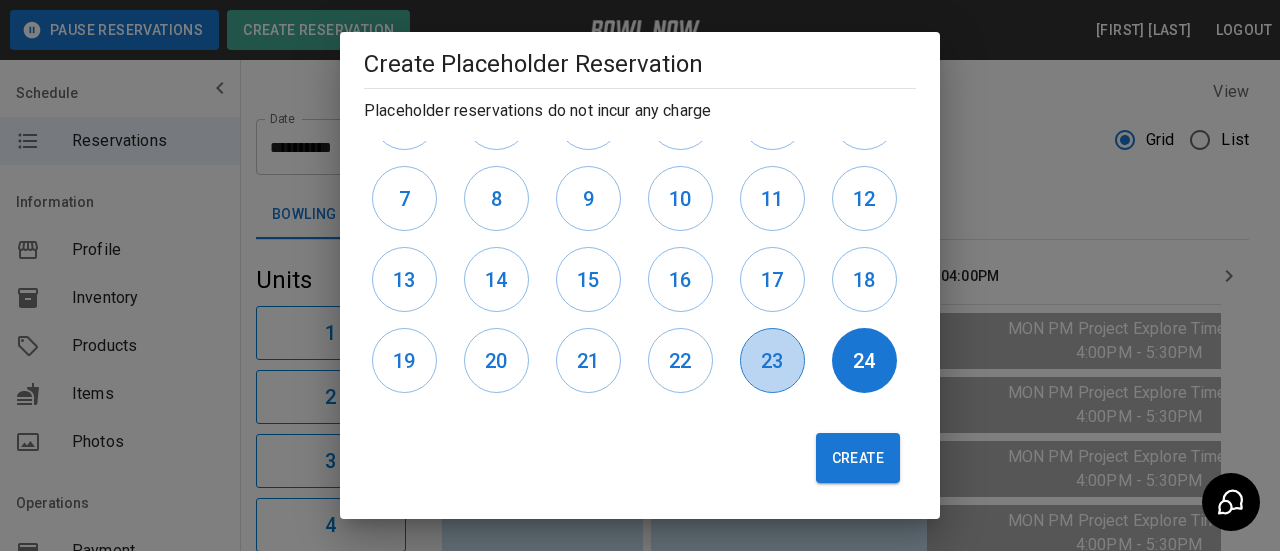 click on "23" at bounding box center [772, 361] 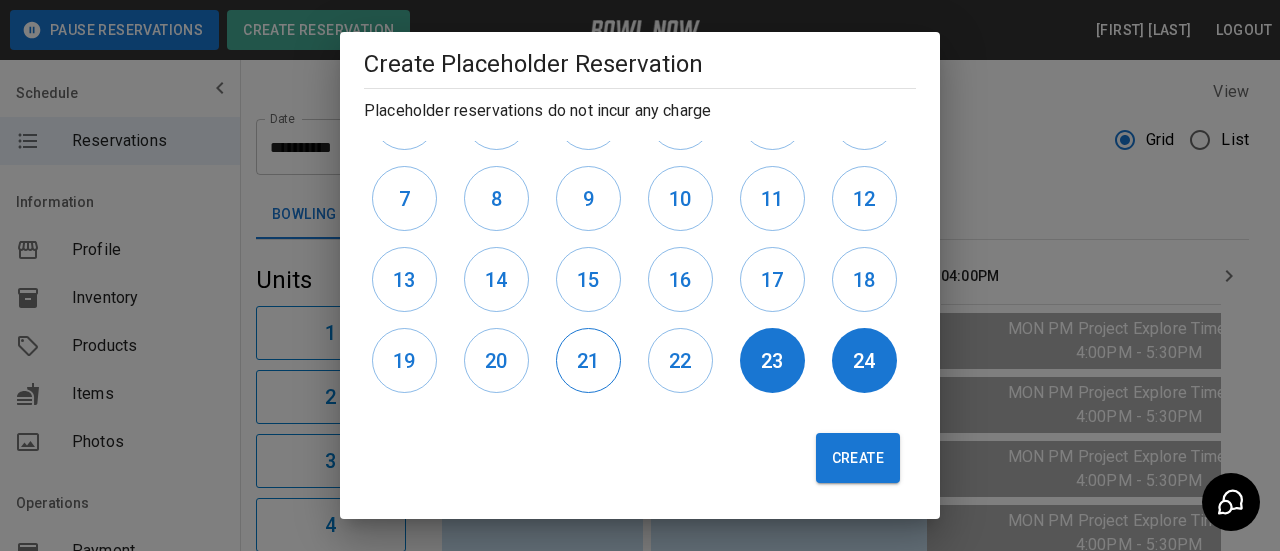 drag, startPoint x: 699, startPoint y: 361, endPoint x: 577, endPoint y: 379, distance: 123.32072 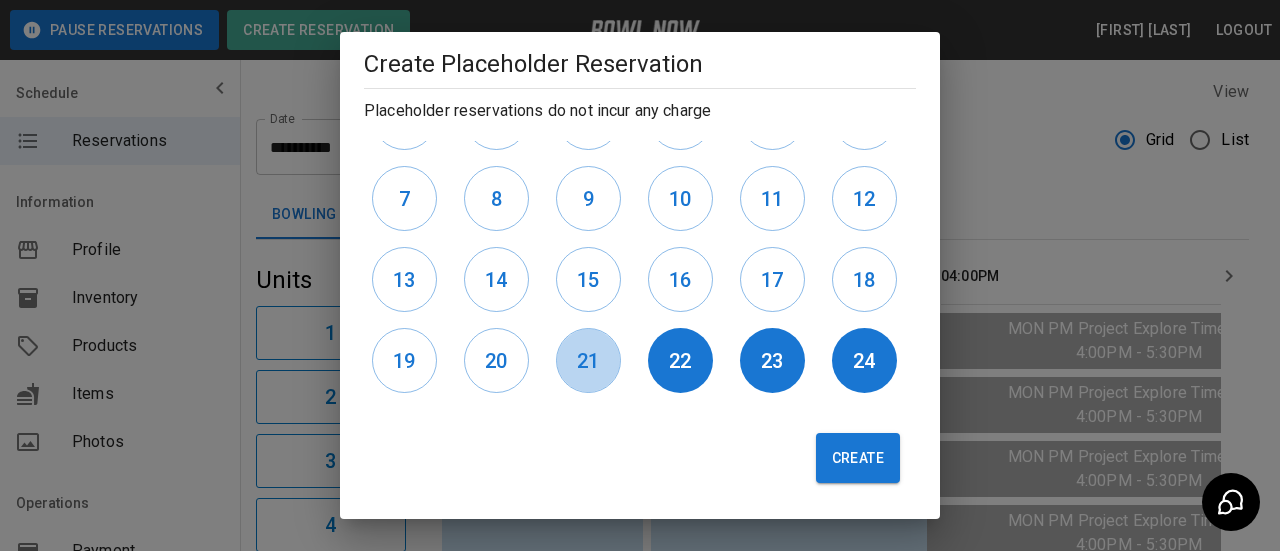 drag, startPoint x: 577, startPoint y: 379, endPoint x: 682, endPoint y: 419, distance: 112.36102 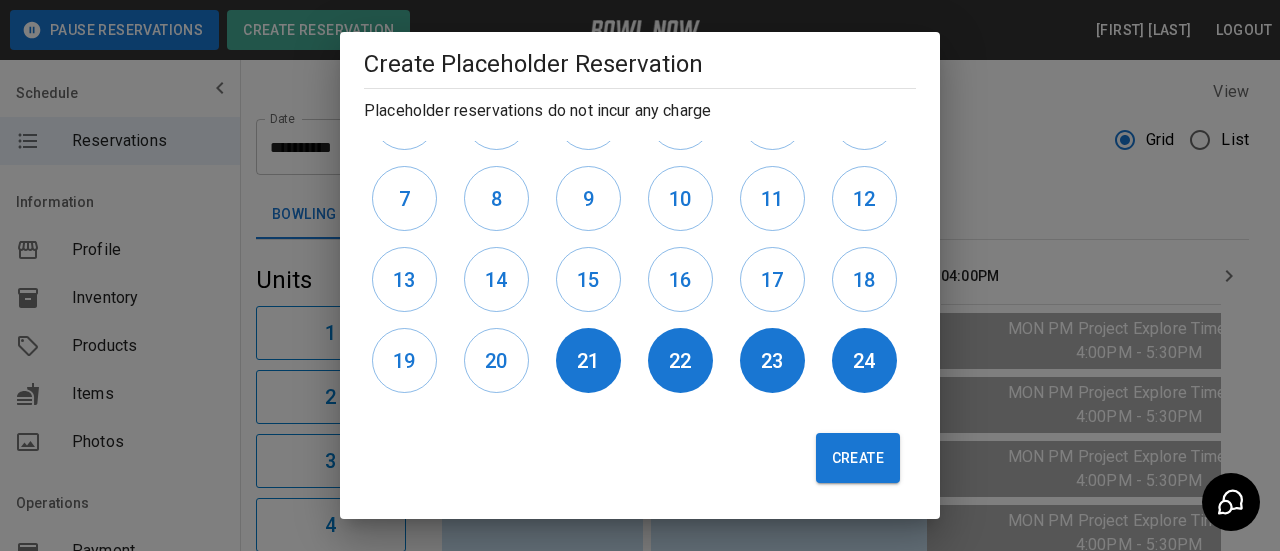 click on "Create" at bounding box center [858, 458] 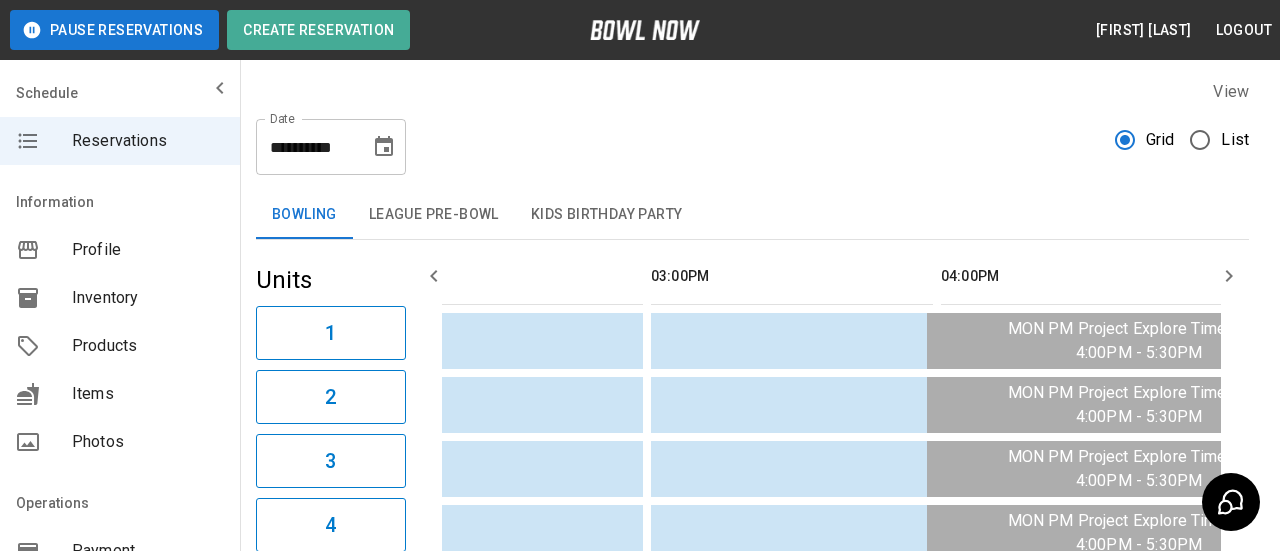 type 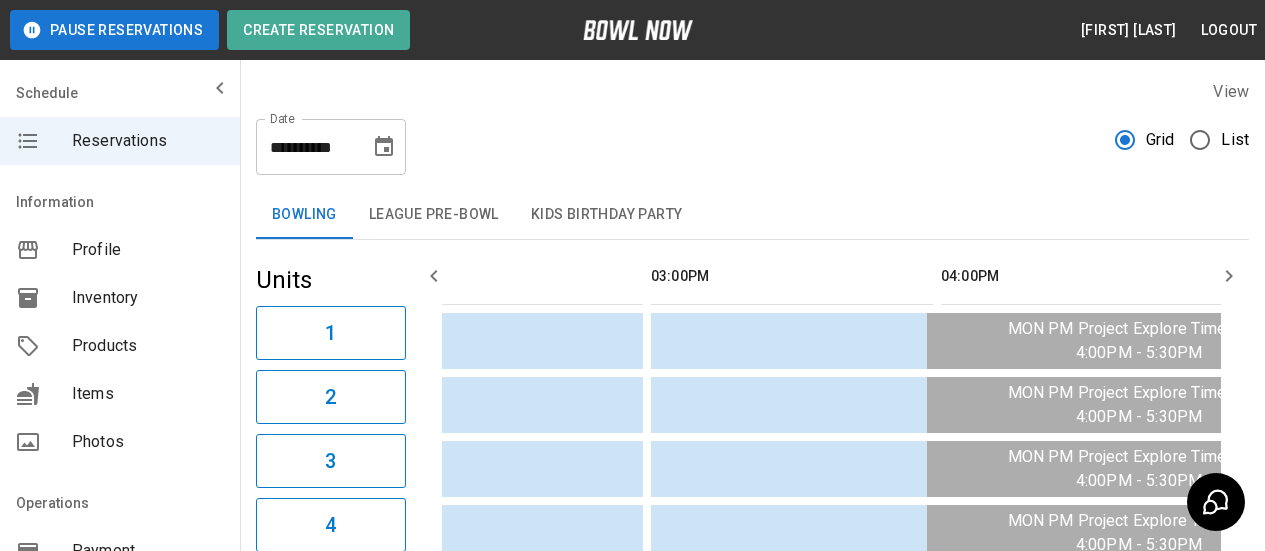 click on "**********" at bounding box center [331, 147] 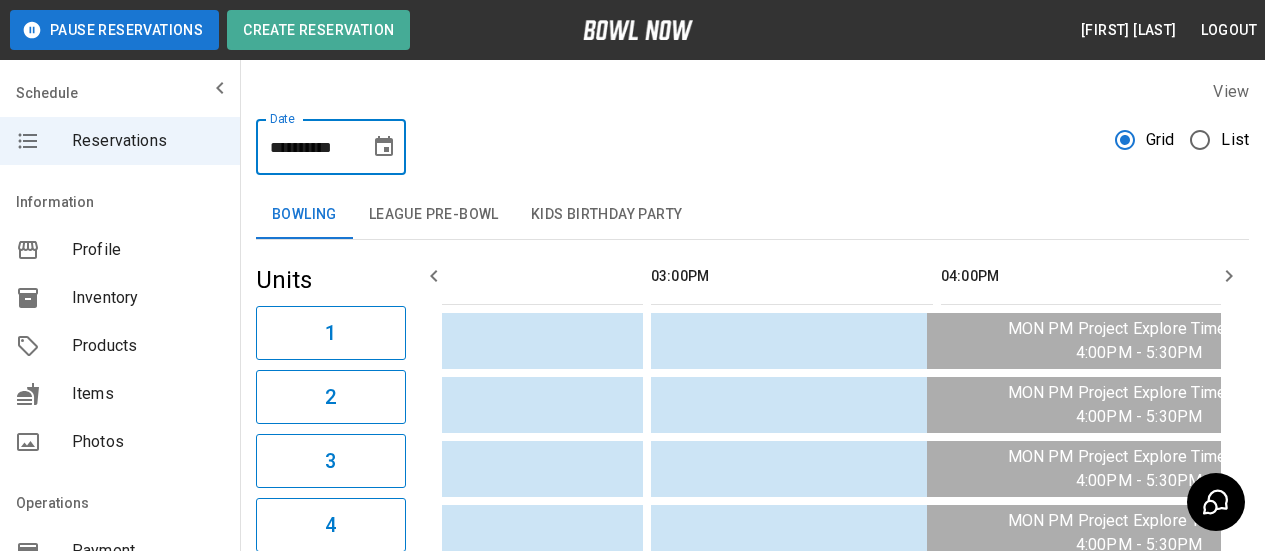 click 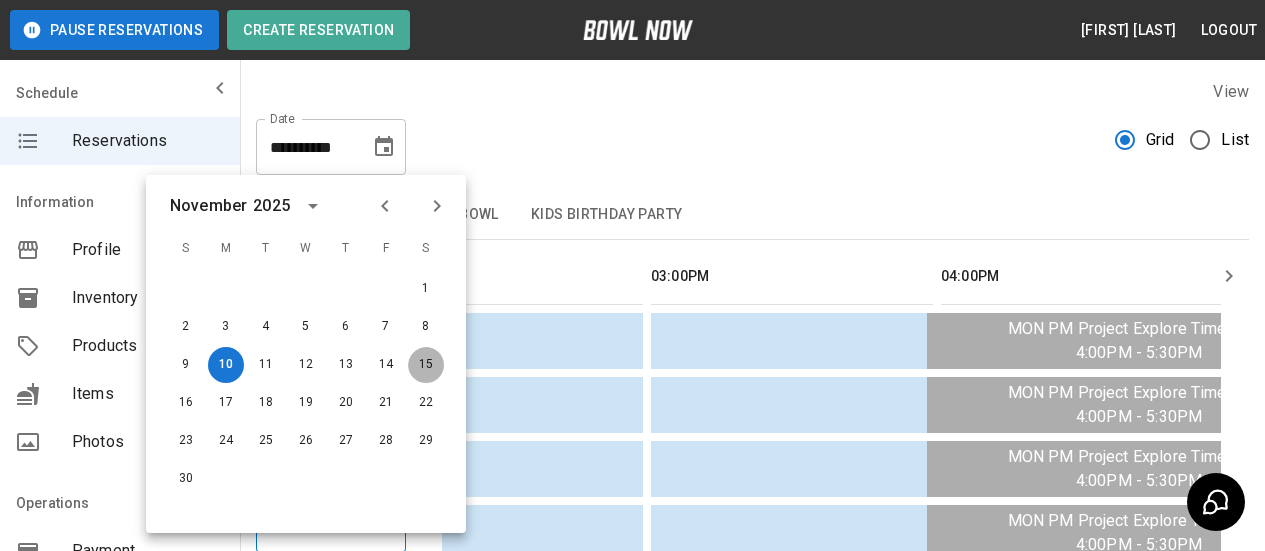 click on "15" at bounding box center (426, 365) 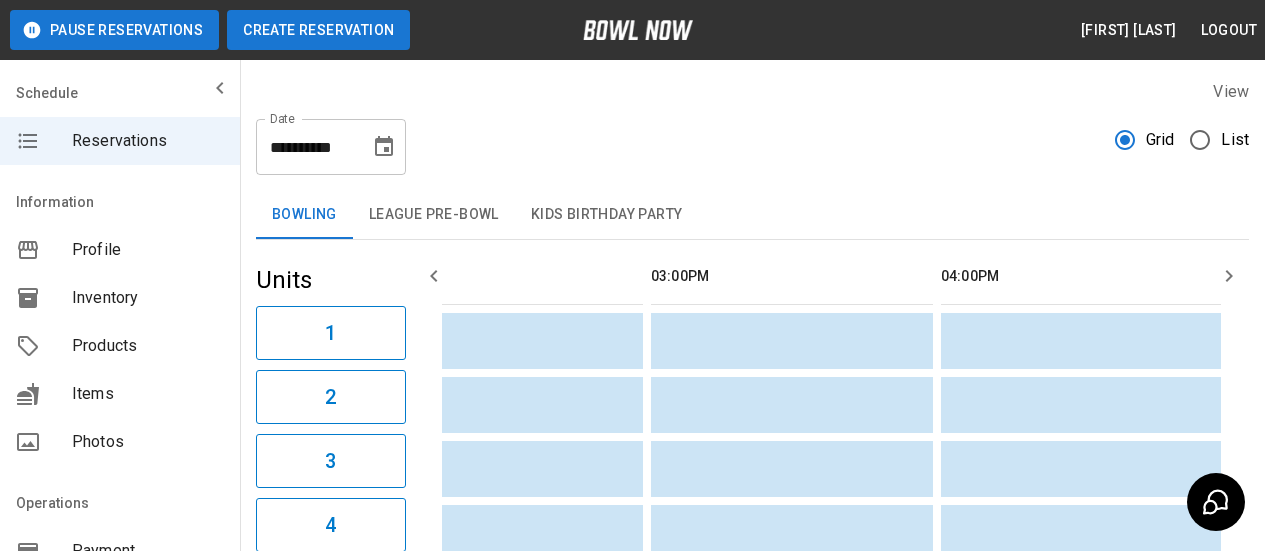 click on "Create Reservation" at bounding box center (318, 30) 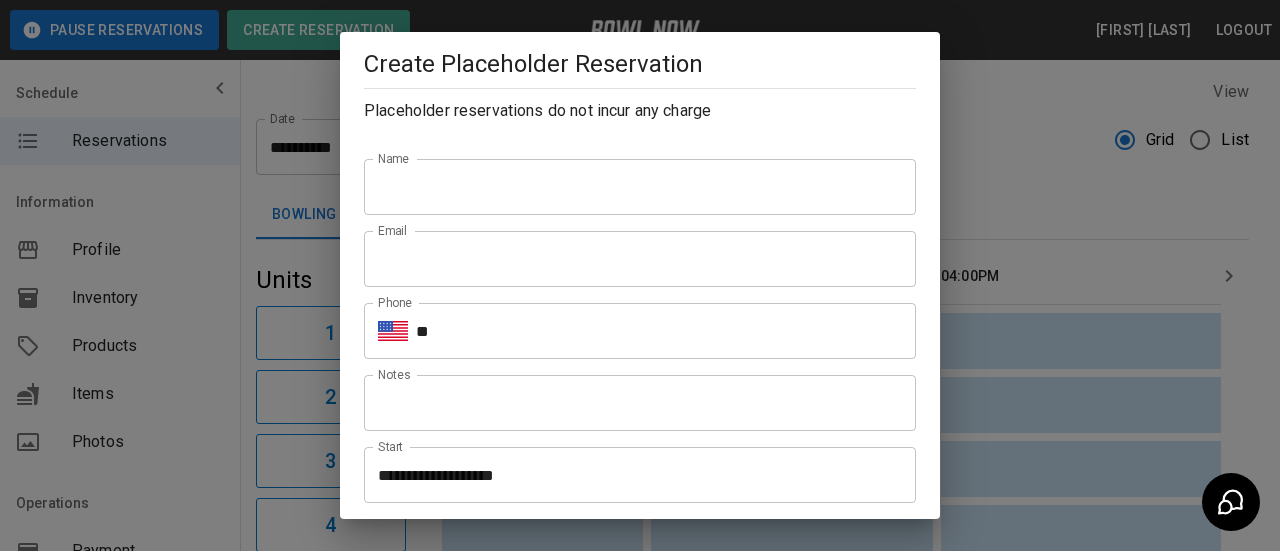 click on "Name" at bounding box center [640, 187] 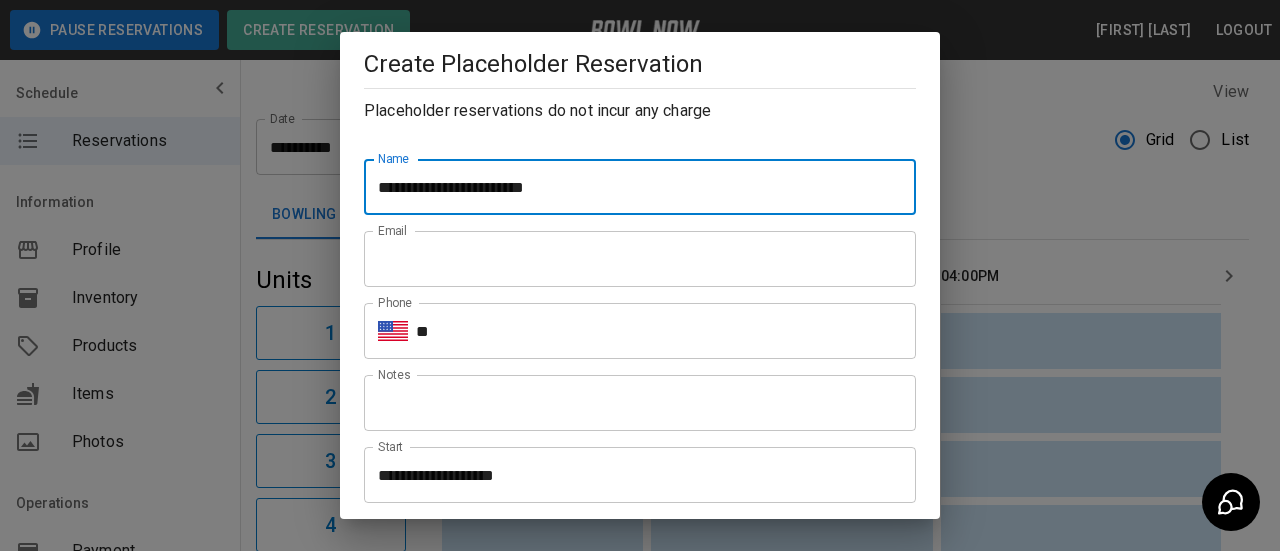type on "**********" 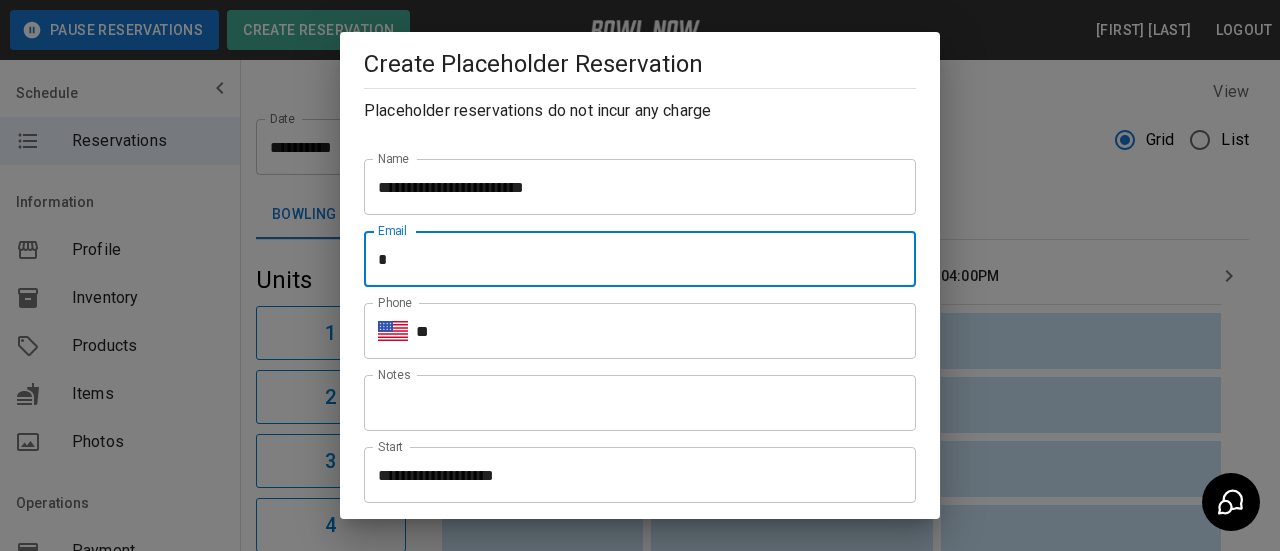 type on "**********" 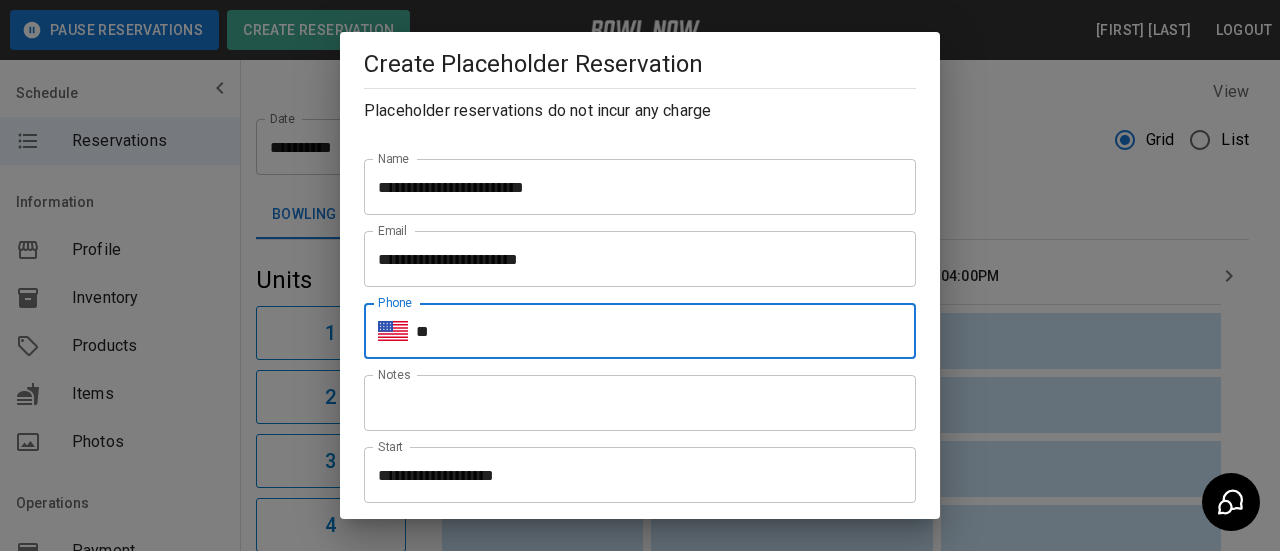 click on "**" at bounding box center (666, 331) 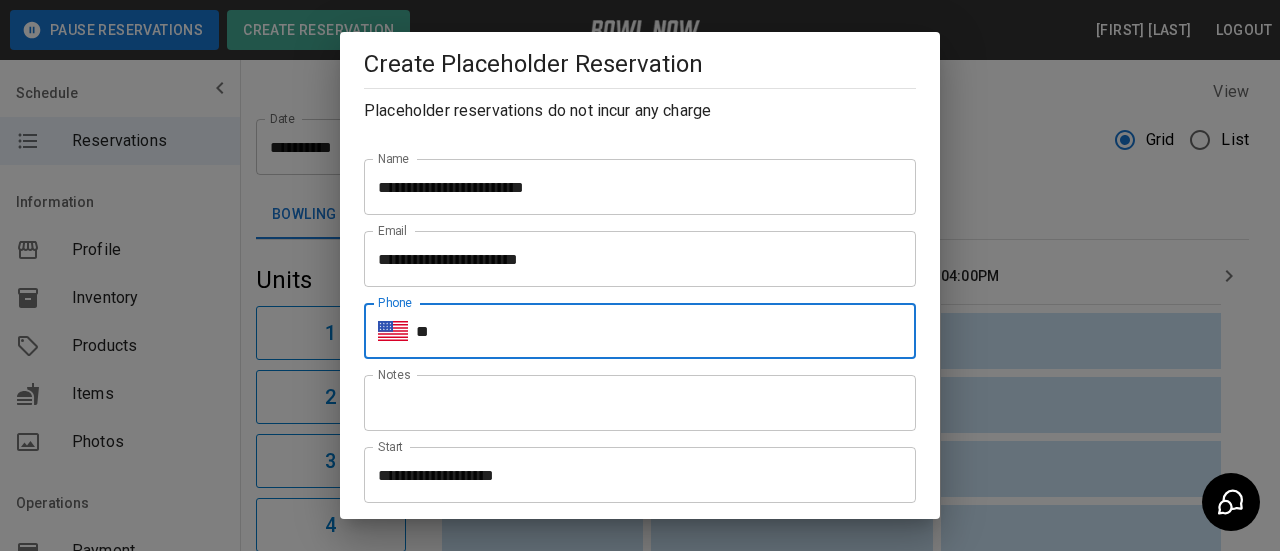 type on "**********" 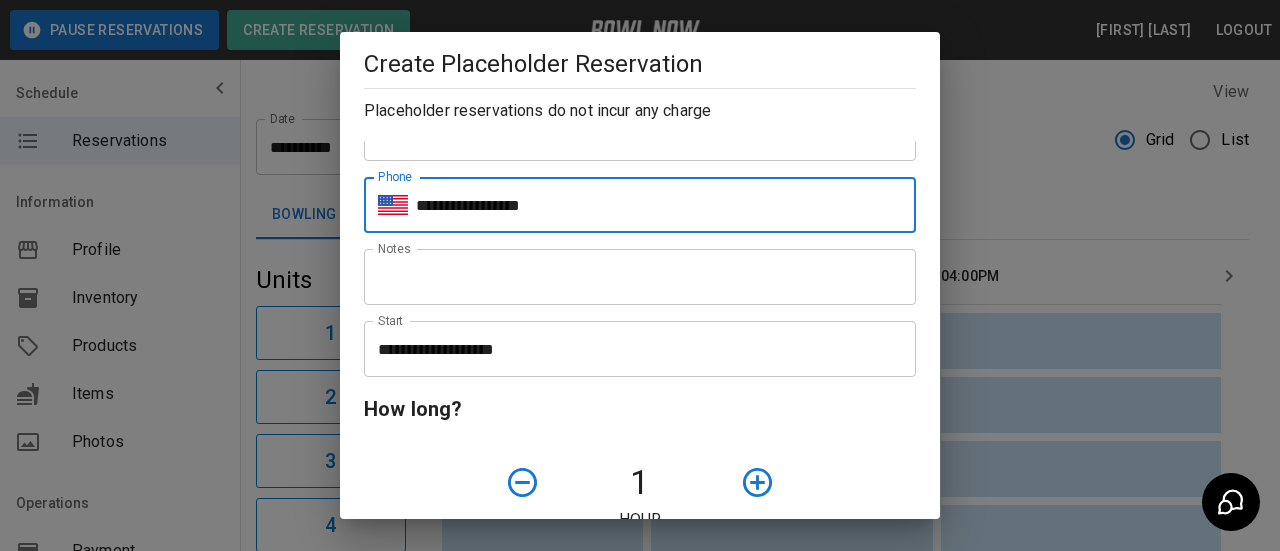 scroll, scrollTop: 300, scrollLeft: 0, axis: vertical 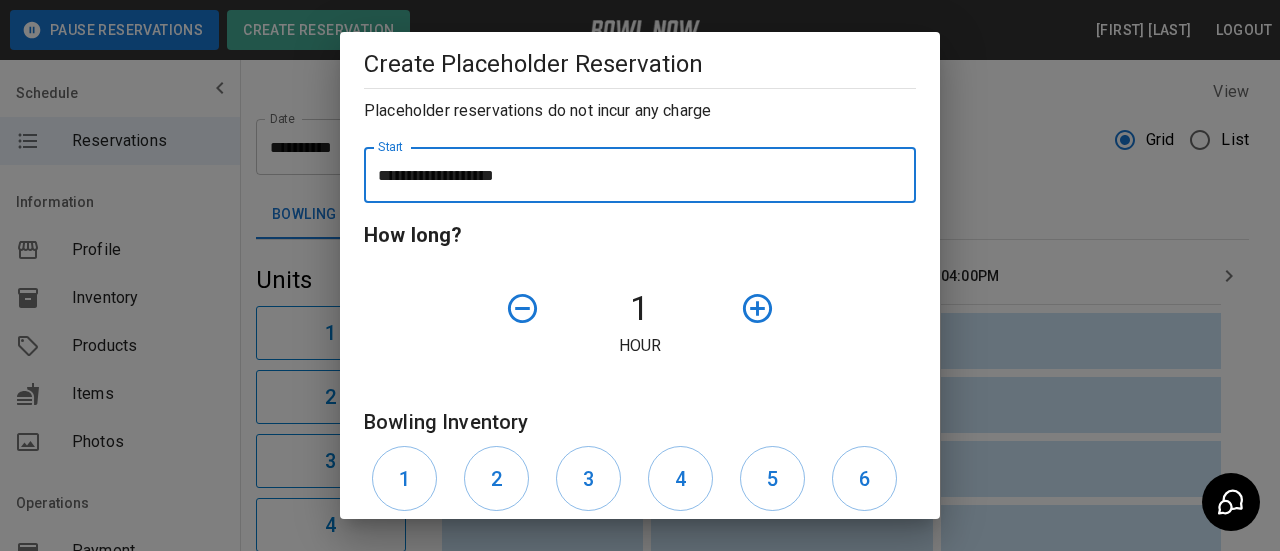 click on "**********" at bounding box center [633, 175] 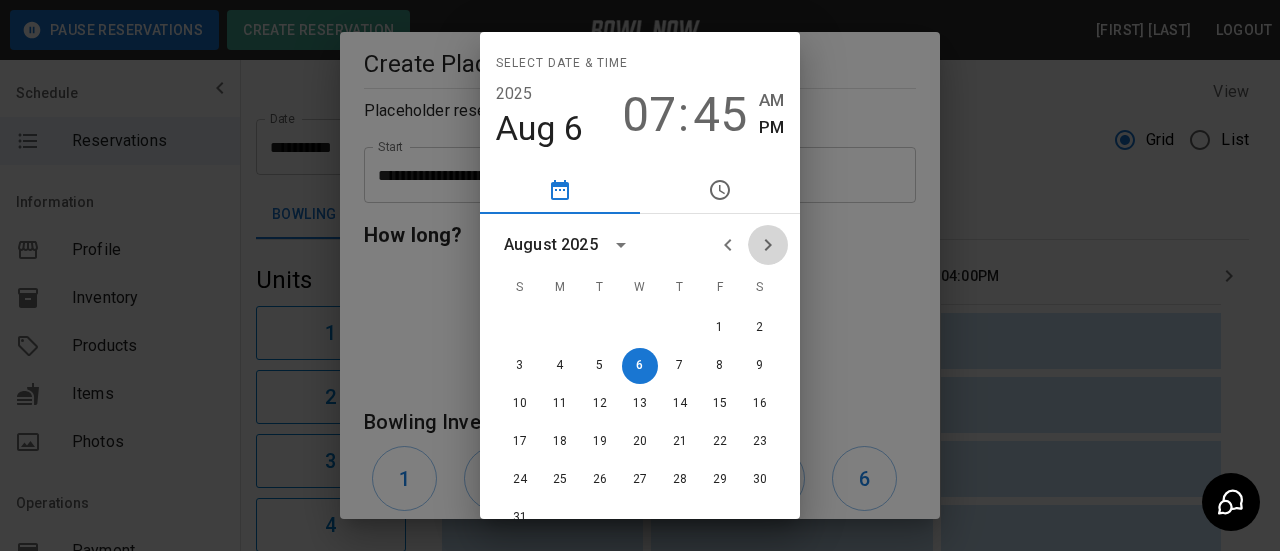 click 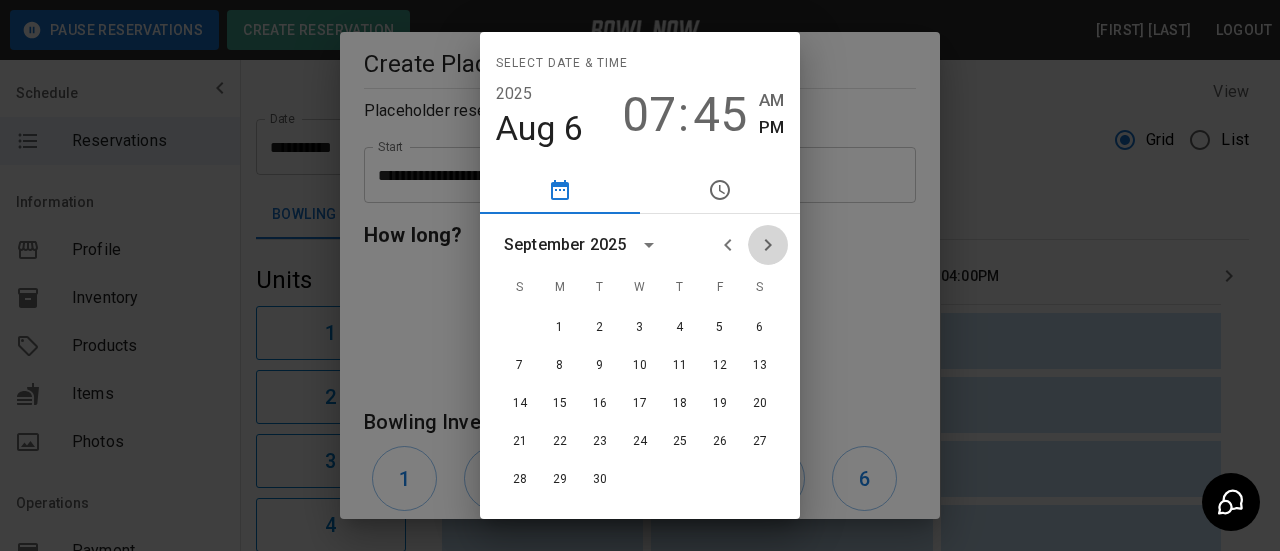 click 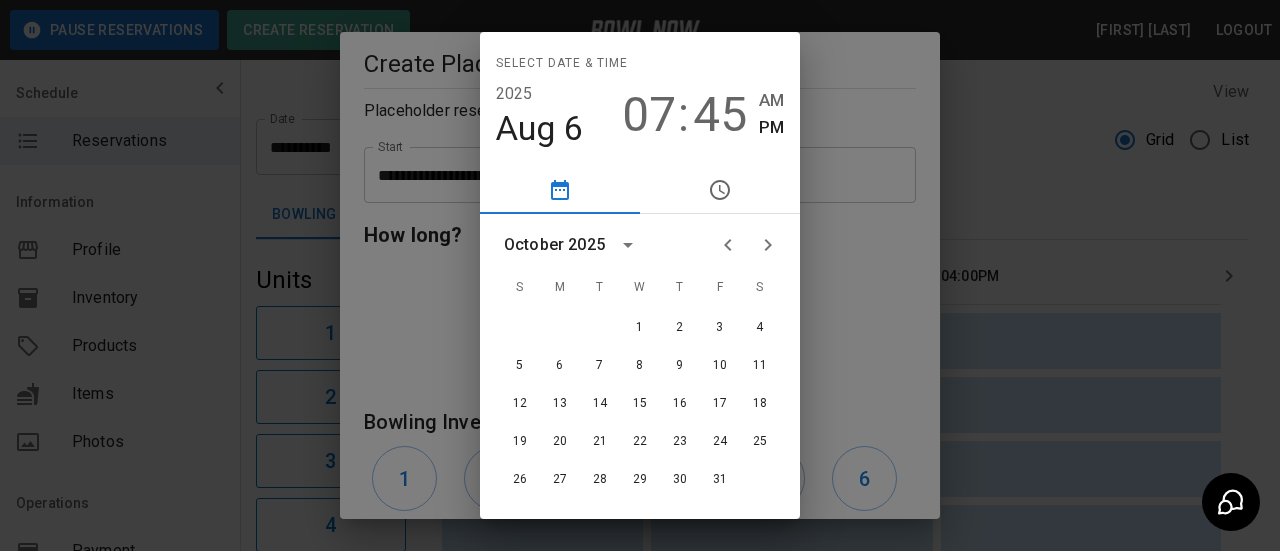 click 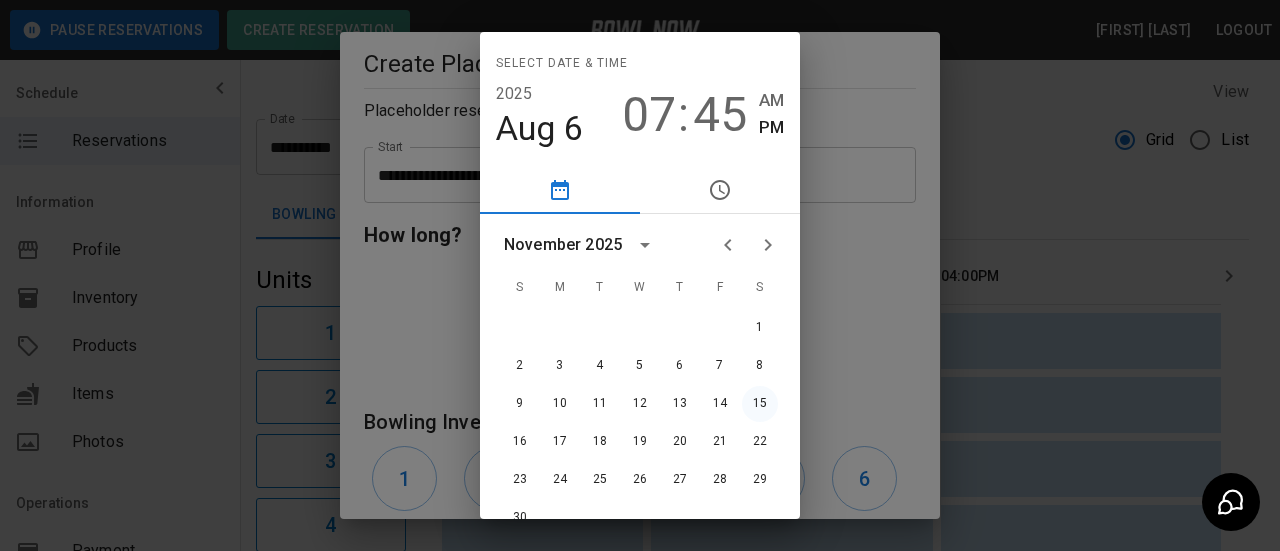 click on "15" at bounding box center (760, 404) 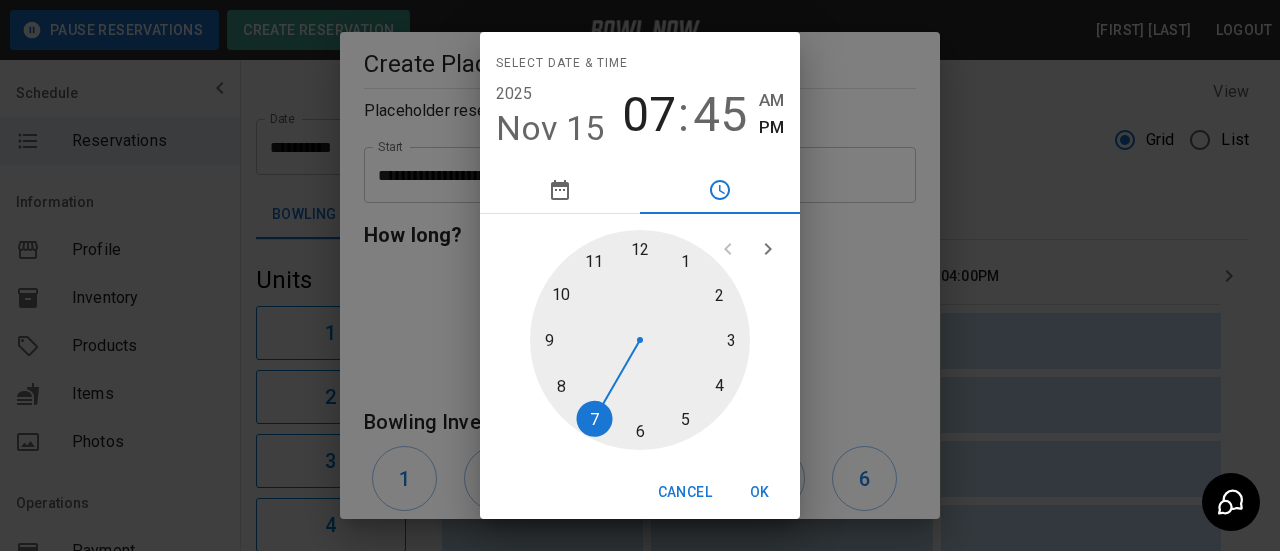 click at bounding box center (640, 340) 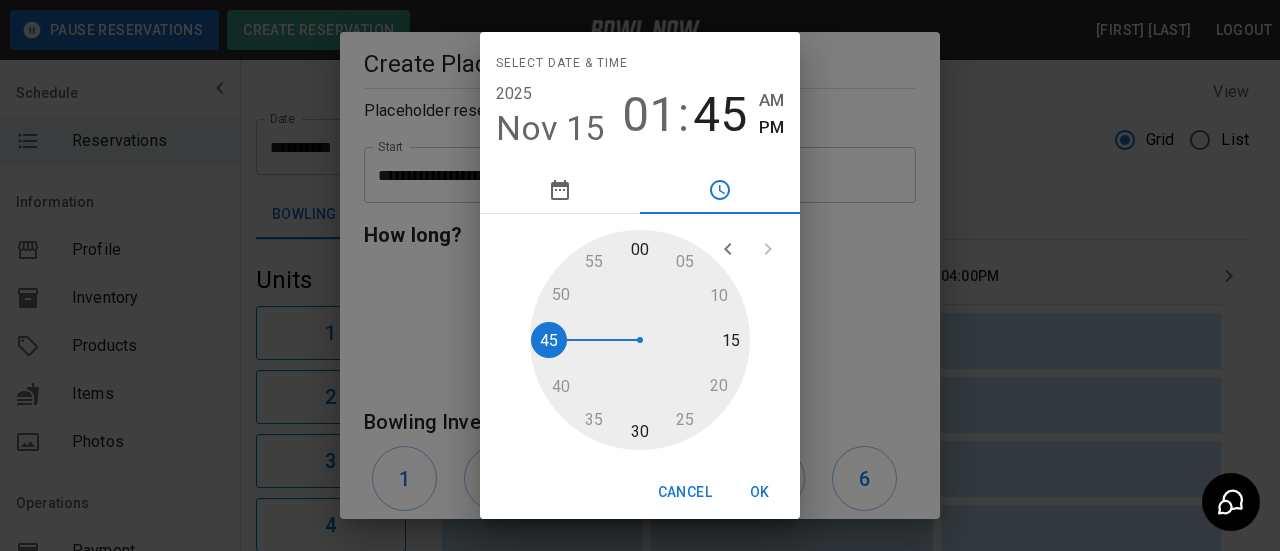 click at bounding box center (640, 340) 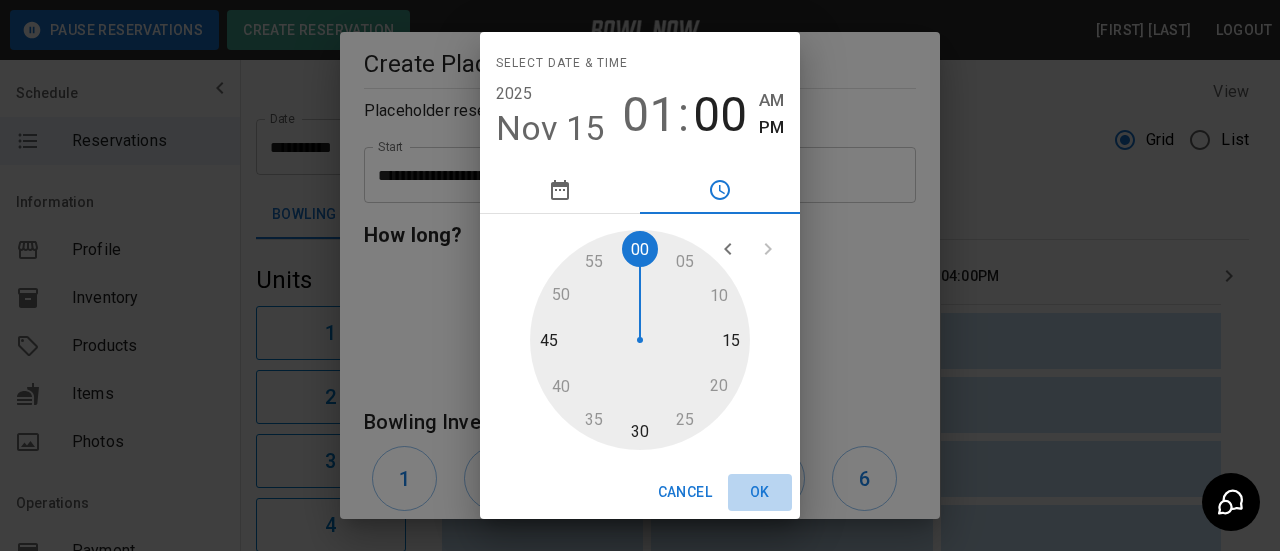 click on "OK" at bounding box center (760, 492) 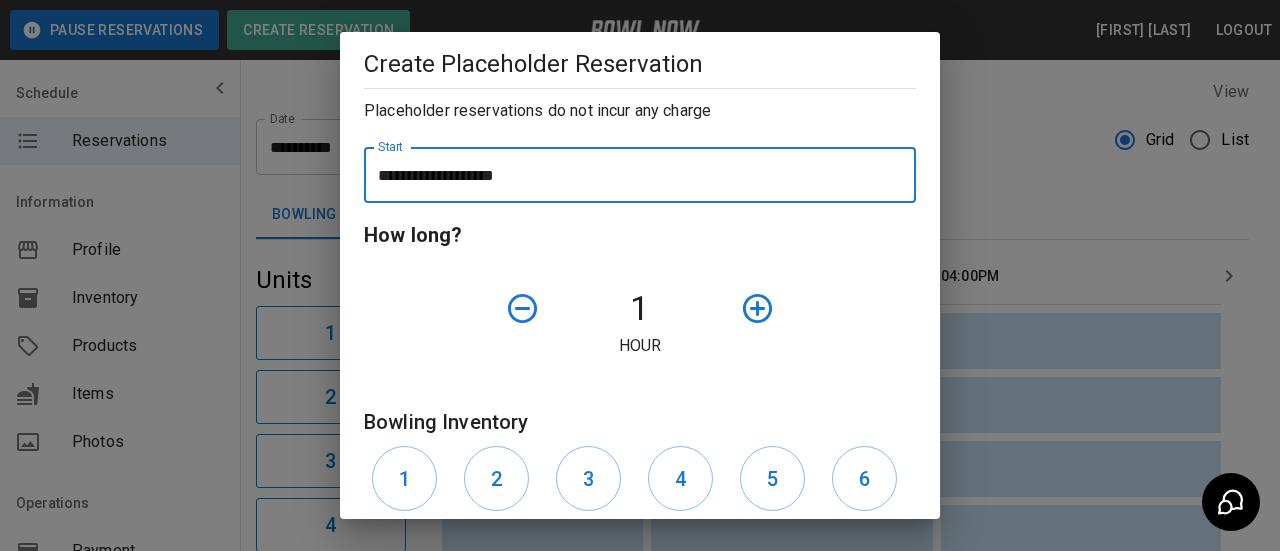 click 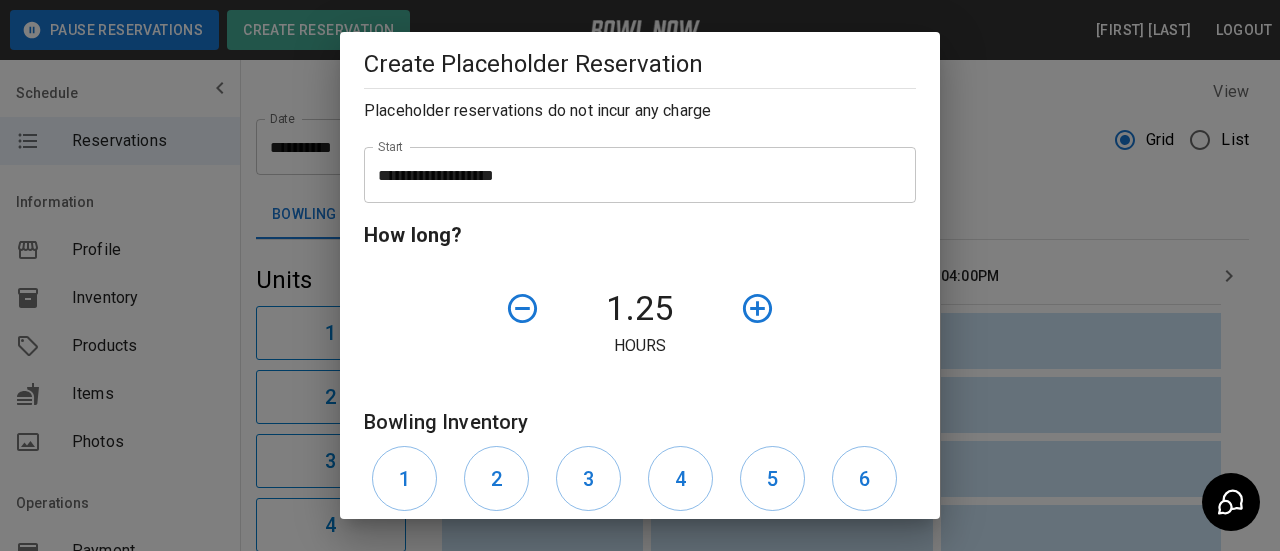 click 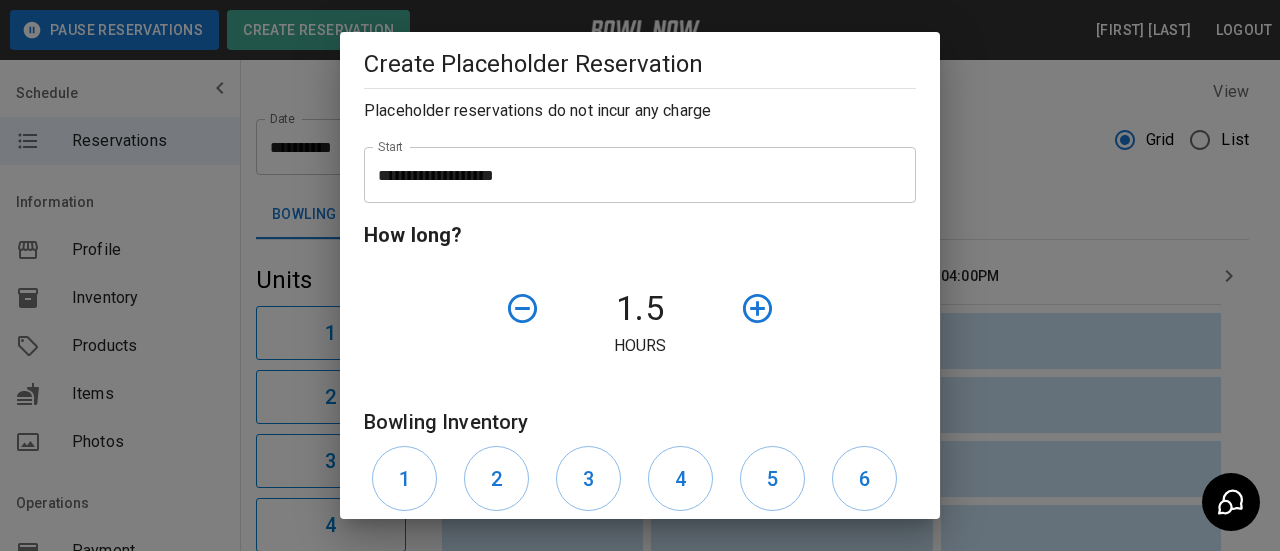 click 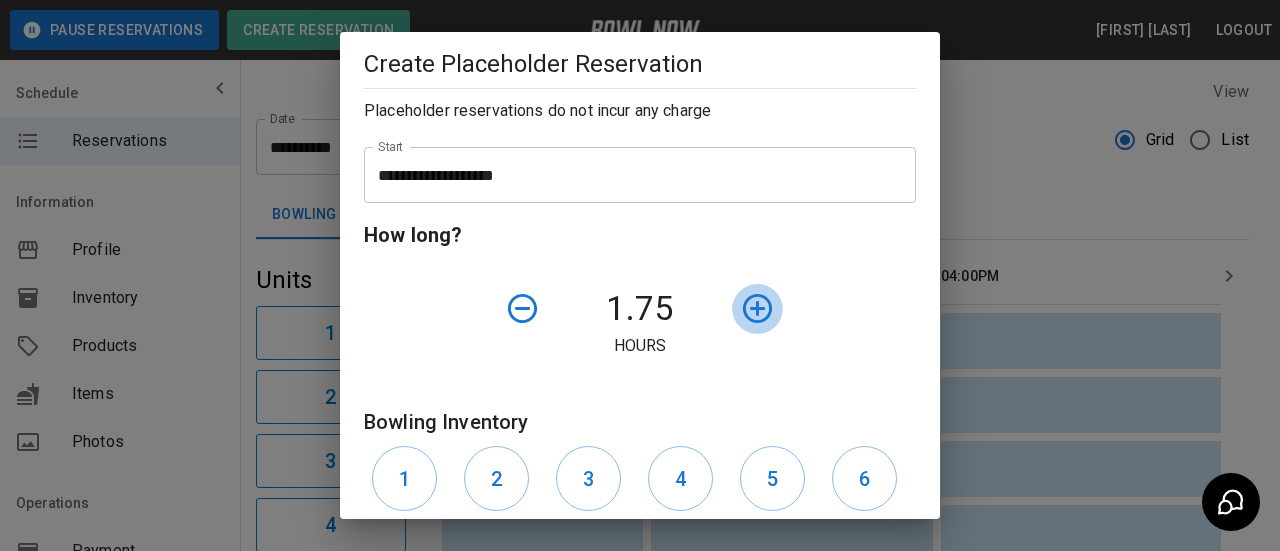click 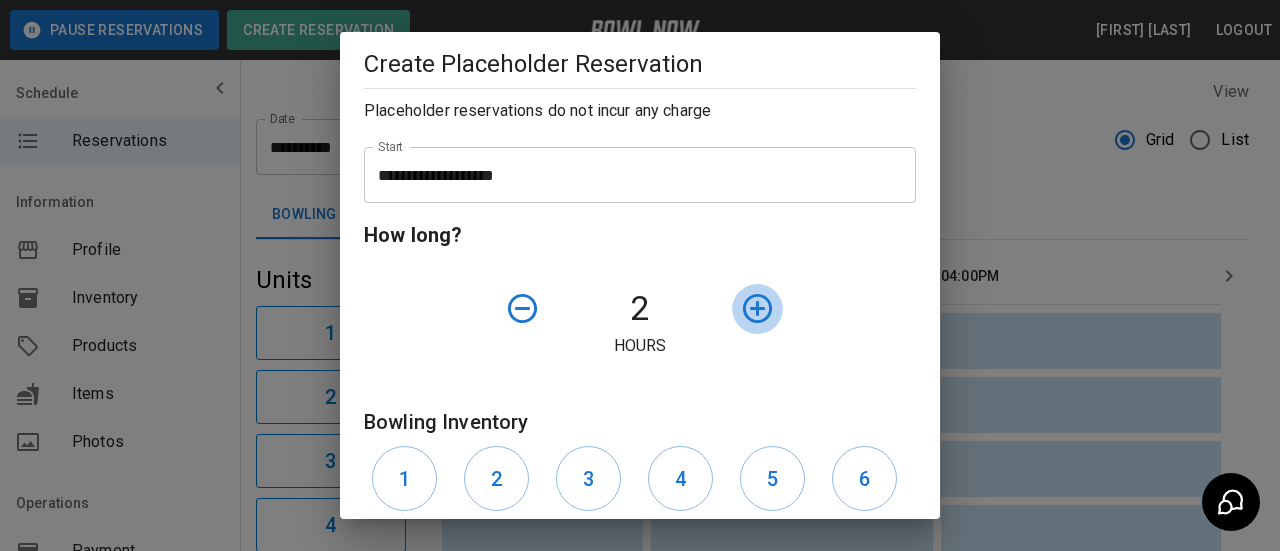 click 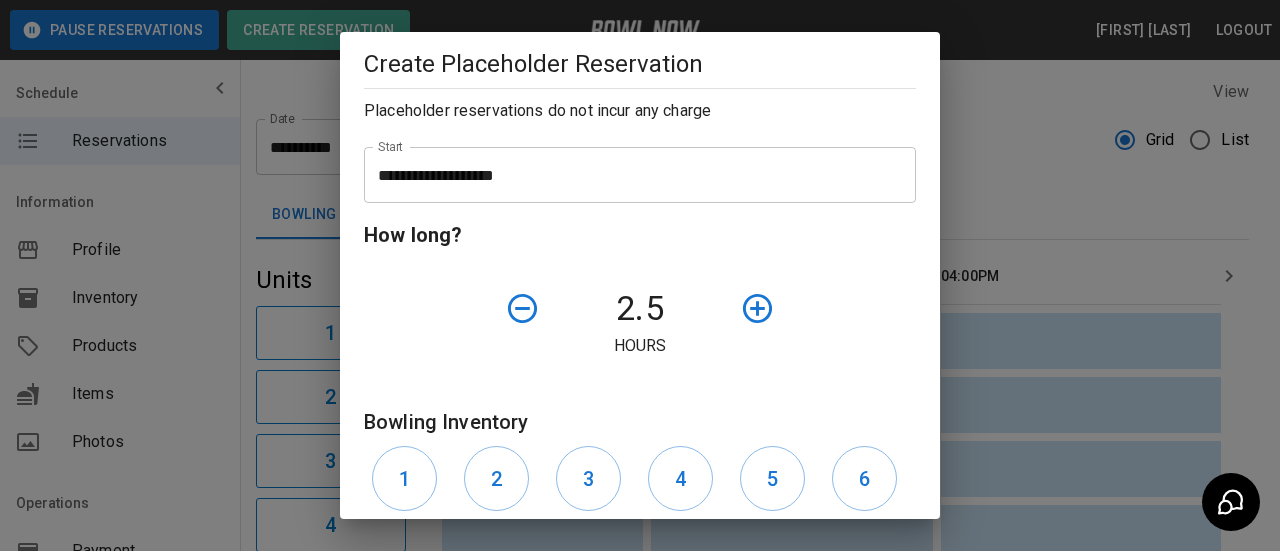 click 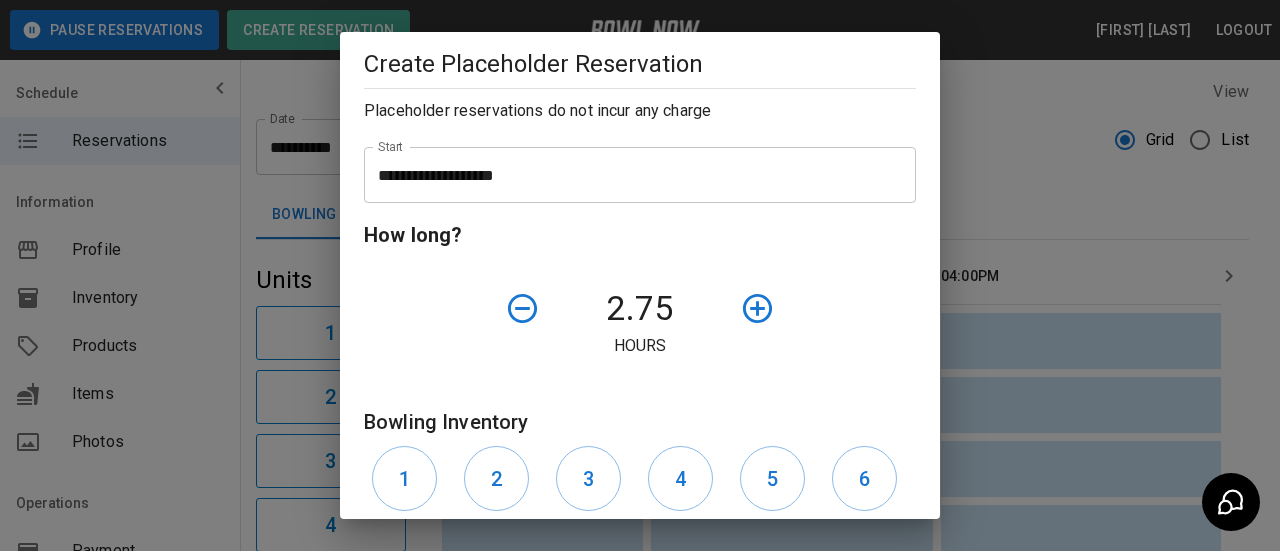 click 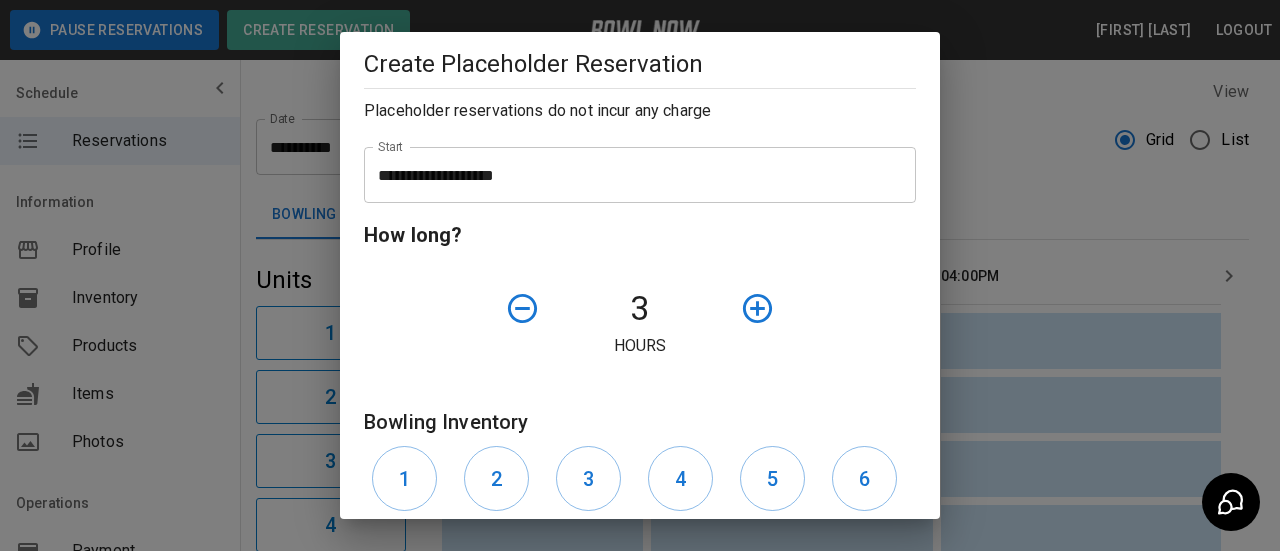 click 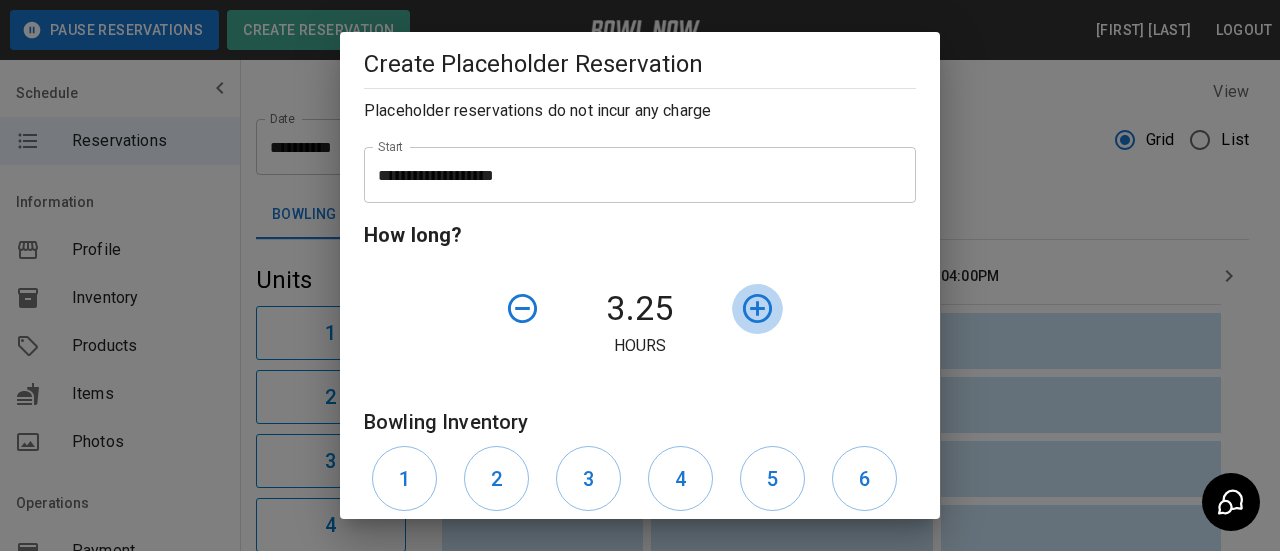 click 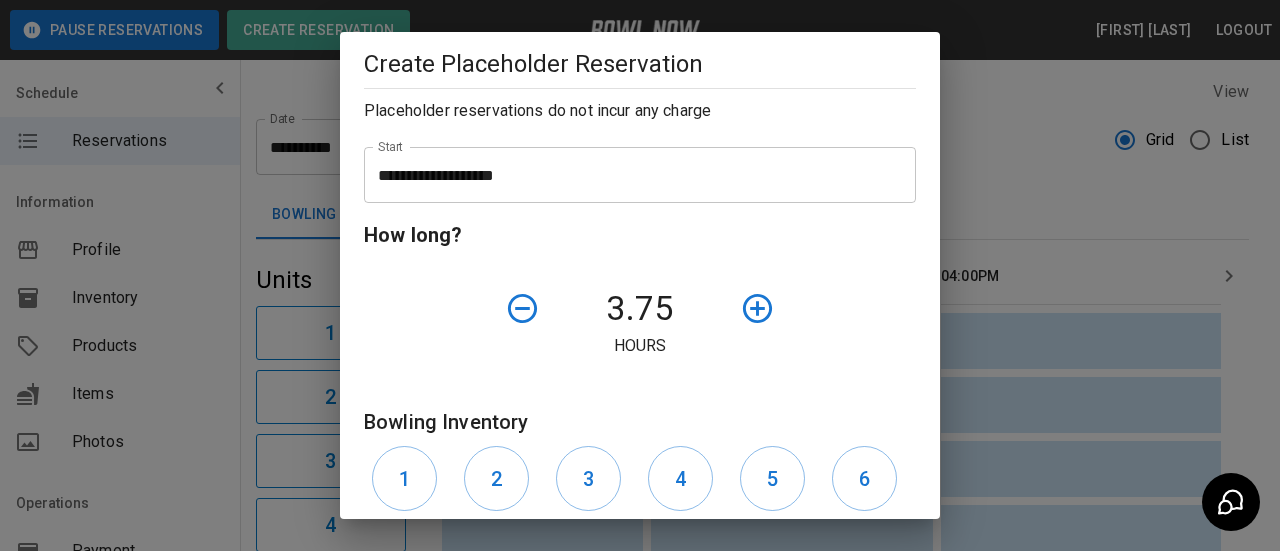 click 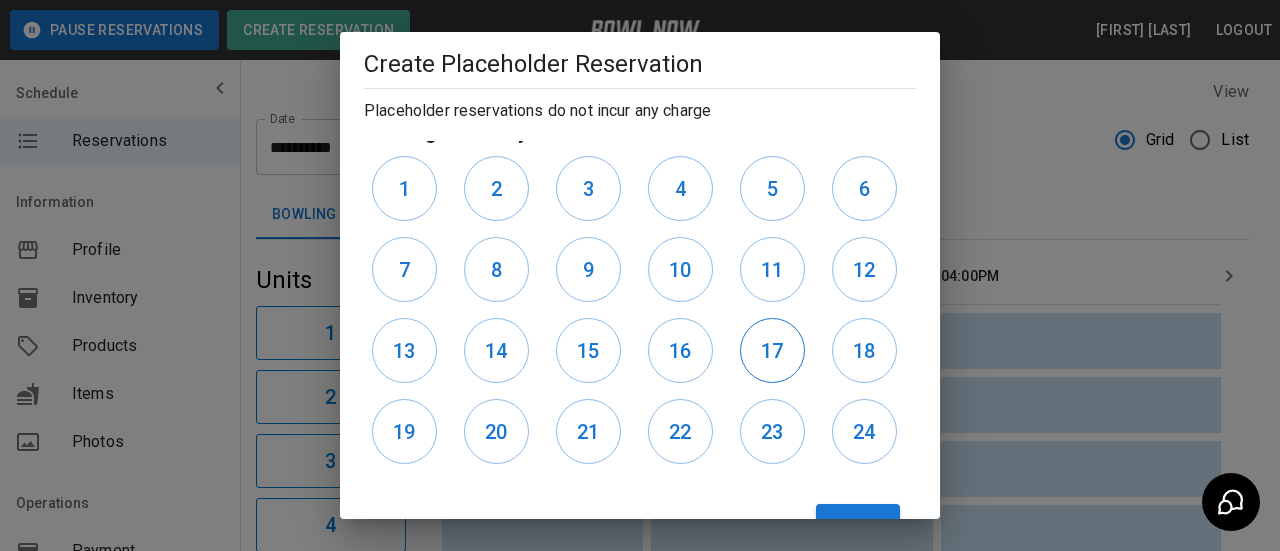 scroll, scrollTop: 600, scrollLeft: 0, axis: vertical 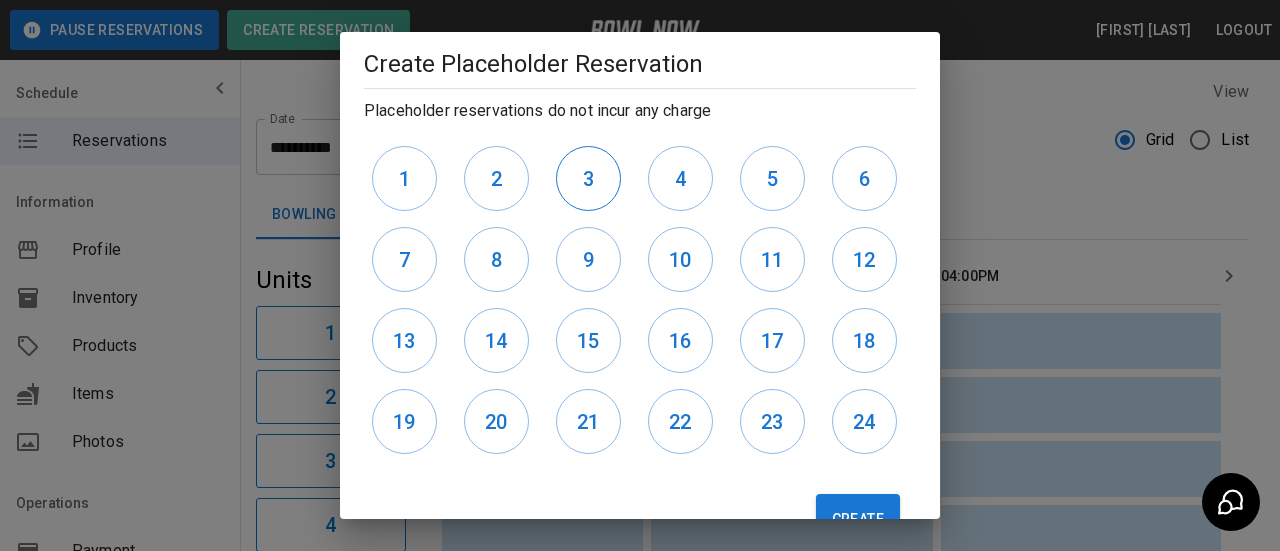 click on "3" at bounding box center [588, 179] 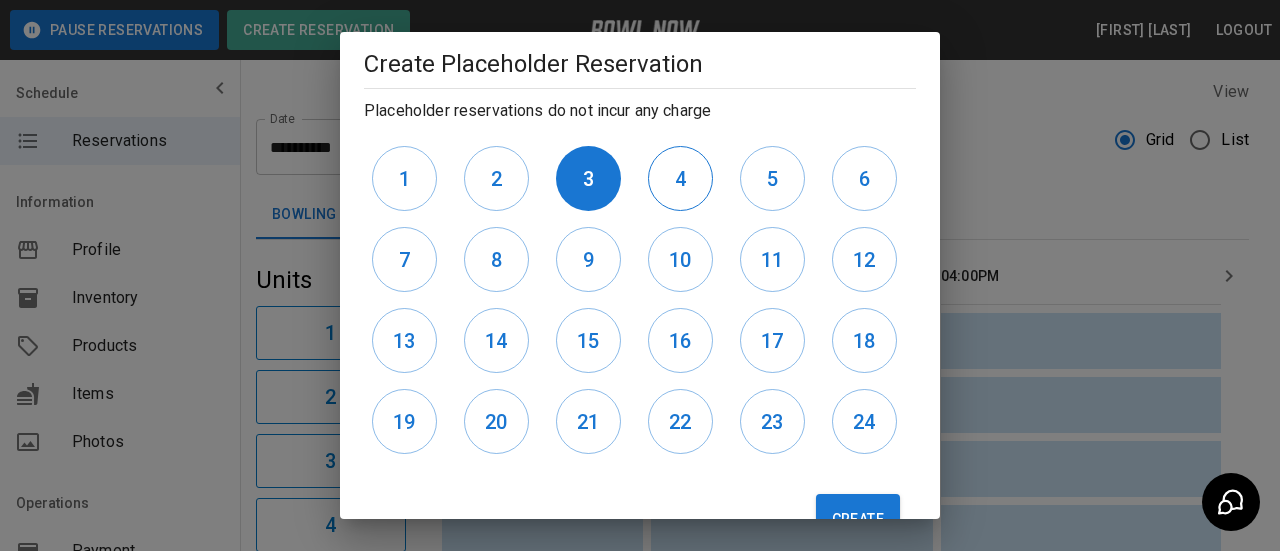 click on "4" at bounding box center [680, 178] 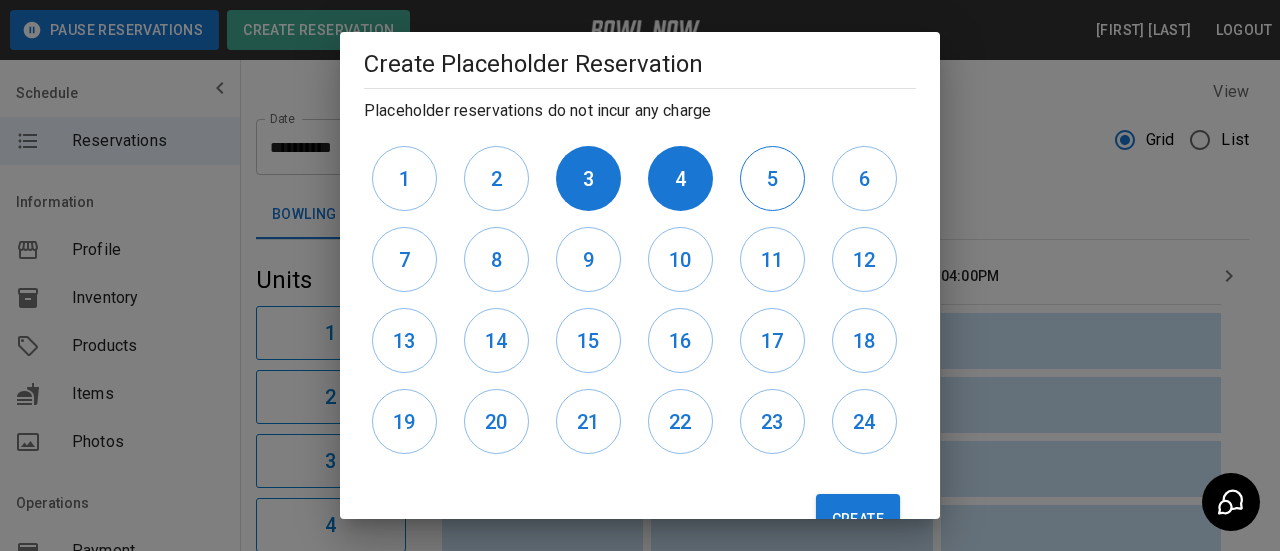 click on "5" at bounding box center (772, 178) 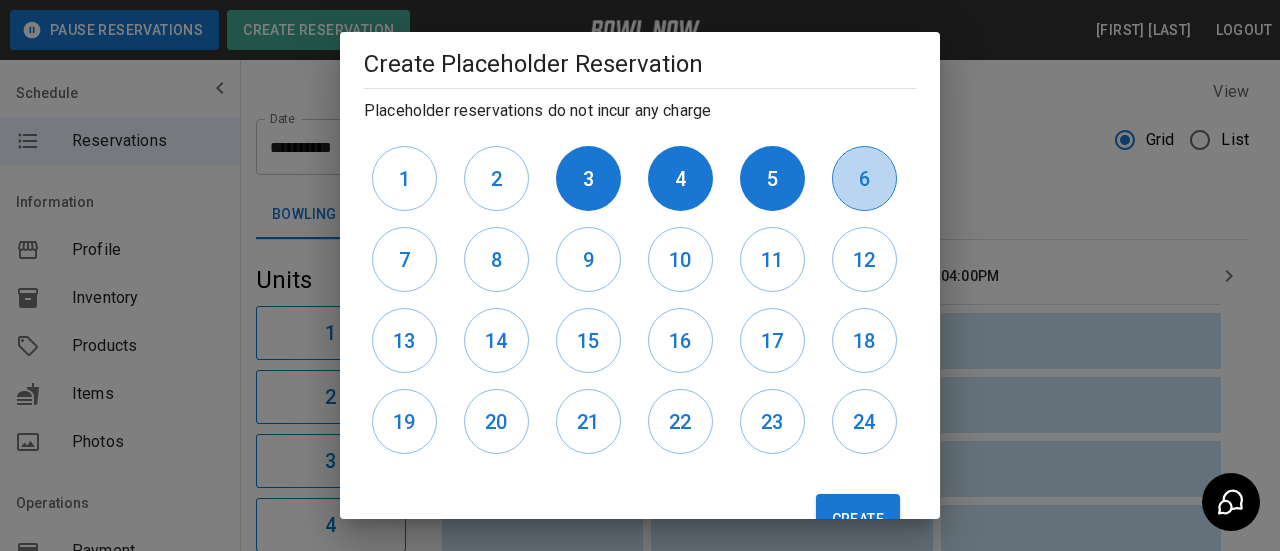 click on "6" at bounding box center (864, 178) 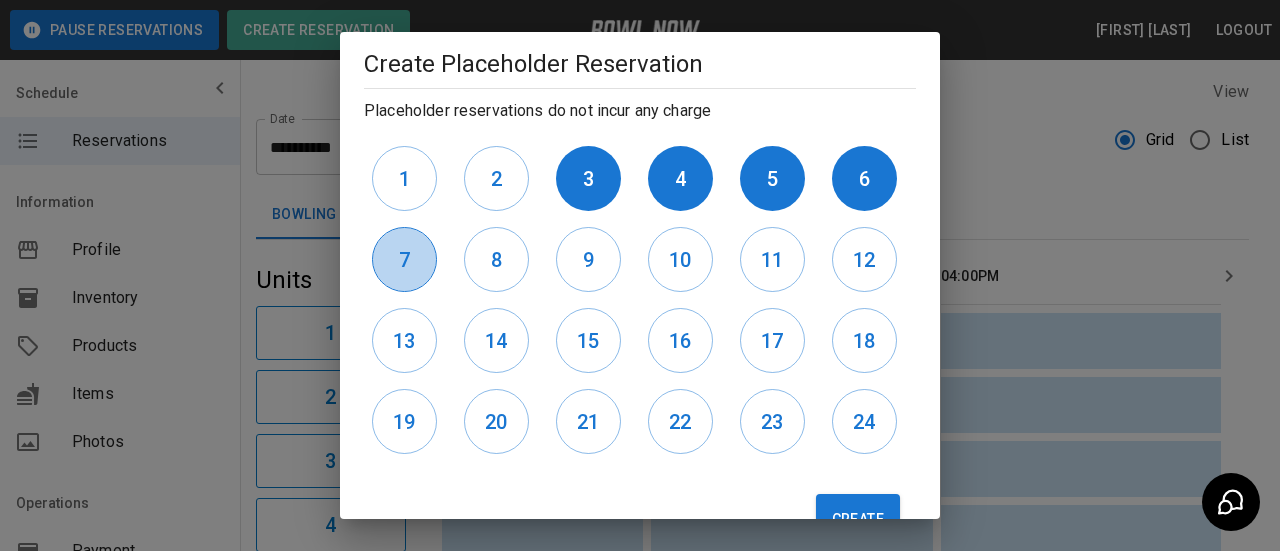 click on "7" at bounding box center (404, 259) 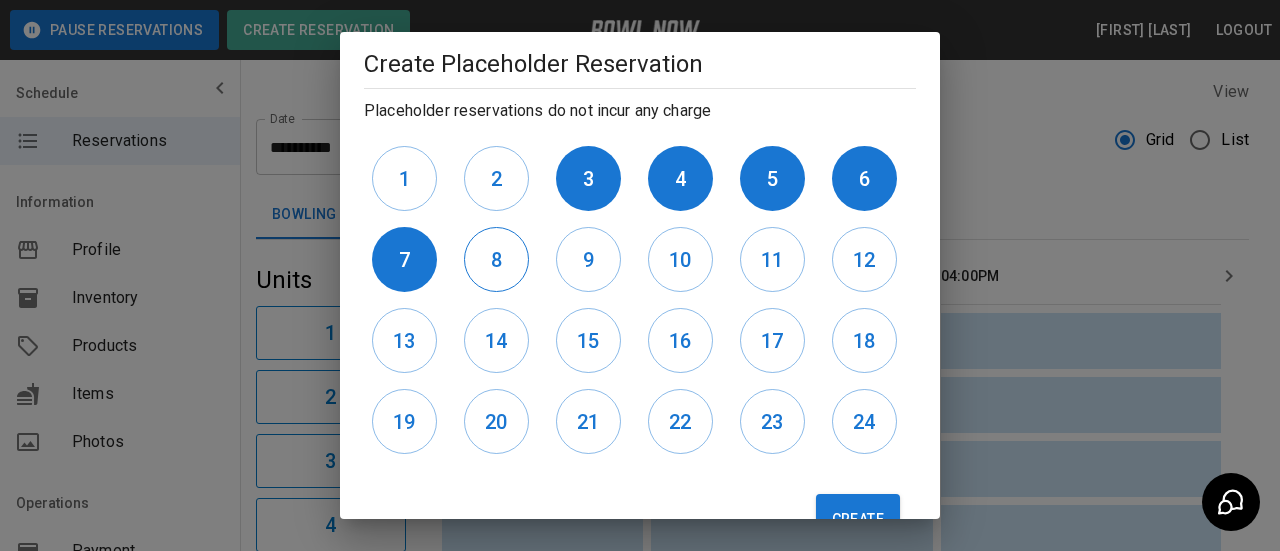click on "8" at bounding box center (496, 260) 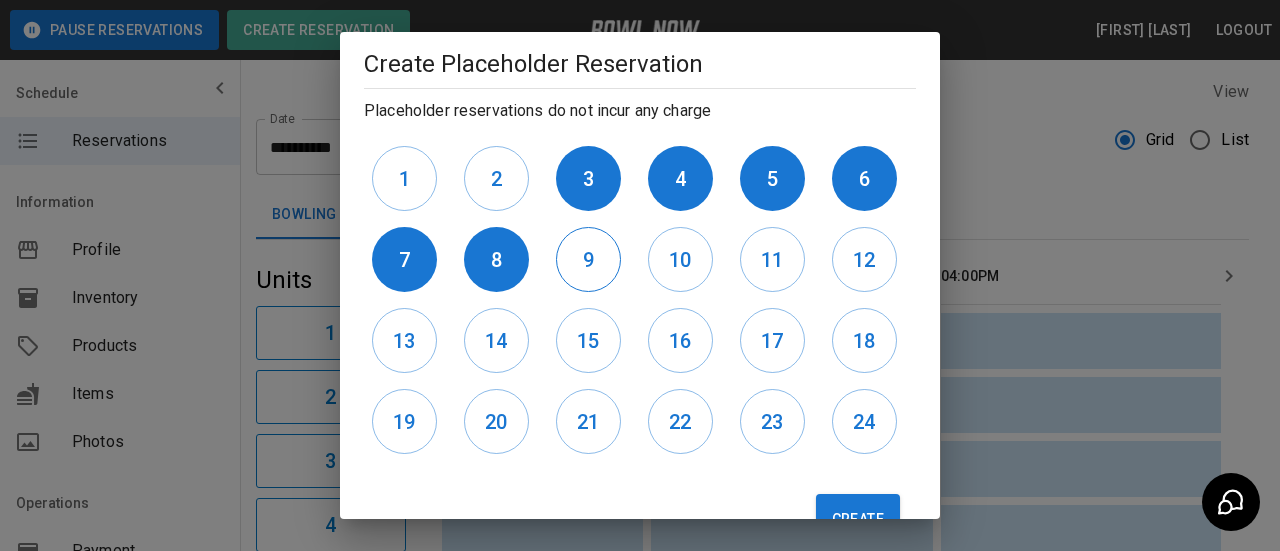 click on "9" at bounding box center [588, 259] 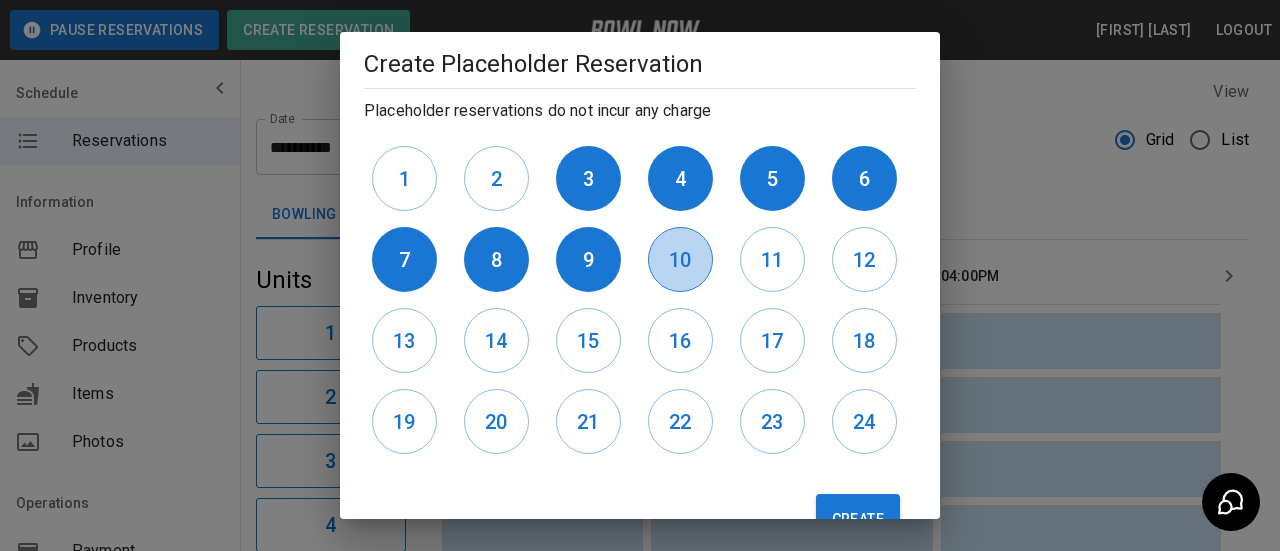 click on "10" at bounding box center [680, 260] 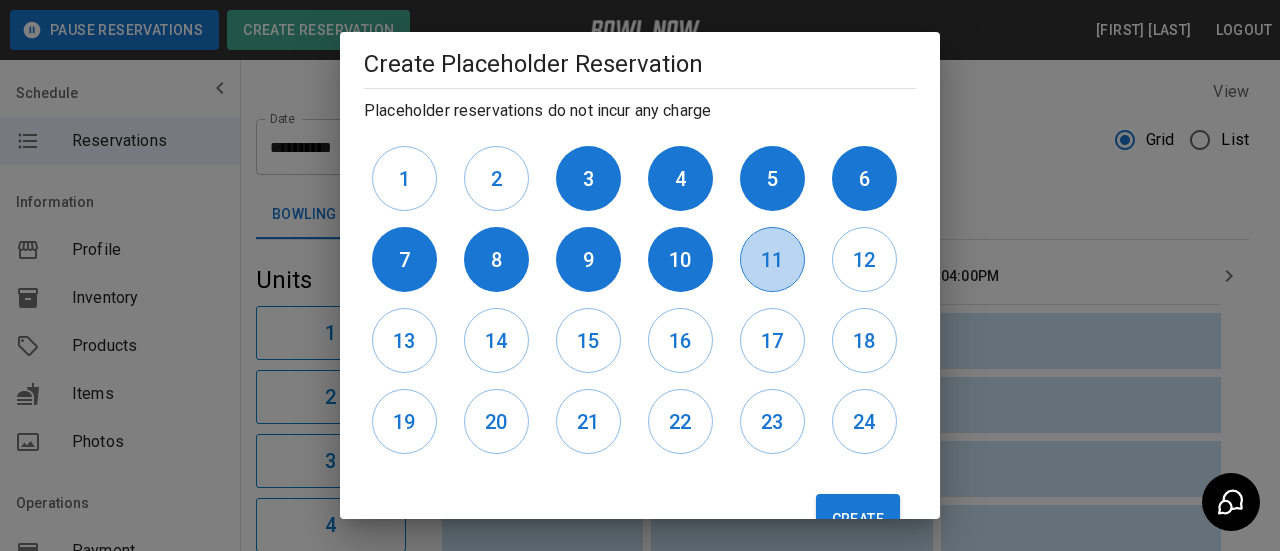 click on "11" at bounding box center [772, 259] 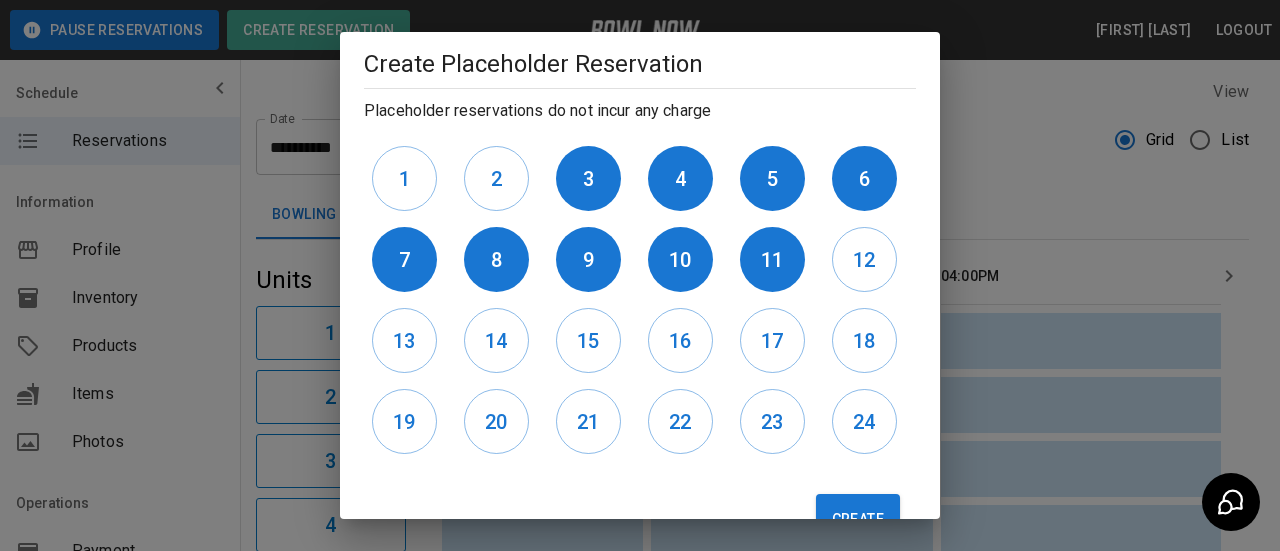 drag, startPoint x: 860, startPoint y: 270, endPoint x: 702, endPoint y: 280, distance: 158.31615 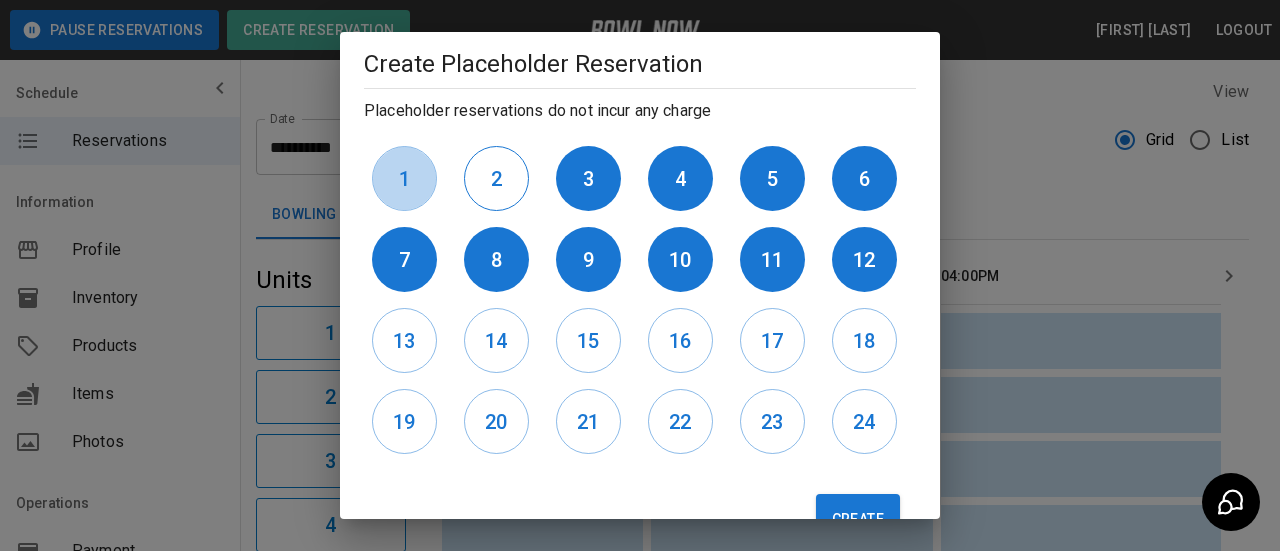 drag, startPoint x: 391, startPoint y: 185, endPoint x: 486, endPoint y: 190, distance: 95.131485 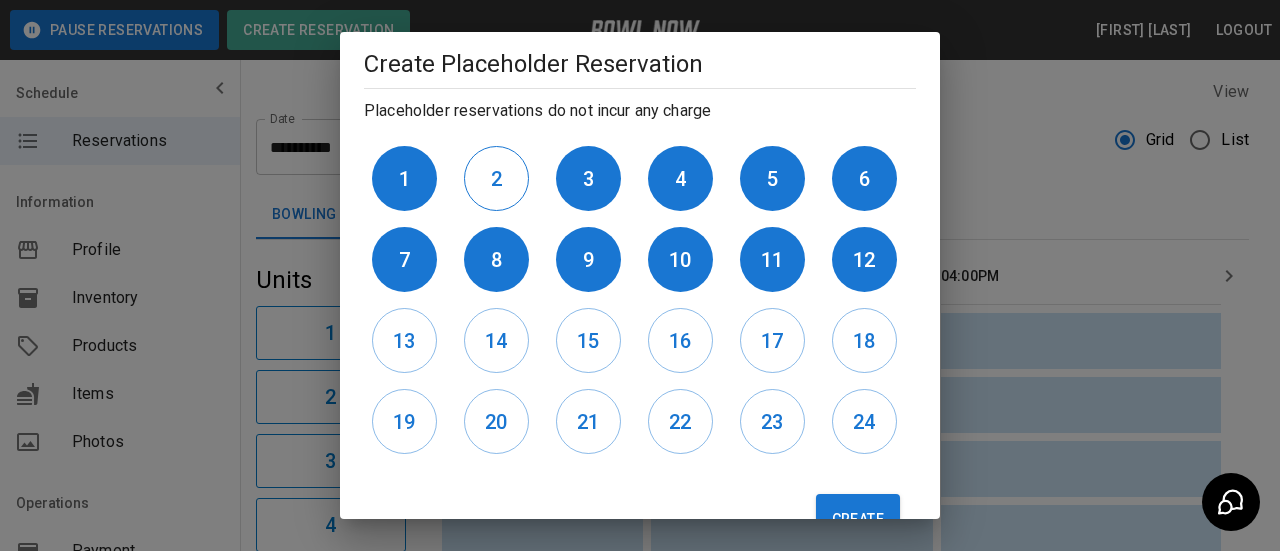 click on "2" at bounding box center (496, 178) 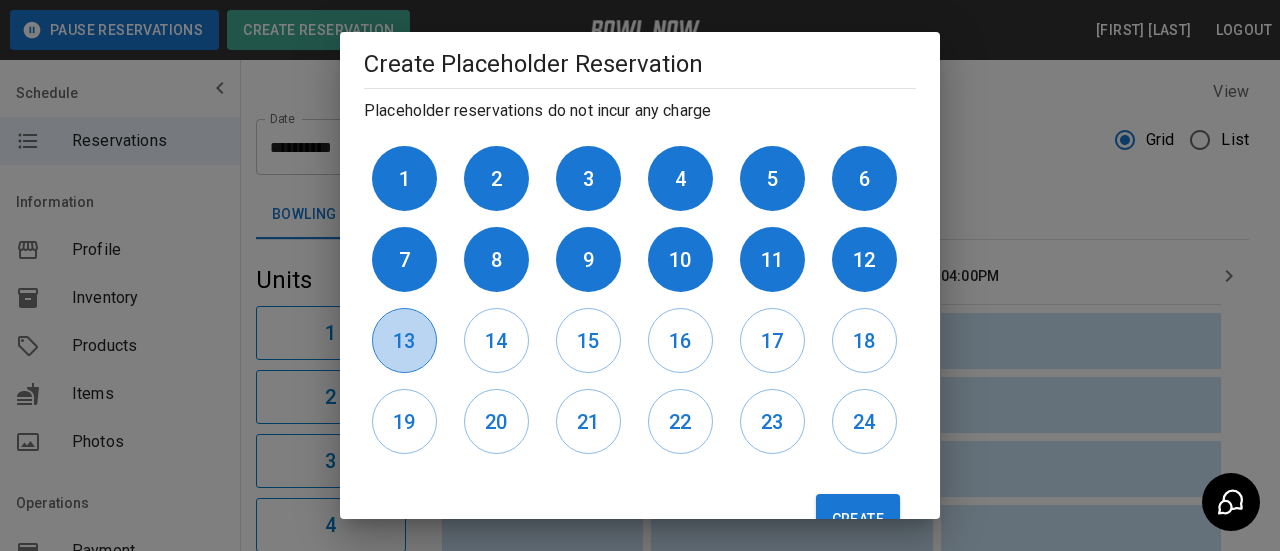 click on "13" at bounding box center (404, 340) 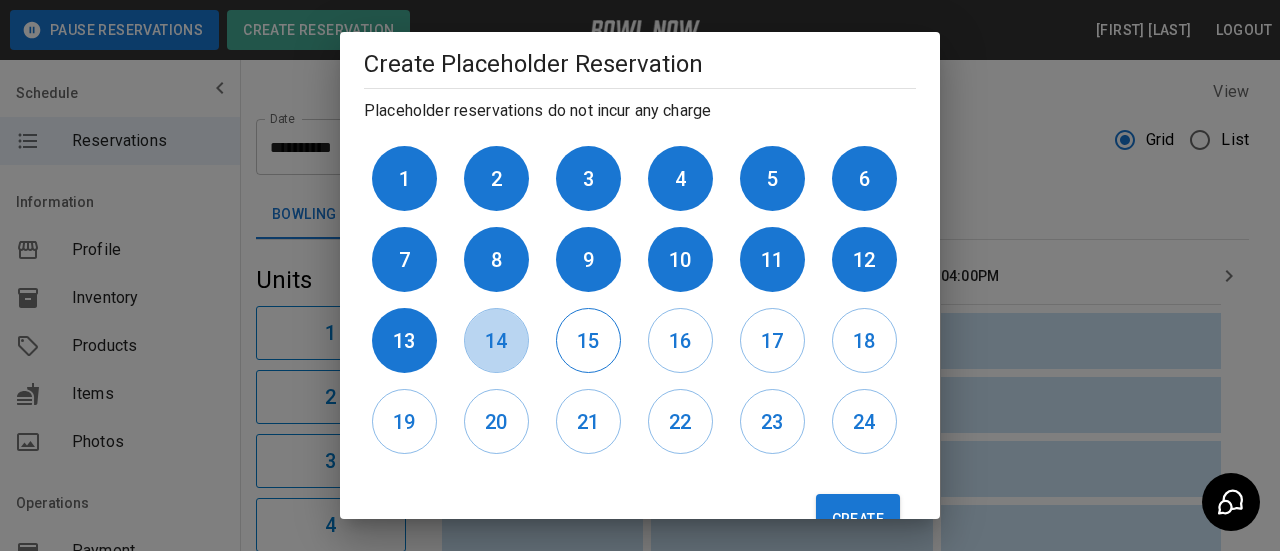 drag, startPoint x: 494, startPoint y: 343, endPoint x: 606, endPoint y: 348, distance: 112.11155 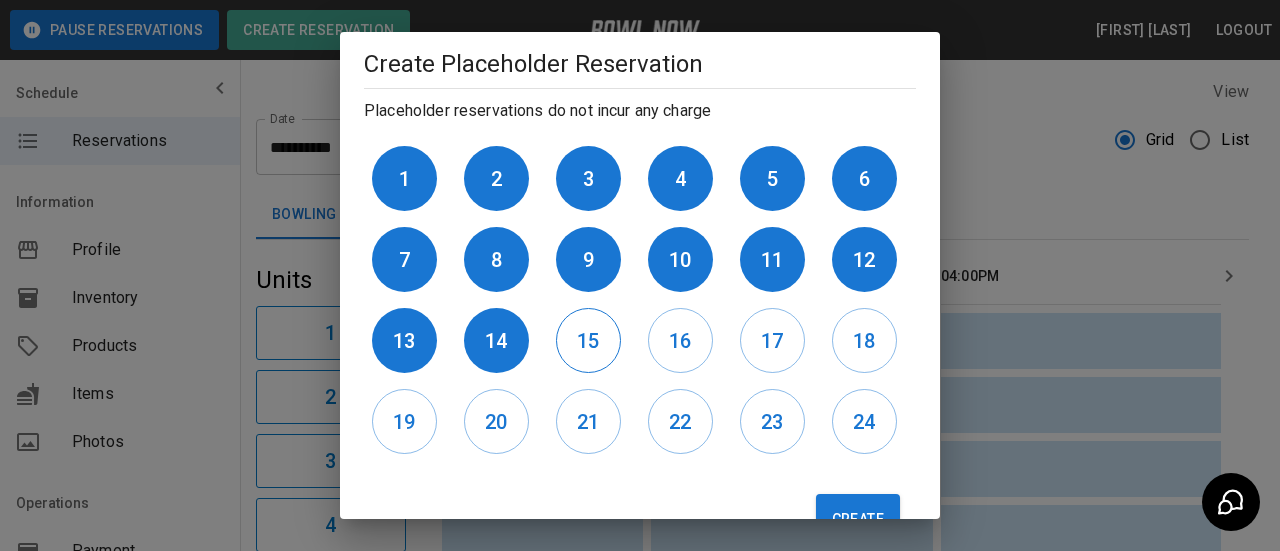 click on "15" at bounding box center [588, 340] 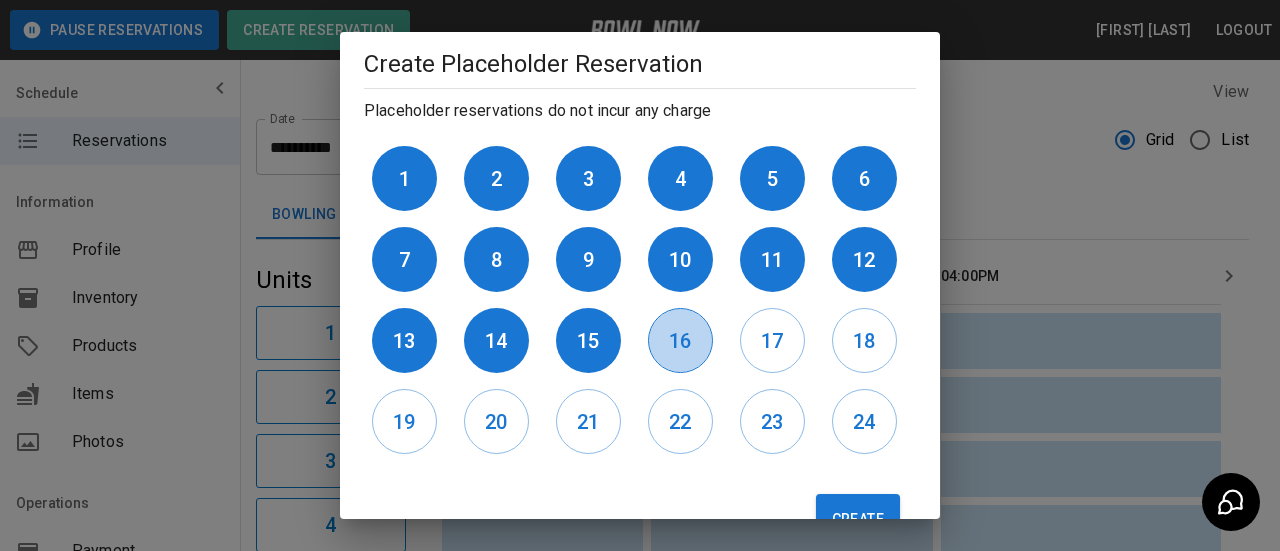 drag, startPoint x: 681, startPoint y: 348, endPoint x: 761, endPoint y: 350, distance: 80.024994 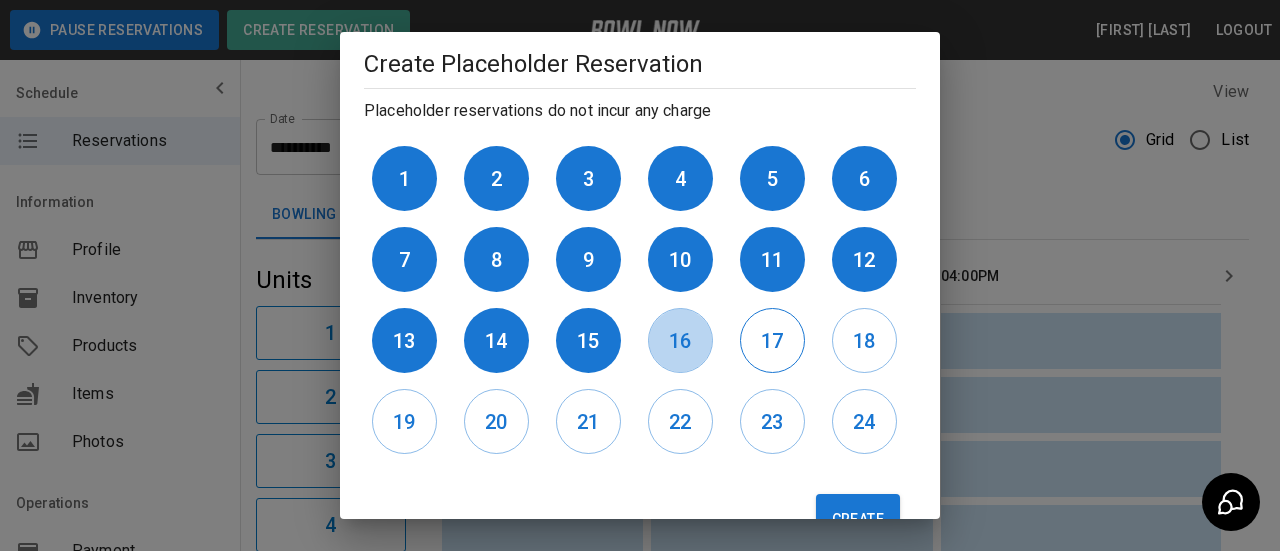 click on "16" at bounding box center (680, 341) 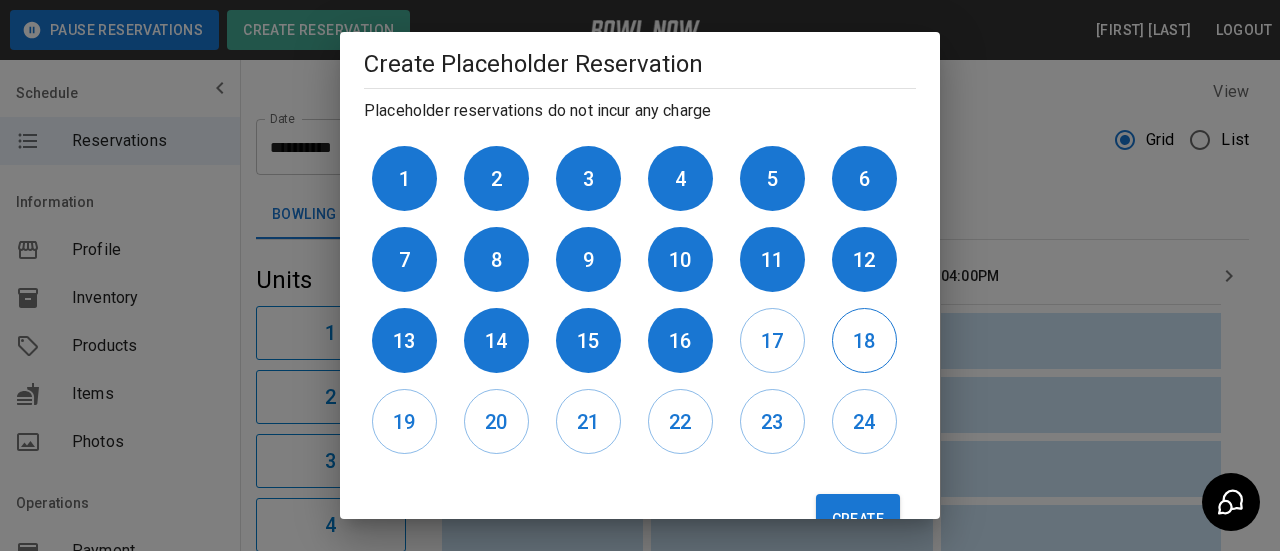 click on "17" at bounding box center [772, 341] 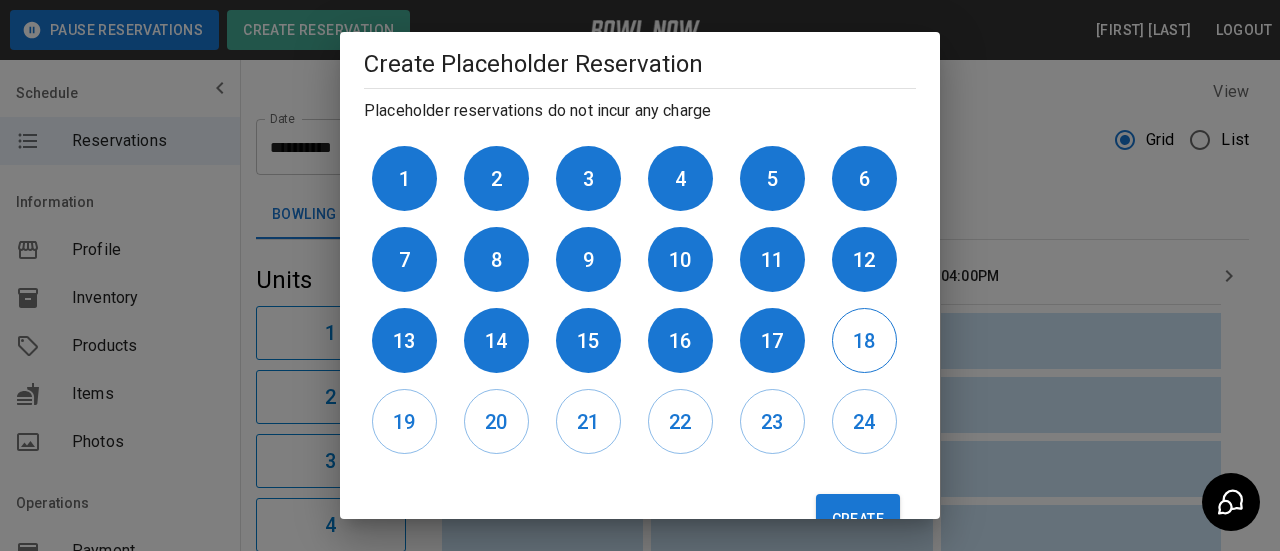 click on "18" at bounding box center [864, 340] 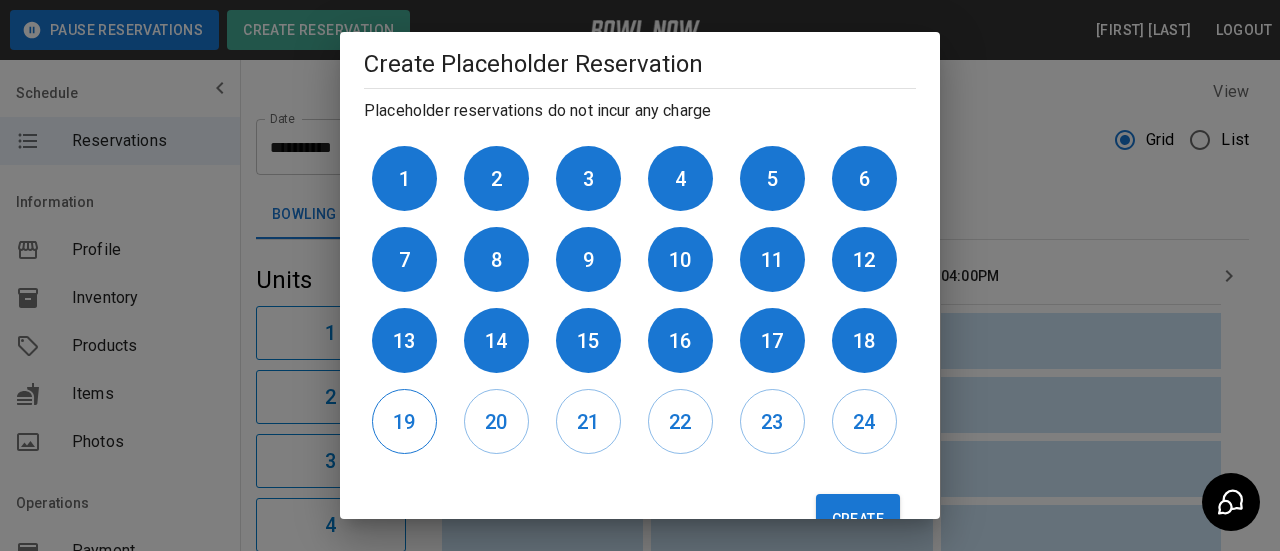 click on "19" at bounding box center [404, 421] 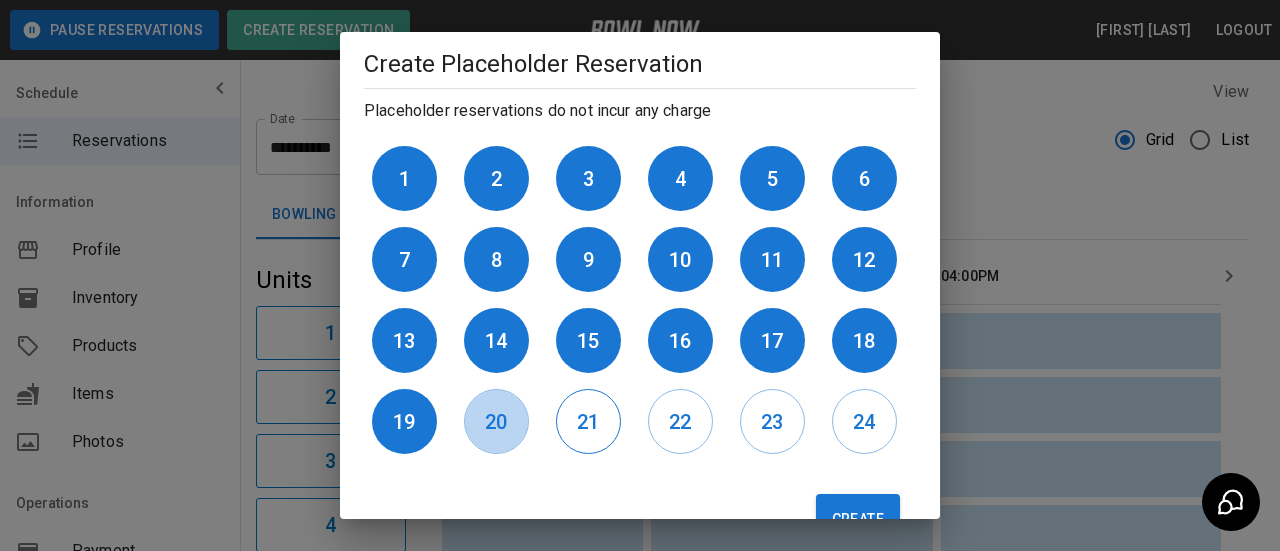 drag, startPoint x: 512, startPoint y: 421, endPoint x: 554, endPoint y: 428, distance: 42.579338 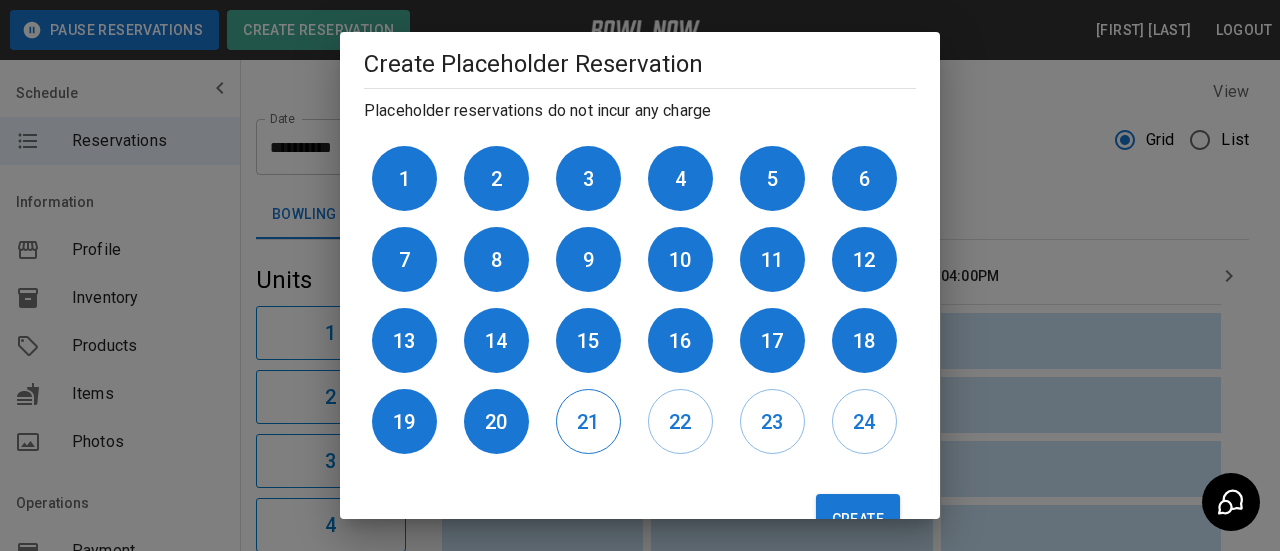 click on "21" at bounding box center [588, 422] 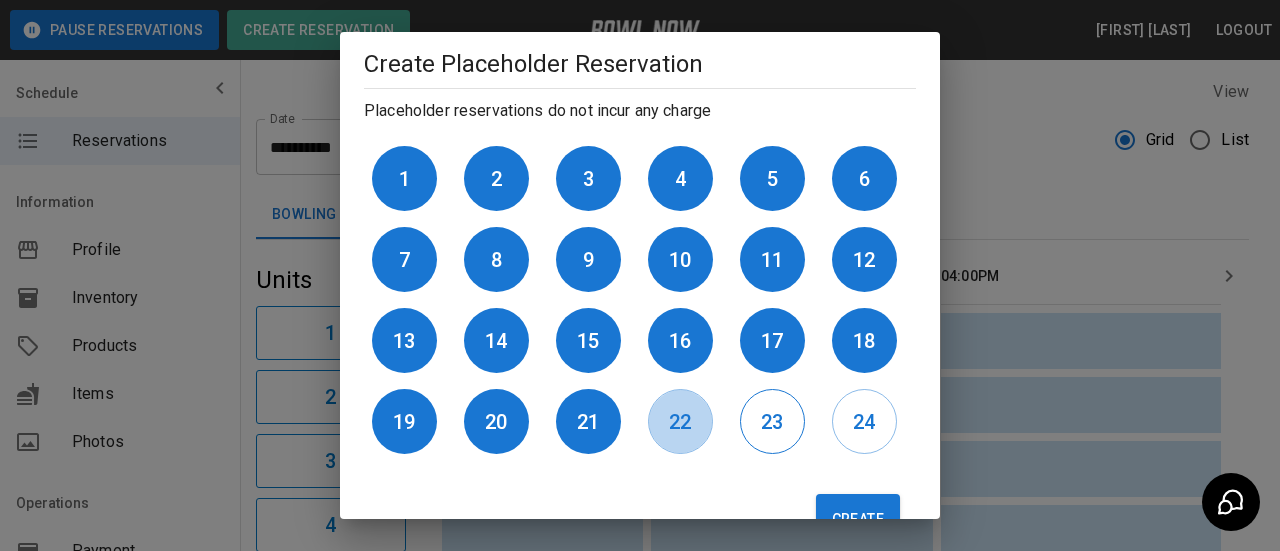 drag, startPoint x: 691, startPoint y: 432, endPoint x: 771, endPoint y: 428, distance: 80.09994 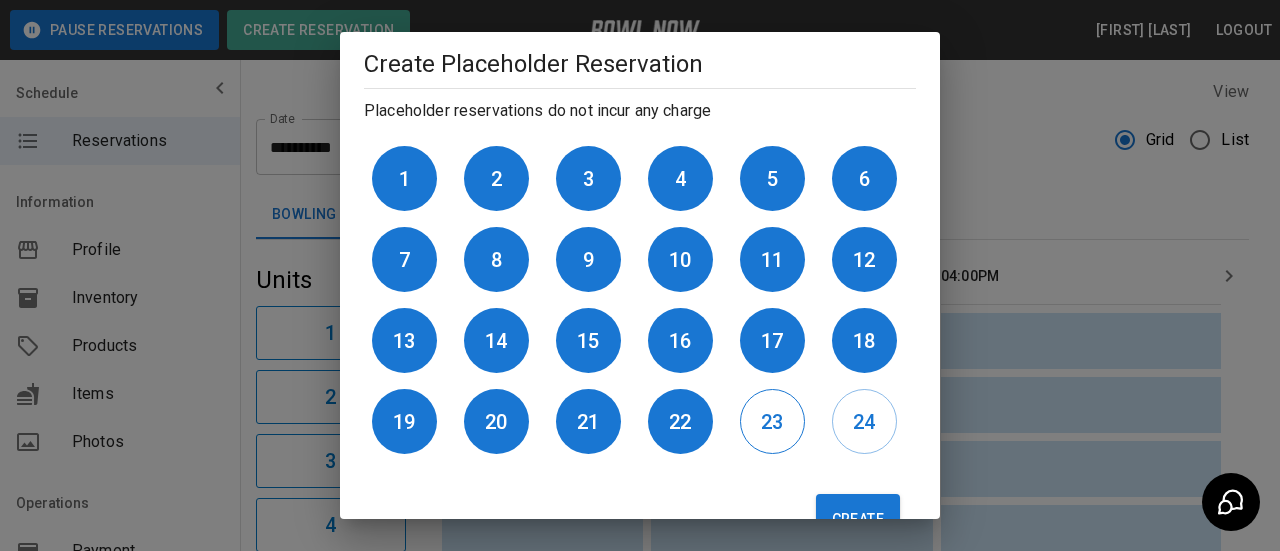 click on "23" at bounding box center [772, 422] 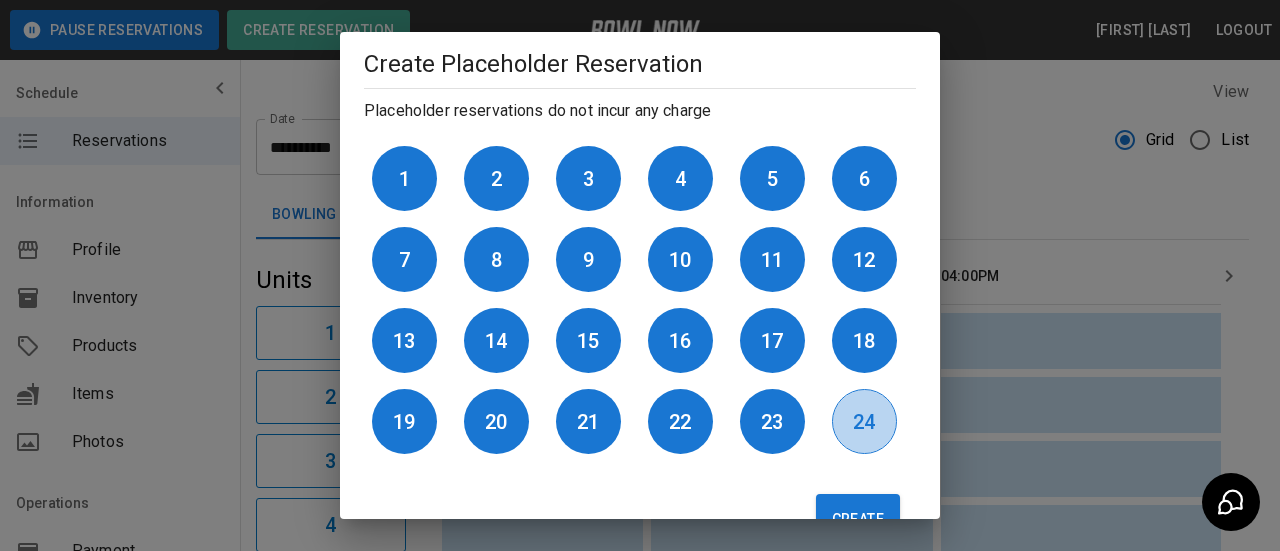 click on "24" at bounding box center [864, 422] 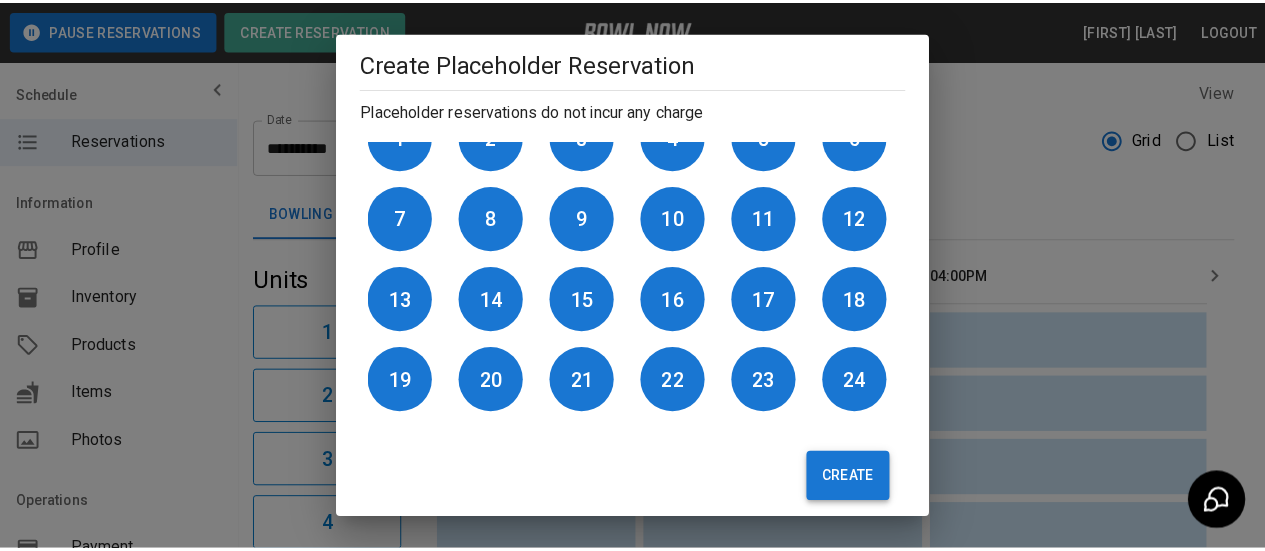 scroll, scrollTop: 661, scrollLeft: 0, axis: vertical 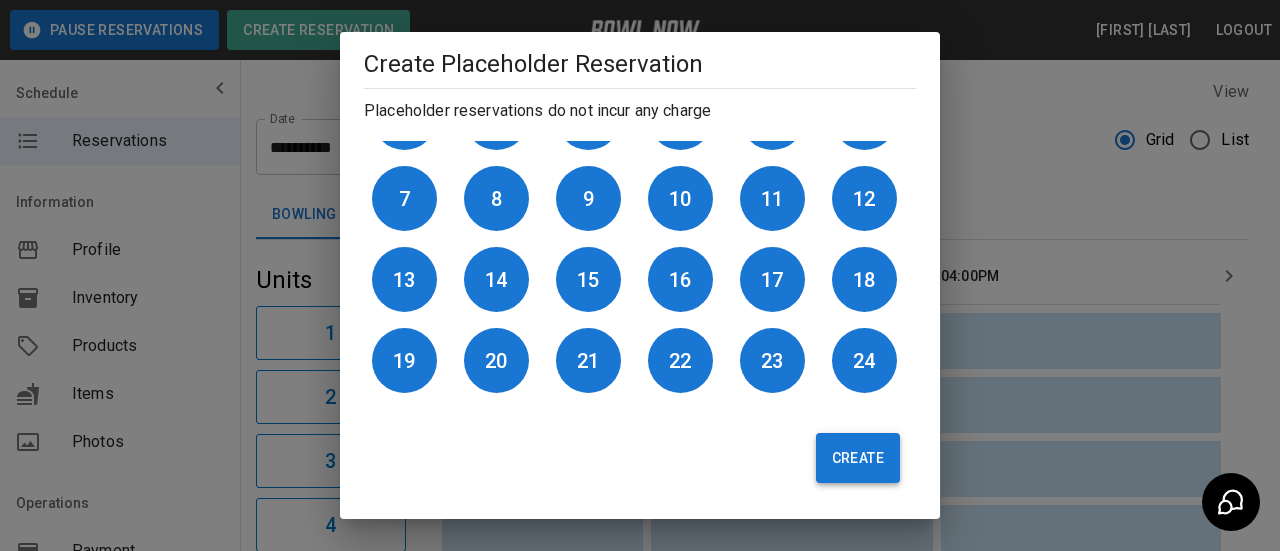 click on "Create" at bounding box center [858, 458] 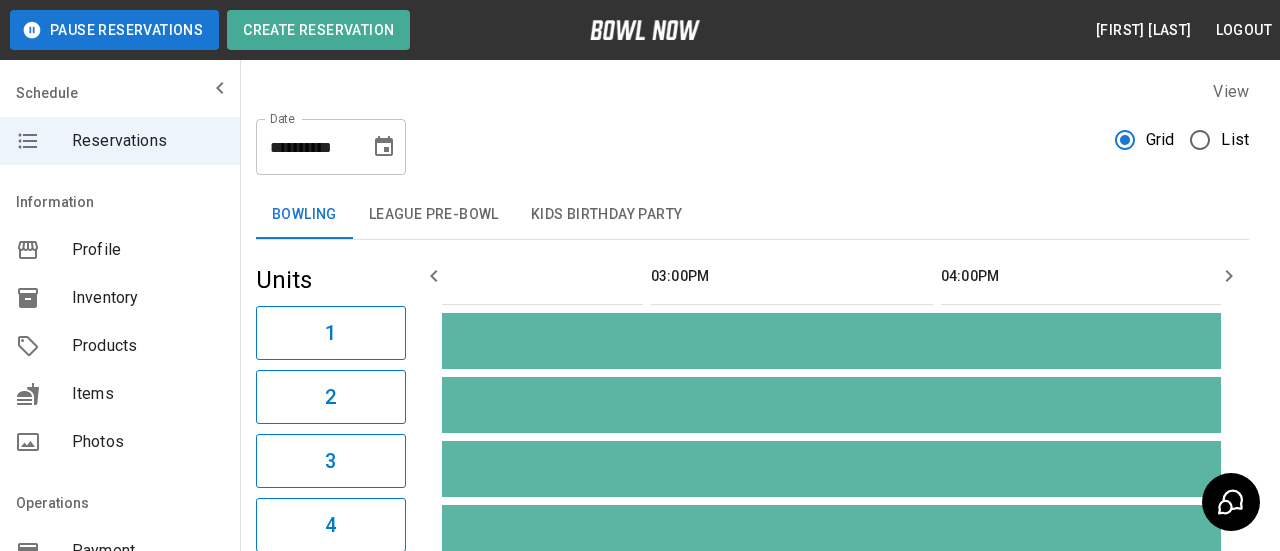 type 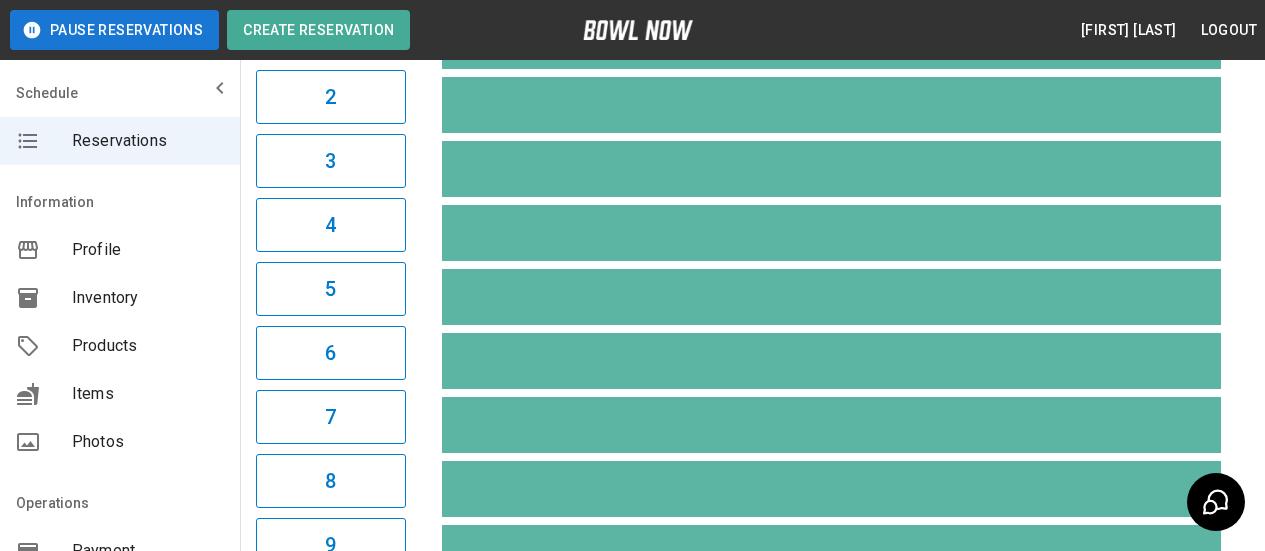 scroll, scrollTop: 0, scrollLeft: 0, axis: both 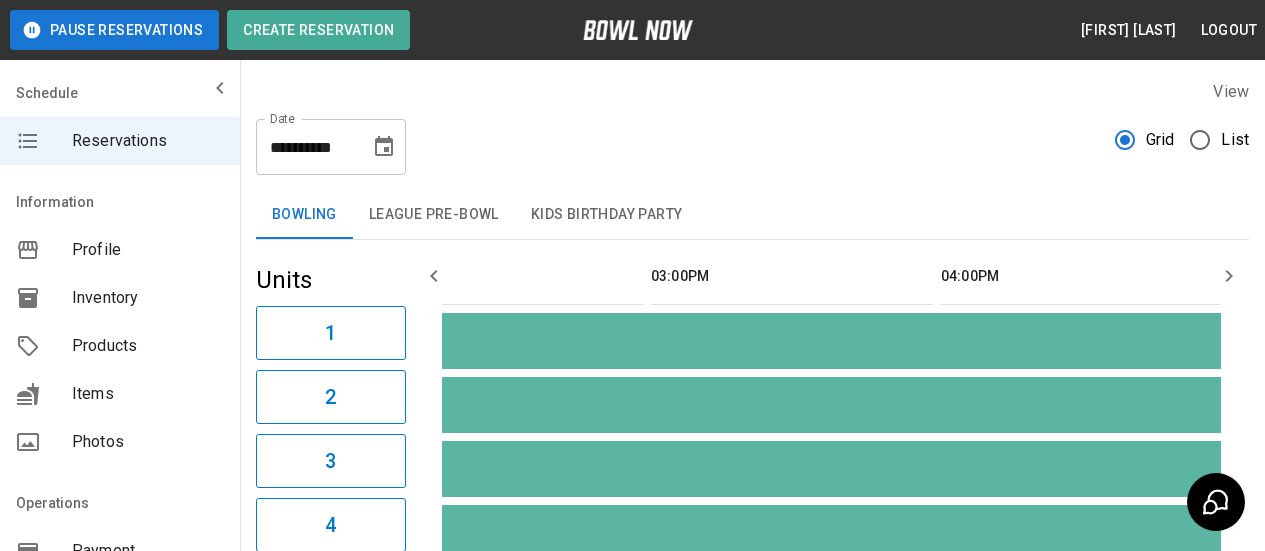 click on "**********" at bounding box center (331, 147) 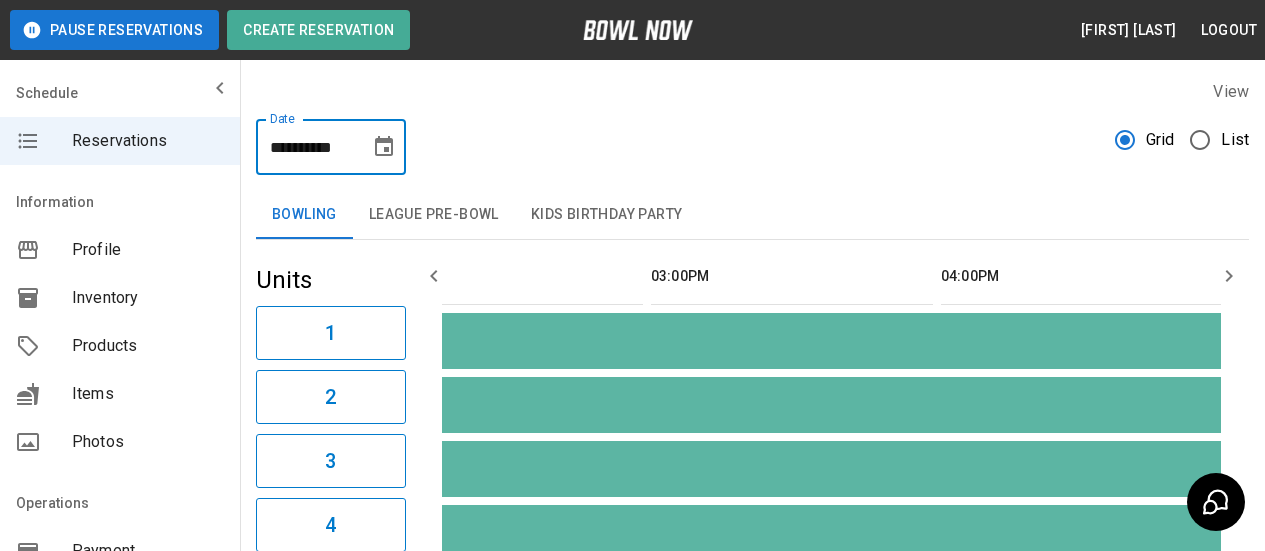 click 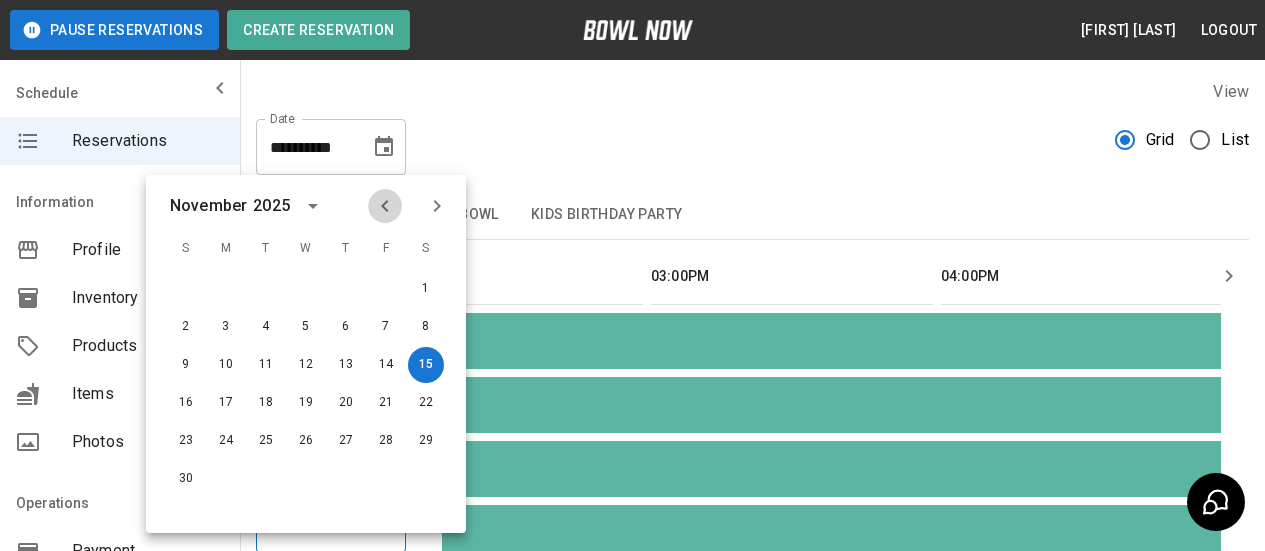 click 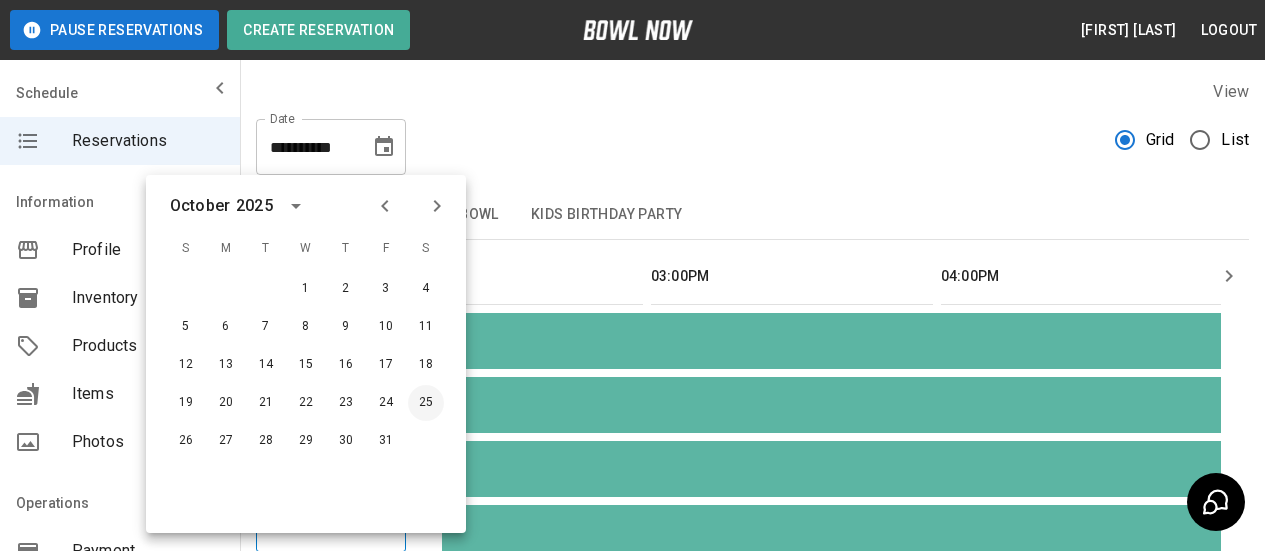 click on "25" at bounding box center (426, 403) 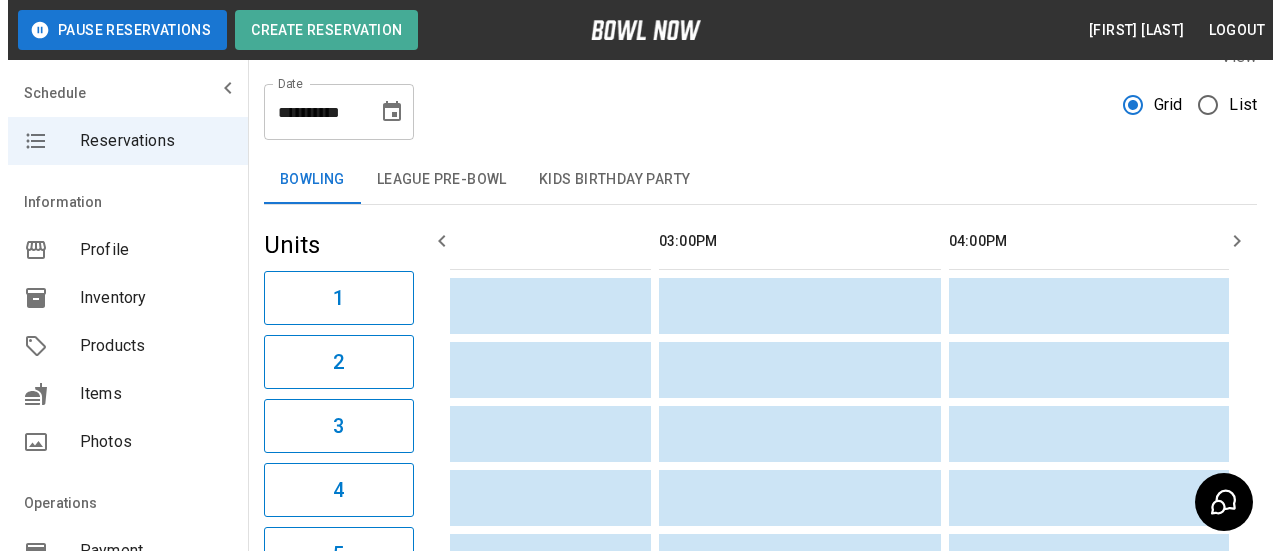 scroll, scrollTop: 0, scrollLeft: 0, axis: both 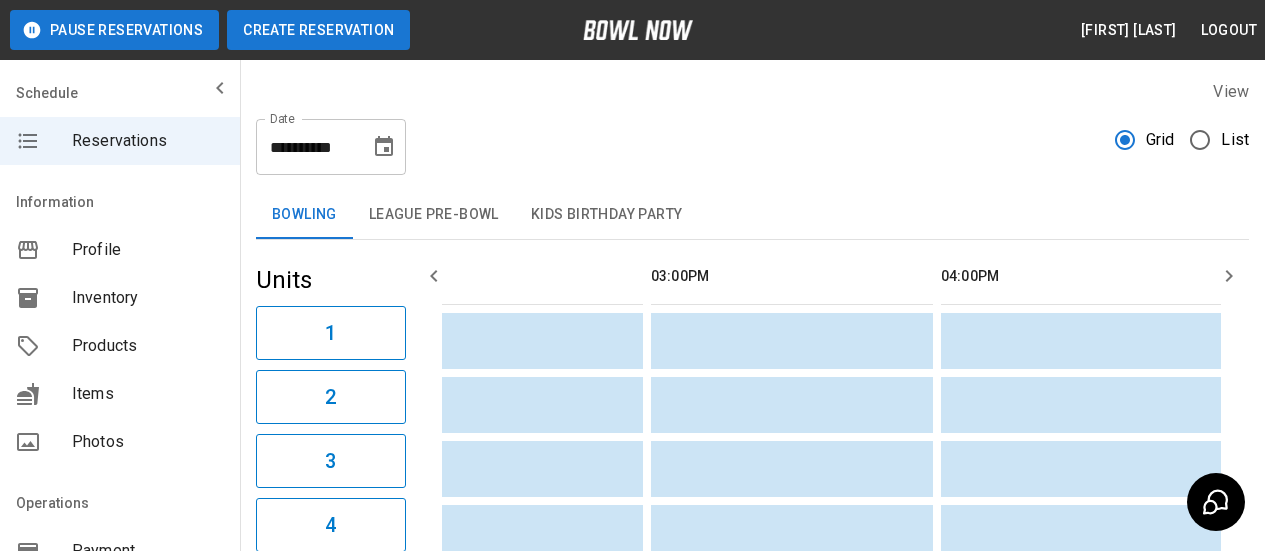 click on "Create Reservation" at bounding box center [318, 30] 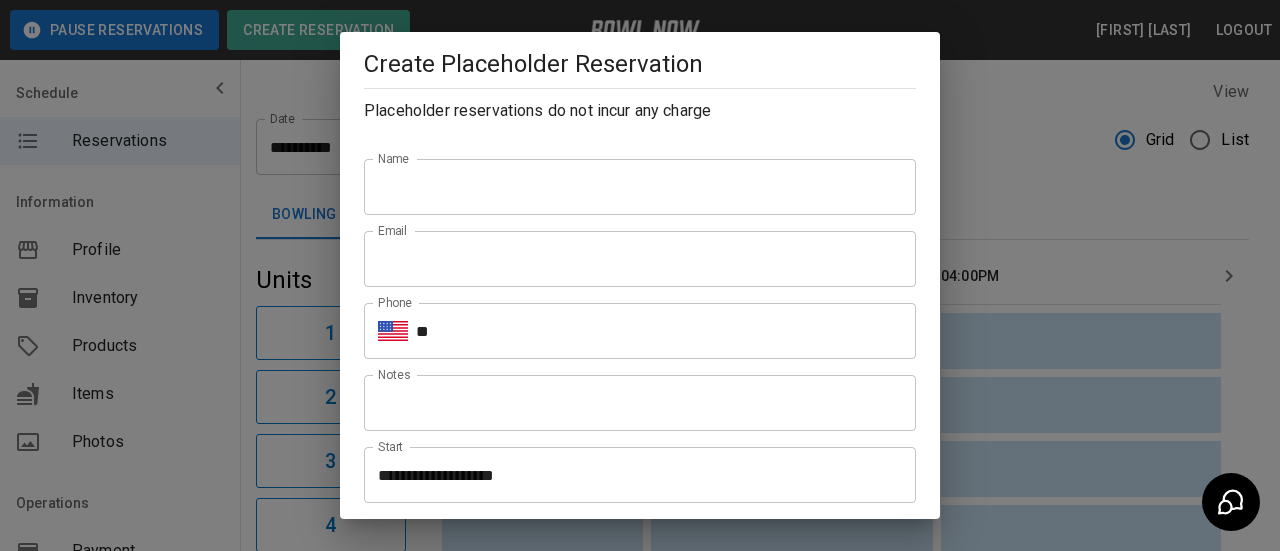 click on "Name" at bounding box center [640, 187] 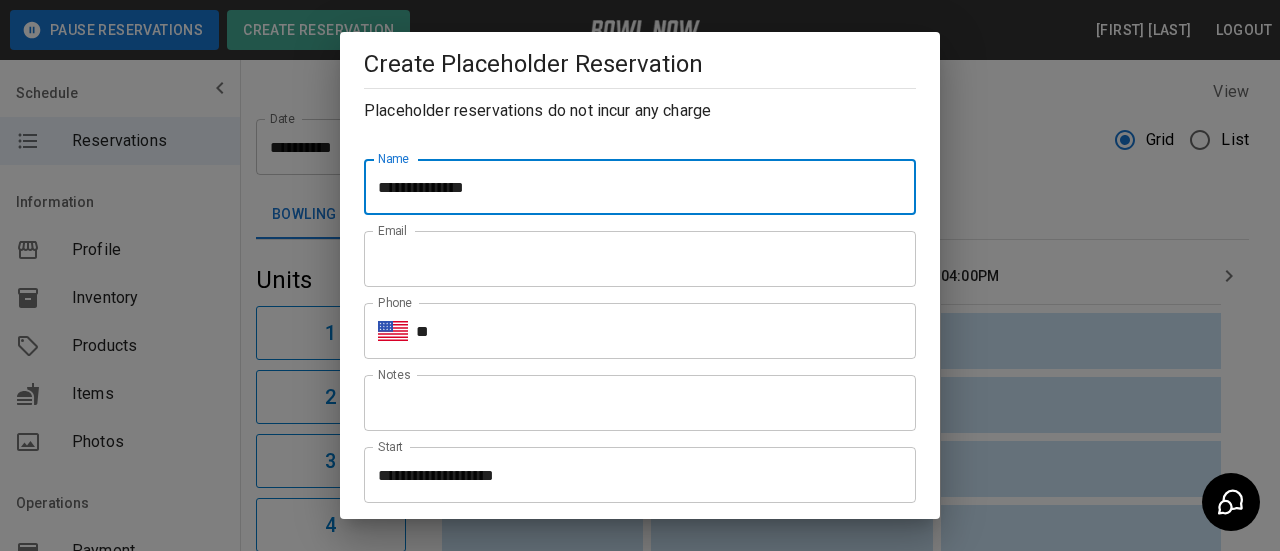 type on "**********" 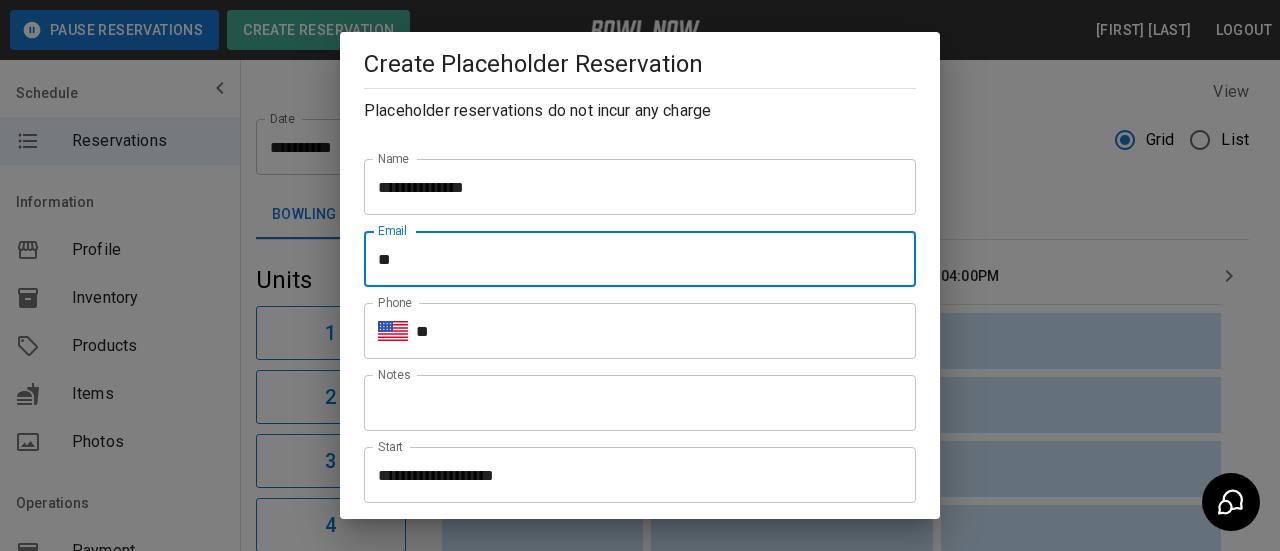 type on "**********" 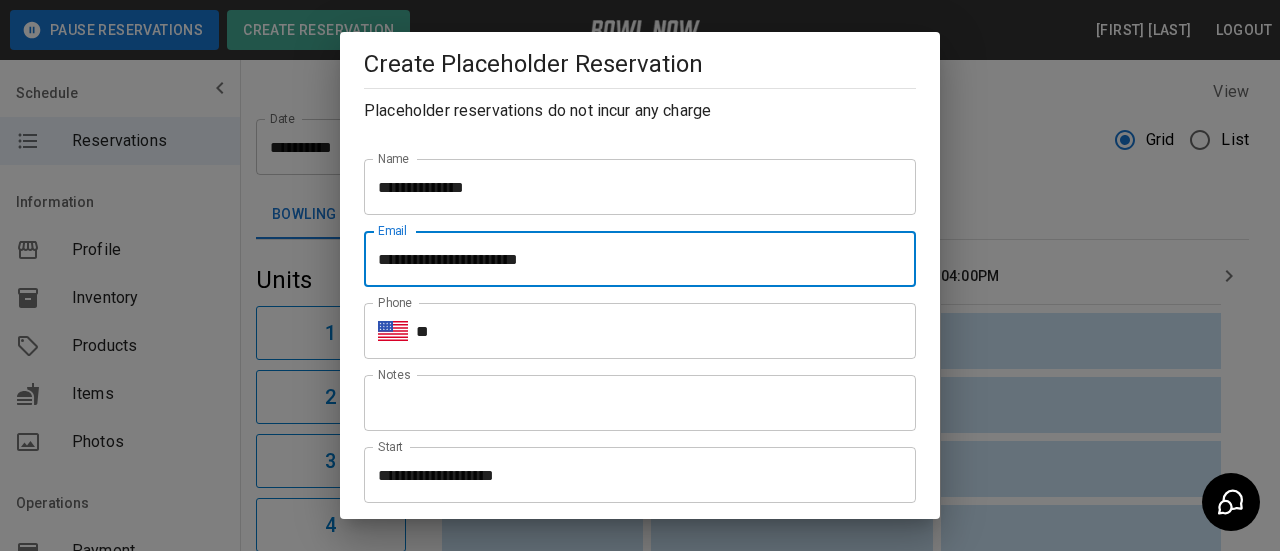 click on "**" at bounding box center [666, 331] 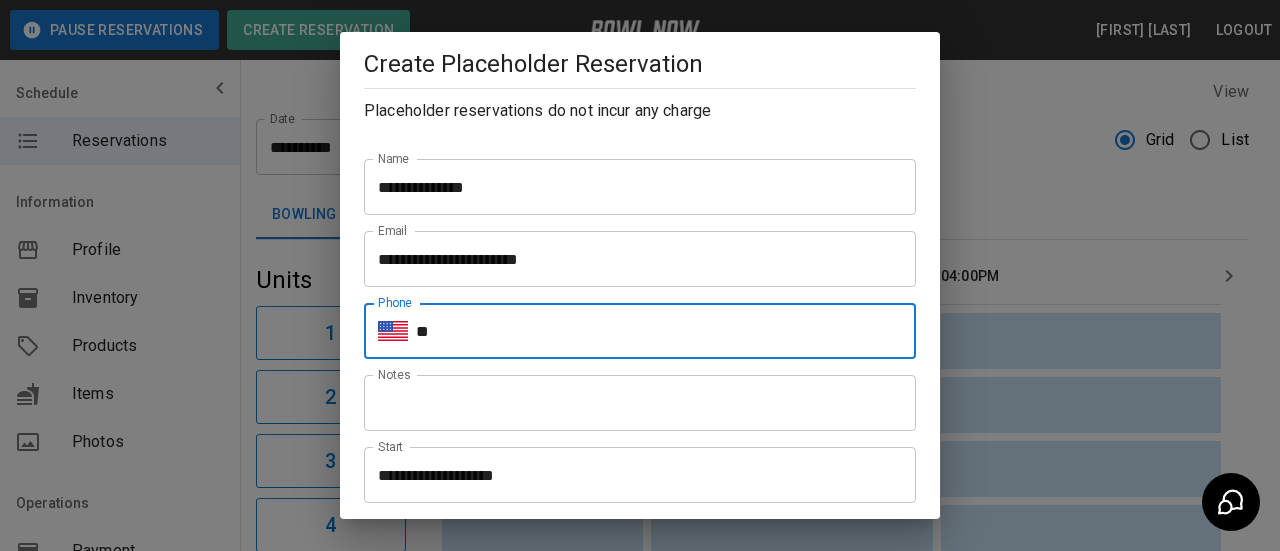 type on "**********" 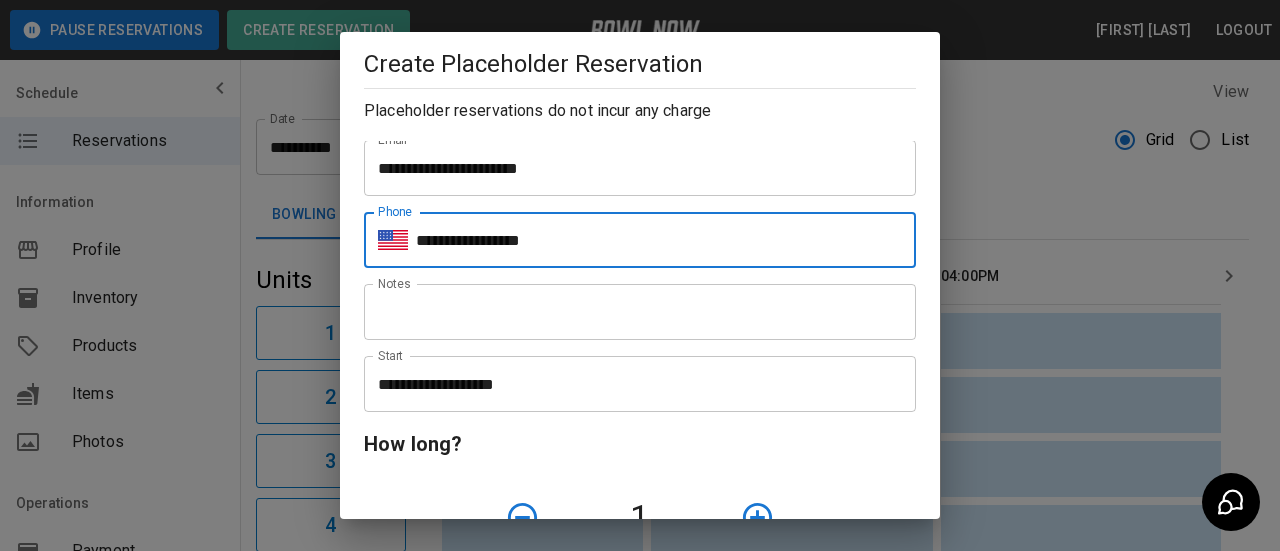 scroll, scrollTop: 200, scrollLeft: 0, axis: vertical 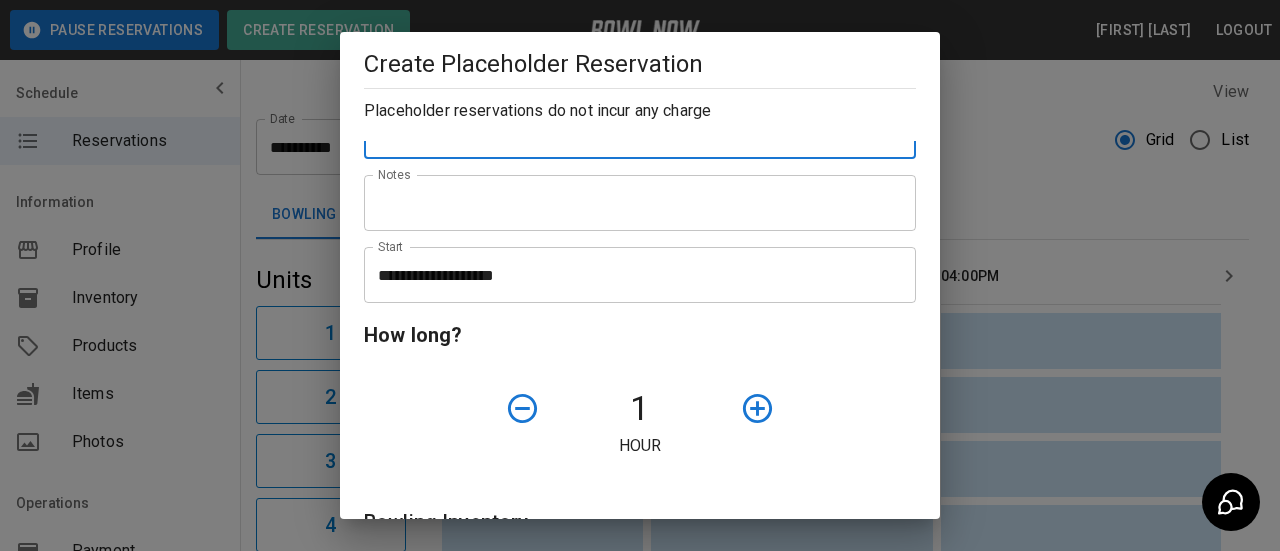click on "**********" at bounding box center (633, 275) 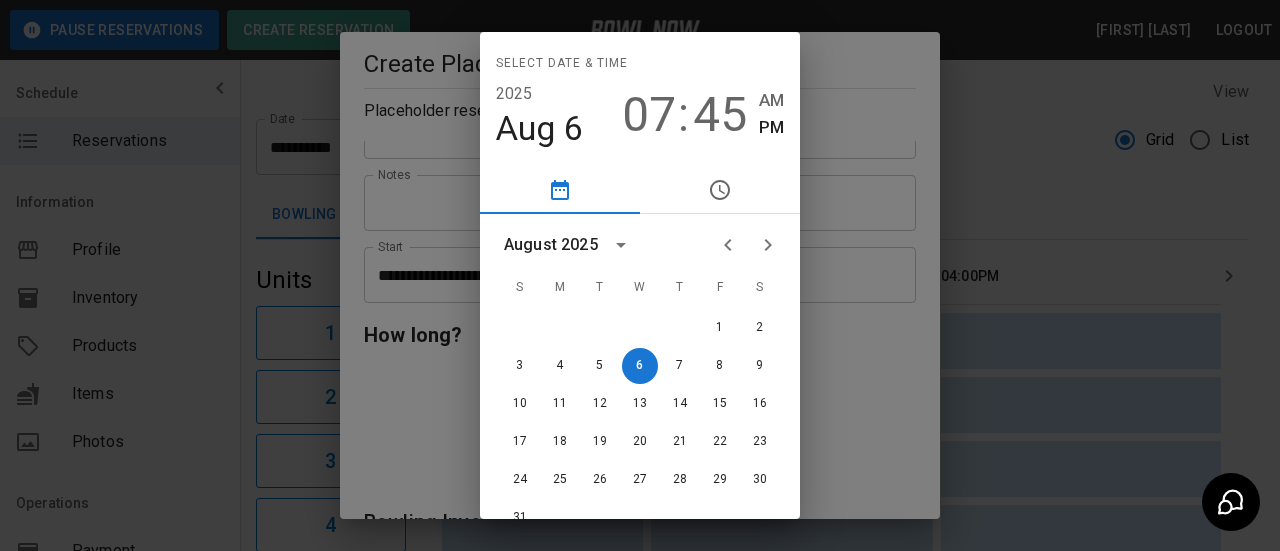 click 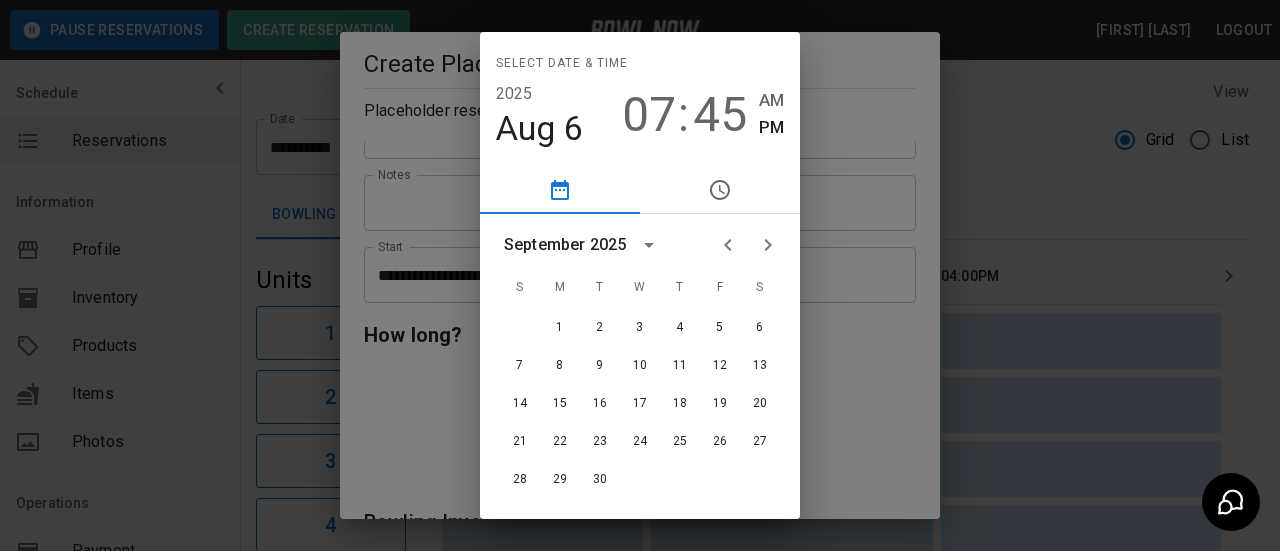 click 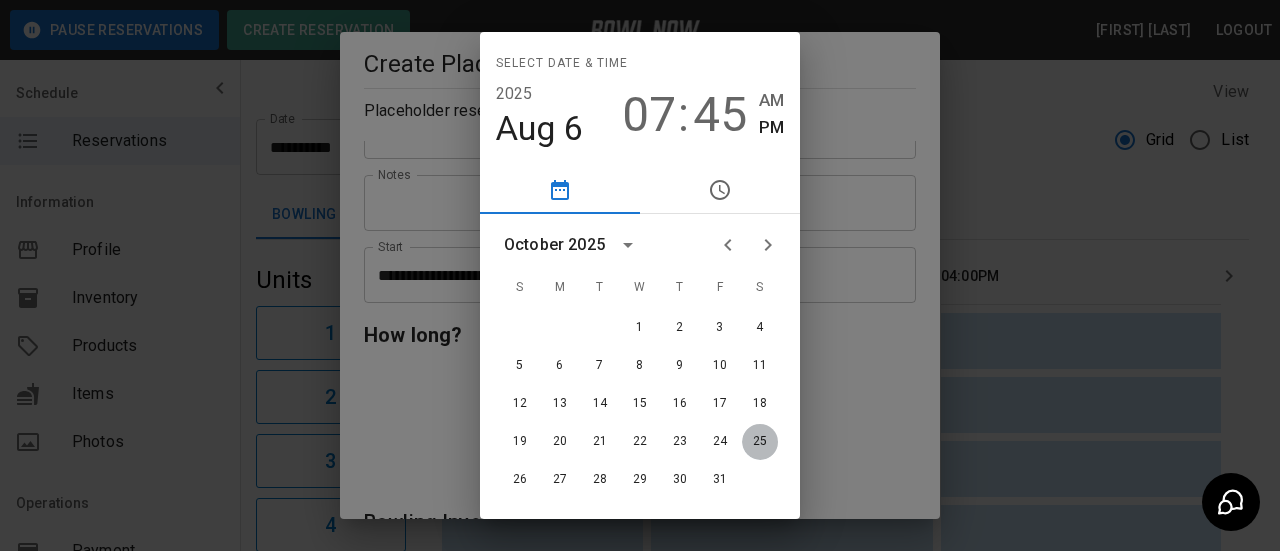 click on "25" at bounding box center (760, 442) 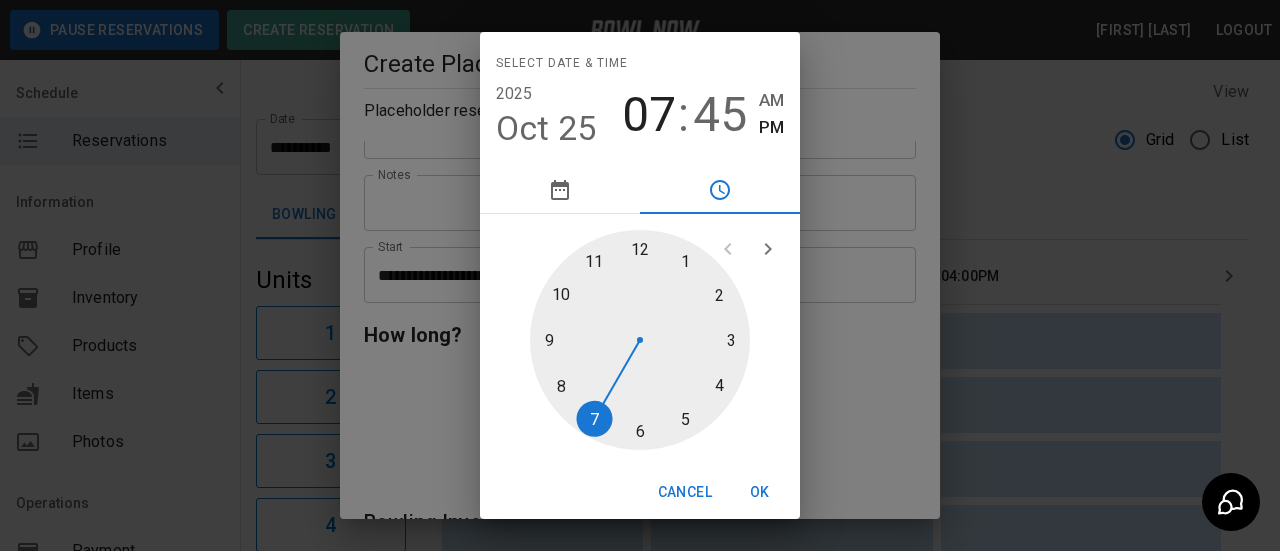 click at bounding box center (640, 340) 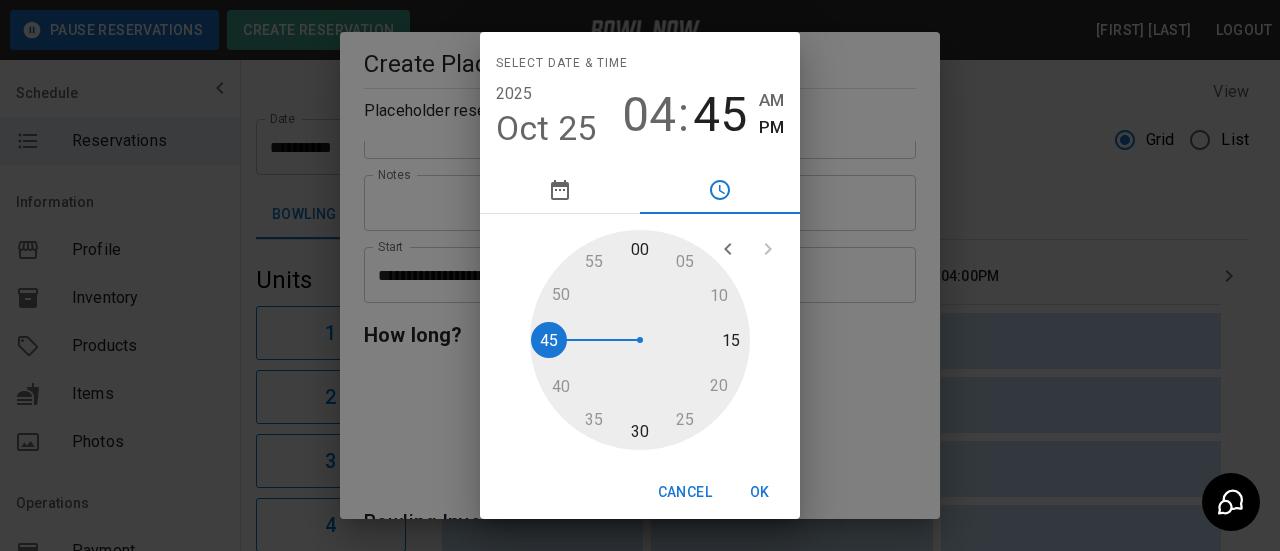 click at bounding box center [640, 340] 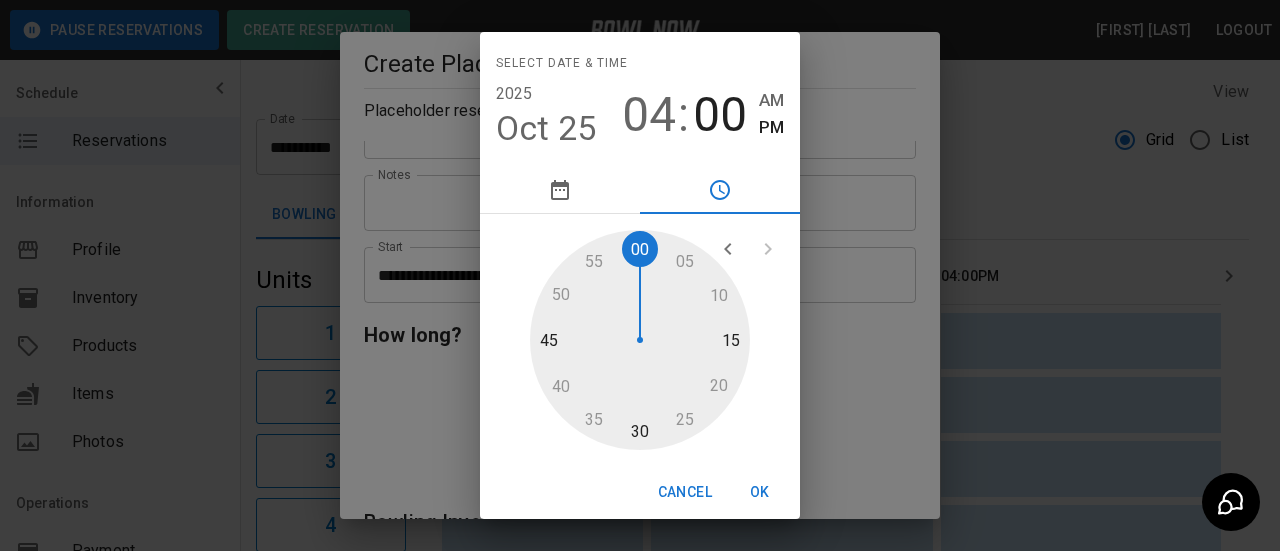 click on "04" at bounding box center [649, 115] 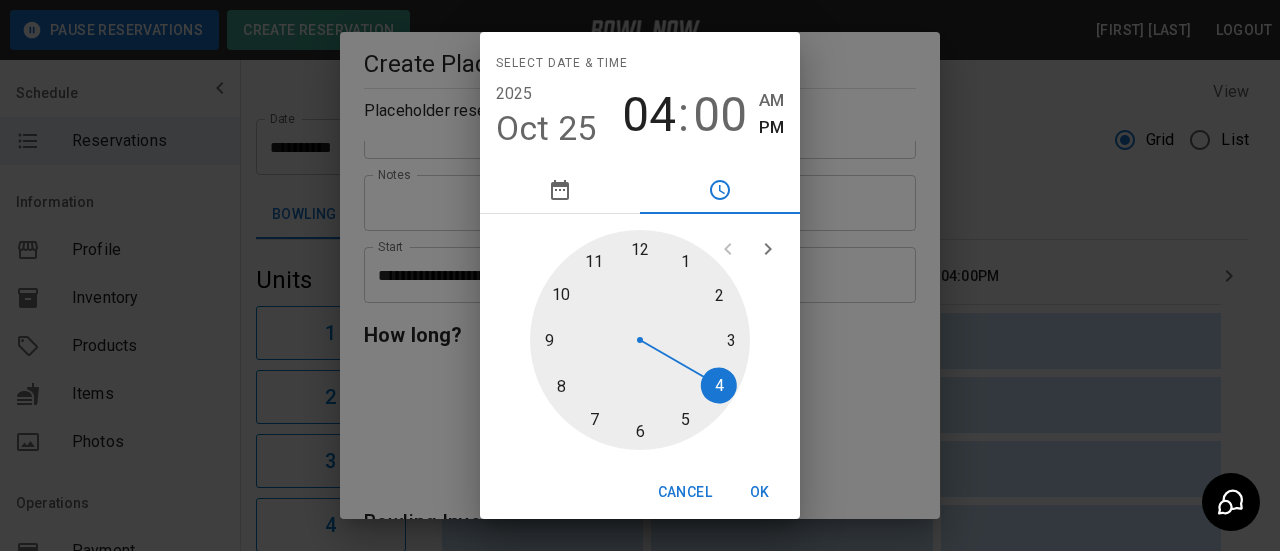 click at bounding box center (640, 340) 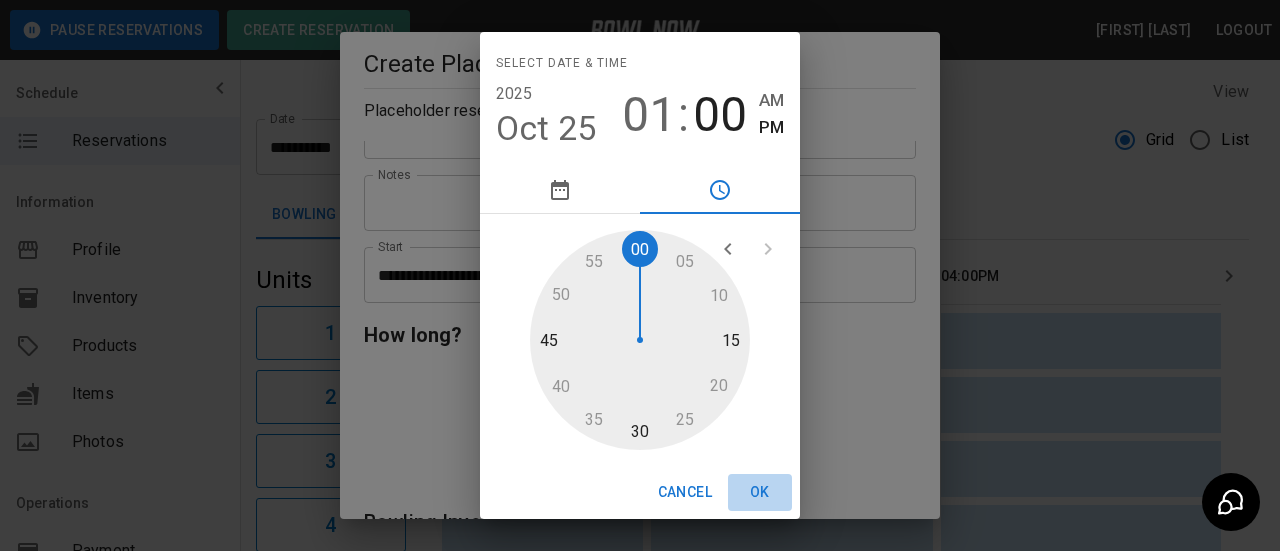 click on "OK" at bounding box center [760, 492] 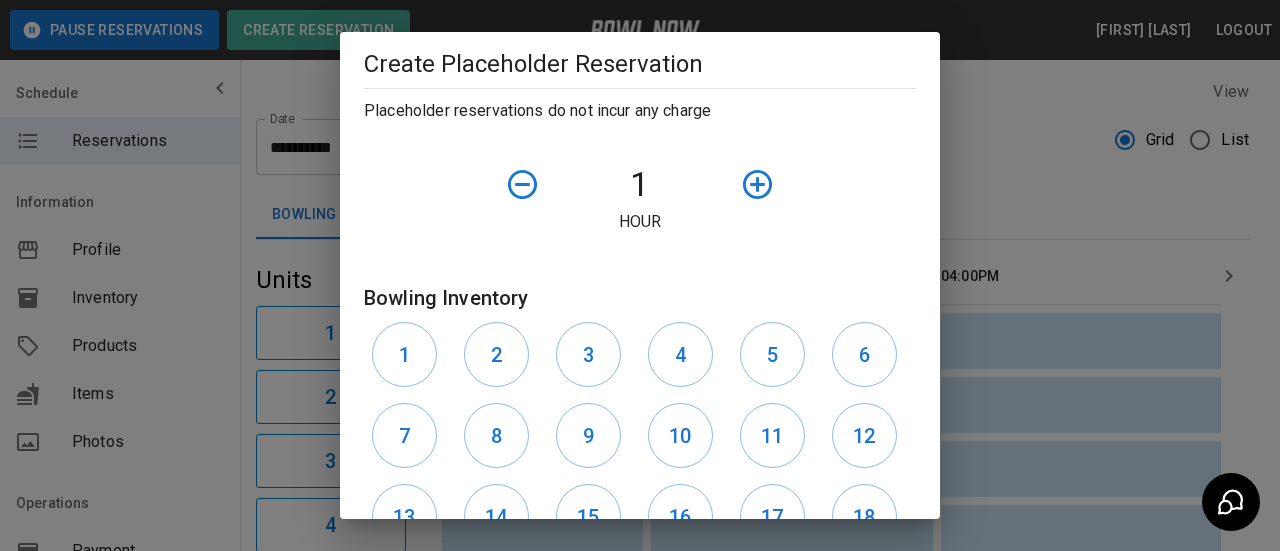 scroll, scrollTop: 300, scrollLeft: 0, axis: vertical 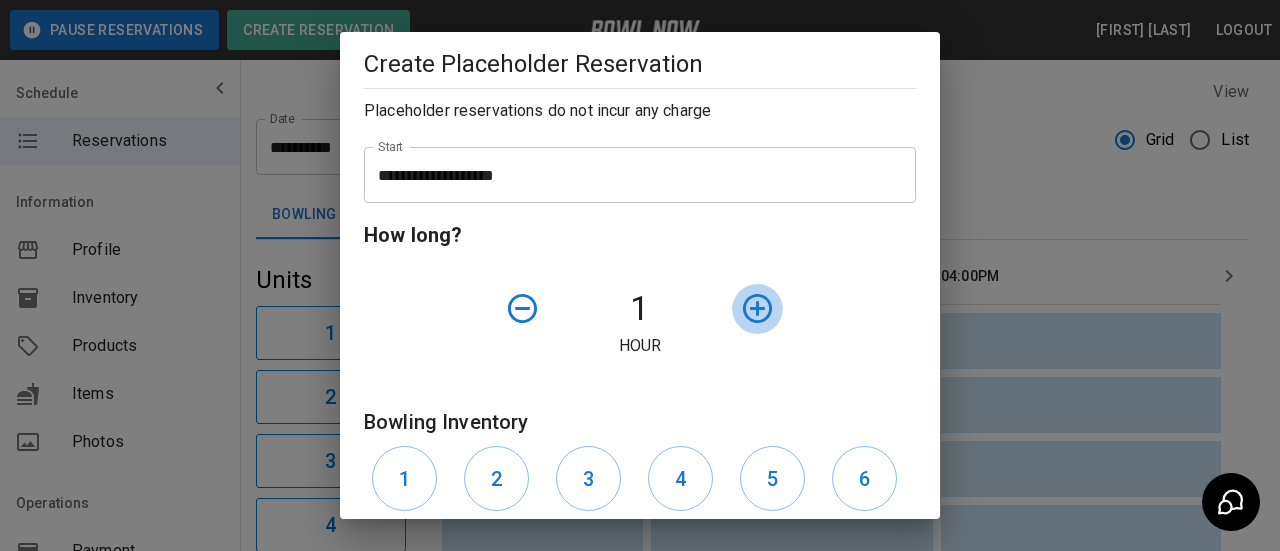 click 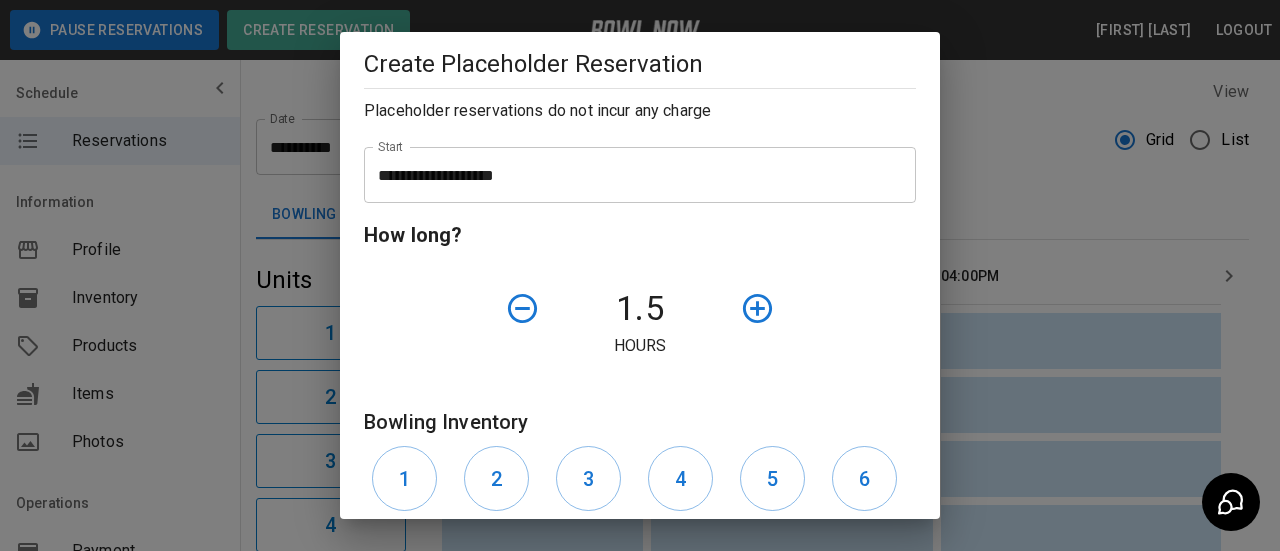 click 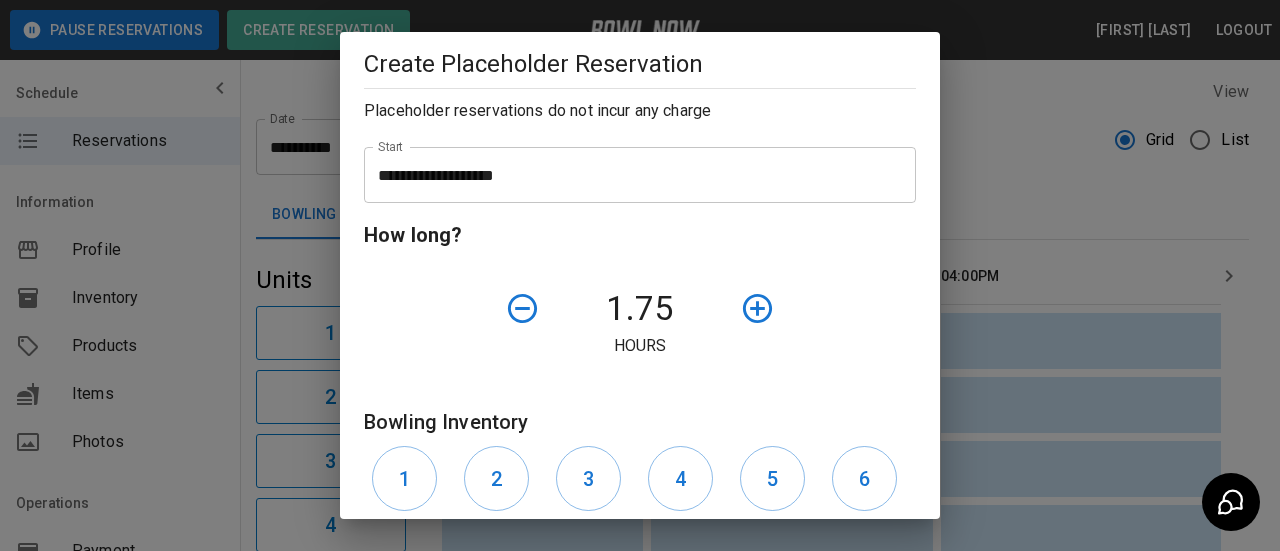 click 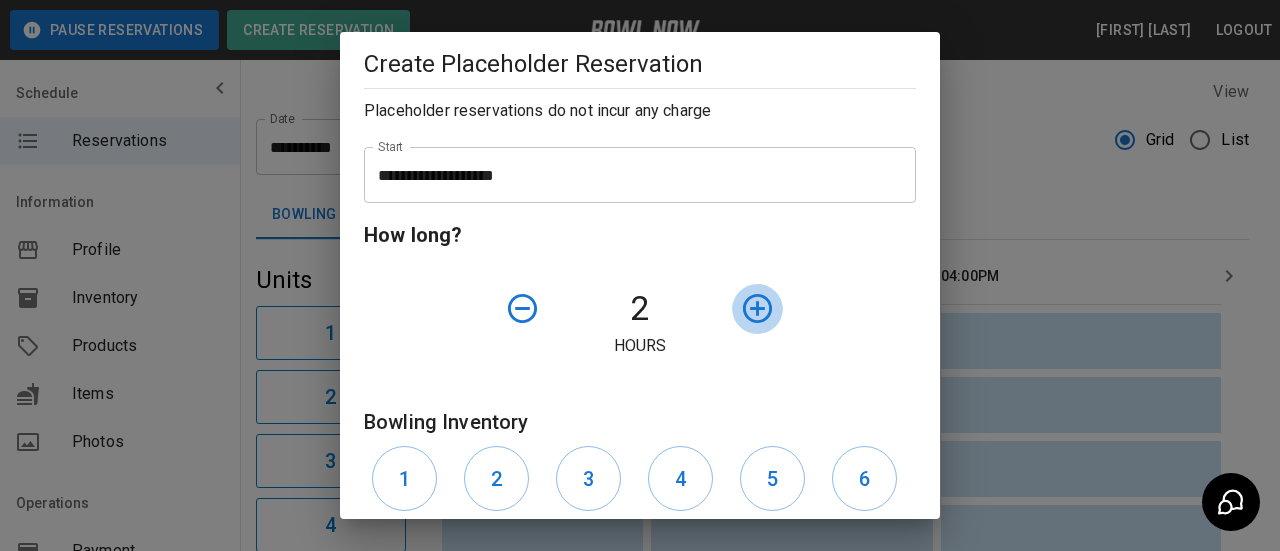 click 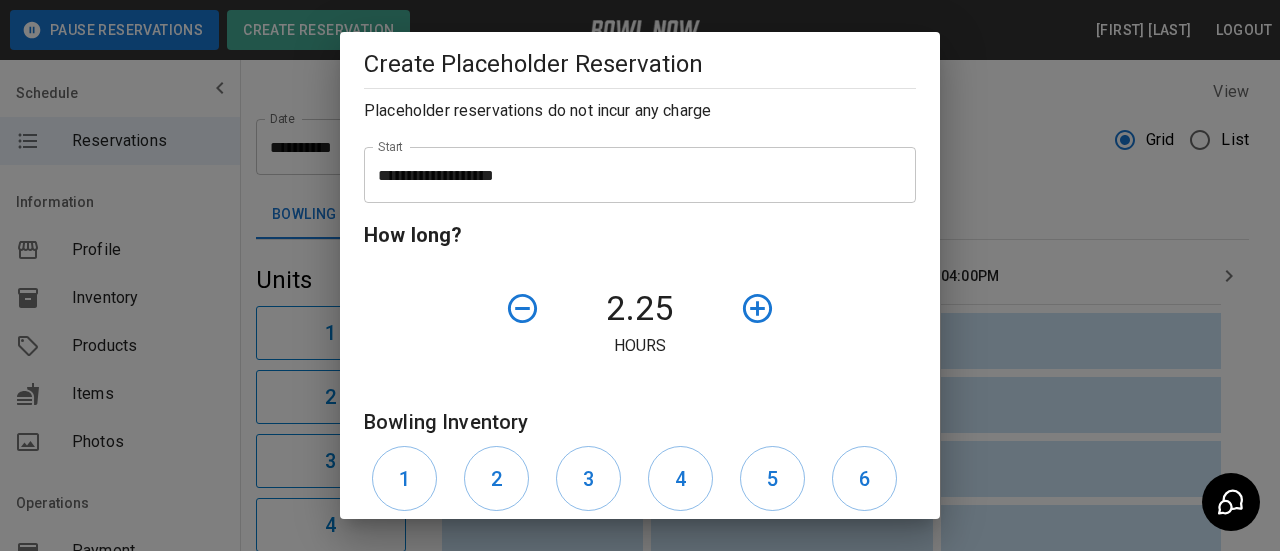 click 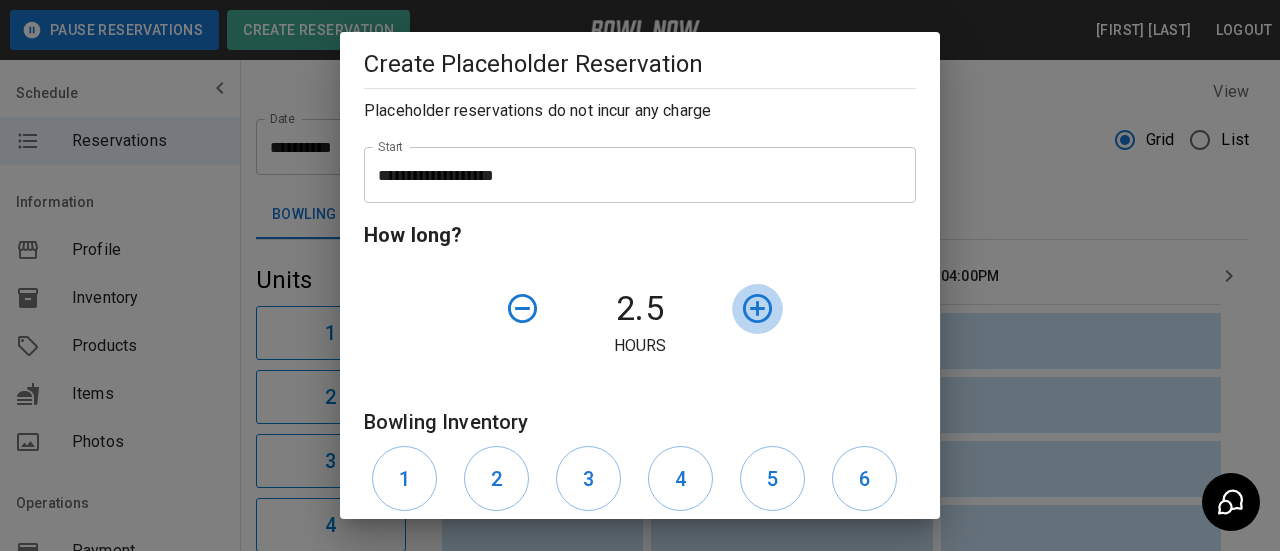 click 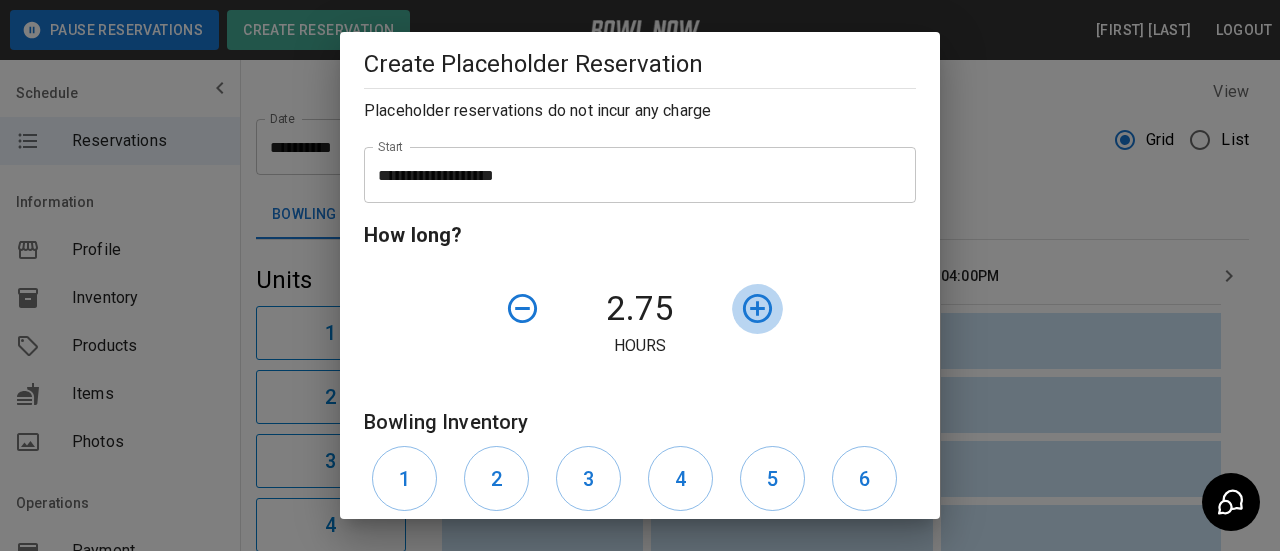 click 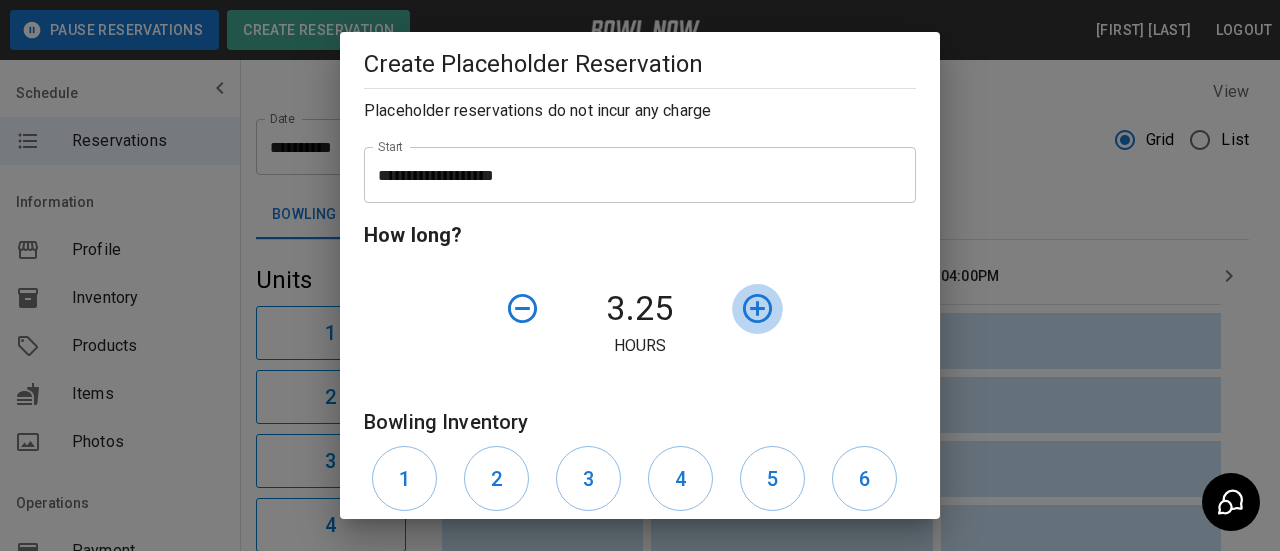click 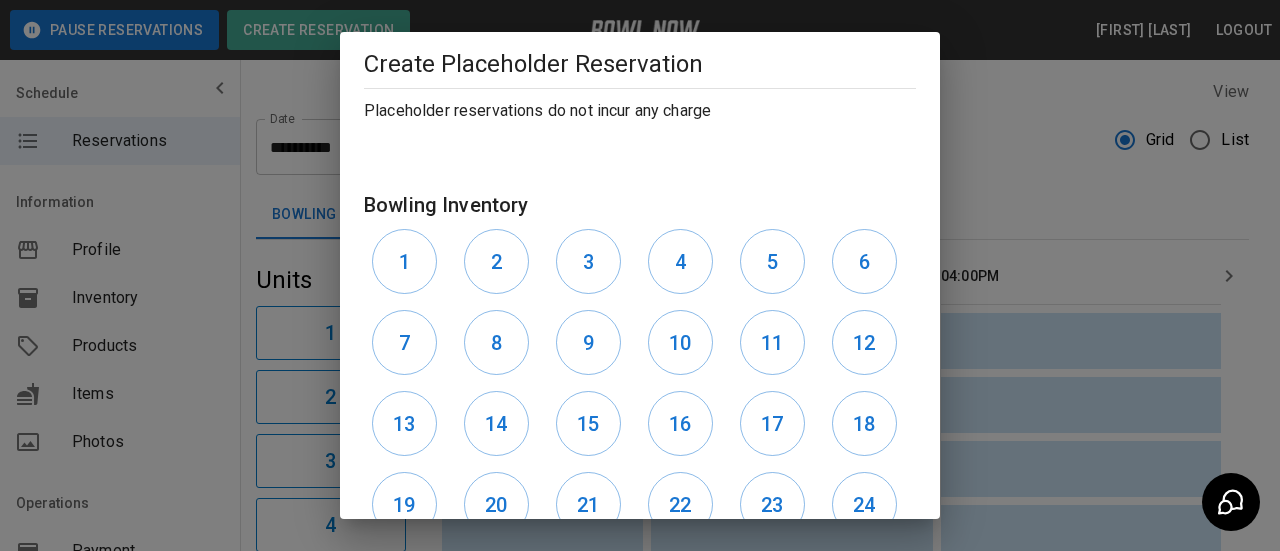 scroll, scrollTop: 600, scrollLeft: 0, axis: vertical 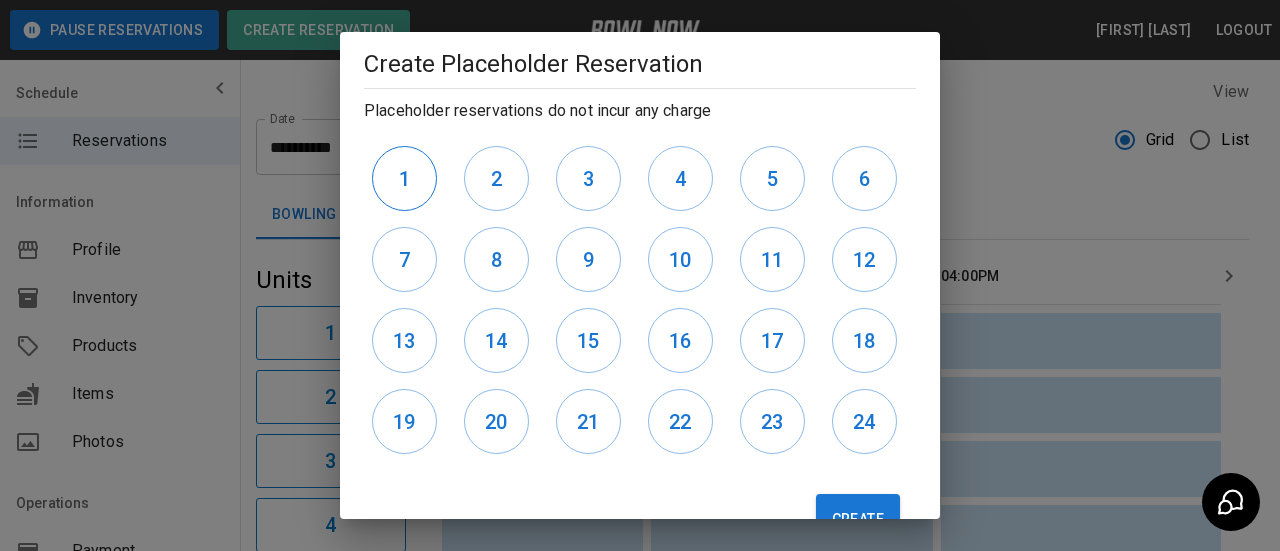click on "1" at bounding box center (404, 178) 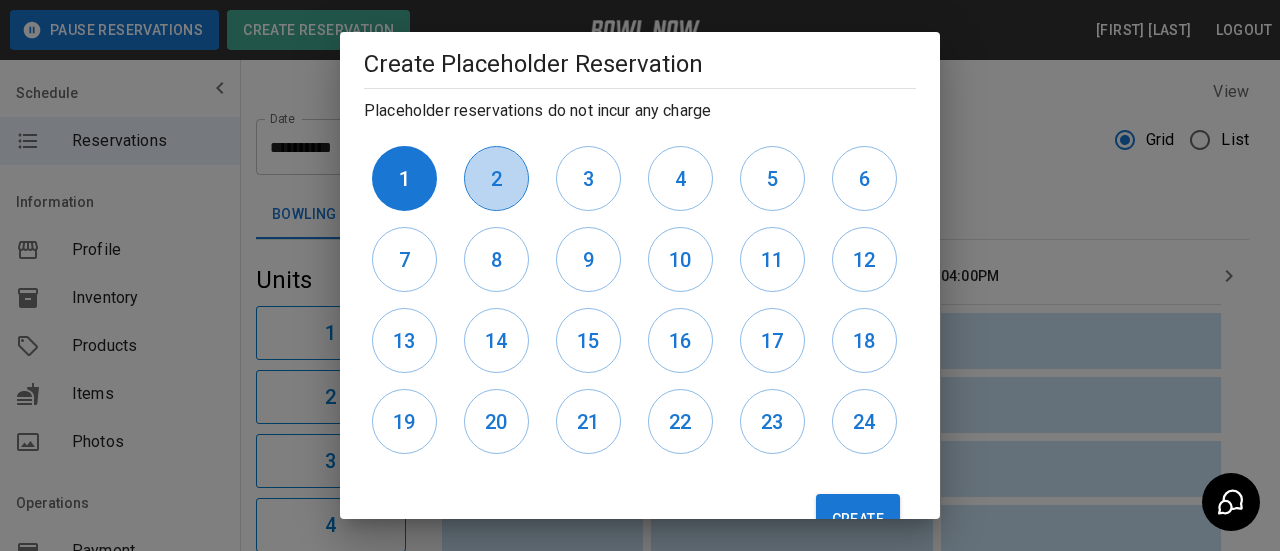 click on "2" at bounding box center [496, 178] 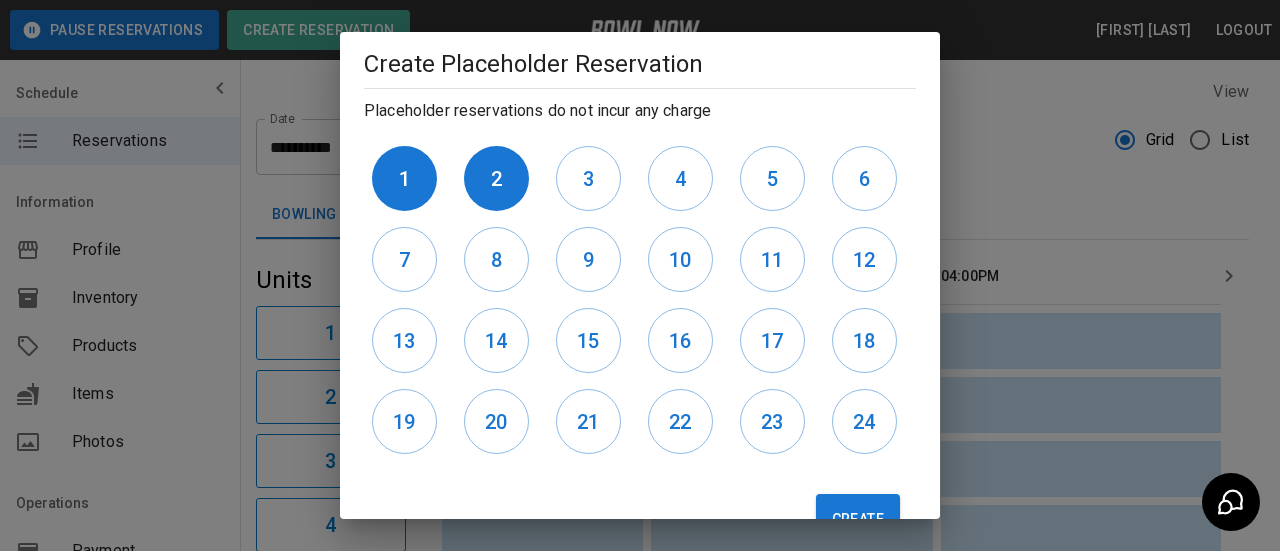 click on "3" at bounding box center [594, 178] 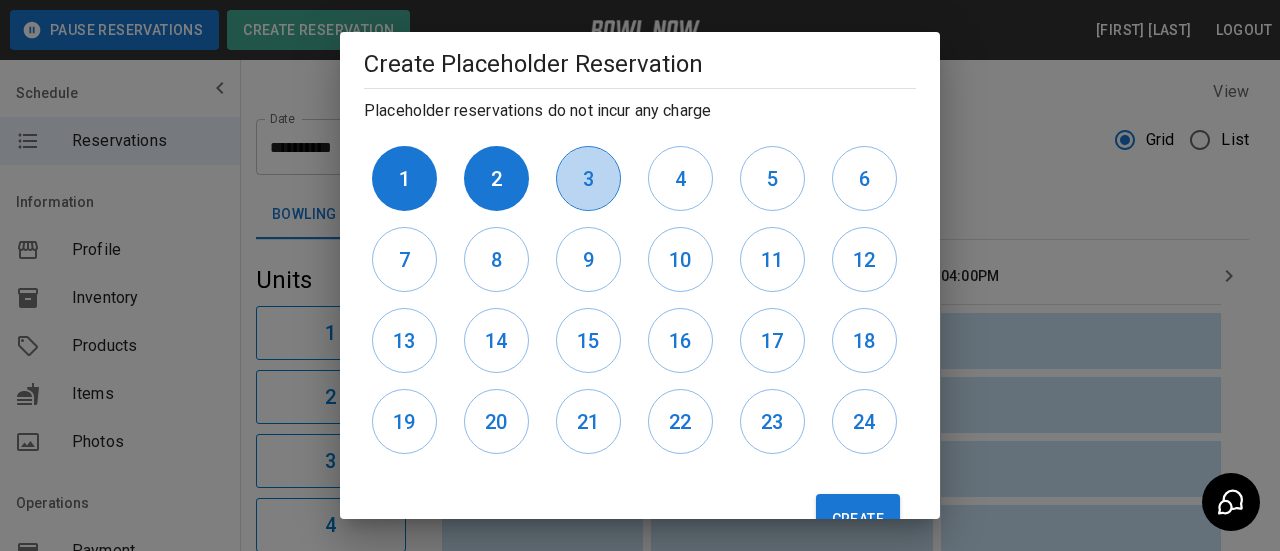 click on "3" at bounding box center [588, 179] 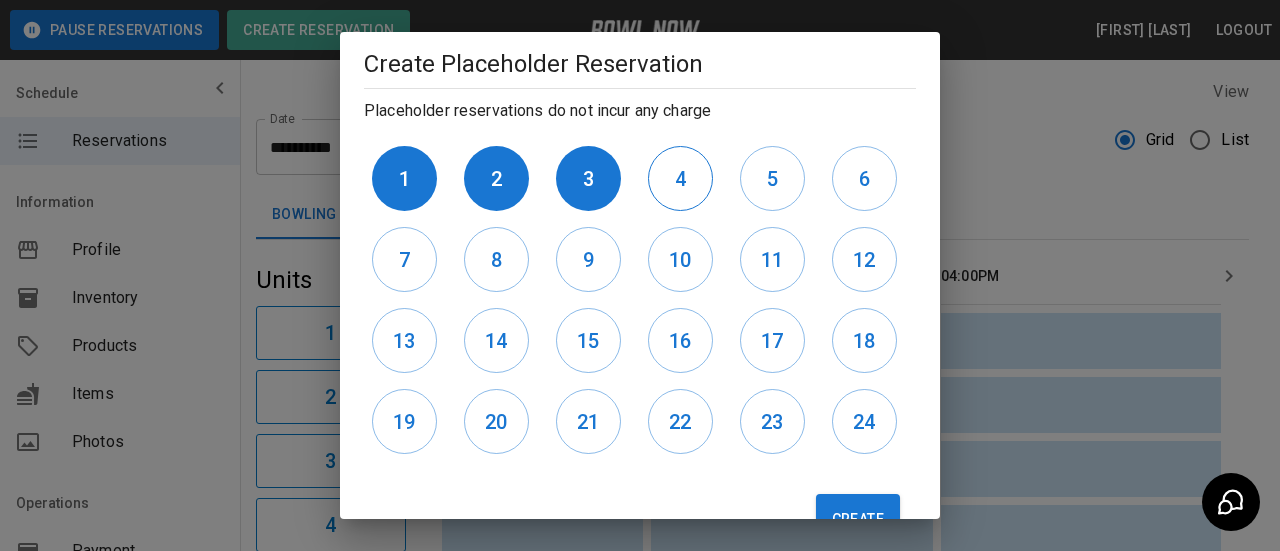 click on "4" at bounding box center (686, 178) 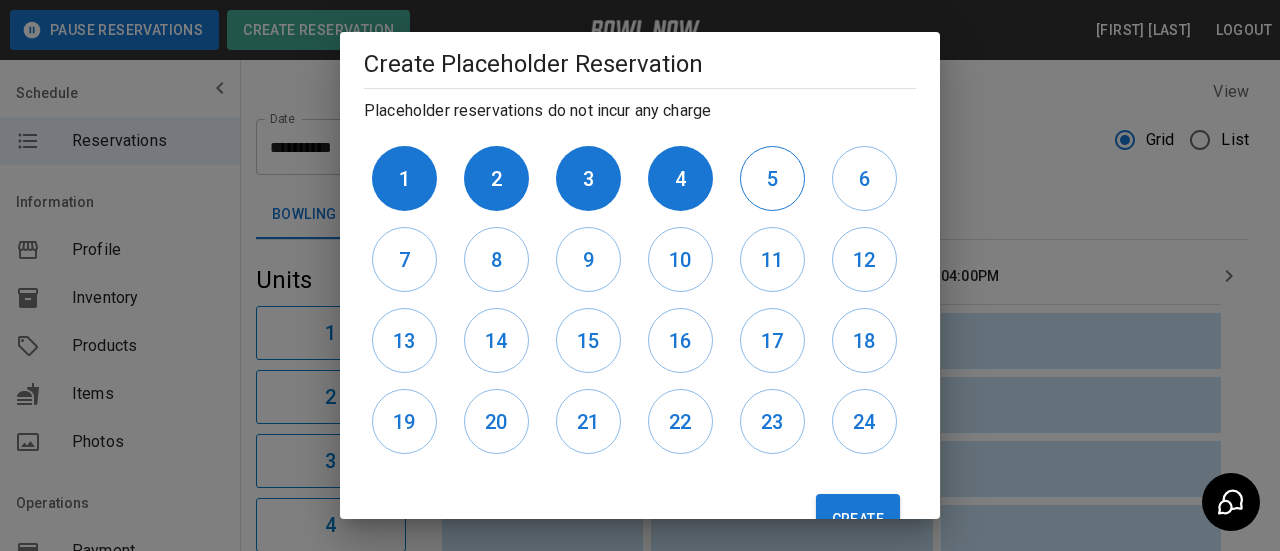 click on "5" at bounding box center [778, 178] 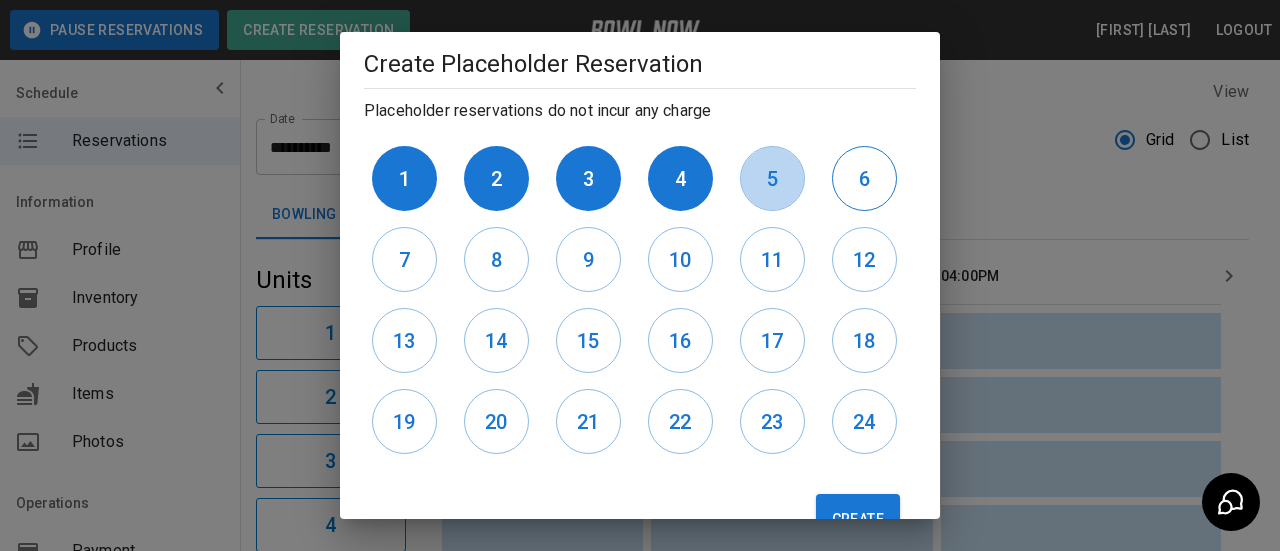 drag, startPoint x: 772, startPoint y: 173, endPoint x: 867, endPoint y: 183, distance: 95.524864 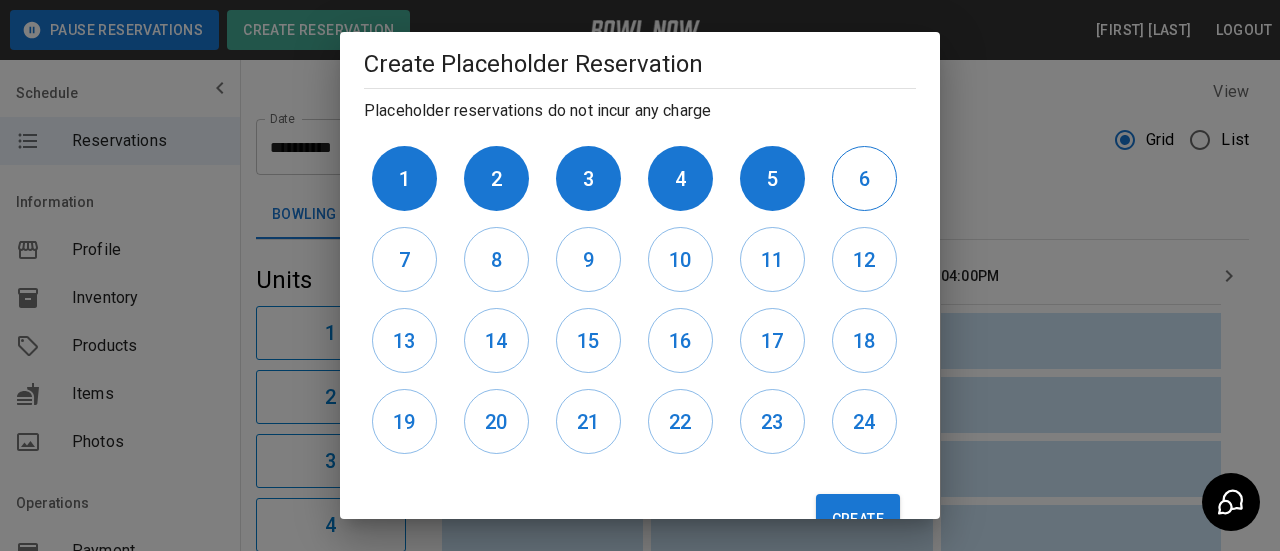 click on "6" at bounding box center (864, 178) 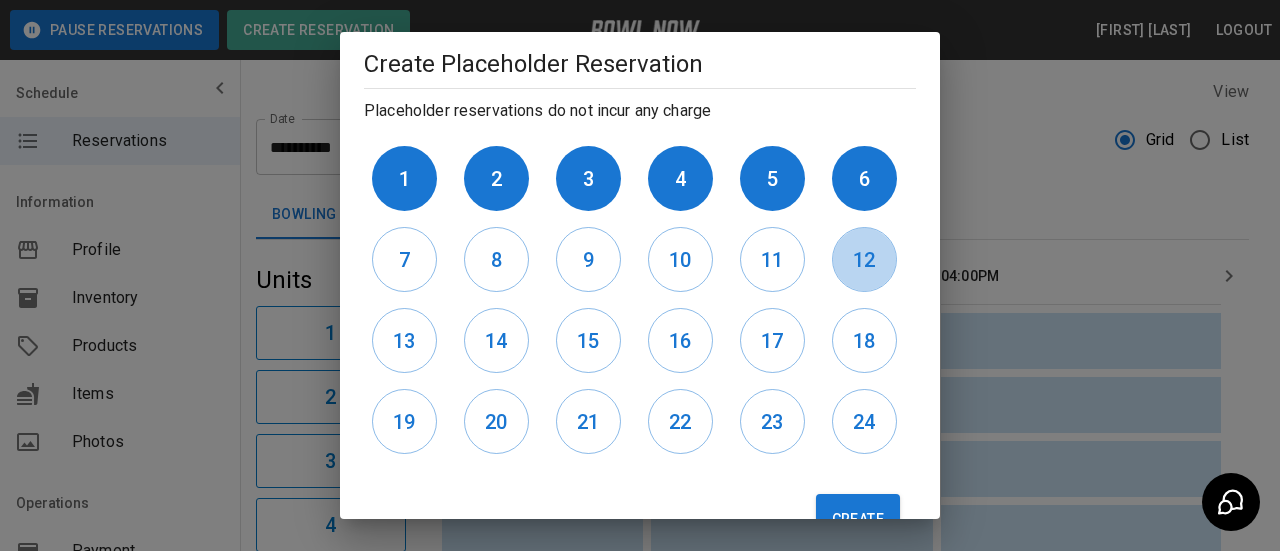 drag, startPoint x: 847, startPoint y: 266, endPoint x: 805, endPoint y: 271, distance: 42.296574 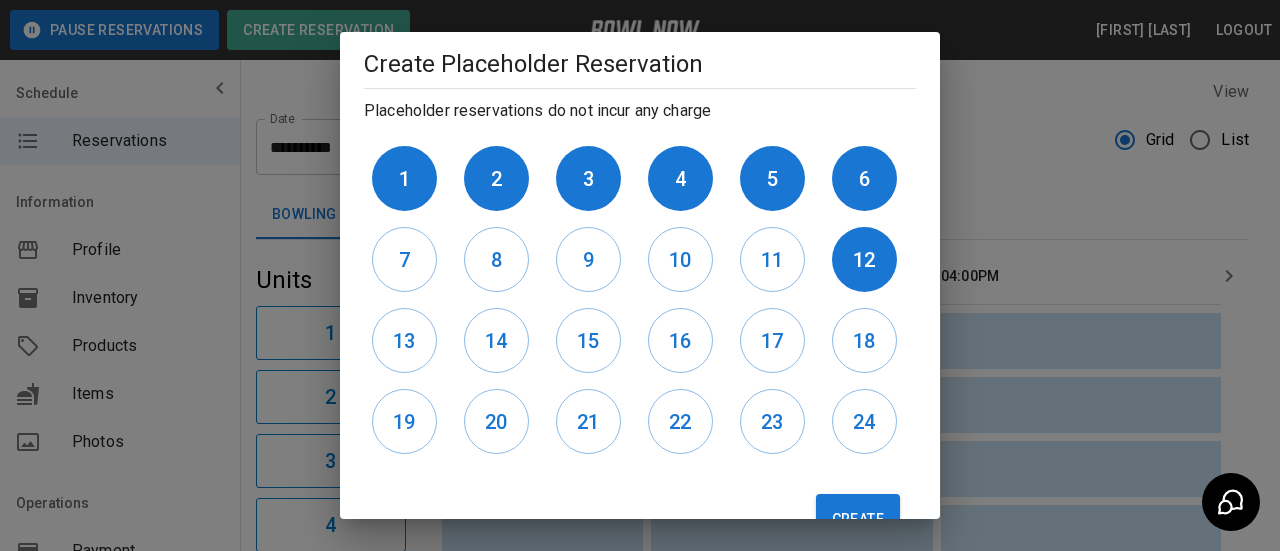 drag, startPoint x: 799, startPoint y: 271, endPoint x: 762, endPoint y: 275, distance: 37.215588 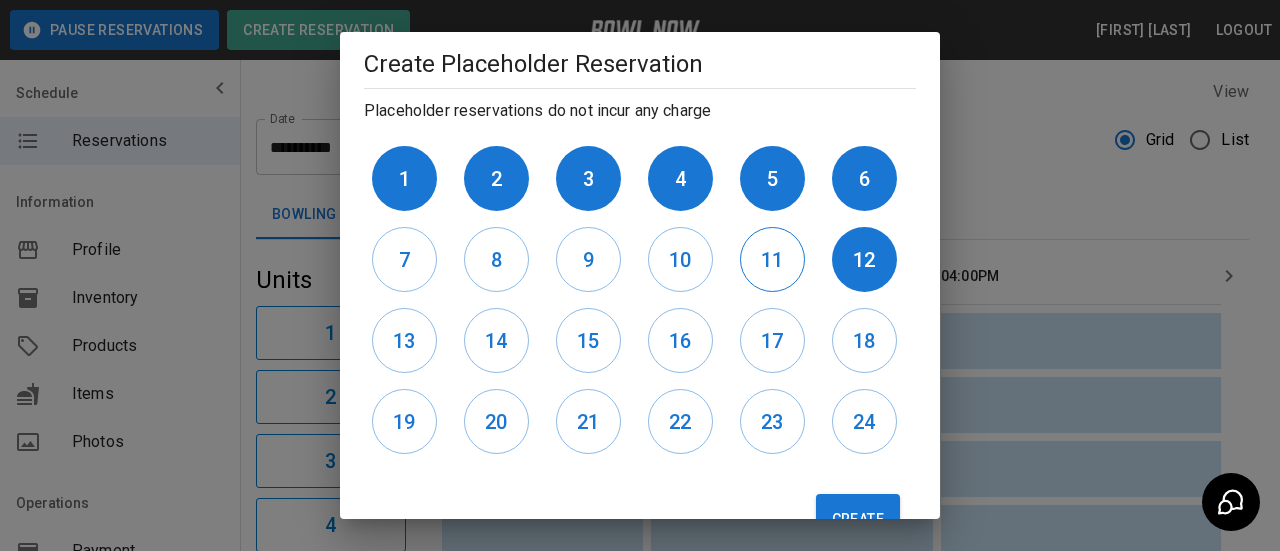 click on "11" at bounding box center [778, 259] 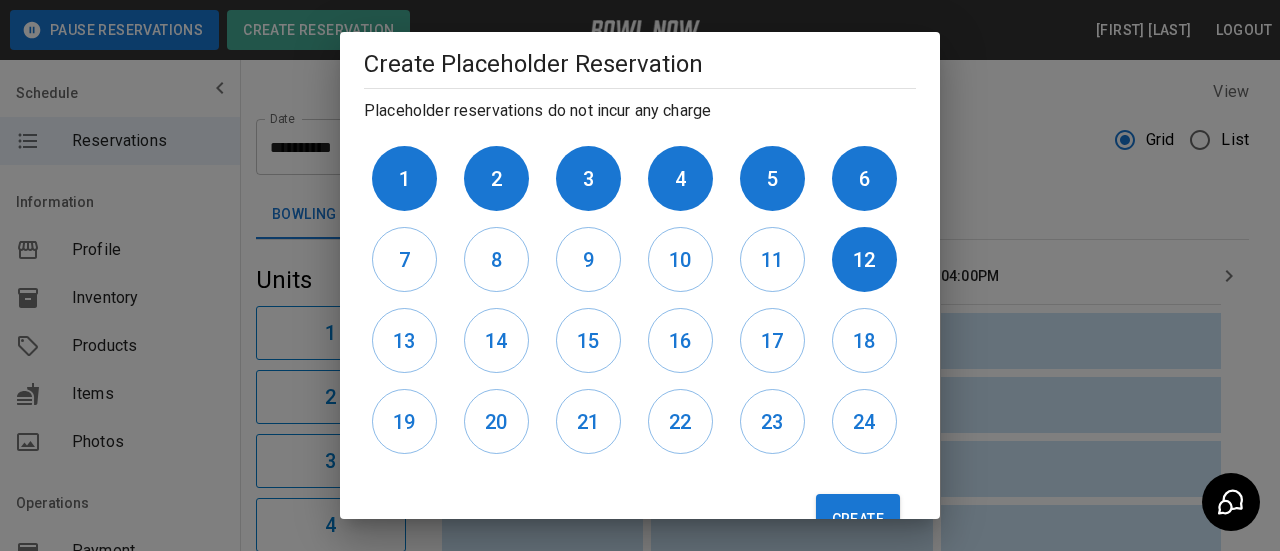 drag, startPoint x: 760, startPoint y: 275, endPoint x: 720, endPoint y: 272, distance: 40.112343 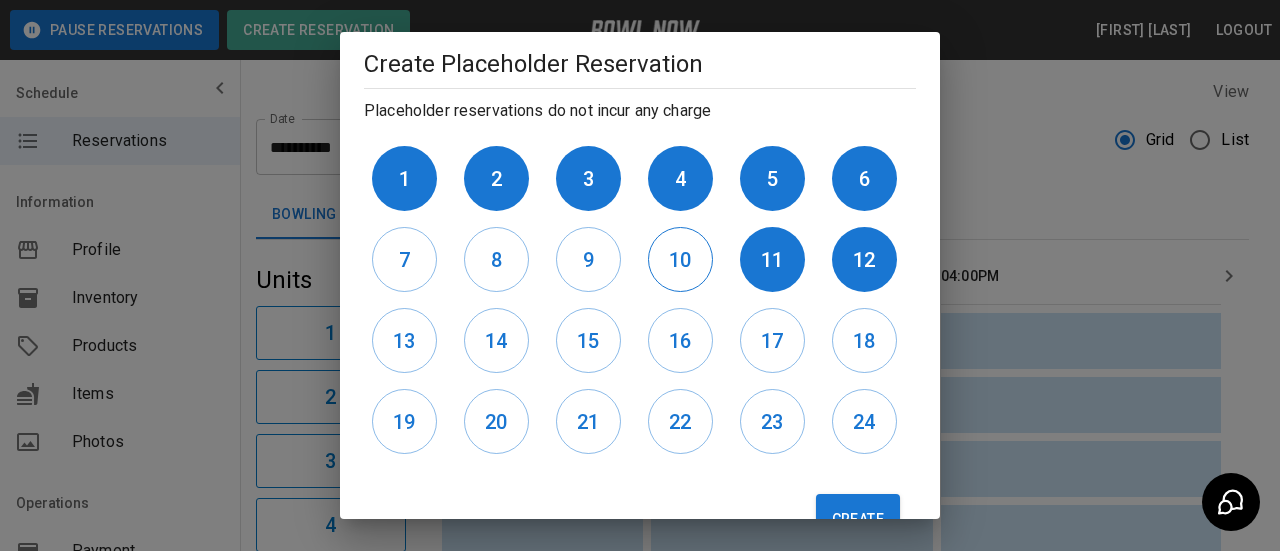 drag, startPoint x: 696, startPoint y: 272, endPoint x: 682, endPoint y: 270, distance: 14.142136 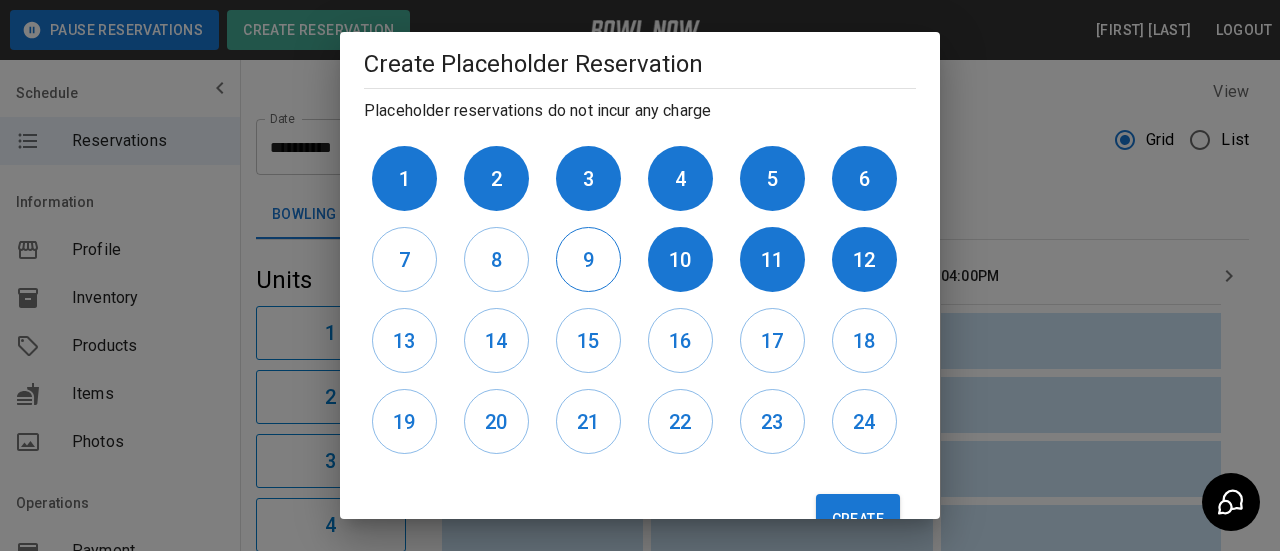 click on "9" at bounding box center (588, 259) 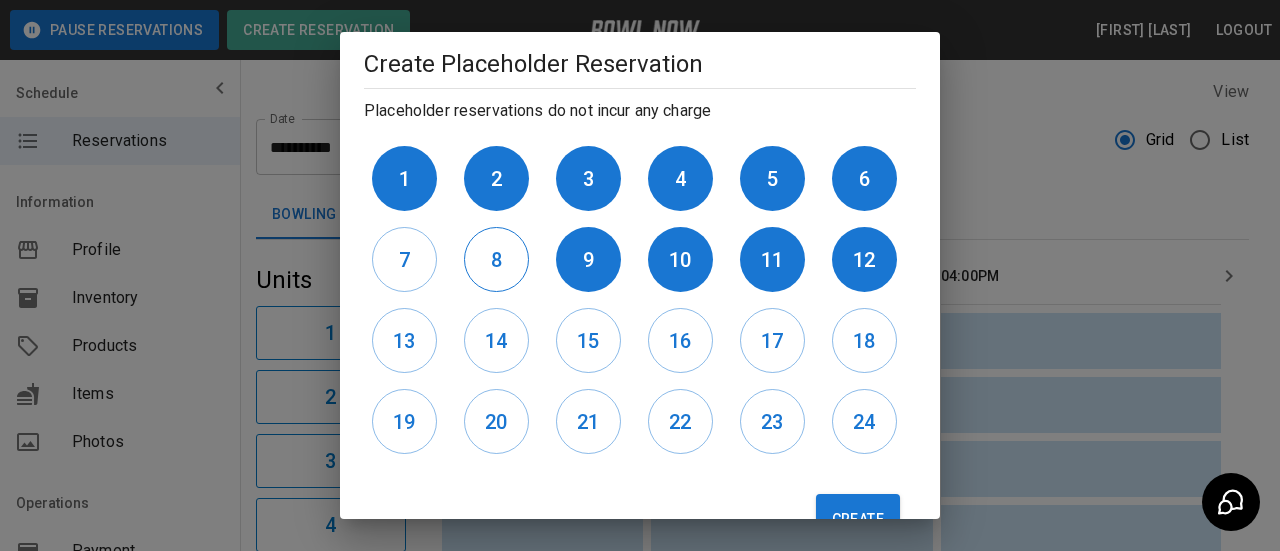 click on "8" at bounding box center (496, 259) 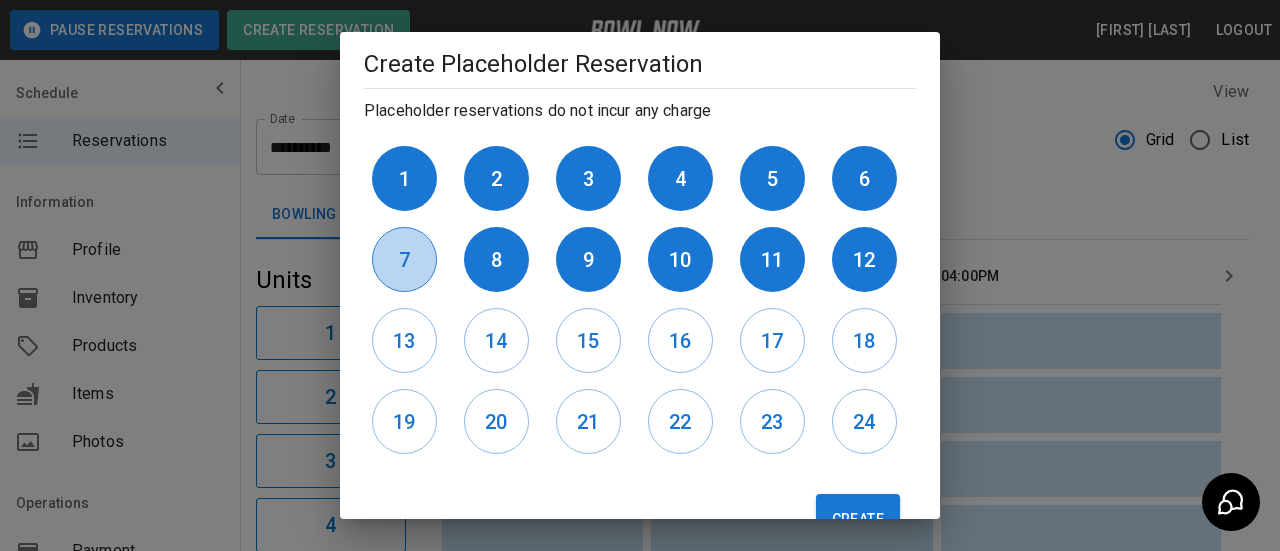 click on "7" at bounding box center (404, 259) 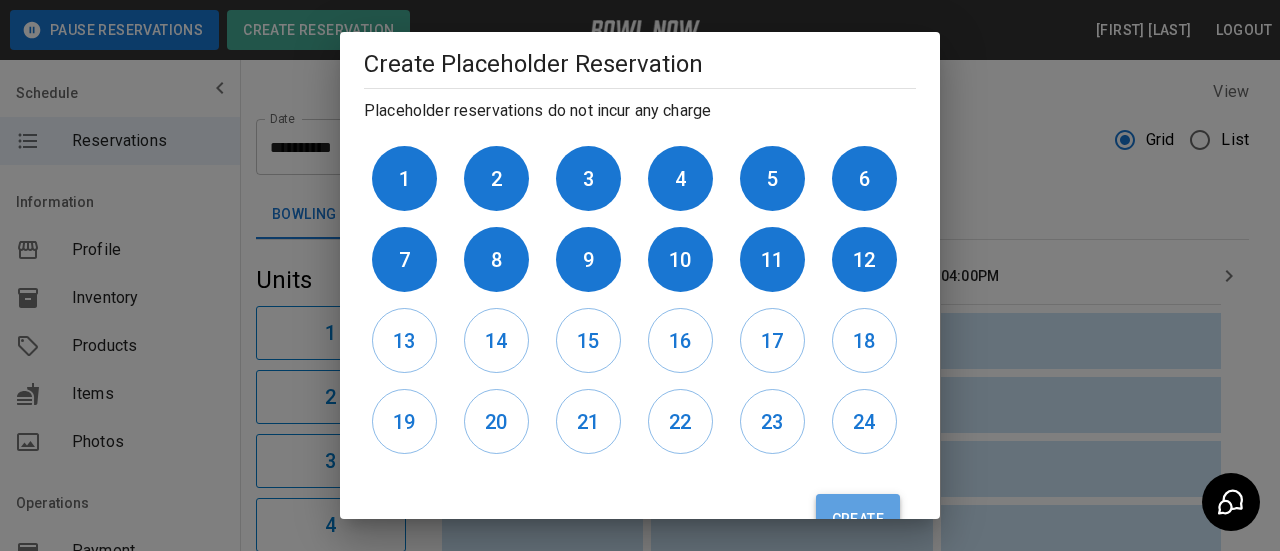 click on "Create" at bounding box center (858, 519) 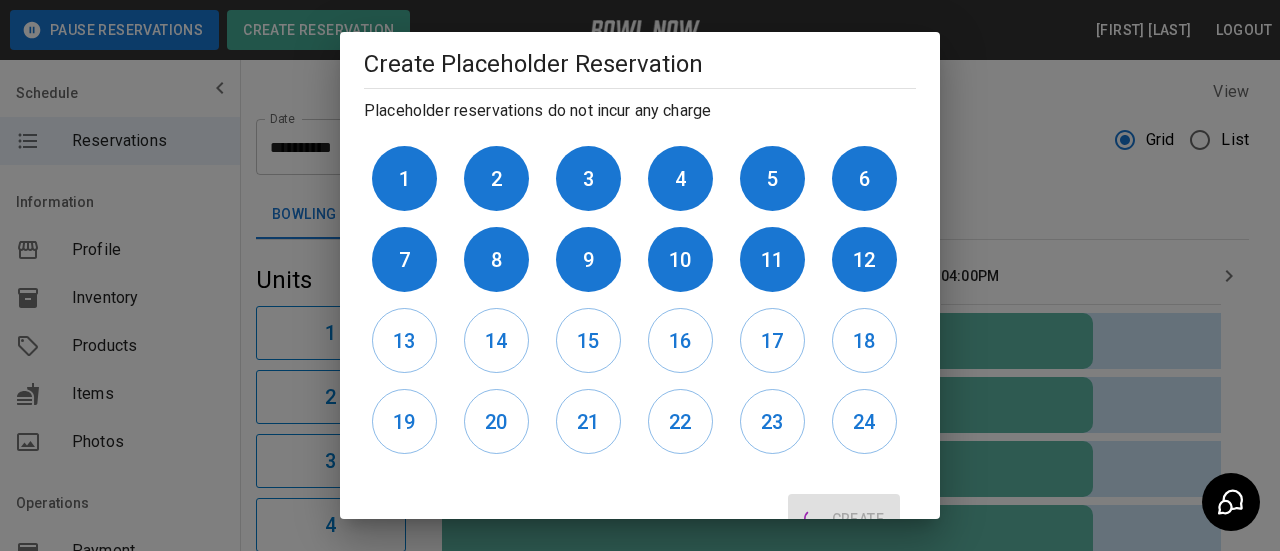 type 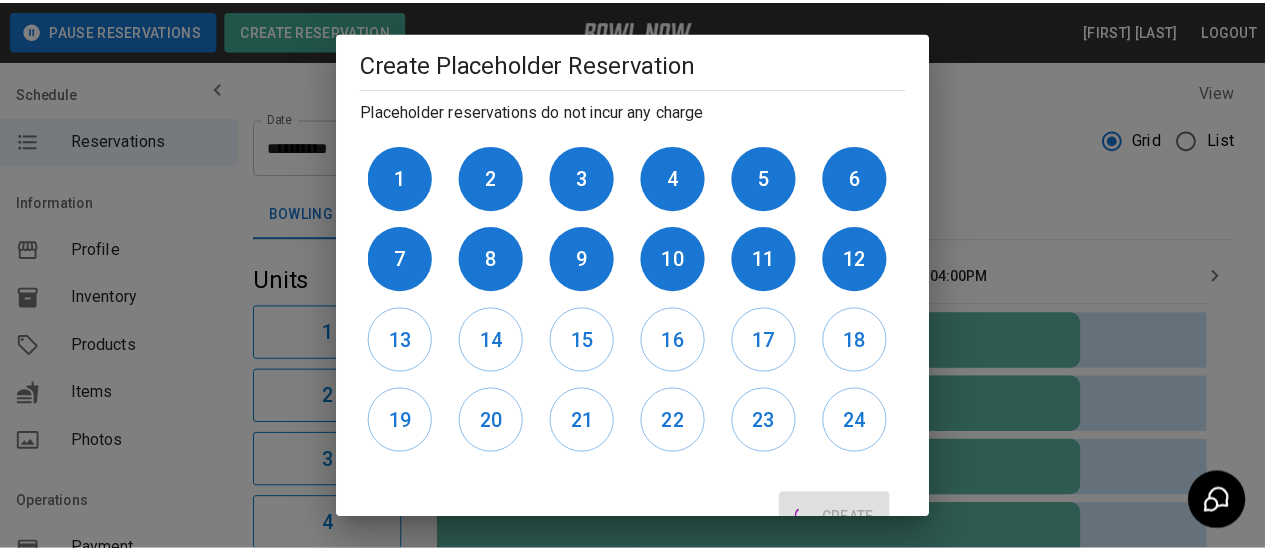 scroll, scrollTop: 300, scrollLeft: 0, axis: vertical 